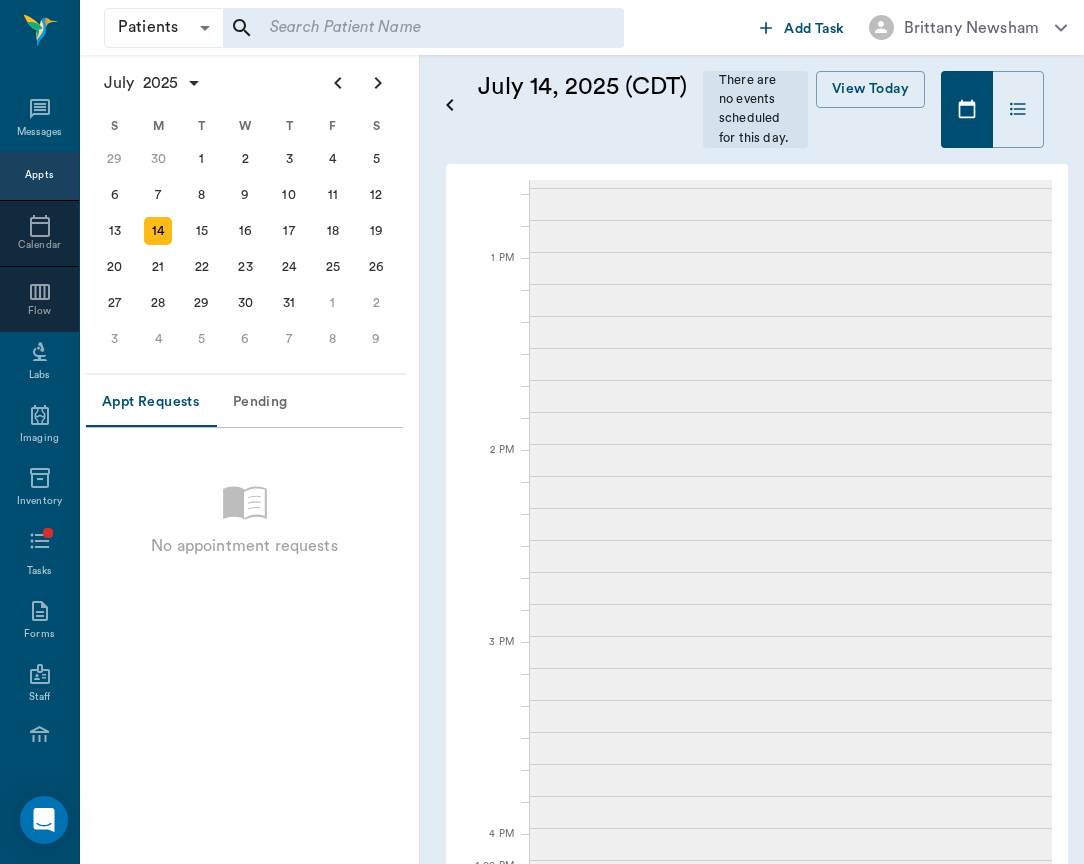 scroll, scrollTop: 0, scrollLeft: 0, axis: both 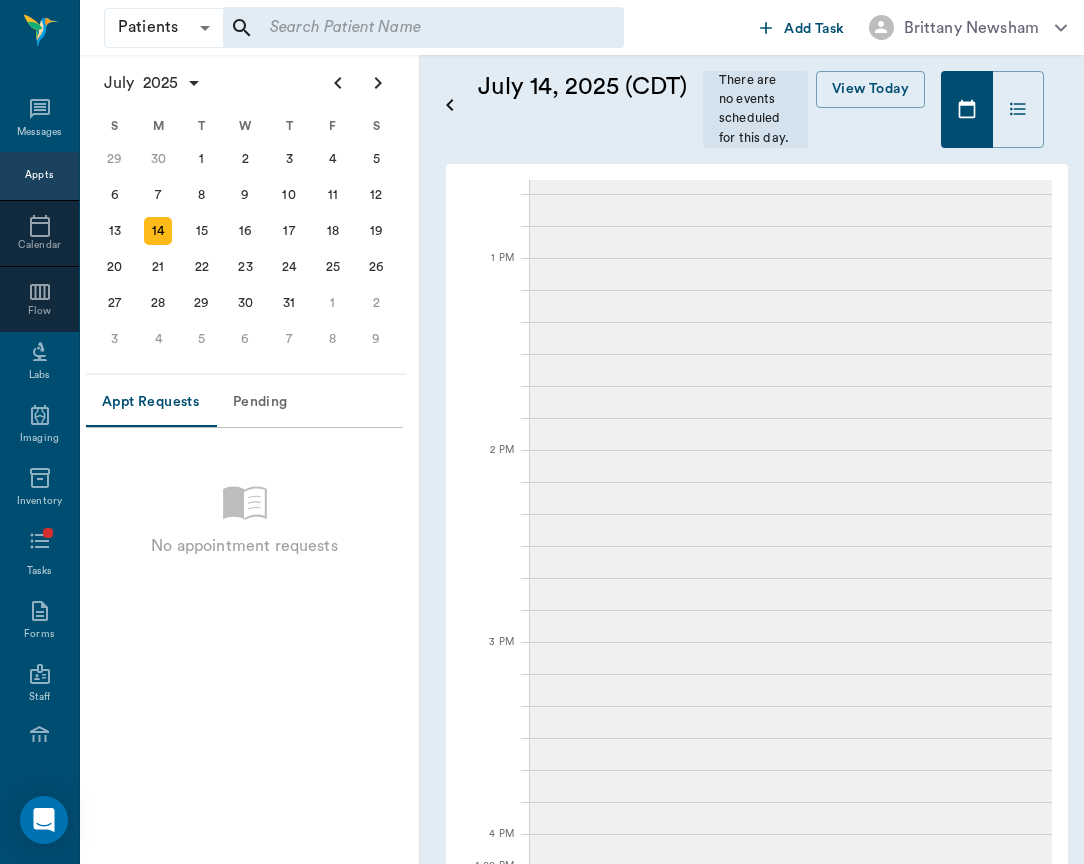 click at bounding box center [423, 28] 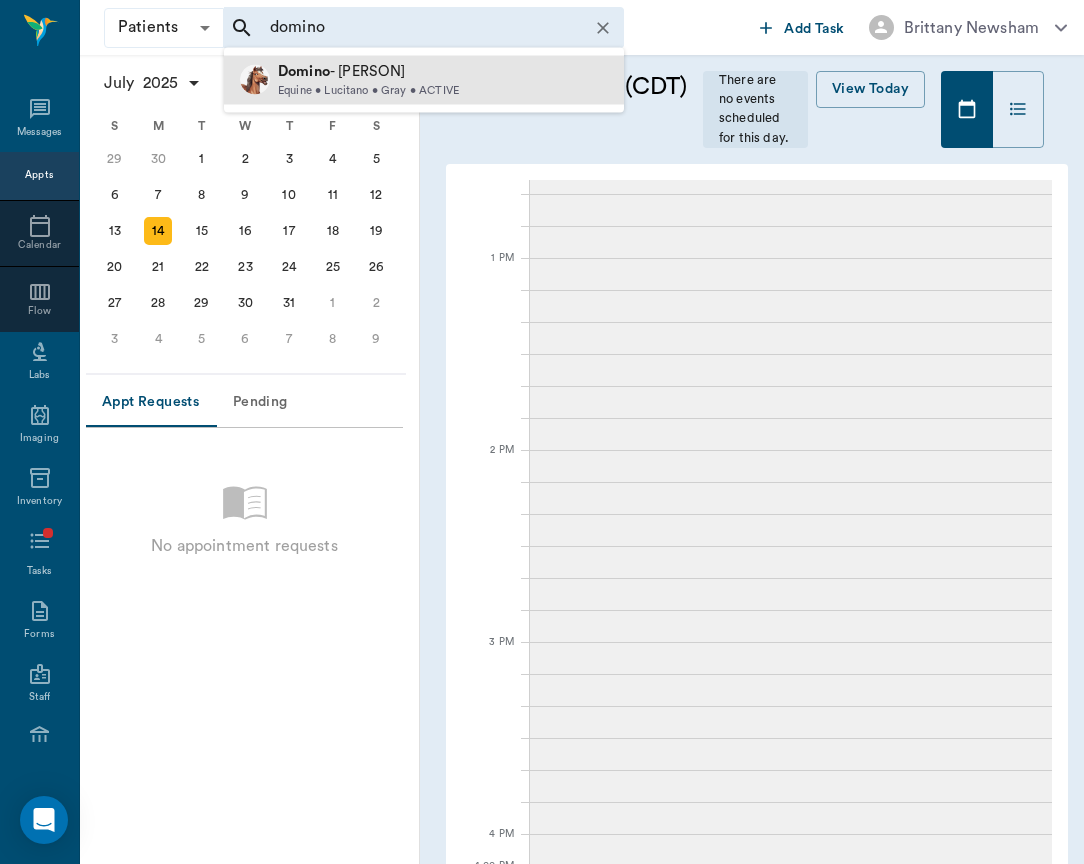 click on "Equine  • Lucitano  • Gray • ACTIVE" at bounding box center (368, 90) 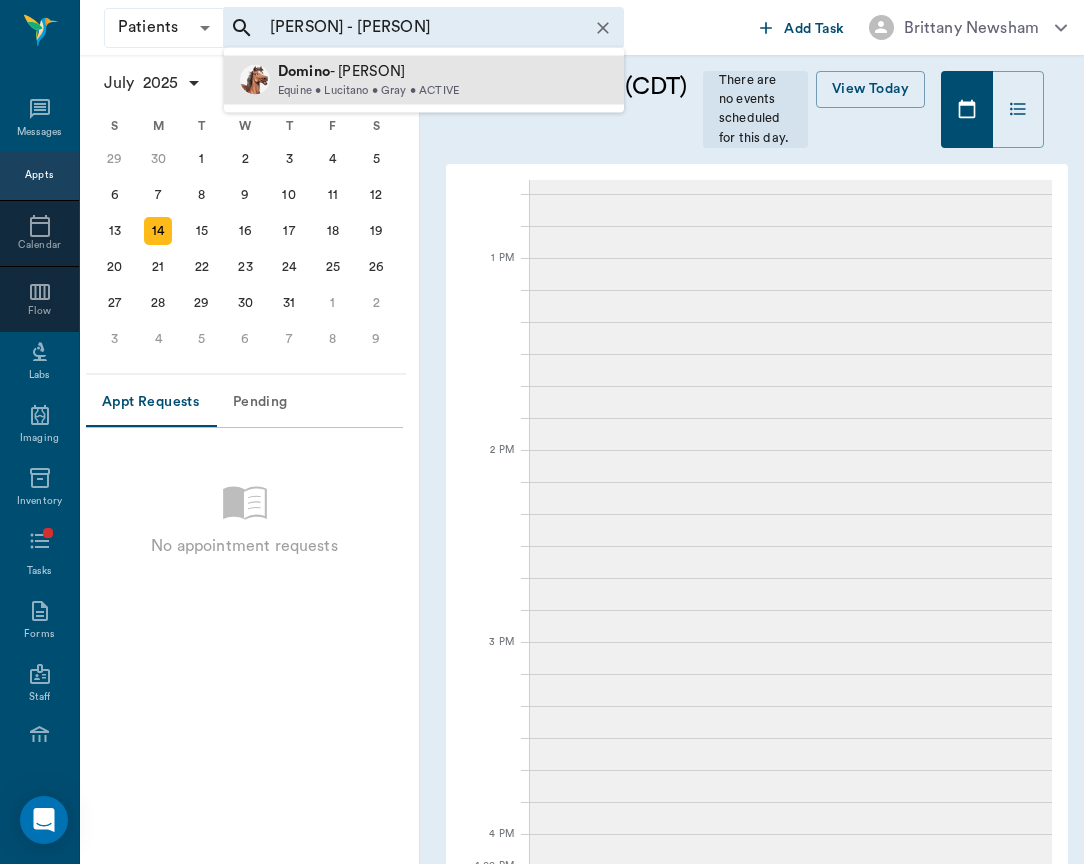 type 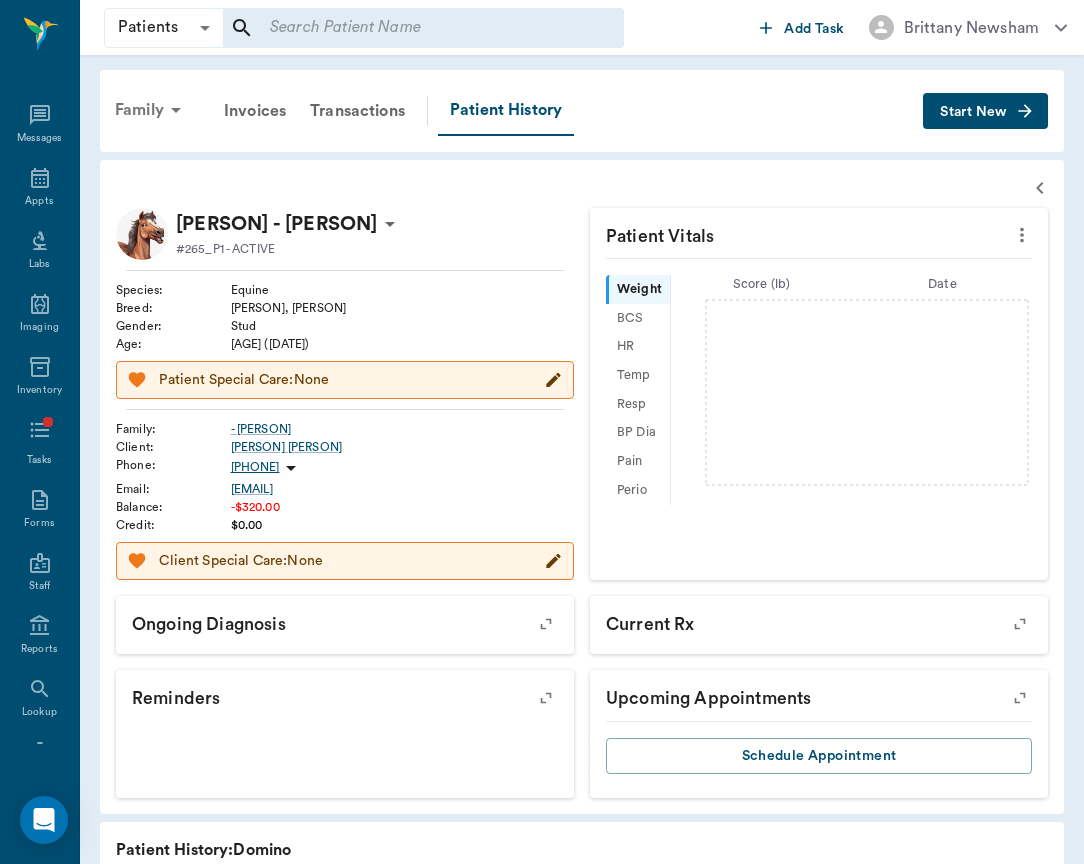 drag, startPoint x: 400, startPoint y: 52, endPoint x: 145, endPoint y: 107, distance: 260.86395 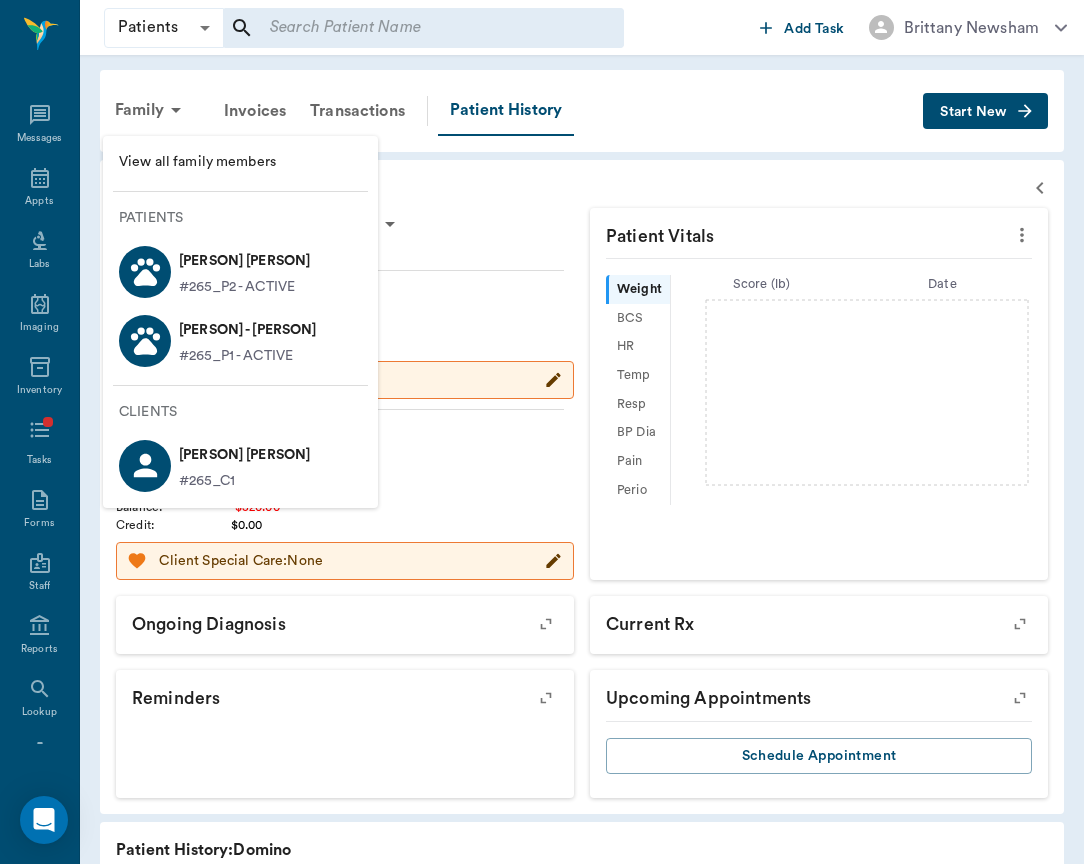 click on "View all family members" at bounding box center [240, 162] 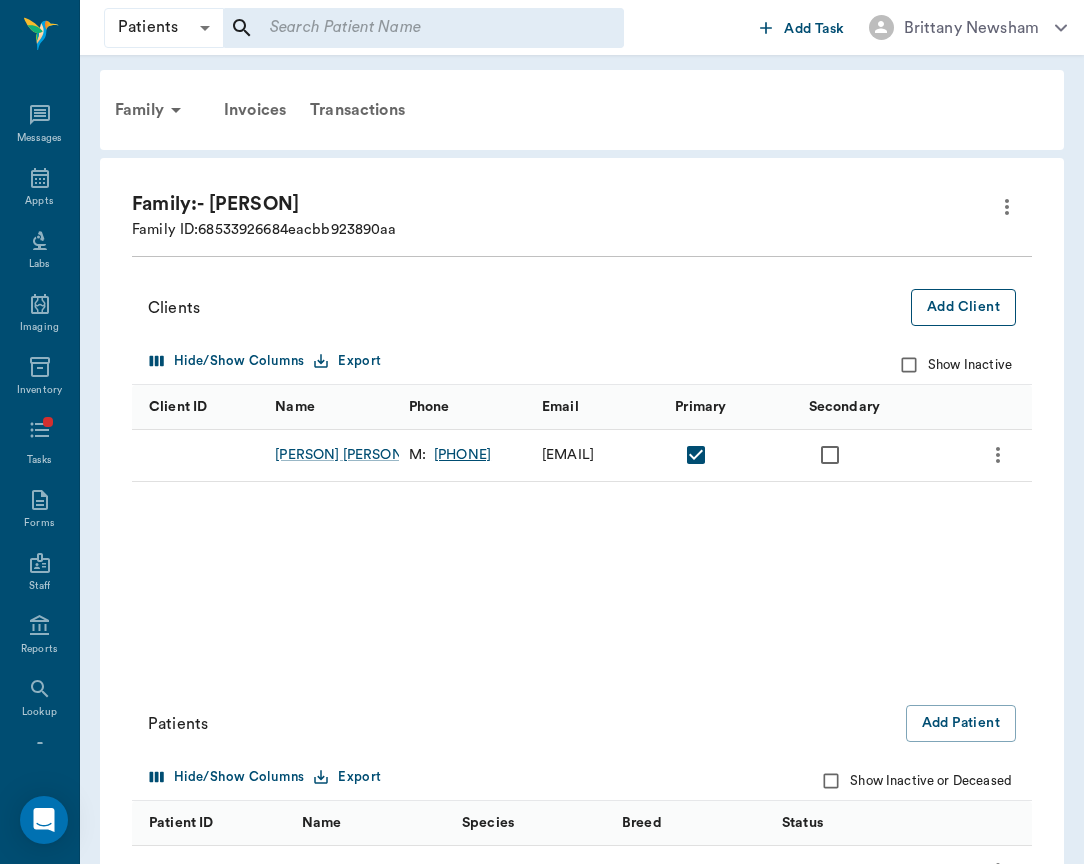 click on "Add Client" at bounding box center (963, 307) 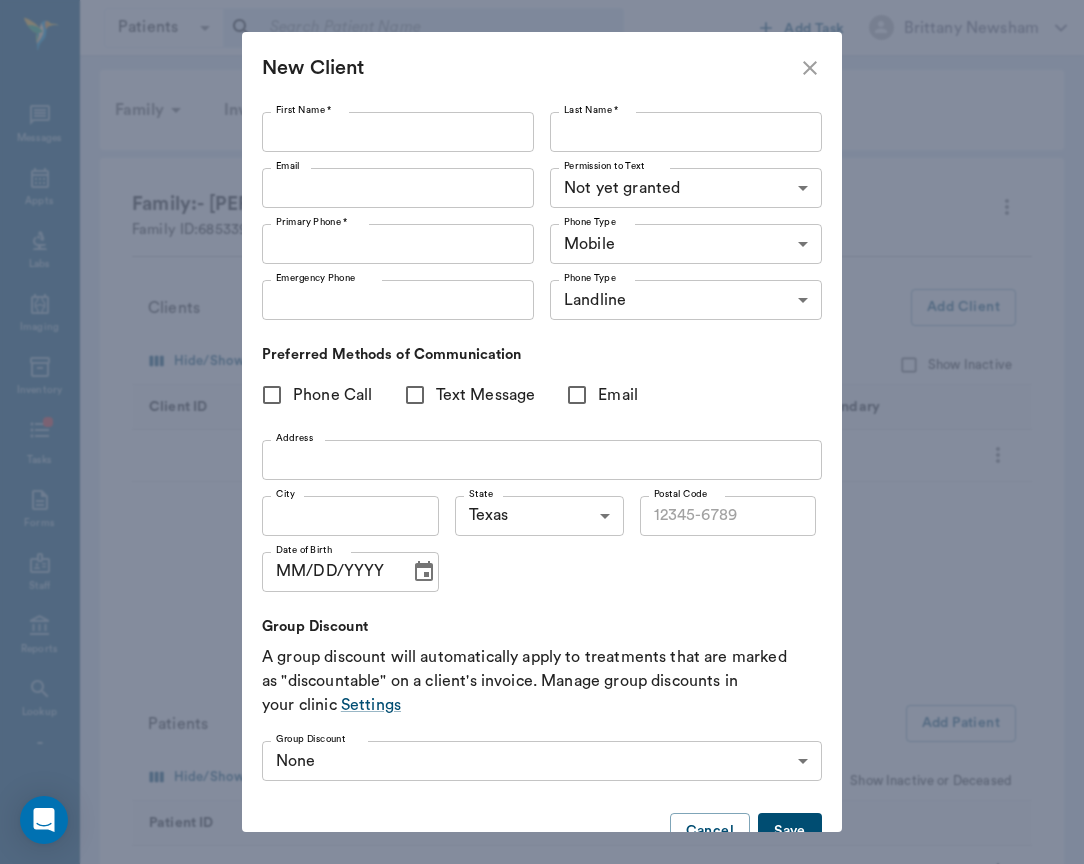 click on "First Name *" at bounding box center (398, 132) 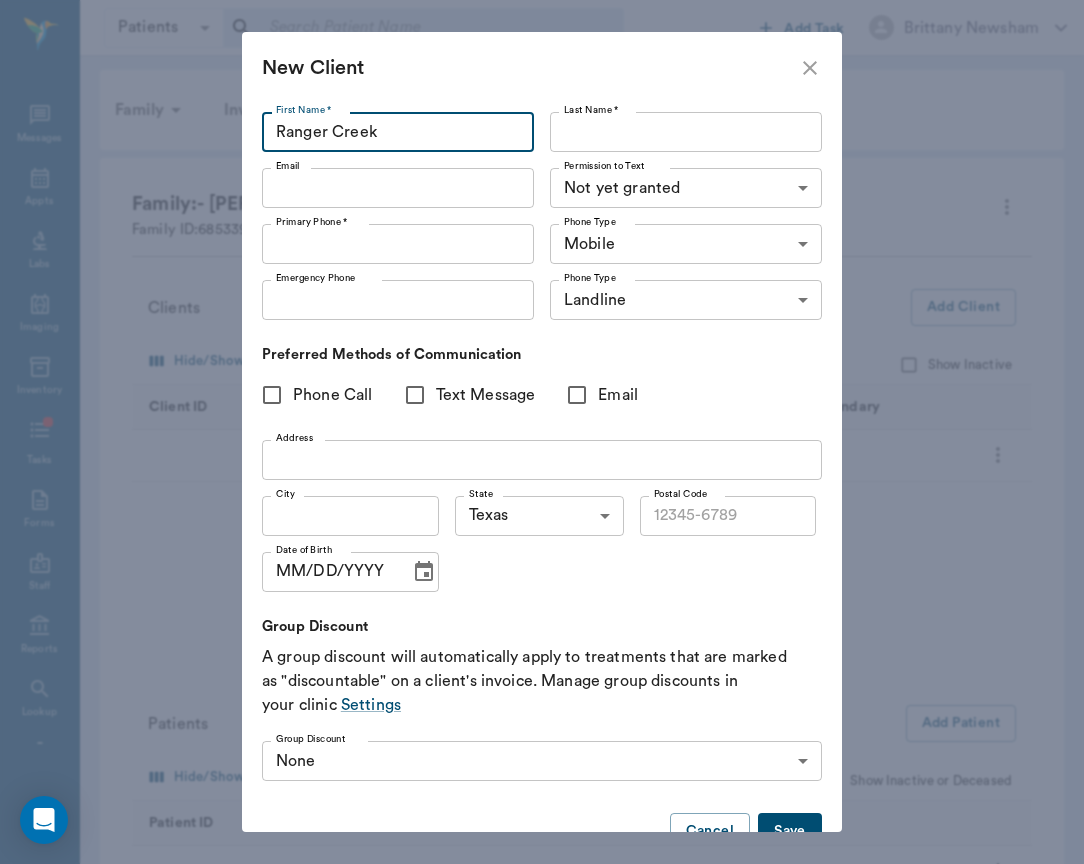 type on "Ranger Creek" 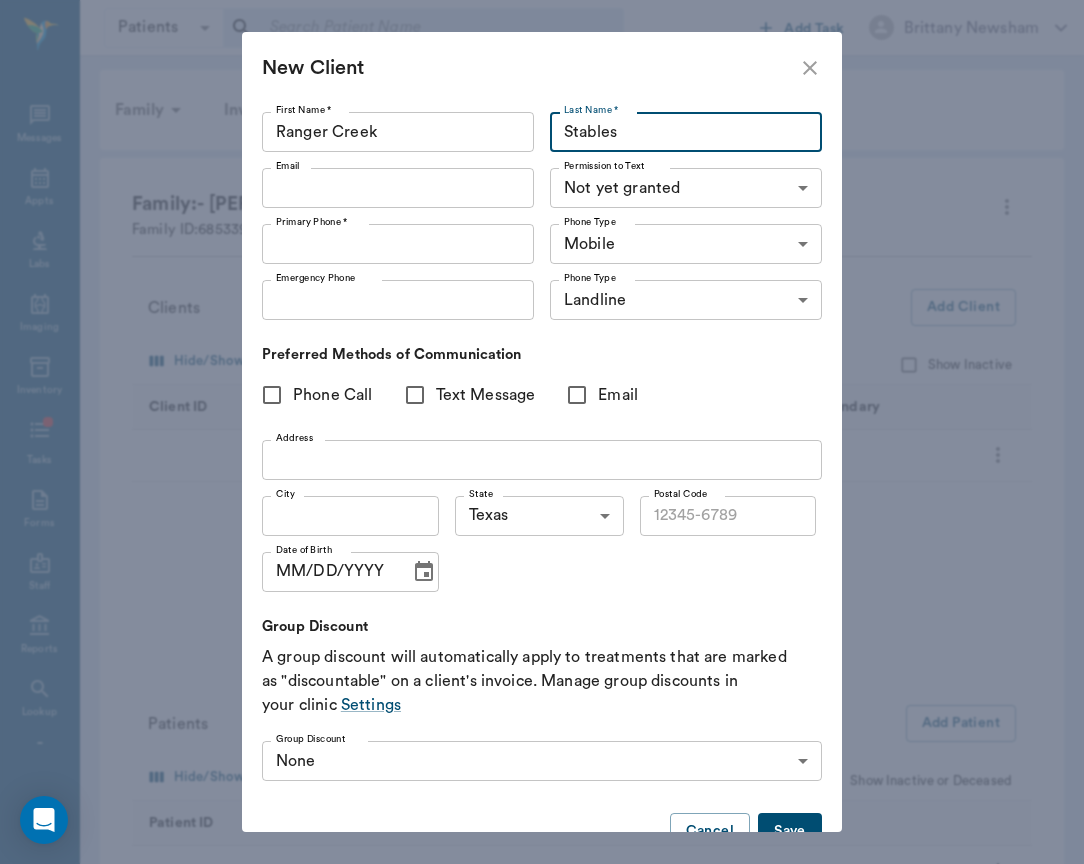 type on "Stables" 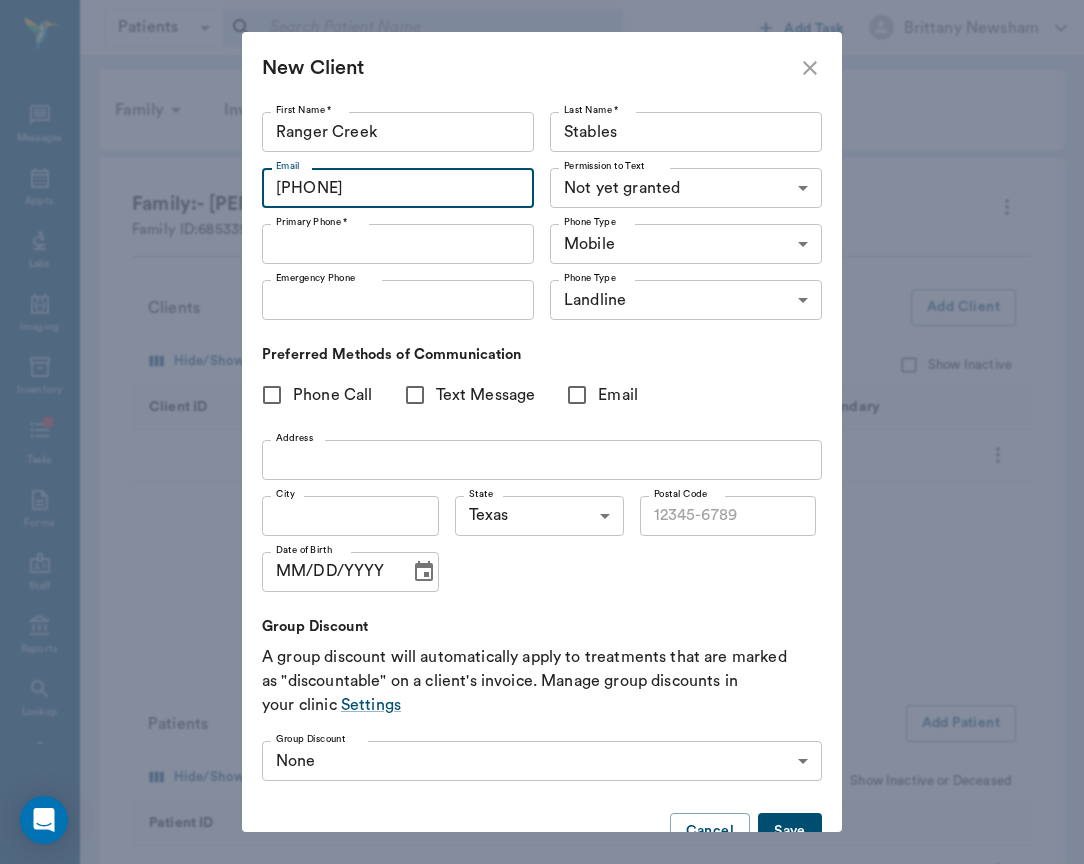 type on "8302305106" 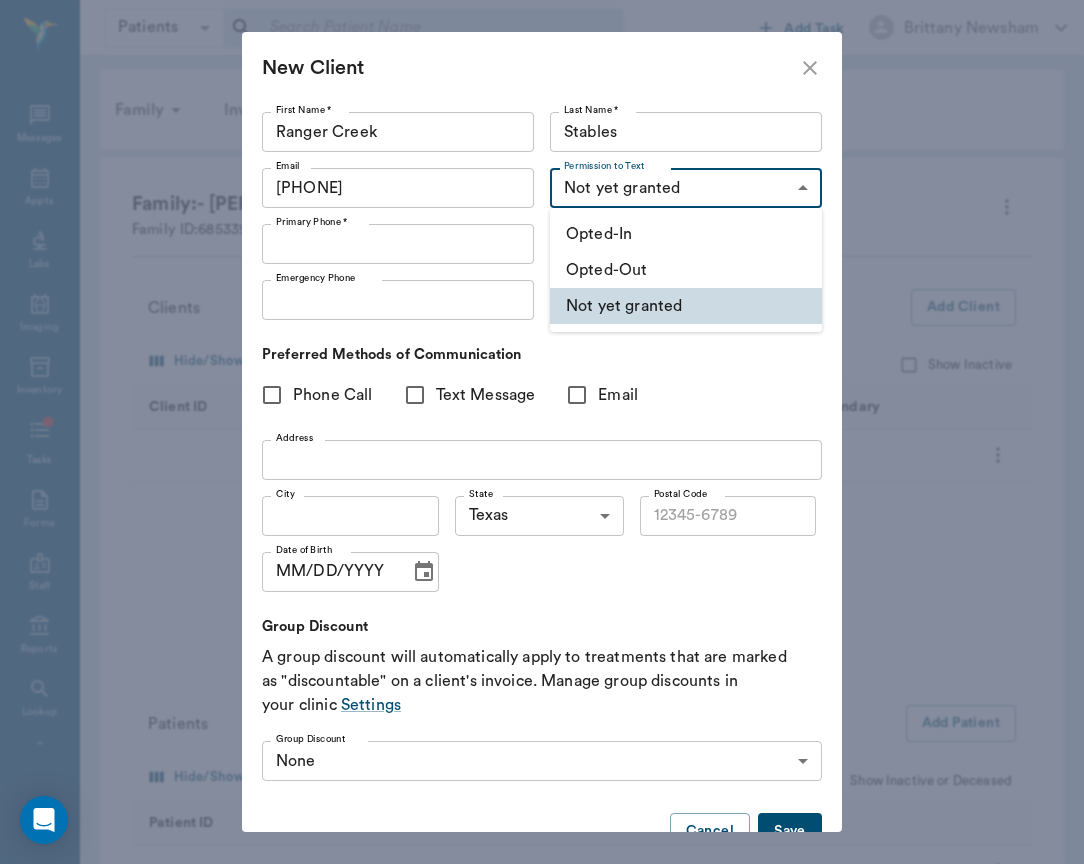 click at bounding box center [542, 432] 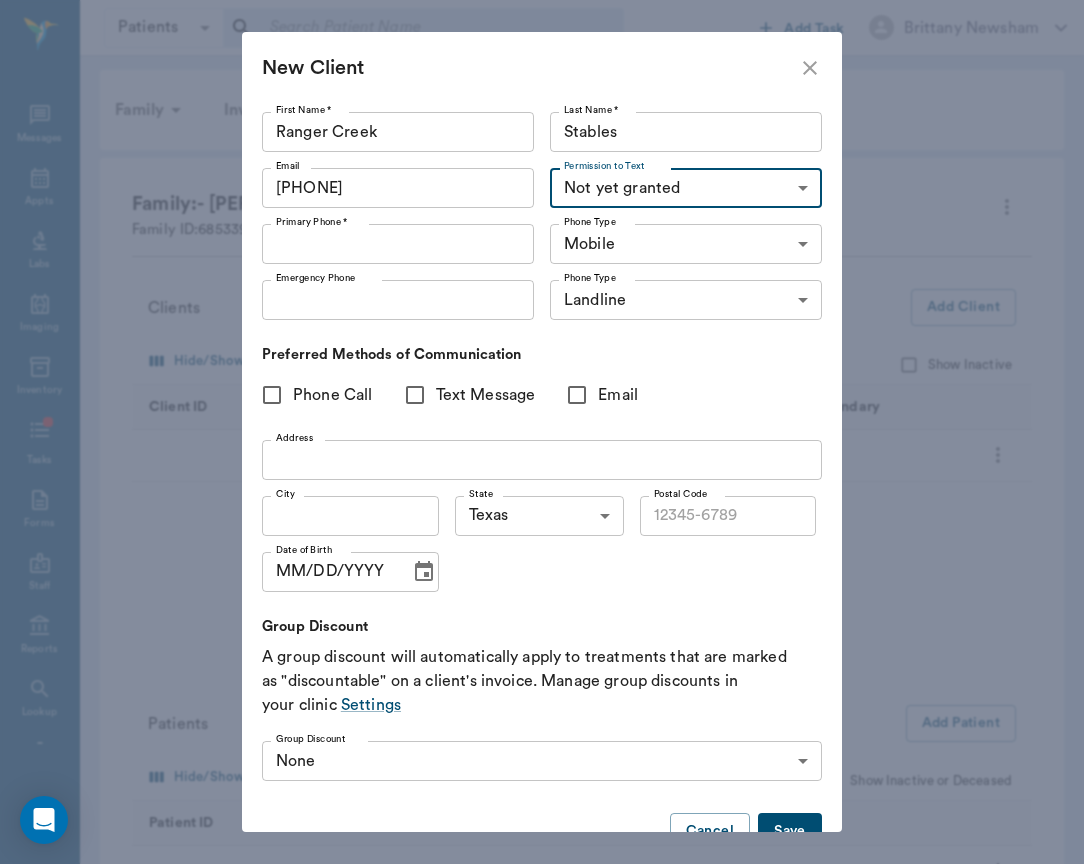 click on "Primary Phone * Primary Phone *" at bounding box center (402, 244) 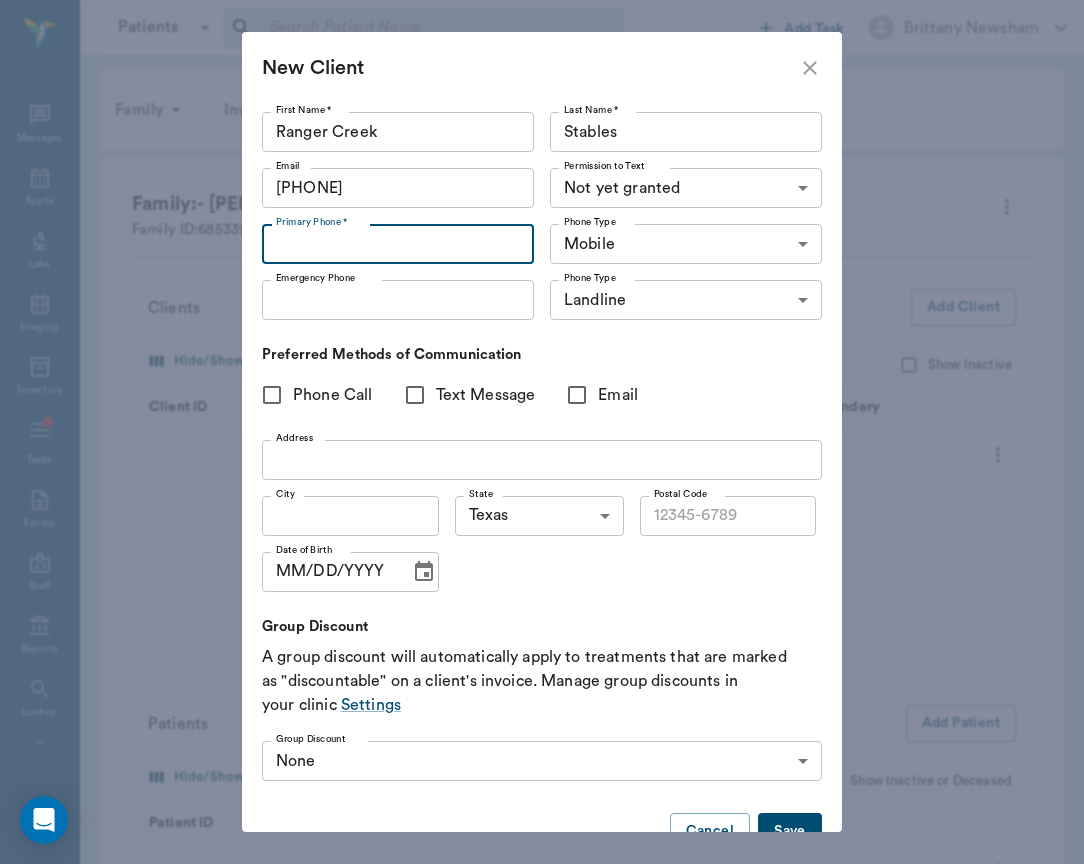click on "Primary Phone *" at bounding box center [398, 244] 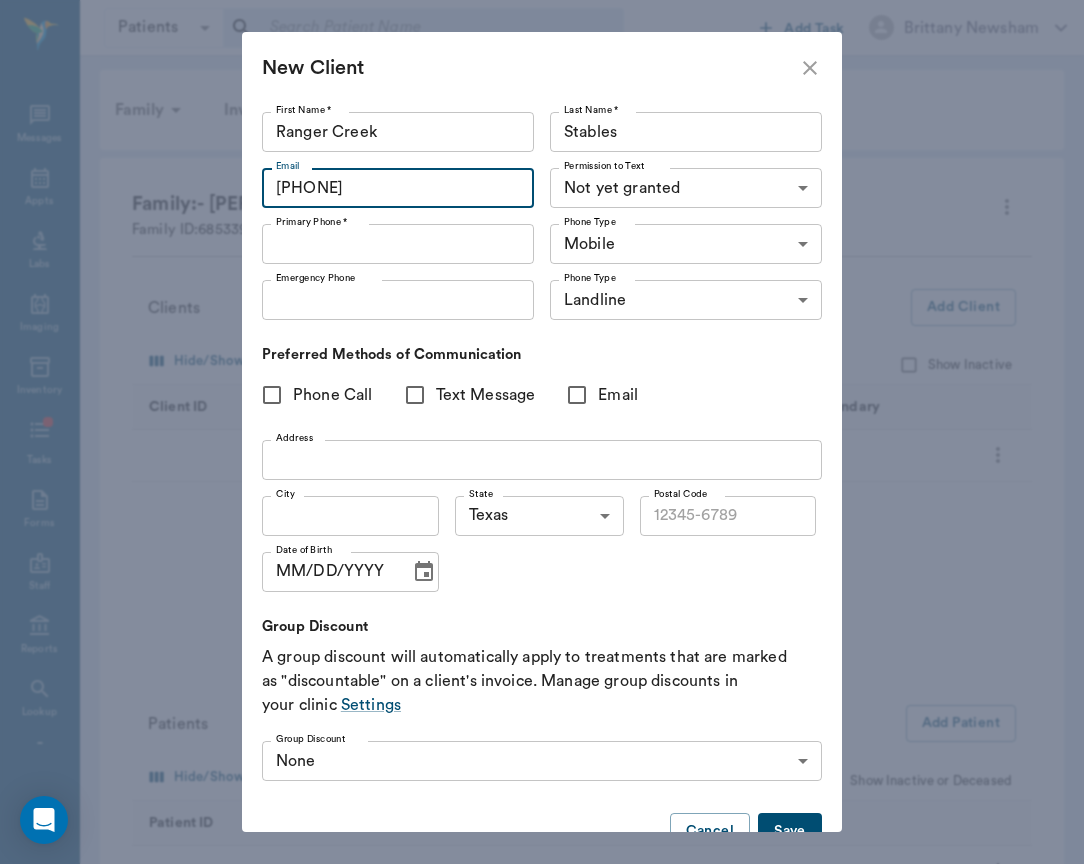 drag, startPoint x: 392, startPoint y: 183, endPoint x: 217, endPoint y: 183, distance: 175 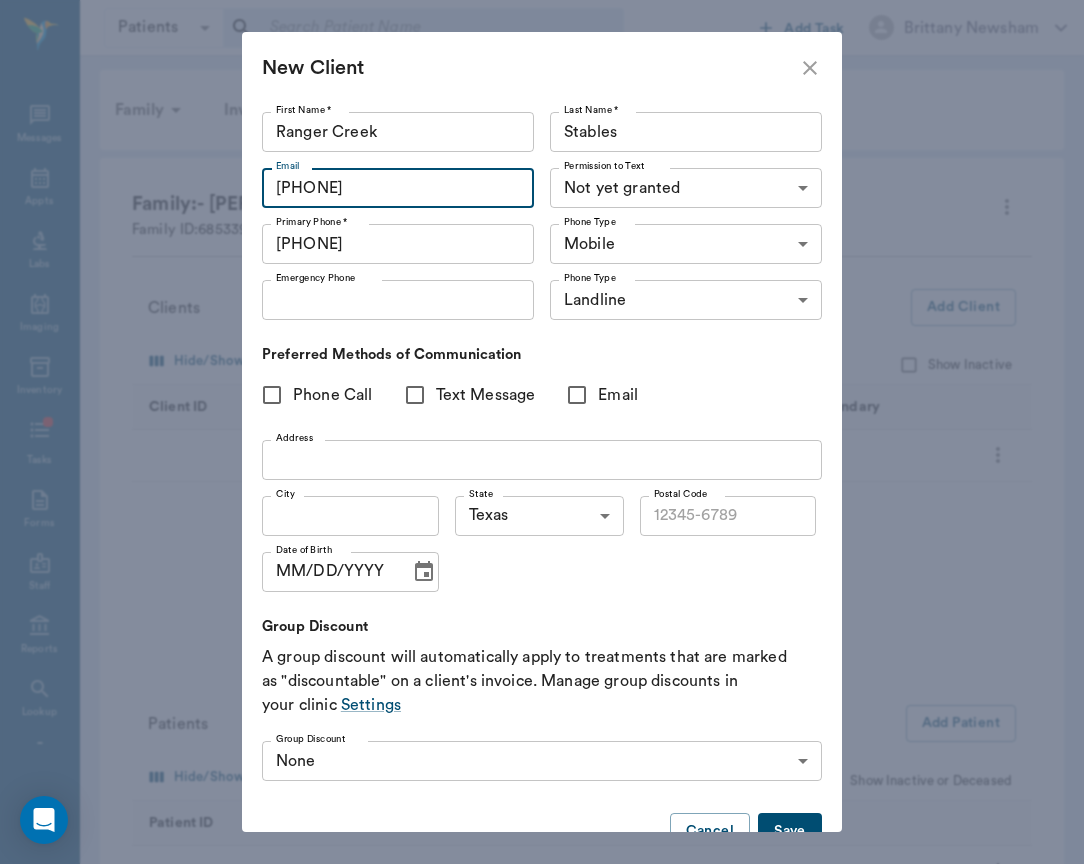 drag, startPoint x: 373, startPoint y: 183, endPoint x: 252, endPoint y: 180, distance: 121.037186 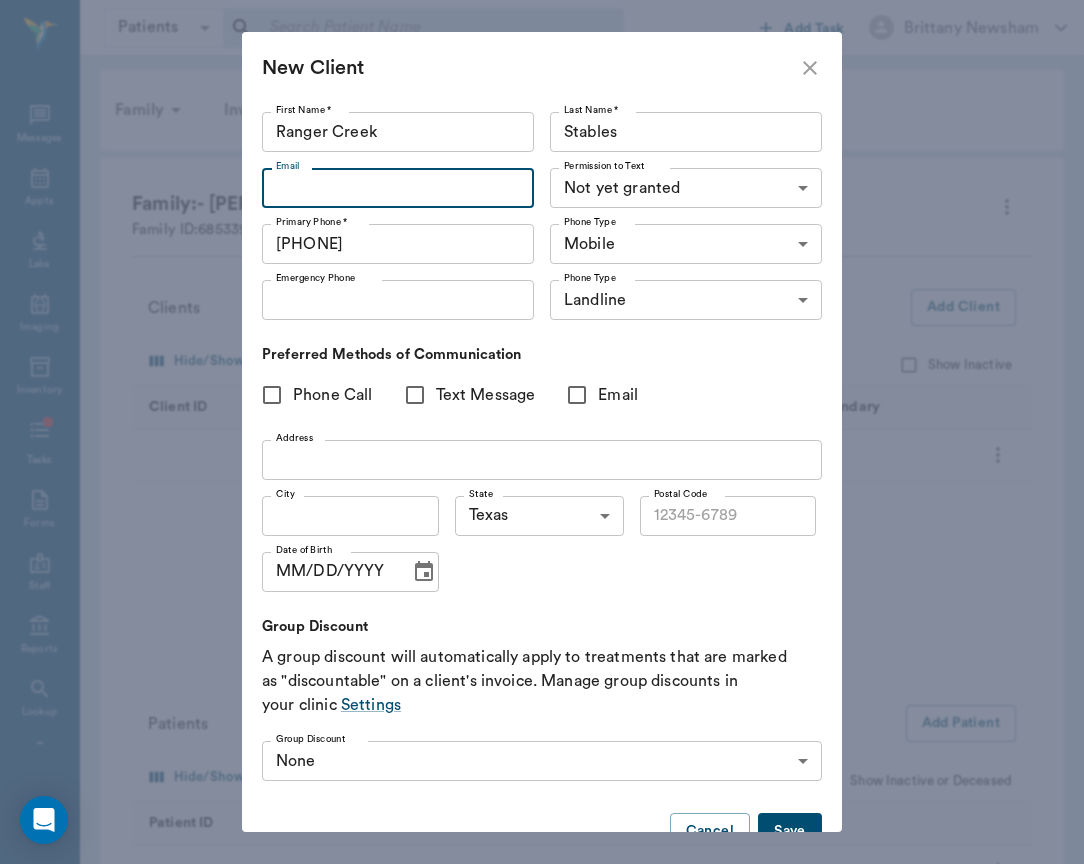 type 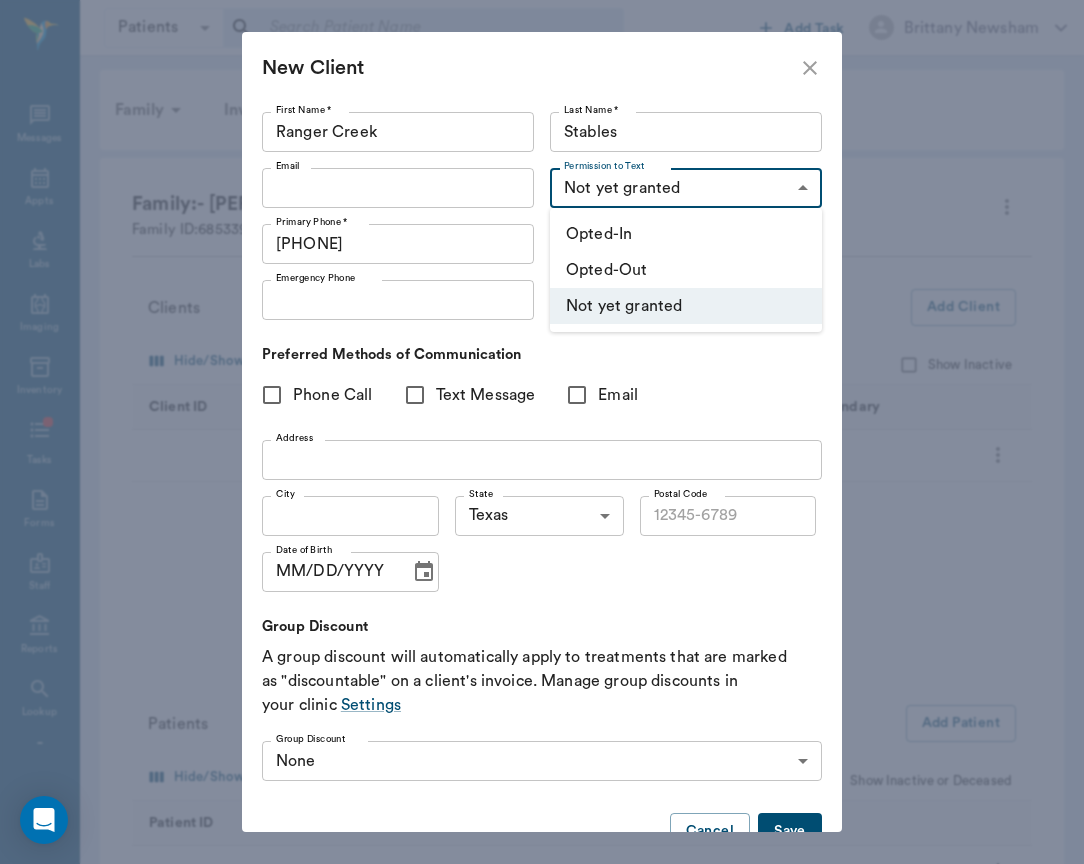 click on "Opted-Out" at bounding box center [686, 270] 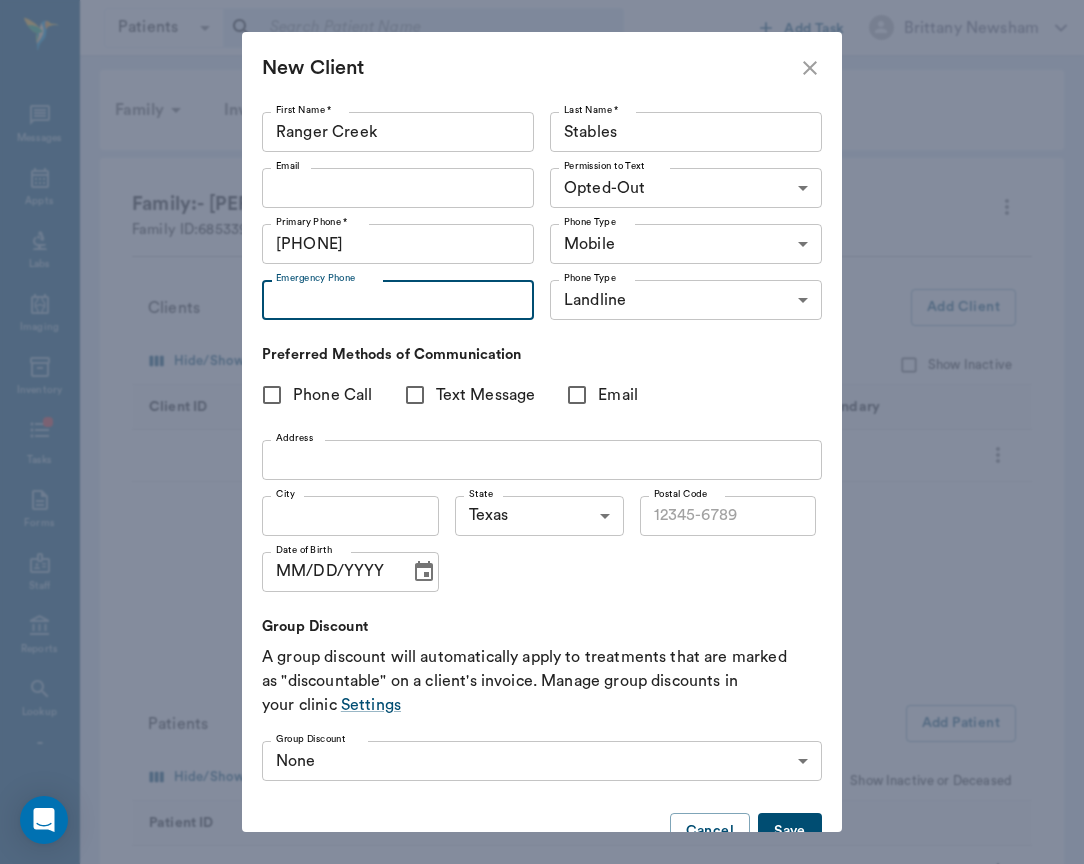 click on "Emergency Phone" at bounding box center [398, 300] 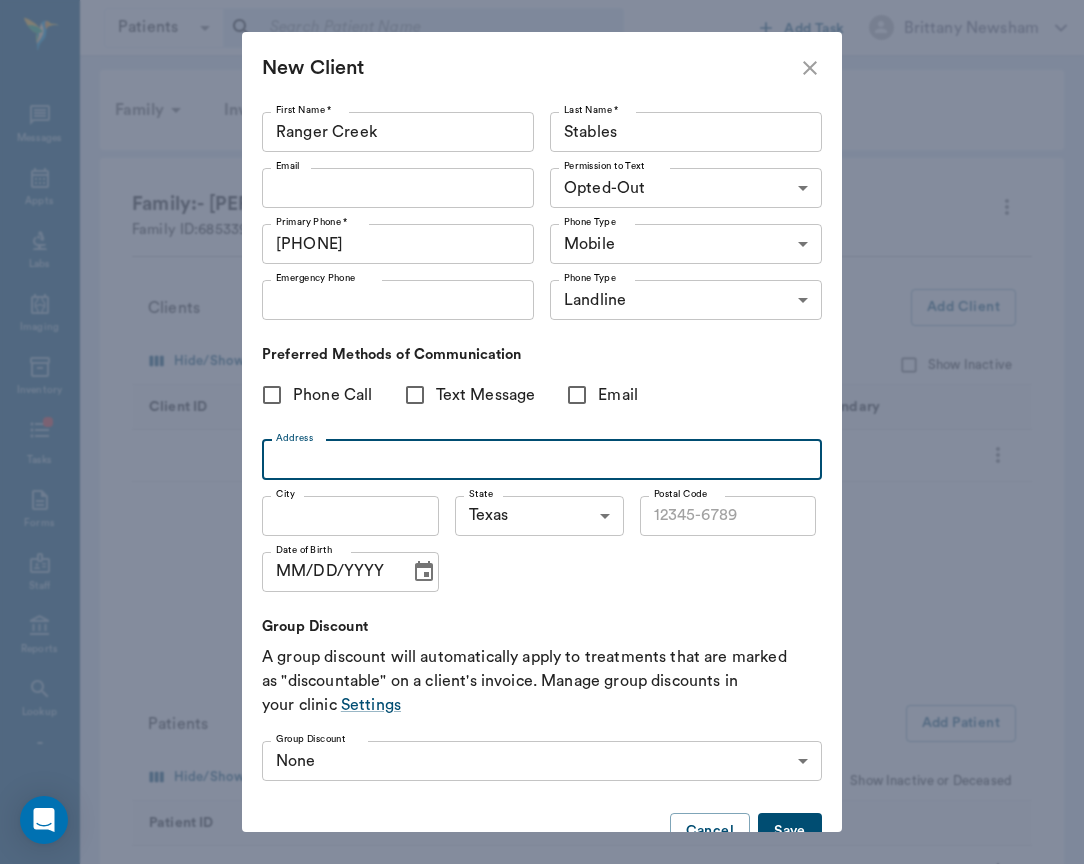 click on "Address" at bounding box center (542, 460) 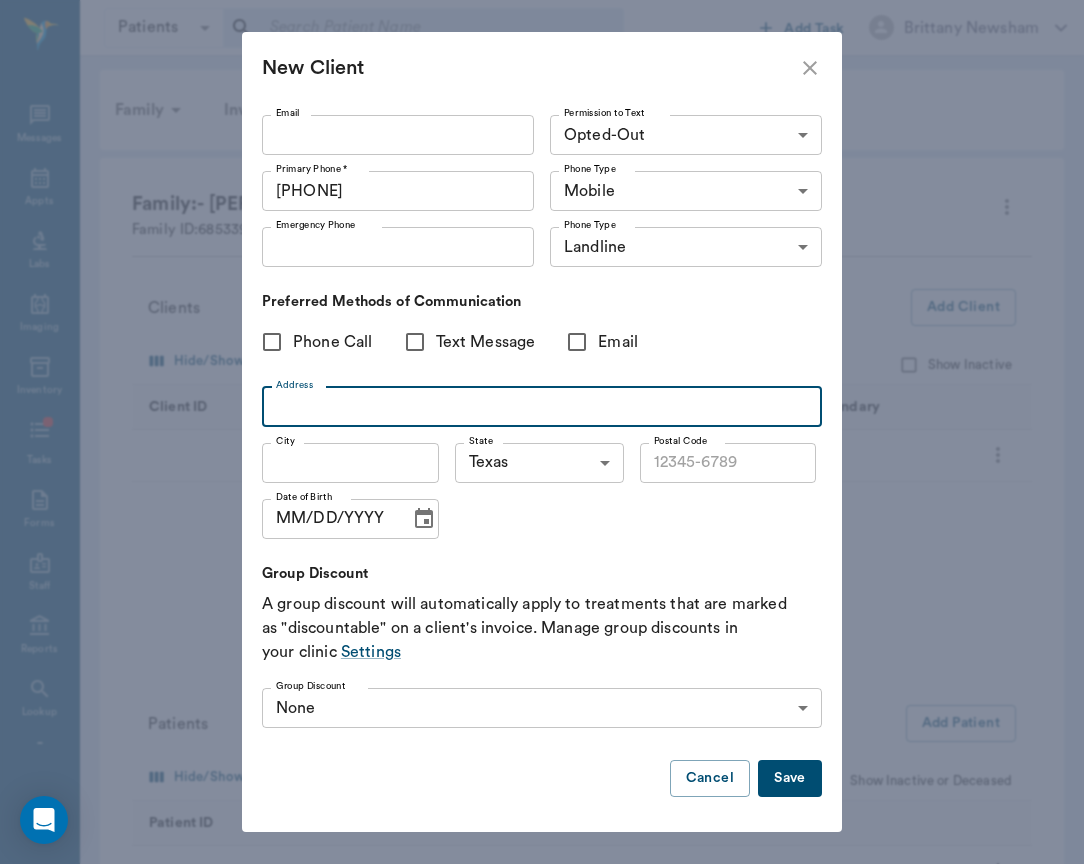 scroll, scrollTop: 52, scrollLeft: 0, axis: vertical 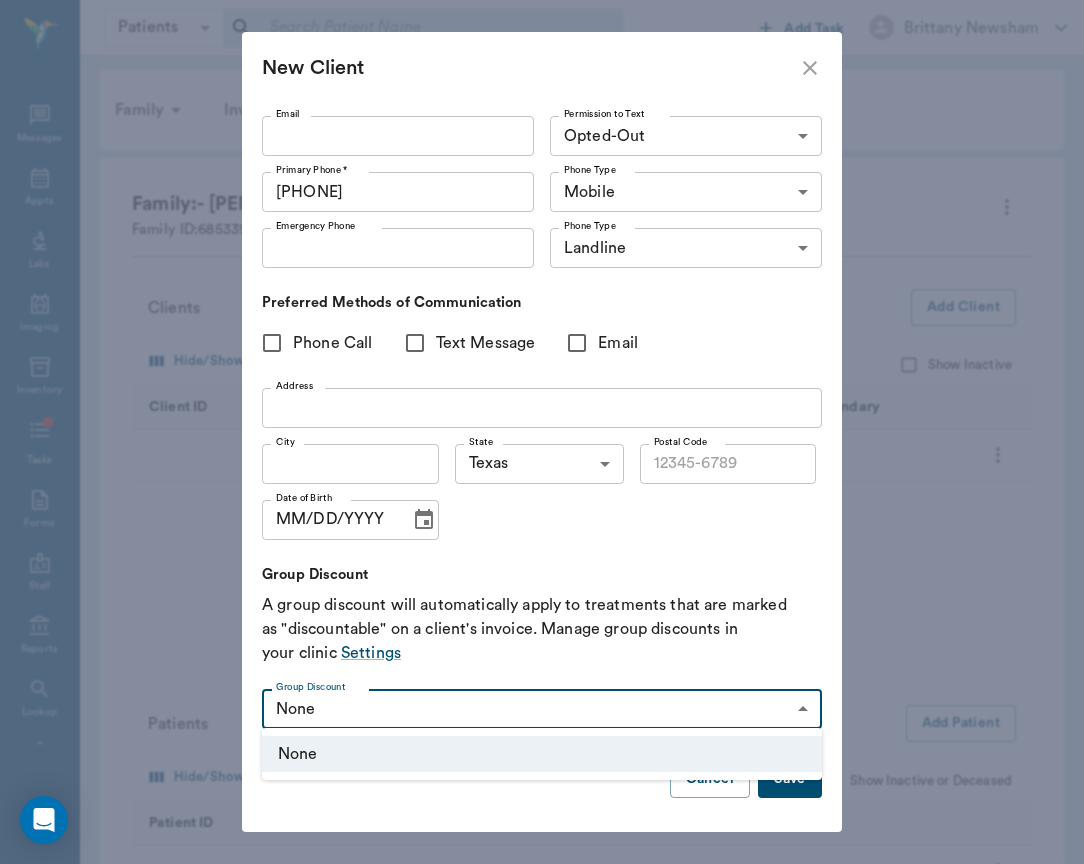 click on "Patients Patients ​ ​ Add Task Brittany Newsham Nectar Messages Appts Labs Imaging Inventory Tasks Forms Staff Reports Lookup Settings Family Invoices Transactions Family:  Gonzalez Family ID:  68533926684eacbb923890aa Clients Add Client Hide/Show Columns Export Show Inactive Client ID Name Phone Email Primary Secondary Juan Gonzalez M:  (210) 863-9495 jmgr1981@hotmail.com Patients Add Patient Hide/Show Columns Export Show Inactive or Deceased Patient ID Name Species Breed Status 265_P2 Bella Canine Australian Cattle Dog Active 265_P1 Domino Equine Lucitano Active NectarVet | High Caliber Performance
Settings Sign Out View all family members Patients Bella Gonzalez #265_P2    -    ACTIVE   Domino Gonzalez #265_P1    -    ACTIVE   Clients Juan Gonzalez #265_C1 Edit Family Mark account balance as Sent to Collections Mark account balance as Written-Off Deactivate Transfer to different client Mark as Deceased Transfer to different client Mark as Deceased New Client First Name * Ranger Creek Stables TX" at bounding box center (542, 564) 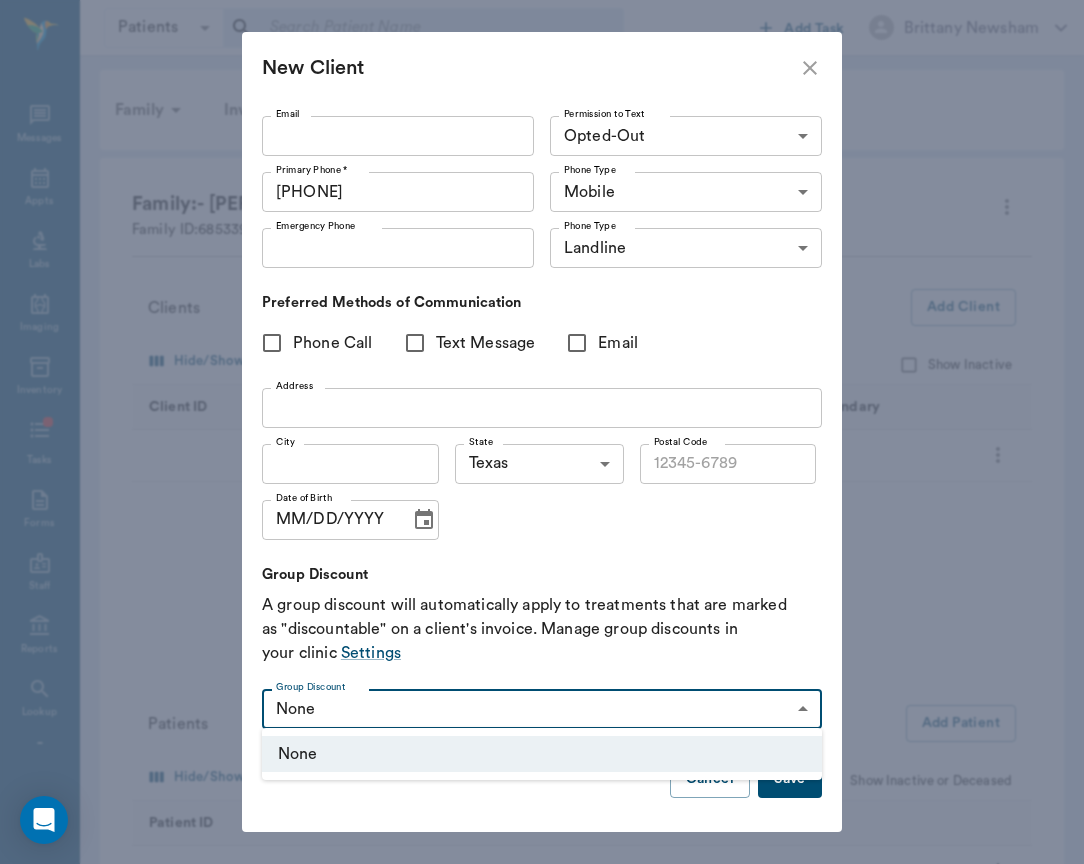 click at bounding box center (542, 432) 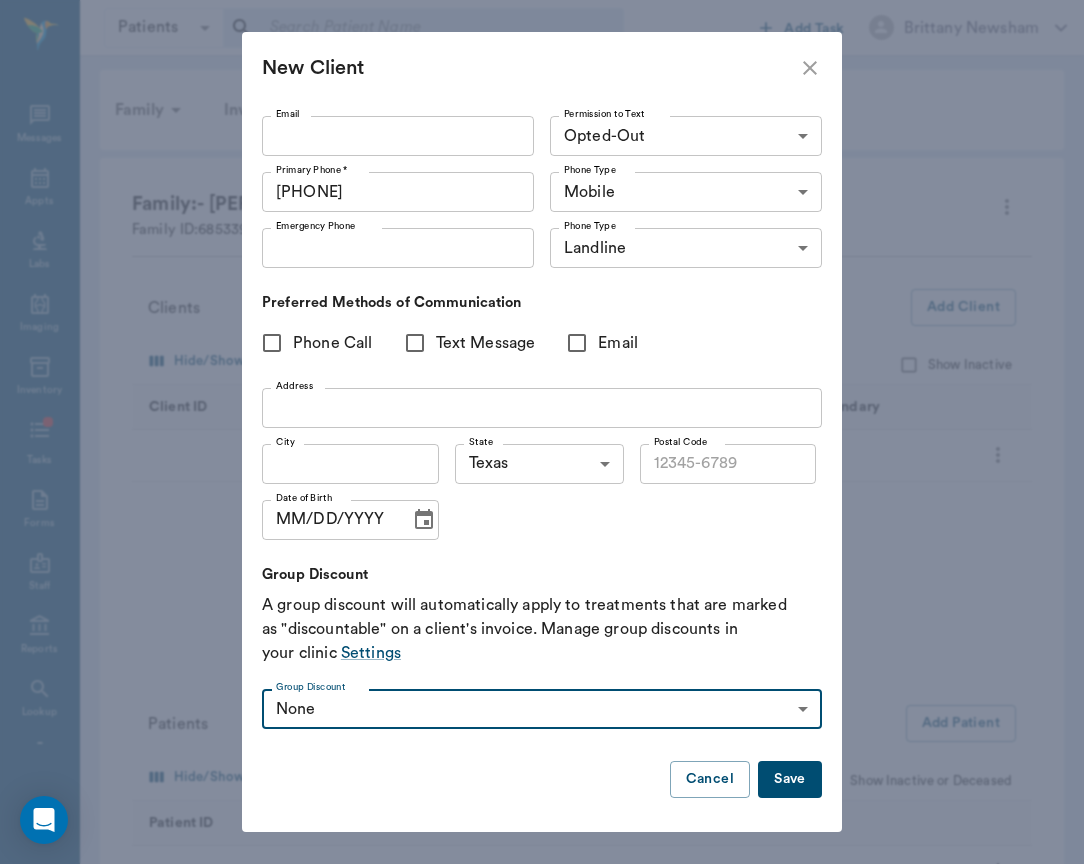 click on "Phone Call" at bounding box center [272, 343] 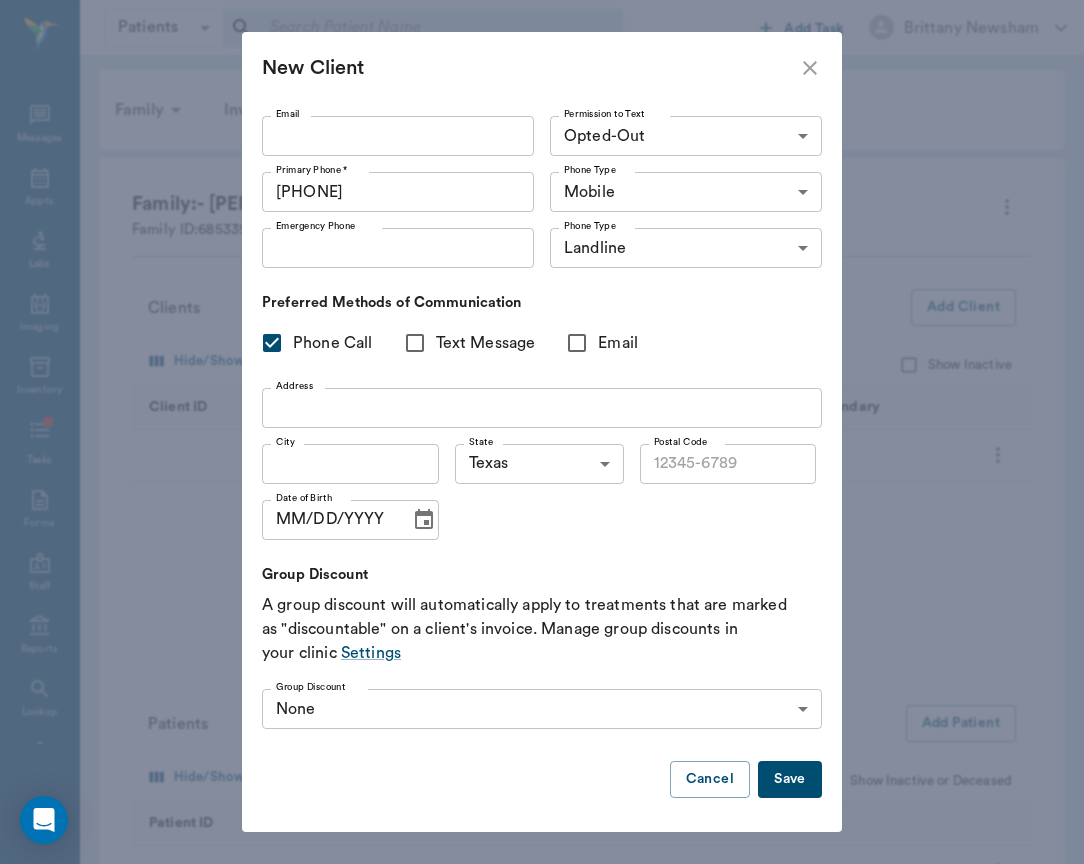 click on "Save" at bounding box center [790, 779] 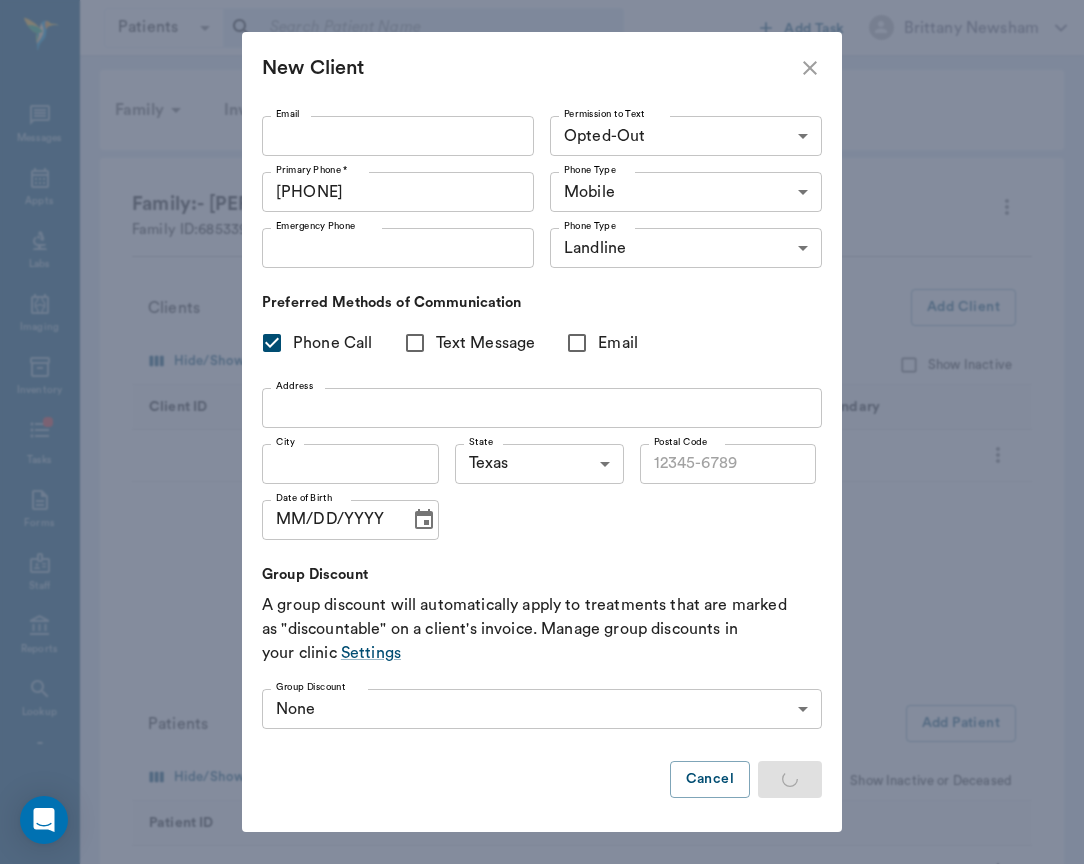 type on "UNKNOWN" 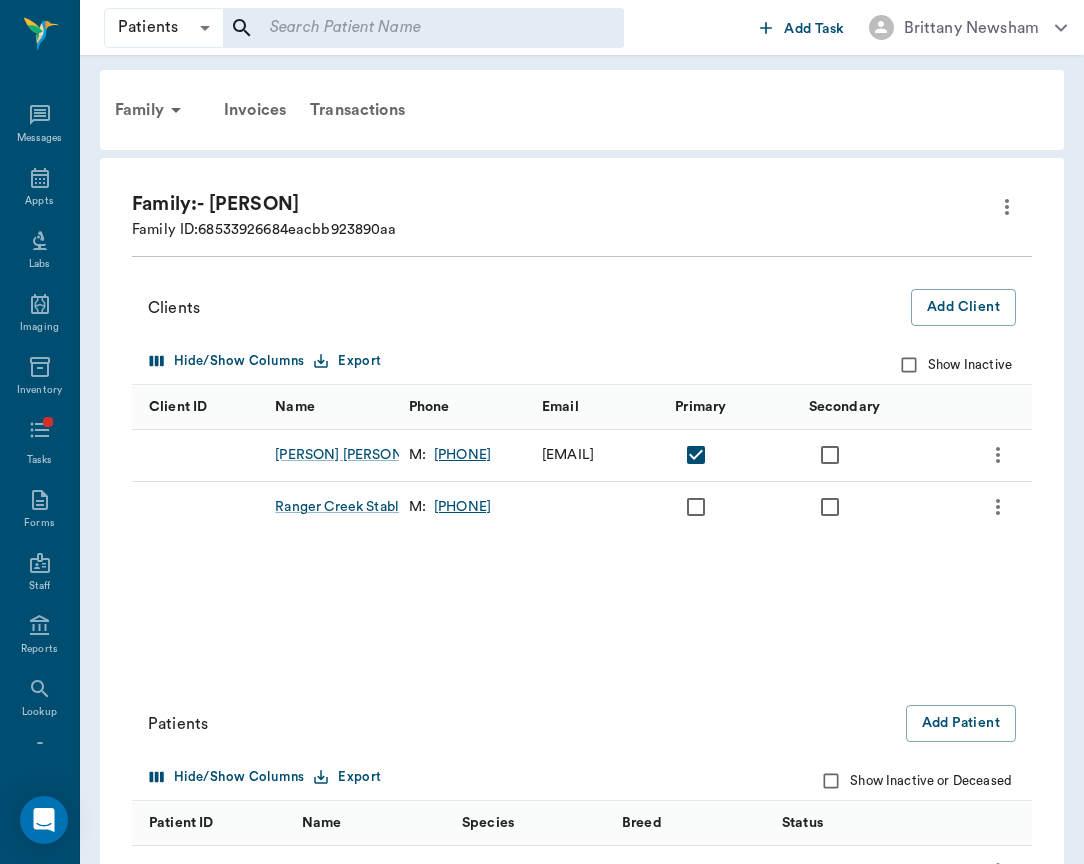 click at bounding box center (830, 507) 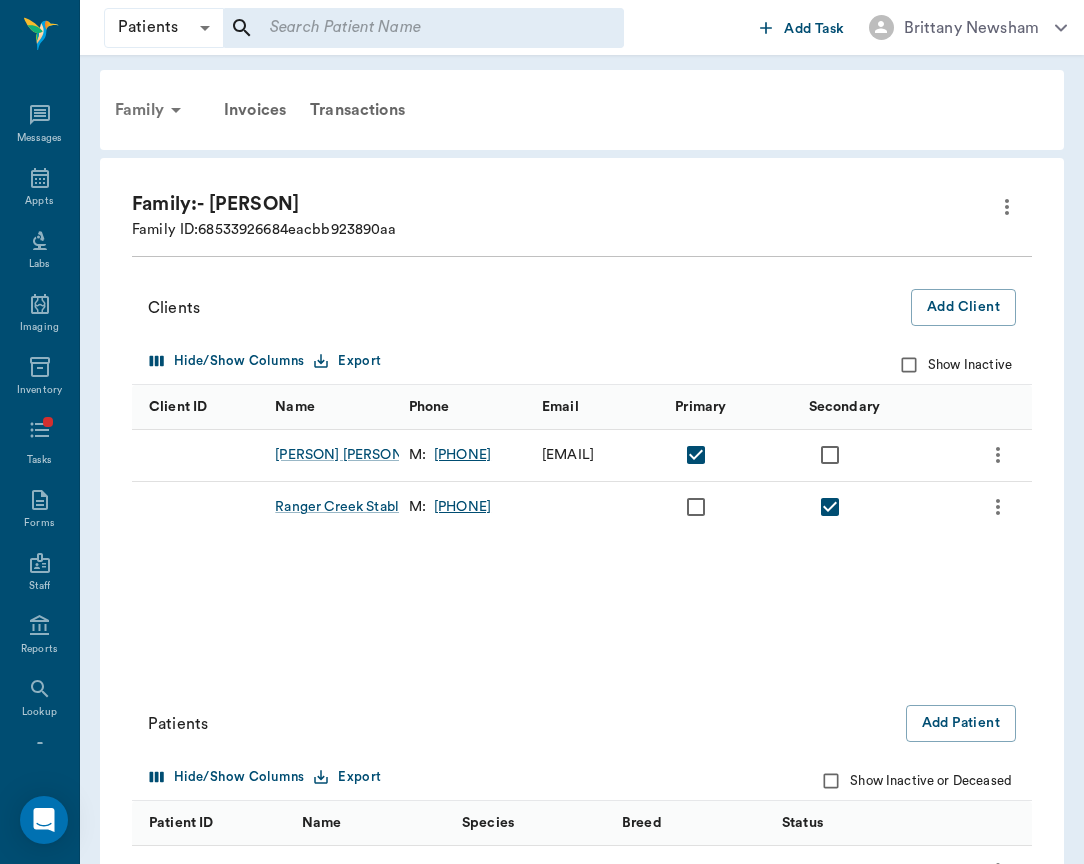 scroll, scrollTop: 0, scrollLeft: 0, axis: both 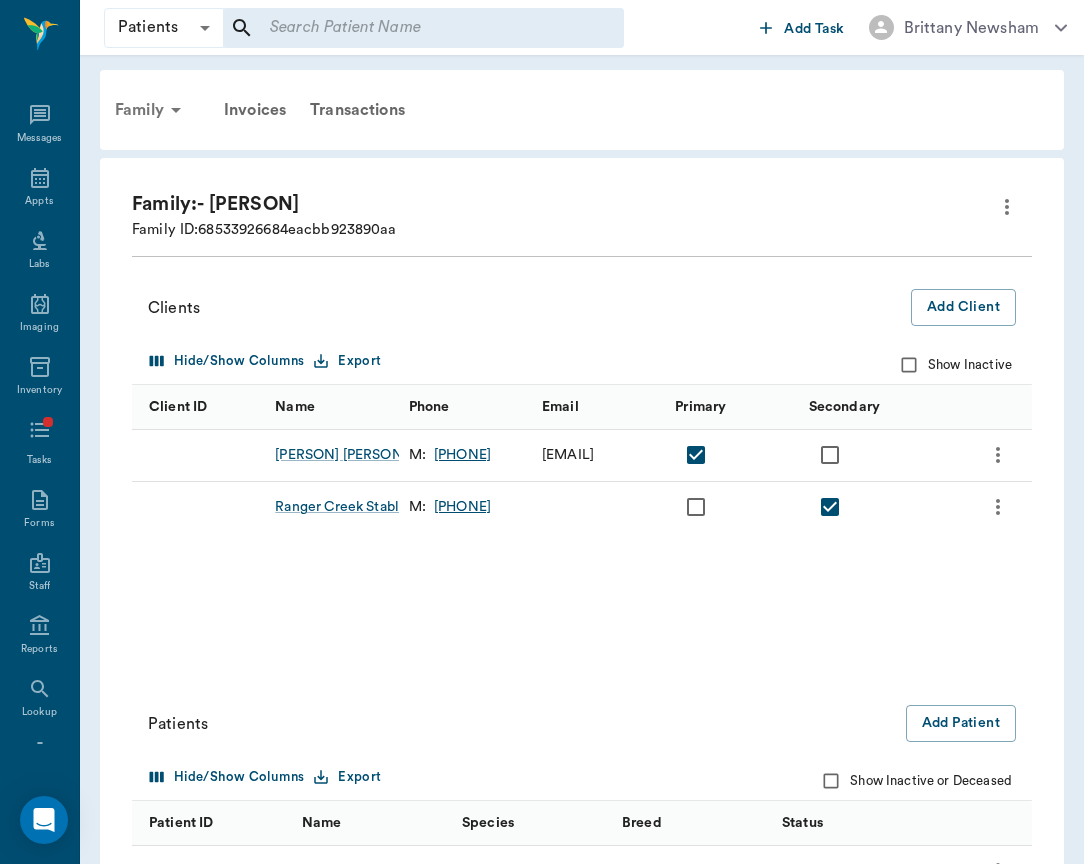 click on "Family" at bounding box center (151, 110) 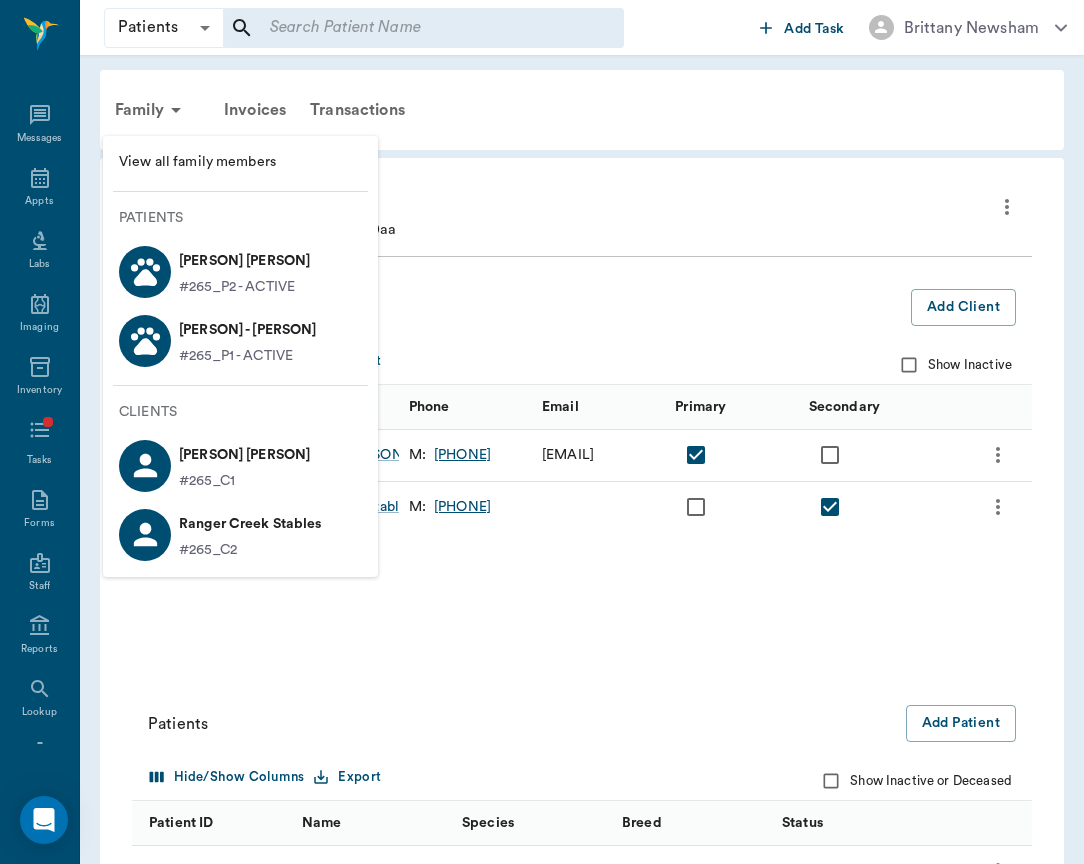 click on "Domino Gonzalez" at bounding box center (248, 330) 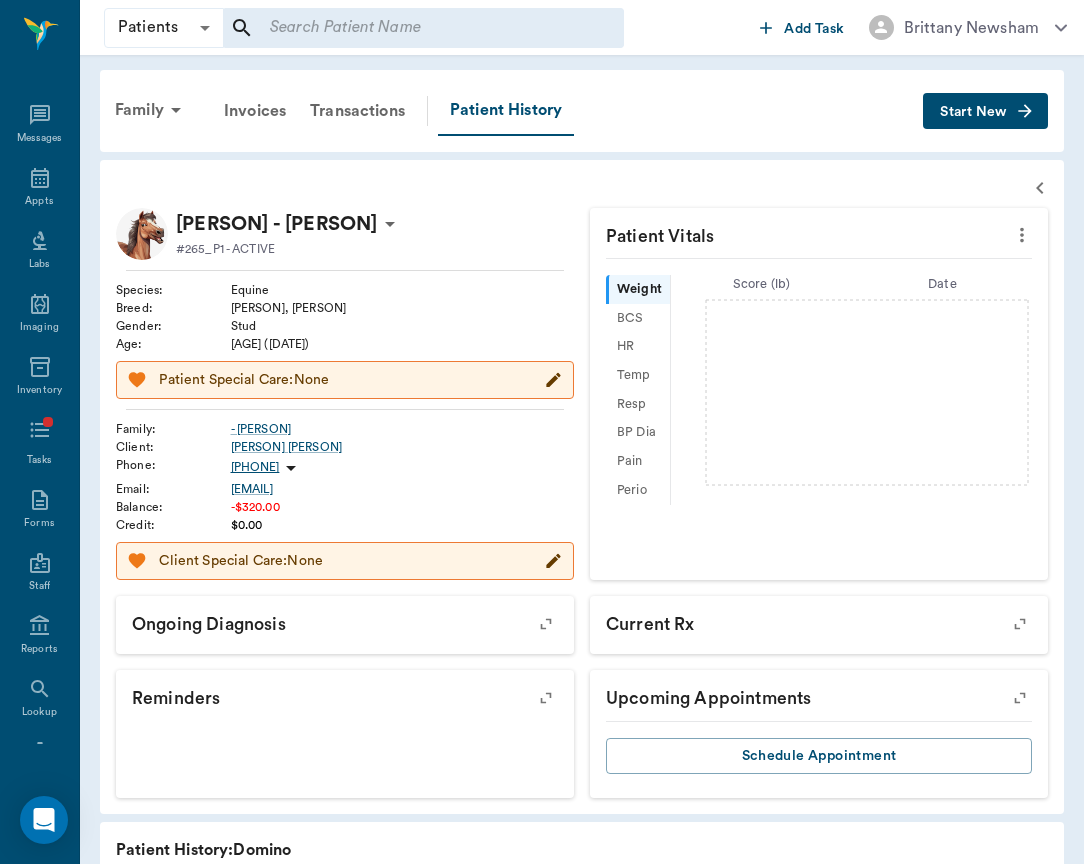 click 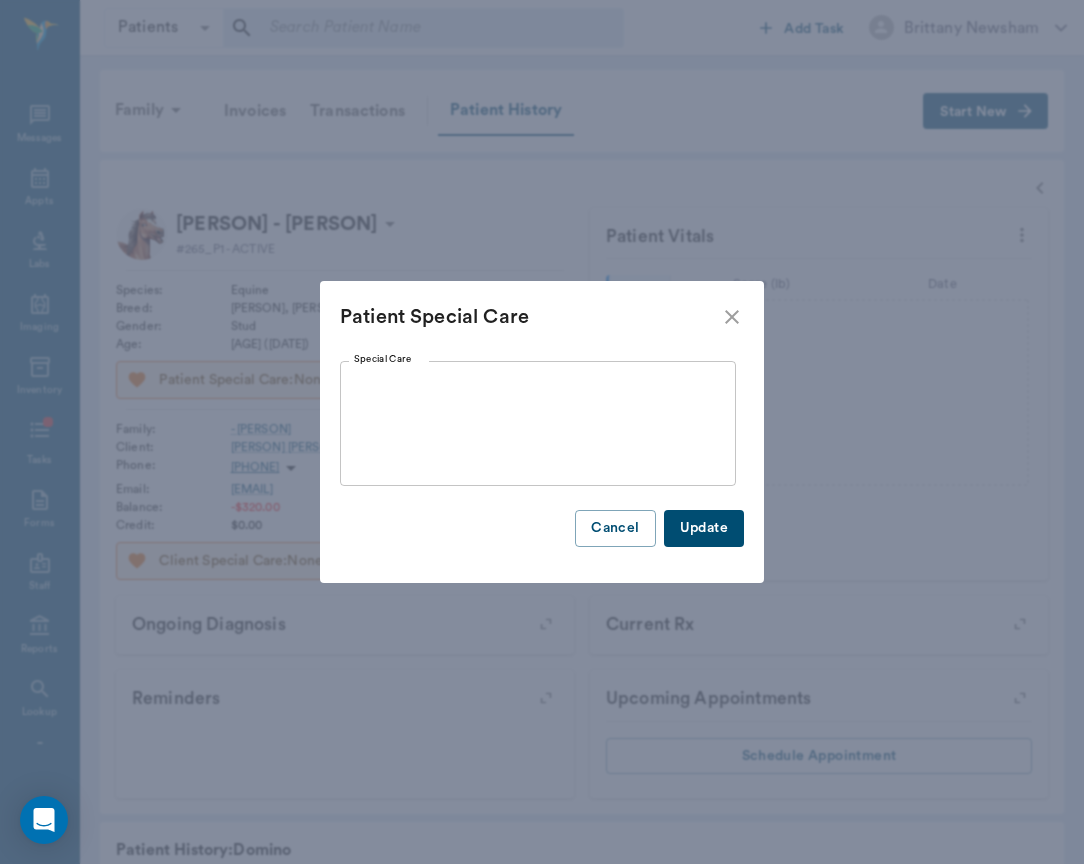 click on "Special Care" at bounding box center [538, 424] 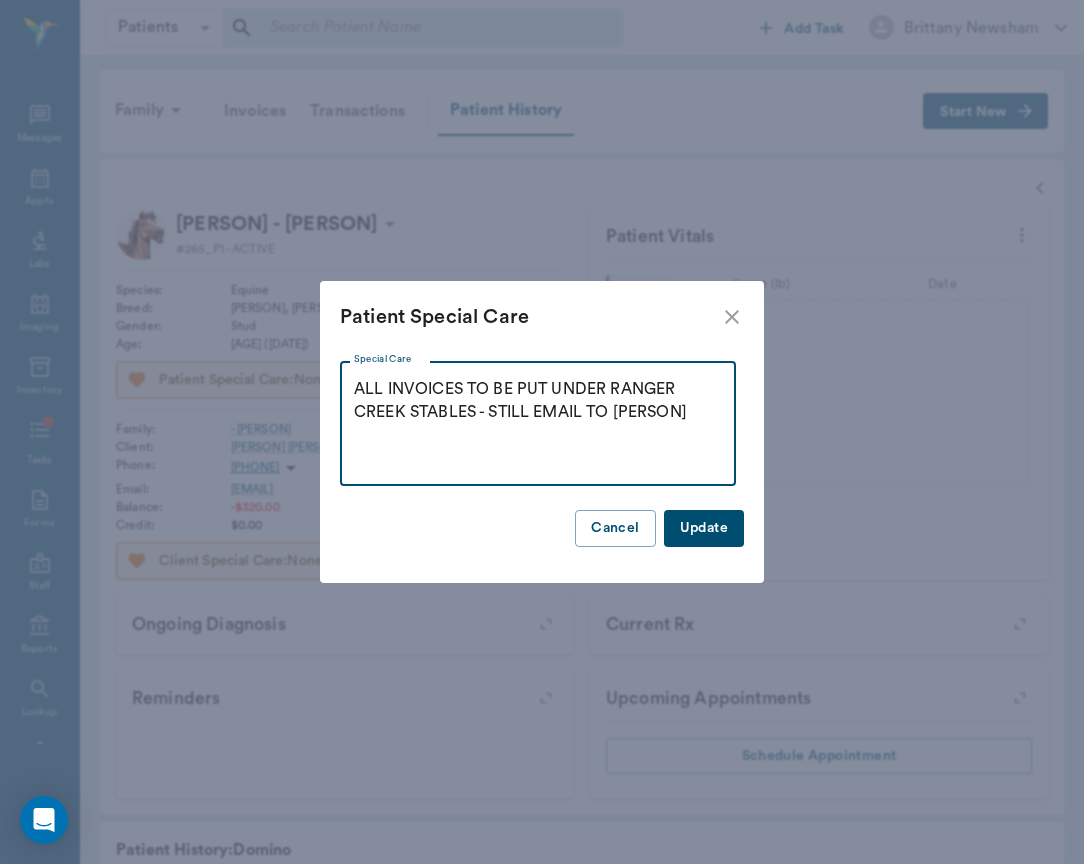 type on "ALL INVOICES TO BE PUT UNDER RANGER CREEK STABLES - STILL EMAIL TO JUAN GONZALES" 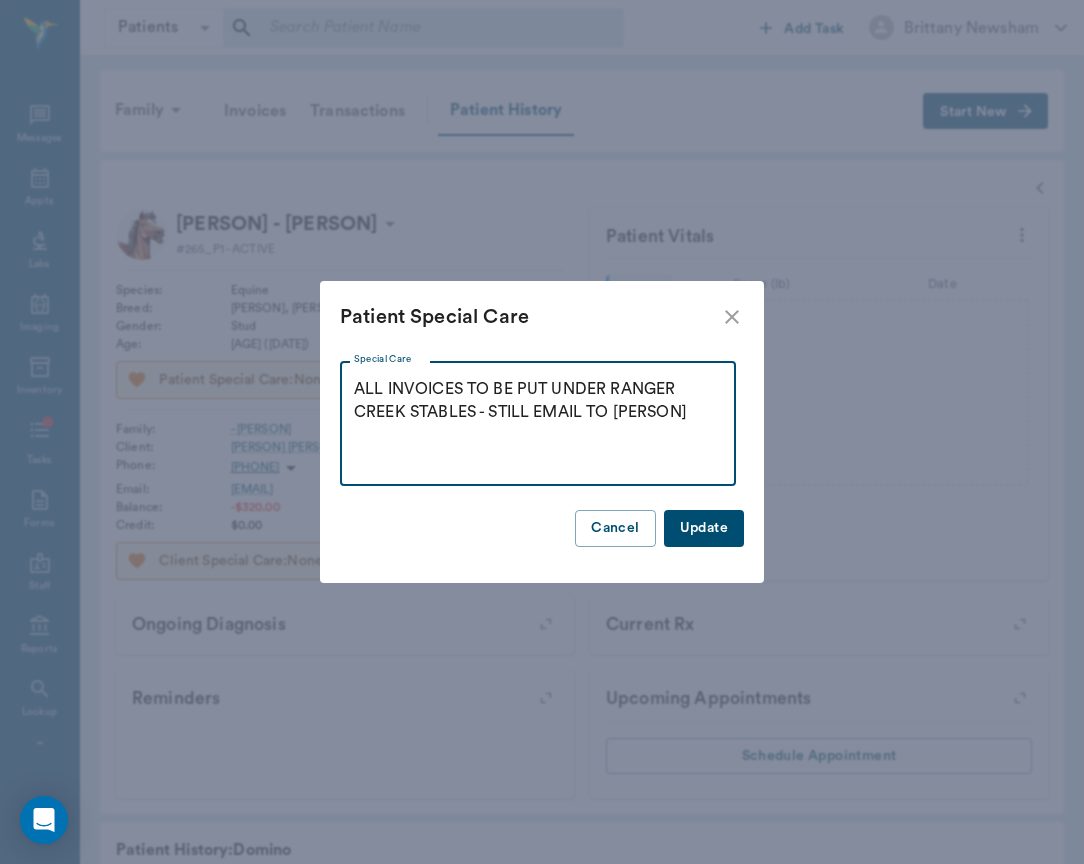 click on "Update" at bounding box center (704, 528) 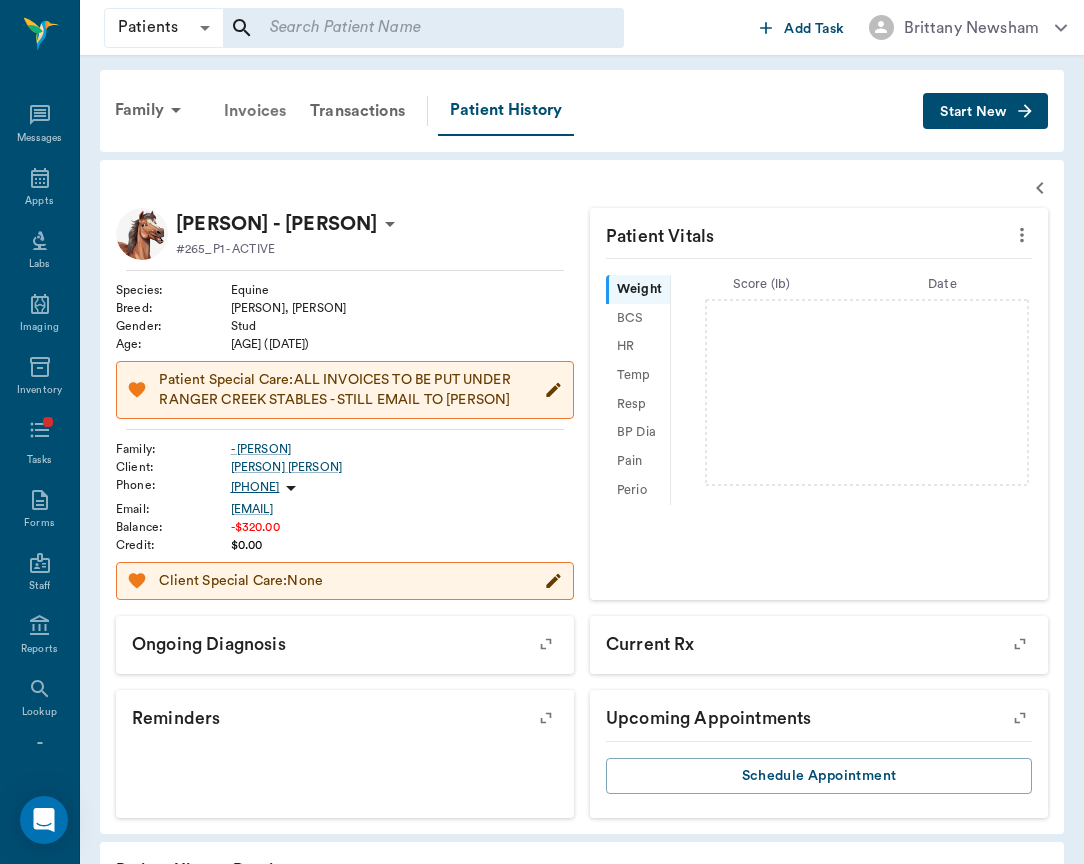 click on "Invoices" at bounding box center (255, 111) 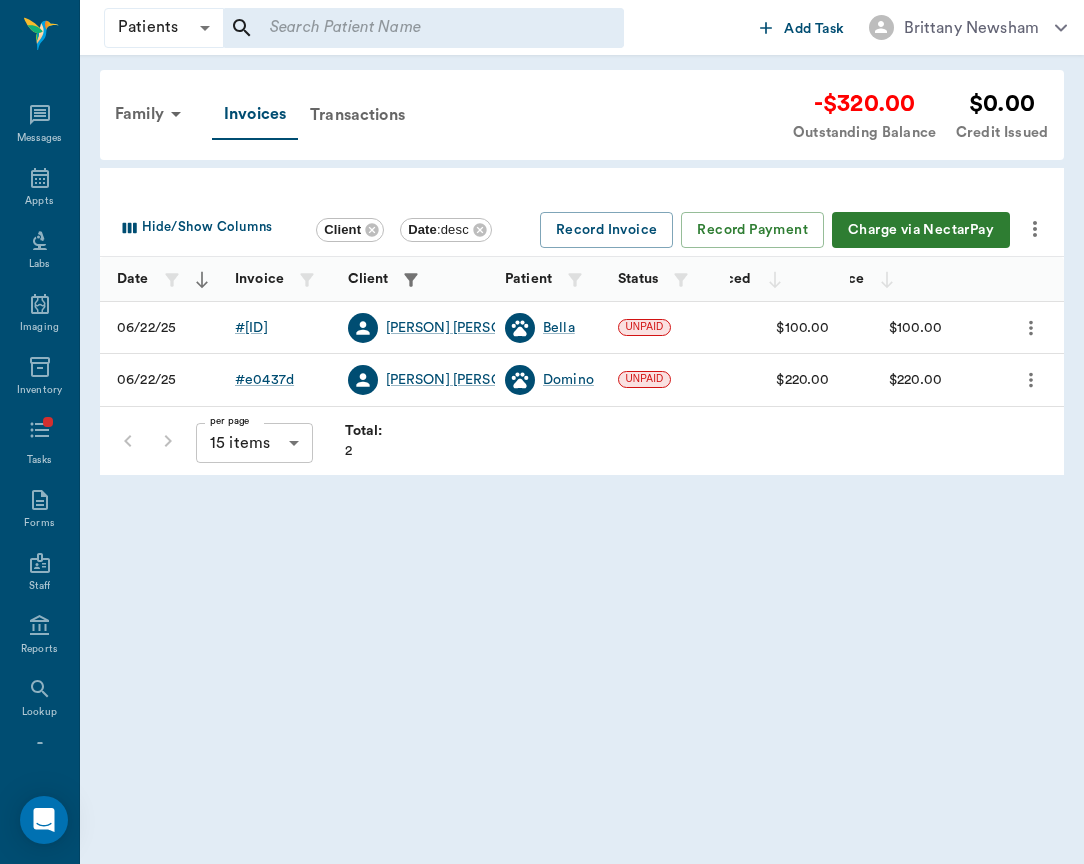 click 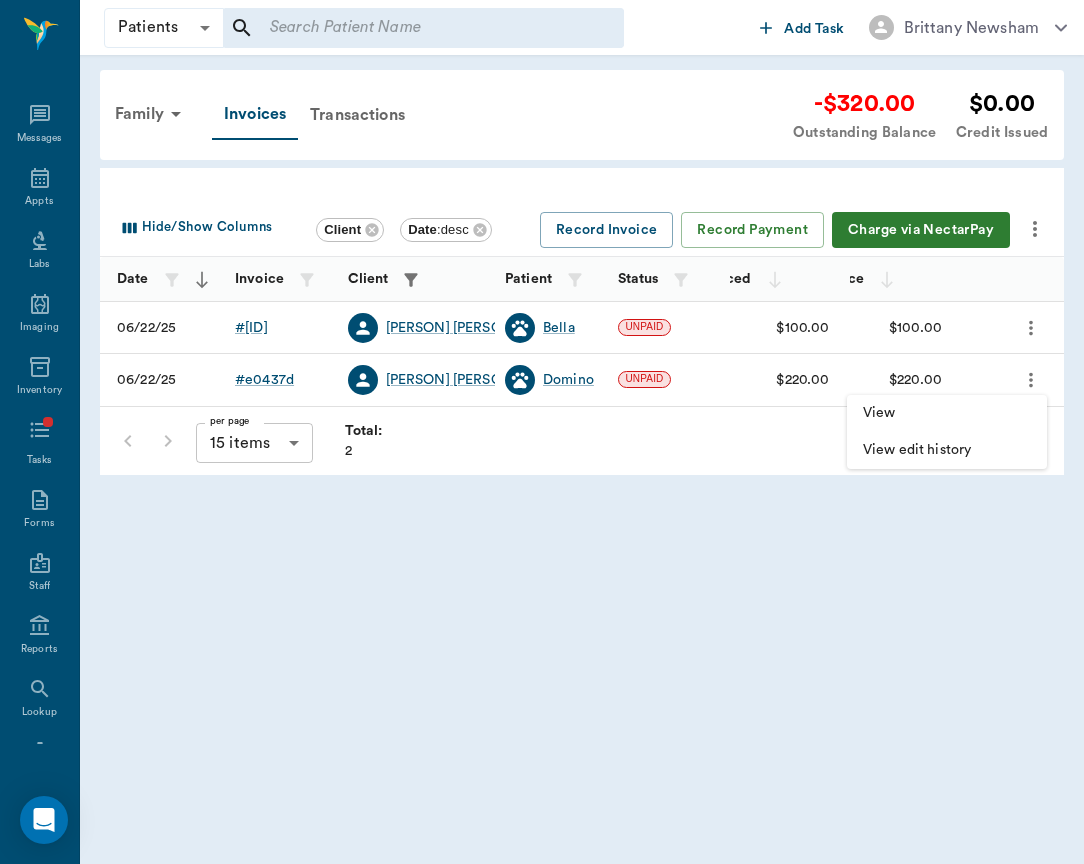 click on "View" at bounding box center [947, 413] 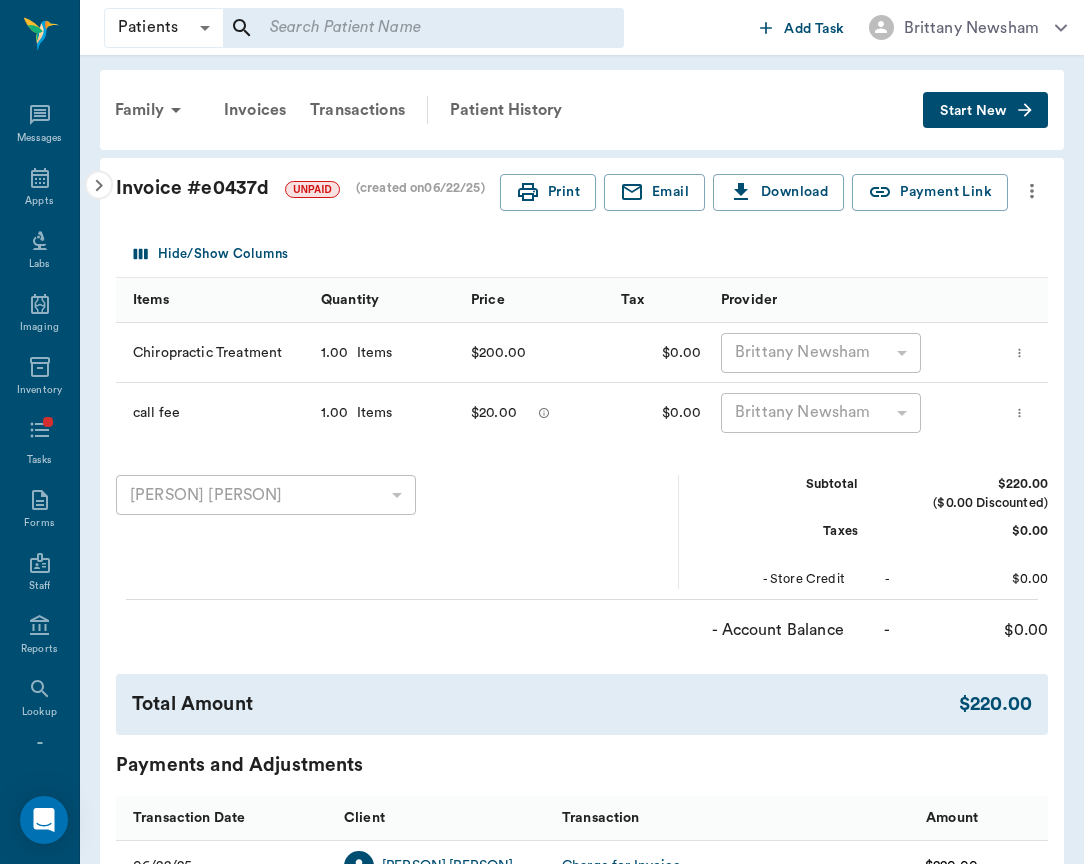 click 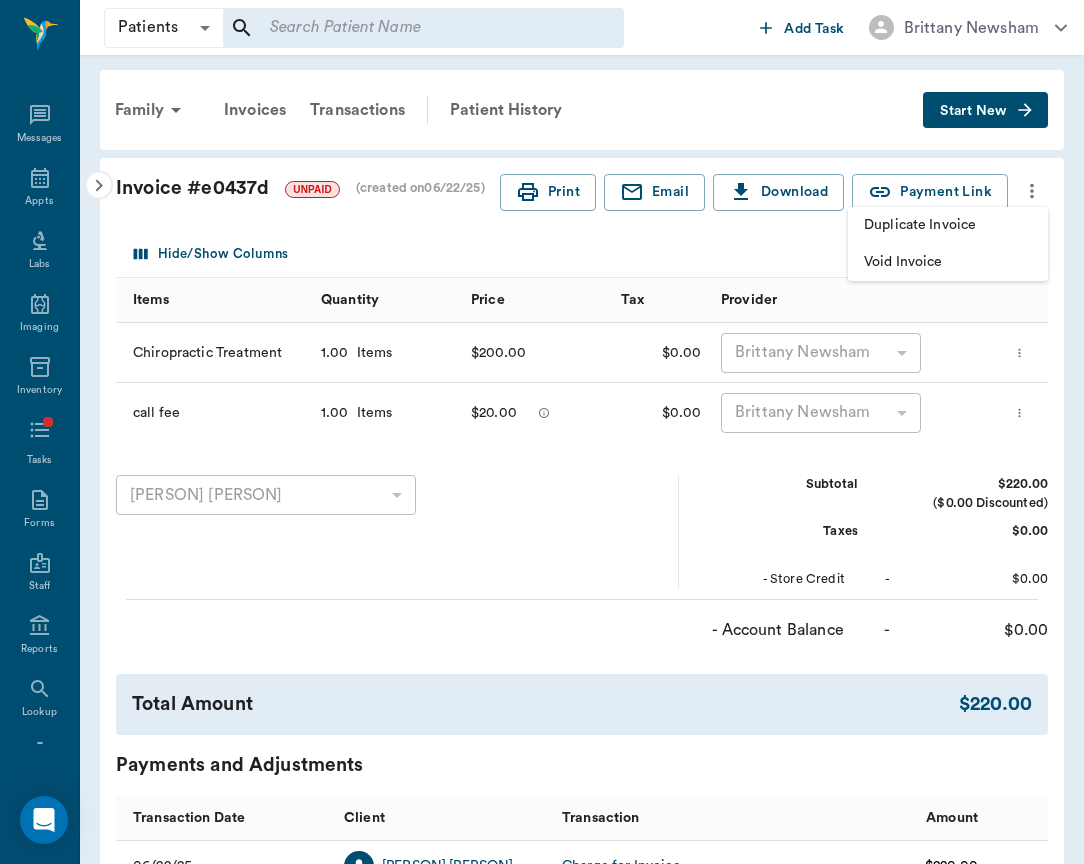 click on "Duplicate Invoice" at bounding box center (948, 225) 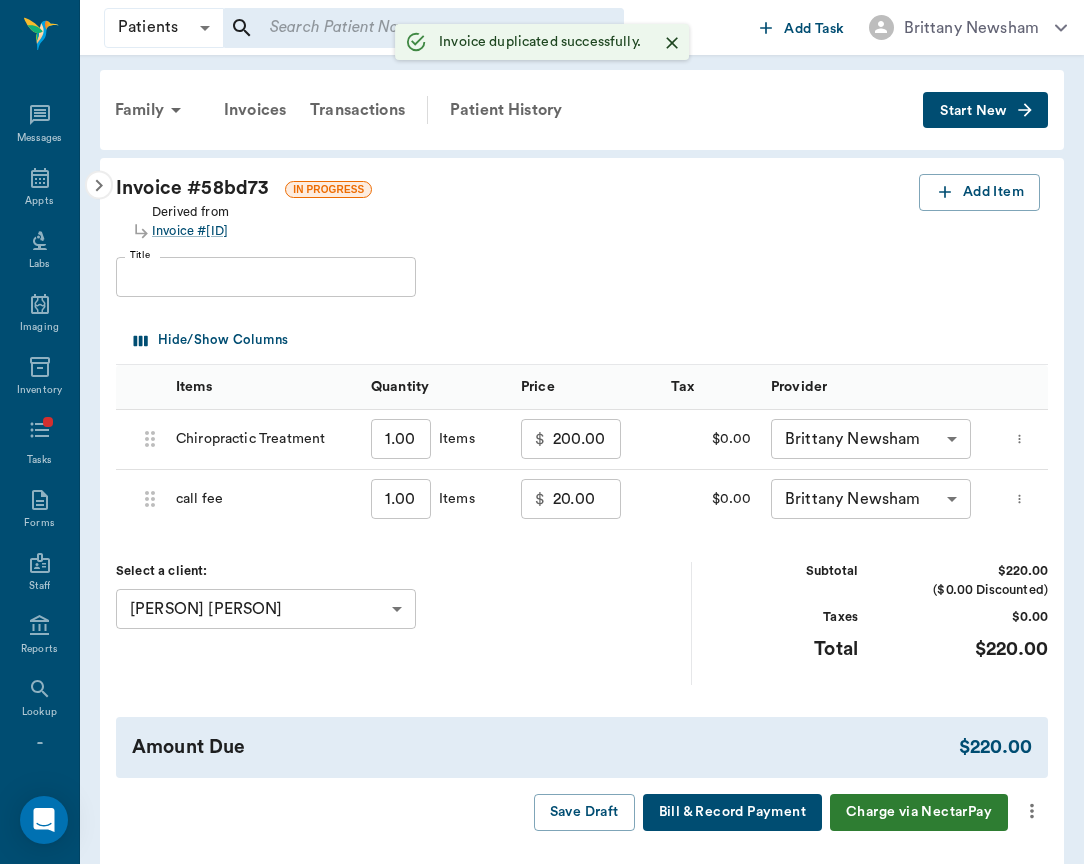 click on "Patients Patients ​ ​ Add Task Brittany Newsham Nectar Messages Appts Labs Imaging Inventory Tasks Forms Staff Reports Lookup Settings Family Invoices Transactions Patient History Start New Invoice # 58bd73 IN PROGRESS Derived from  Invoice #e0437d Add Item Title Title Hide/Show Columns   Items Quantity Price Tax Provider 6858268a837fe7d5ac5bff90 Chiropractic Treatment 1.00 ​ Items $ 200.00 ​ $0.00 Brittany Newsham none-649b3e03b5bc7e03f9326794 ​ 6858268f7ae48fcc99fc0c3c call fee 1.00 ​ Items $ 20.00 ​ $0.00 Brittany Newsham none-649b3e03b5bc7e03f9326794 ​ Select a client: Juan Gonzalez 68533926684eacbb923890a9 ​ Subtotal $220.00 ($0.00 Discounted) Taxes $0.00 Total $220.00 Amount Due $220.00 Save Draft Bill & Record Payment Charge via NectarPay View Edit History Invoice duplicated successfully. NectarVet | High Caliber Performance
Settings Sign Out View all family members Patients Bella Gonzalez #265_P2    -    ACTIVE   Domino Gonzalez #265_P1    -    ACTIVE   Clients #265_C1" at bounding box center [542, 471] 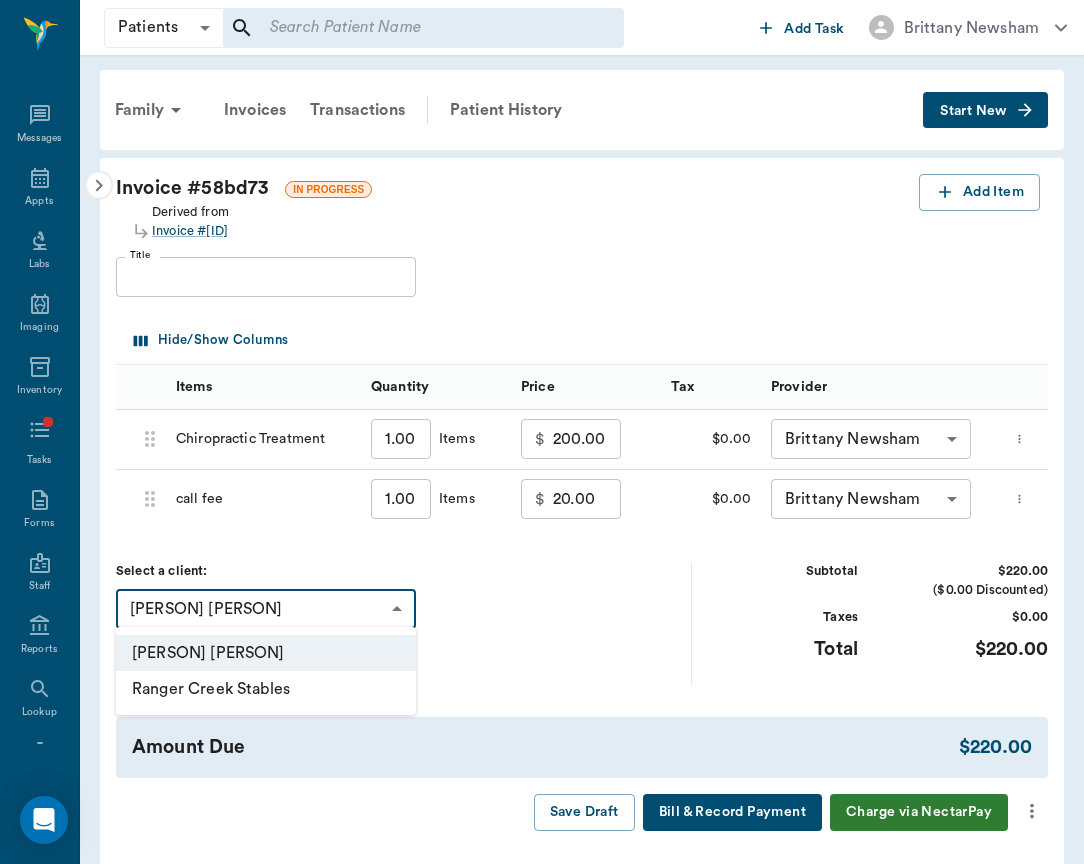 click on "Juan Gonzalez" at bounding box center (266, 653) 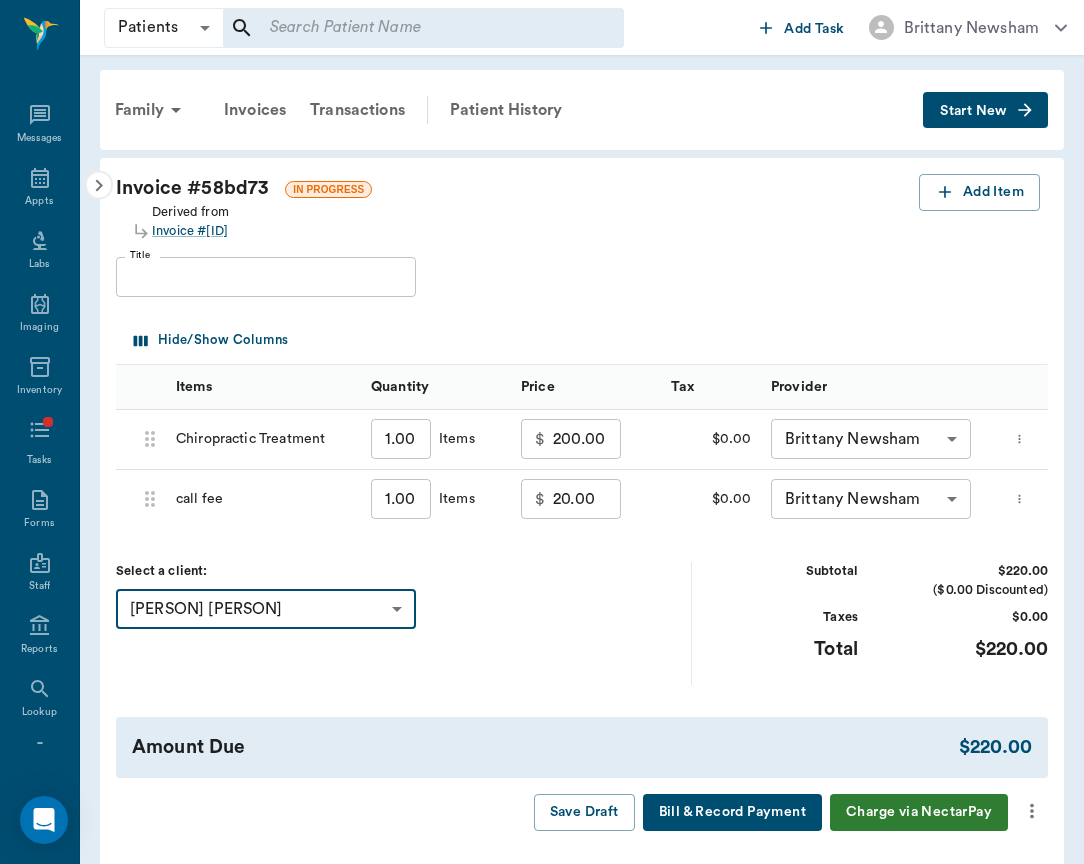 click on "Patients Patients ​ ​ Add Task Brittany Newsham Nectar Messages Appts Labs Imaging Inventory Tasks Forms Staff Reports Lookup Settings Family Invoices Transactions Patient History Start New Invoice # 58bd73 IN PROGRESS Derived from  Invoice #e0437d Add Item Title Title Hide/Show Columns   Items Quantity Price Tax Provider 6858268a837fe7d5ac5bff90 Chiropractic Treatment 1.00 ​ Items $ 200.00 ​ $0.00 Brittany Newsham none-649b3e03b5bc7e03f9326794 ​ 6858268f7ae48fcc99fc0c3c call fee 1.00 ​ Items $ 20.00 ​ $0.00 Brittany Newsham none-649b3e03b5bc7e03f9326794 ​ Select a client: Juan Gonzalez 68533926684eacbb923890a9 ​ Subtotal $220.00 ($0.00 Discounted) Taxes $0.00 Total $220.00 Amount Due $220.00 Save Draft Bill & Record Payment Charge via NectarPay View Edit History NectarVet | High Caliber Performance
Settings Sign Out View all family members Patients Bella Gonzalez #265_P2    -    ACTIVE   Domino Gonzalez #265_P1    -    ACTIVE   Clients Juan Gonzalez #265_C1 Ranger Creek Stables" at bounding box center (542, 471) 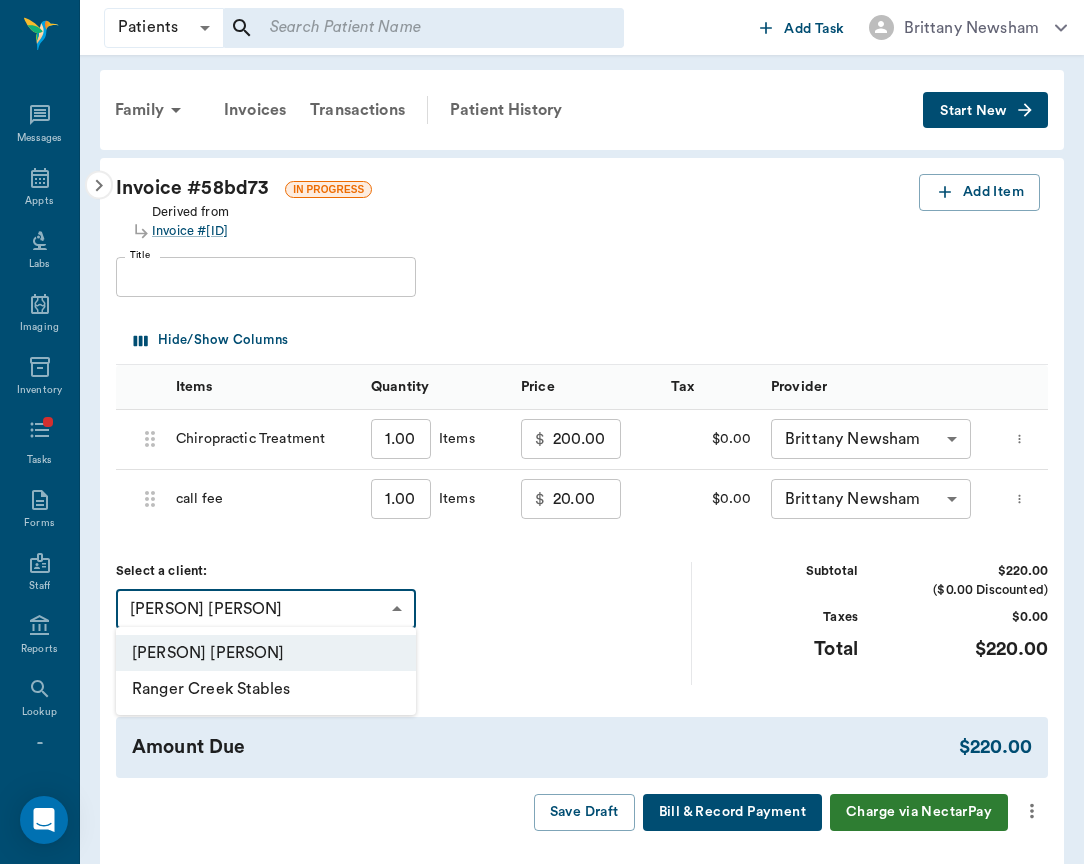 click on "Ranger Creek Stables" at bounding box center [266, 689] 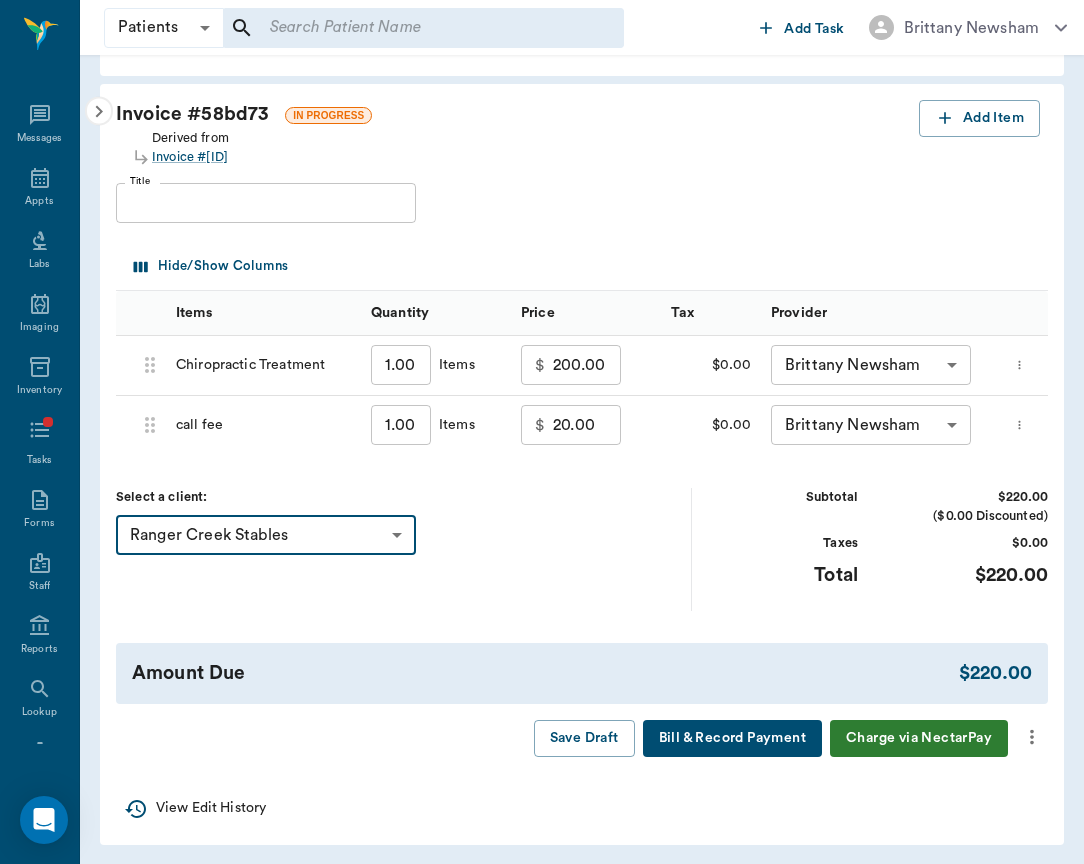 scroll, scrollTop: 73, scrollLeft: 0, axis: vertical 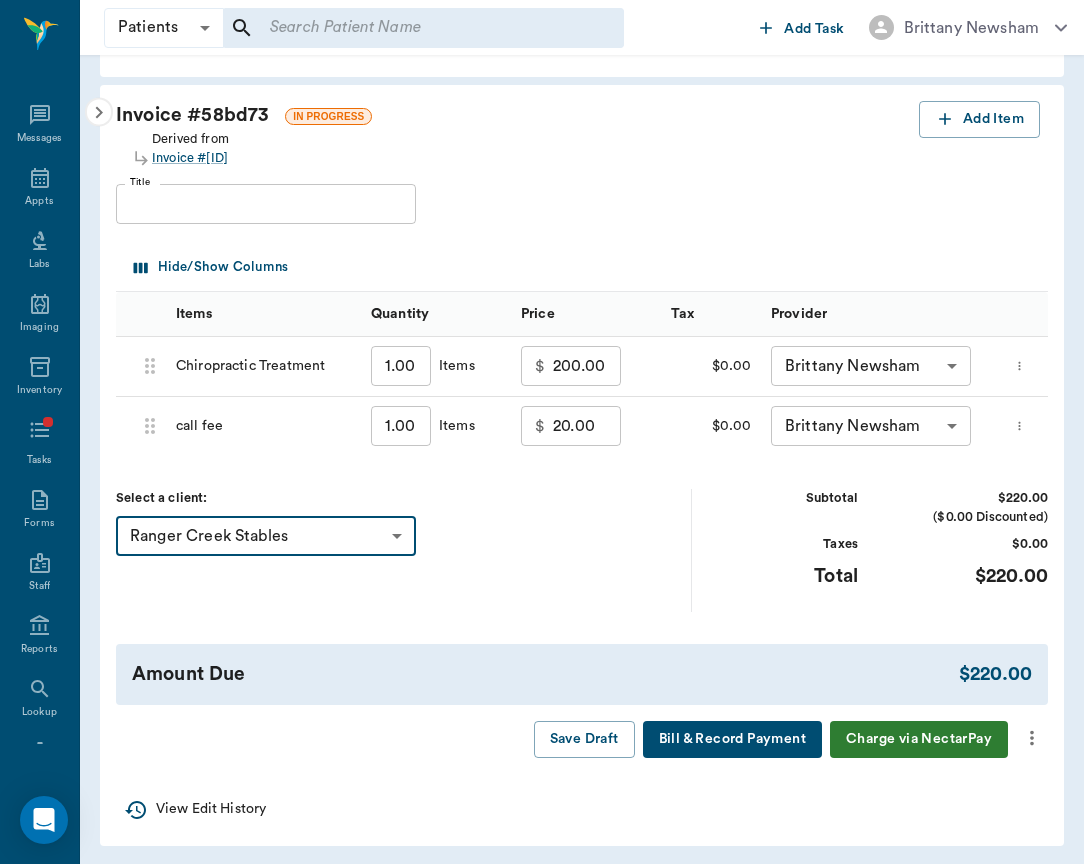 click 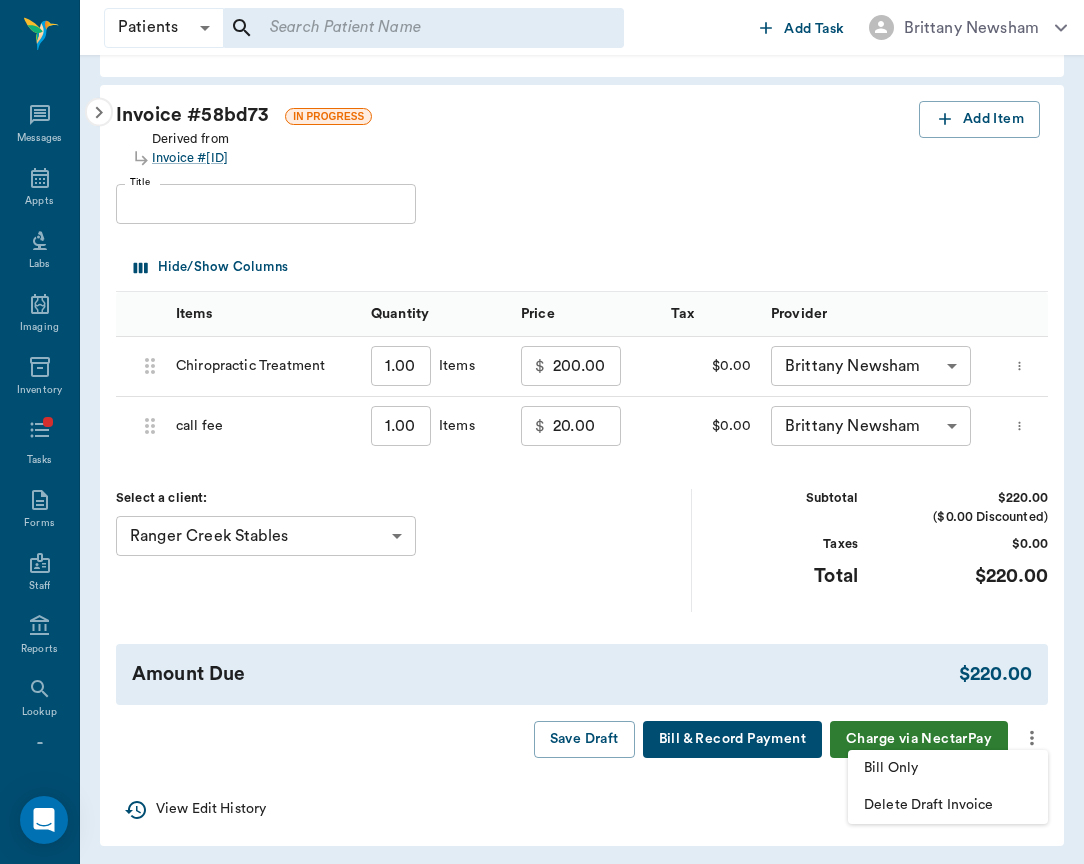 click on "Bill Only" at bounding box center (948, 768) 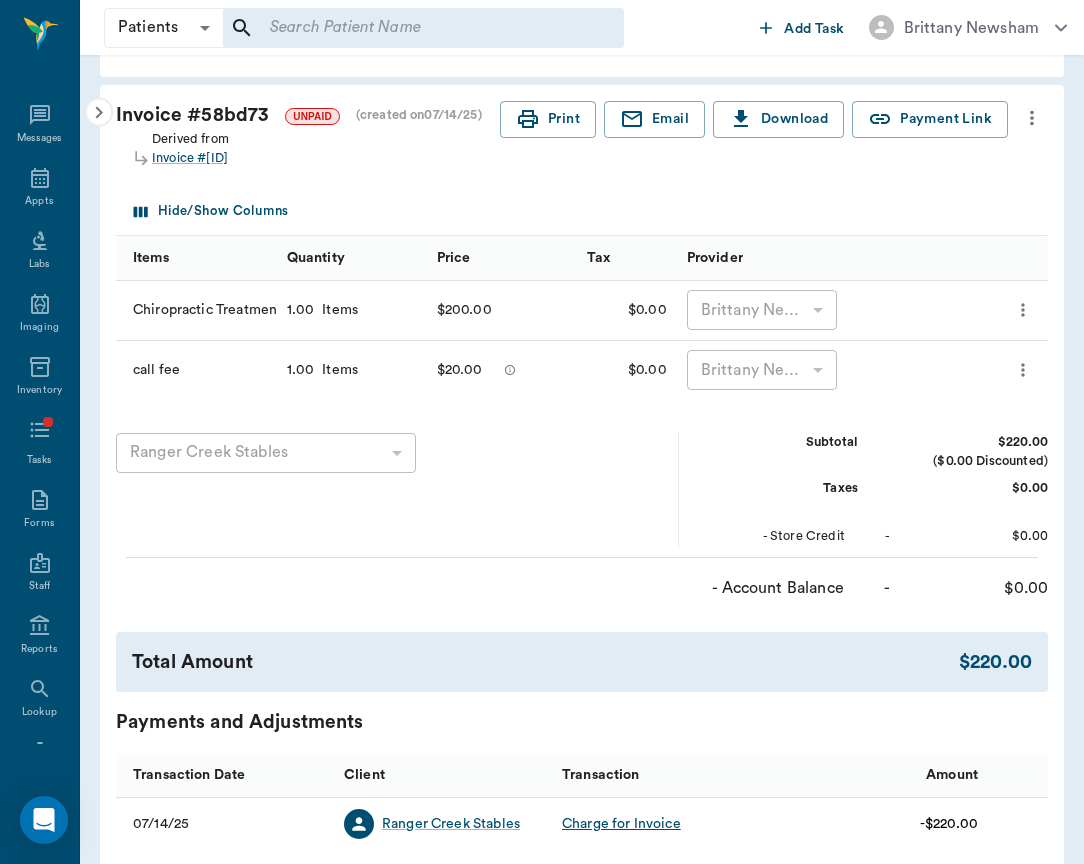 click 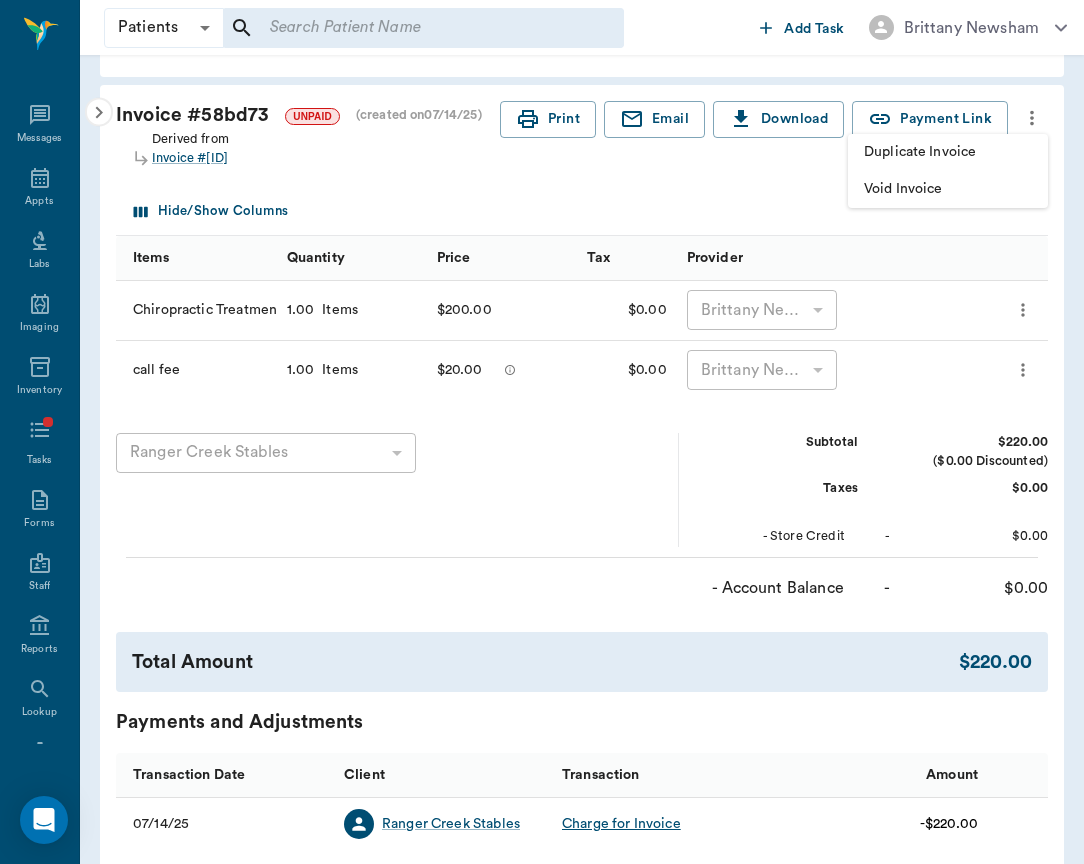 click at bounding box center (542, 432) 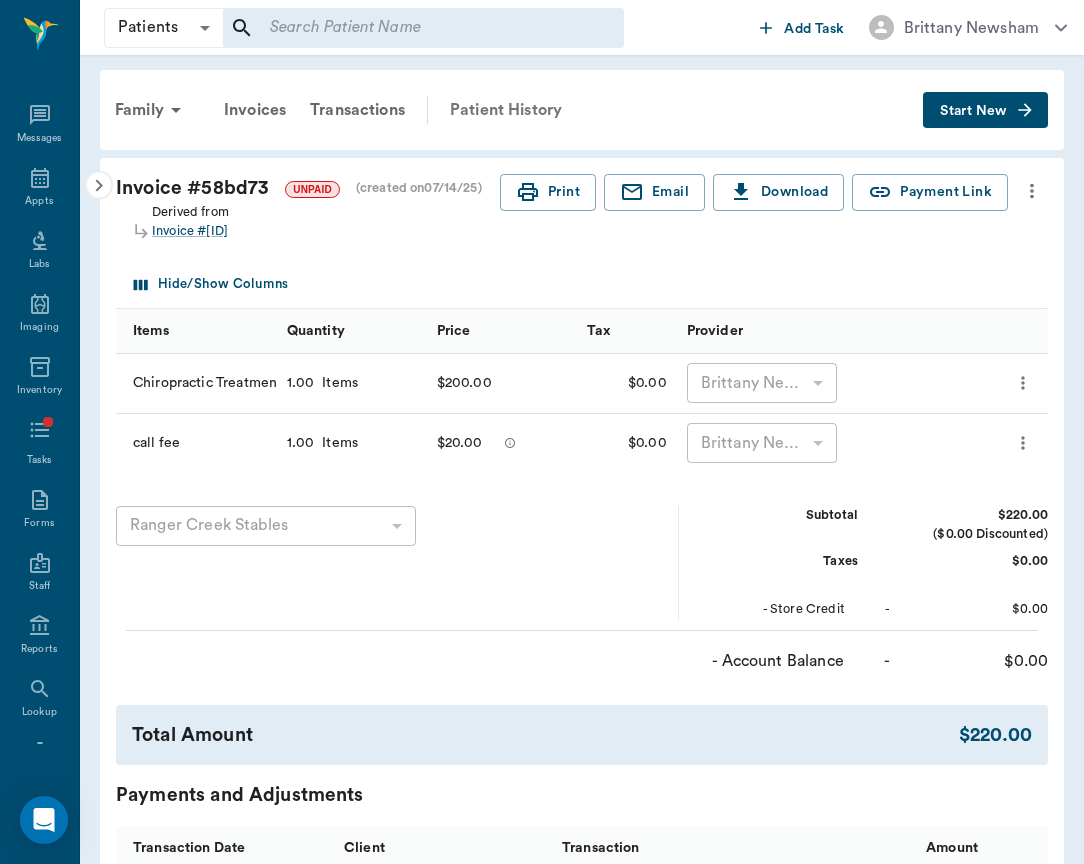 scroll, scrollTop: 0, scrollLeft: 0, axis: both 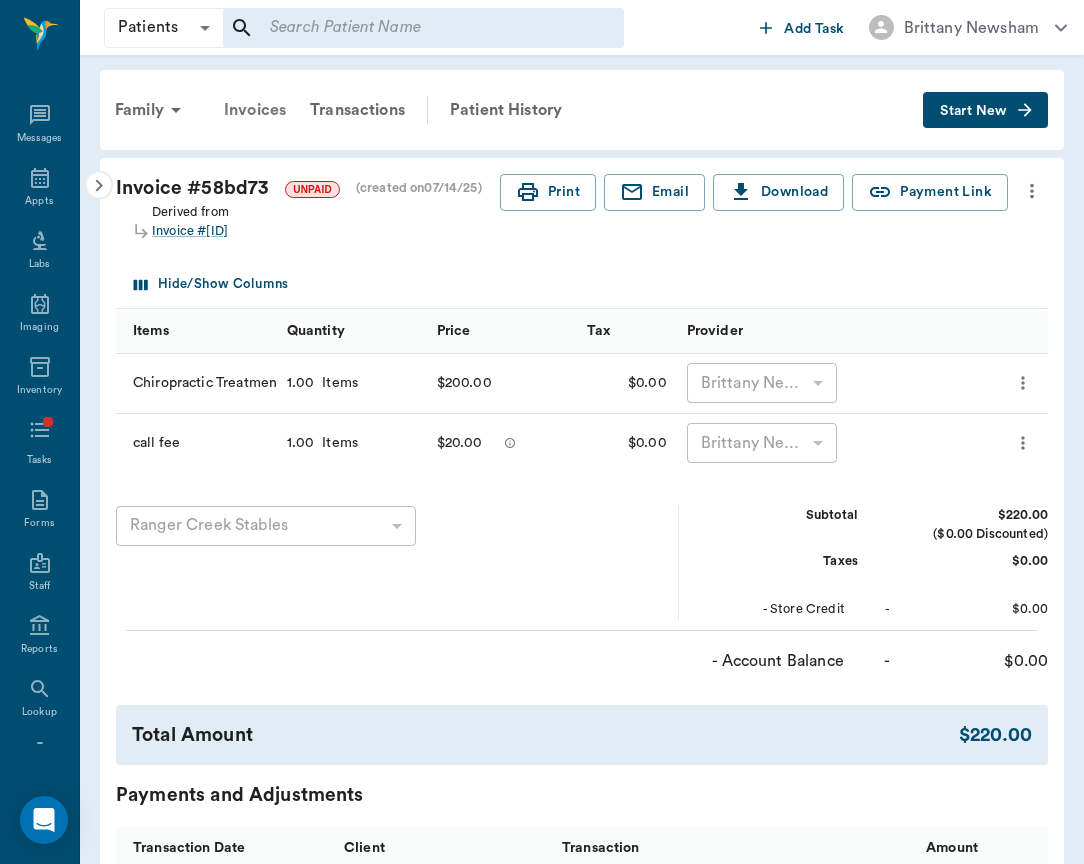 click on "Invoices" at bounding box center [255, 110] 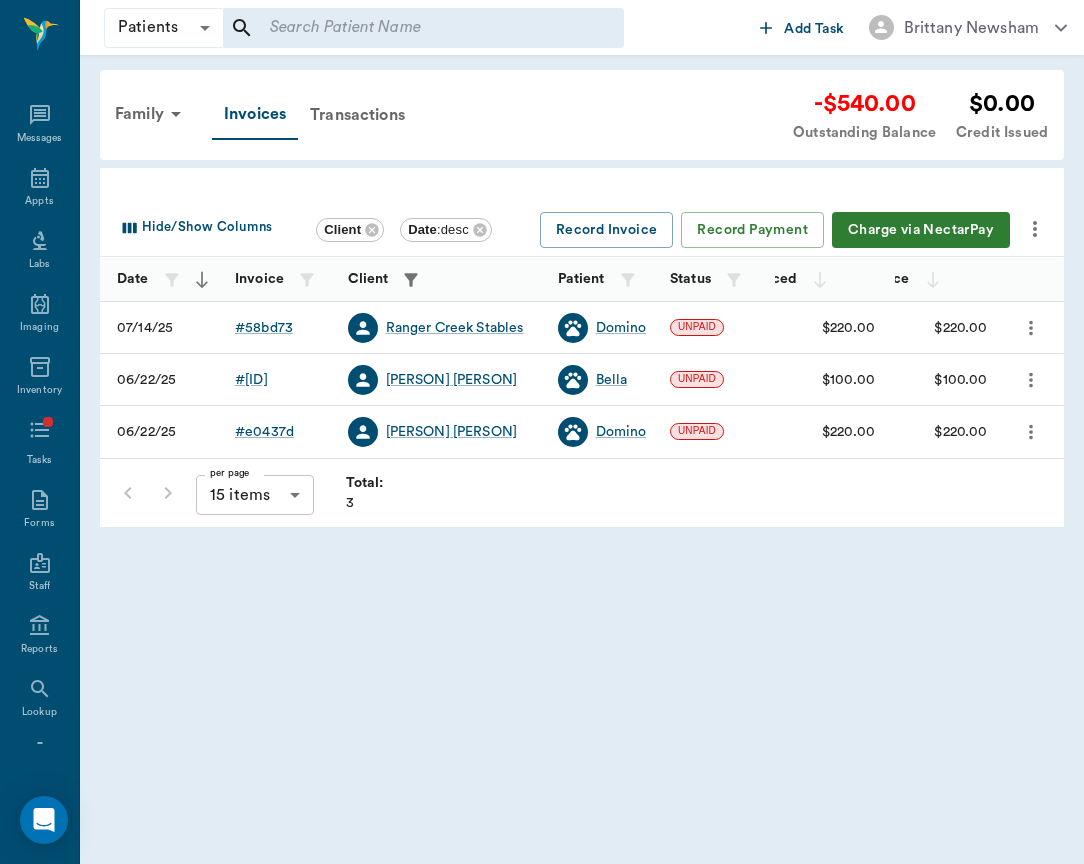 click 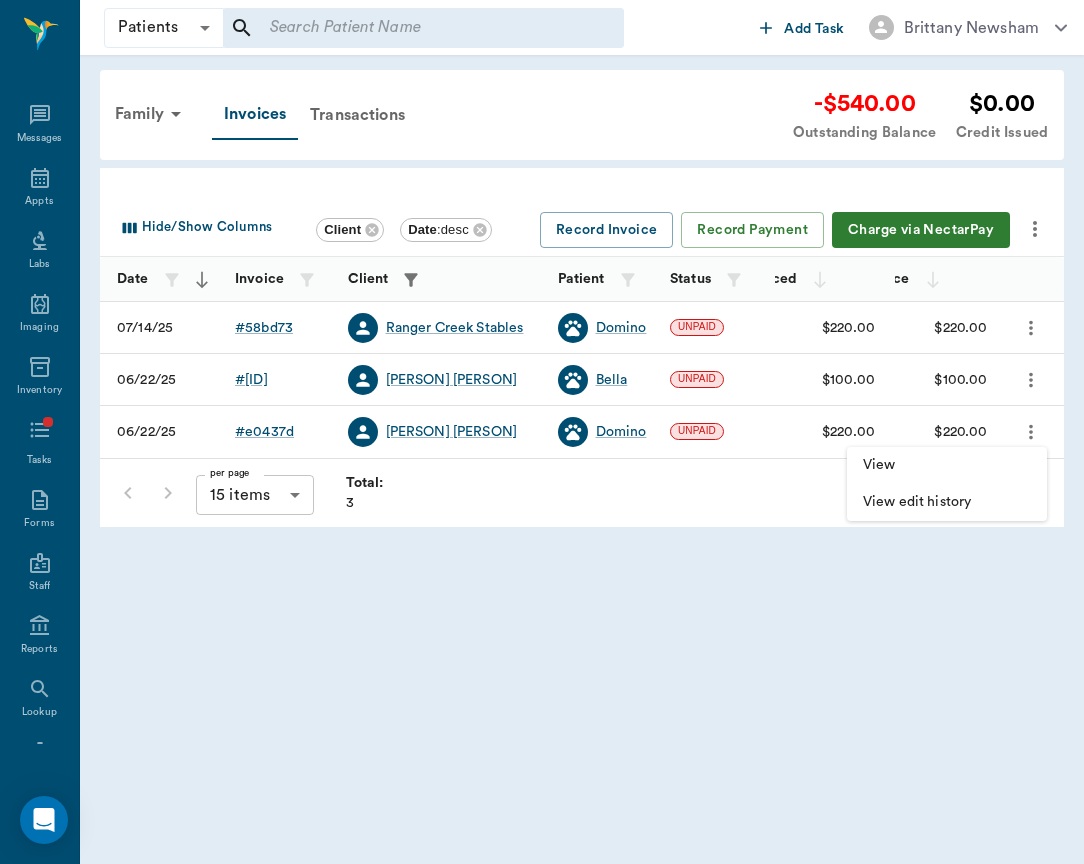 click on "View" at bounding box center [947, 465] 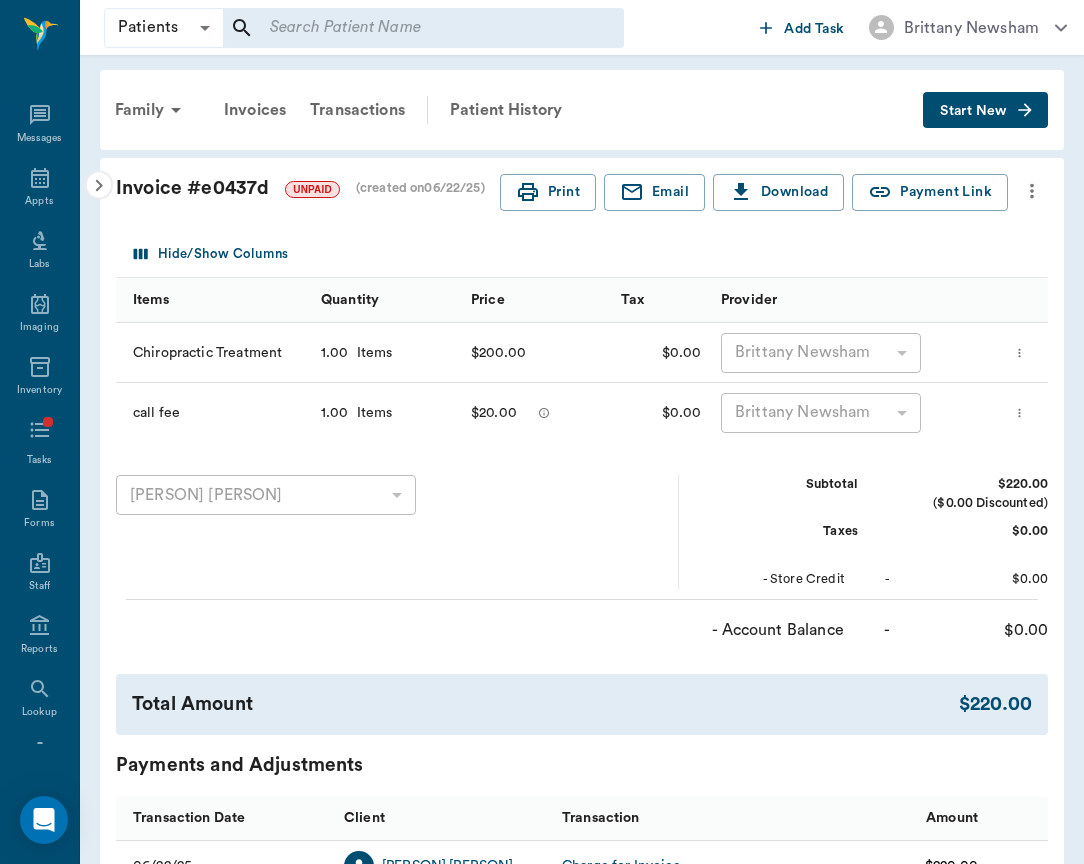 click at bounding box center [1032, 191] 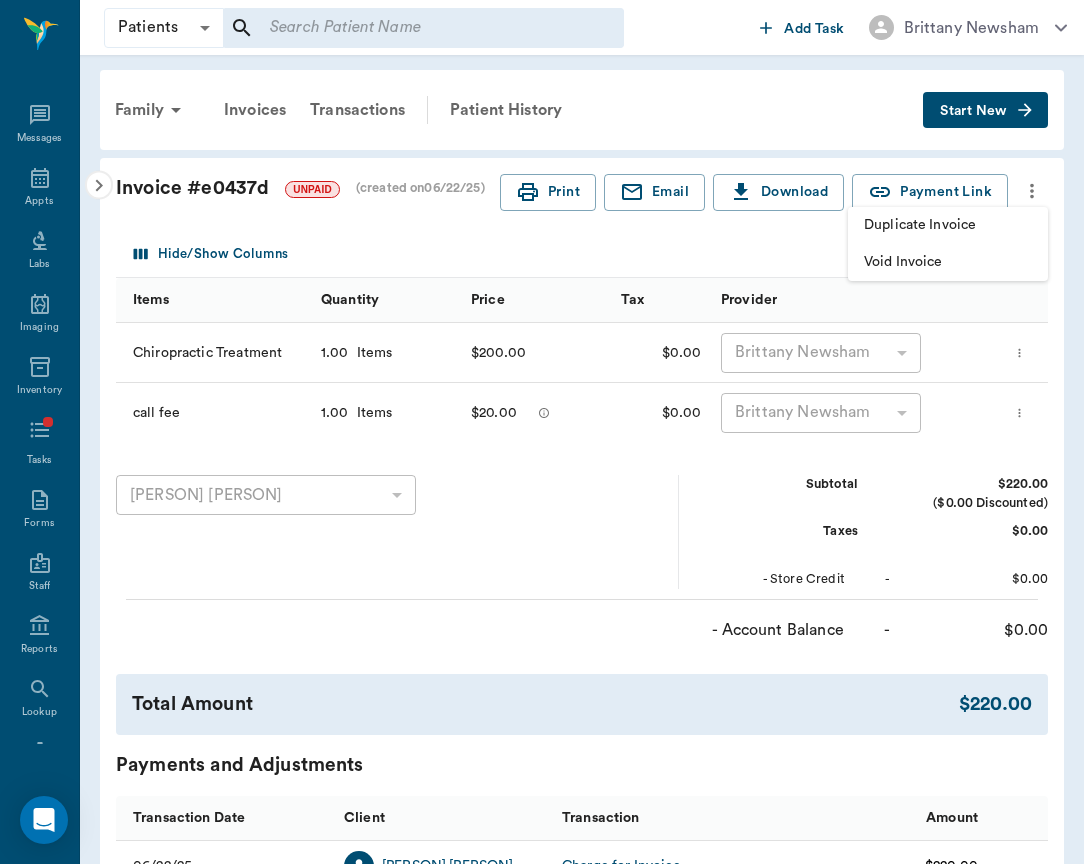 click on "Void Invoice" at bounding box center [948, 262] 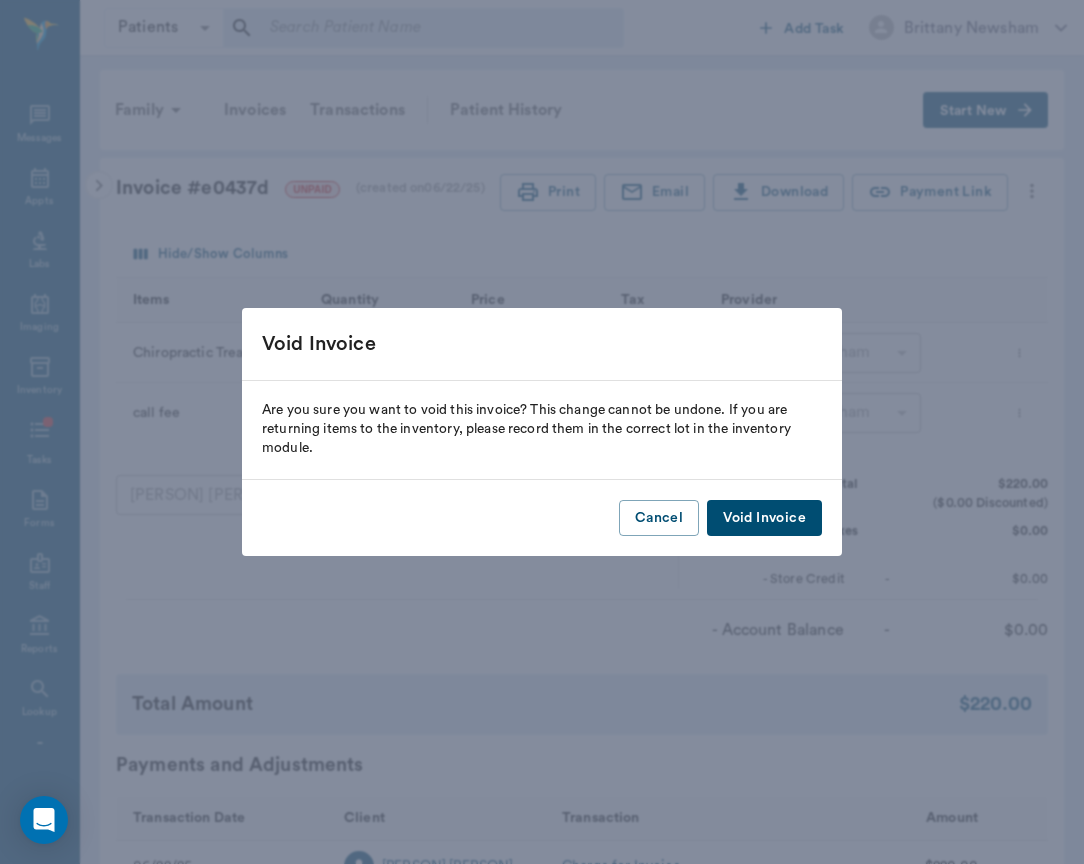 click on "Void Invoice" at bounding box center (764, 518) 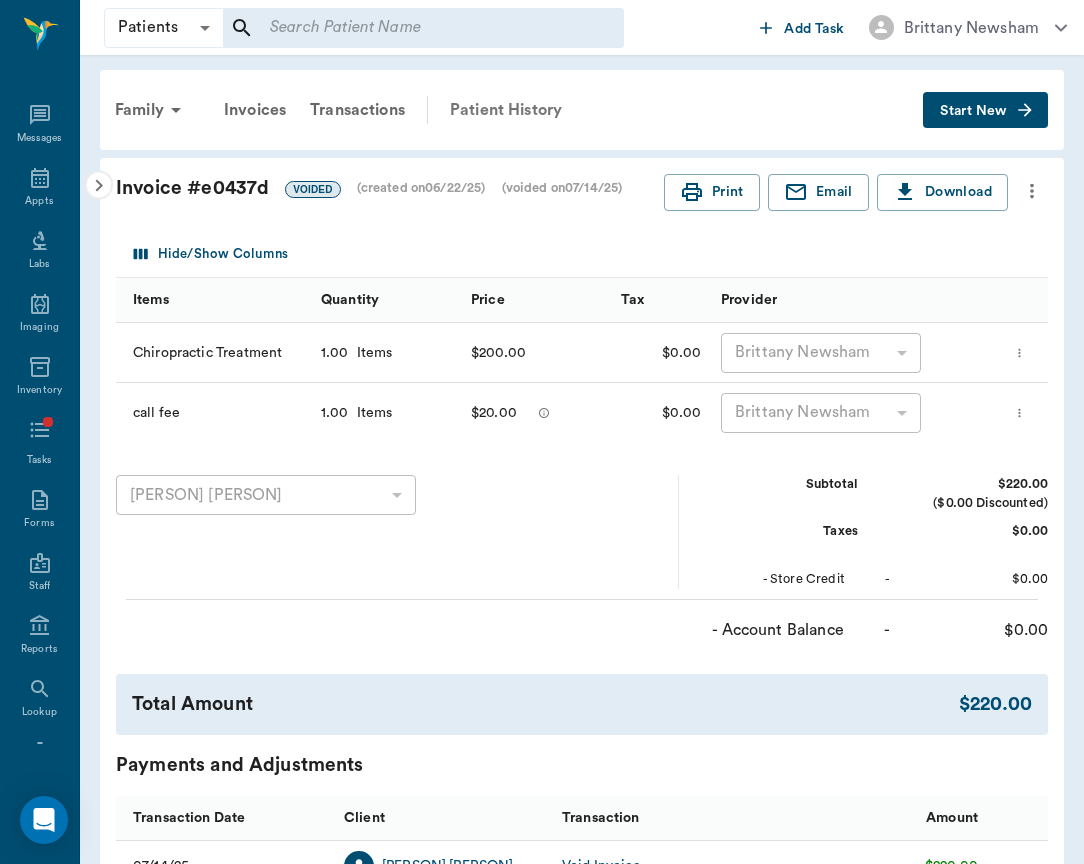 click on "Patient History" at bounding box center [506, 110] 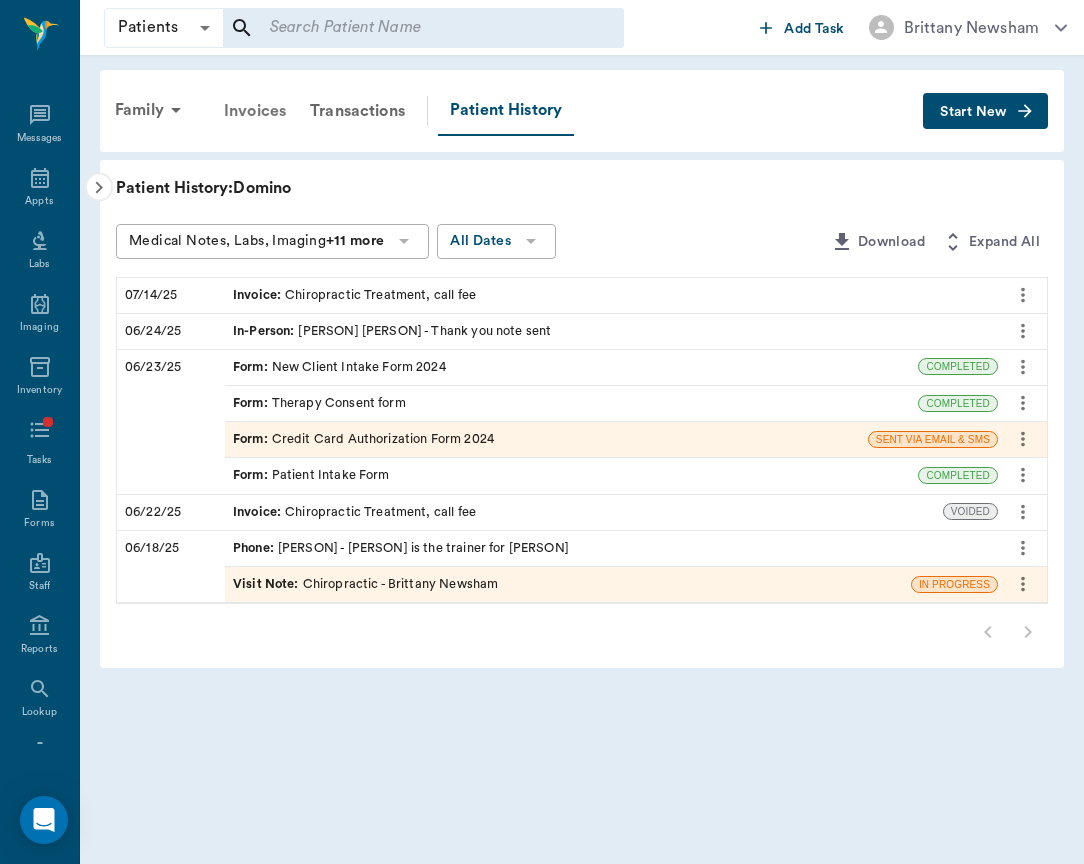 click on "Invoices" at bounding box center (255, 111) 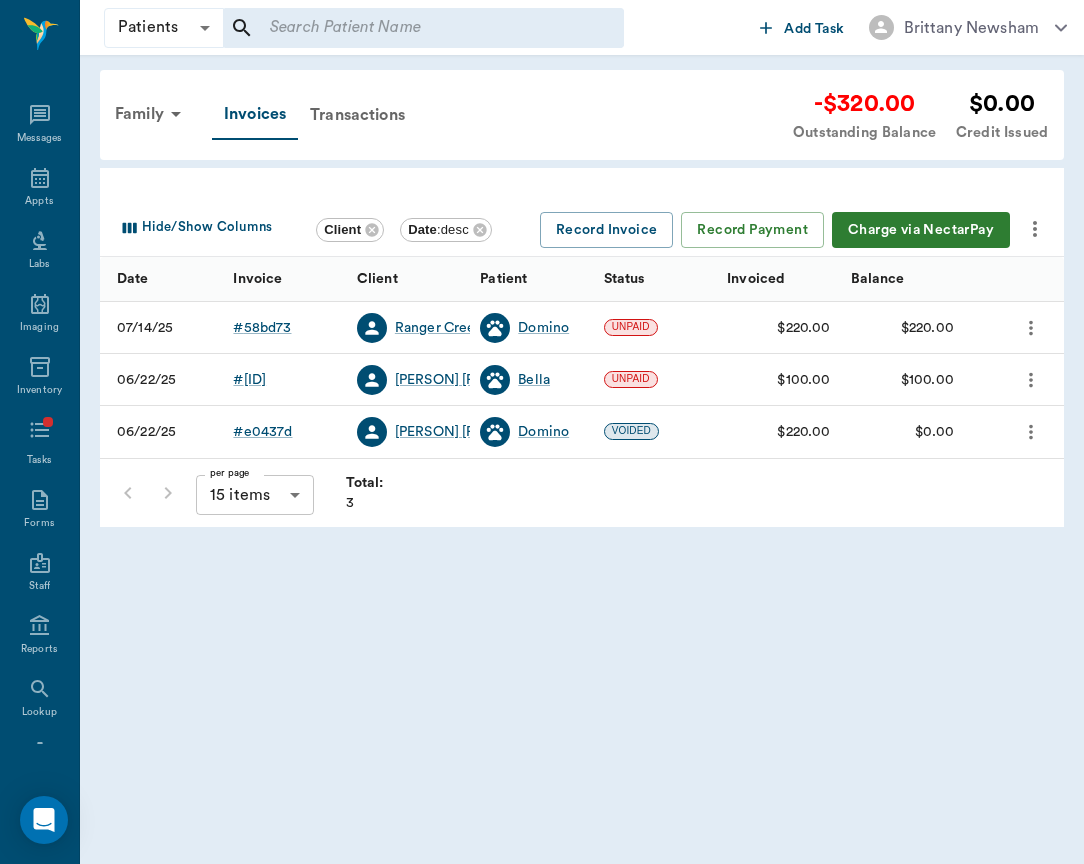 click 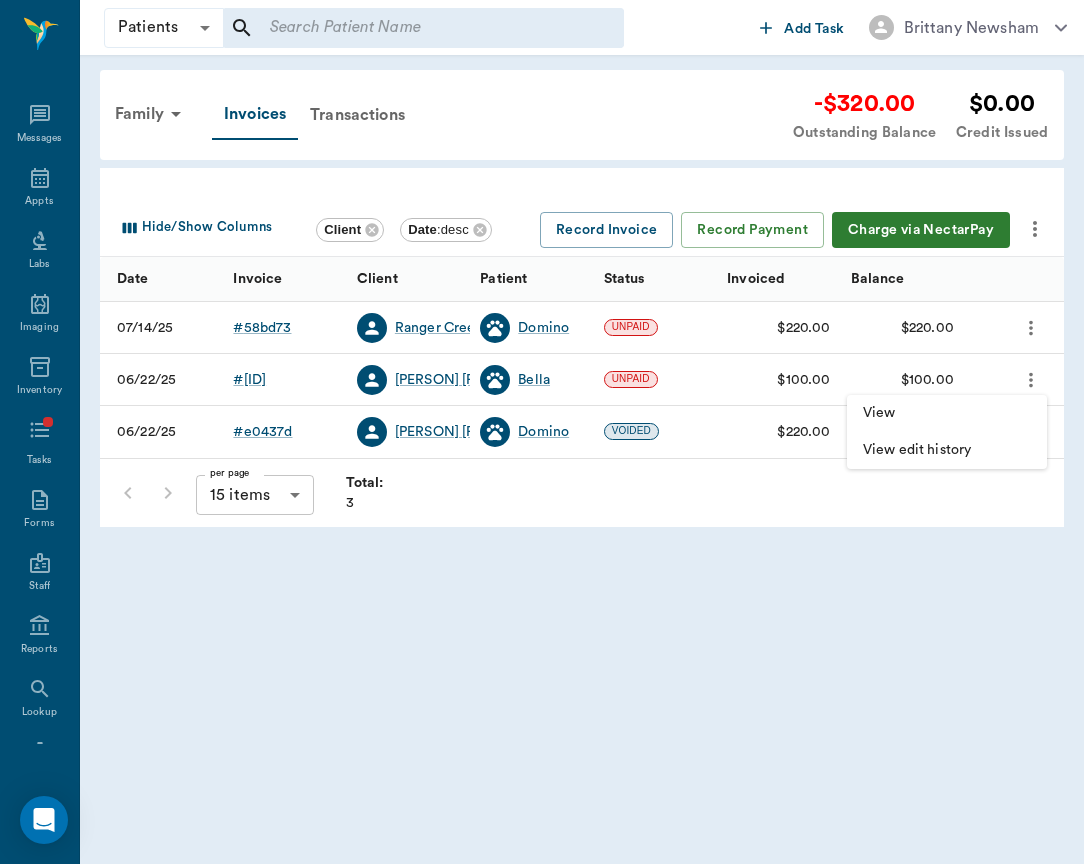 click on "View" at bounding box center (947, 413) 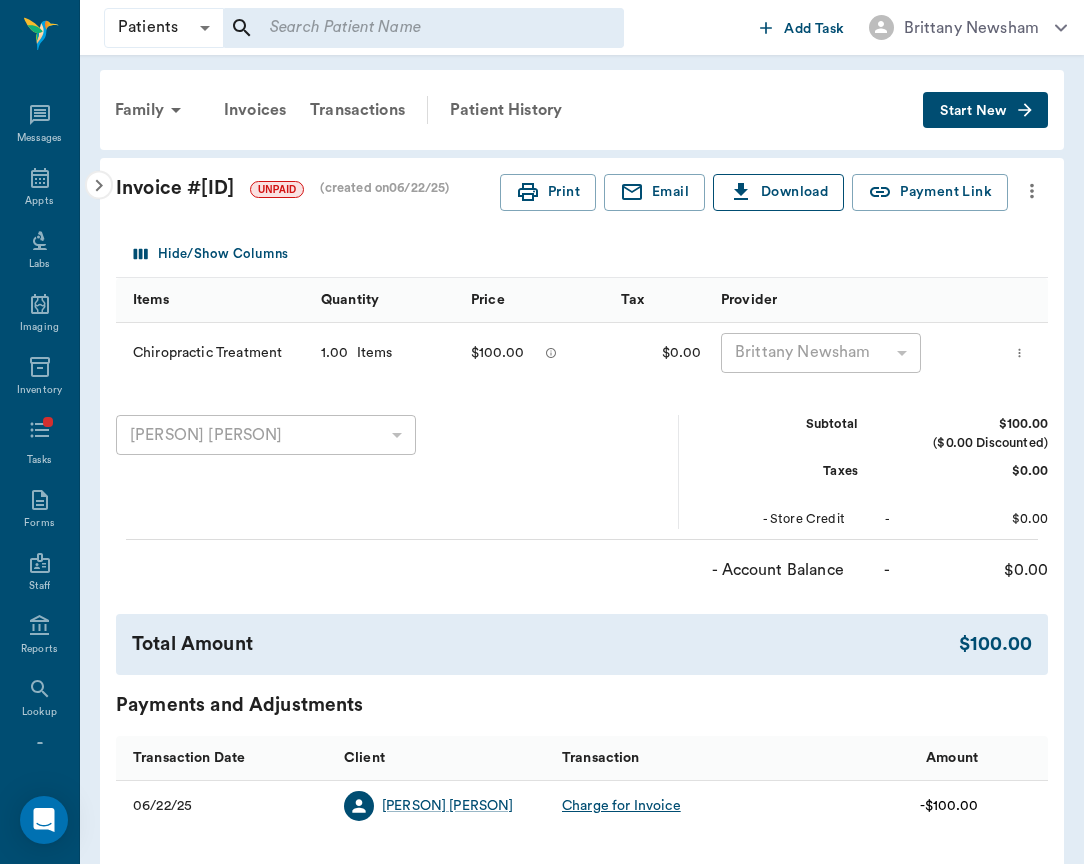 click on "Download" at bounding box center [778, 192] 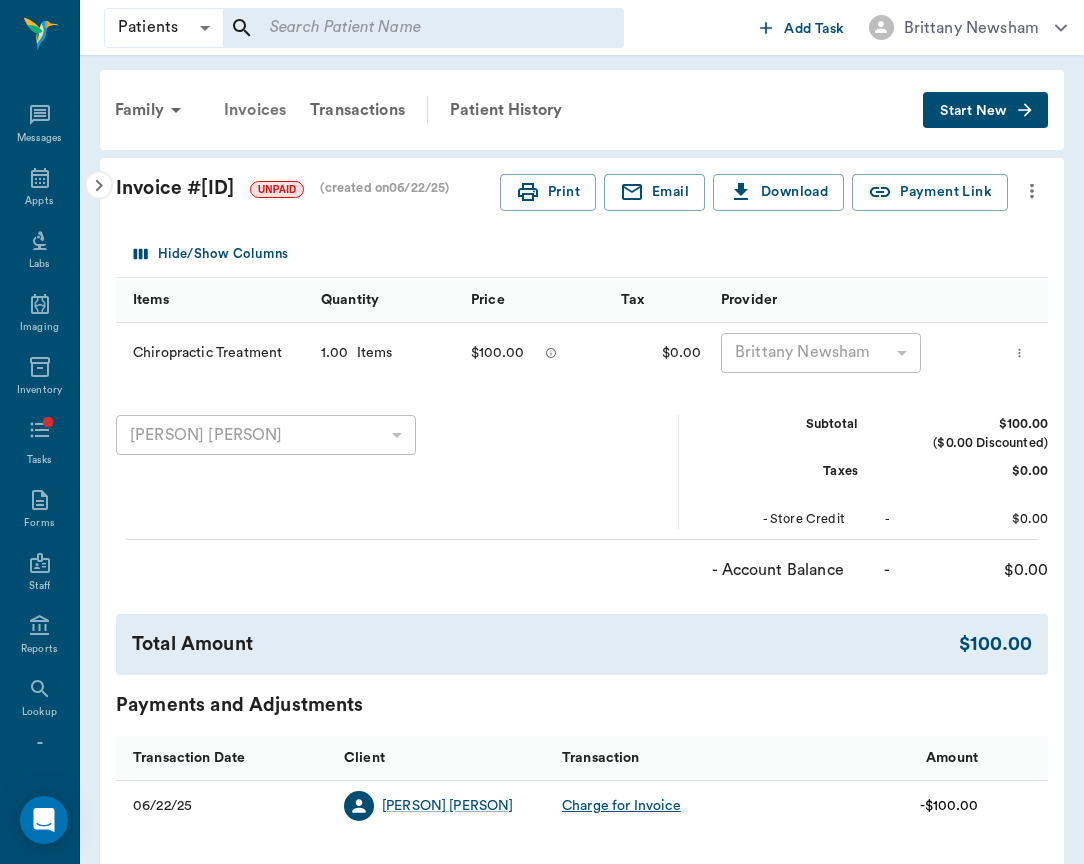 click on "Invoices" at bounding box center [255, 110] 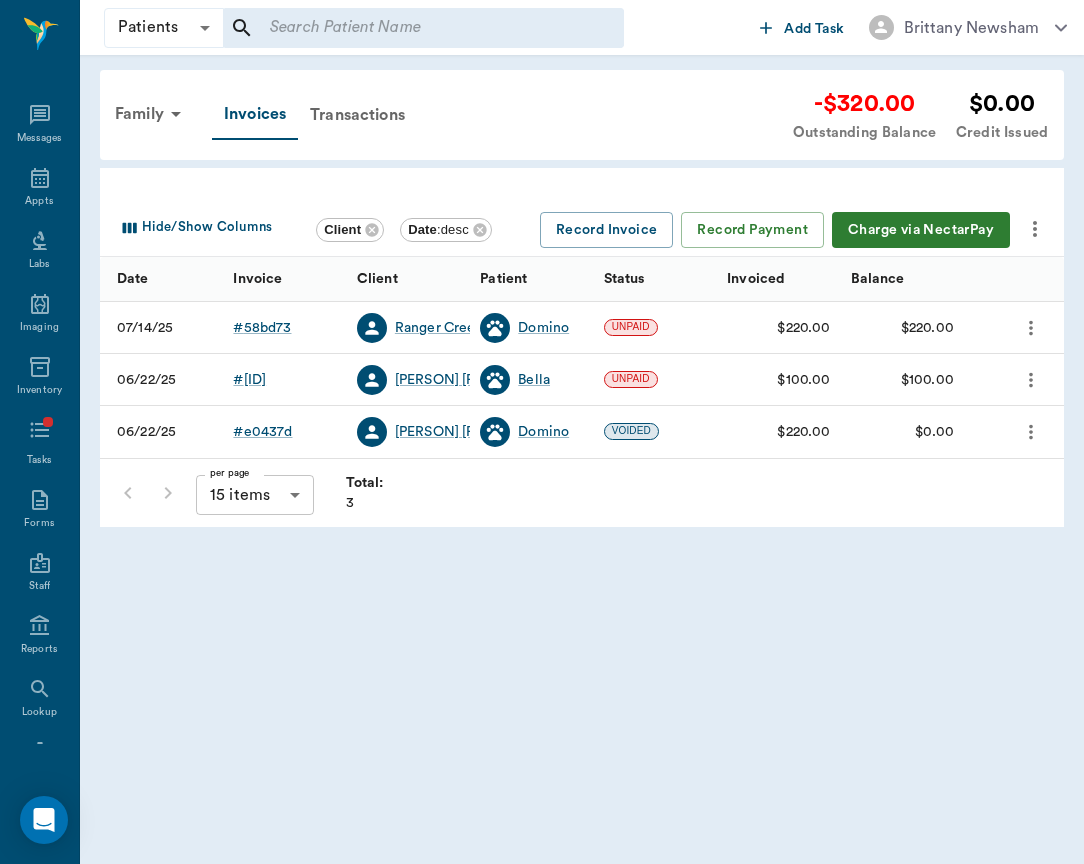 click 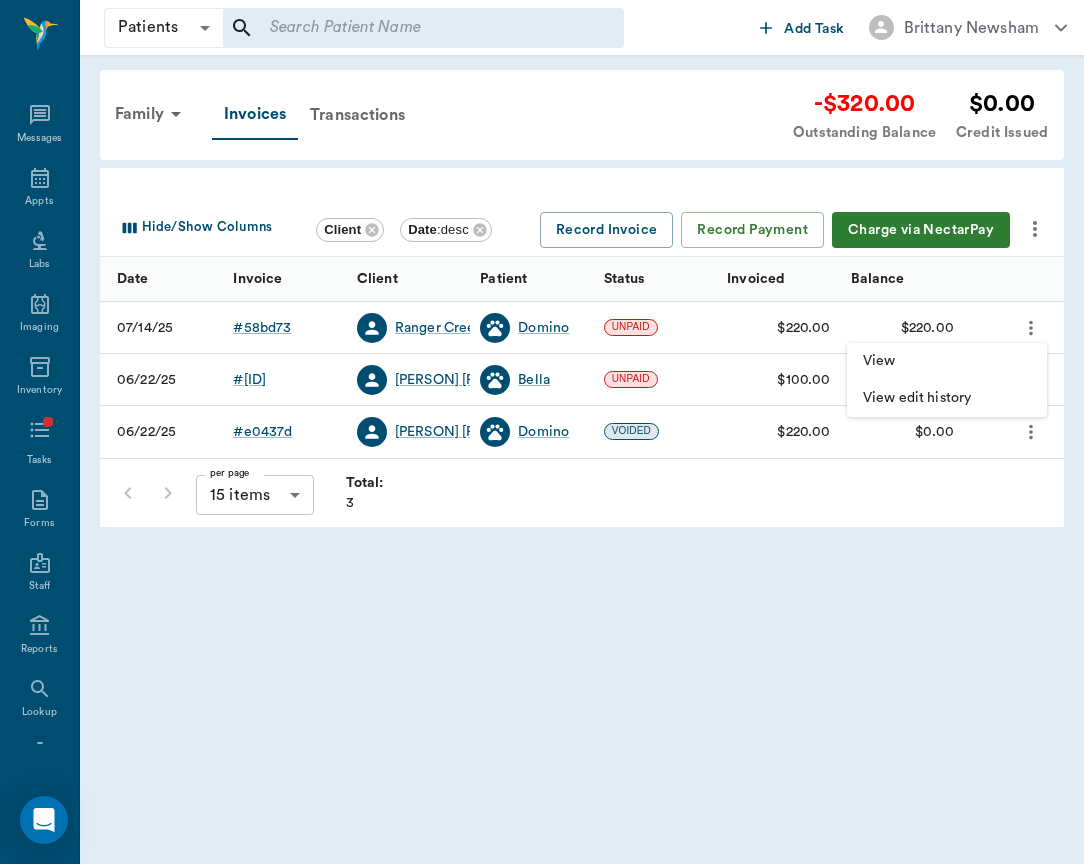 click on "View" at bounding box center (947, 361) 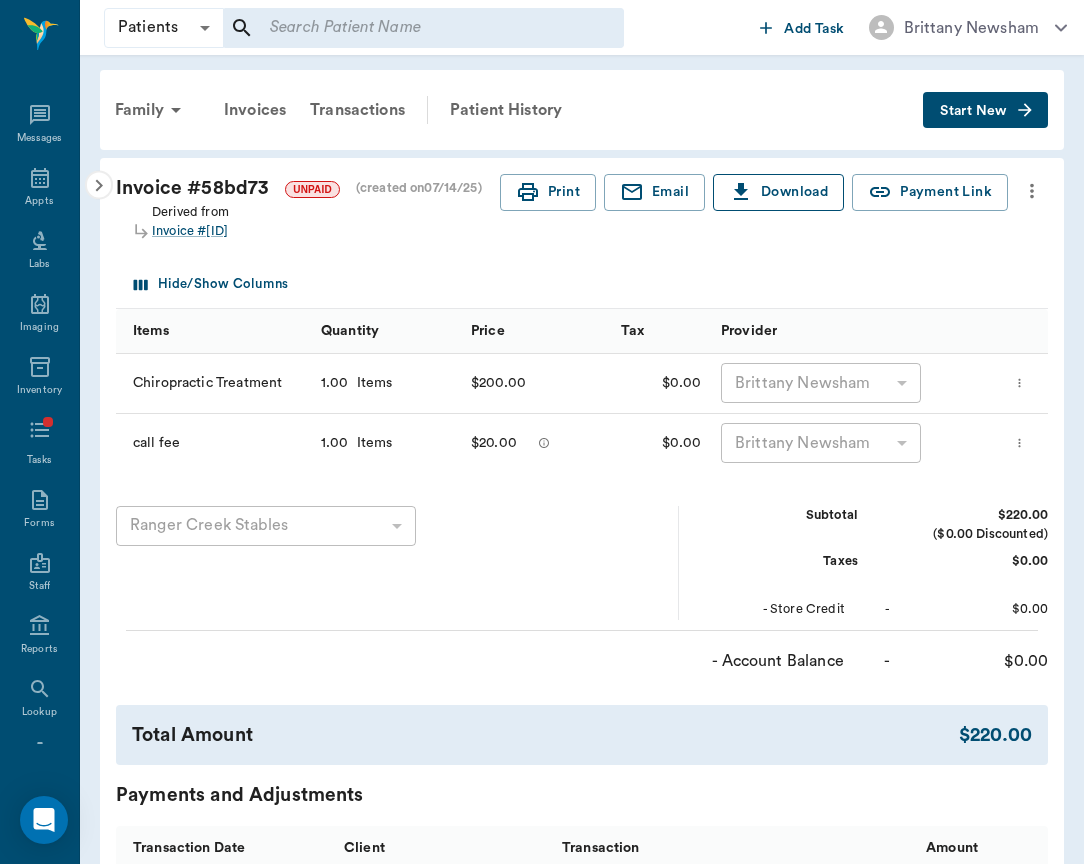 click on "Download" at bounding box center [778, 192] 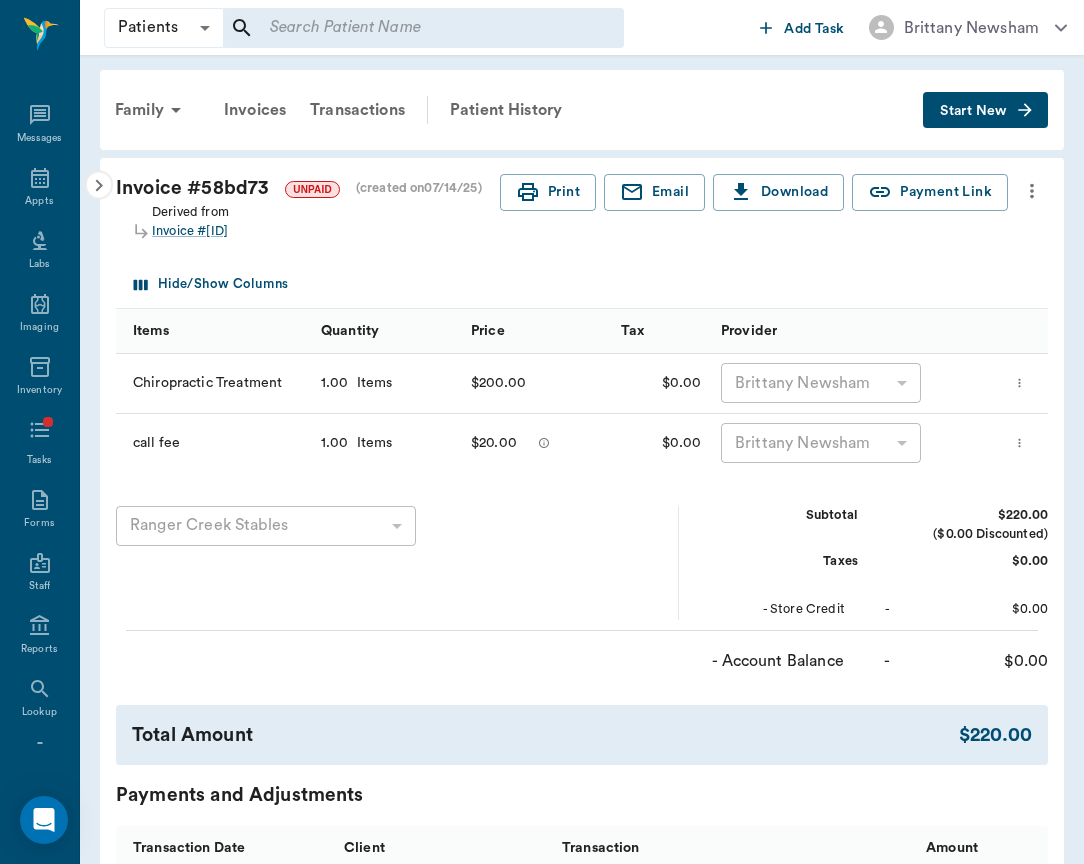 click at bounding box center (99, 185) 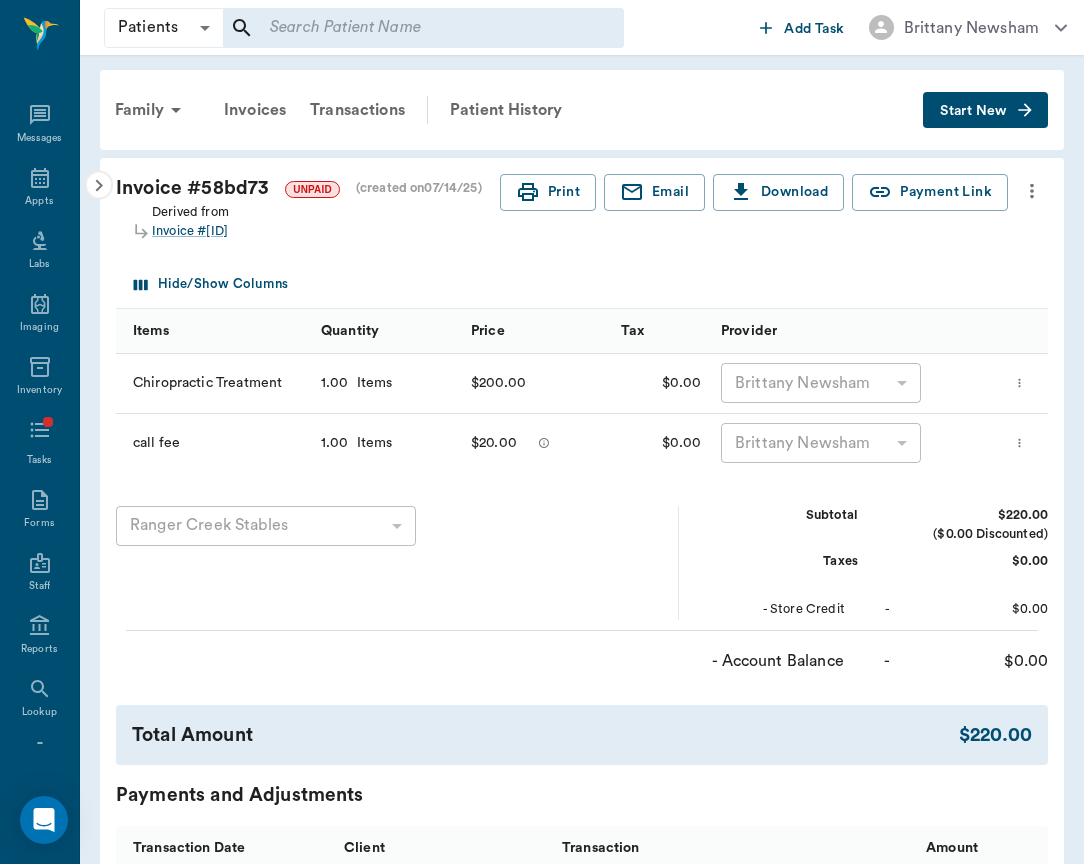 click 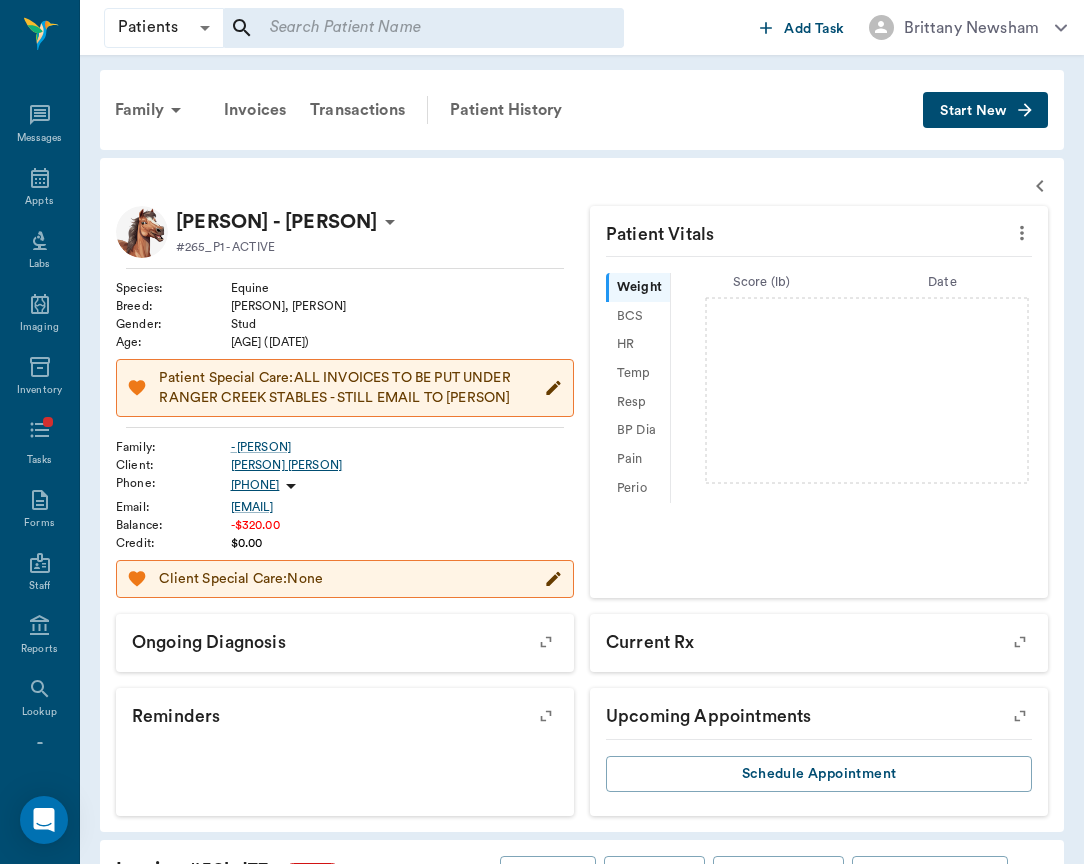 click on "Juan Gonzalez" at bounding box center [403, 465] 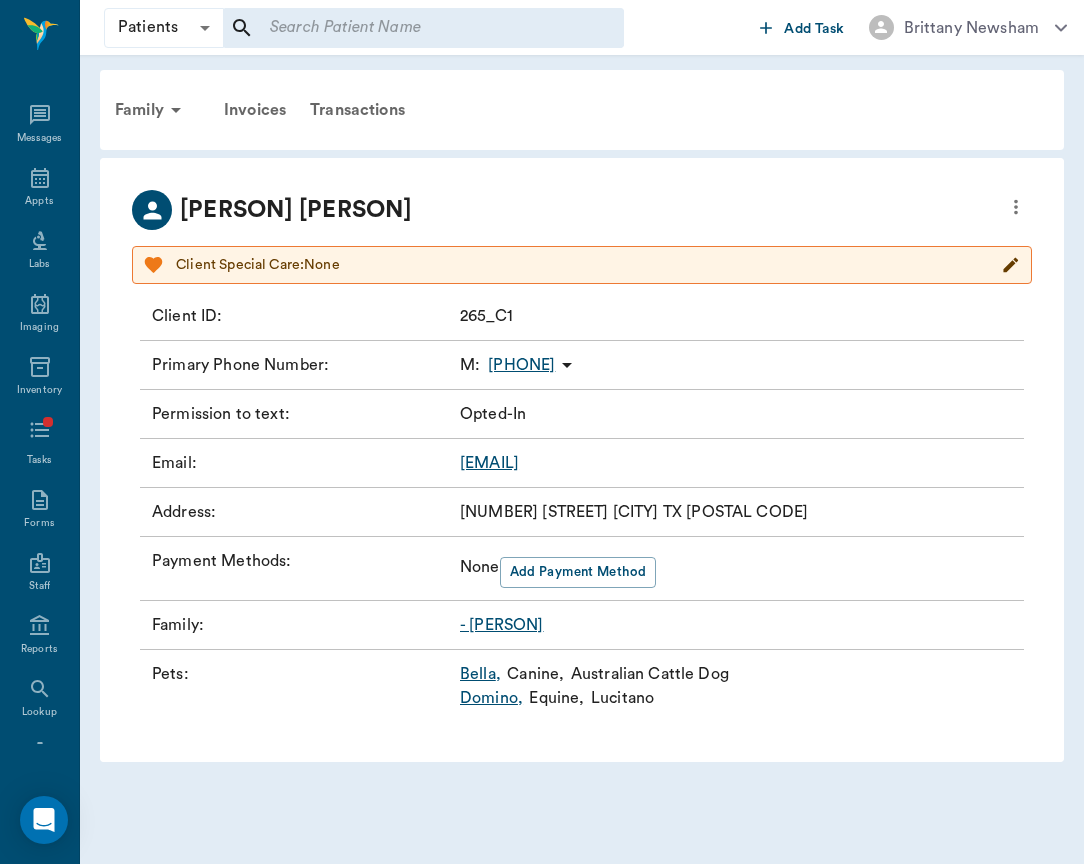 drag, startPoint x: 469, startPoint y: 470, endPoint x: 695, endPoint y: 470, distance: 226 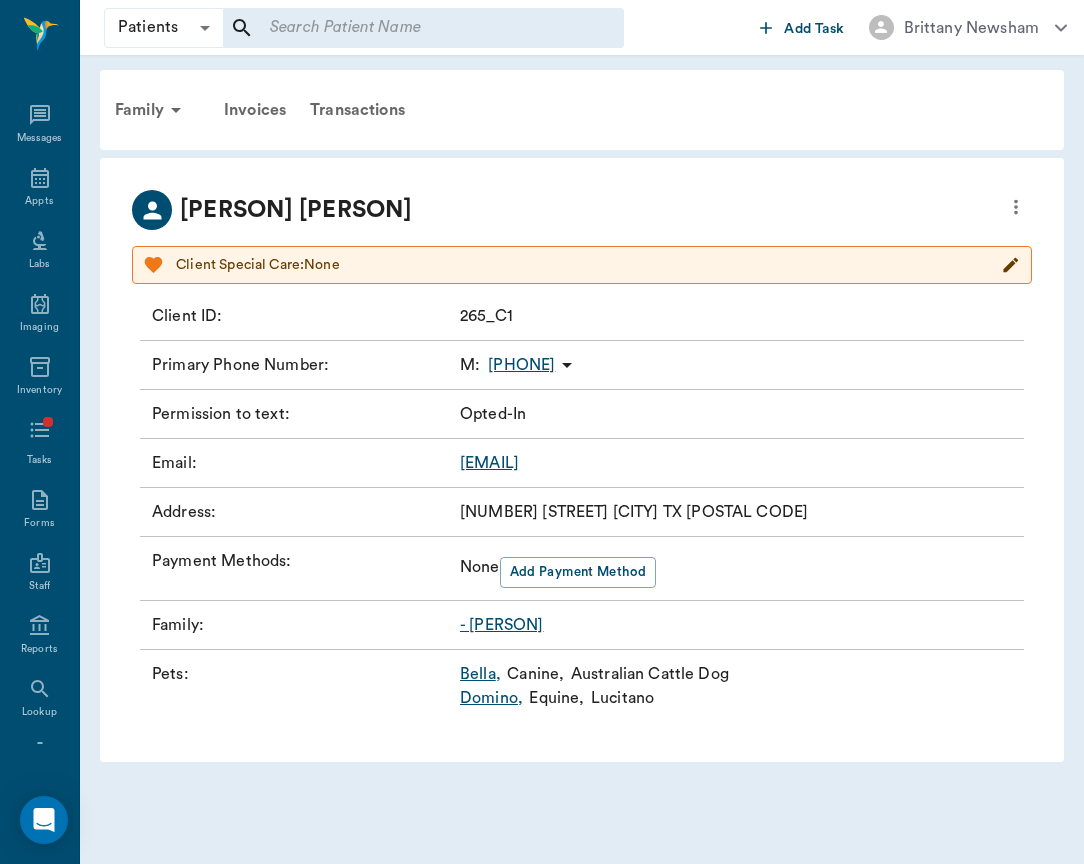 click on "Email : jmgr1981@hotmail.com" at bounding box center (582, 463) 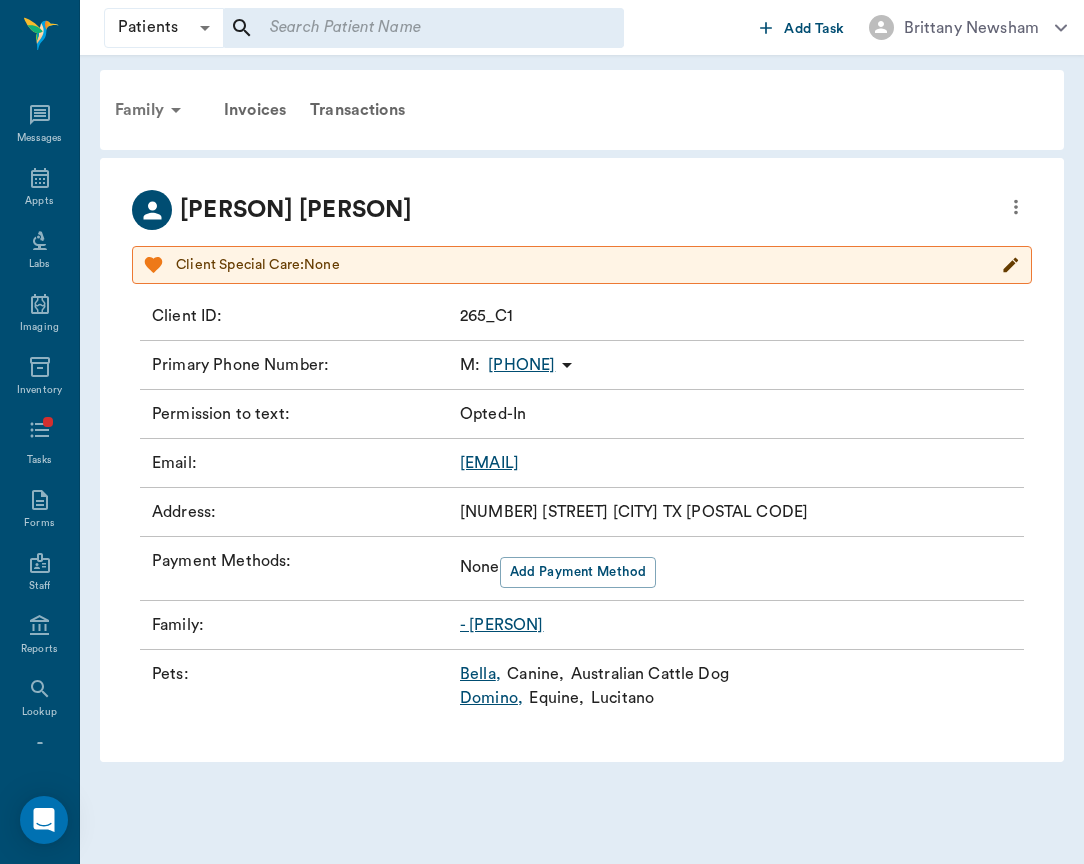click on "Family" at bounding box center (151, 110) 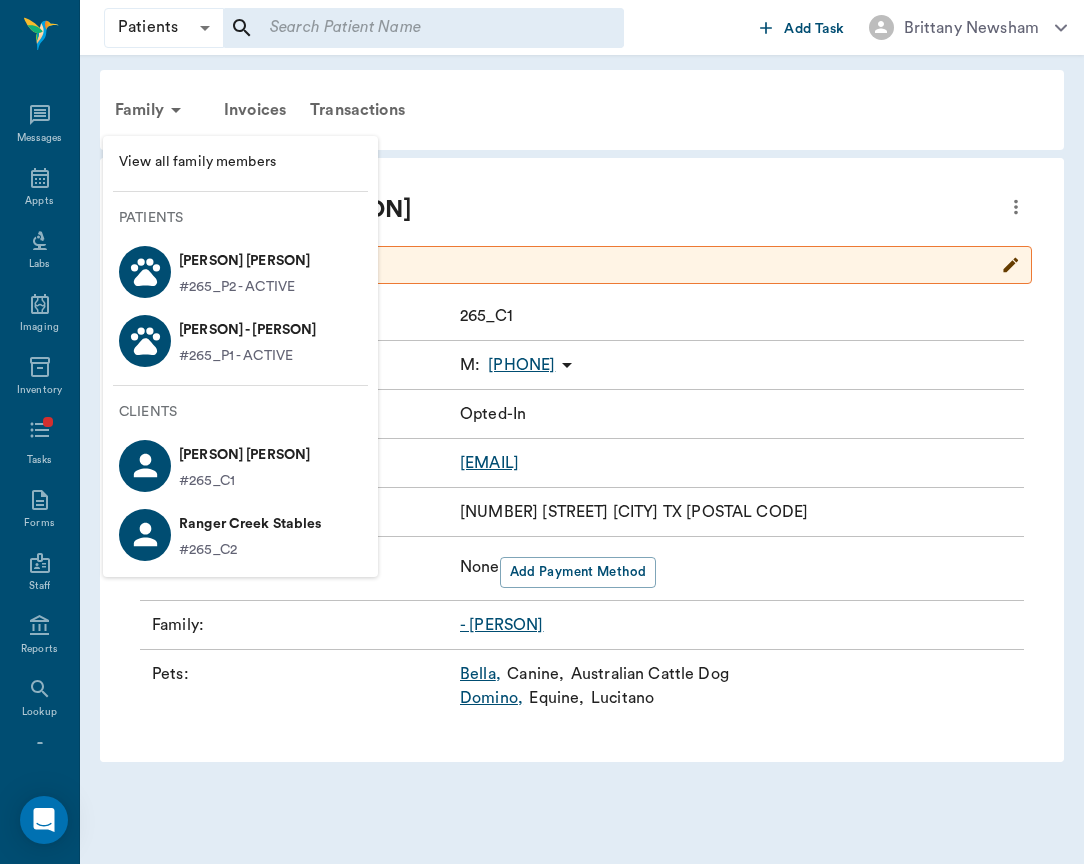 click on "Domino Gonzalez" at bounding box center (248, 330) 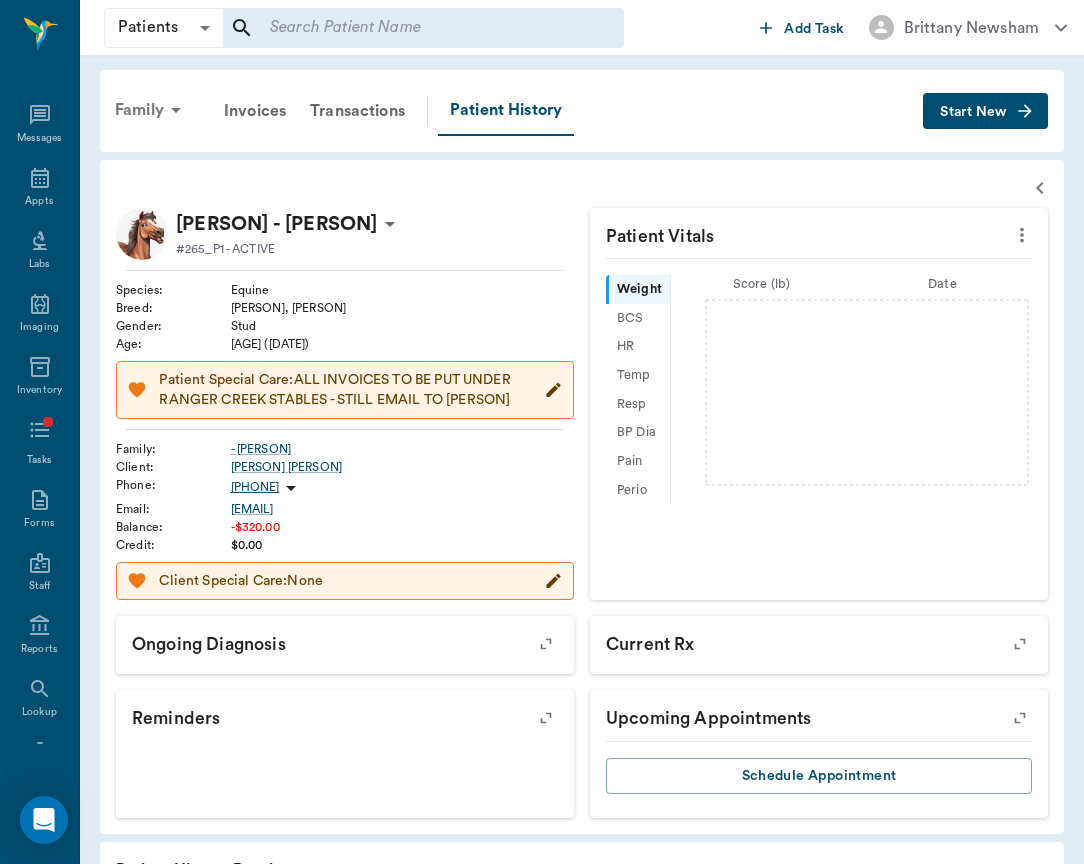 scroll, scrollTop: 0, scrollLeft: 0, axis: both 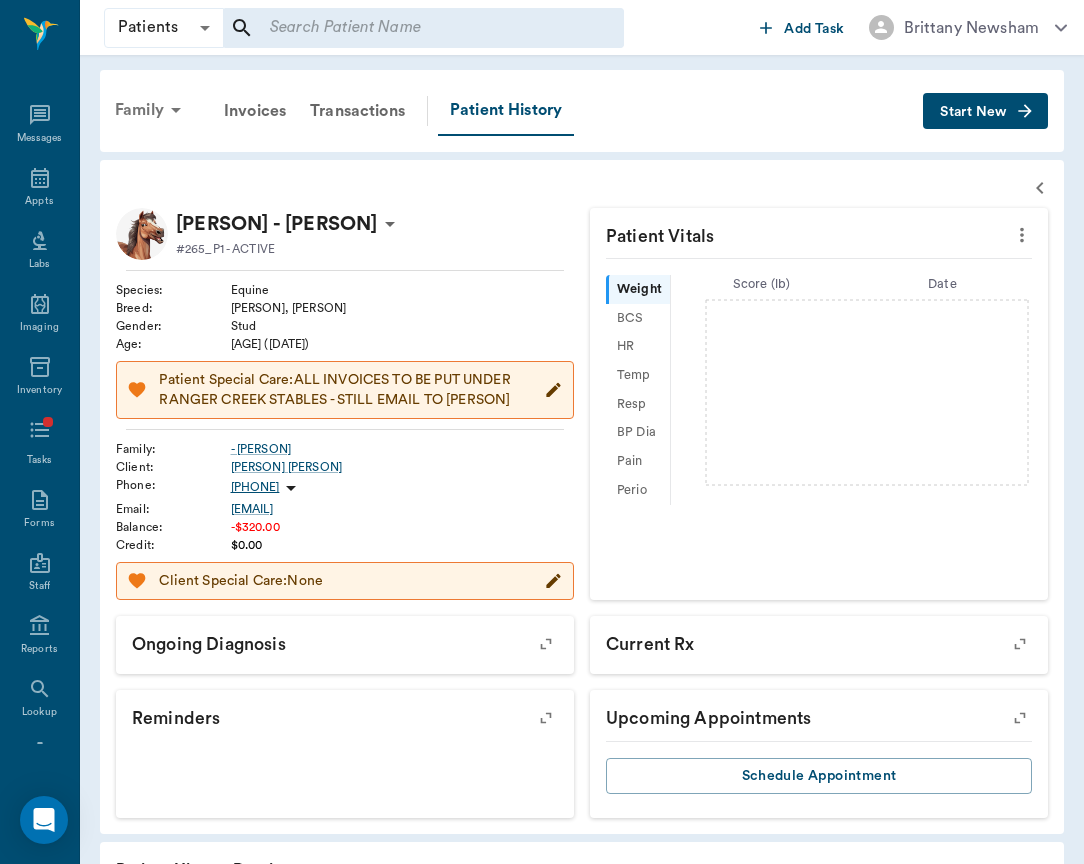 click on "Family" at bounding box center [151, 110] 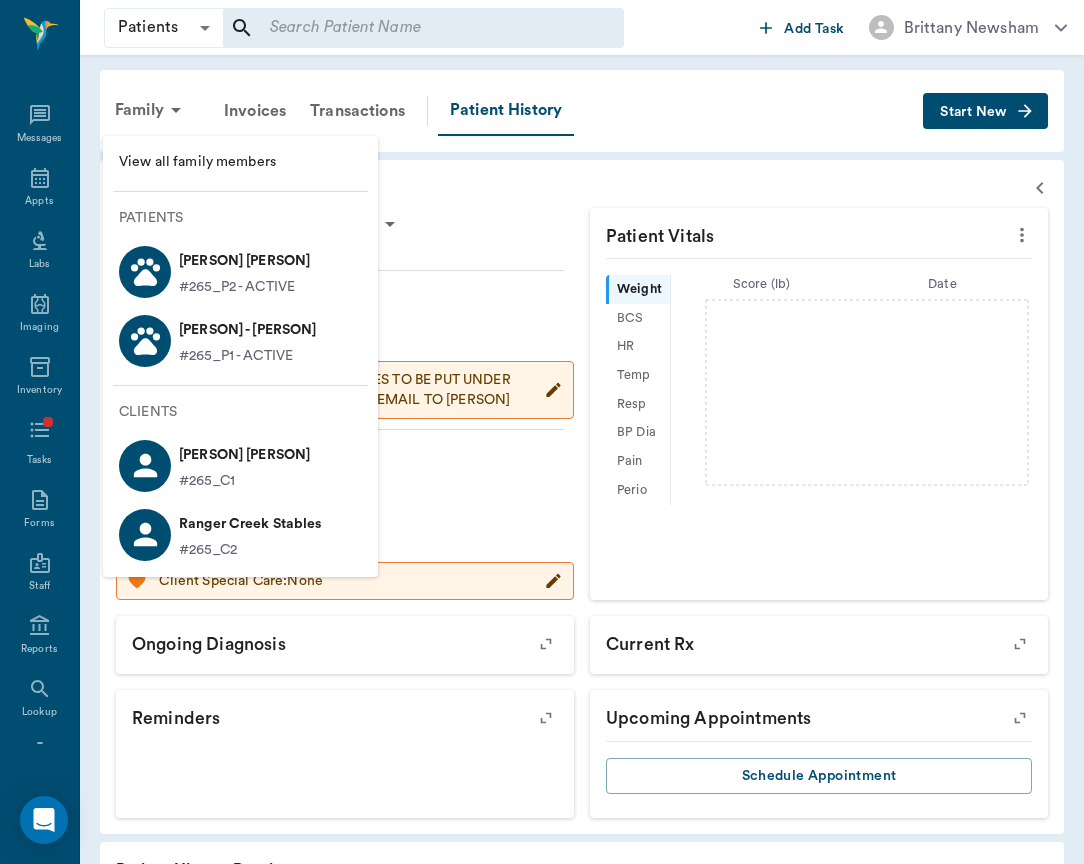 click on "Bella Gonzalez" at bounding box center [244, 261] 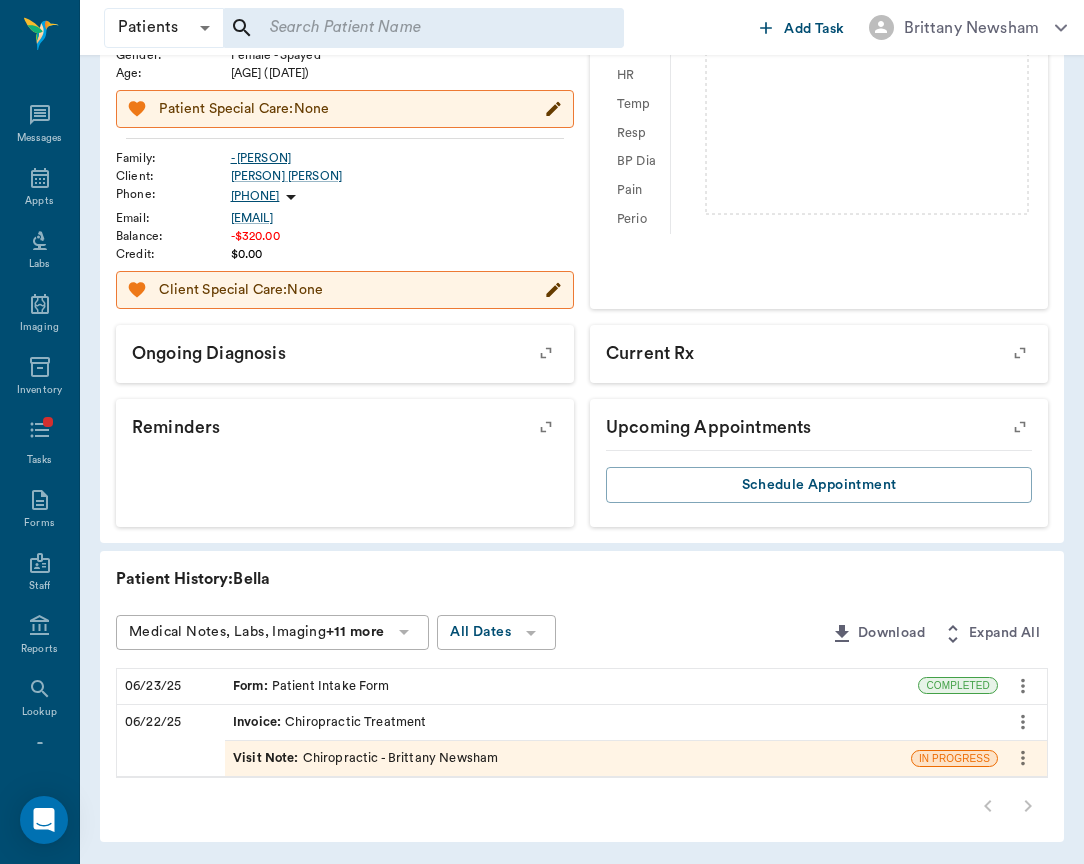 scroll, scrollTop: 270, scrollLeft: 0, axis: vertical 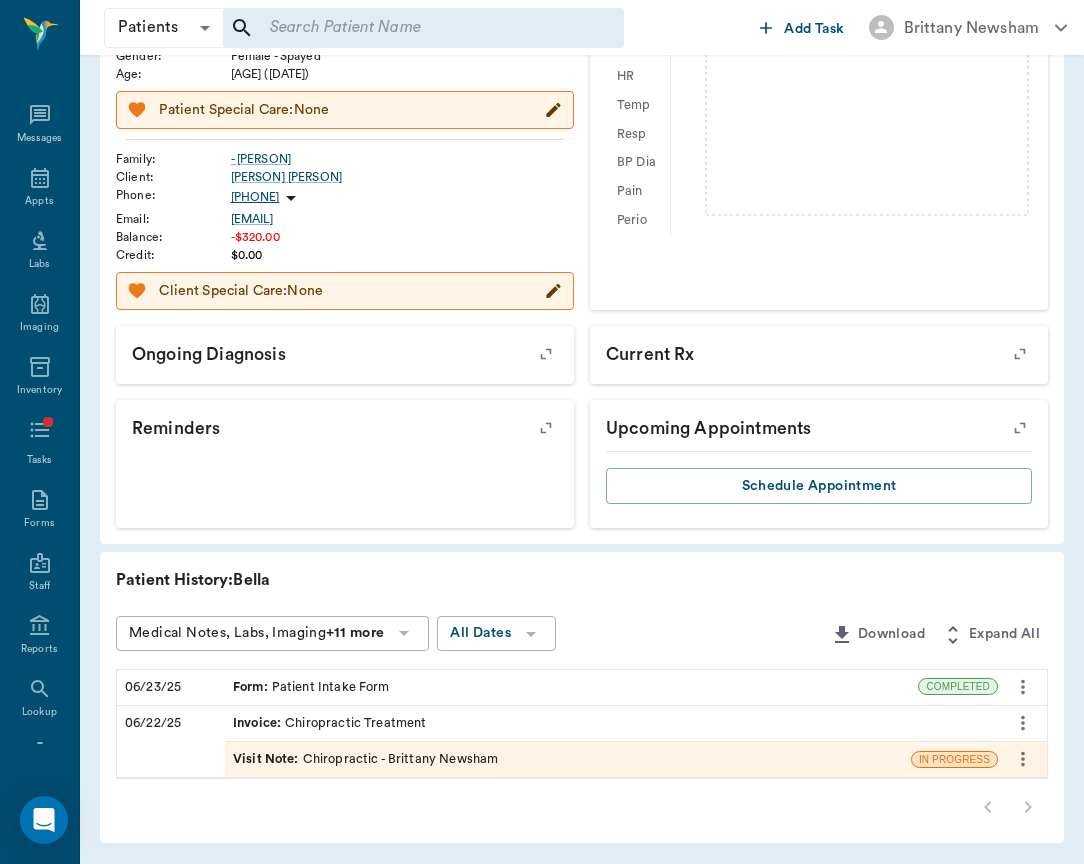 click on "Visit Note : Chiropractic - Brittany Newsham" at bounding box center (365, 759) 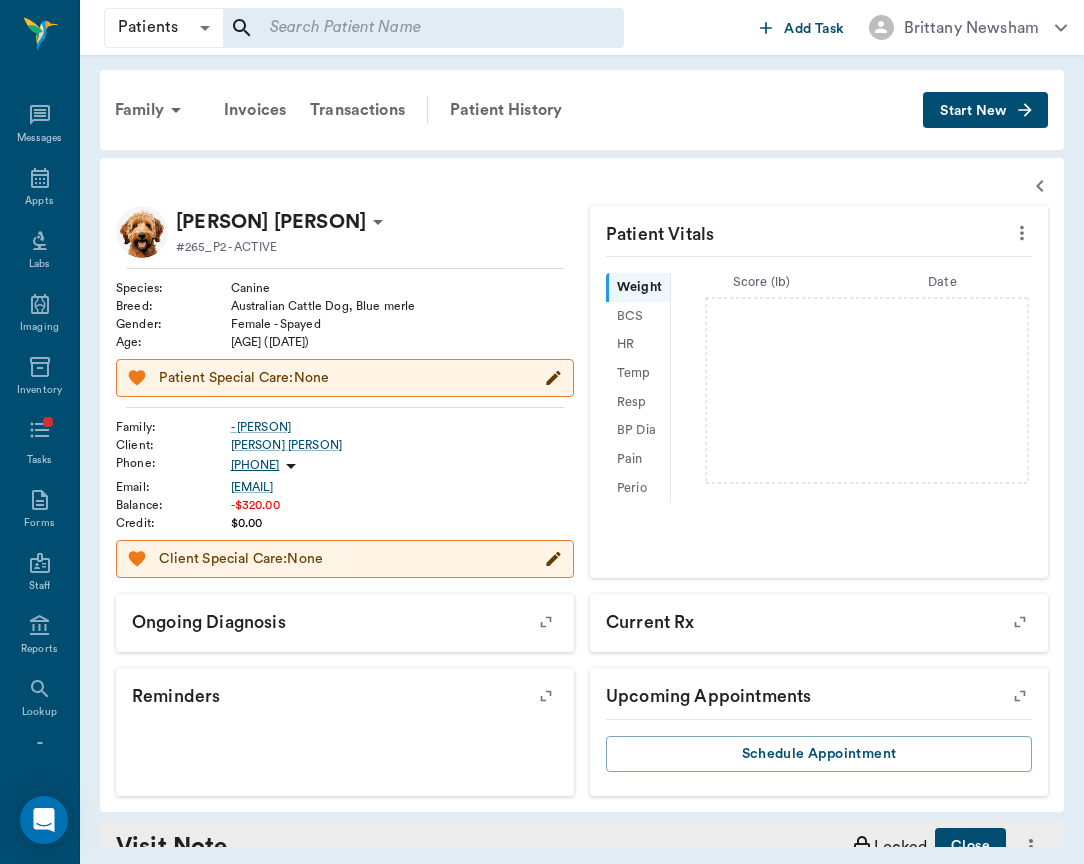 scroll, scrollTop: 0, scrollLeft: 0, axis: both 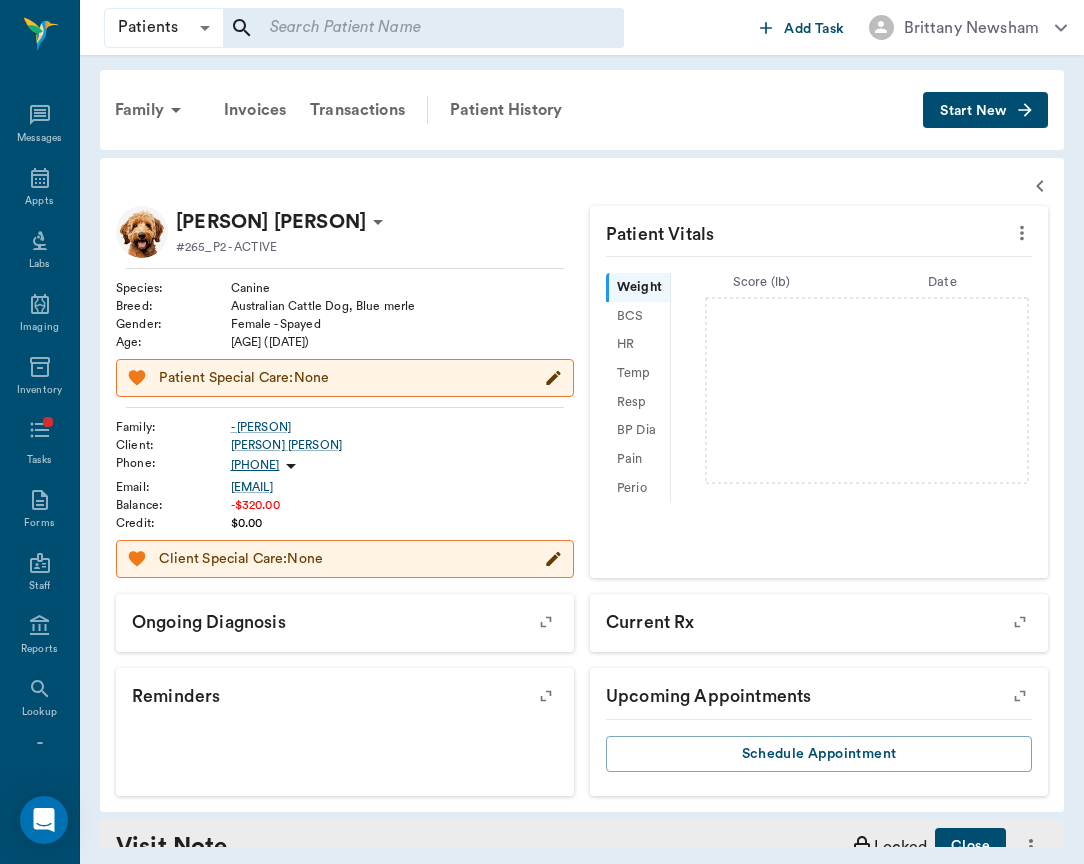 type on "O noted p was having a hard time putting her head down to eat or drink - notable discomfort along the sacrum as well and difficulty moving her neck - is better now but feels she is still painful" 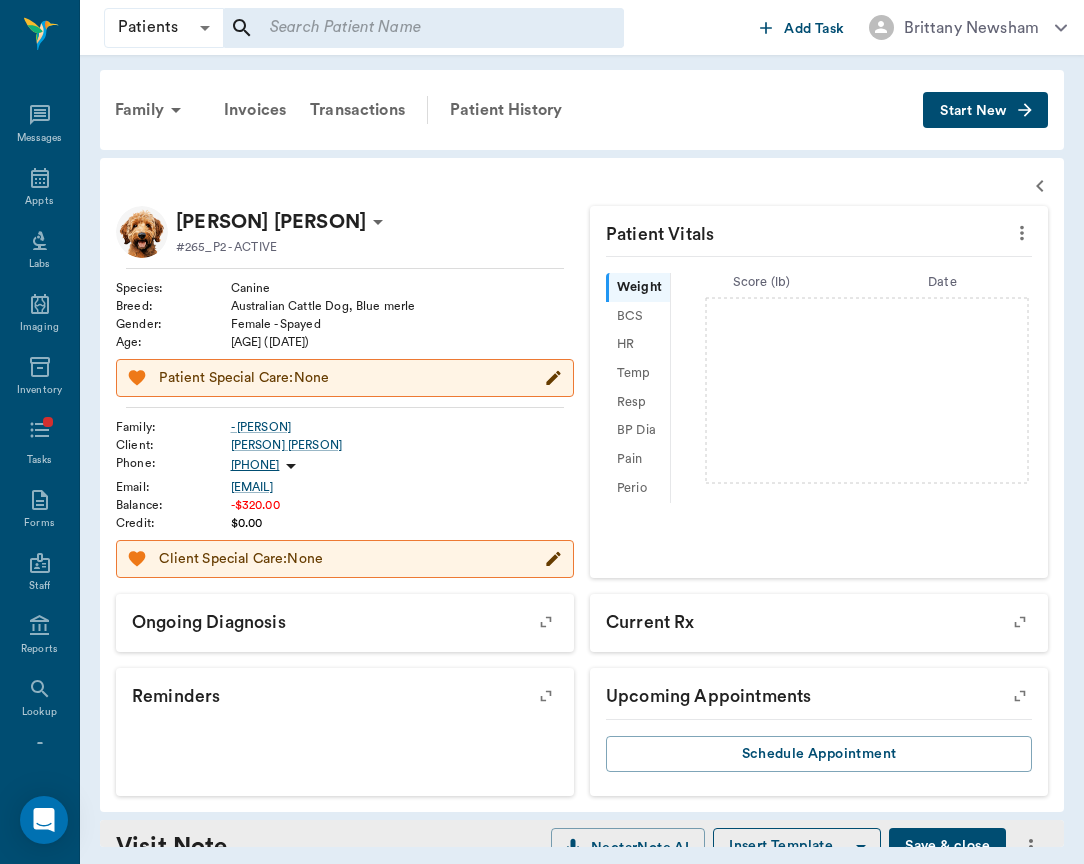 scroll, scrollTop: 0, scrollLeft: 0, axis: both 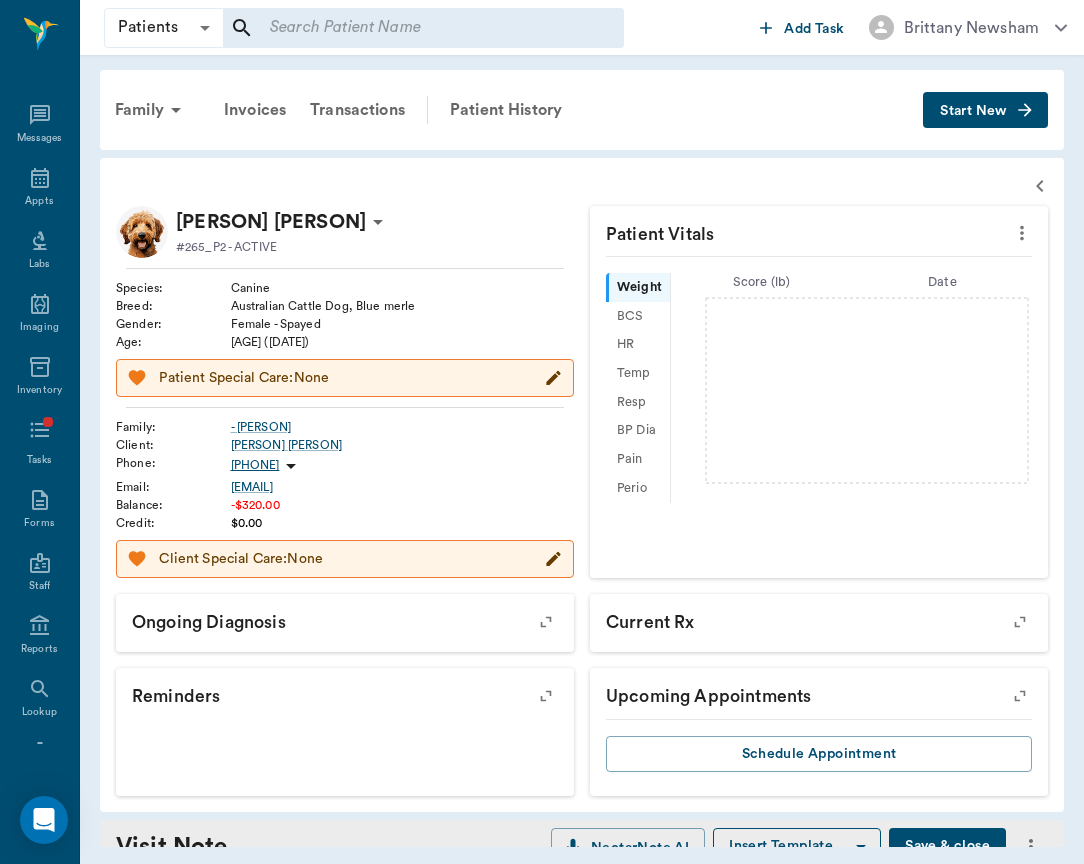 click on "Nectar Messages Appts Labs Imaging Inventory Tasks Forms Staff Reports Lookup Settings" at bounding box center (40, 432) 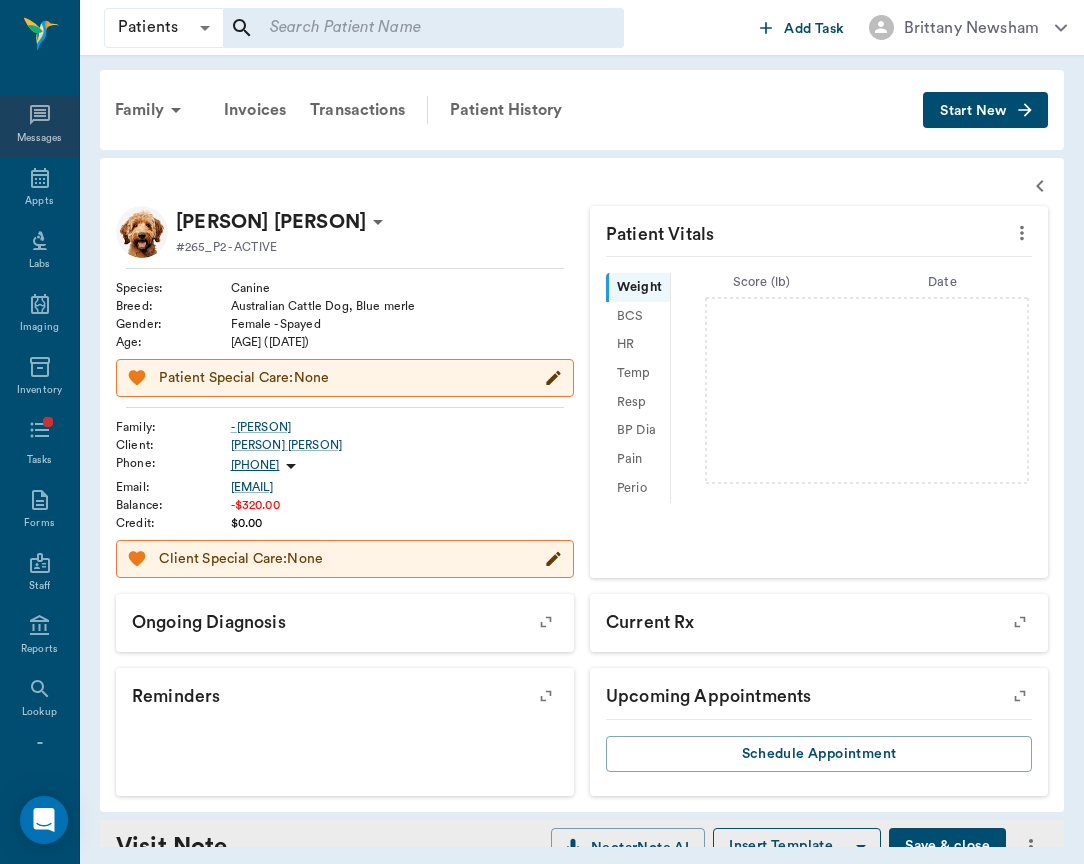click on "Messages" at bounding box center [39, 126] 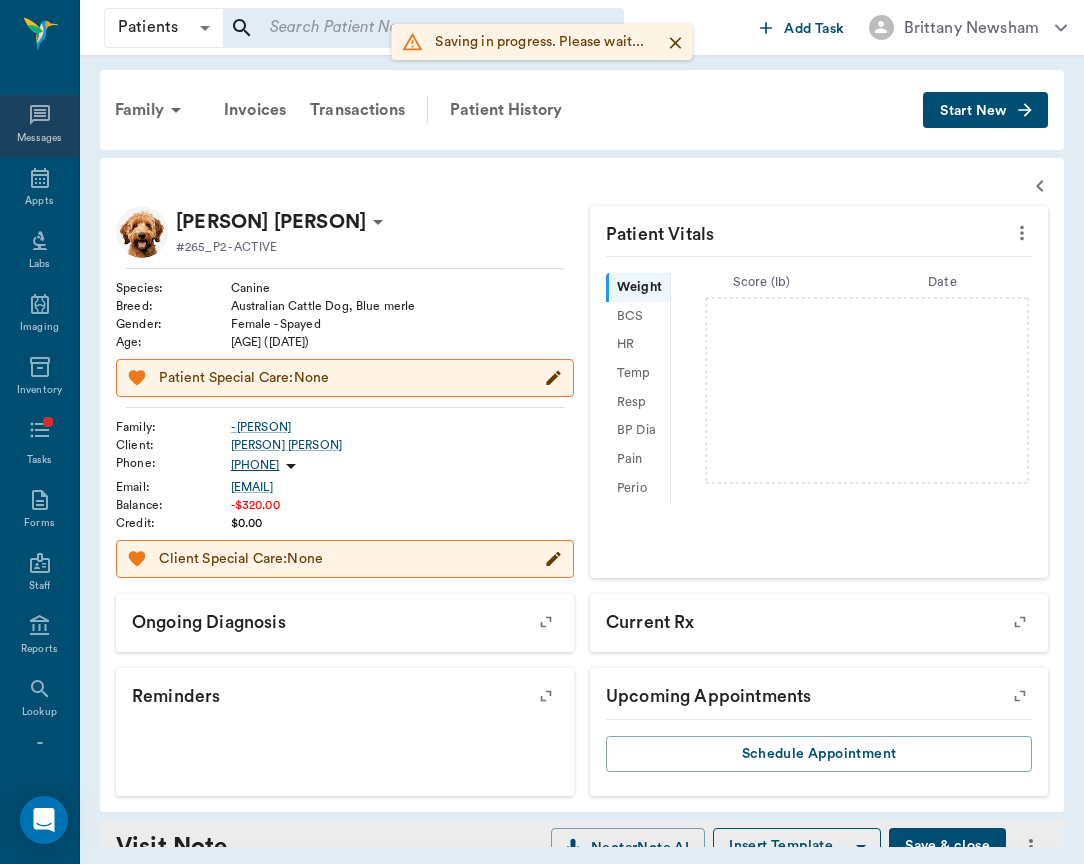 click on "Messages" at bounding box center [39, 126] 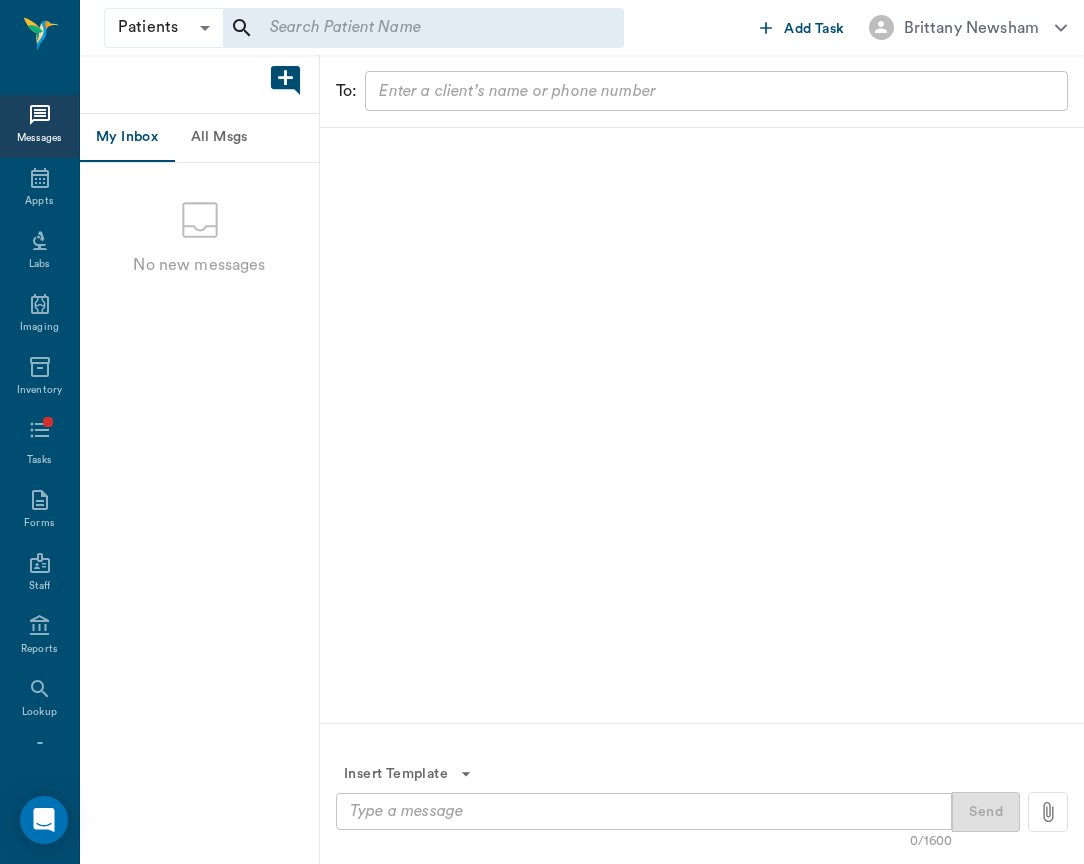 click on "All Msgs" at bounding box center (219, 138) 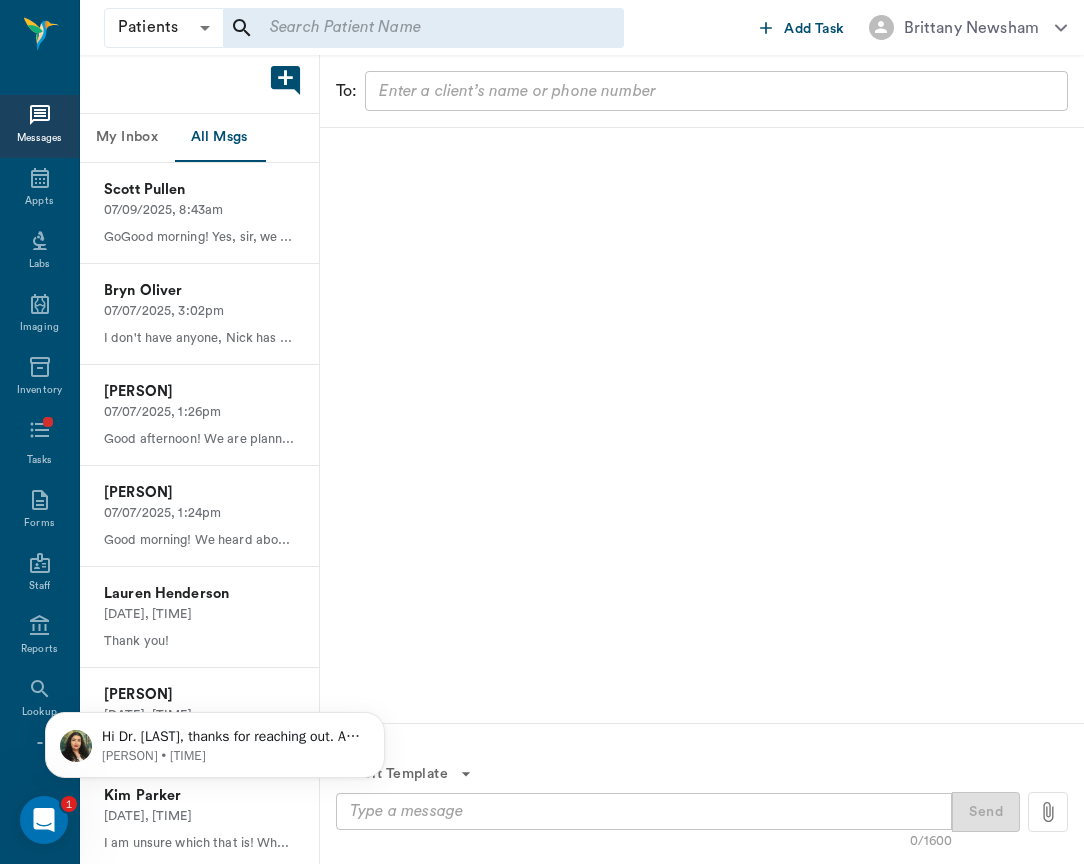 scroll, scrollTop: 0, scrollLeft: 0, axis: both 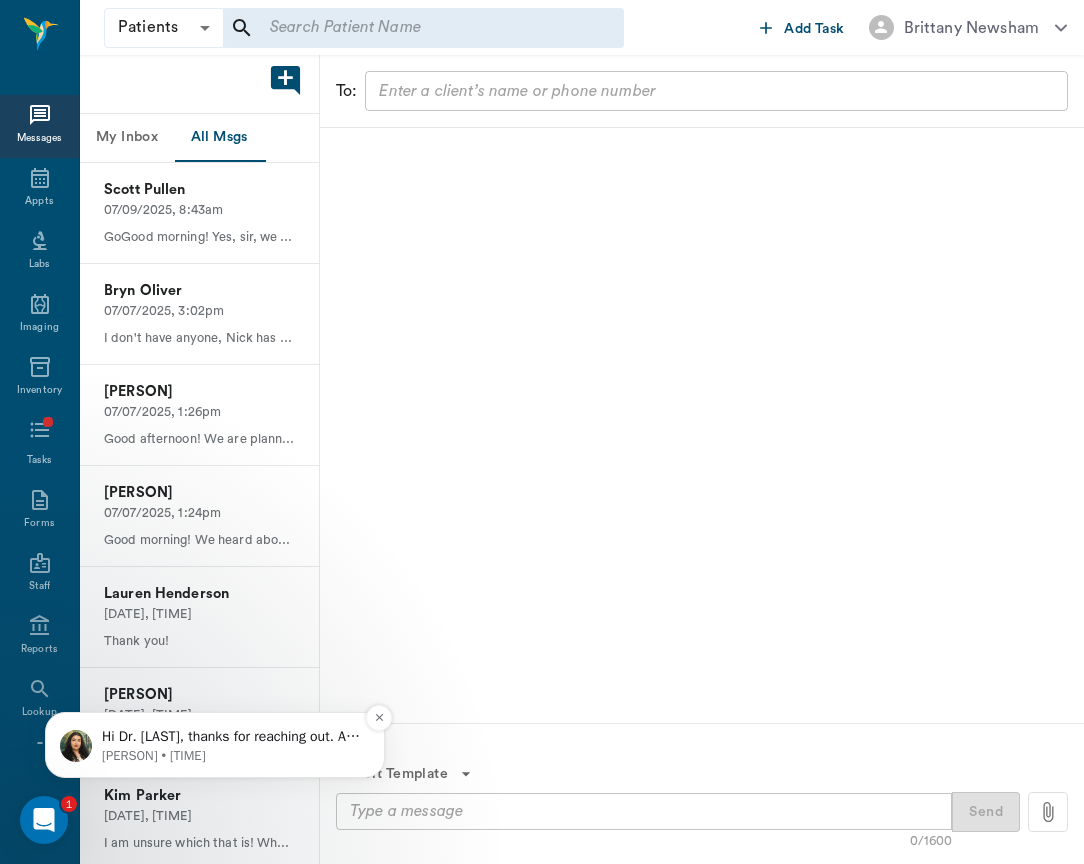 click on "Hi Dr. [LAST], thanks for reaching out. Are [FIRST] and Ranger Creek Stables still one family? And is it just for invoicing purposes that [FIRST] would need to be under Ranger Creek and [FIRST] under him?" at bounding box center [231, 737] 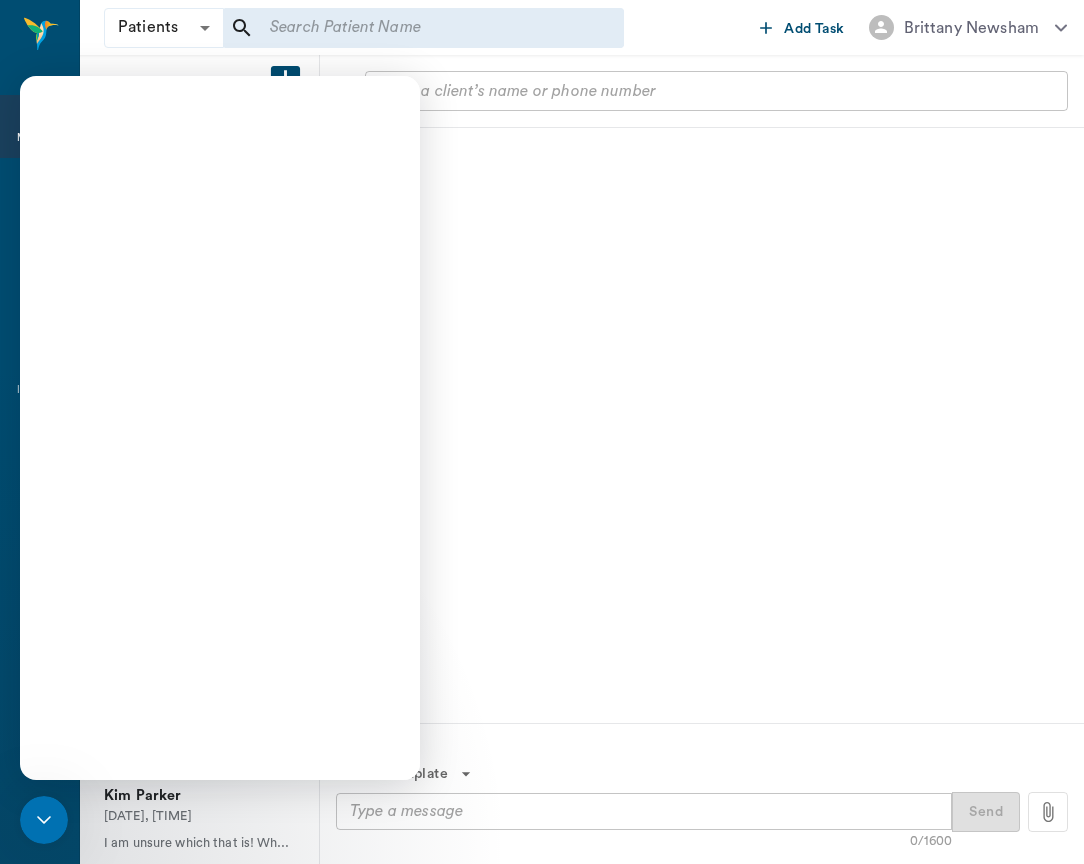 scroll, scrollTop: 0, scrollLeft: 0, axis: both 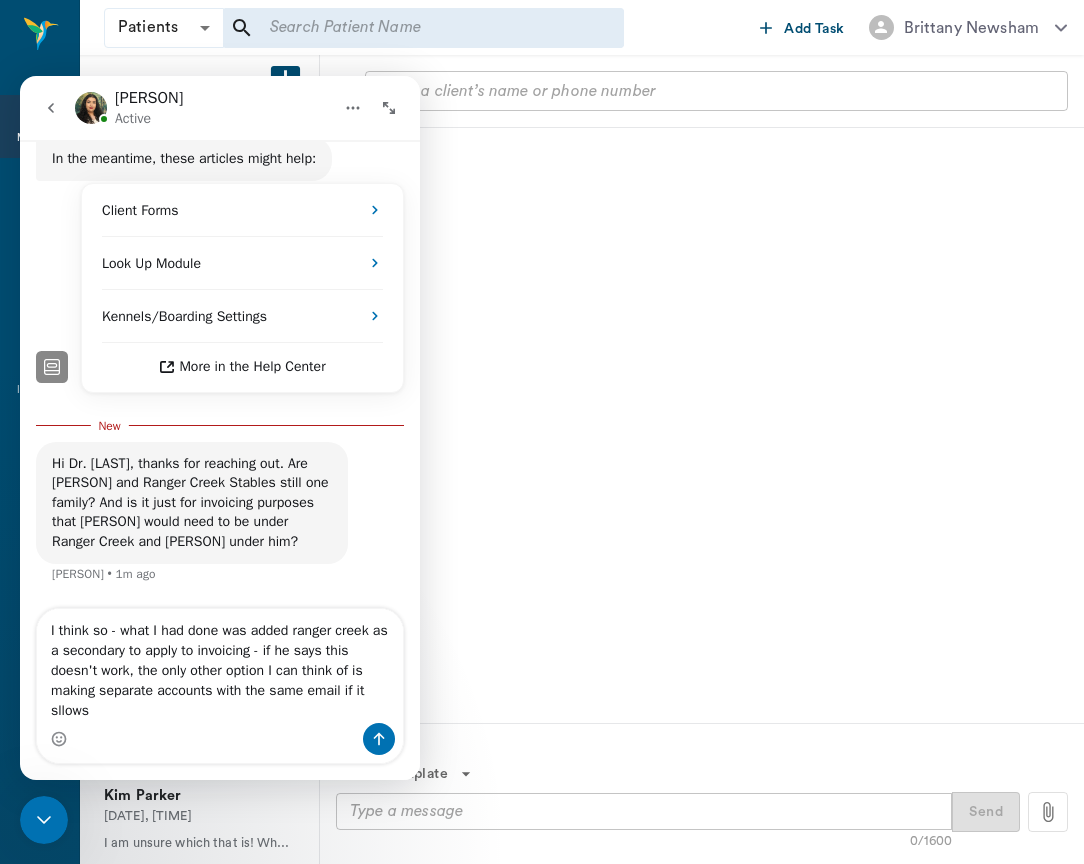 type on "I think so - what I had done was added ranger creek as a secondary to apply to invoicing - if he says this doesn't work, the only other option I can think of is making separate accounts with the same email if it allows" 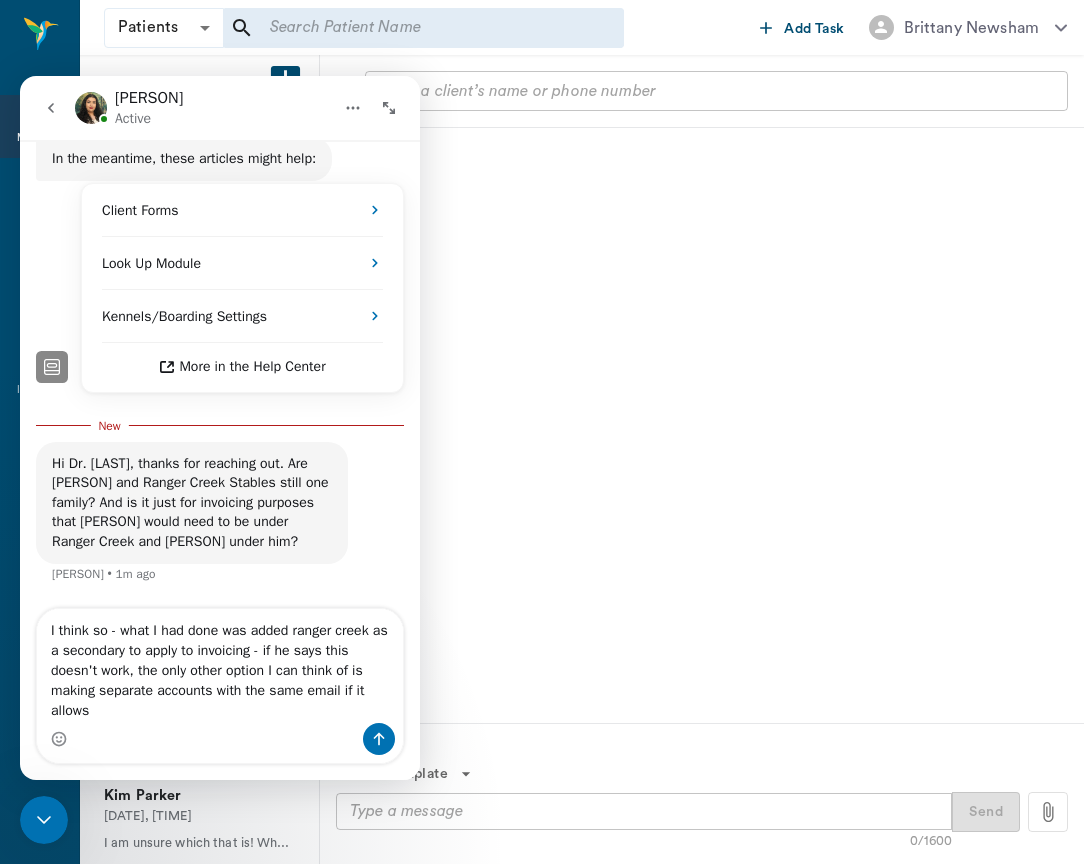 type 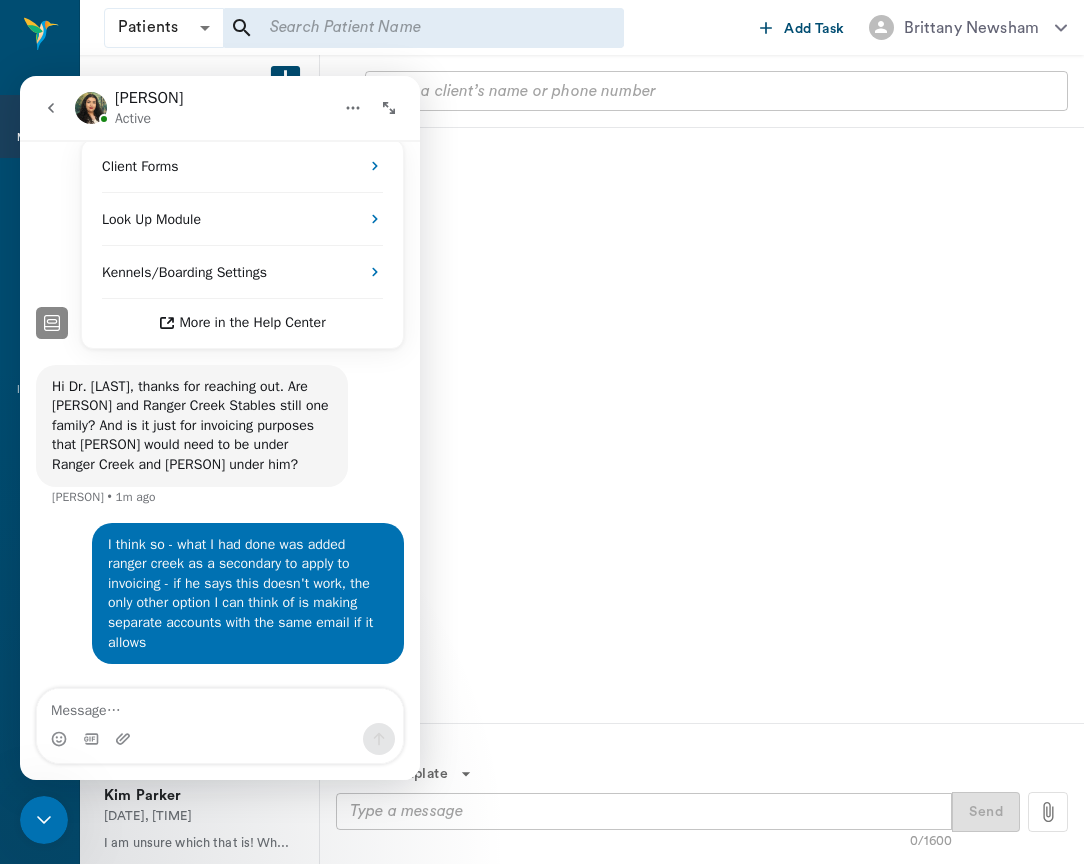 scroll, scrollTop: 488, scrollLeft: 0, axis: vertical 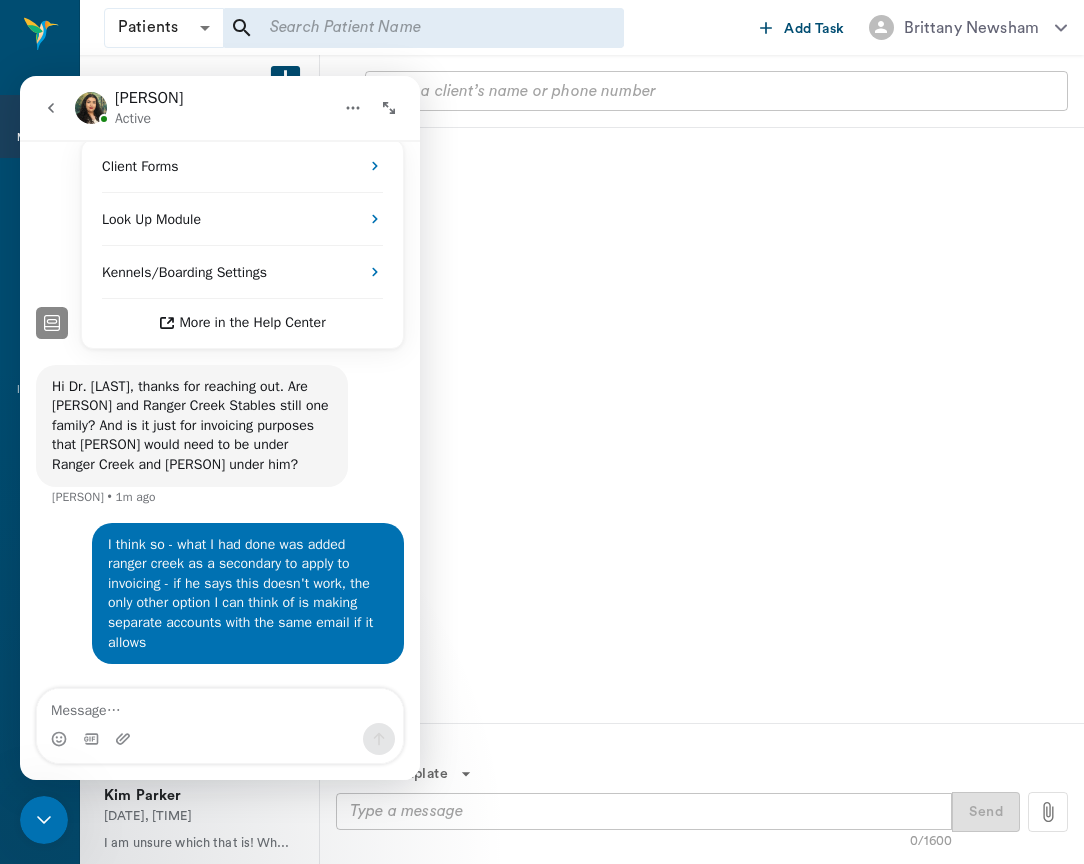 click at bounding box center [44, 820] 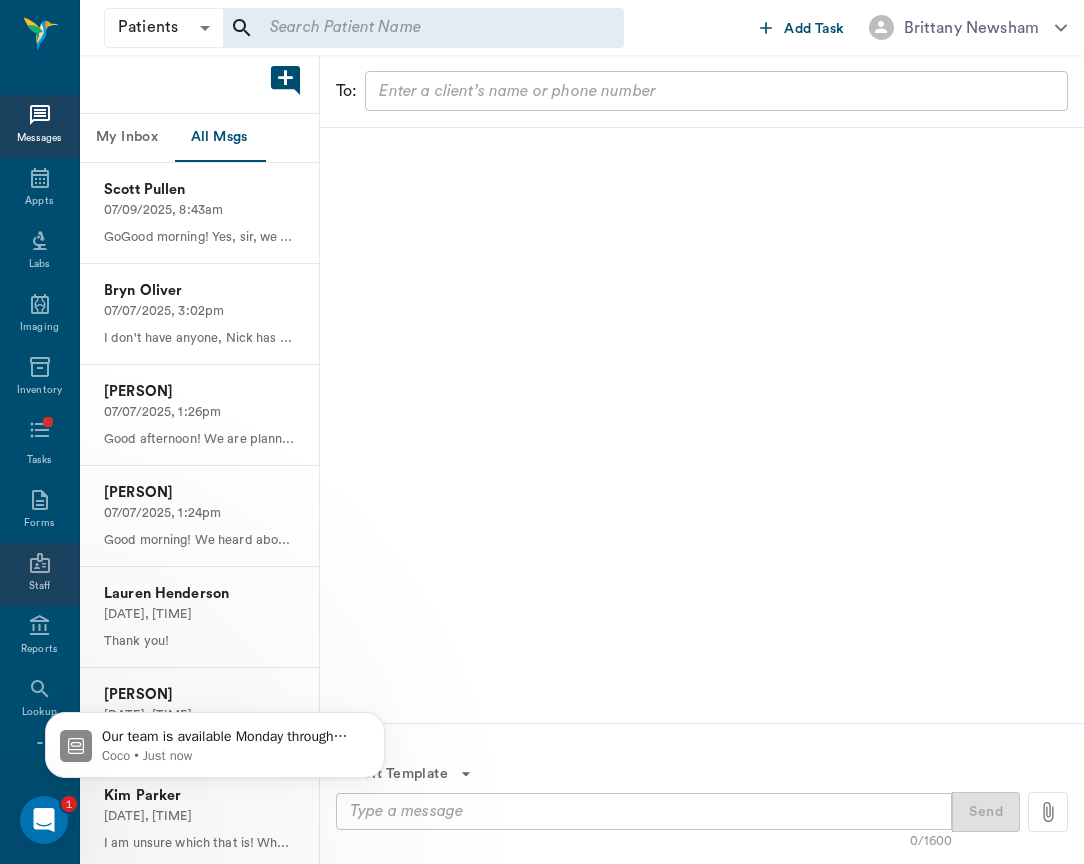 scroll, scrollTop: 0, scrollLeft: 0, axis: both 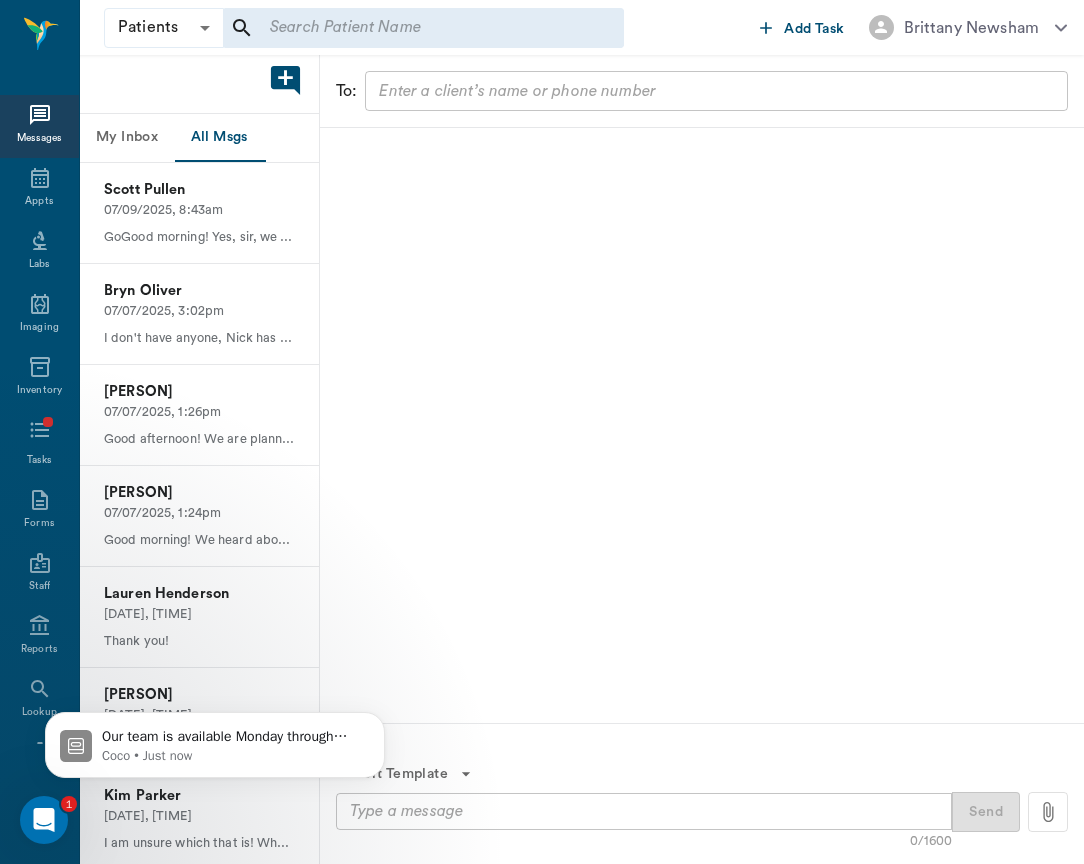 click 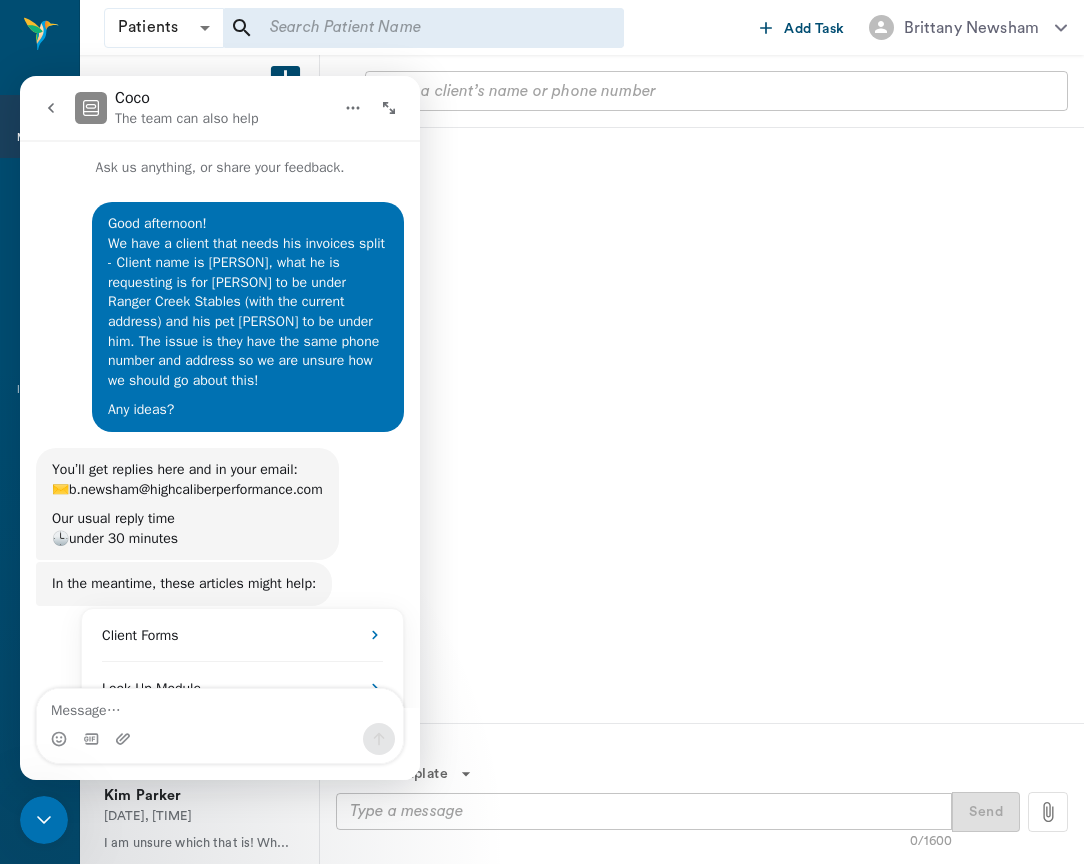 scroll, scrollTop: 881, scrollLeft: 0, axis: vertical 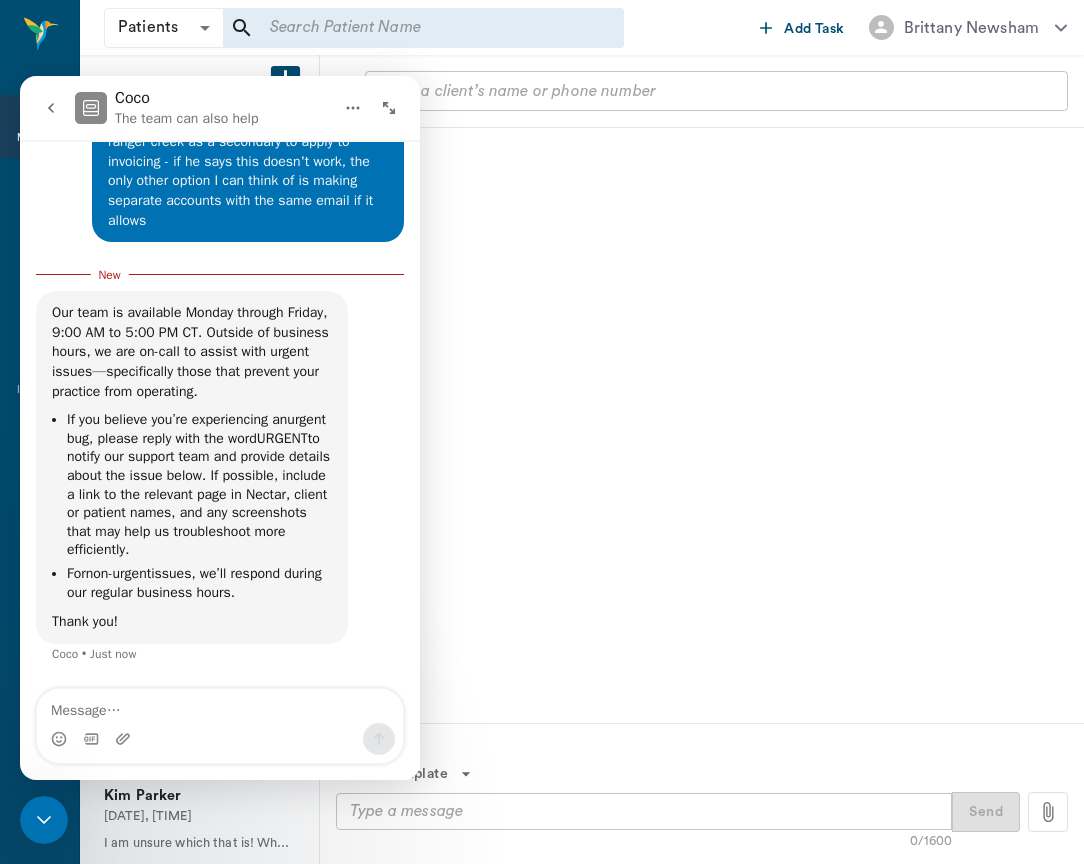 click 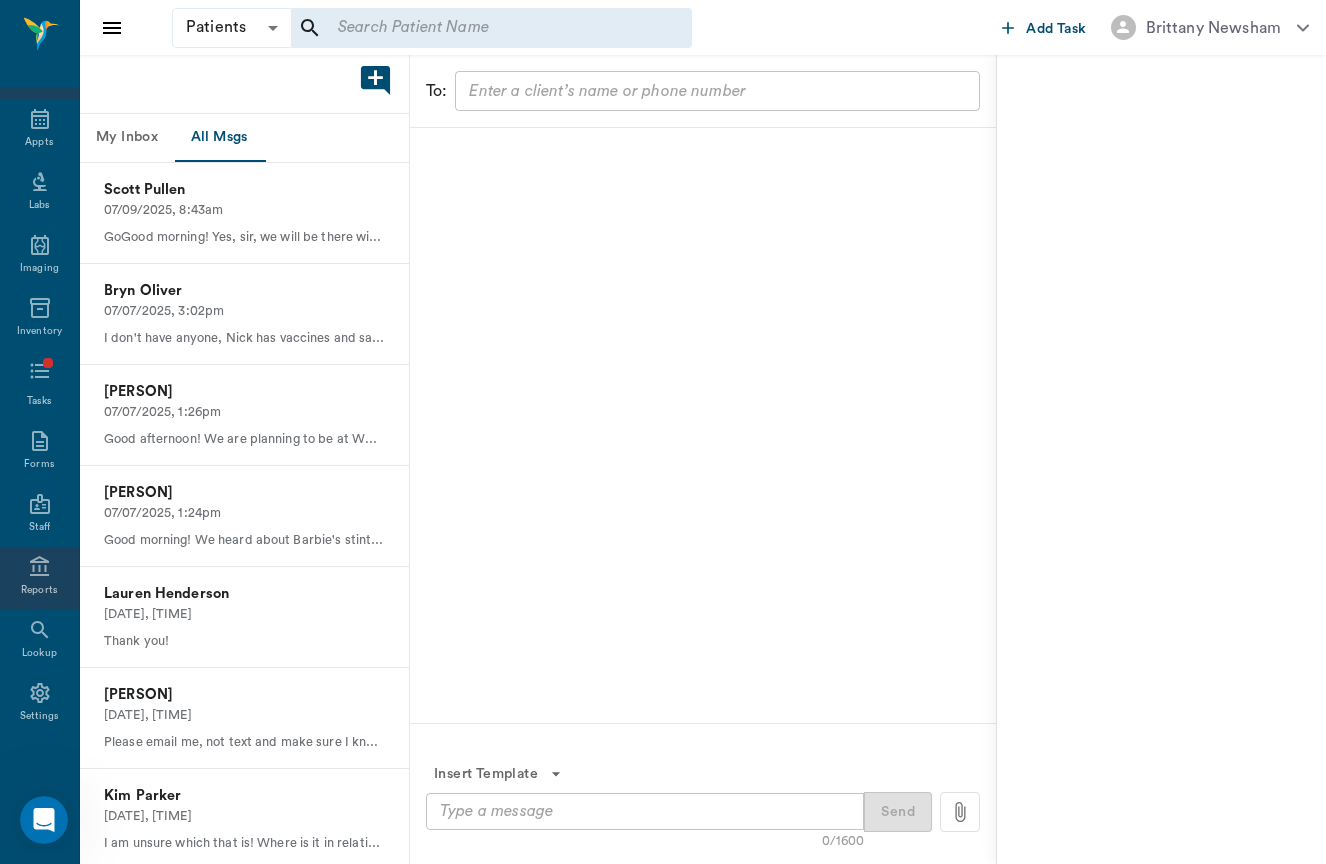 scroll, scrollTop: 58, scrollLeft: 0, axis: vertical 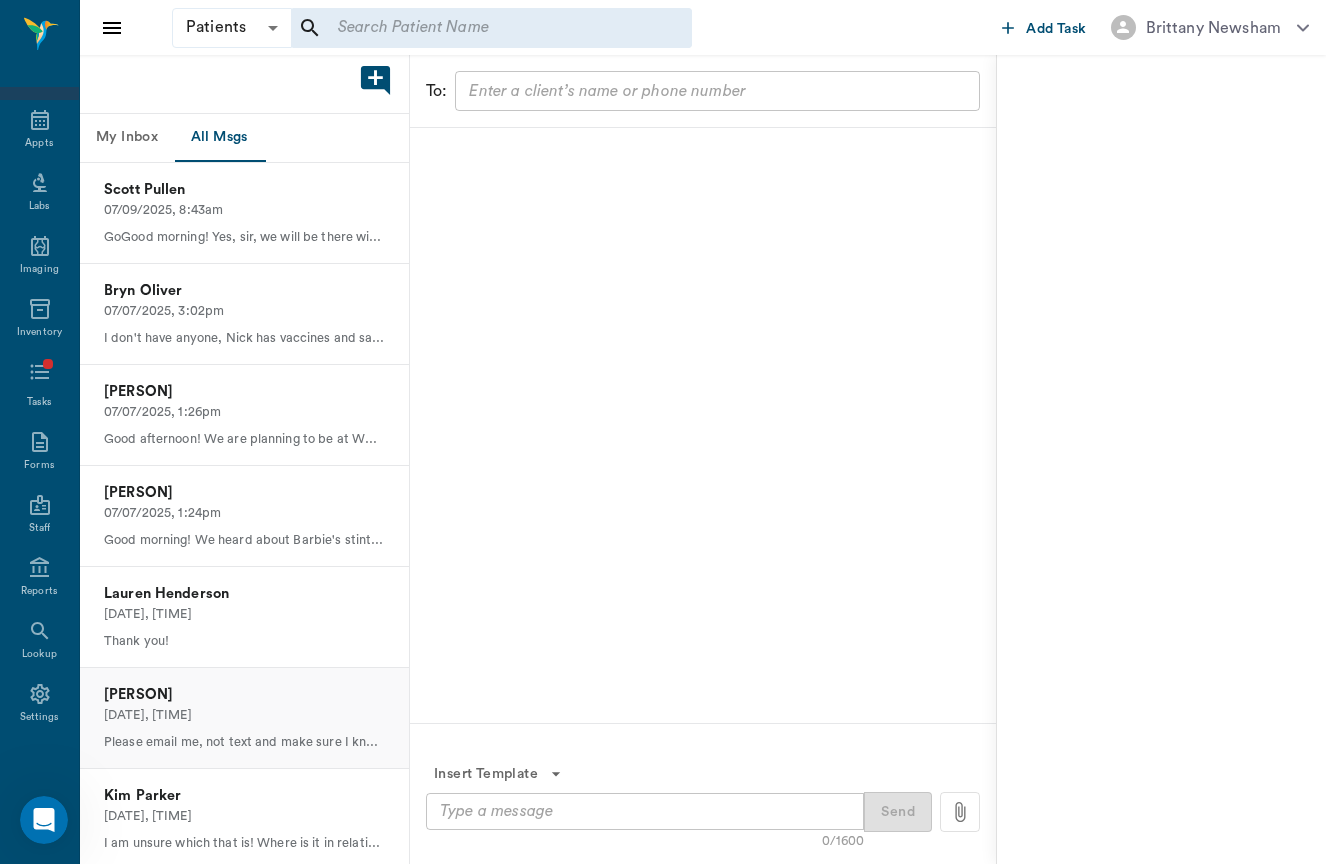click on "07/03/2025, 2:38pm" at bounding box center [244, 715] 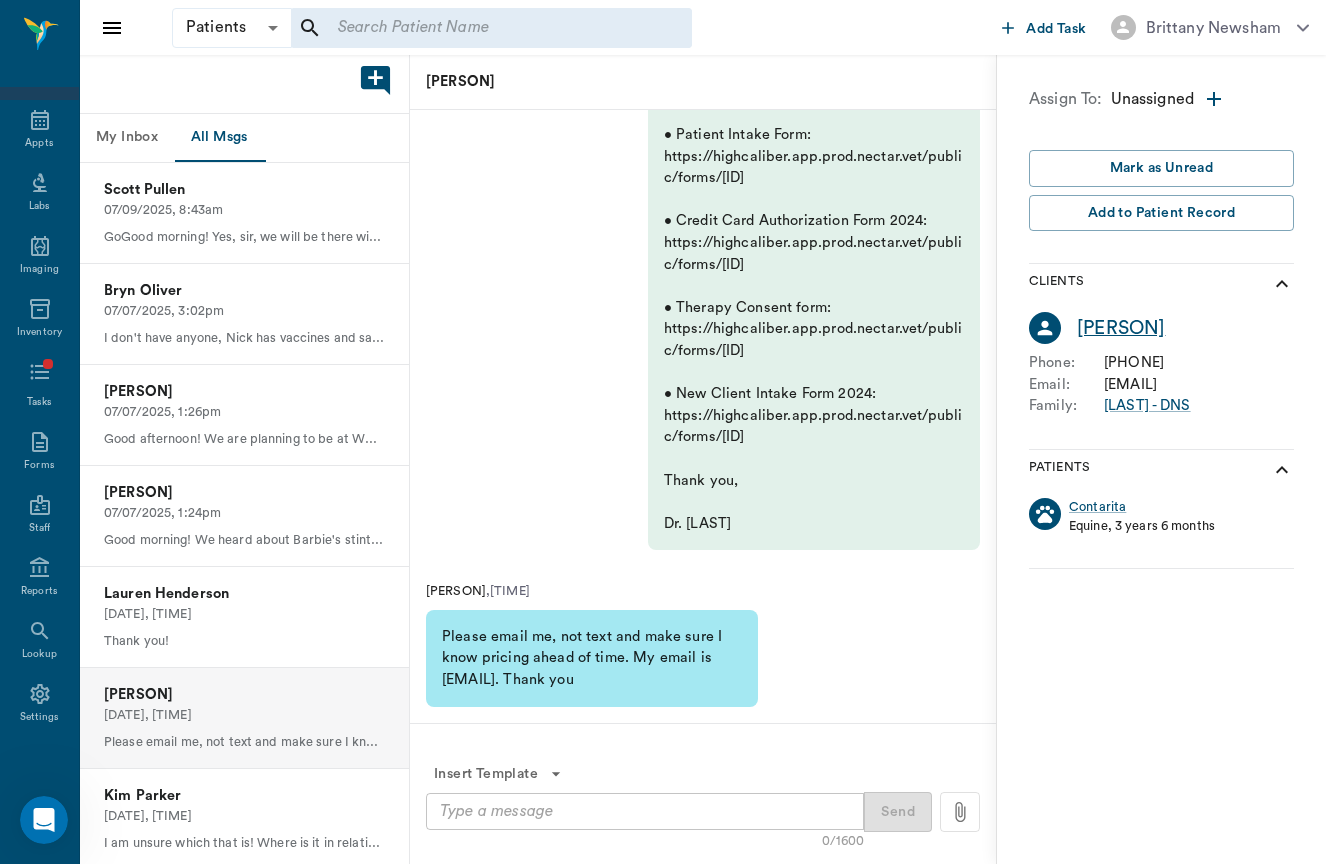 click on "[FIRST] [LAST]" at bounding box center [1121, 328] 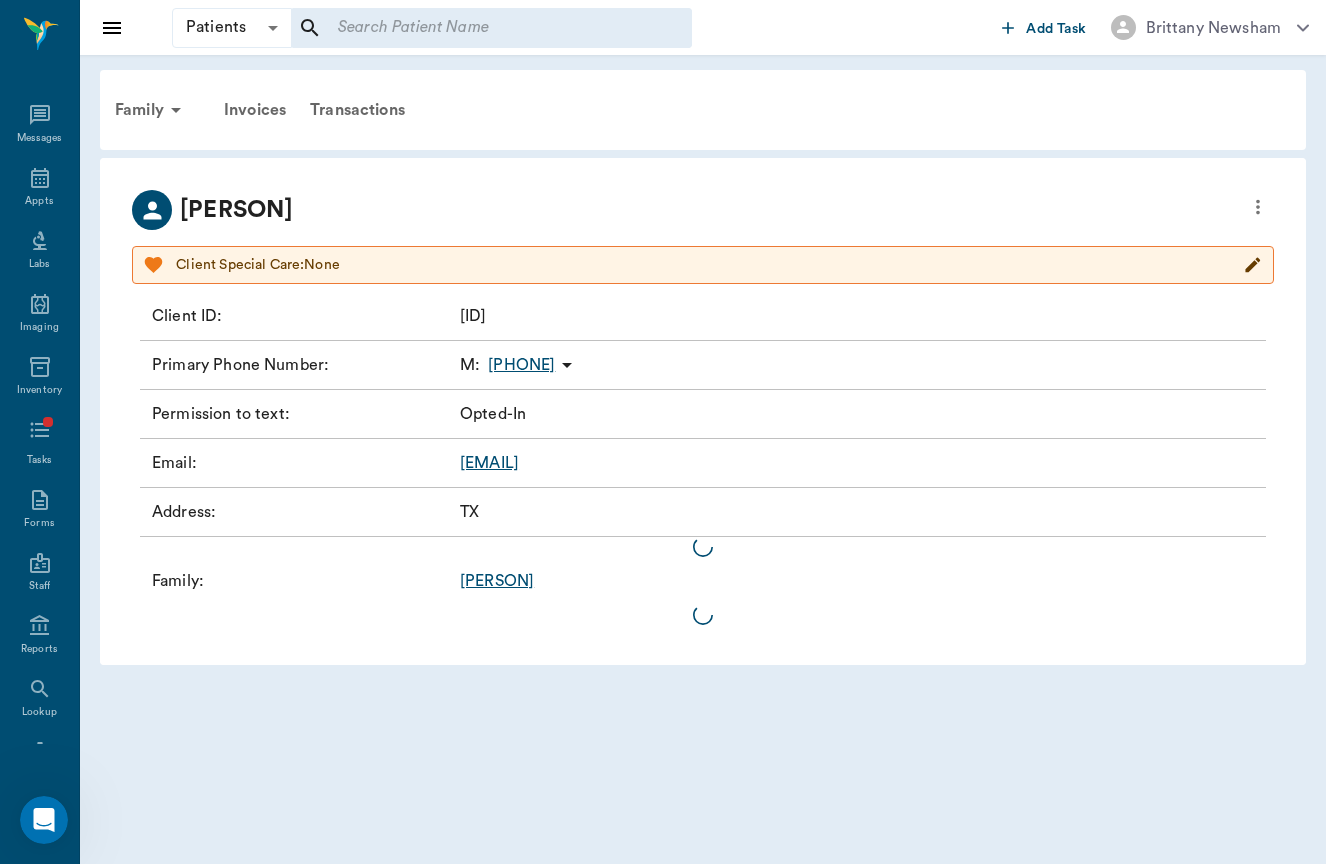 scroll, scrollTop: 58, scrollLeft: 0, axis: vertical 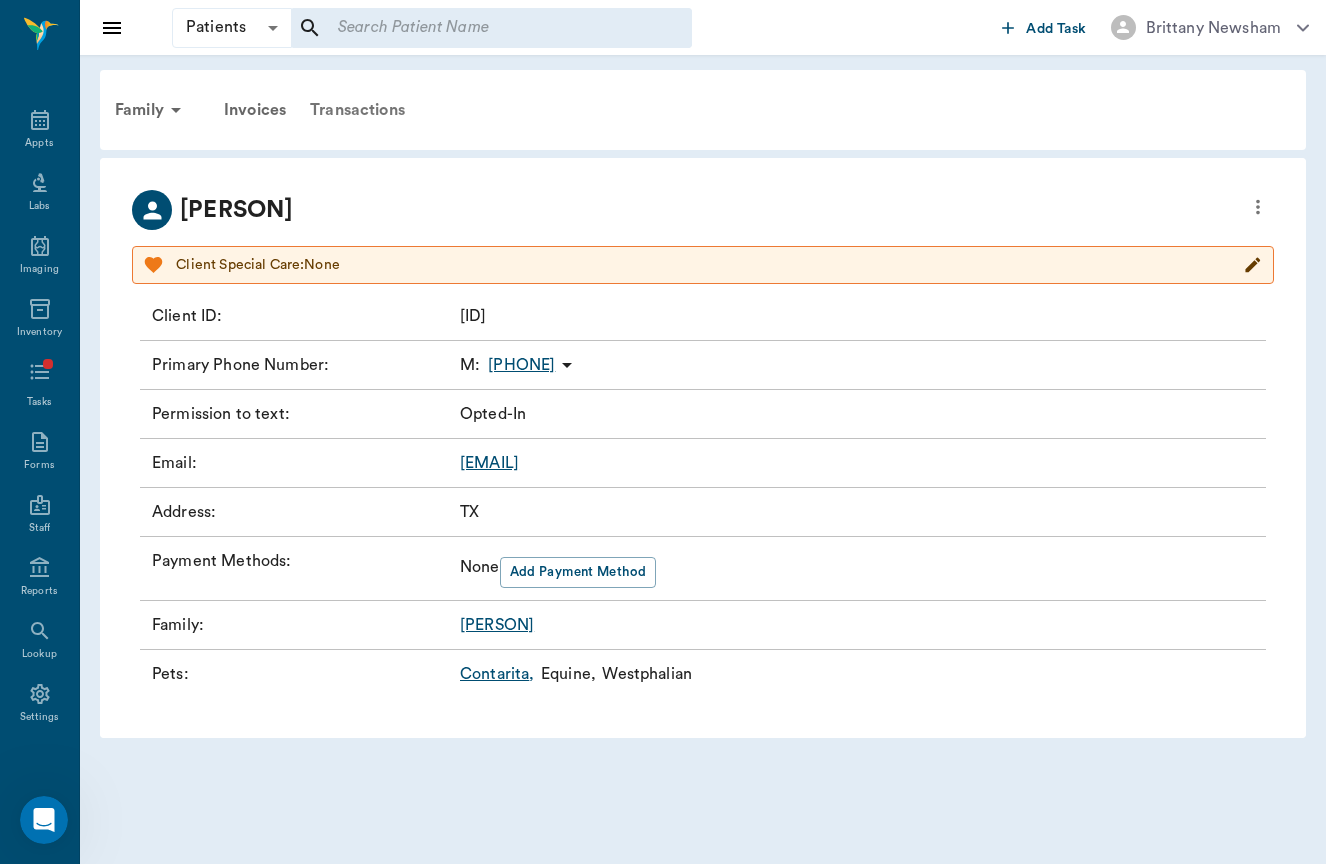 click on "Transactions" at bounding box center (357, 110) 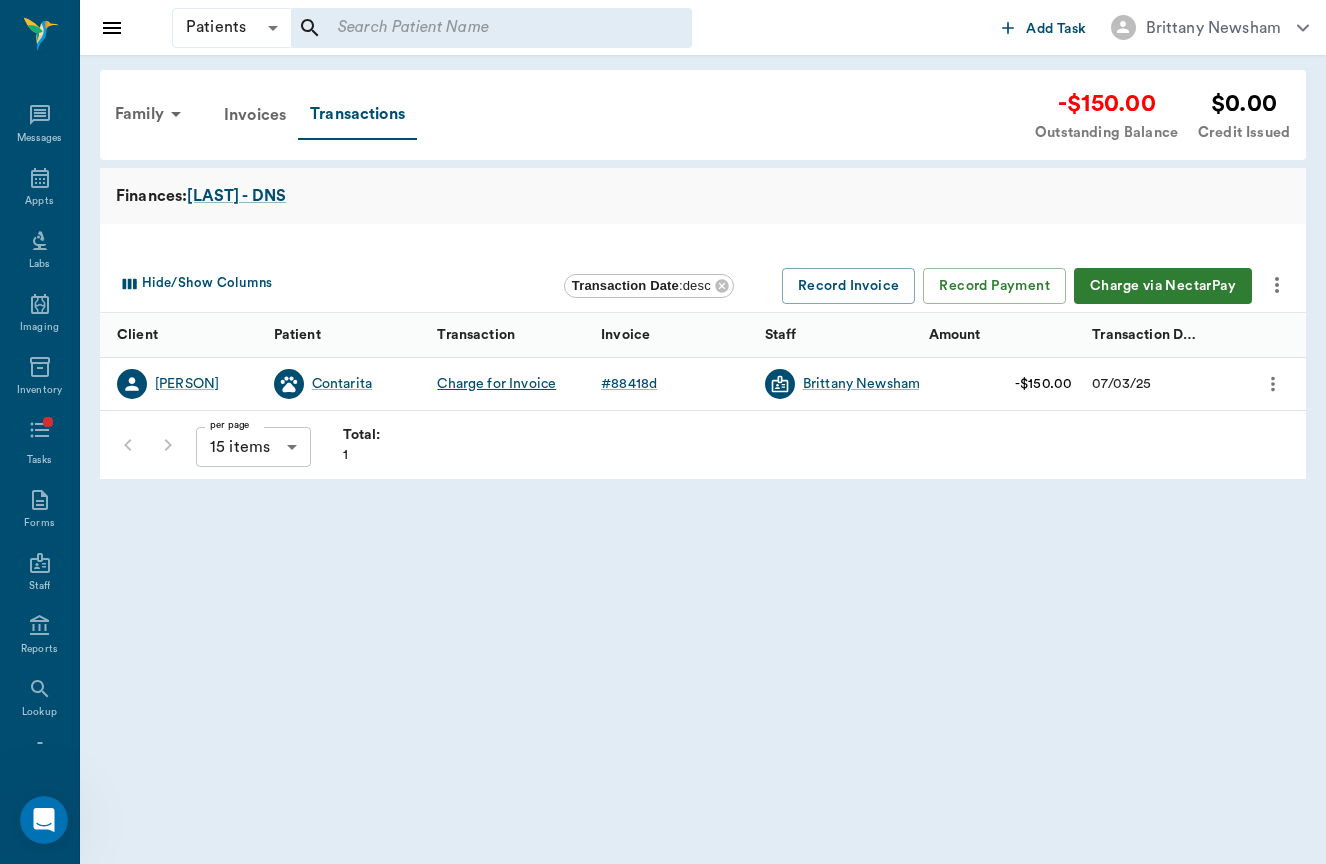 scroll, scrollTop: 58, scrollLeft: 0, axis: vertical 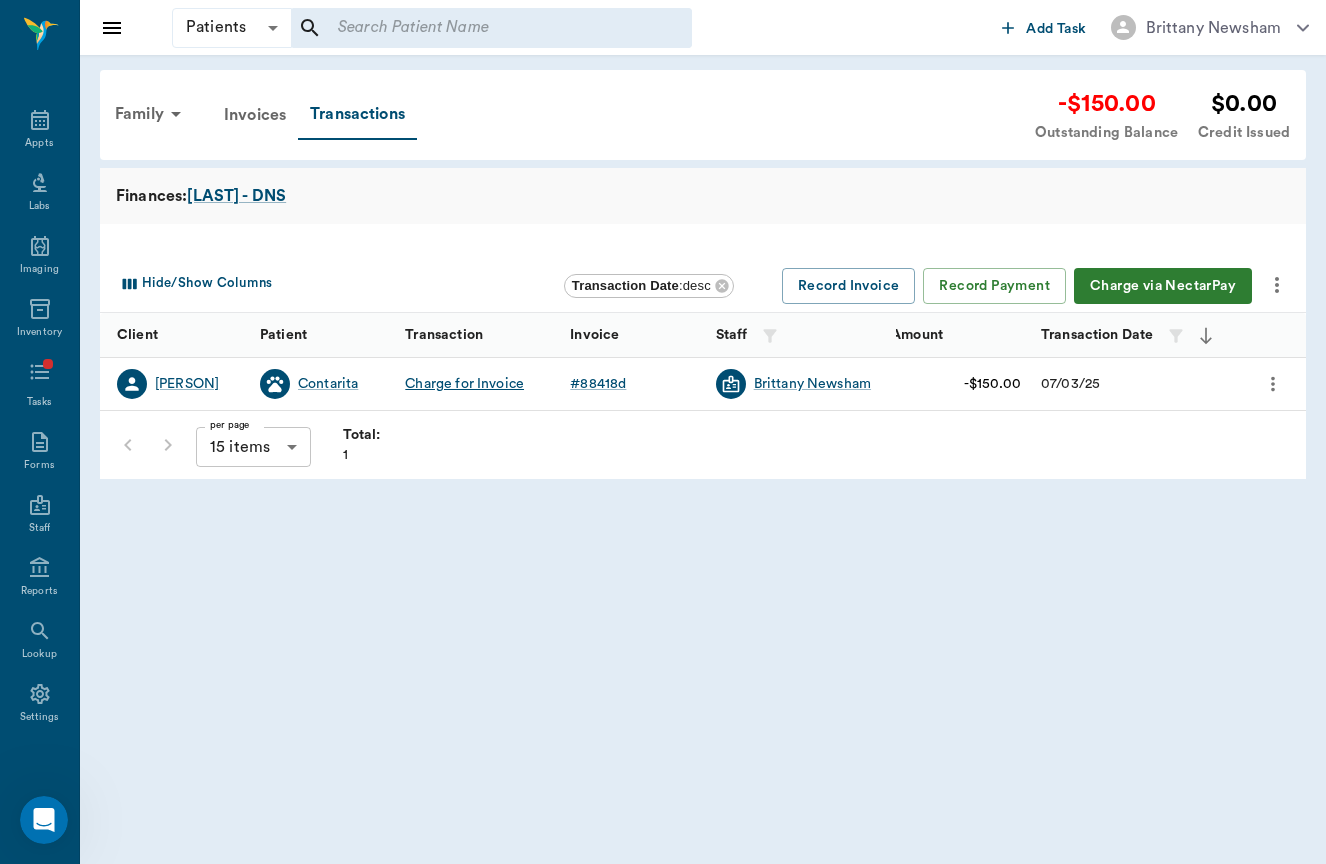 click on "Charge via NectarPay" at bounding box center [1163, 286] 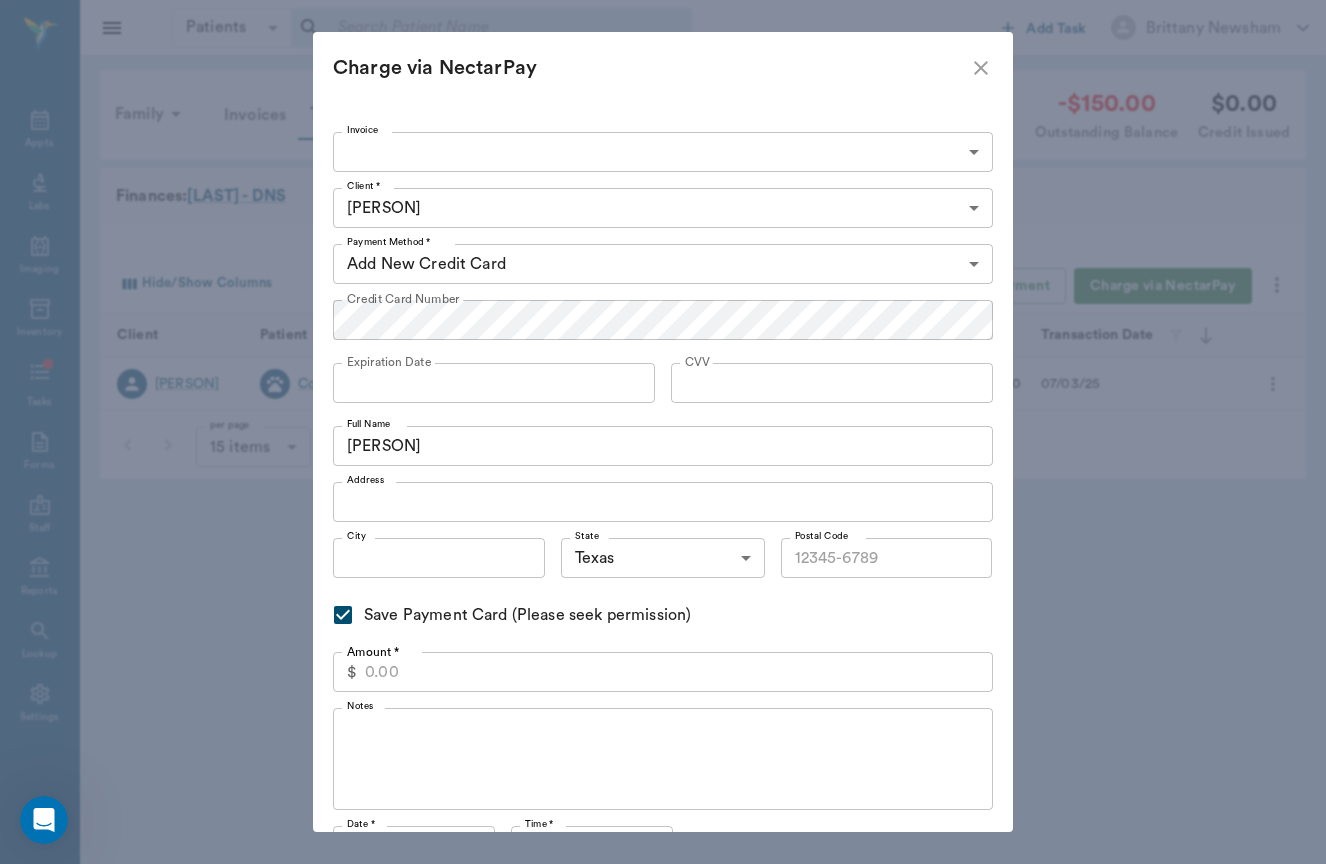 click 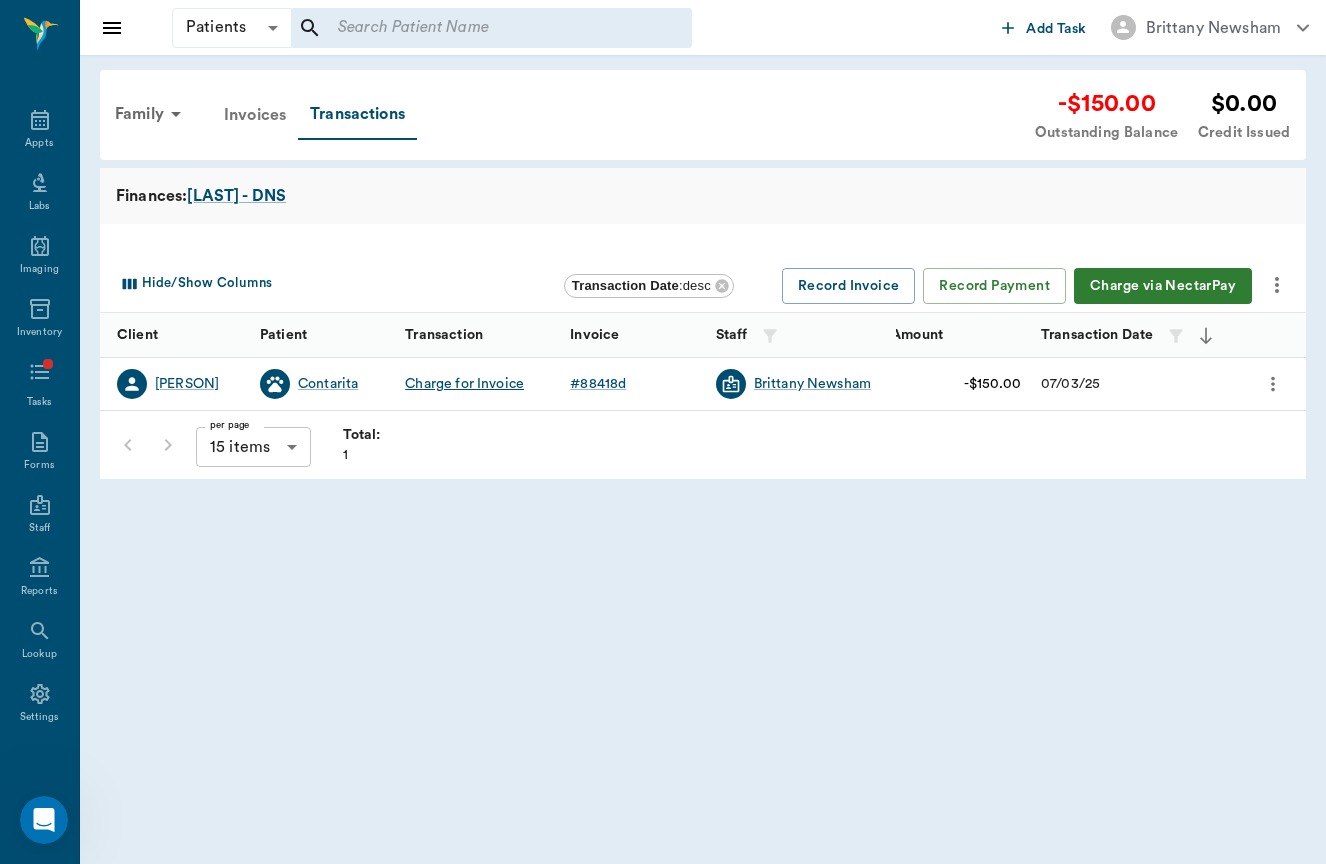 click on "Invoices" at bounding box center (255, 115) 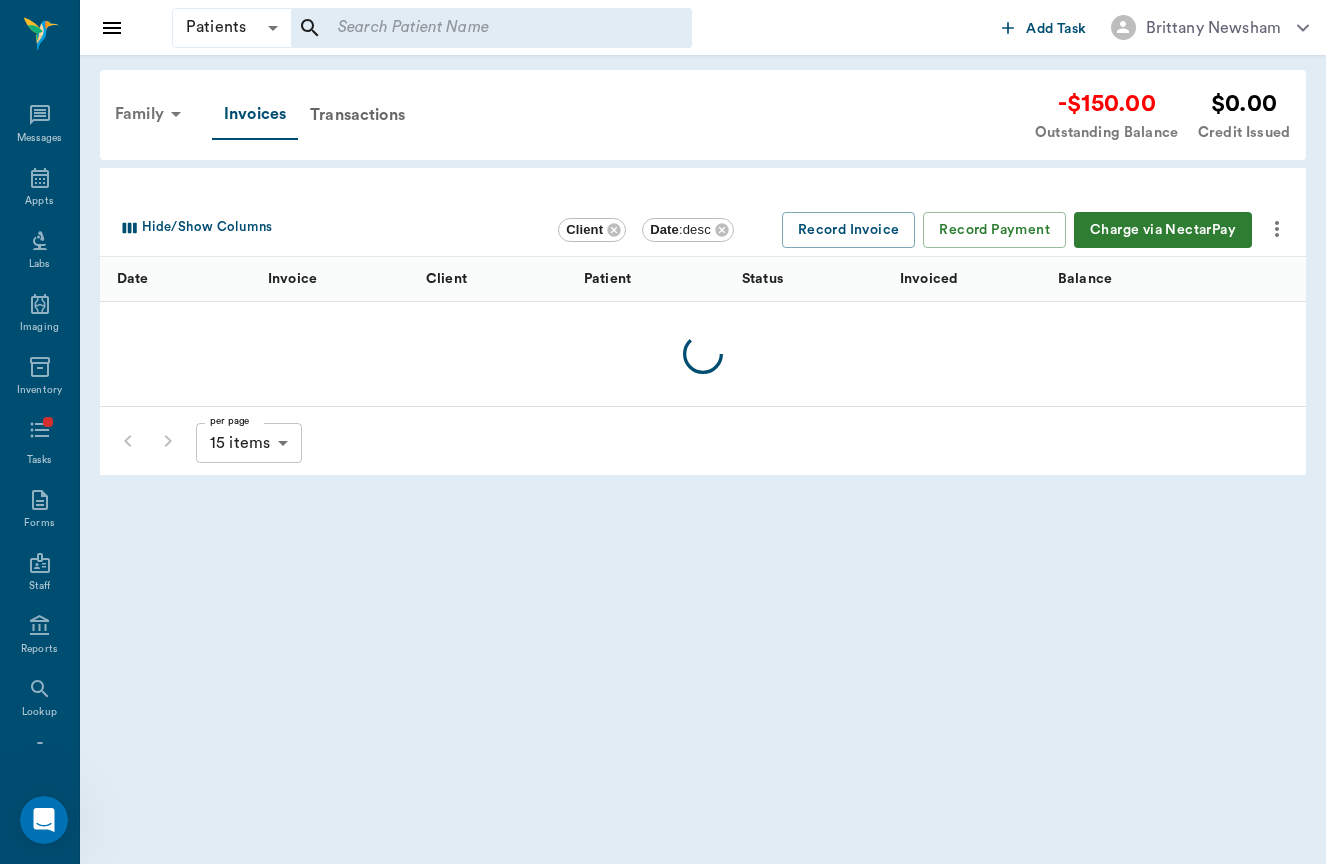 scroll, scrollTop: 58, scrollLeft: 0, axis: vertical 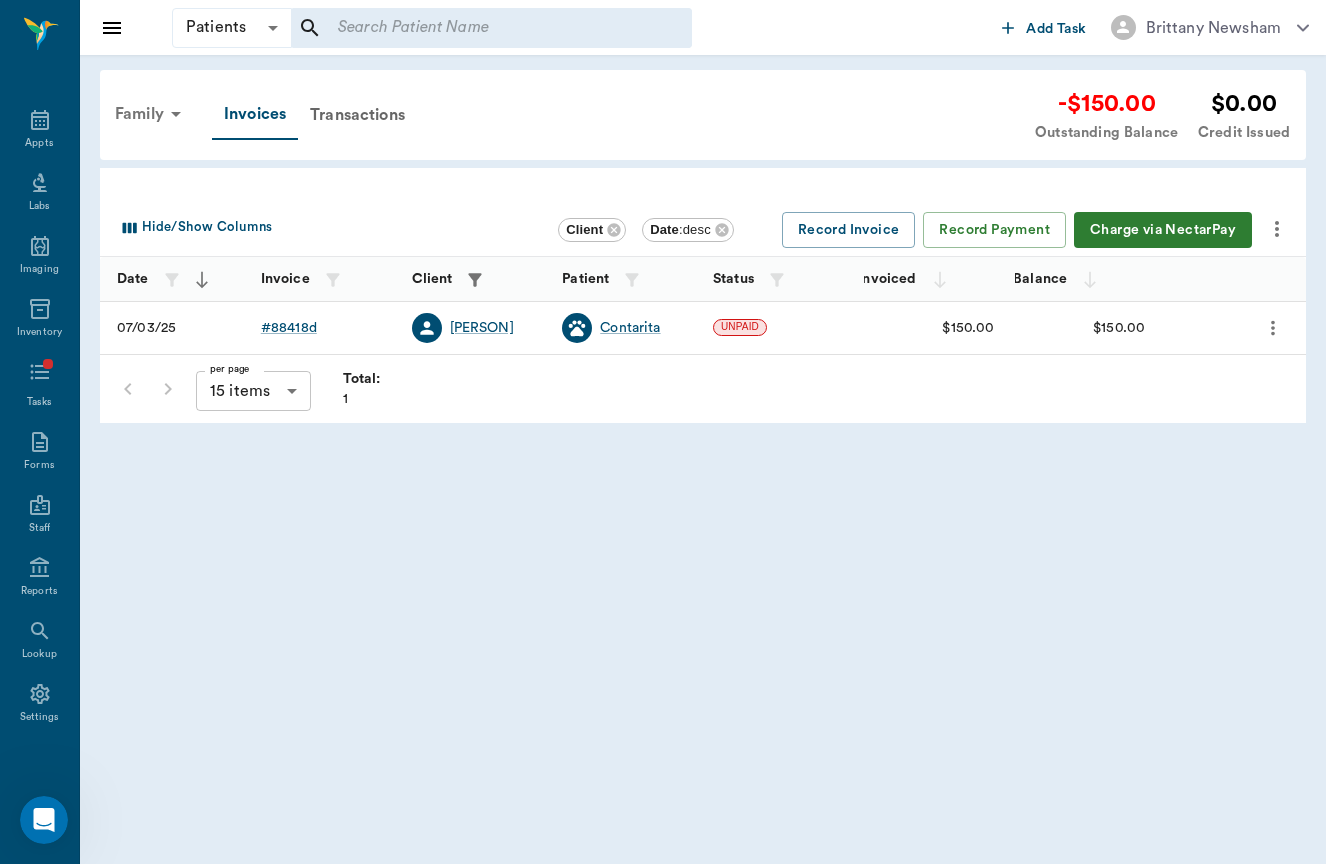 click 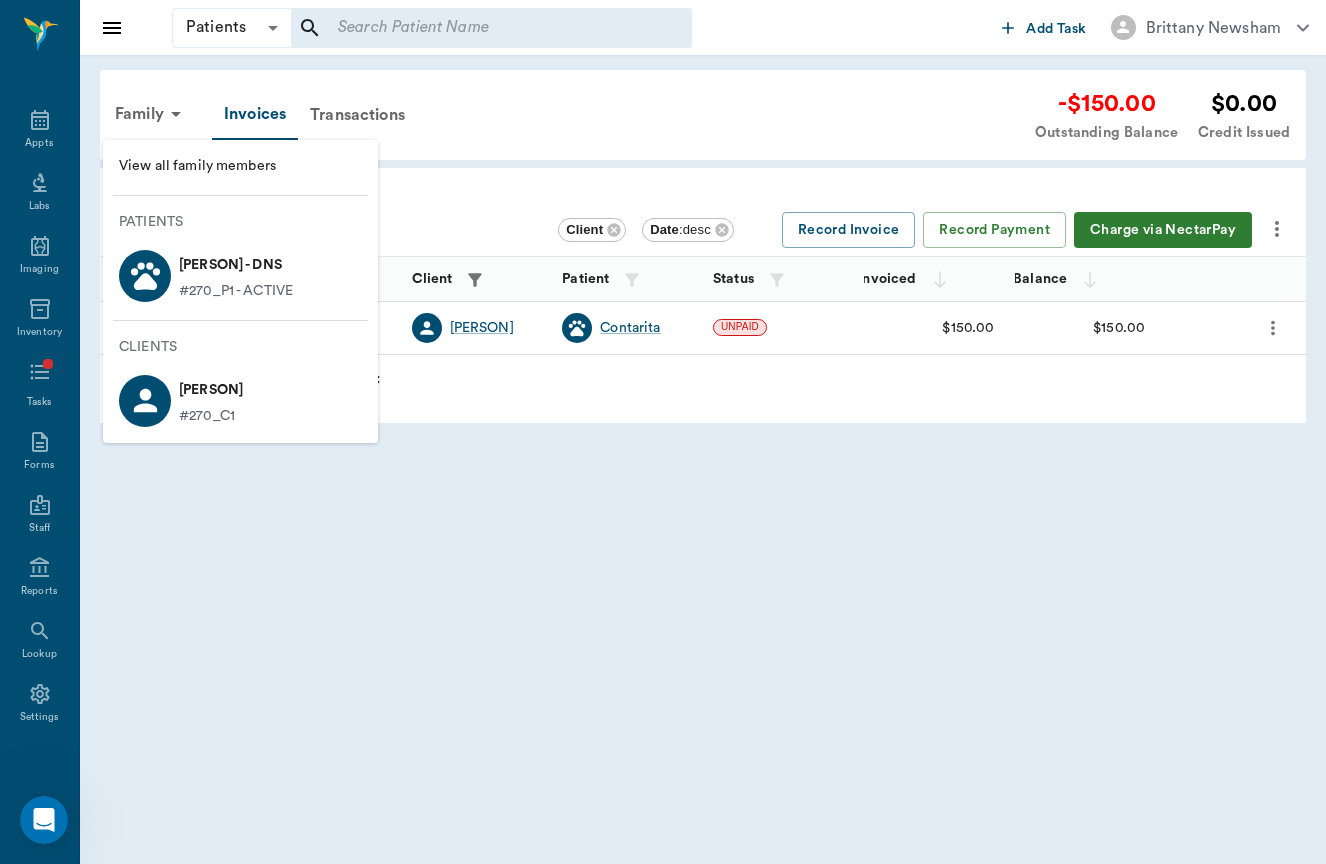 click on "Contarita WALSH - DNS #270_P1    -    ACTIVE" at bounding box center [240, 275] 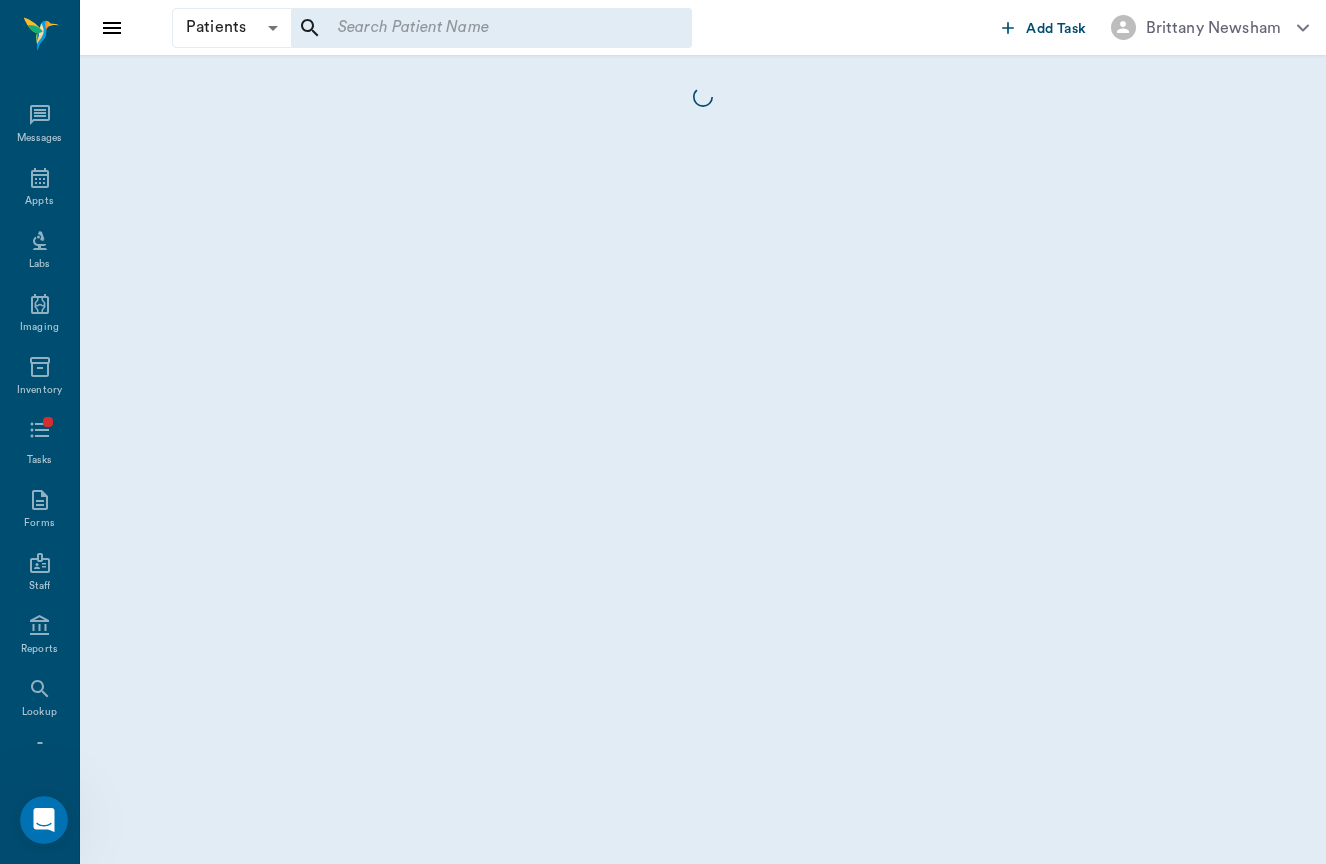 scroll, scrollTop: 58, scrollLeft: 0, axis: vertical 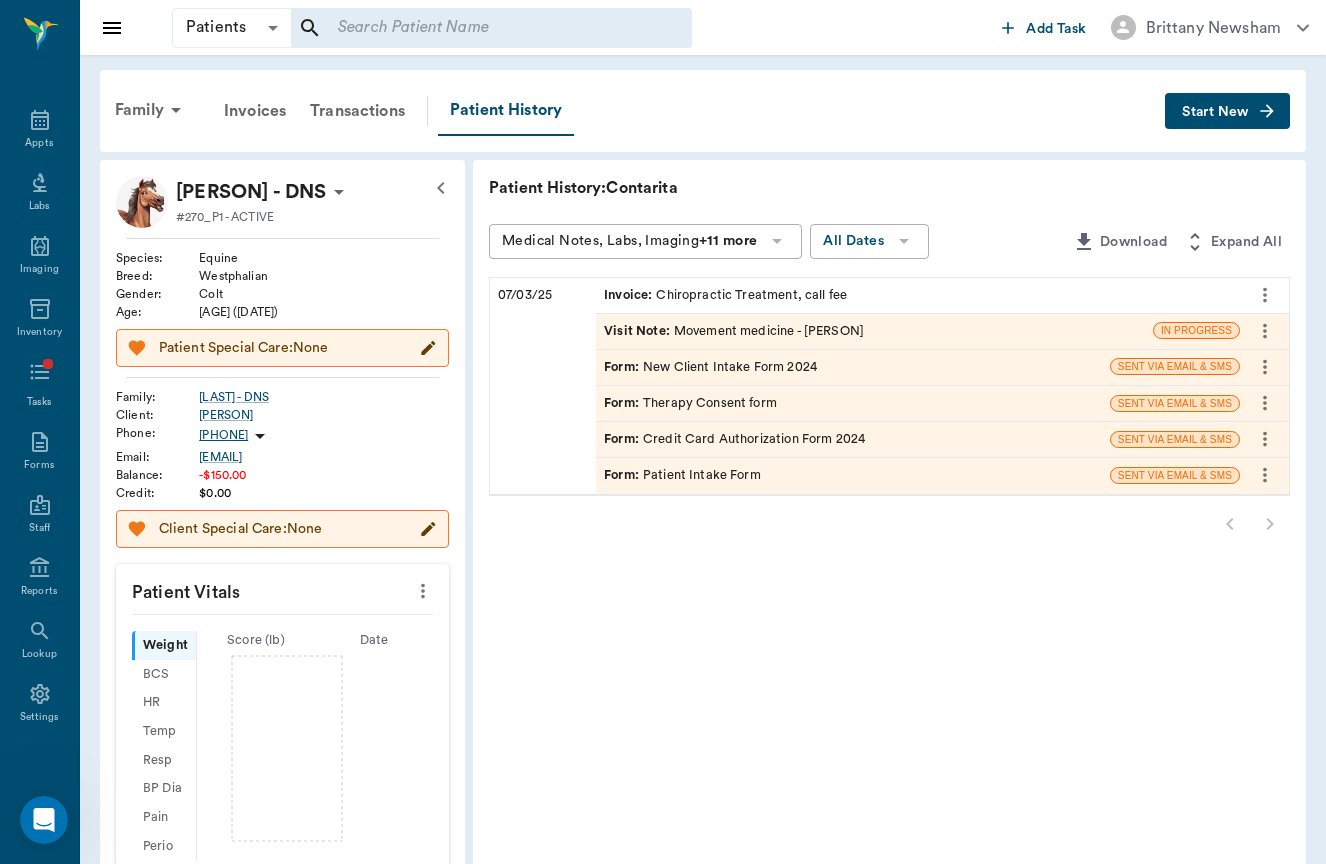 click 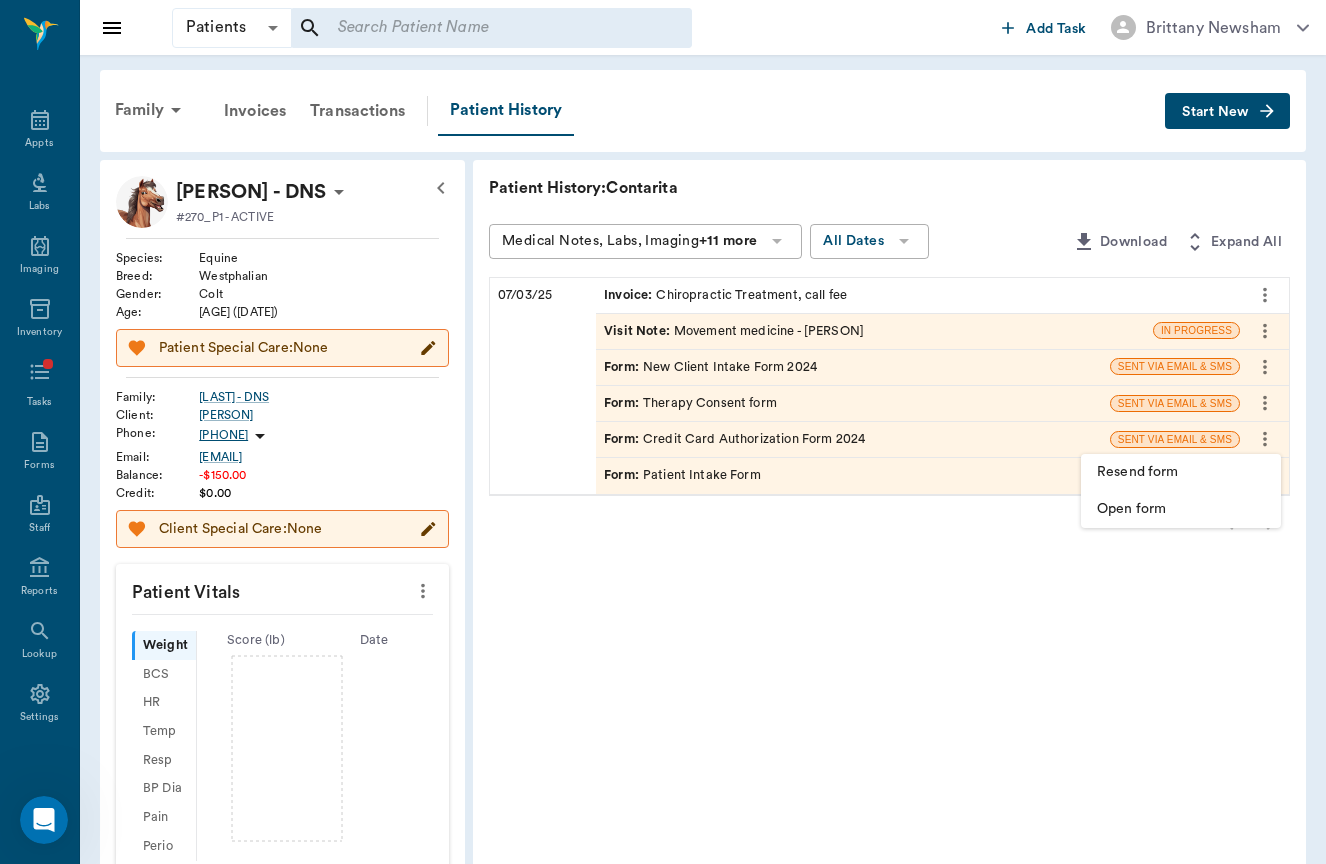 click at bounding box center (663, 432) 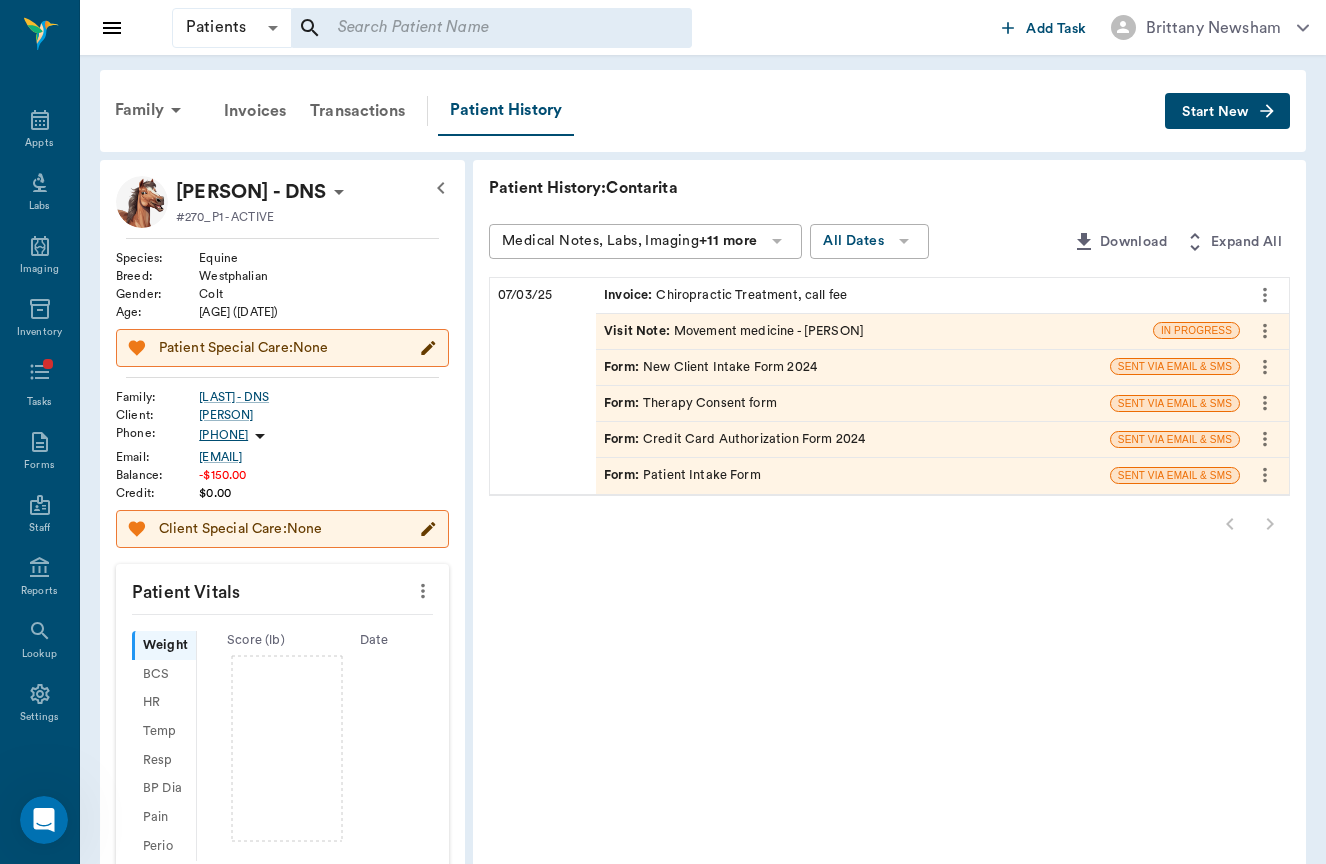 click 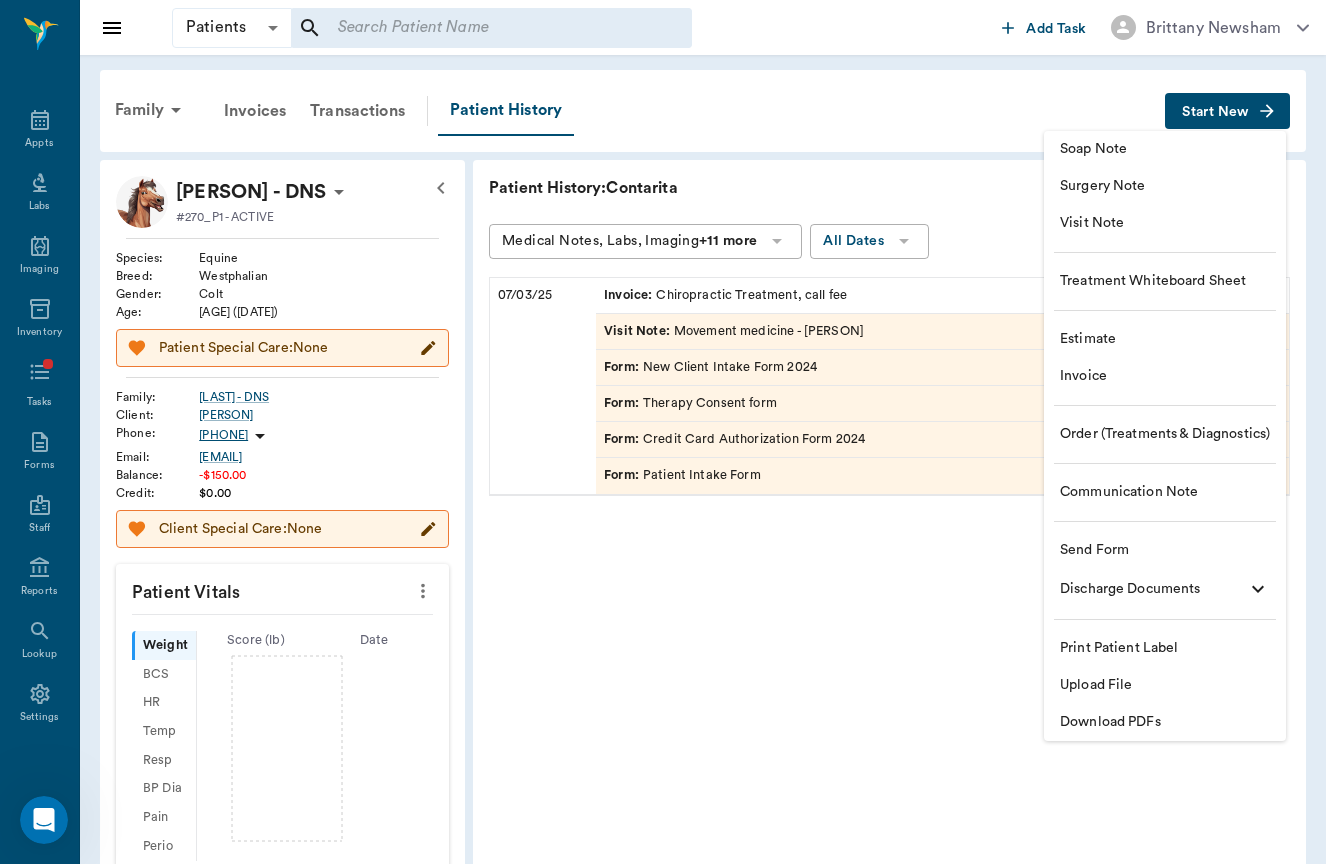 click on "Upload File" at bounding box center [1165, 685] 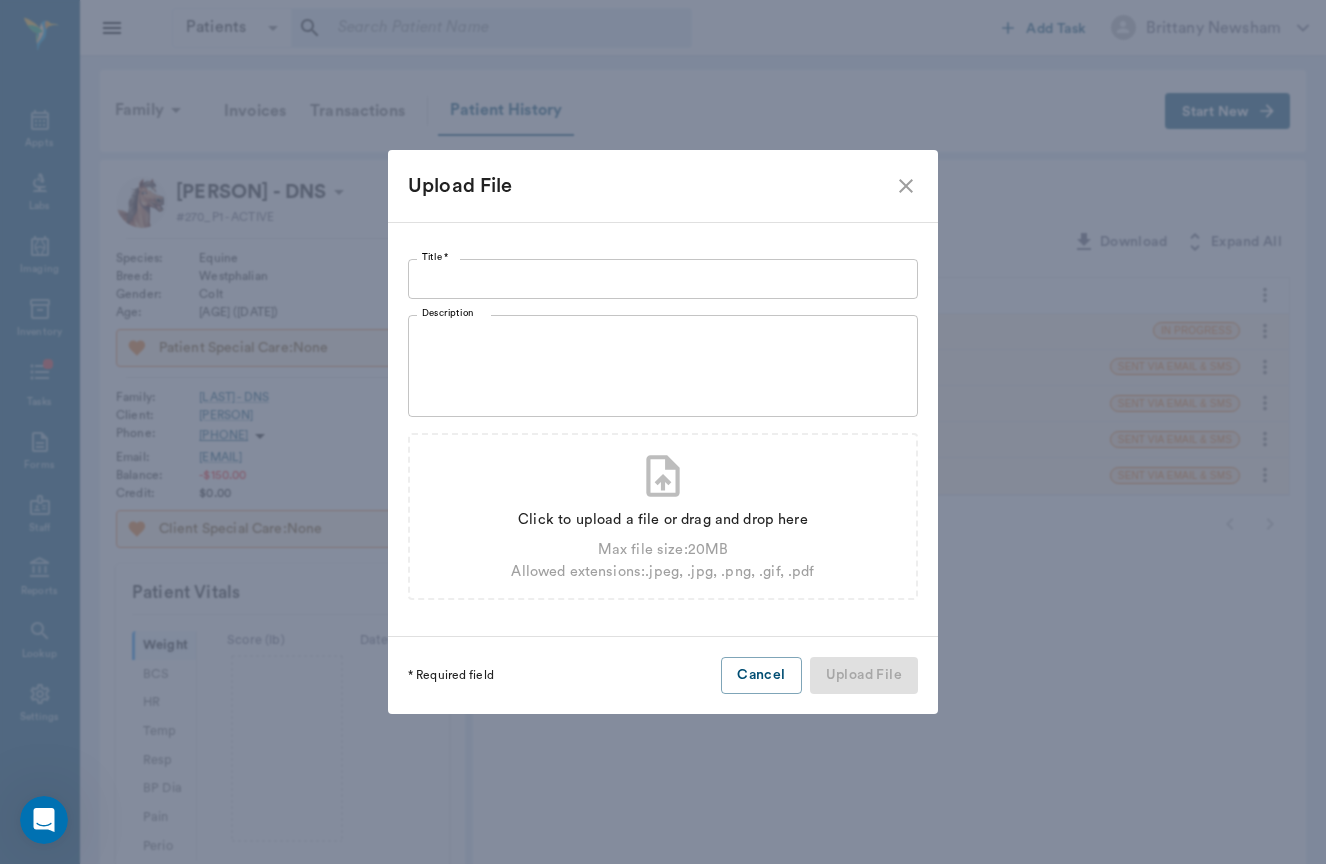 click on "Title *" at bounding box center [663, 279] 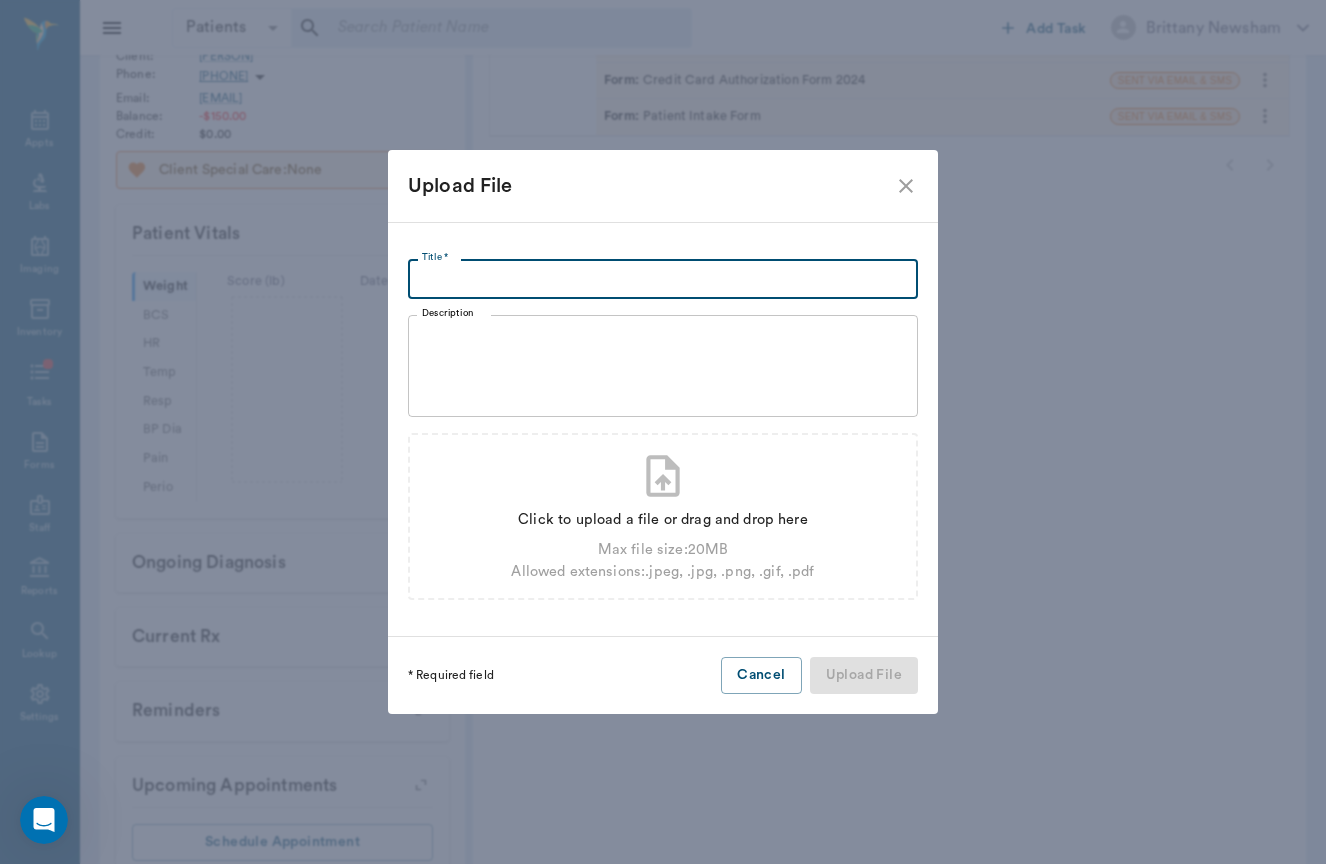 scroll, scrollTop: 416, scrollLeft: 0, axis: vertical 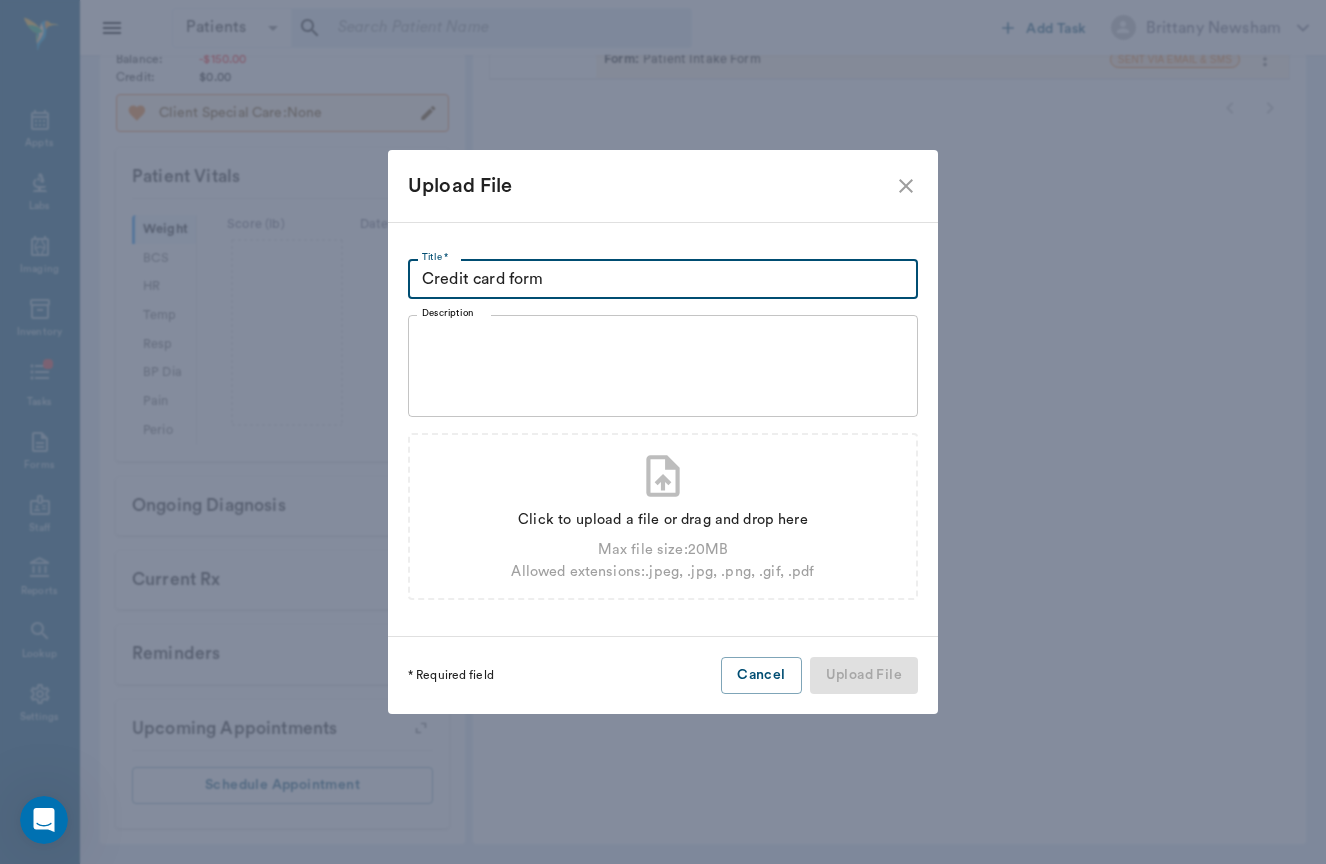 type on "Credit card form" 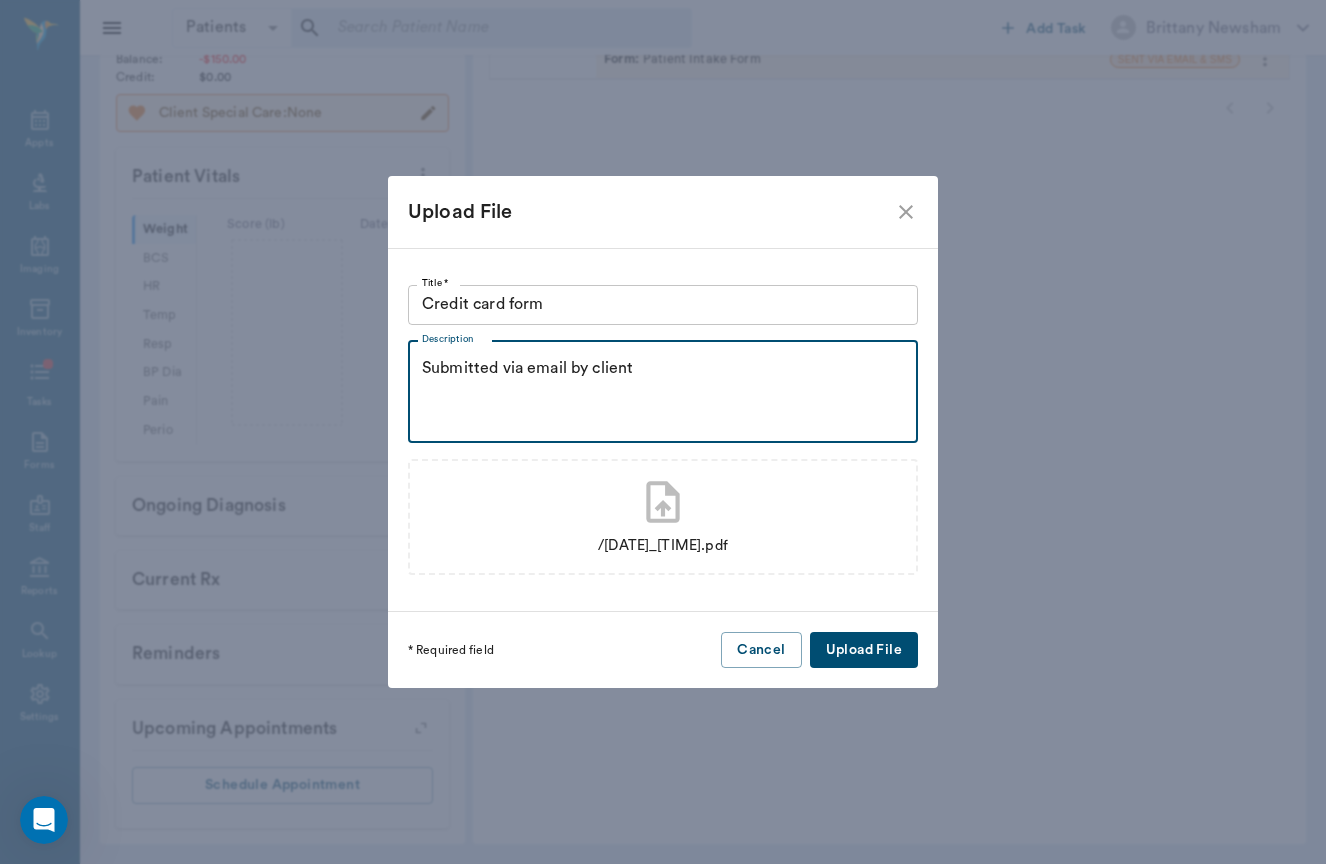 type on "Submitted via email by client" 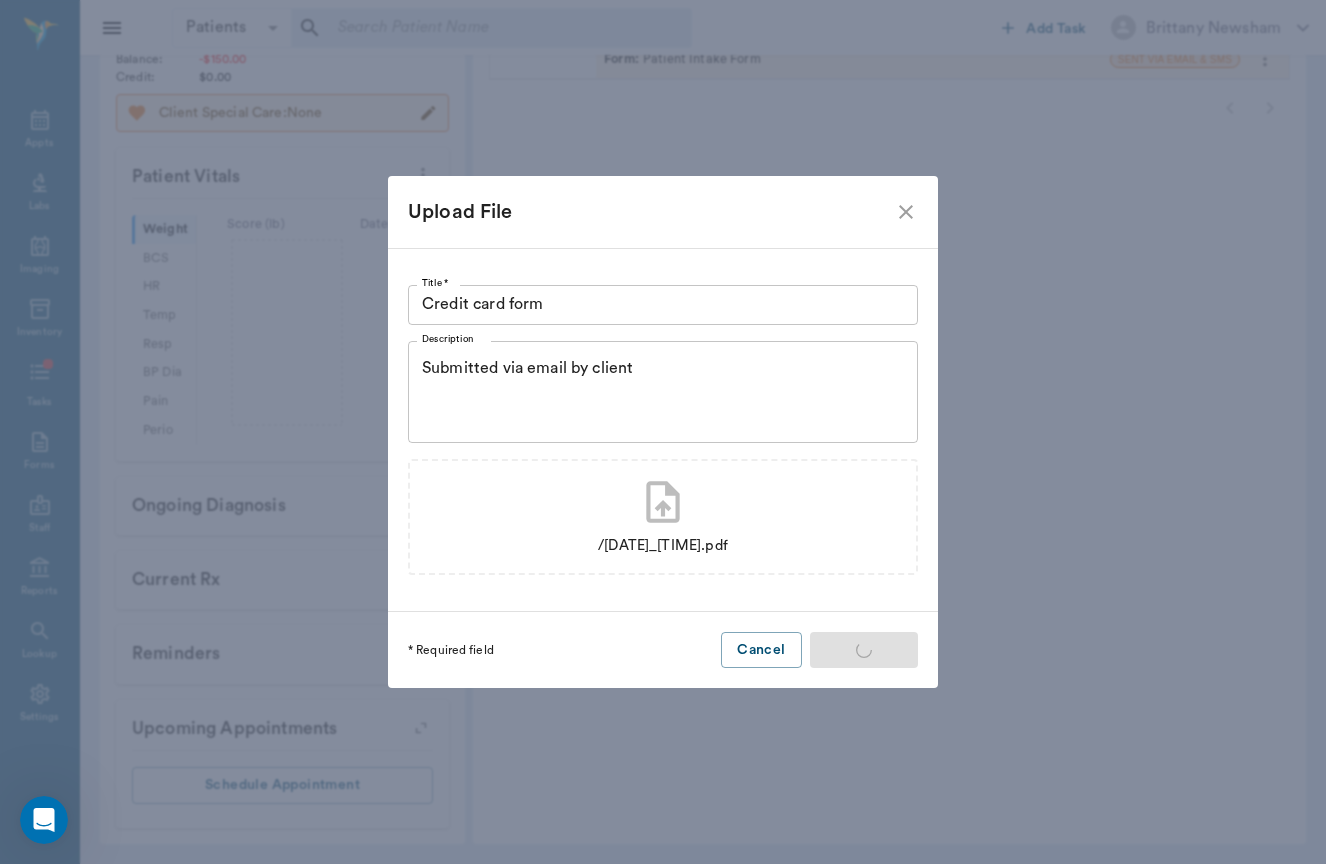 type 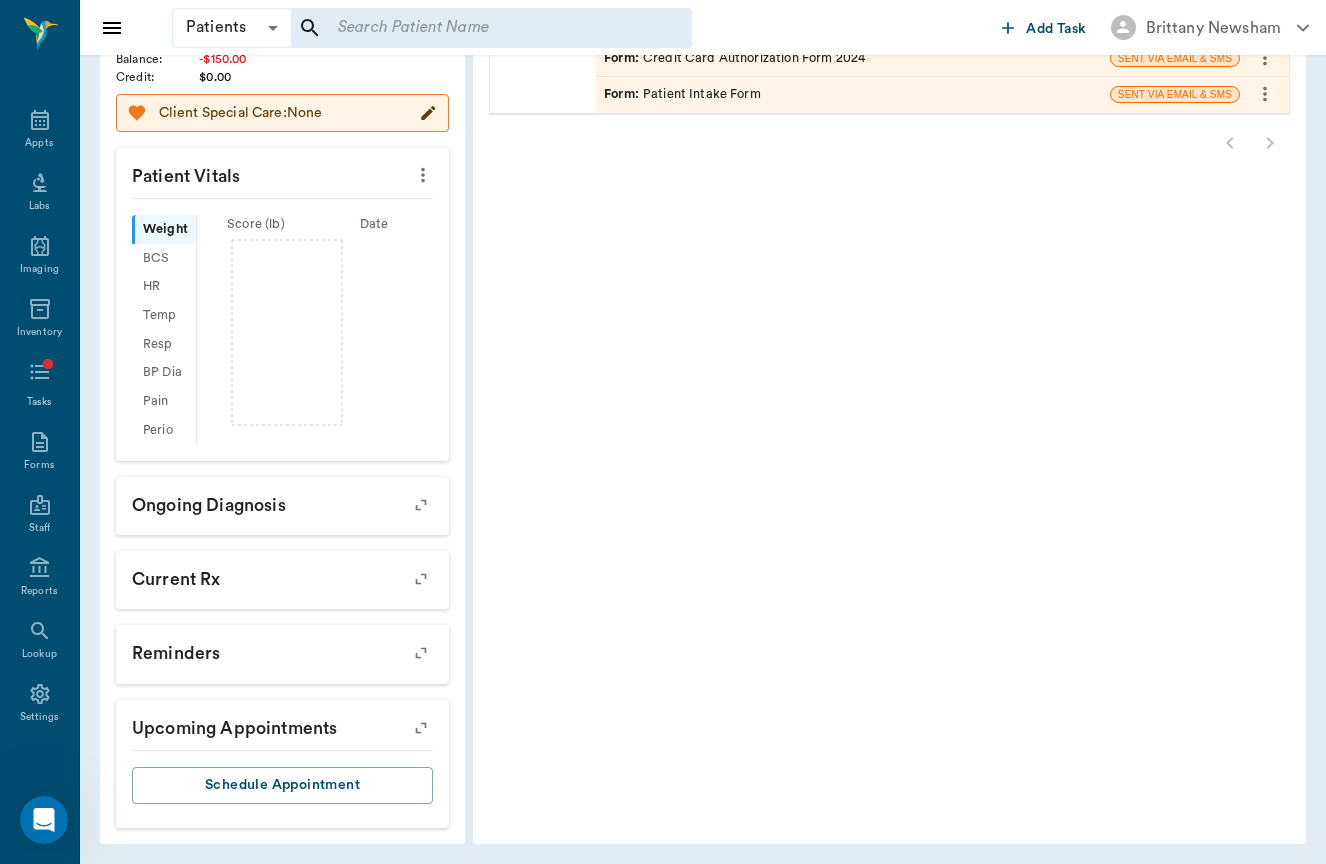 scroll, scrollTop: 0, scrollLeft: 0, axis: both 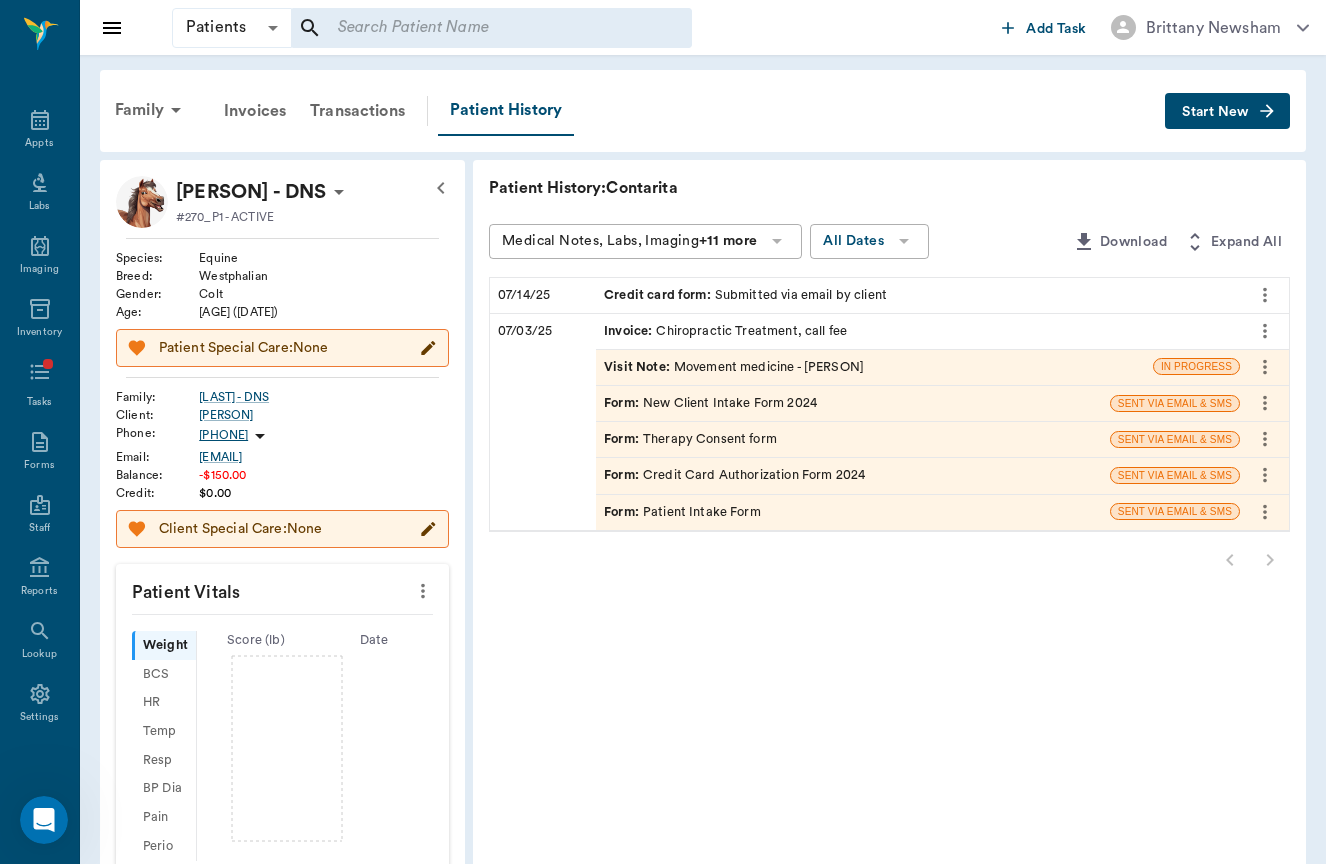 click on "Start New" at bounding box center (1227, 111) 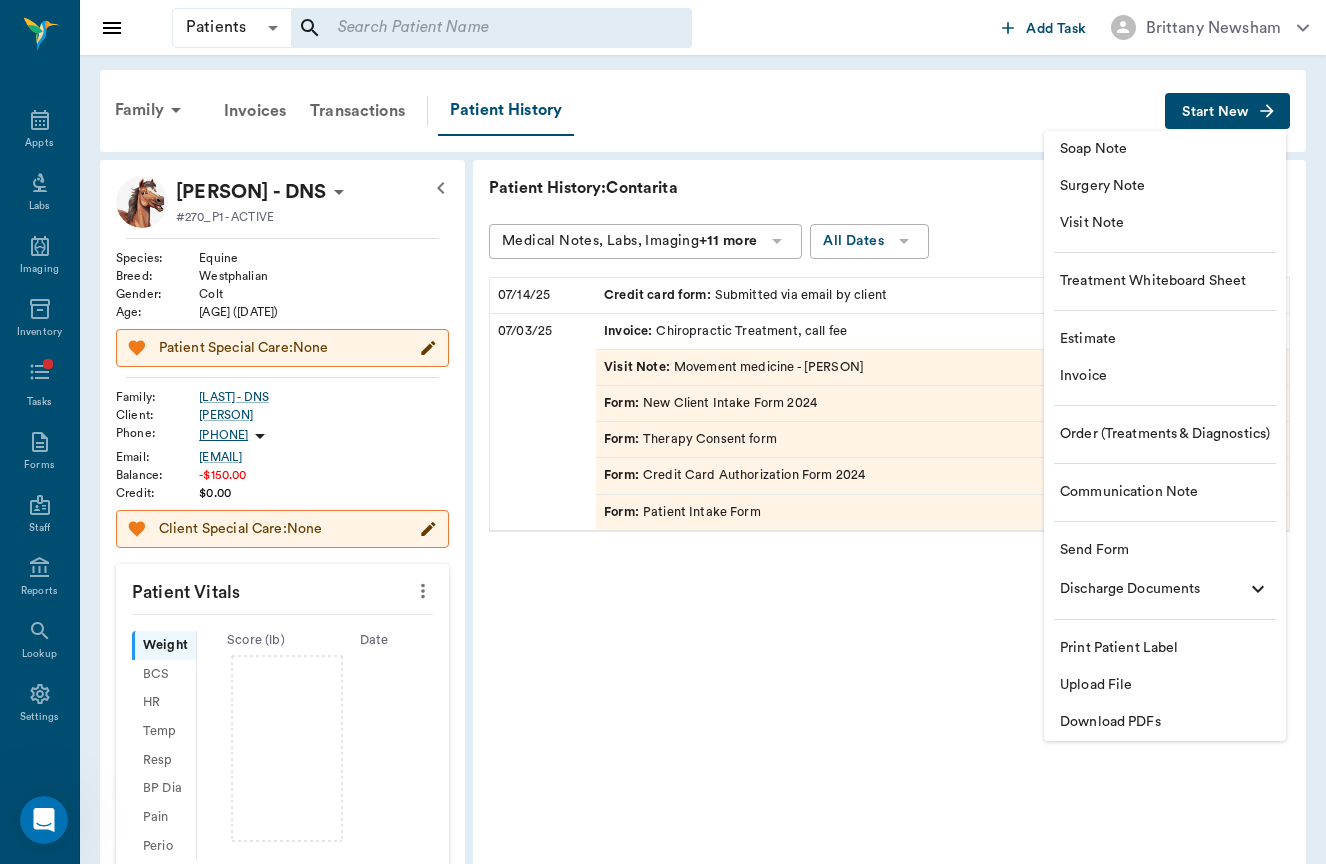 click on "Upload File" at bounding box center (1165, 685) 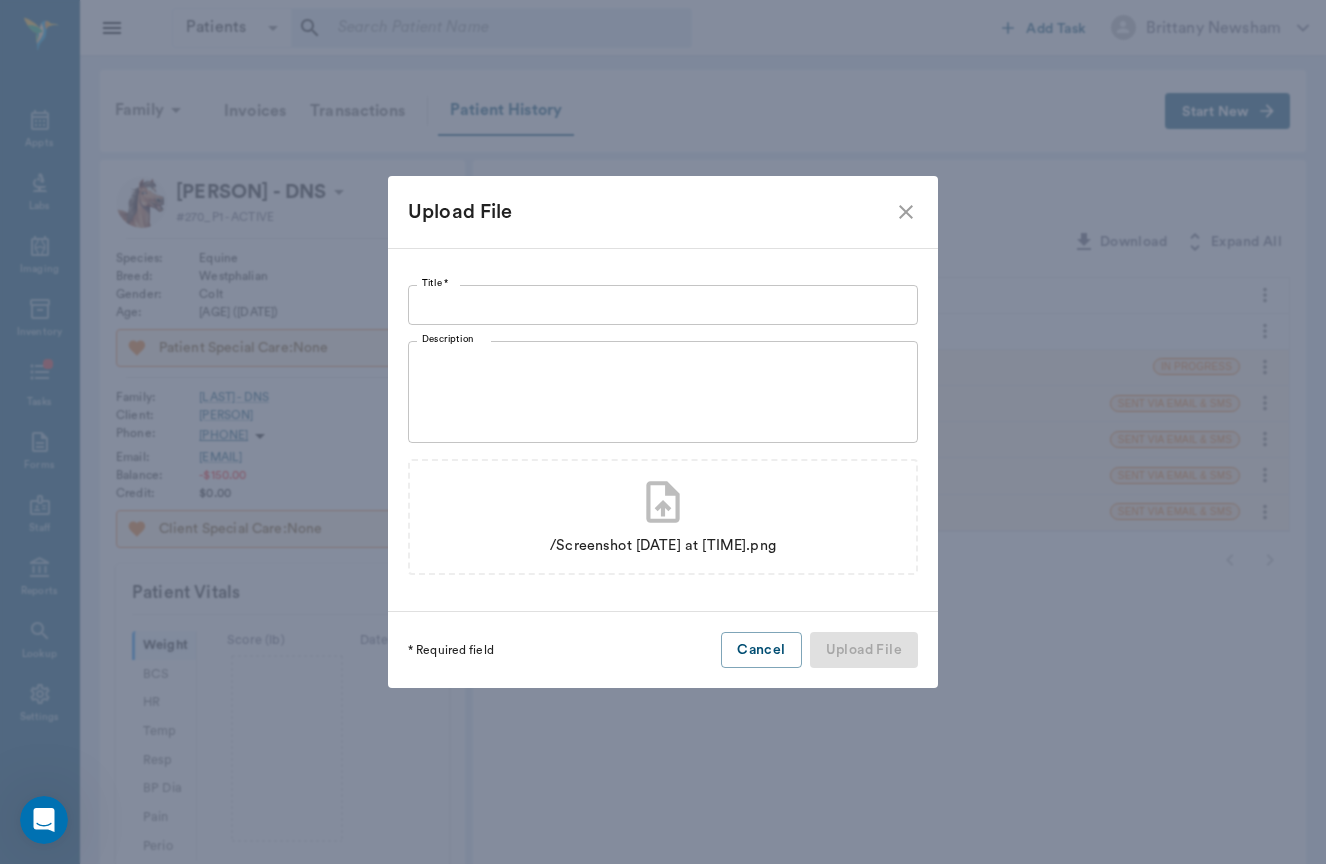 click on "Title *" at bounding box center [663, 305] 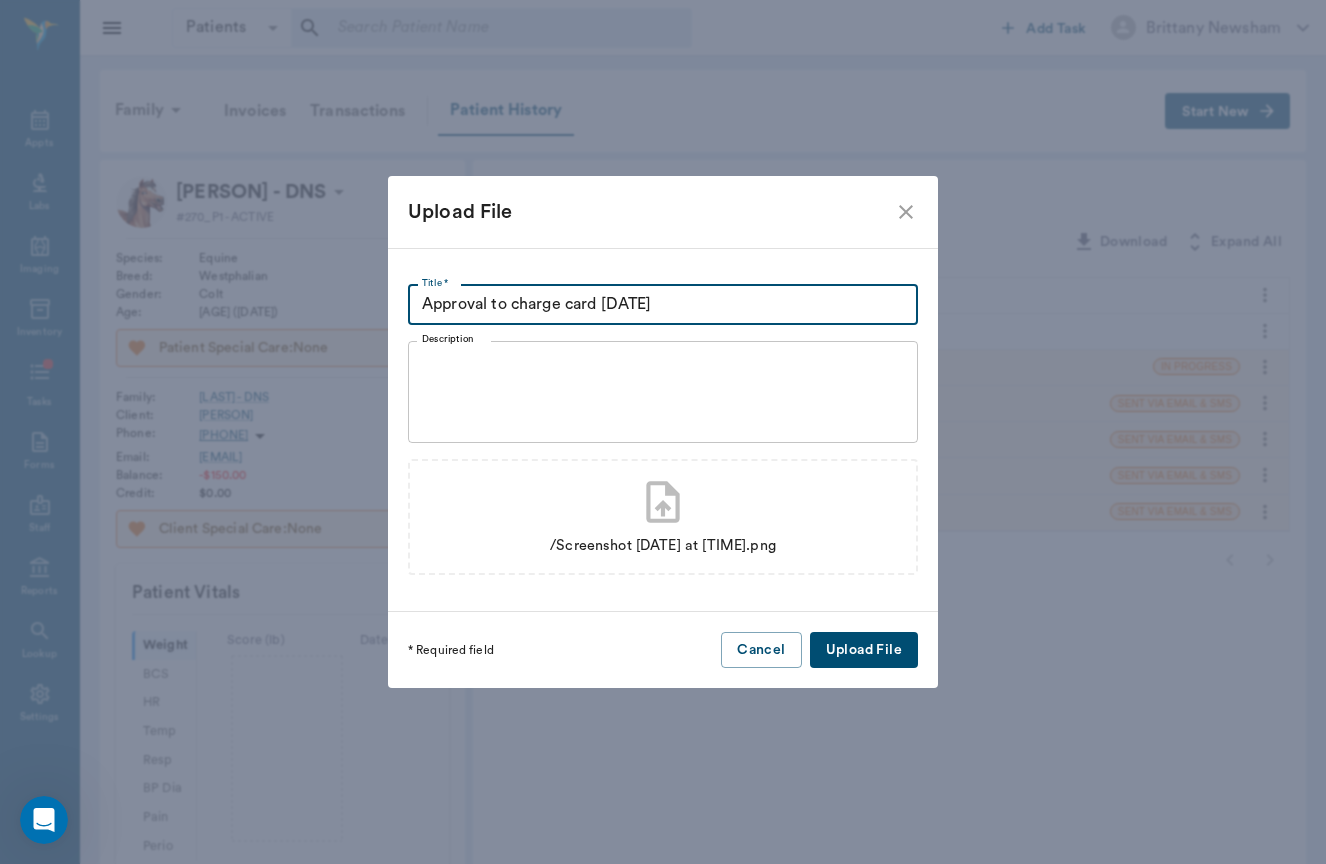 type on "Approval to charge card 7/5" 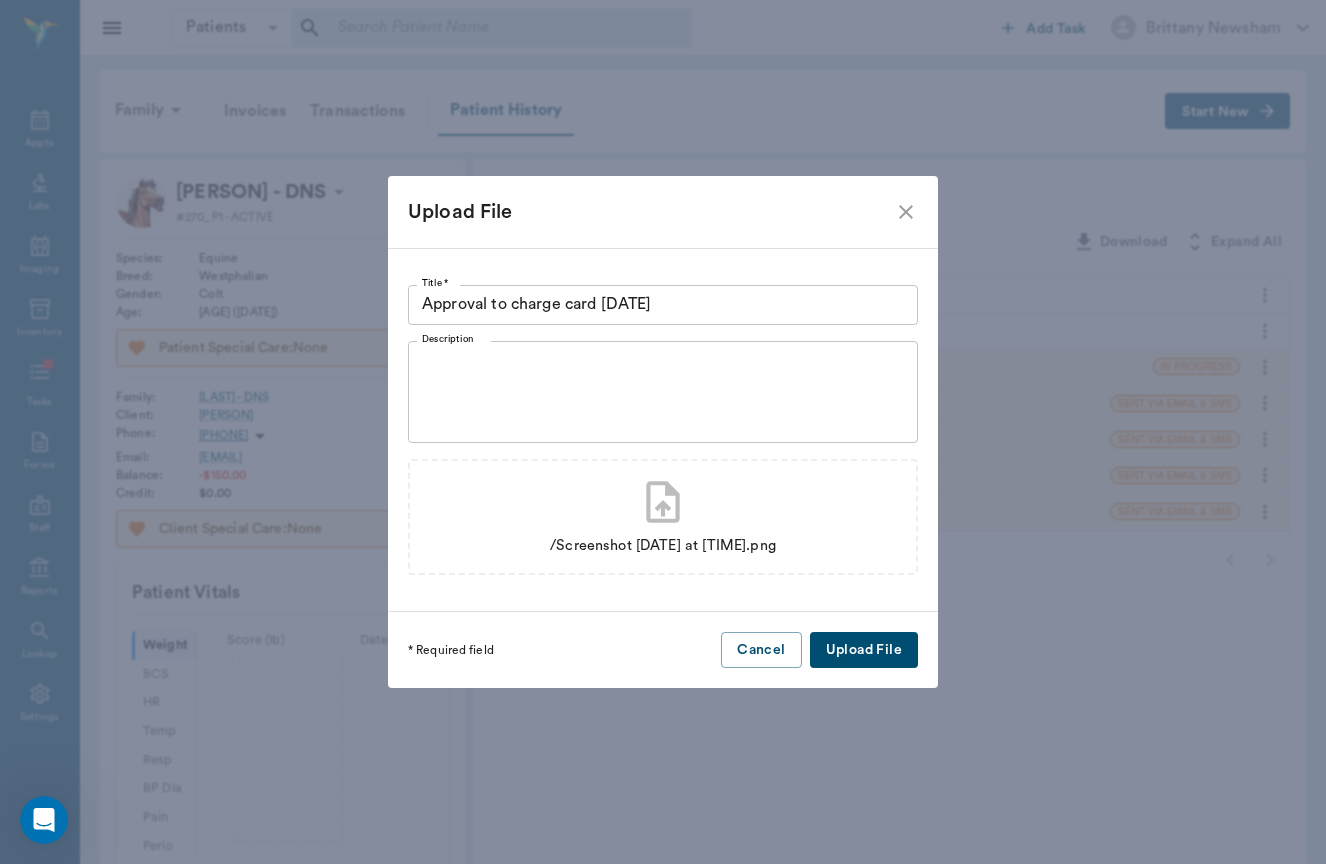 click on "Upload File Title * Approval to charge card 7/5 Title * Description x Description /Screenshot 2025-07-14 at 5.02.57 PM.png * Required field Cancel Upload File" at bounding box center (663, 432) 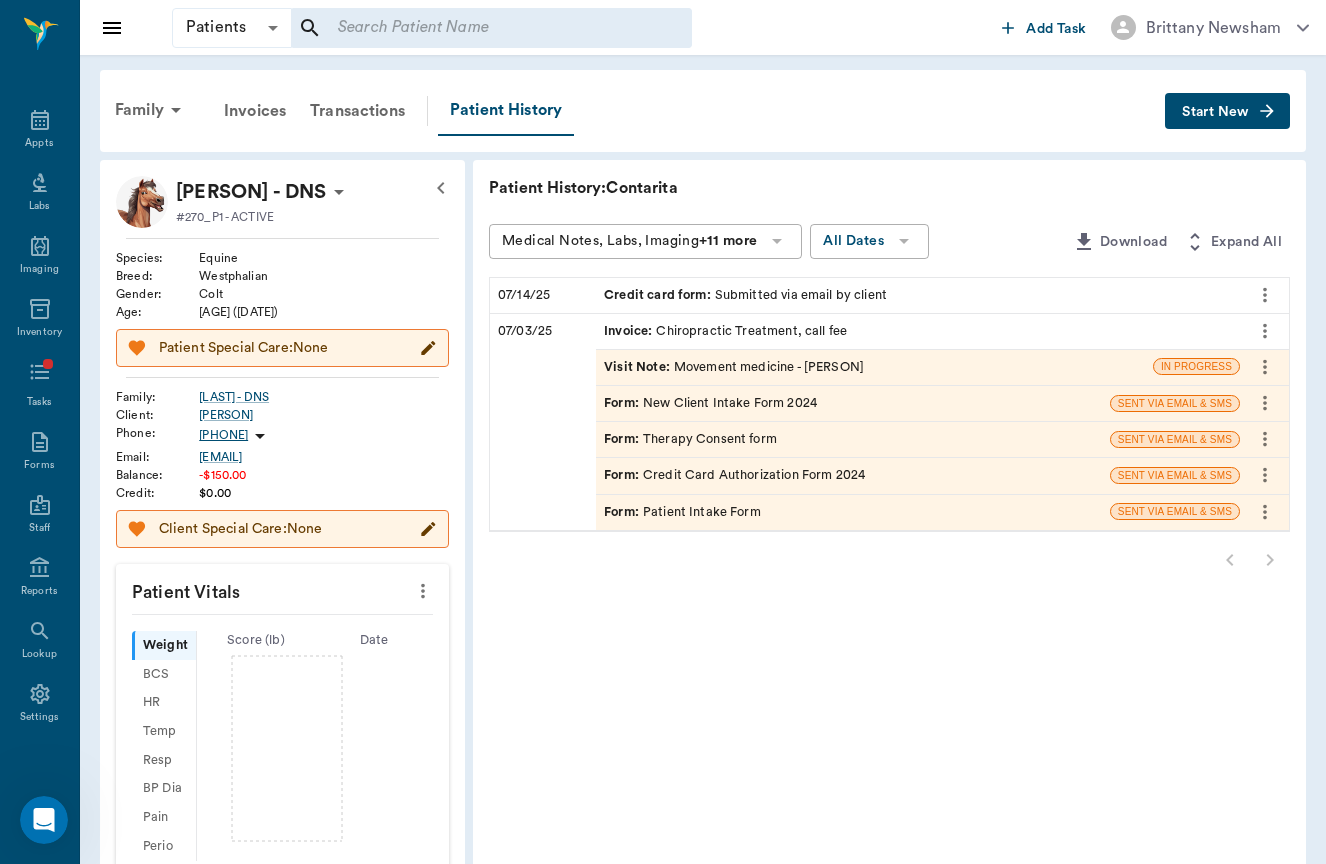click 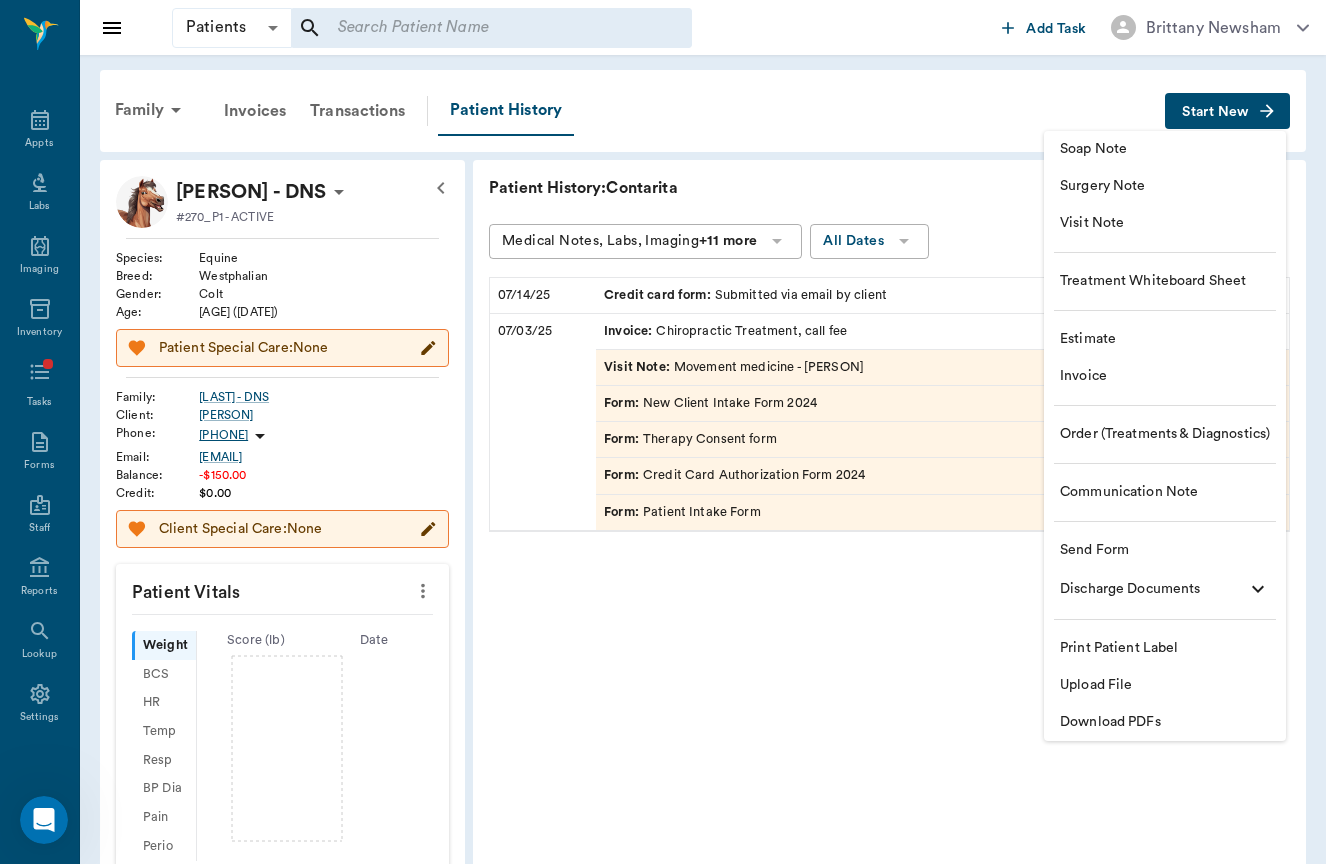 click on "Upload File" at bounding box center [1165, 685] 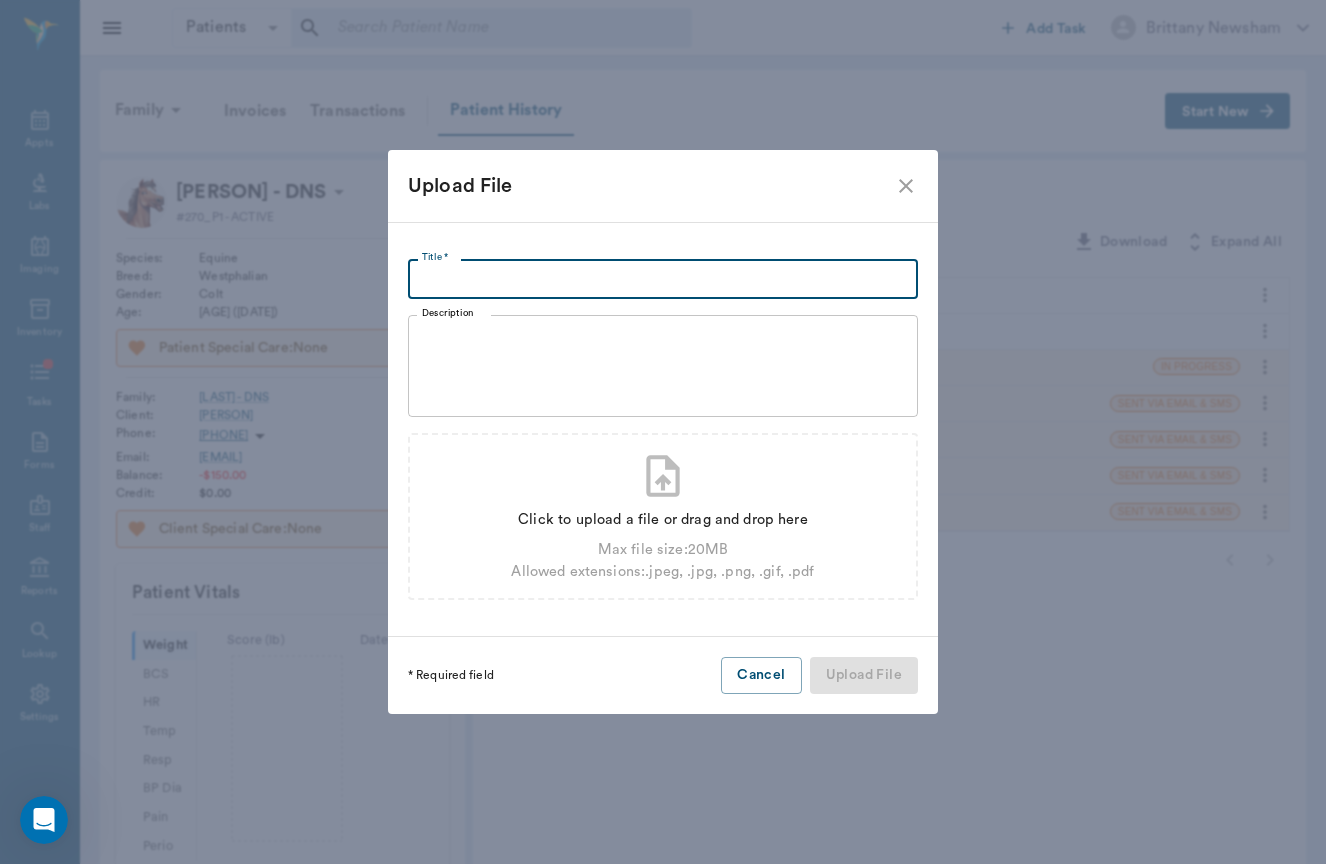 click on "Title *" at bounding box center (663, 279) 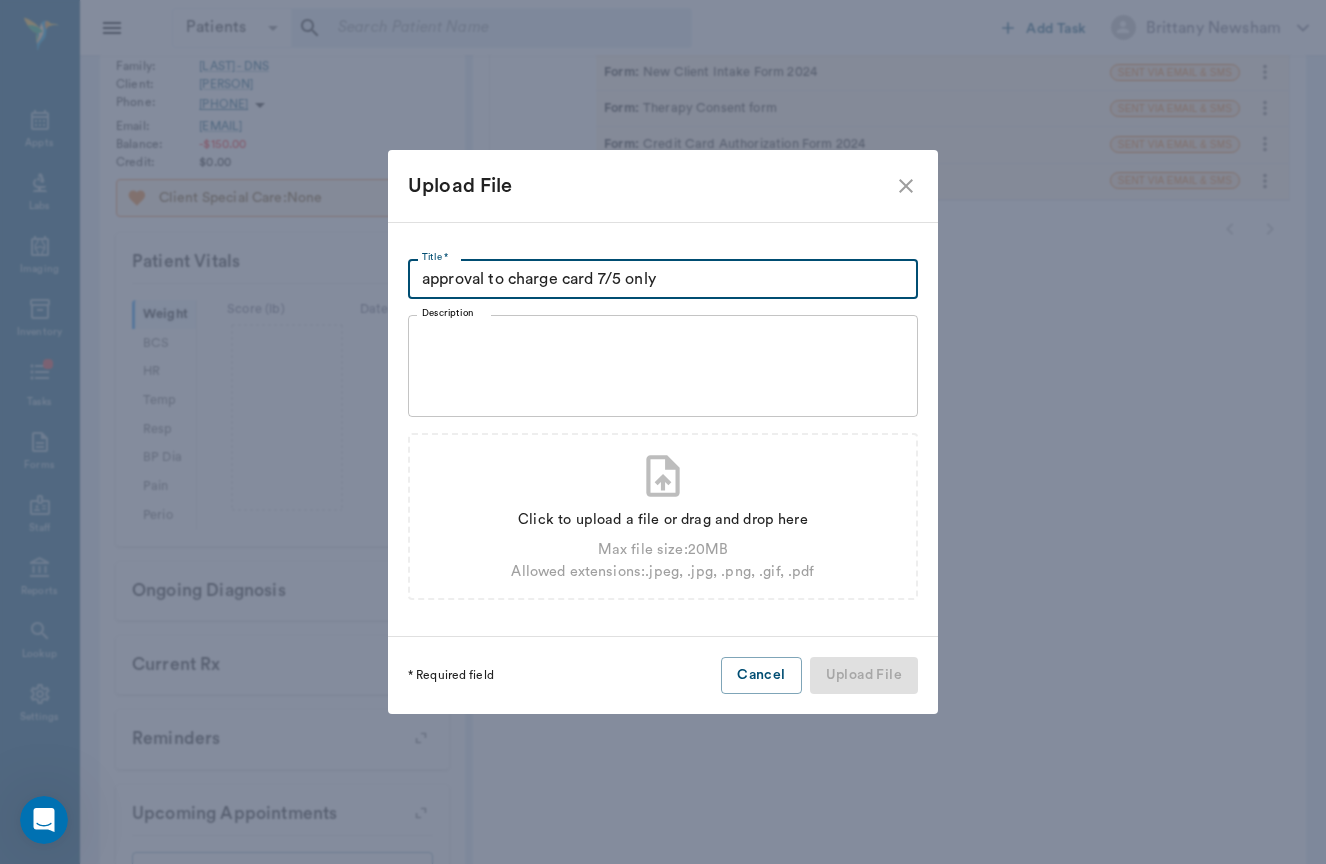 scroll, scrollTop: 416, scrollLeft: 0, axis: vertical 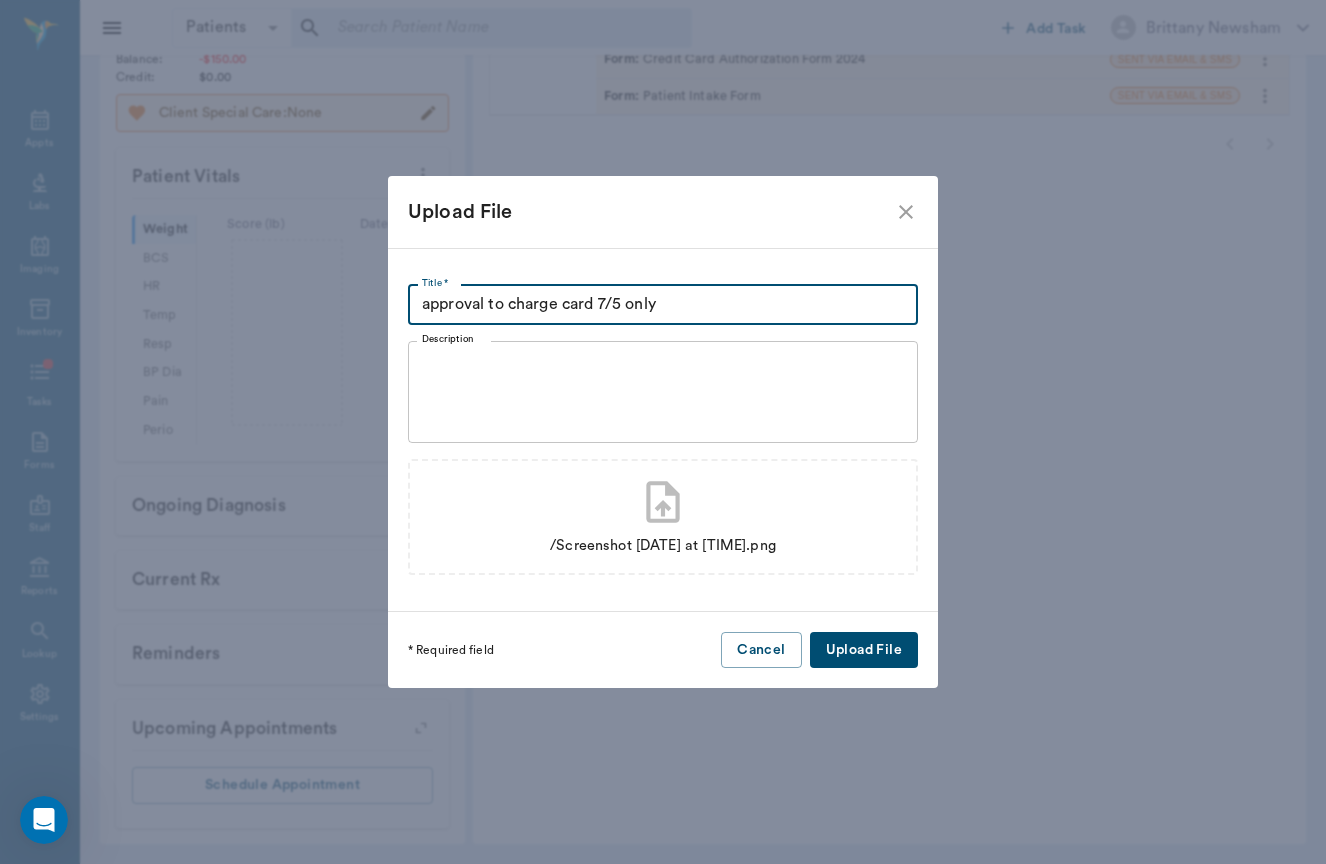 type on "approval to charge card 7/5 only" 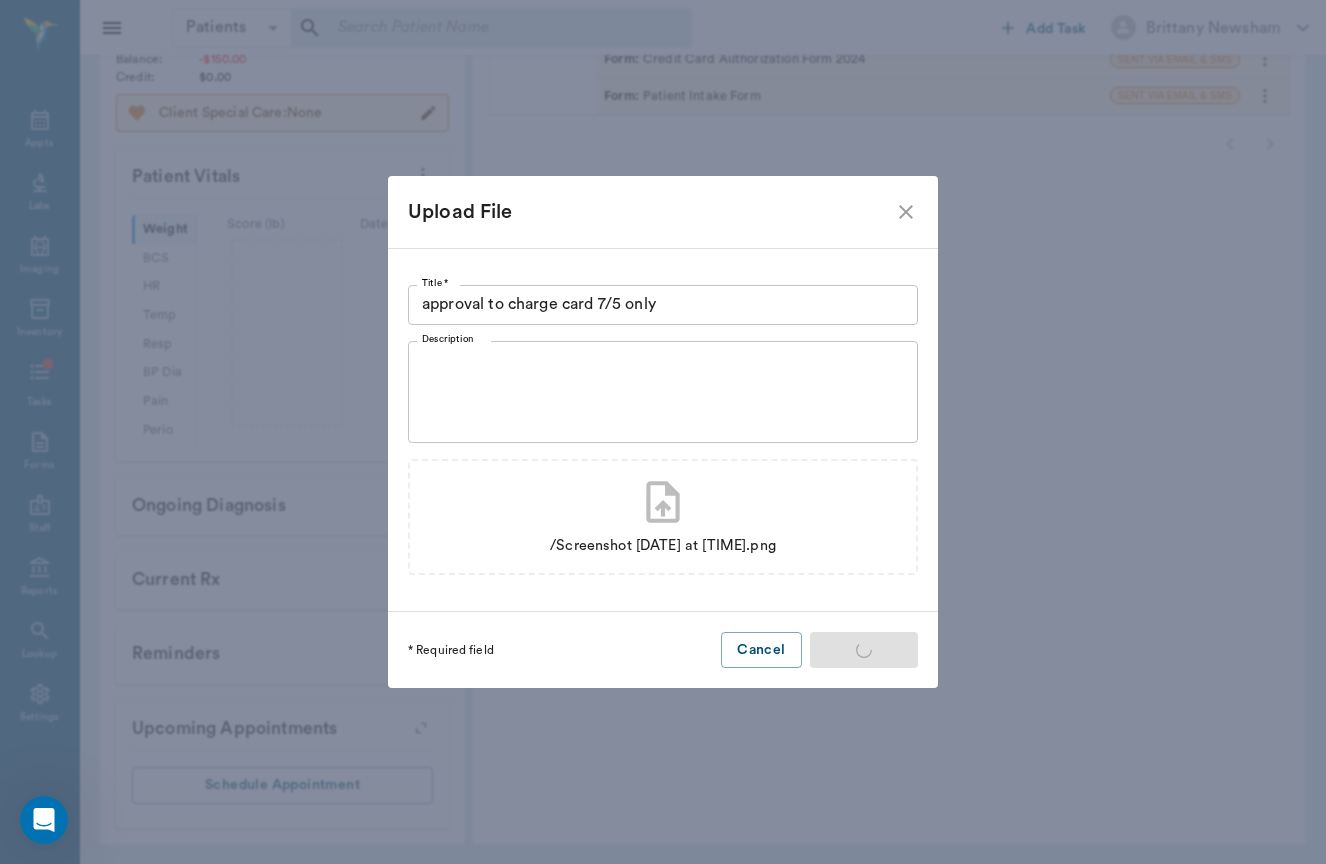 type 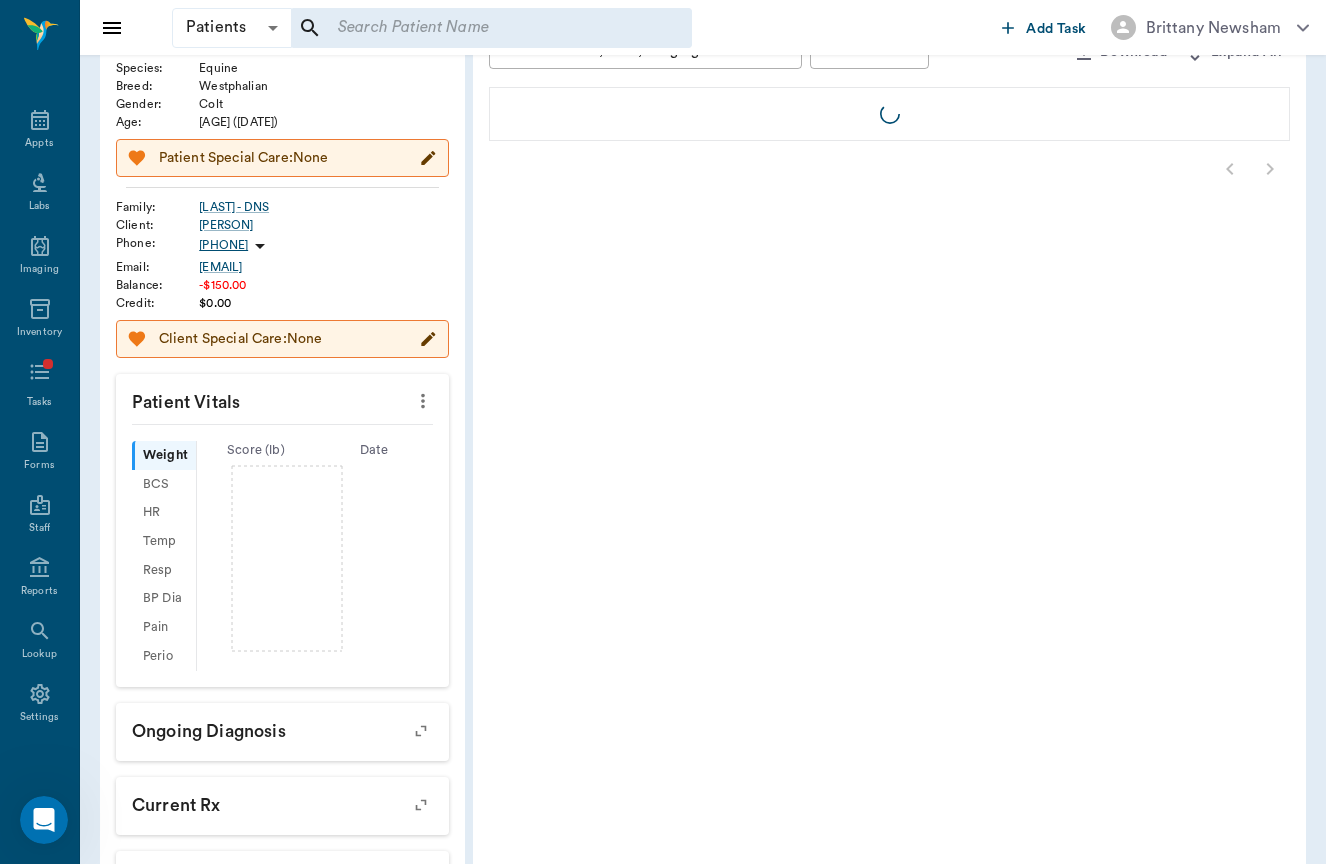 scroll, scrollTop: 0, scrollLeft: 0, axis: both 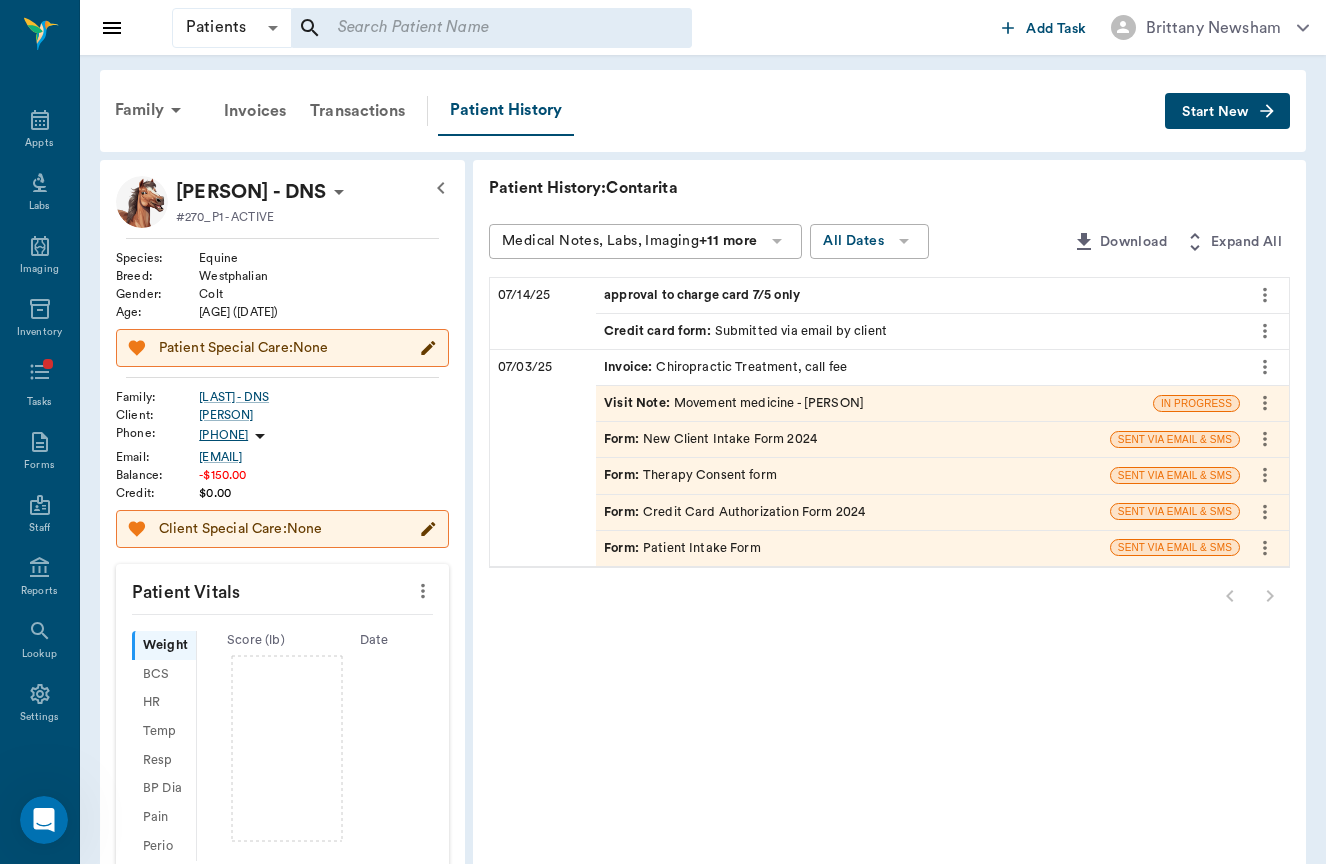 click on "approval to charge card 7/5 only" at bounding box center (704, 295) 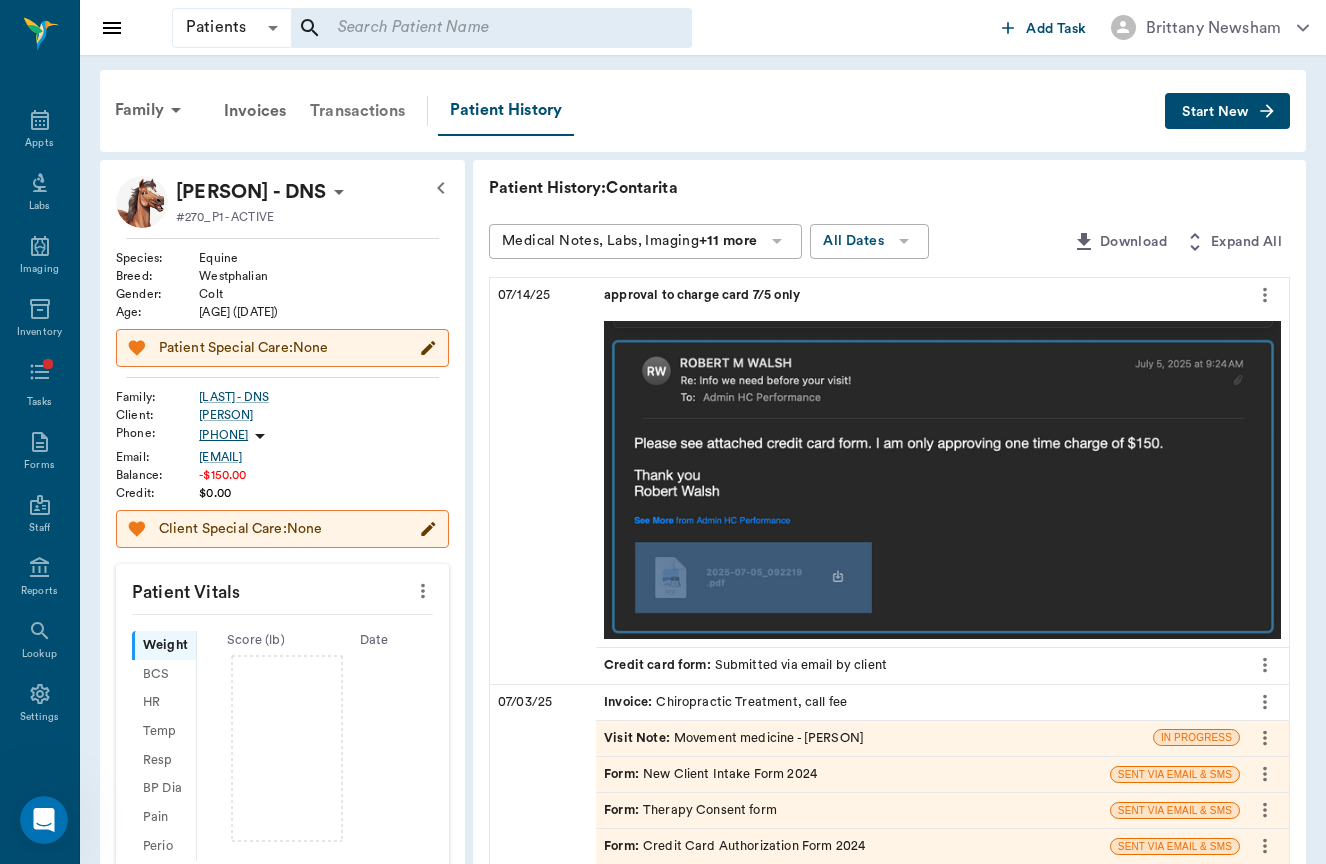 click on "Transactions" at bounding box center (357, 111) 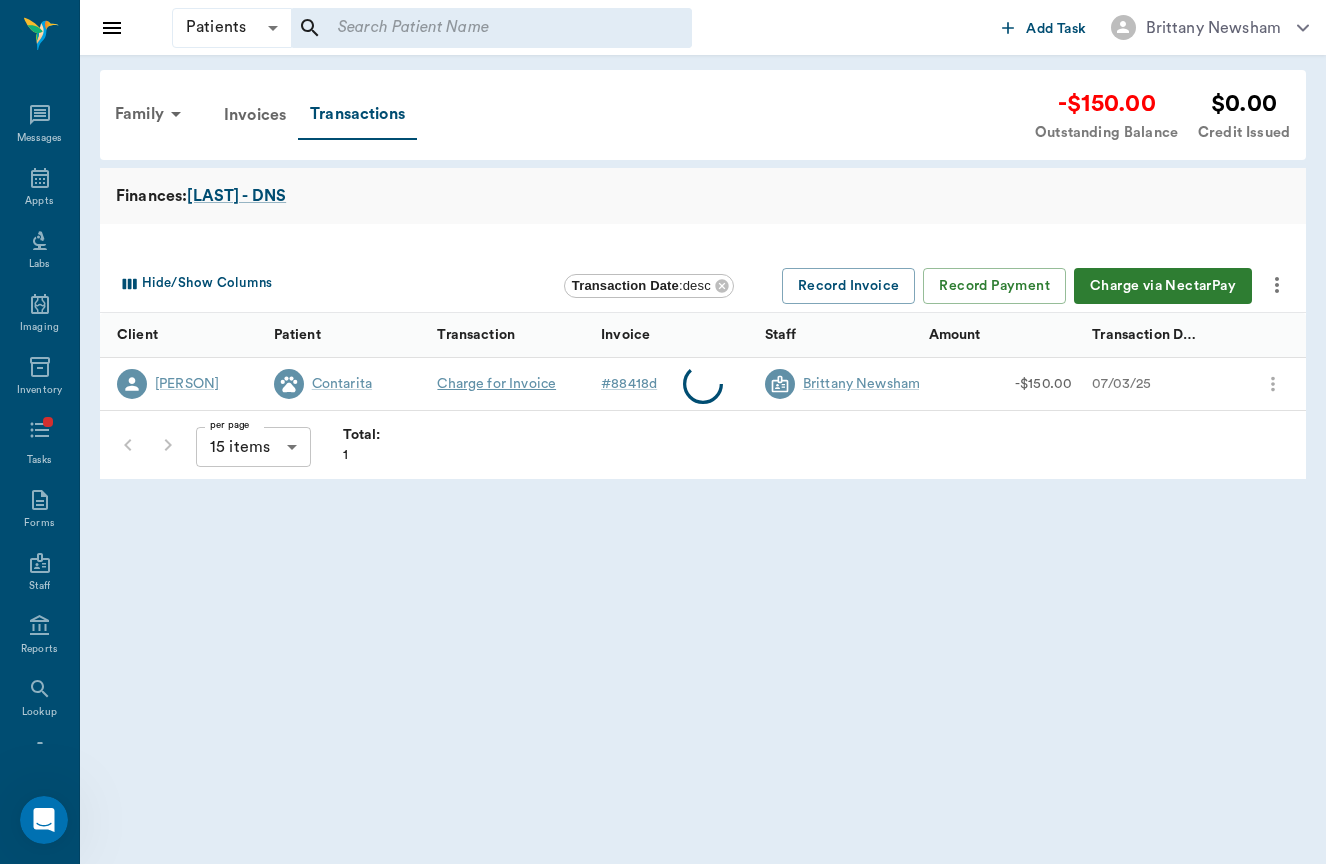 scroll, scrollTop: 58, scrollLeft: 0, axis: vertical 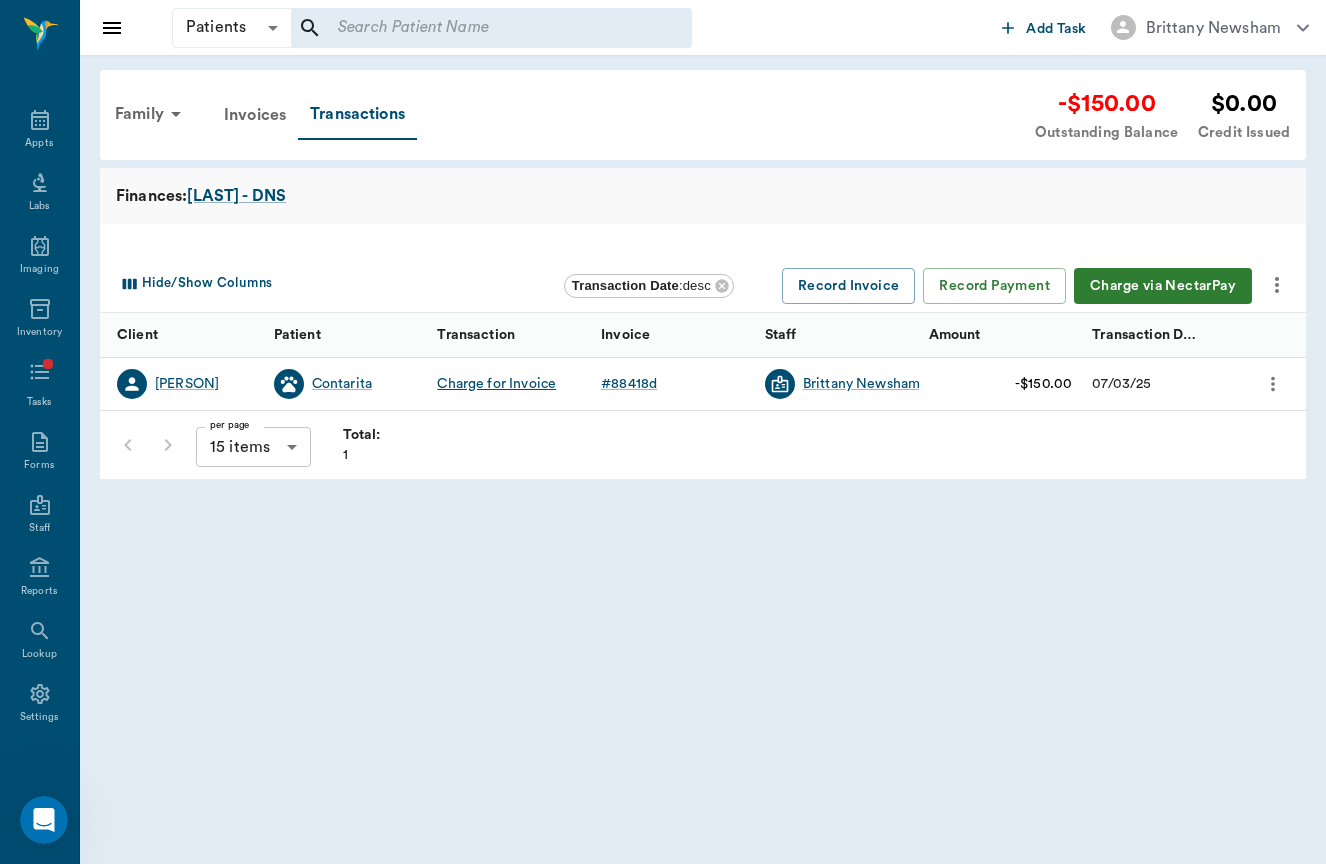 click on "Charge via NectarPay" at bounding box center [1163, 286] 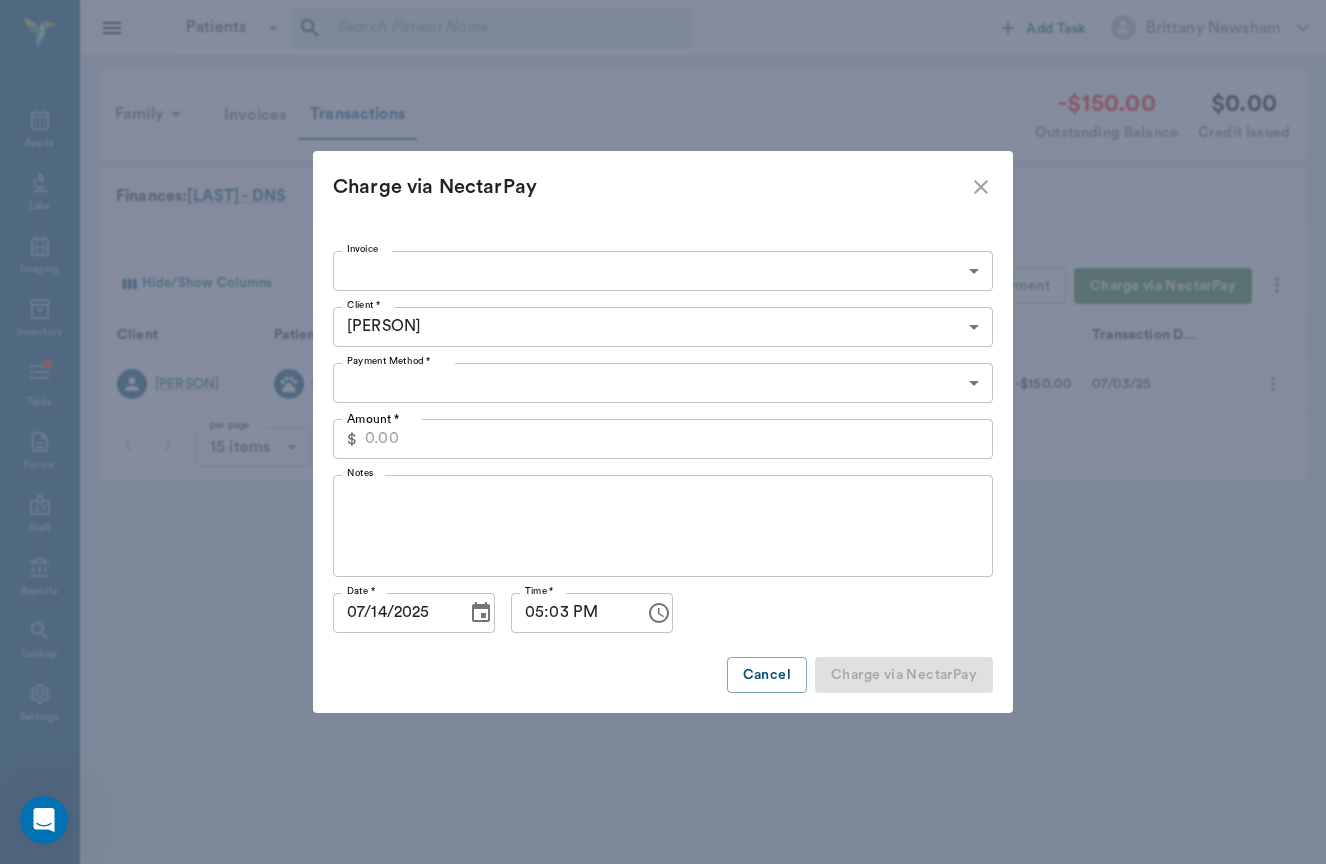 type on "ADD_NEW_CREDIT_CARD" 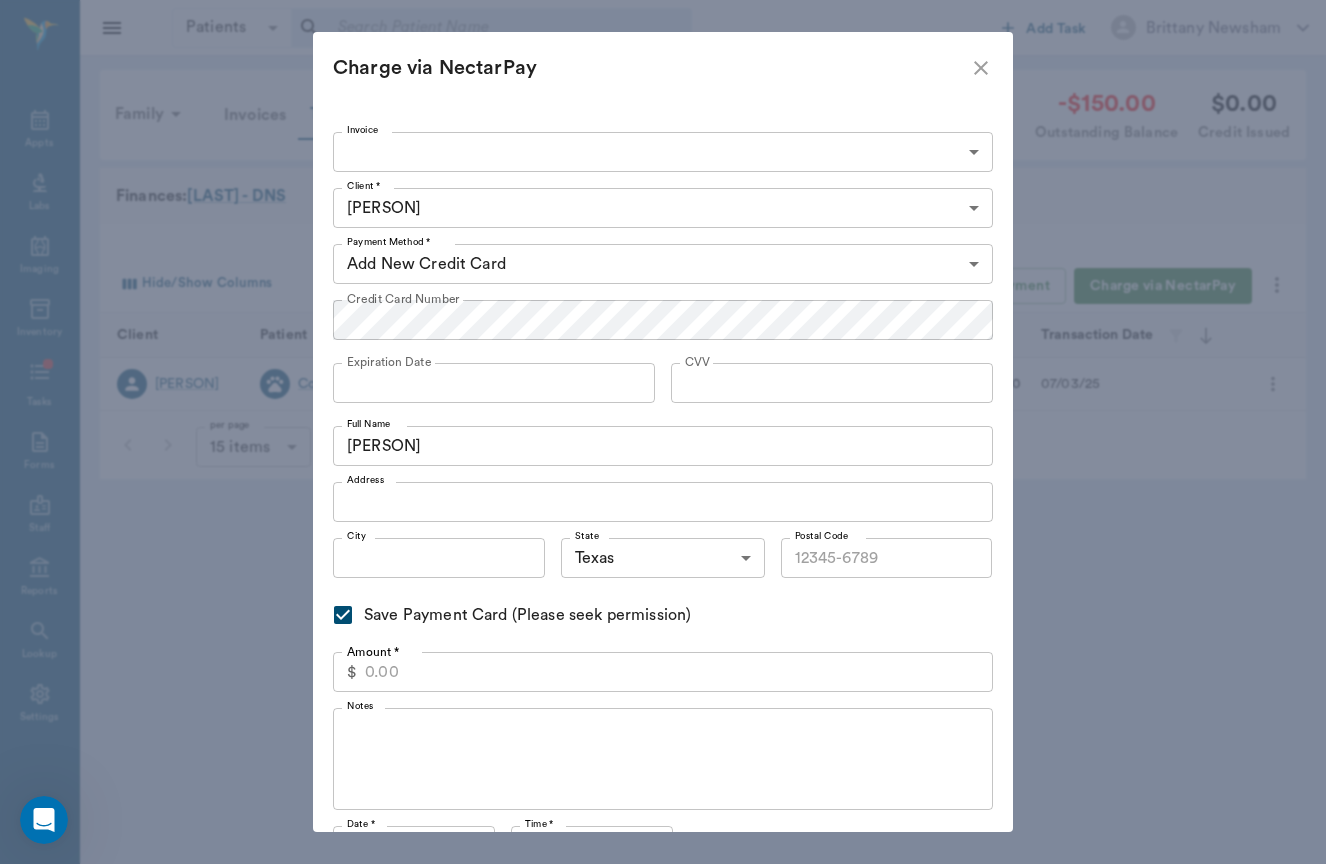 click on "Patients Patients ​ ​ Add Task Brittany Newsham Nectar Messages Appts Labs Imaging Inventory Tasks Forms Staff Reports Lookup Settings Family Invoices Transactions -$150.00 Outstanding Balance $0.00 Credit Issued Finances:    WALSH - DNS Hide/Show Columns Transaction Date :  desc Record Invoice Record Payment Charge via NectarPay Client Patient Transaction Invoice Staff Amount Transaction Date Robert Walsh Contarita Charge for Invoice # 88418d Brittany Newsham -$150.00 07/03/25 per page 15 items 15 per page Total:   1 NectarVet | High Caliber Performance Settings Sign Out View all family members Patients Contarita WALSH - DNS #270_P1    -    ACTIVE   Clients Robert Walsh #270_C1 Email account statement Print account statement Download account statement Generate payment link Download Invoices Issue Credit Mark account balance as Sent to Collections Mark account balance as Written-Off Void Invoice Charge via NectarPay Invoice ​ Invoice Client * Robert Walsh 6866d44a18a802ff74884162 Client * CVV CVV TX" at bounding box center [663, 432] 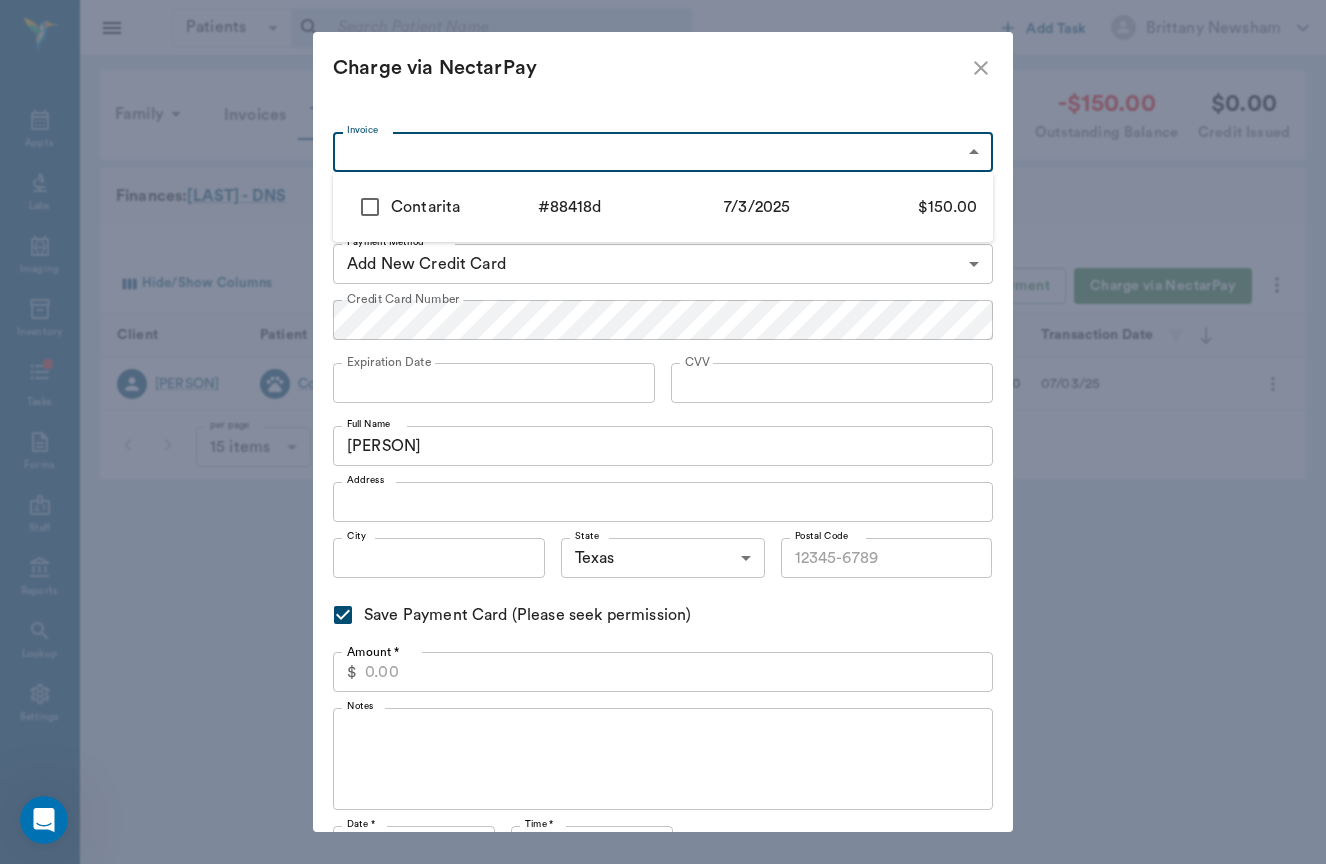 click on "Contarita" at bounding box center [464, 207] 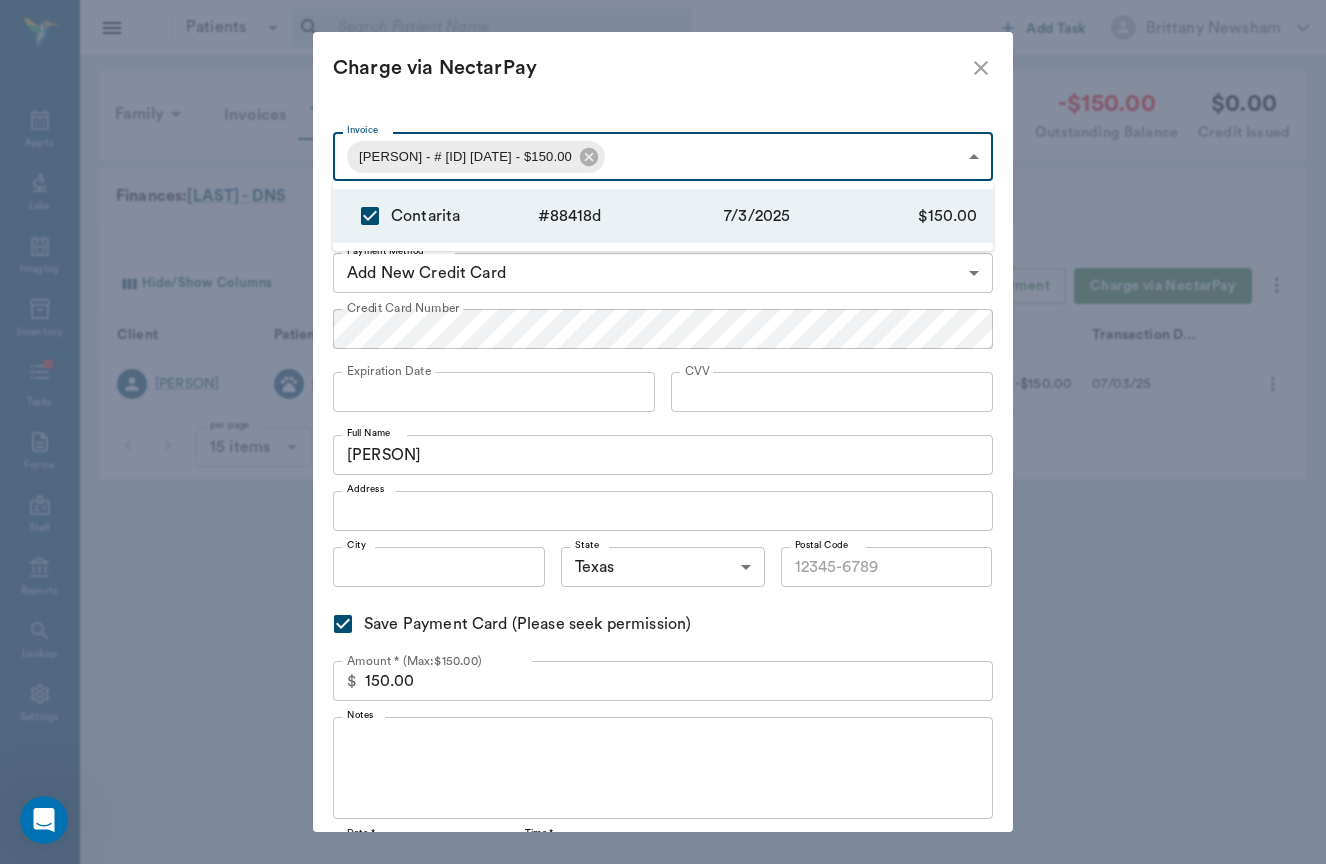 click at bounding box center [663, 432] 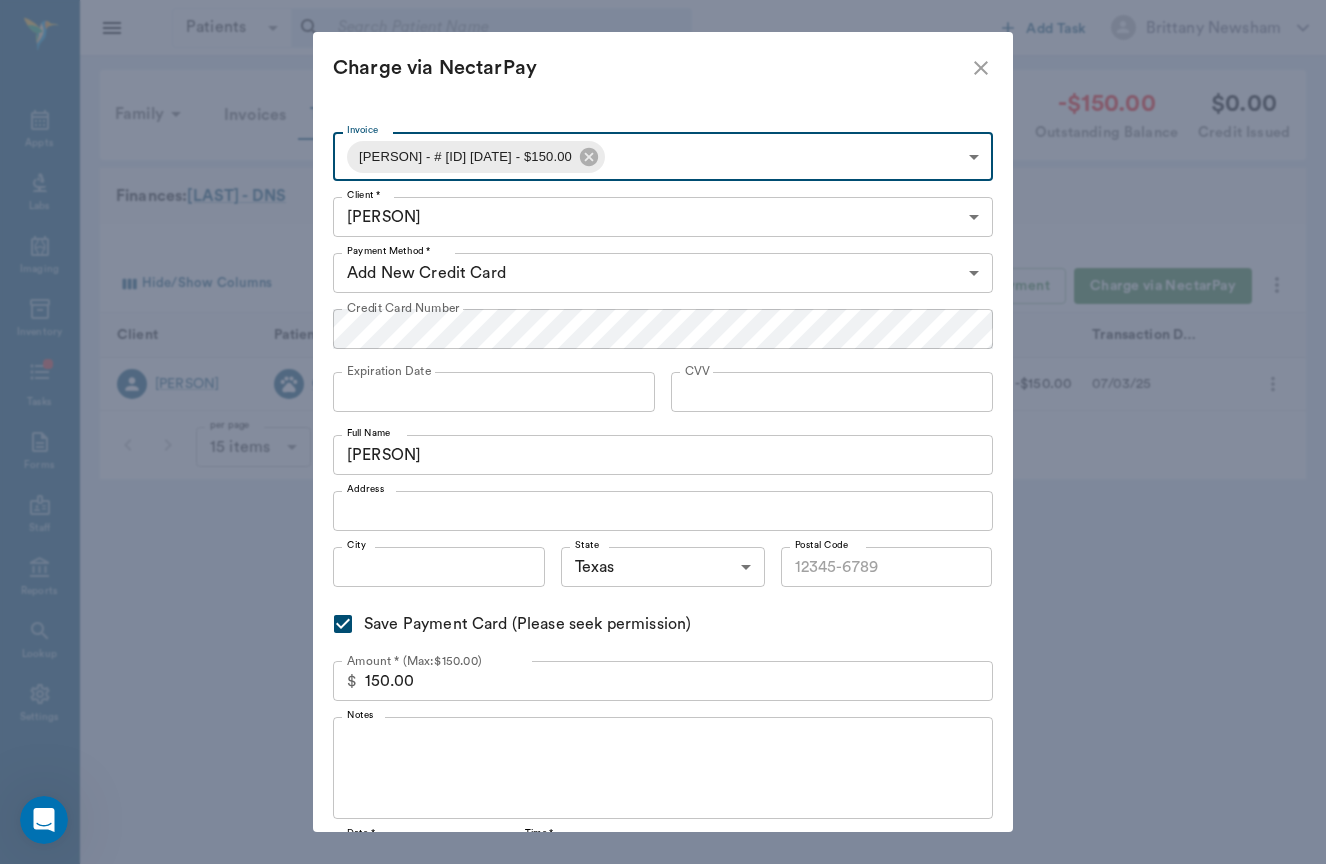 click on "Patients Patients ​ ​ Add Task Brittany Newsham Nectar Messages Appts Labs Imaging Inventory Tasks Forms Staff Reports Lookup Settings Family Invoices Transactions -$150.00 Outstanding Balance $0.00 Credit Issued Finances:    WALSH - DNS Hide/Show Columns Transaction Date :  desc Record Invoice Record Payment Charge via NectarPay Client Patient Transaction Invoice Staff Amount Transaction Date Robert Walsh Contarita Charge for Invoice # 88418d Brittany Newsham -$150.00 07/03/25 per page 15 items 15 per page Total:   1 NectarVet | High Caliber Performance Settings Sign Out View all family members Patients Contarita WALSH - DNS #270_P1    -    ACTIVE   Clients Robert Walsh #270_C1 Email account statement Print account statement Download account statement Generate payment link Download Invoices Issue Credit Mark account balance as Sent to Collections Mark account balance as Written-Off Void Invoice Charge via NectarPay Invoice Contarita - #88418d - 7/3/2025 - $150.00 6866e5c218a802ff7488418d Invoice CVV )" at bounding box center (663, 432) 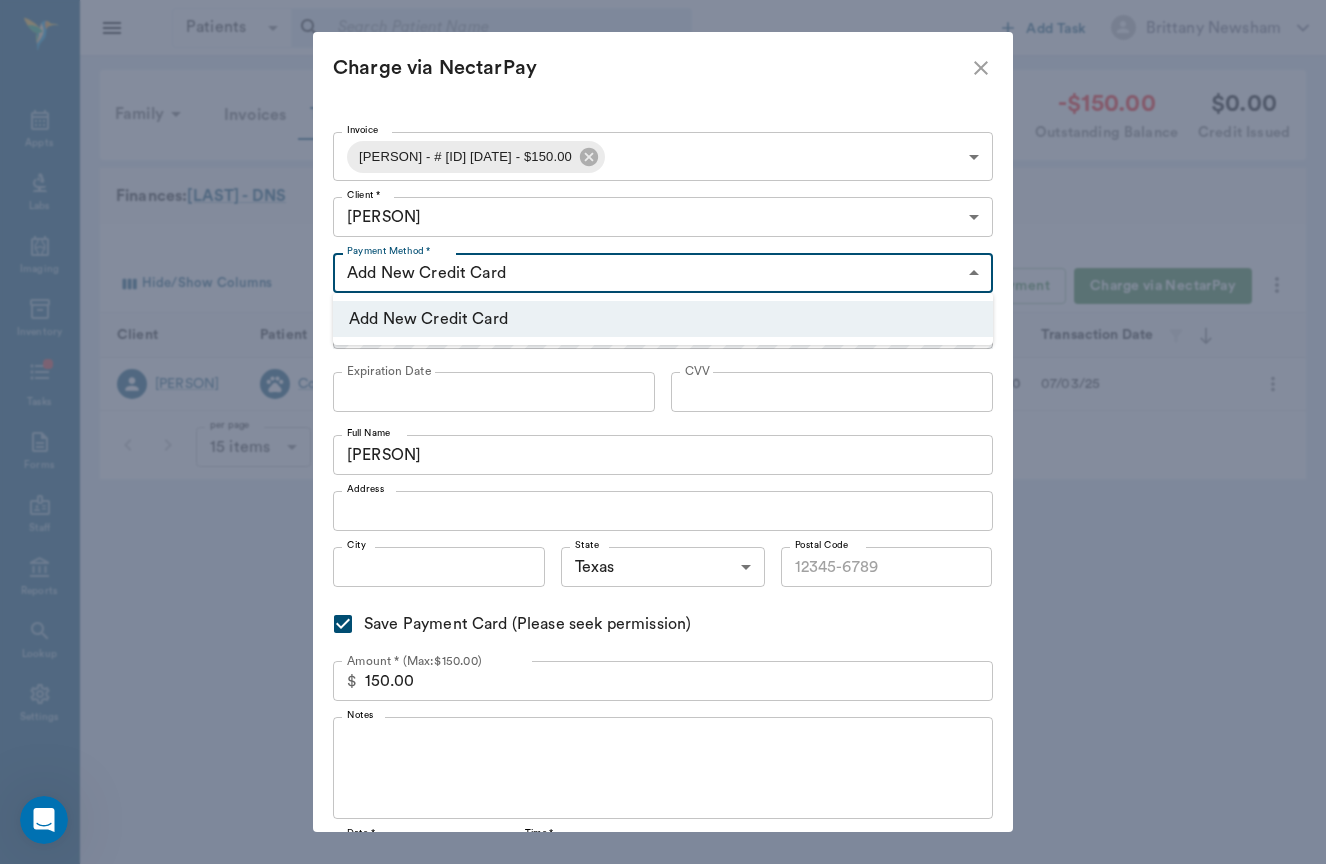 click on "Add New Credit Card" at bounding box center [663, 319] 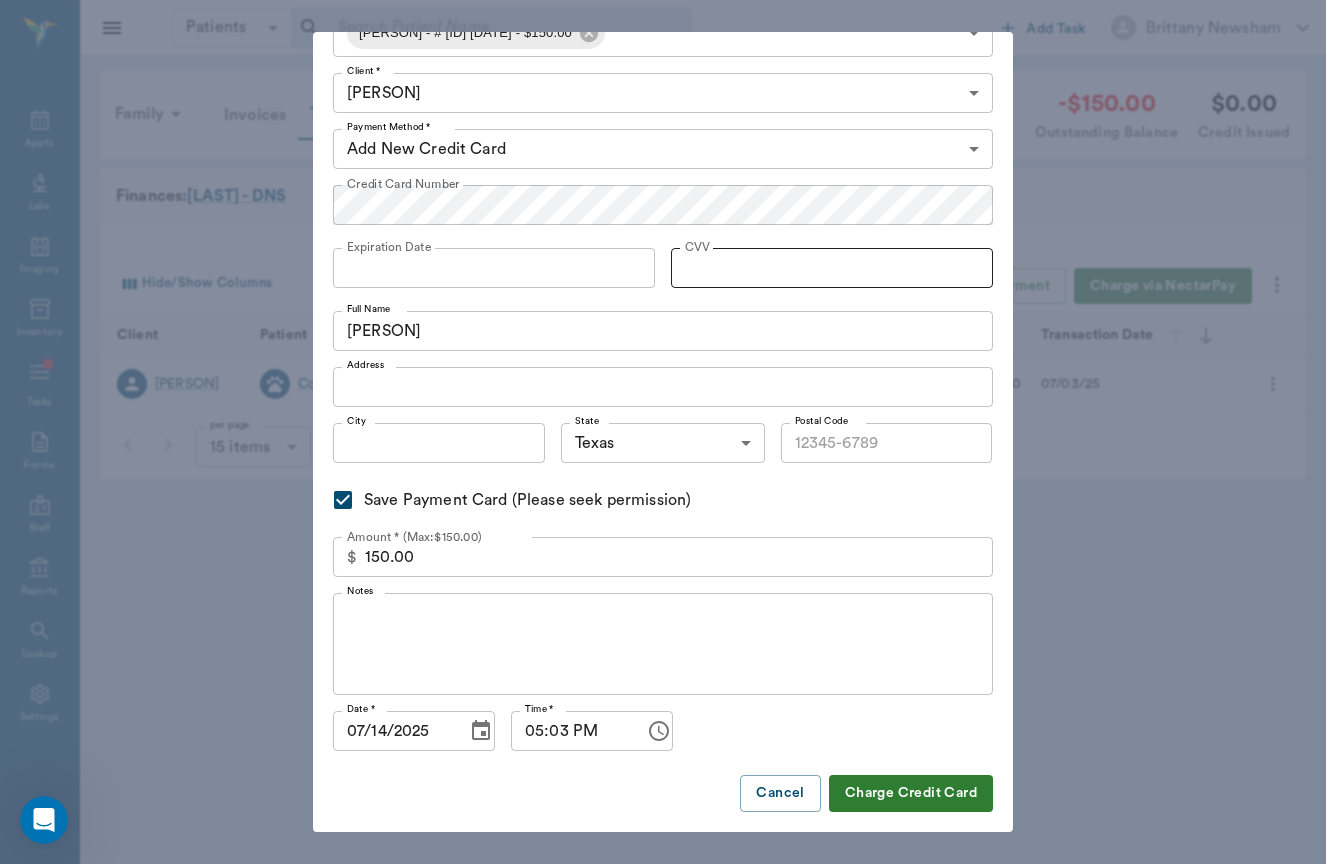 scroll, scrollTop: 121, scrollLeft: 0, axis: vertical 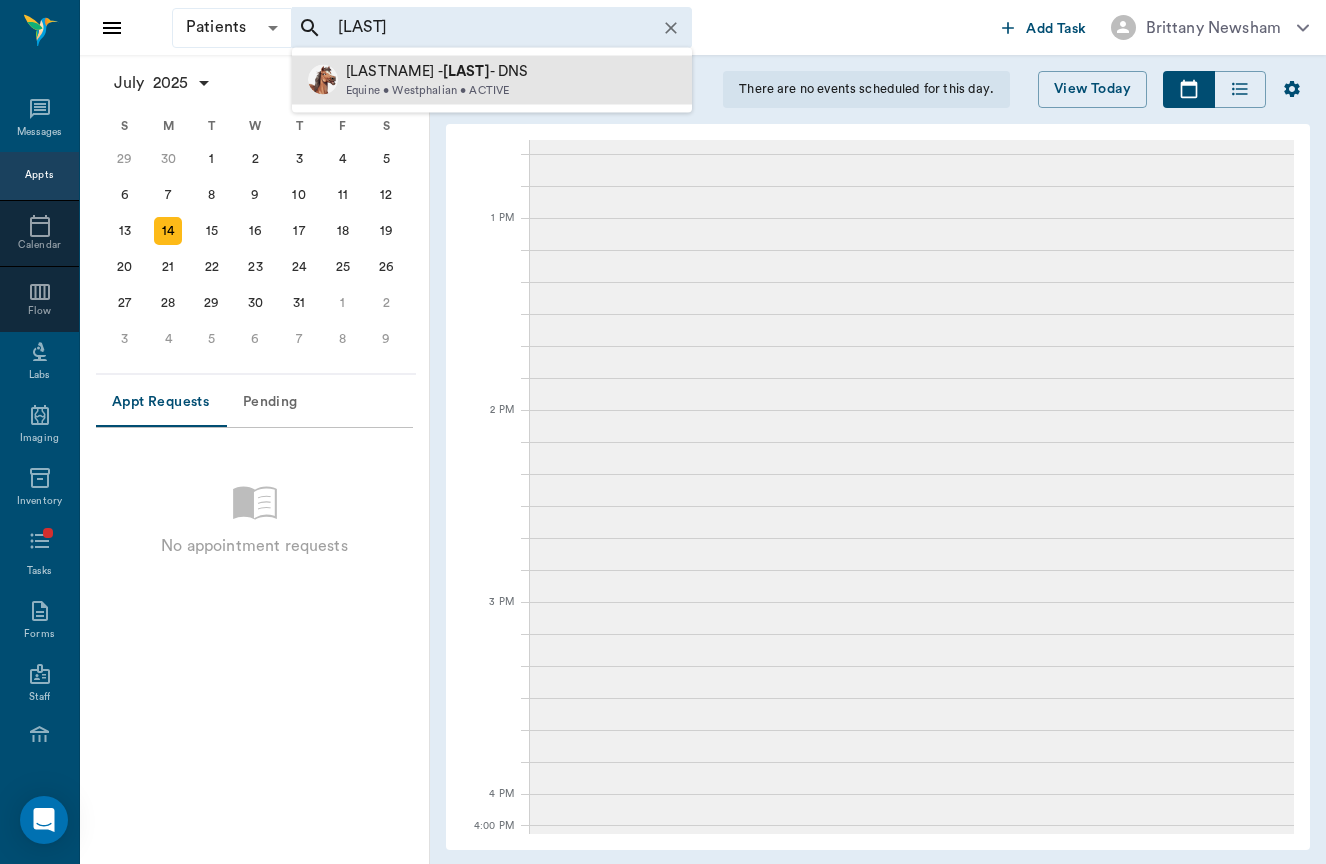 click on "[LAST]" at bounding box center [466, 71] 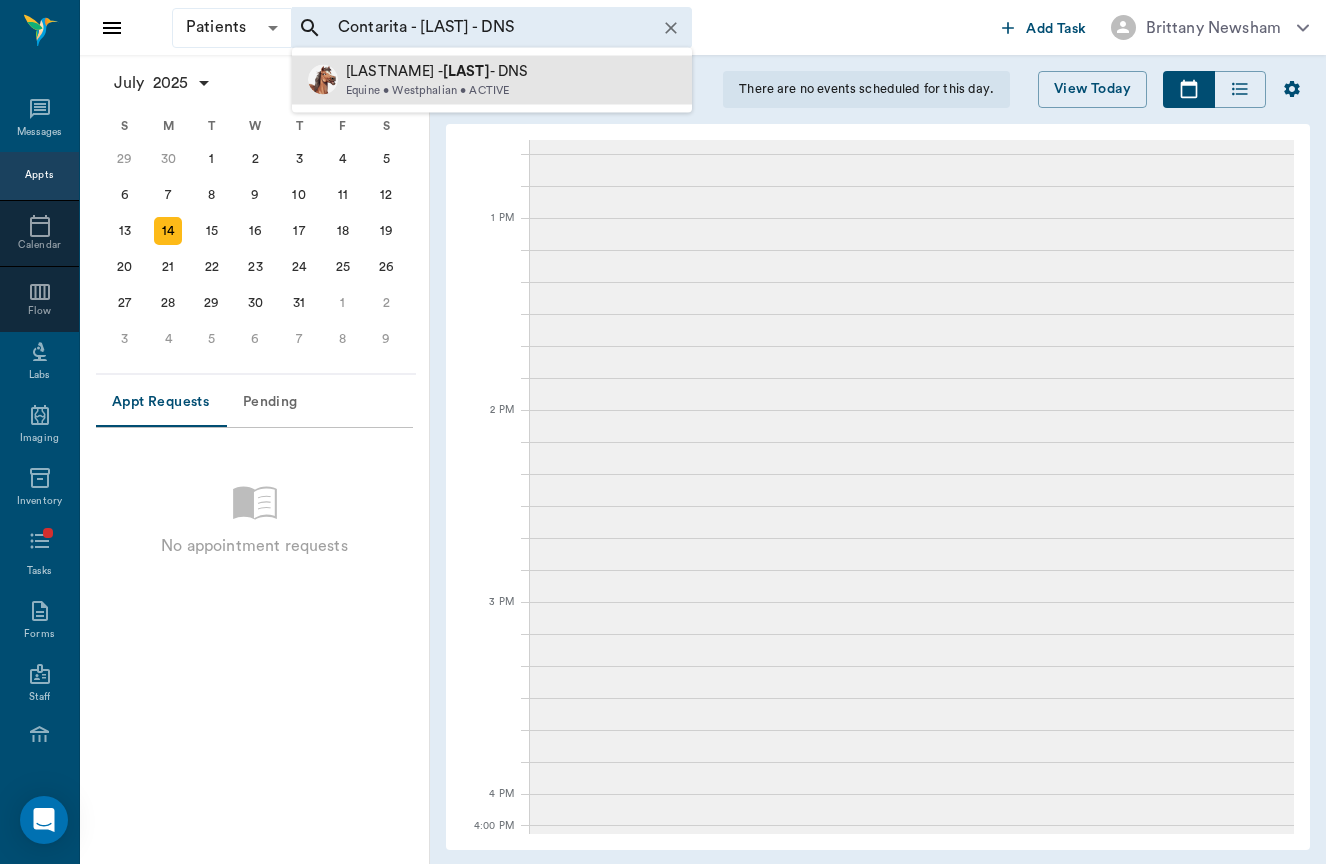 type 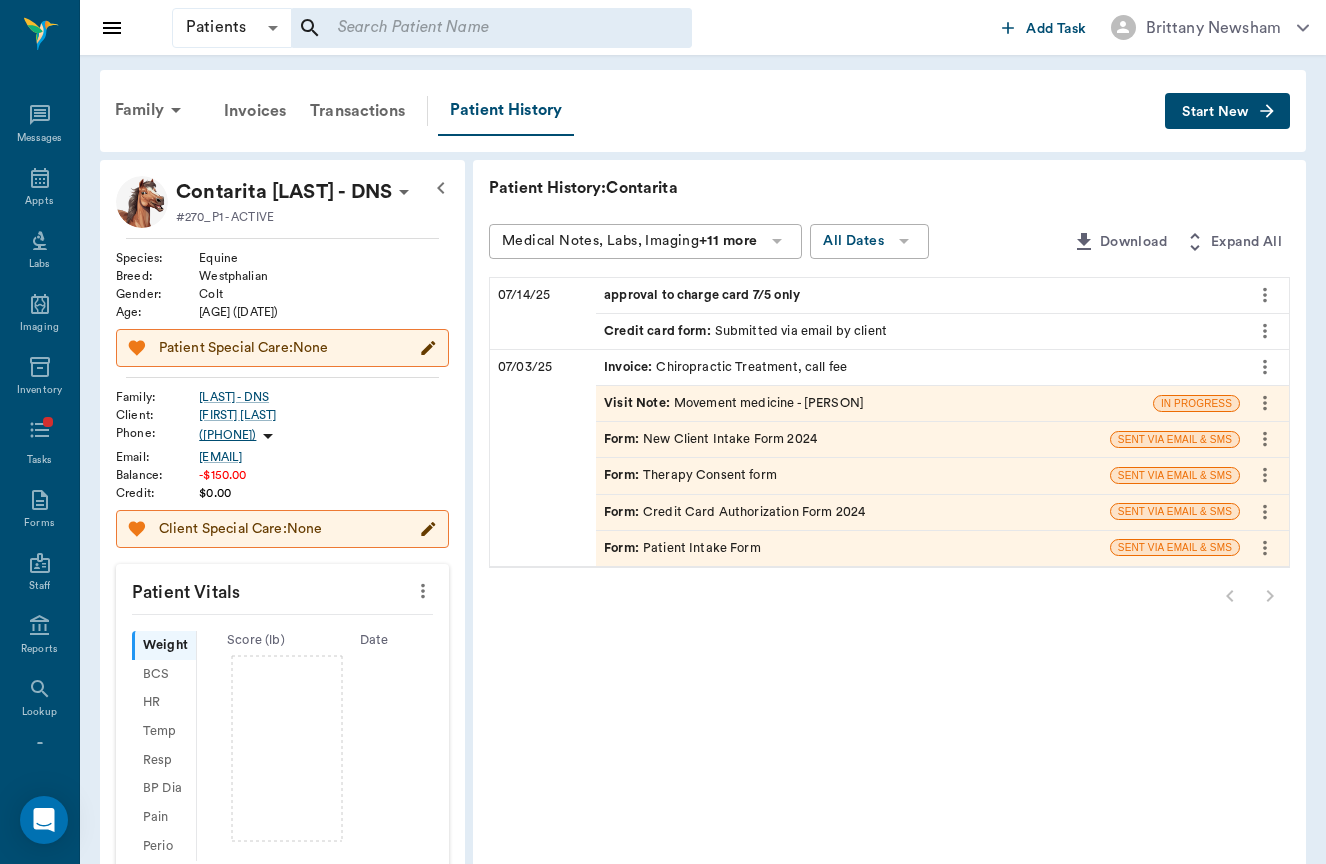 click on "Visit Note : Movement medicine - Brittany Newsham" at bounding box center (734, 403) 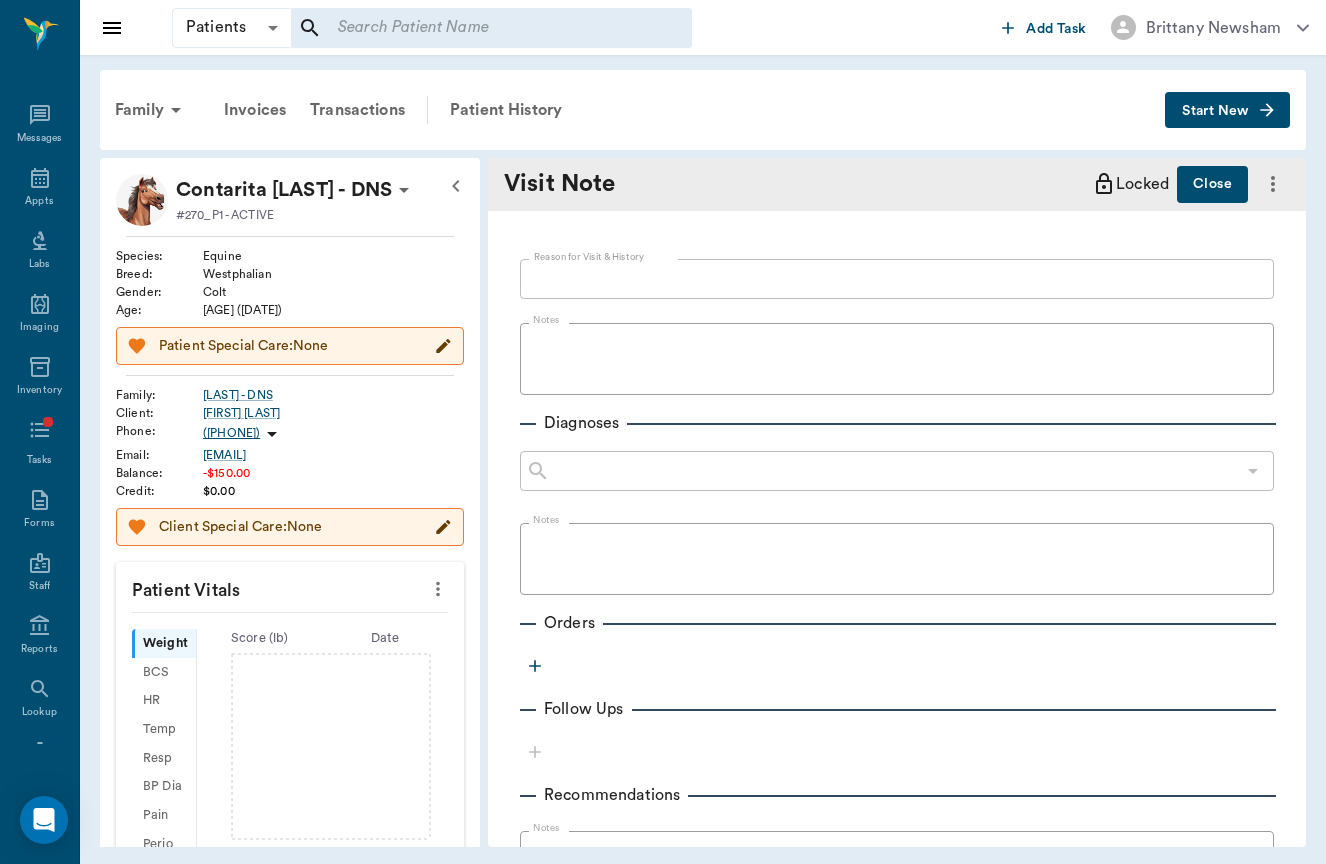 type on "Chiro check - no hx of concerns at this time - noted that p is very good, has been here about 1 month a this time - plays very hard" 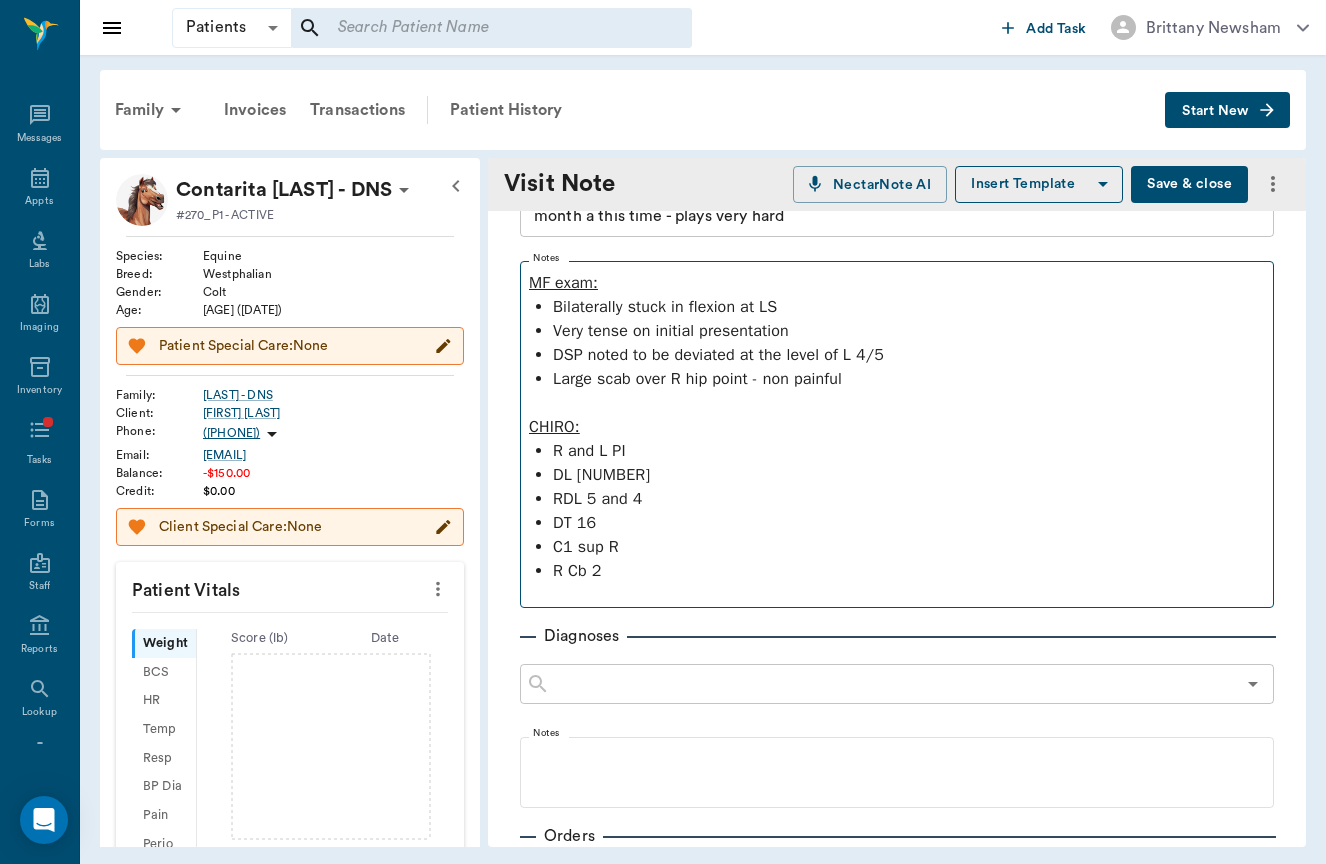 scroll, scrollTop: 123, scrollLeft: 0, axis: vertical 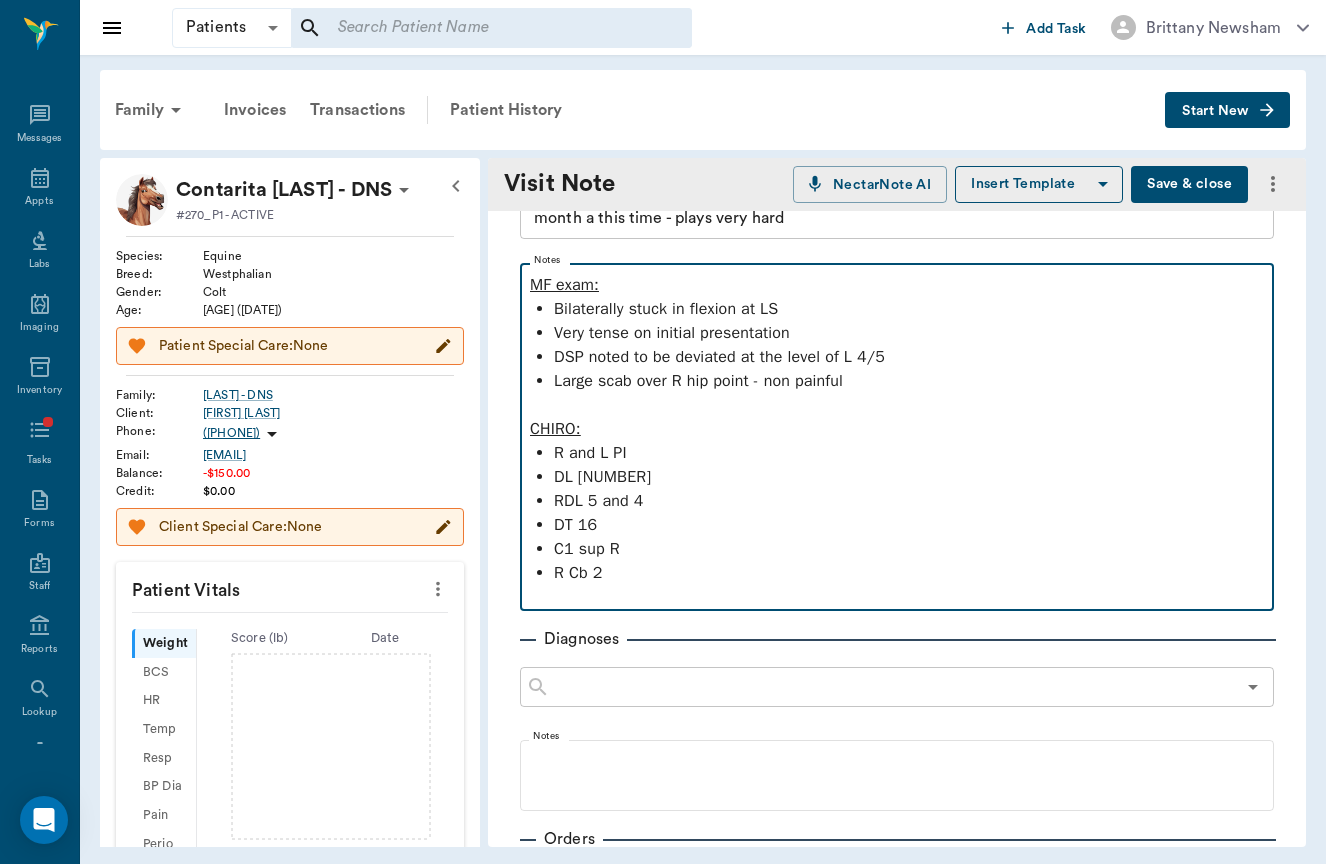 click on "R Cb 2" at bounding box center (909, 573) 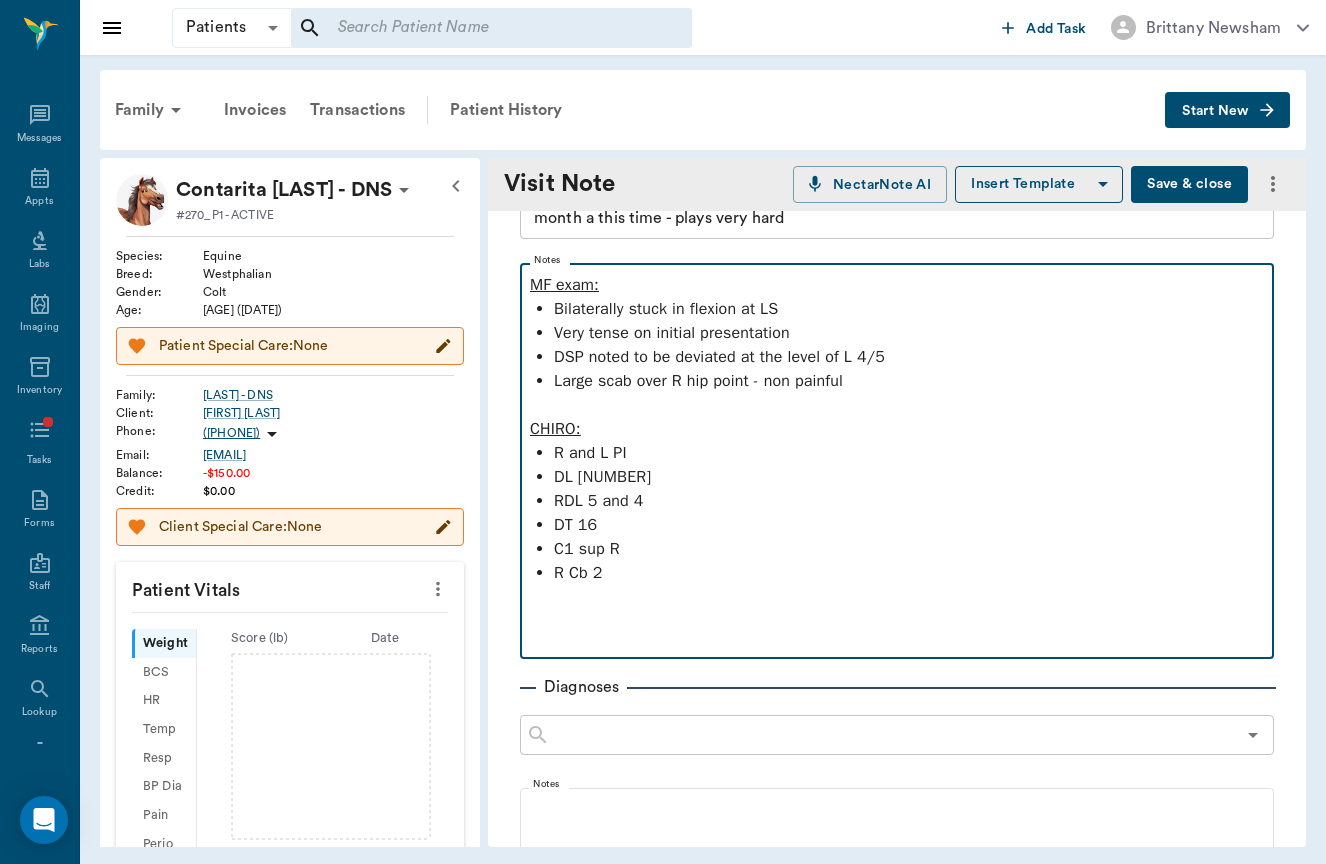 type 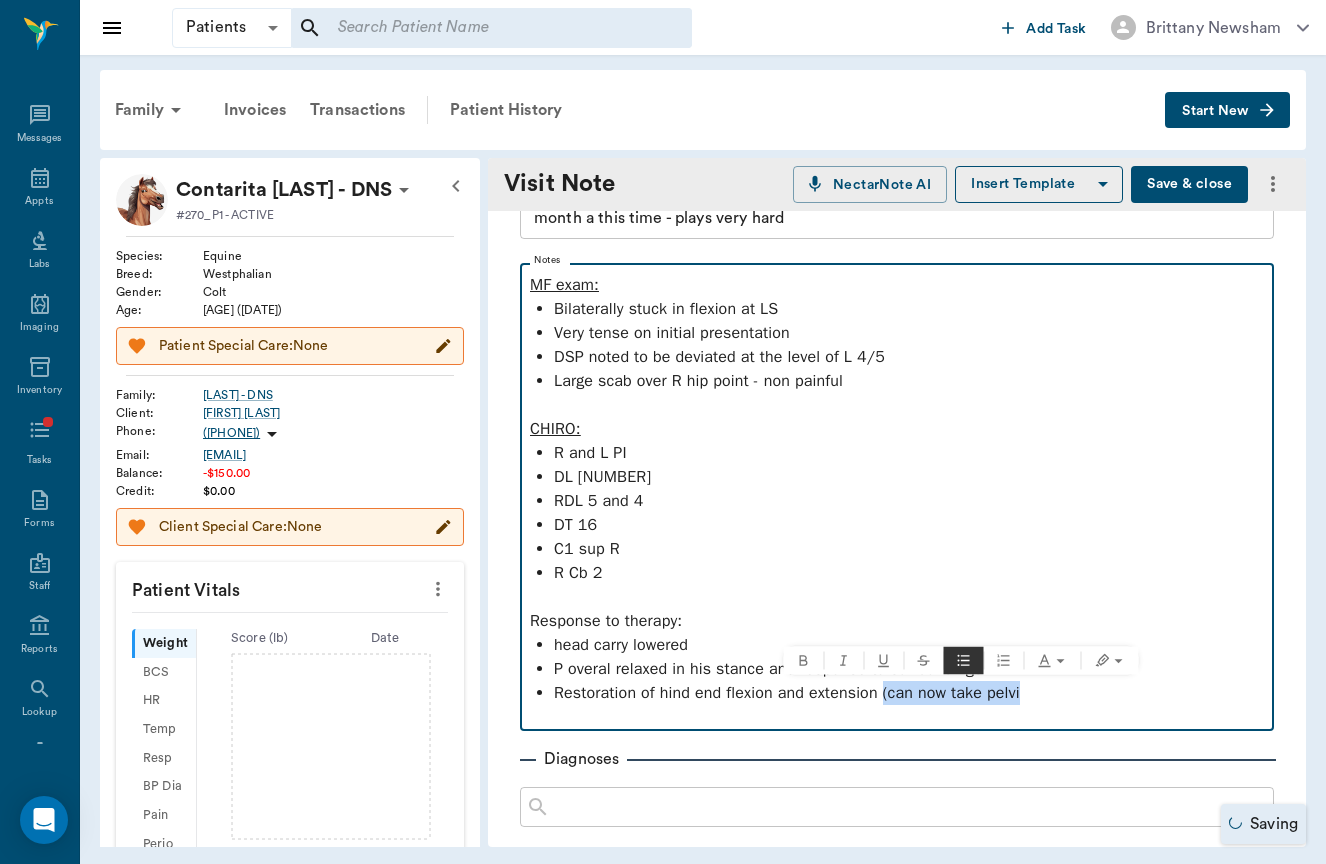 drag, startPoint x: 1055, startPoint y: 695, endPoint x: 893, endPoint y: 701, distance: 162.11107 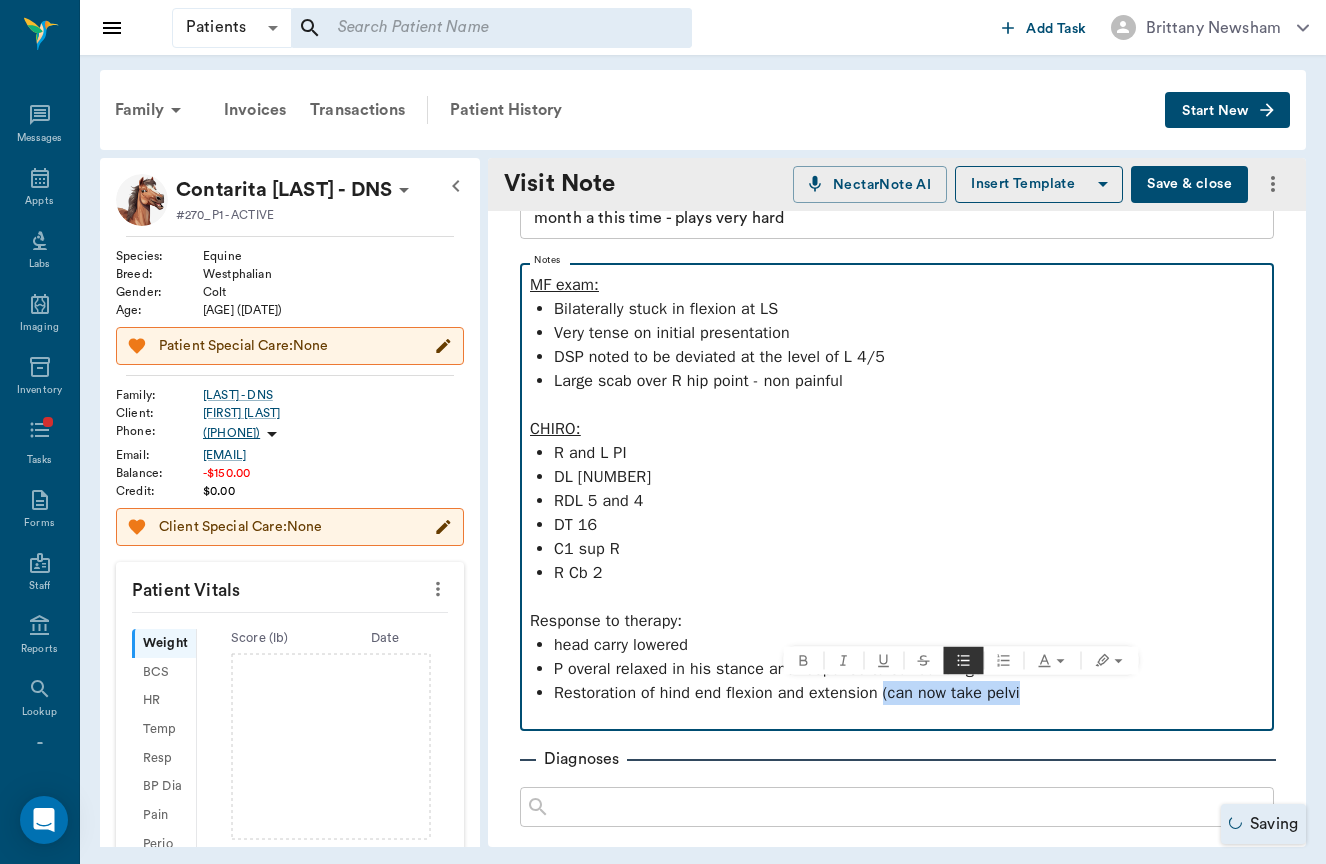 click on "Restoration of hind end flexion and extension (can now take pelvi" at bounding box center (909, 693) 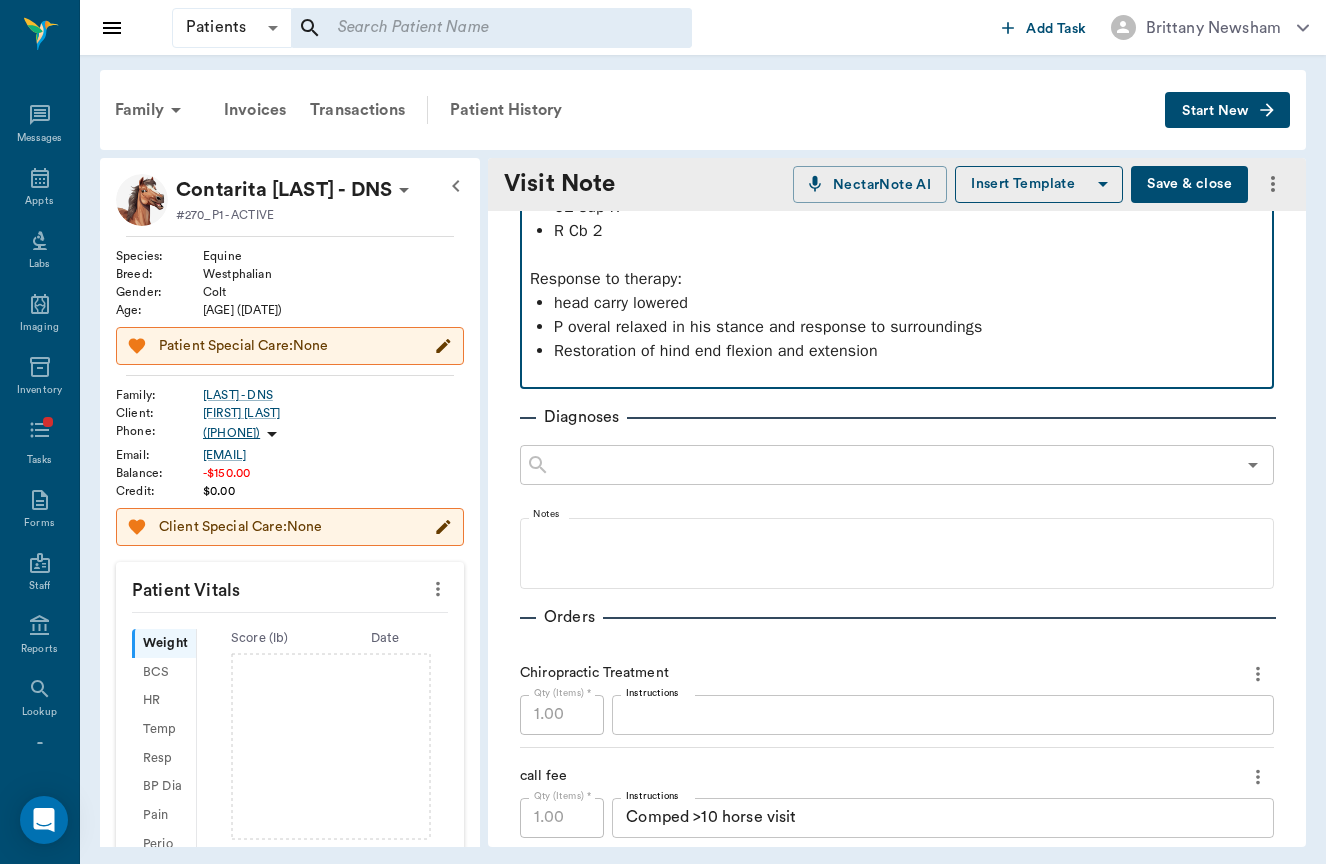 scroll, scrollTop: 468, scrollLeft: 0, axis: vertical 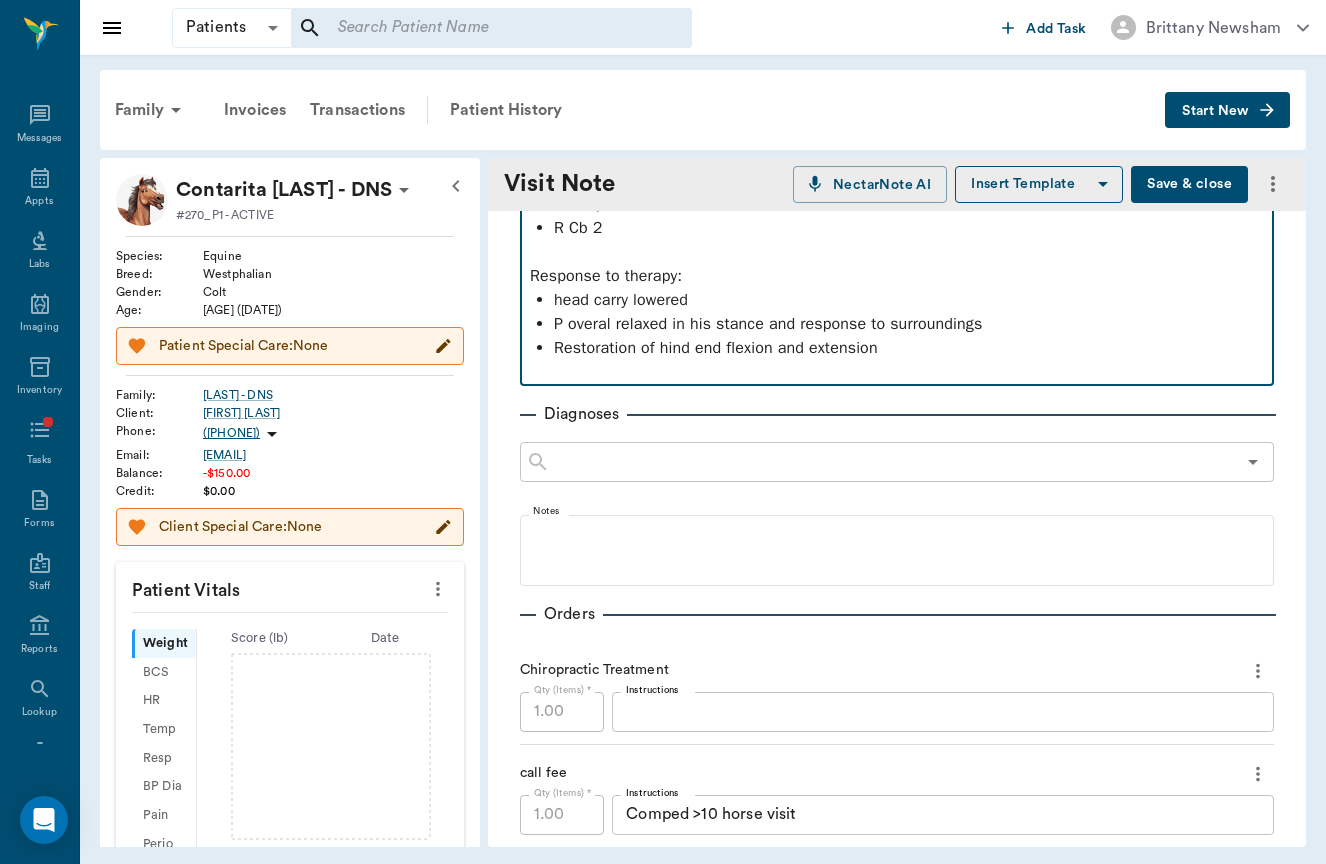 drag, startPoint x: 714, startPoint y: 281, endPoint x: 440, endPoint y: 280, distance: 274.00183 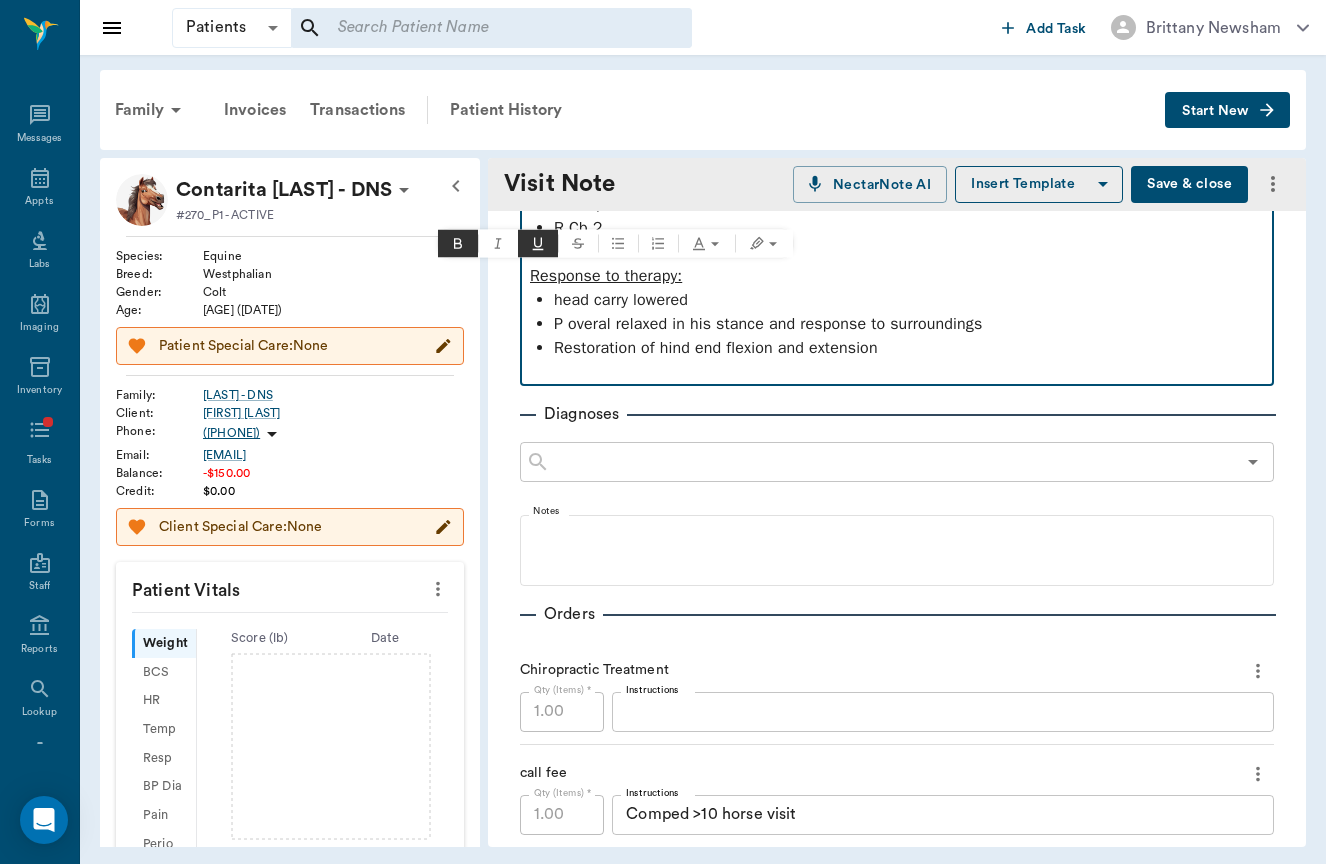 click at bounding box center (897, 372) 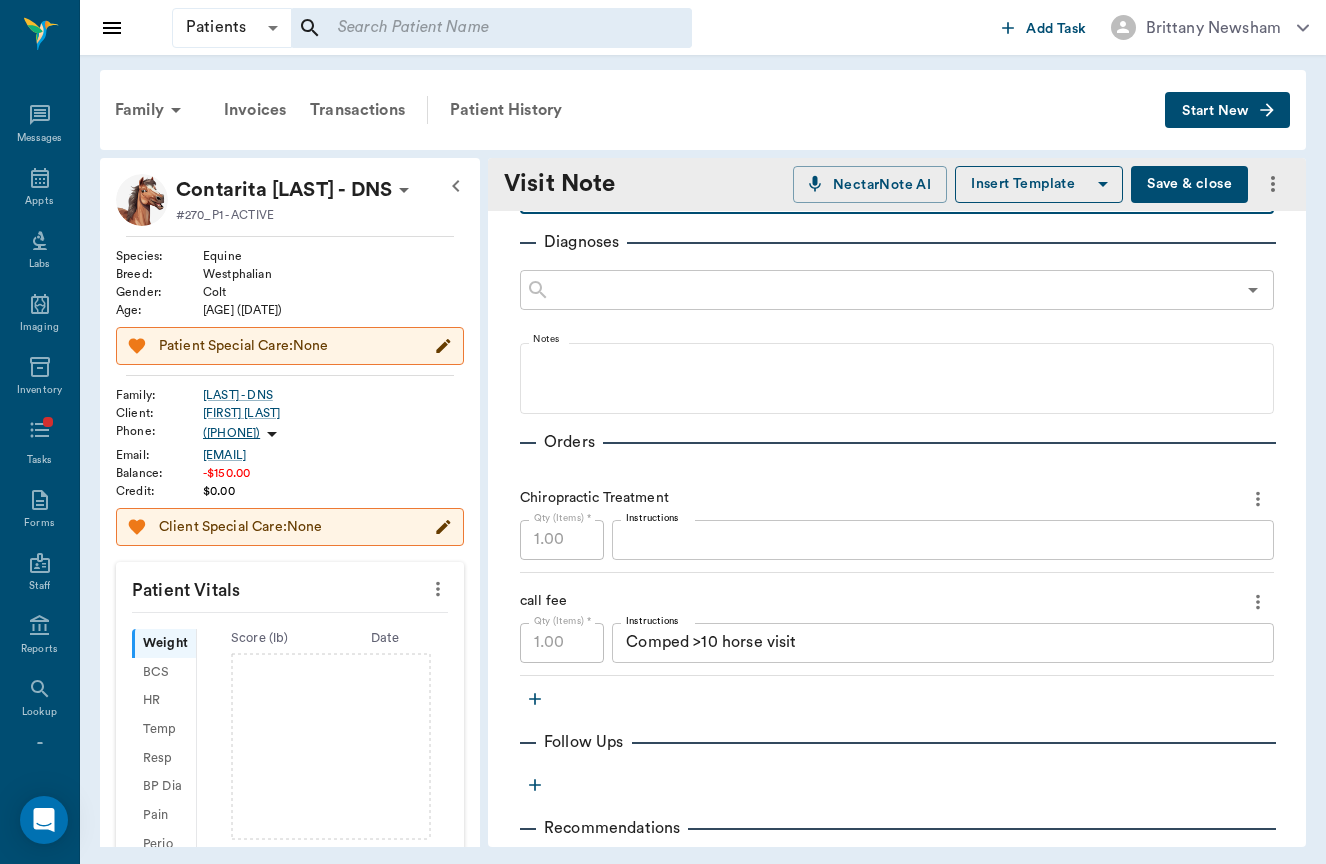 scroll, scrollTop: 639, scrollLeft: 0, axis: vertical 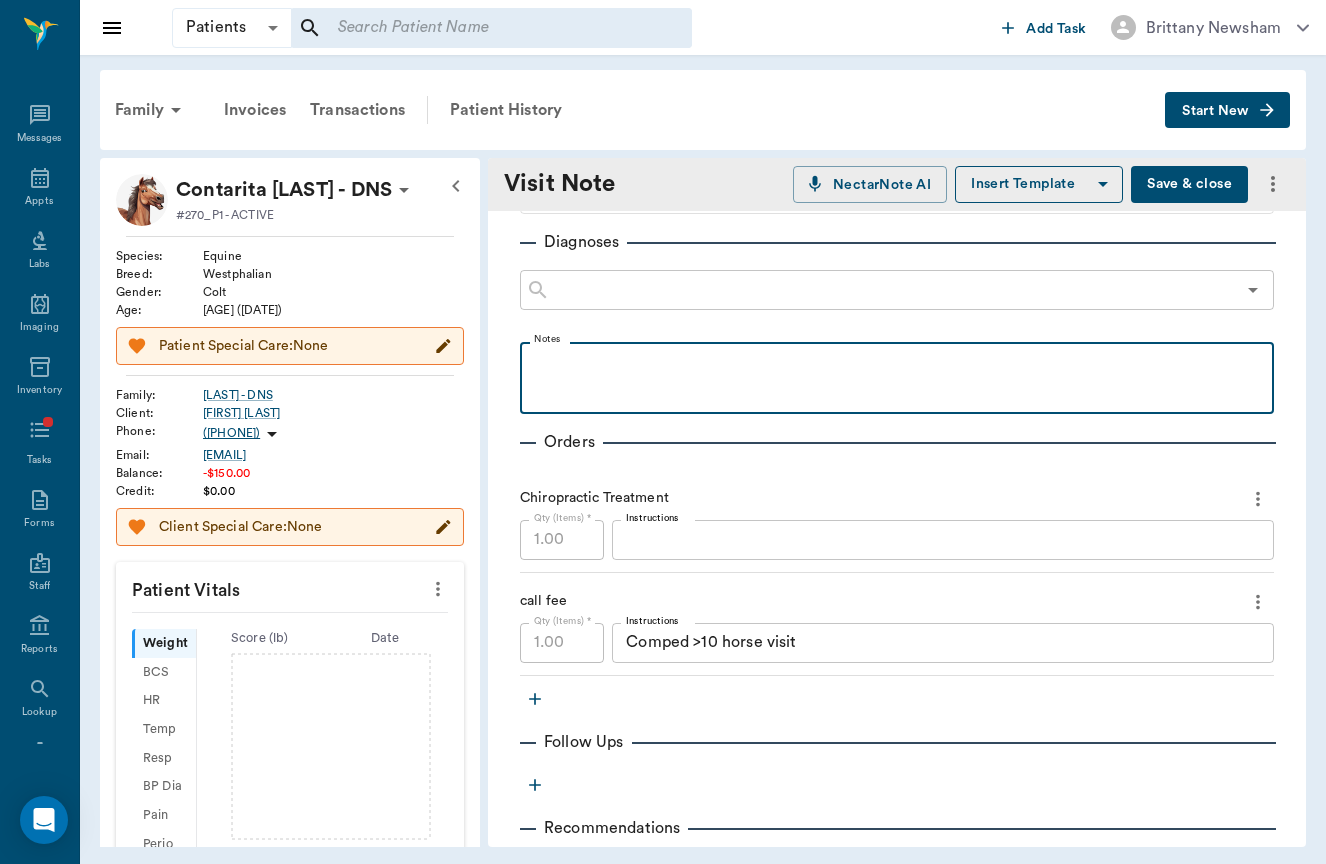 click at bounding box center (897, 364) 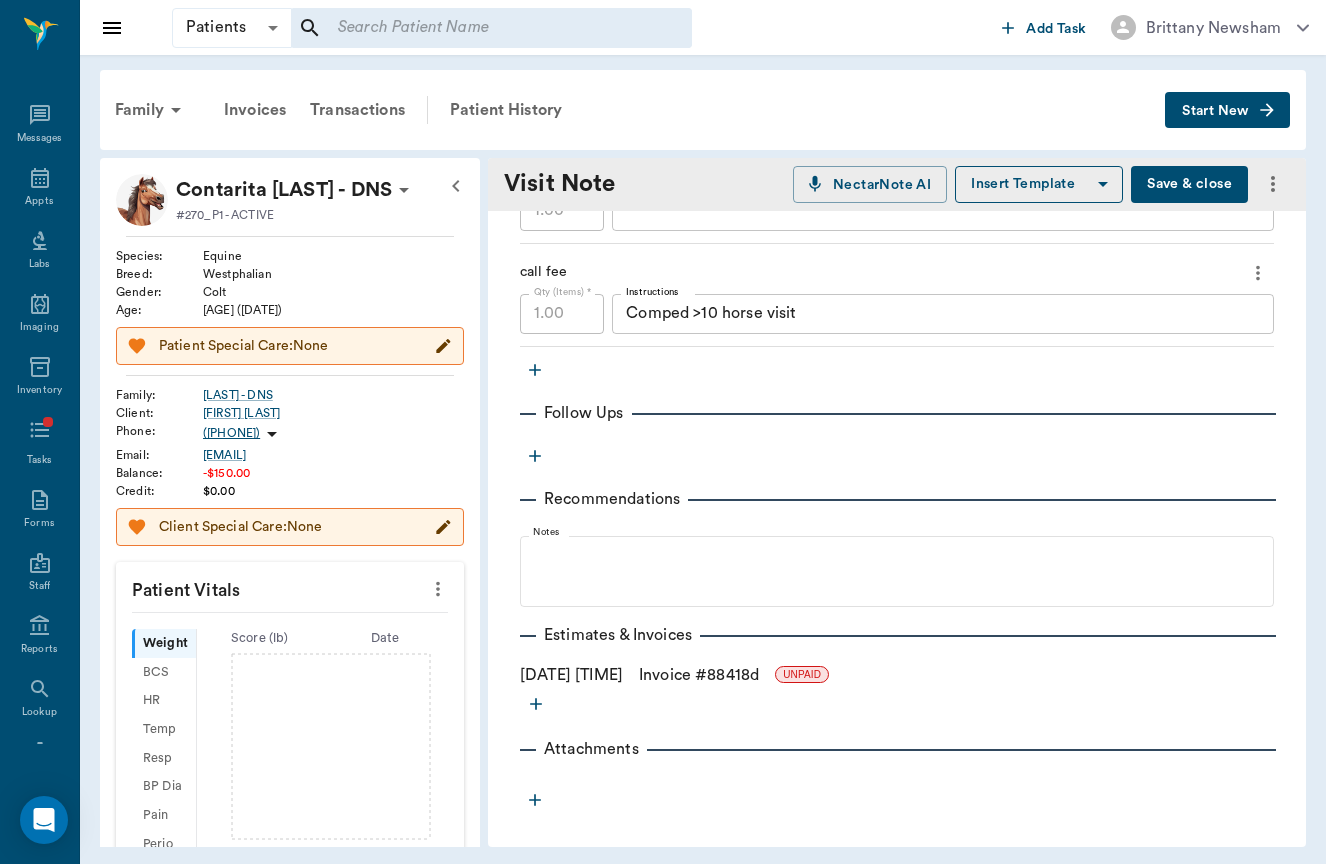 scroll, scrollTop: 968, scrollLeft: 0, axis: vertical 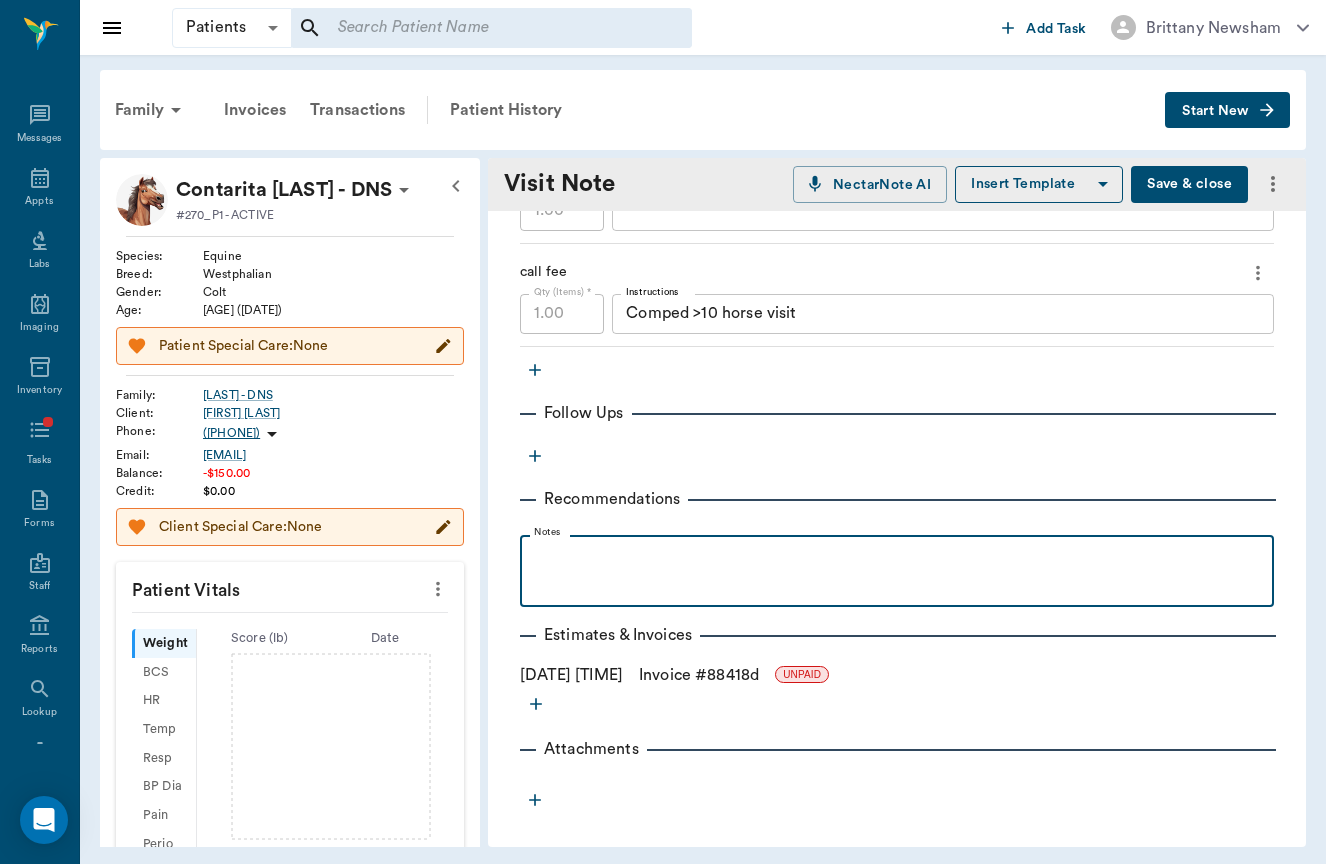 click at bounding box center (897, 557) 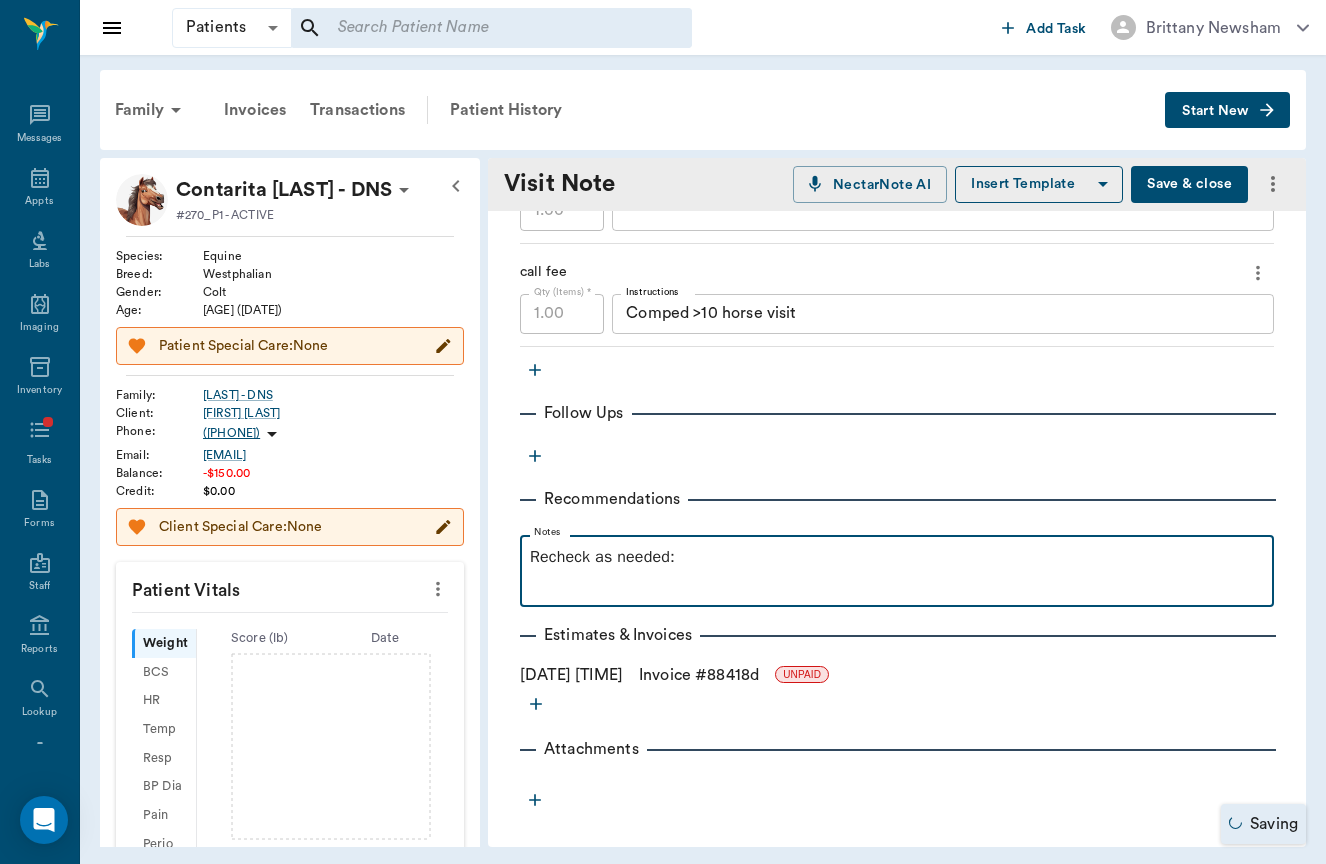 drag, startPoint x: 698, startPoint y: 552, endPoint x: 502, endPoint y: 568, distance: 196.65198 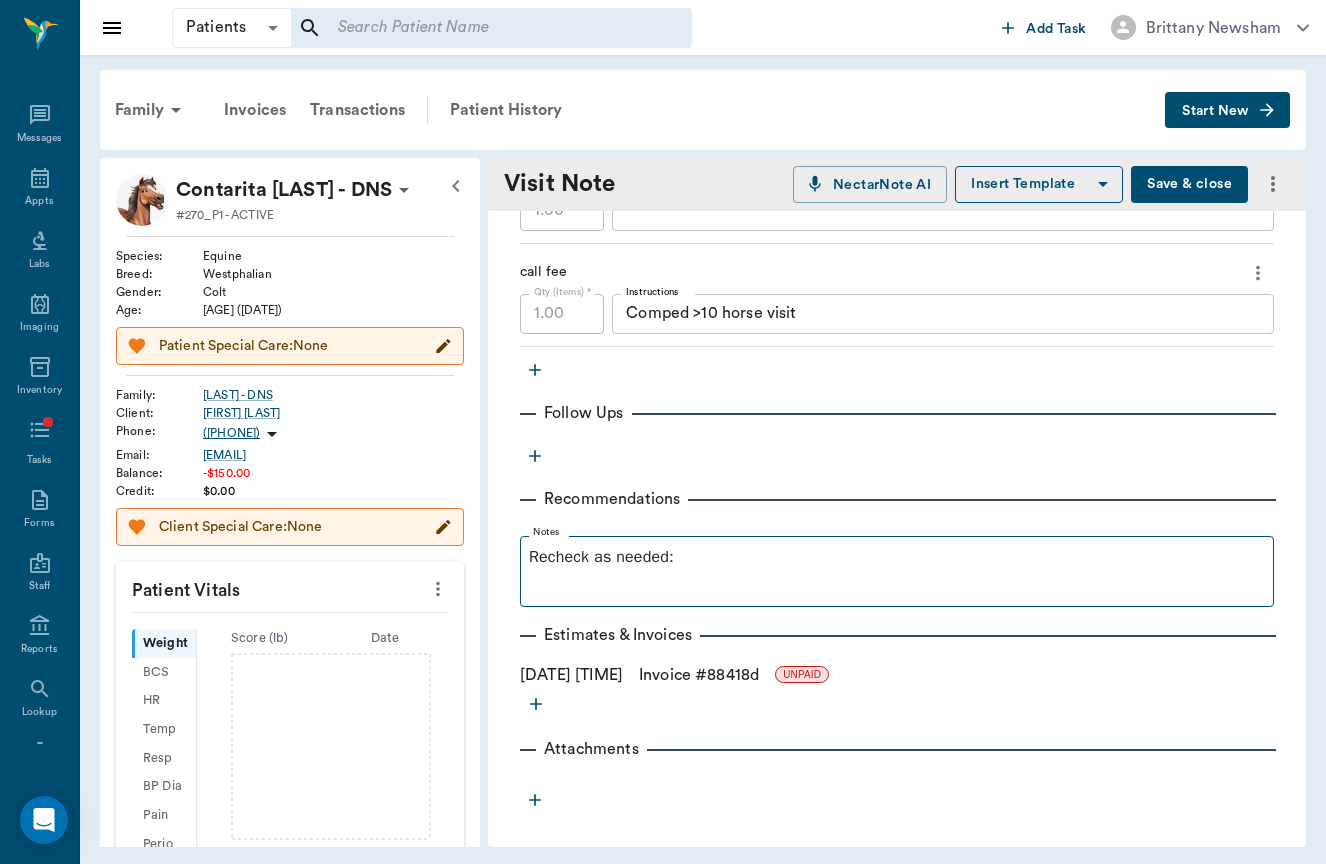 drag, startPoint x: 519, startPoint y: 562, endPoint x: 558, endPoint y: 558, distance: 39.20459 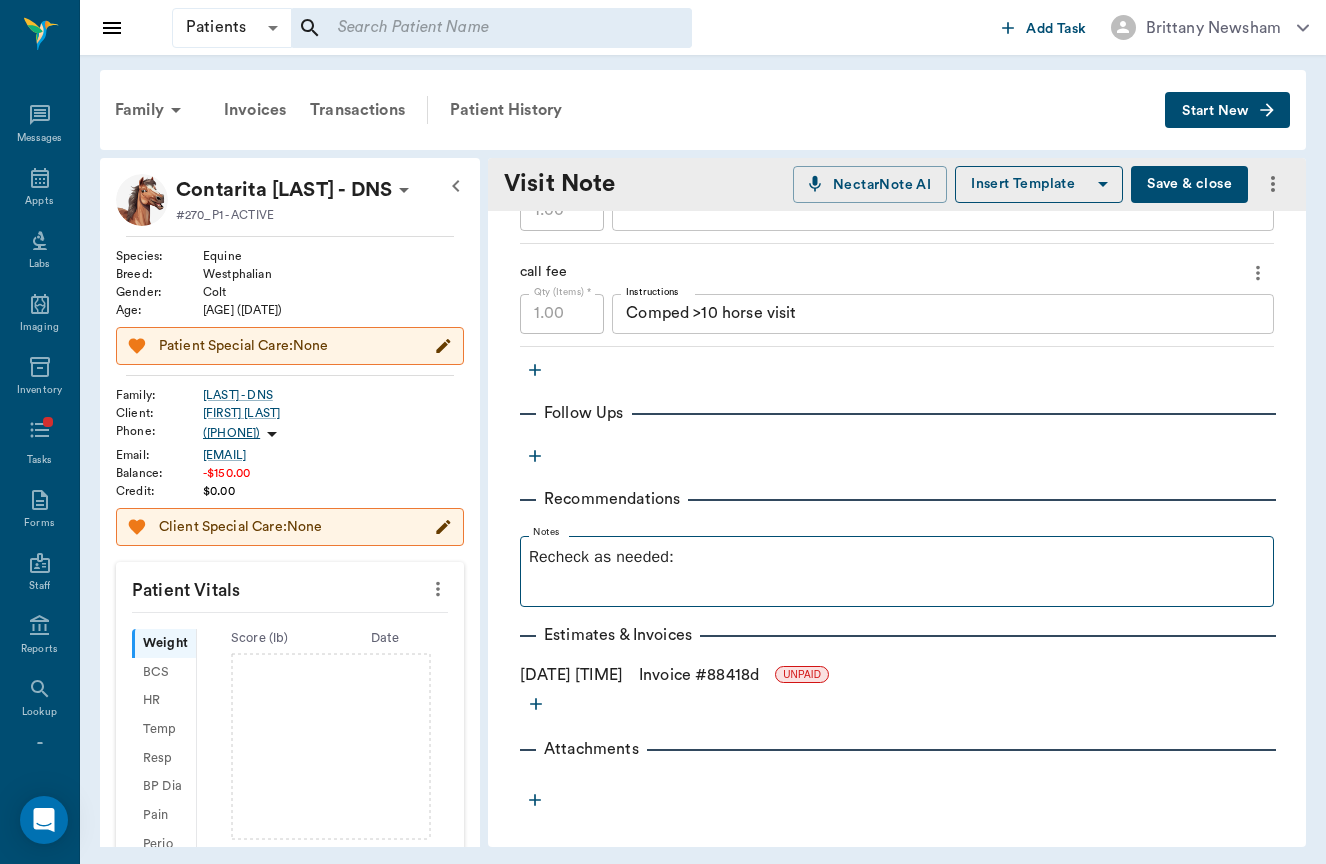click on "Provider Brittany Newsham 649b3e03b5bc7e03f9326794 Provider Assistant ​ Assistant Date 07/03/2025 Date Visit Type Movement medicine 6656c4aef87a612ea34fb244 Visit Type Reason for Visit & History Chiro check - no hx of concerns at this time - noted that p is very good, has been here about 1 month a this time - plays very hard x Reason for Visit & History Notes MF exam: Bilaterally stuck in flexion at LS  Very tense on initial presentation  DSP noted to be deviated at the level of L 4/5  Large scab over R hip point - non painful  CHIRO:   R and L PI  DL 5 RDL 5 and 4  DT 16  C1 sup R  R Cb 2 Response to therapy:   head carry lowered P overal relaxed in his stance and response to surroundings  Restoration of hind end flexion and extension  Diagnoses ​ Notes Orders Chiropractic Treatment Qty (Items) * 1.00 Qty (Items) * Instructions x Instructions call fee Qty (Items) * 1.00 Qty (Items) * Instructions Comped >10 horse visit x Instructions Follow Ups Recommendations Notes Recheck as needed:  Invoice # 88418d" at bounding box center (897, 29) 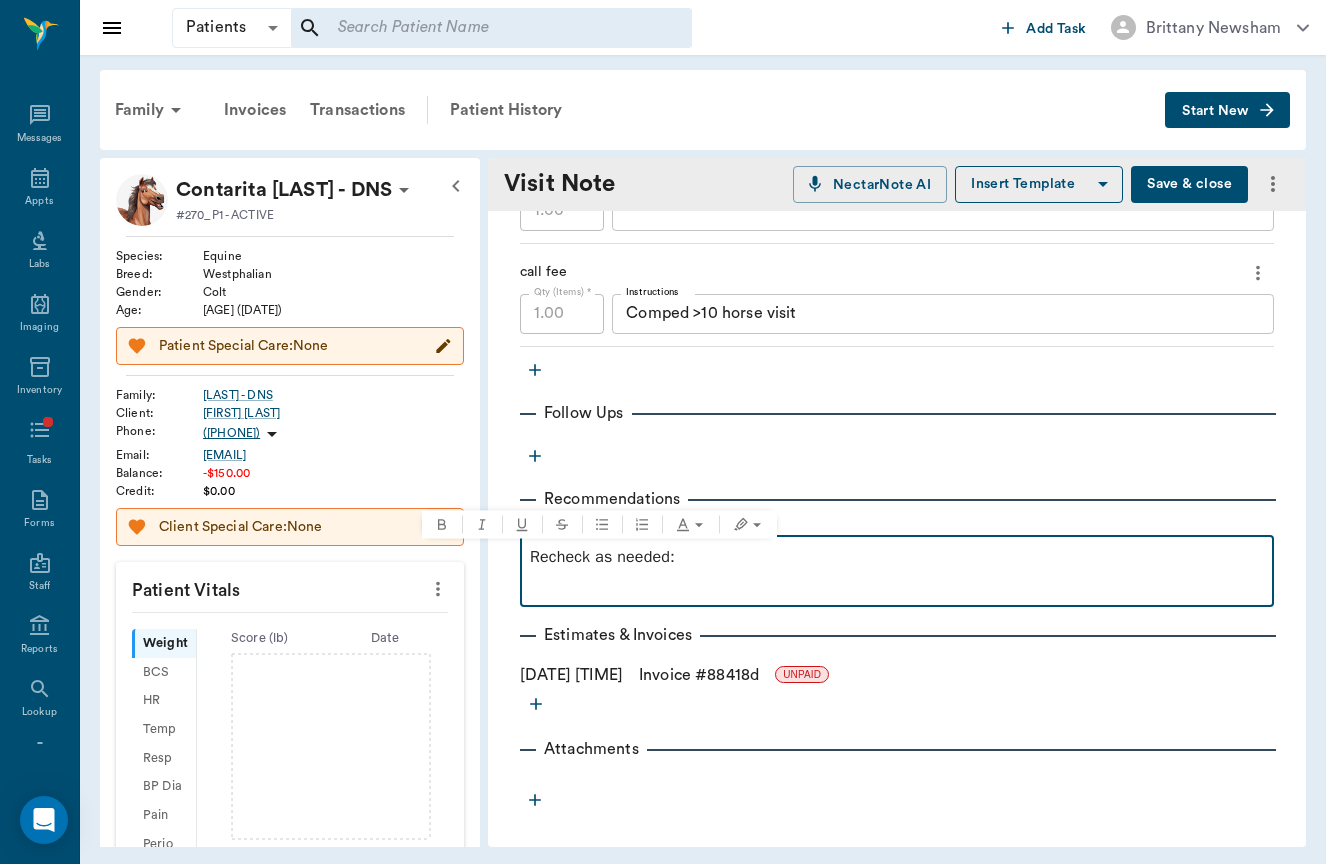 drag, startPoint x: 591, startPoint y: 556, endPoint x: 712, endPoint y: 545, distance: 121.49897 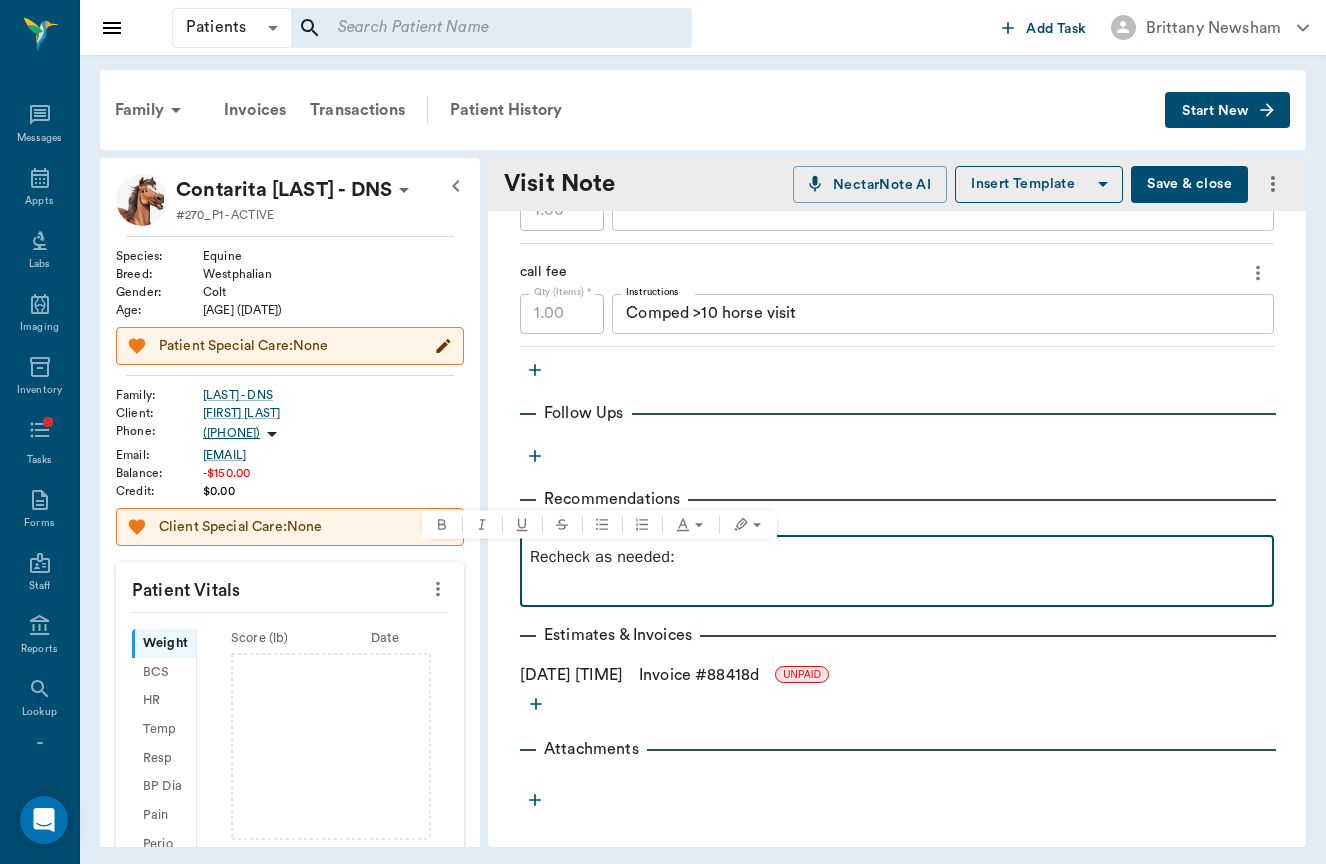 click on "Recheck as needed:" at bounding box center [897, 557] 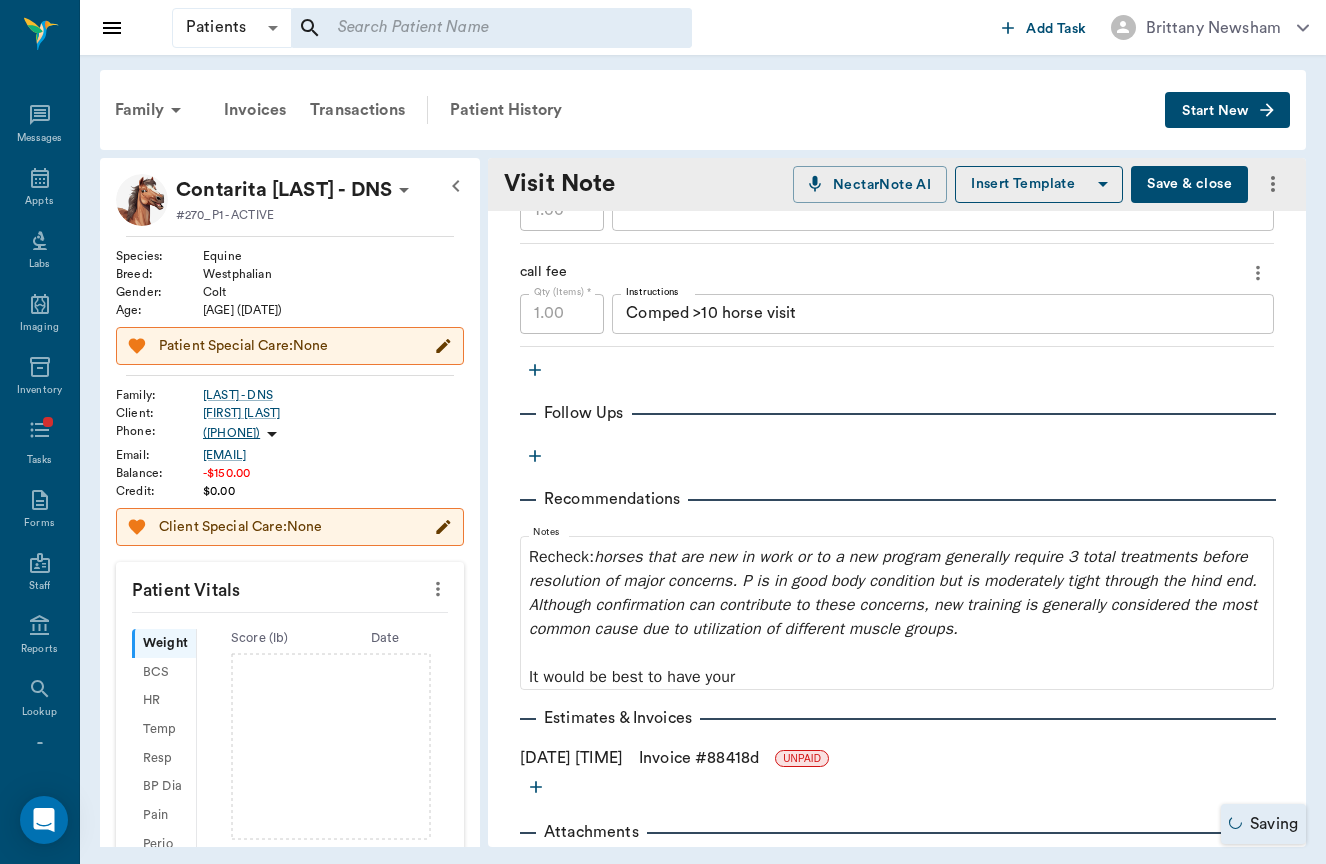 click 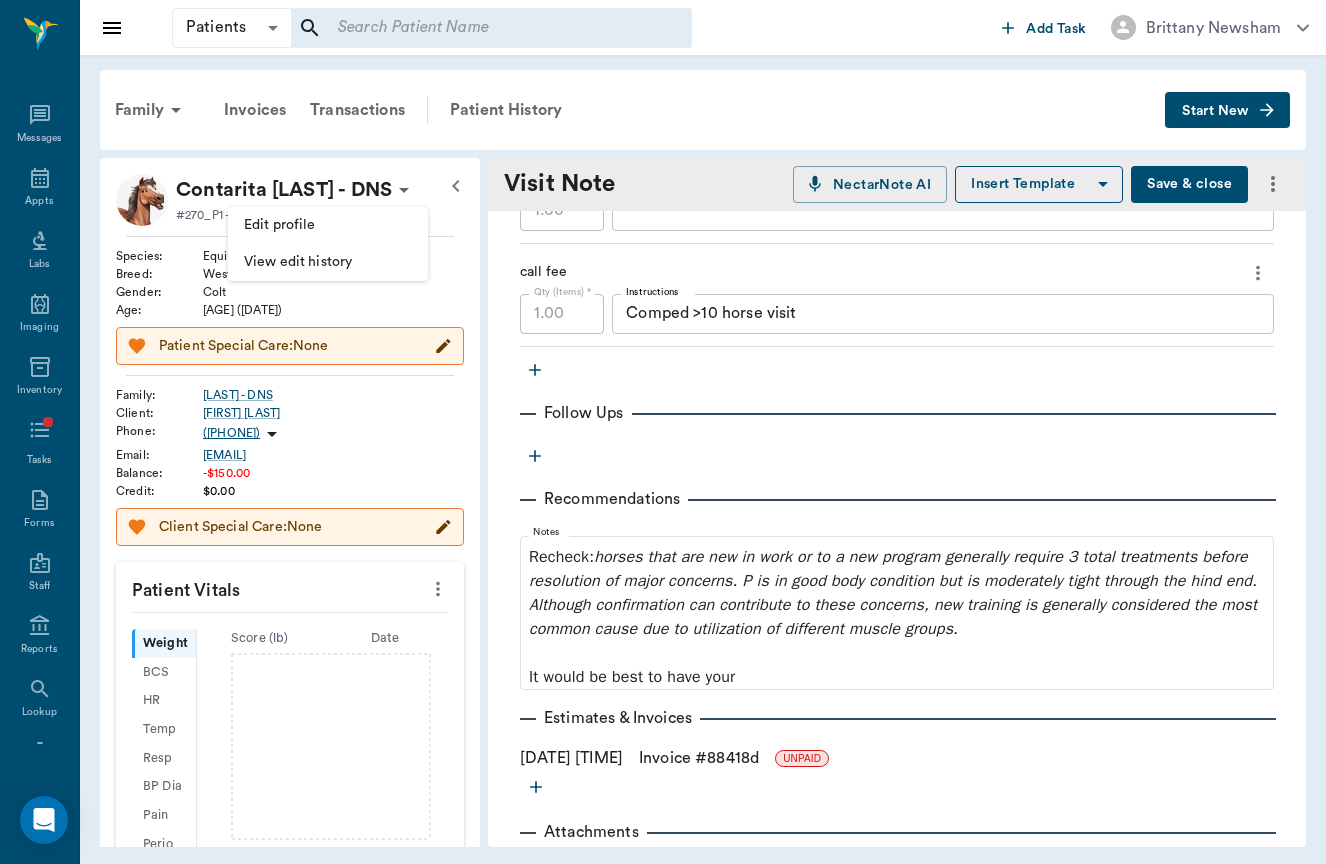 click on "Edit profile" at bounding box center [328, 225] 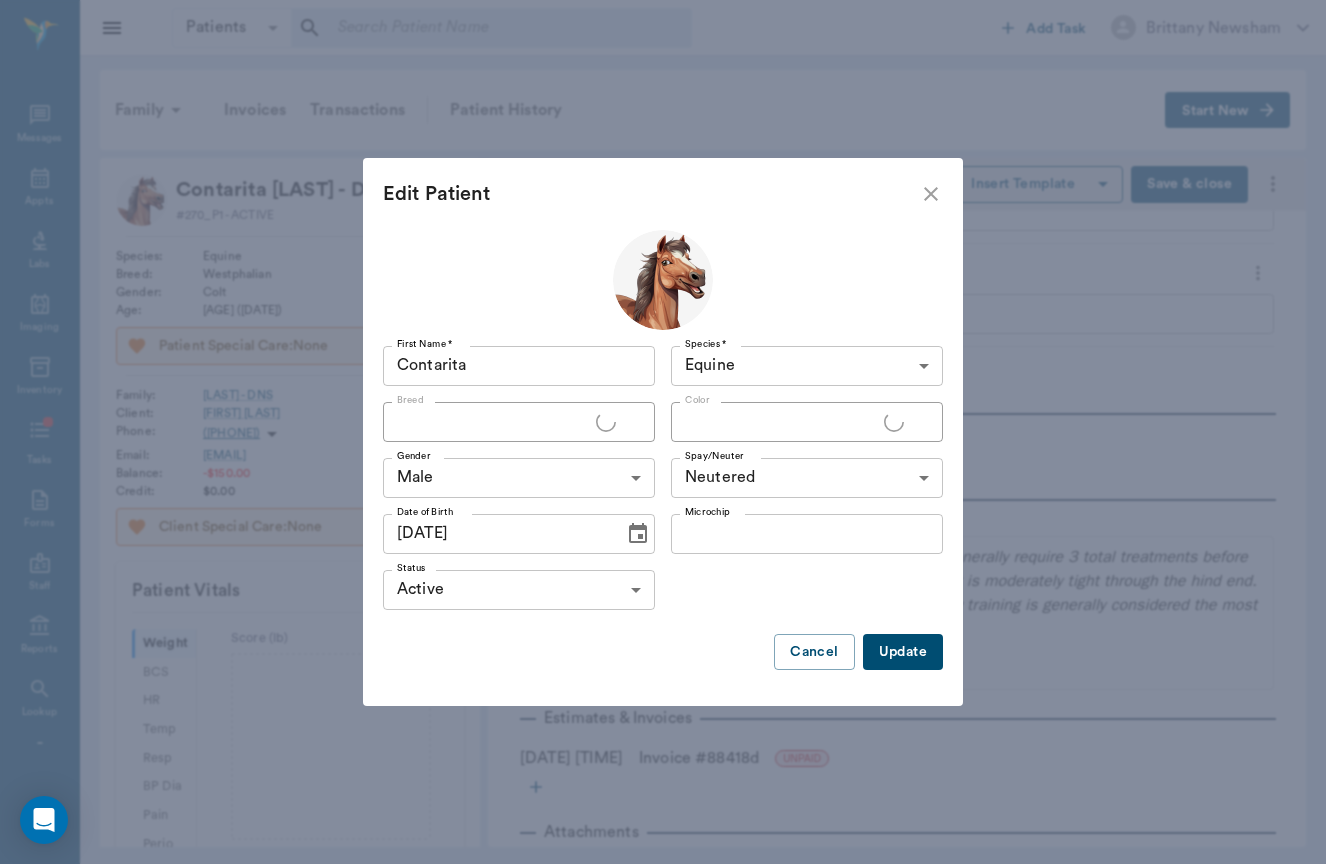 type on "Westphalian" 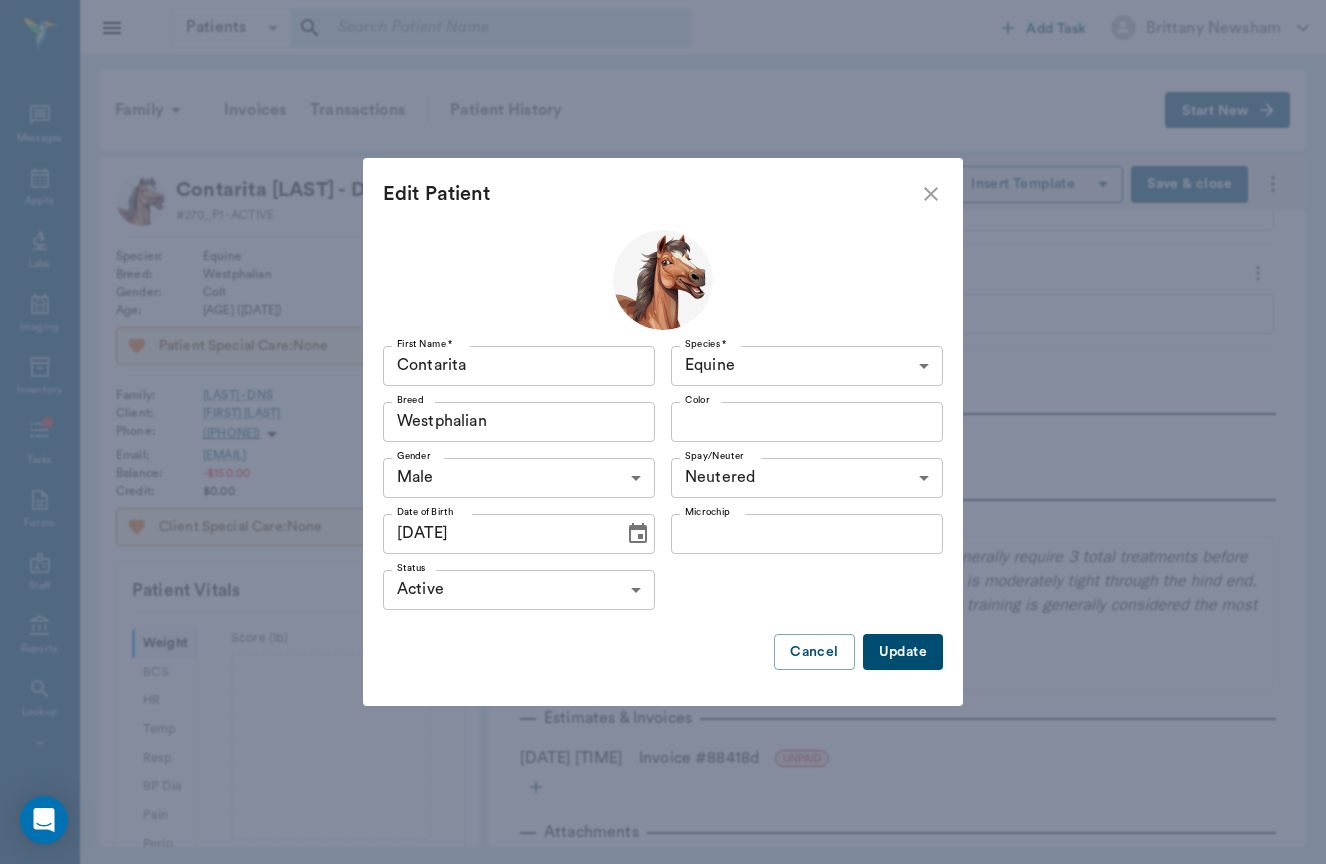 click on "First Name * Contarita First Name * Species * Equine Equine Species * Breed Westphalian Breed Color Color Gender Male MALE Gender Spay/Neuter Neutered true Spay/Neuter Date of Birth [DATE] Date of Birth Microchip Microchip Status Active ACTIVE Status Update Cancel" at bounding box center [663, 458] 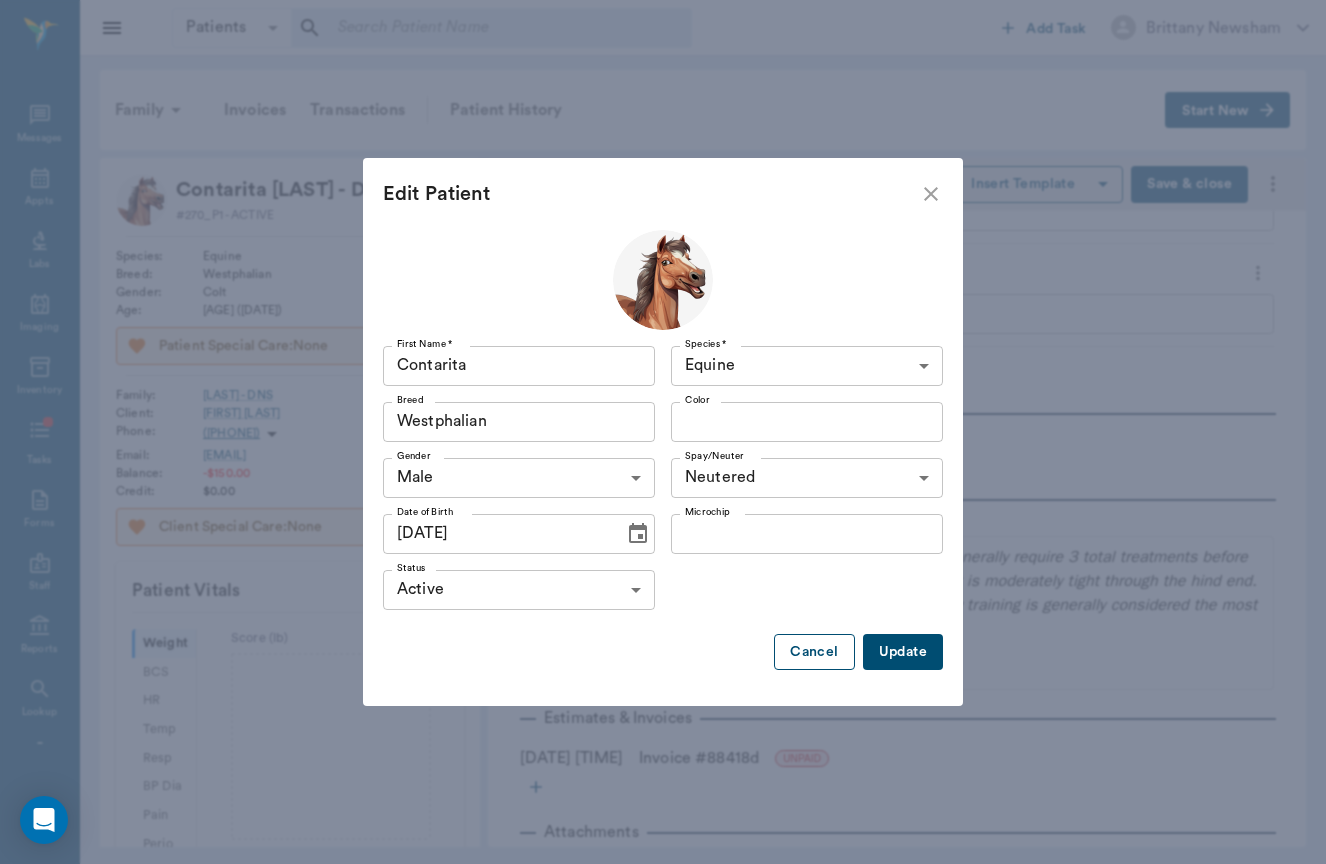 click on "Cancel" at bounding box center (814, 652) 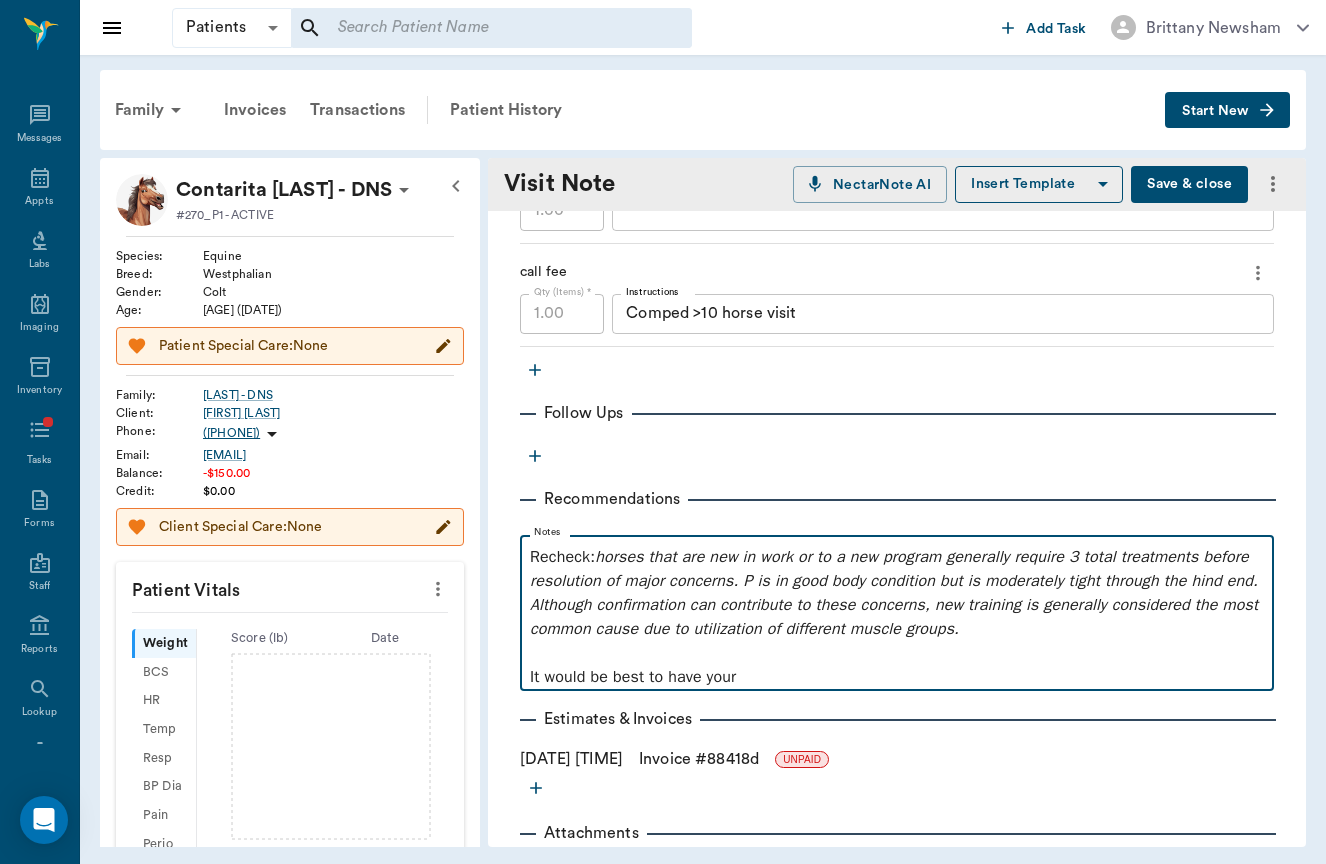 click on "It would be best to have your" at bounding box center (897, 677) 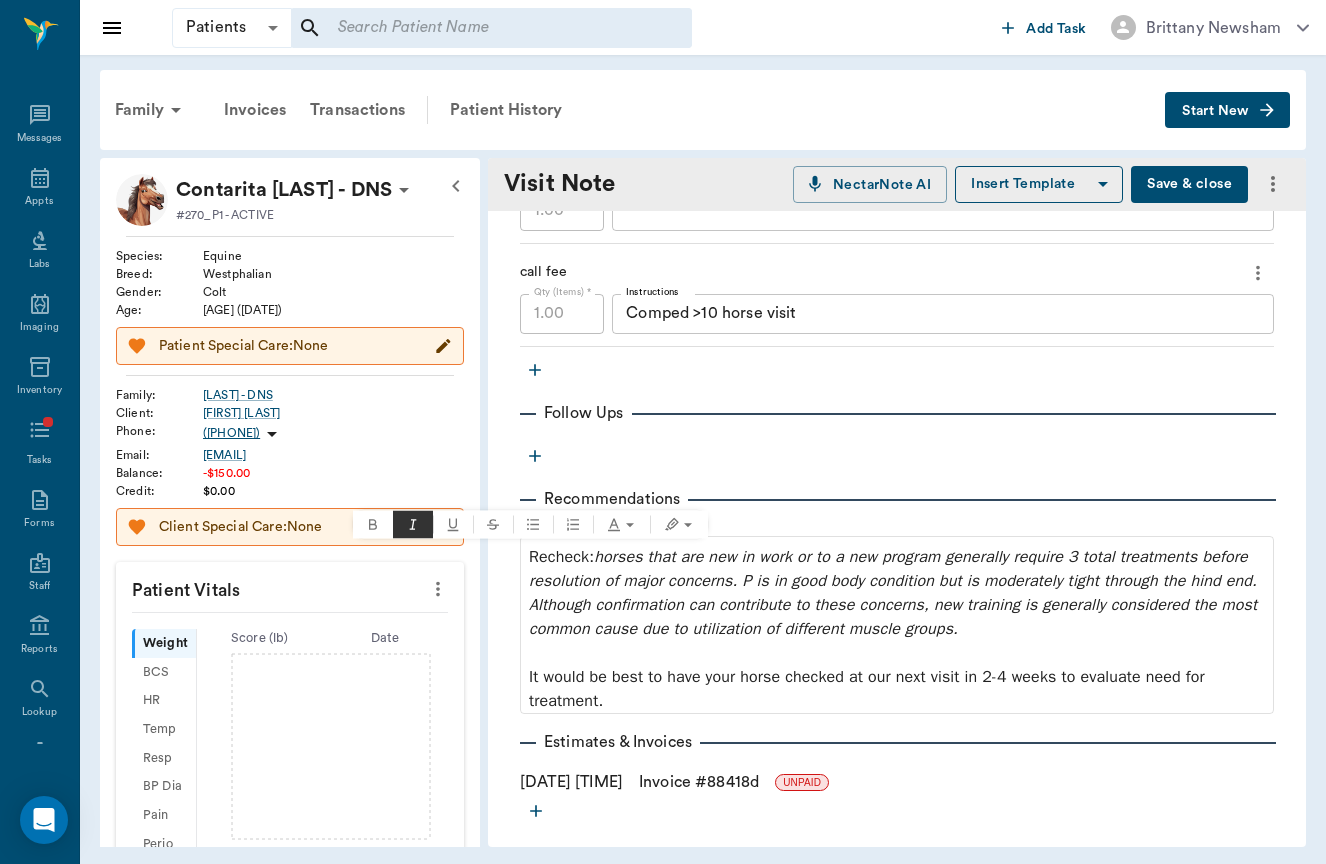 click on "Provider Brittany Newsham 649b3e03b5bc7e03f9326794 Provider Assistant ​ Assistant Date 07/03/2025 Date Visit Type Movement medicine 6656c4aef87a612ea34fb244 Visit Type Reason for Visit & History Chiro check - no hx of concerns at this time - noted that p is very good, has been here about 1 month a this time - plays very hard x Reason for Visit & History Notes MF exam: Bilaterally stuck in flexion at LS  Very tense on initial presentation  DSP noted to be deviated at the level of L 4/5  Large scab over R hip point - non painful  CHIRO:   R and L PI  DL 5 RDL 5 and 4  DT 16  C1 sup R  R Cb 2 Response to therapy:   head carry lowered P overal relaxed in his stance and response to surroundings  Restoration of hind end flexion and extension  Diagnoses ​ Notes Orders Chiropractic Treatment Qty (Items) * 1.00 Qty (Items) * Instructions x Instructions call fee Qty (Items) * 1.00 Qty (Items) * Instructions Comped >10 horse visit x Instructions Follow Ups Recommendations Notes Recheck:  Estimates & Invoices 88418d" at bounding box center [897, 83] 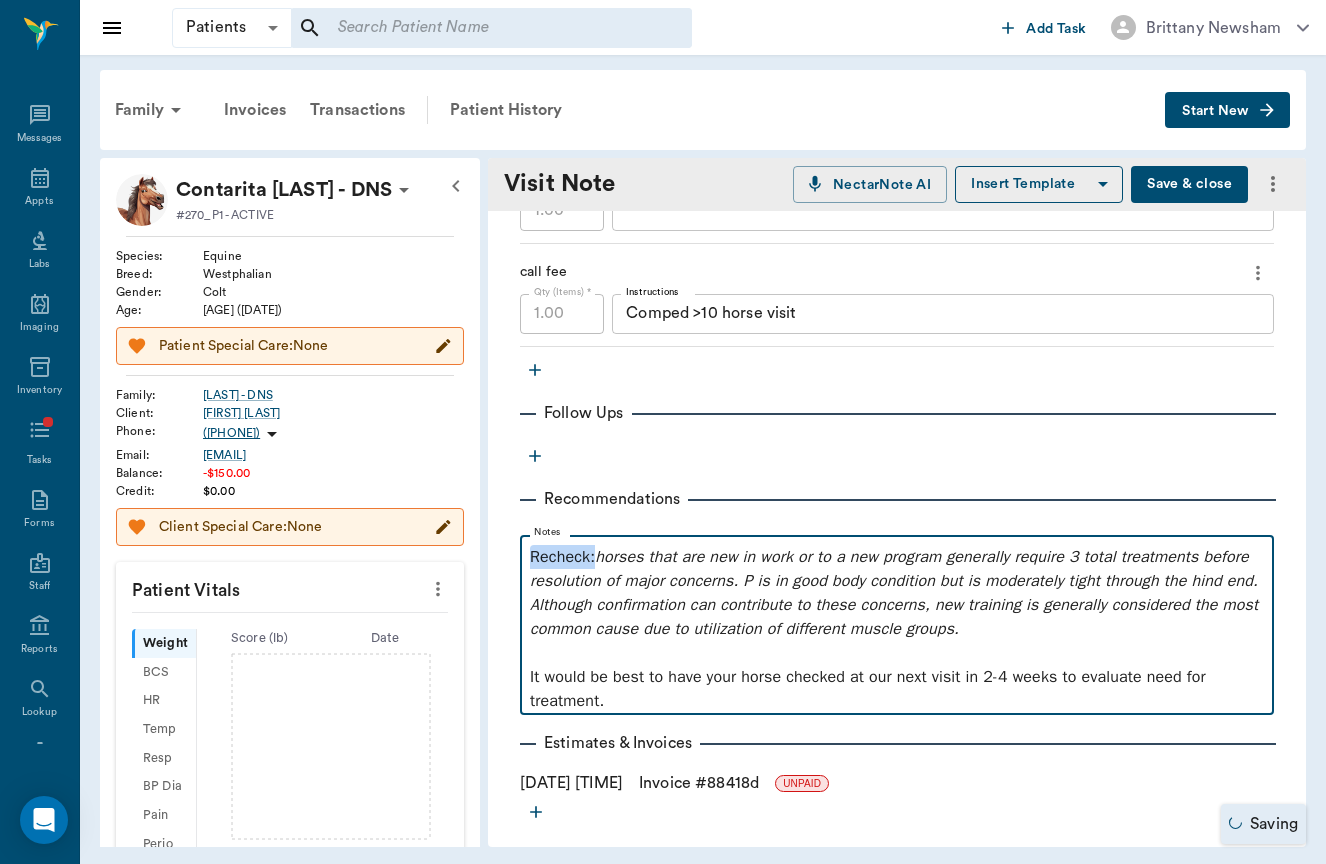 drag, startPoint x: 597, startPoint y: 563, endPoint x: 479, endPoint y: 563, distance: 118 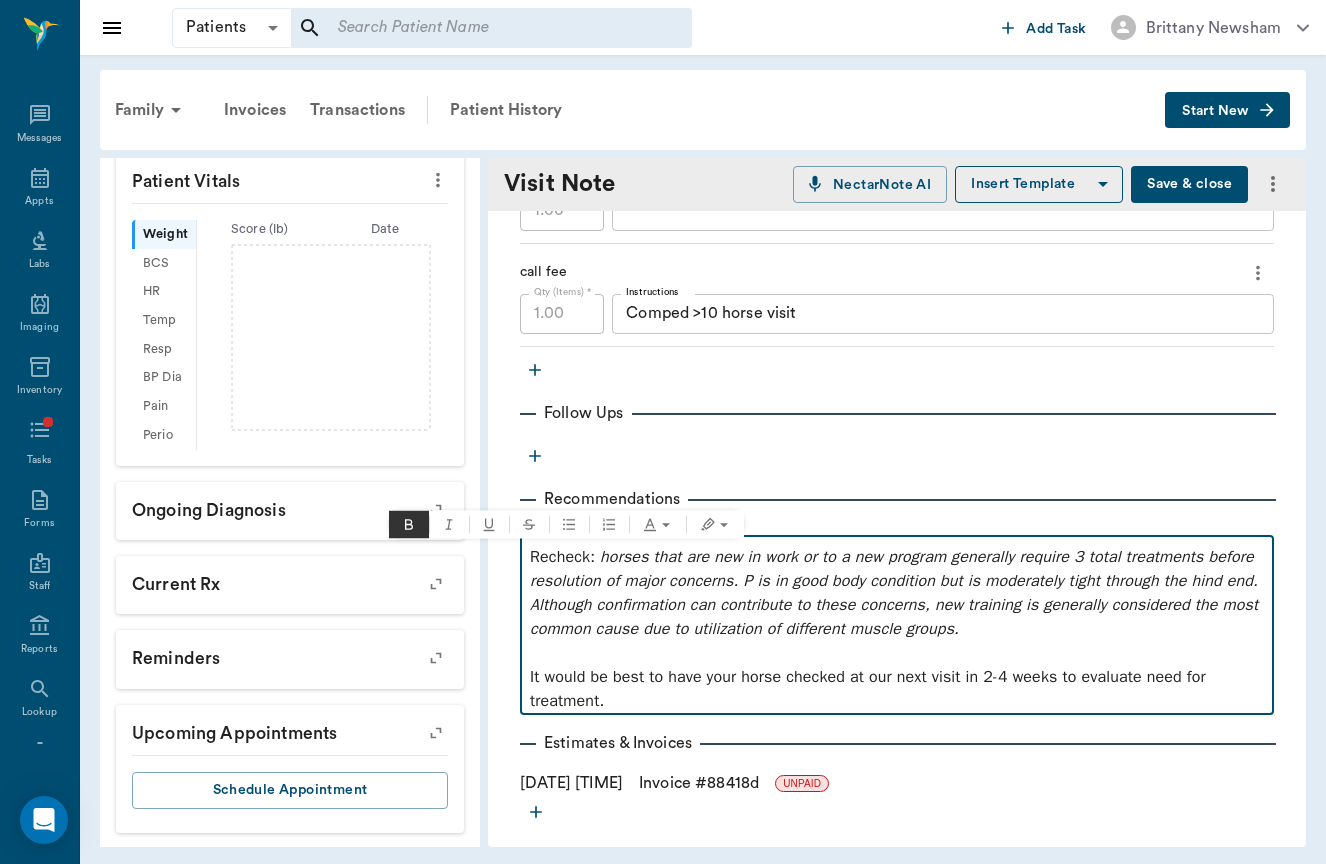 scroll, scrollTop: 408, scrollLeft: 0, axis: vertical 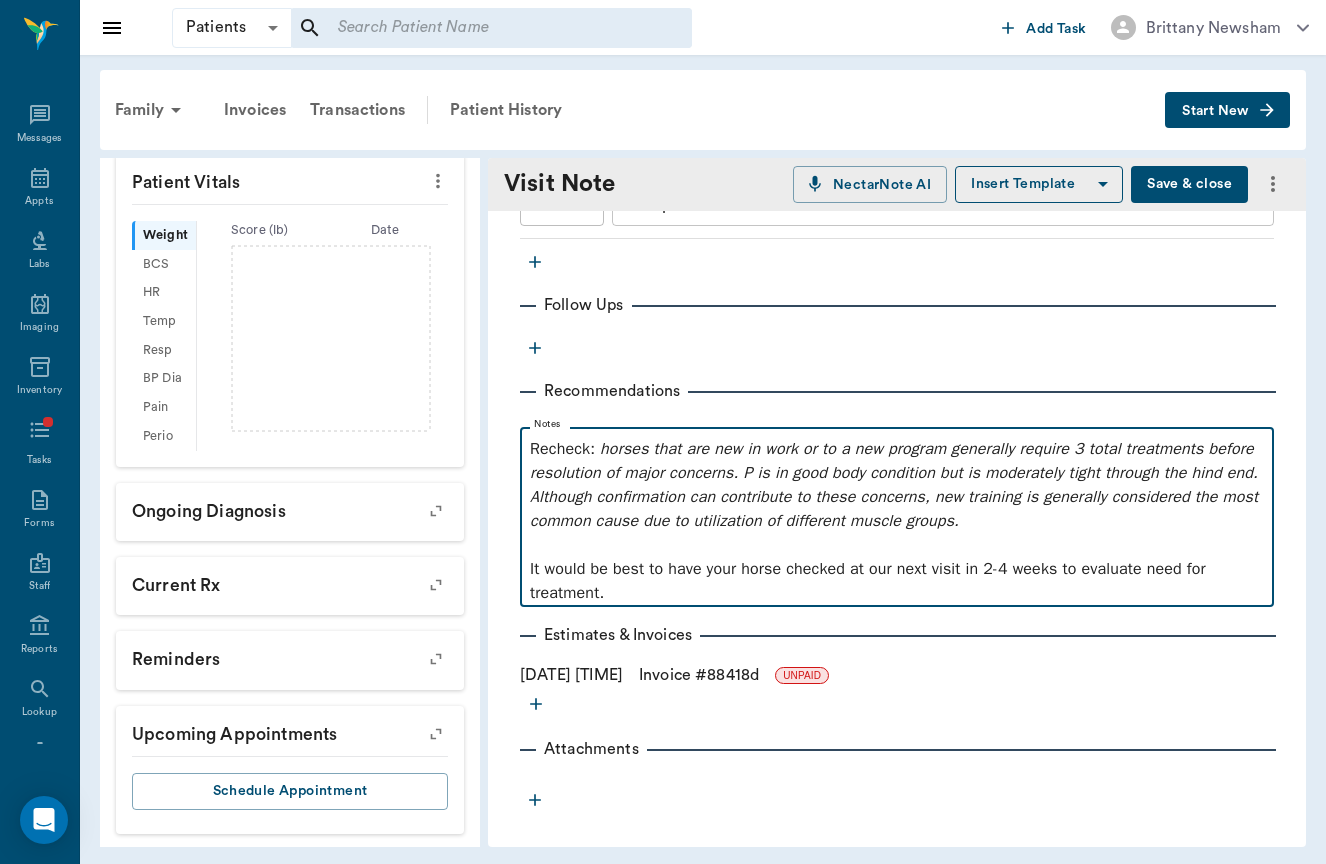 click on "It would be best to have your horse checked at our next visit in 2-4 weeks to evaluate need for treatment." at bounding box center (897, 581) 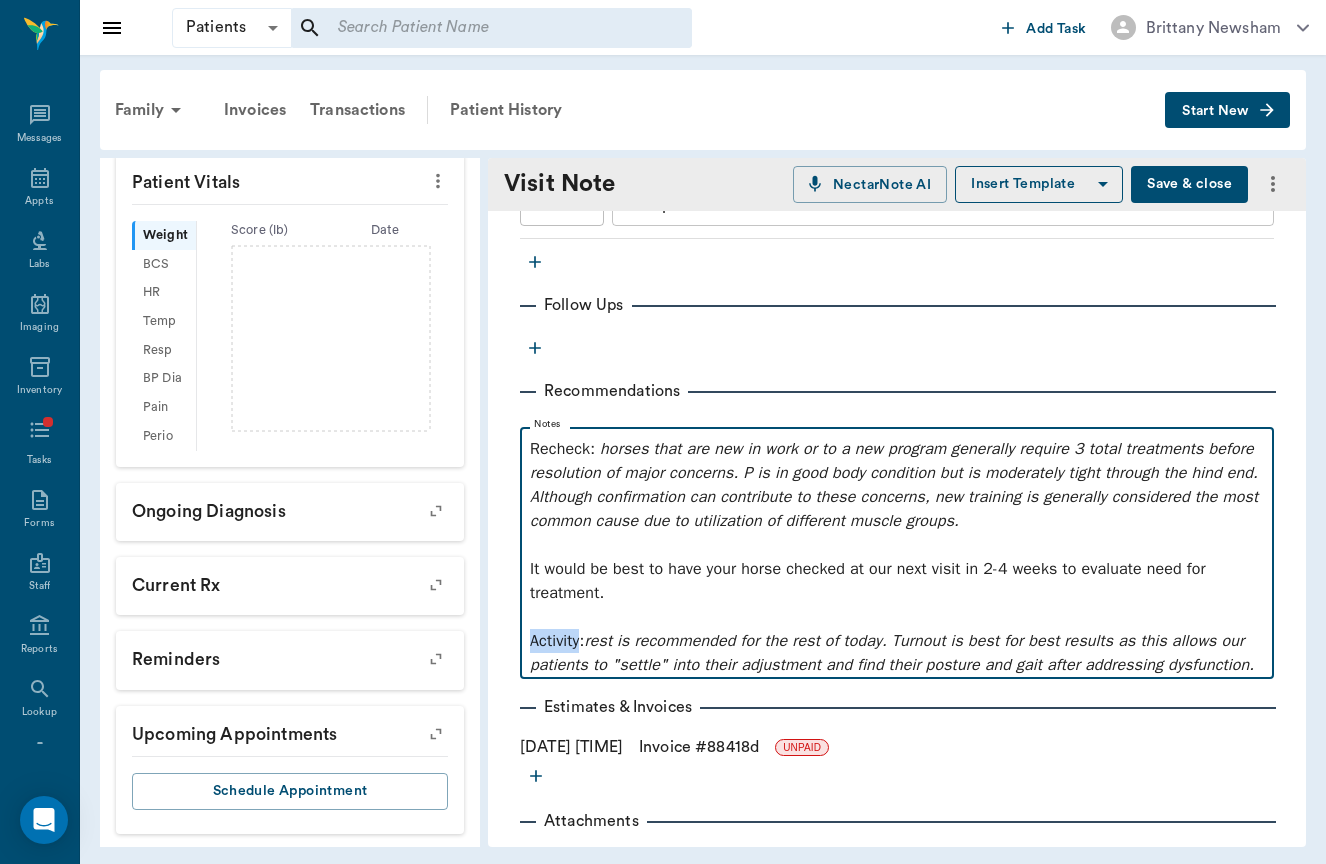 drag, startPoint x: 578, startPoint y: 639, endPoint x: 463, endPoint y: 643, distance: 115.06954 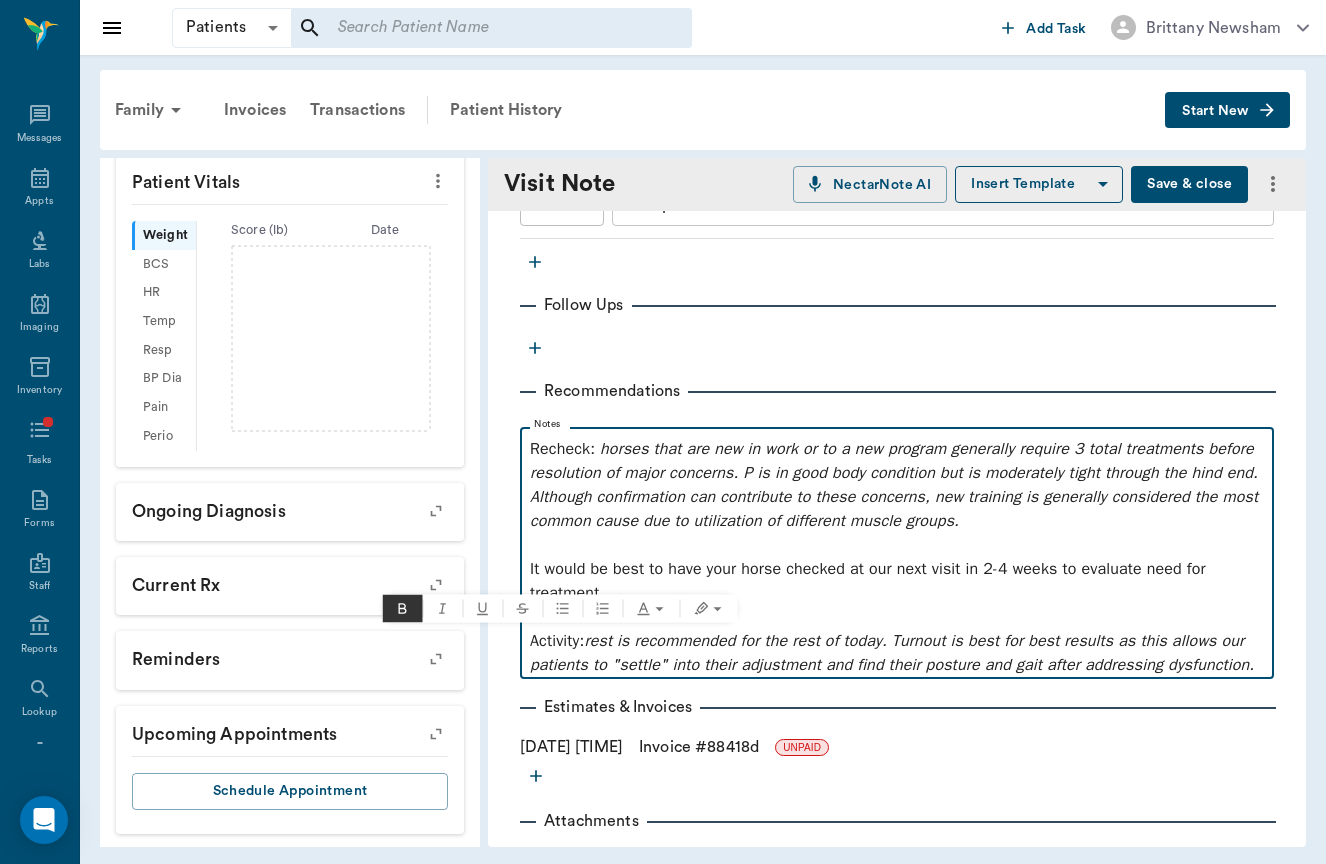 click on "rest is recommended for the rest of today. Turnout is best for best results as this allows our patients to "settle" into their adjustment and find their posture and gait after addressing dysfunction." at bounding box center (892, 653) 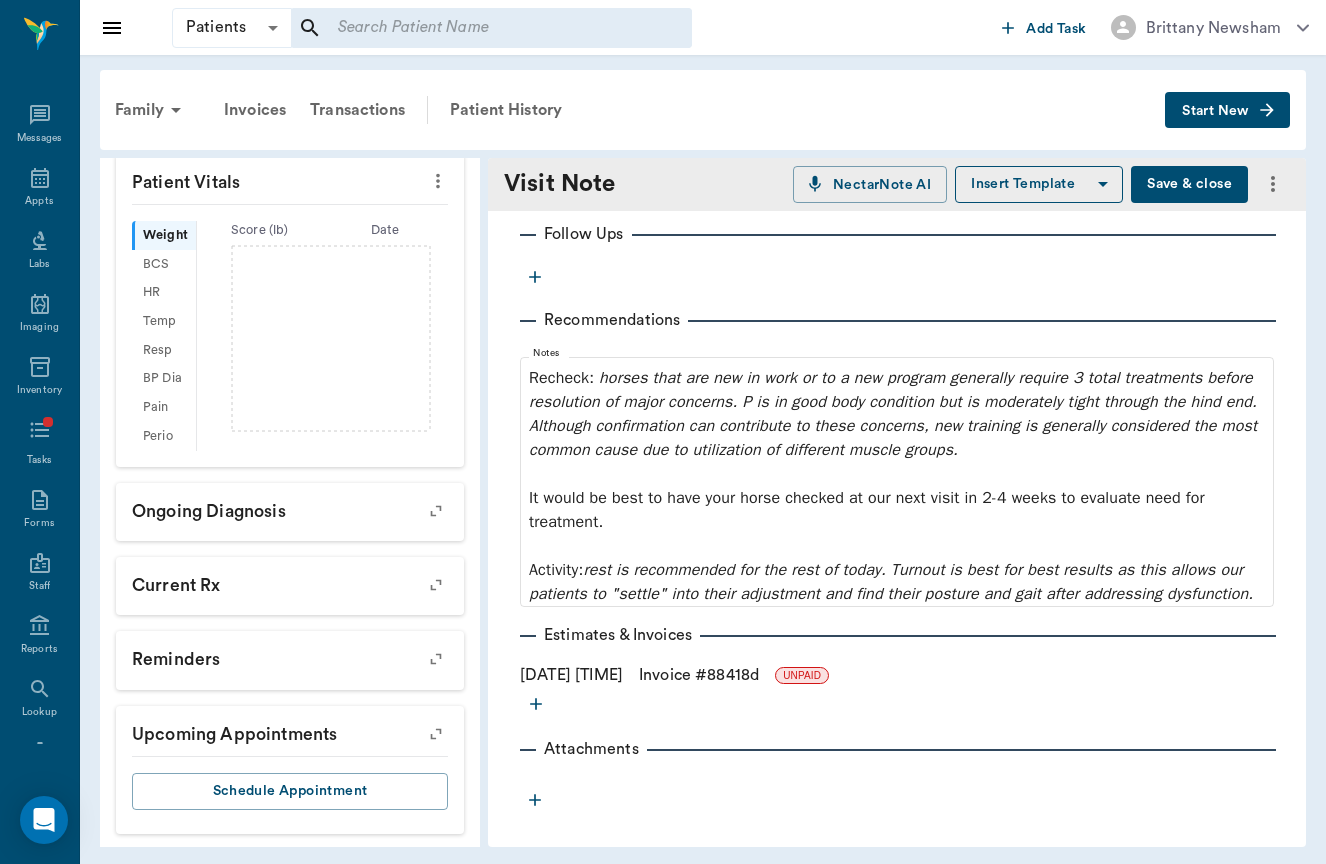 click on "Save & close" at bounding box center [1189, 184] 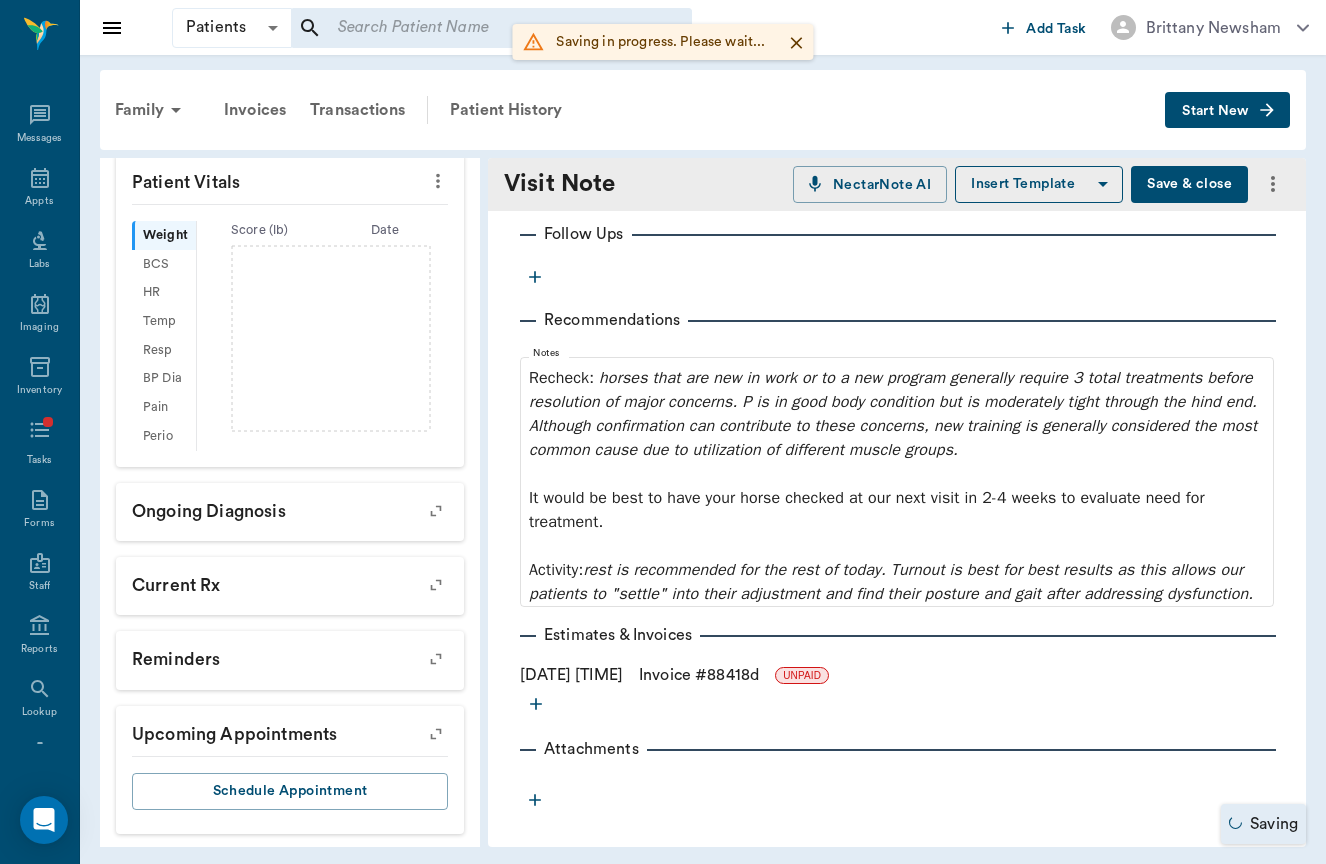 scroll, scrollTop: 1171, scrollLeft: 0, axis: vertical 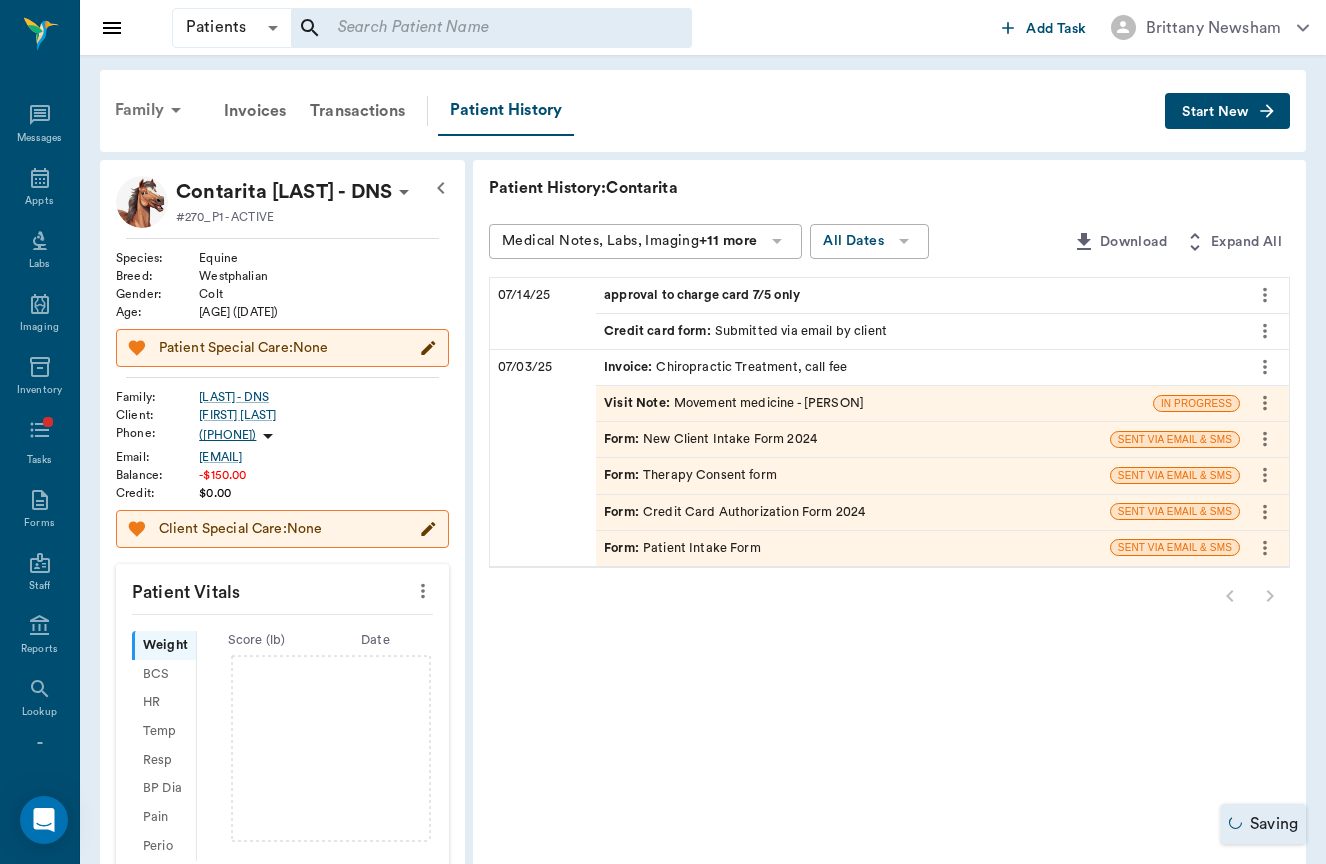click 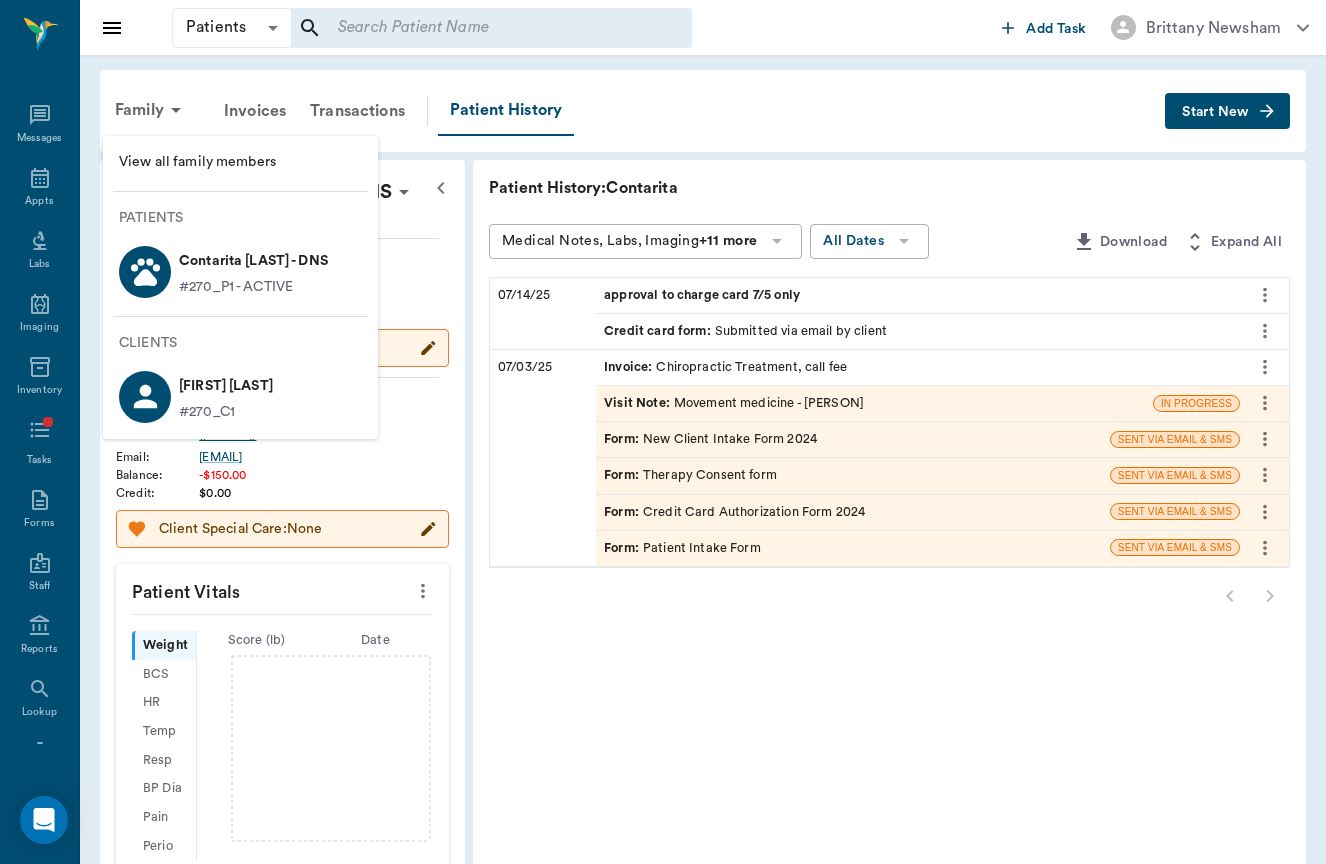 click on "View all family members Patients Contarita WALSH - DNS #270_P1    -    ACTIVE   Clients Robert Walsh #270_C1" at bounding box center [240, 287] 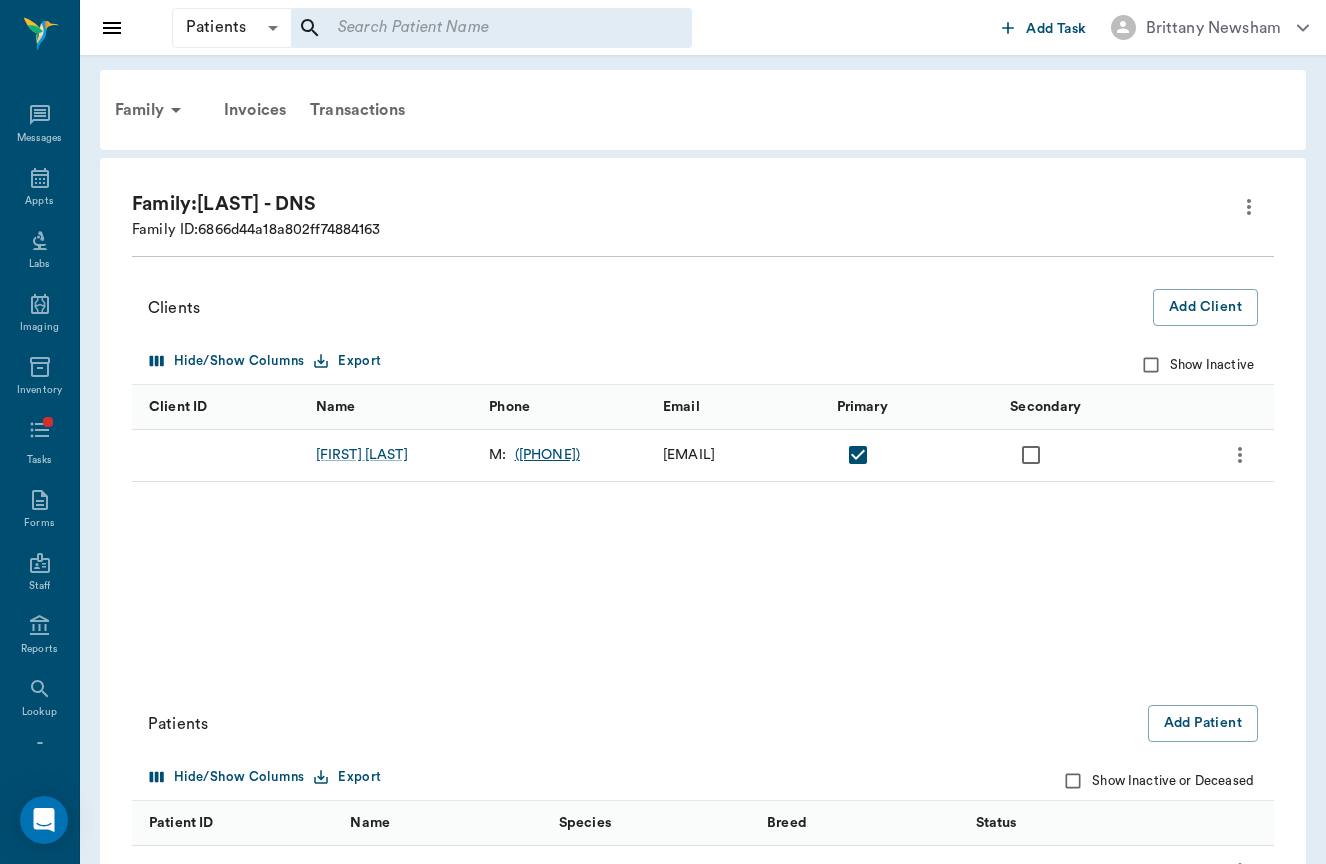 click at bounding box center [1249, 207] 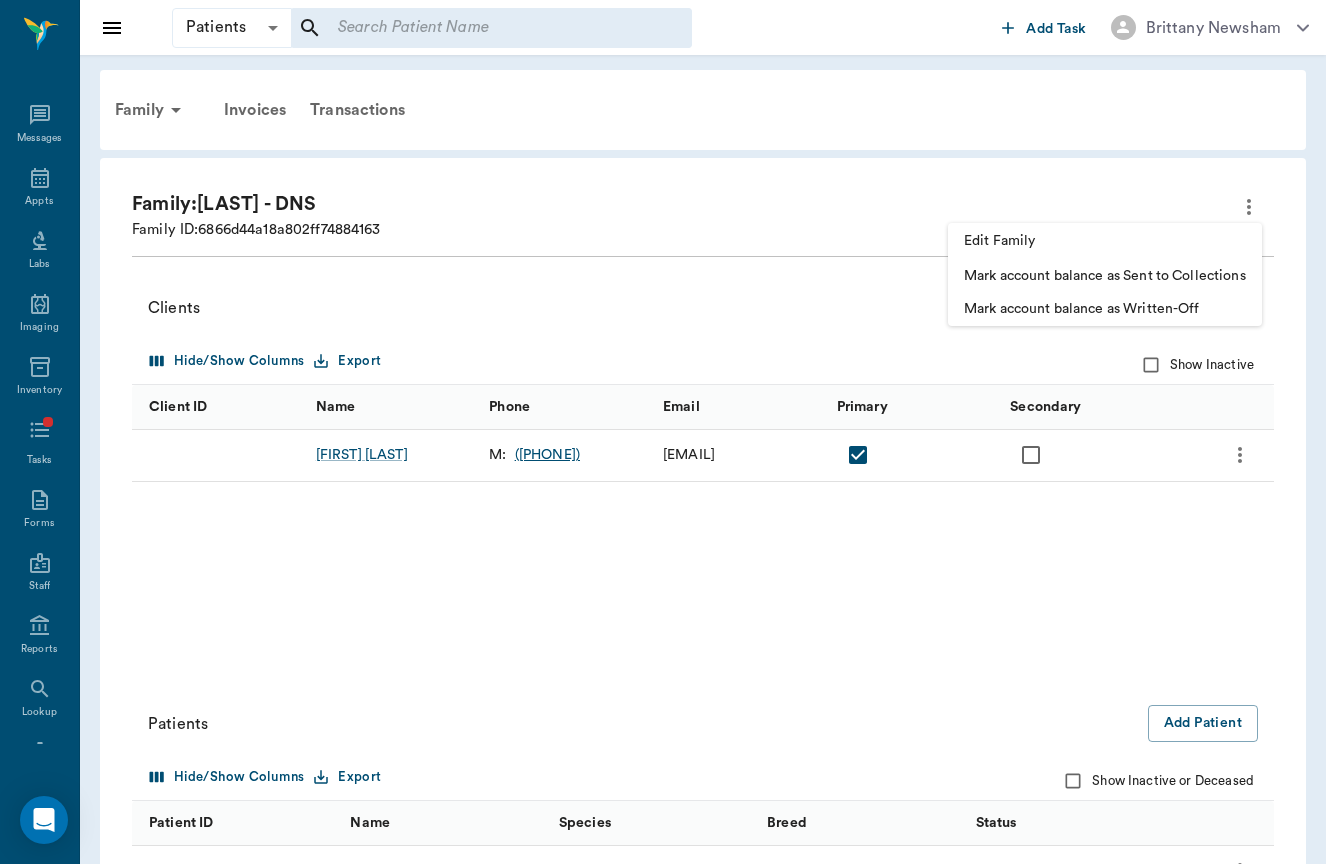 click on "Edit Family" at bounding box center [1105, 241] 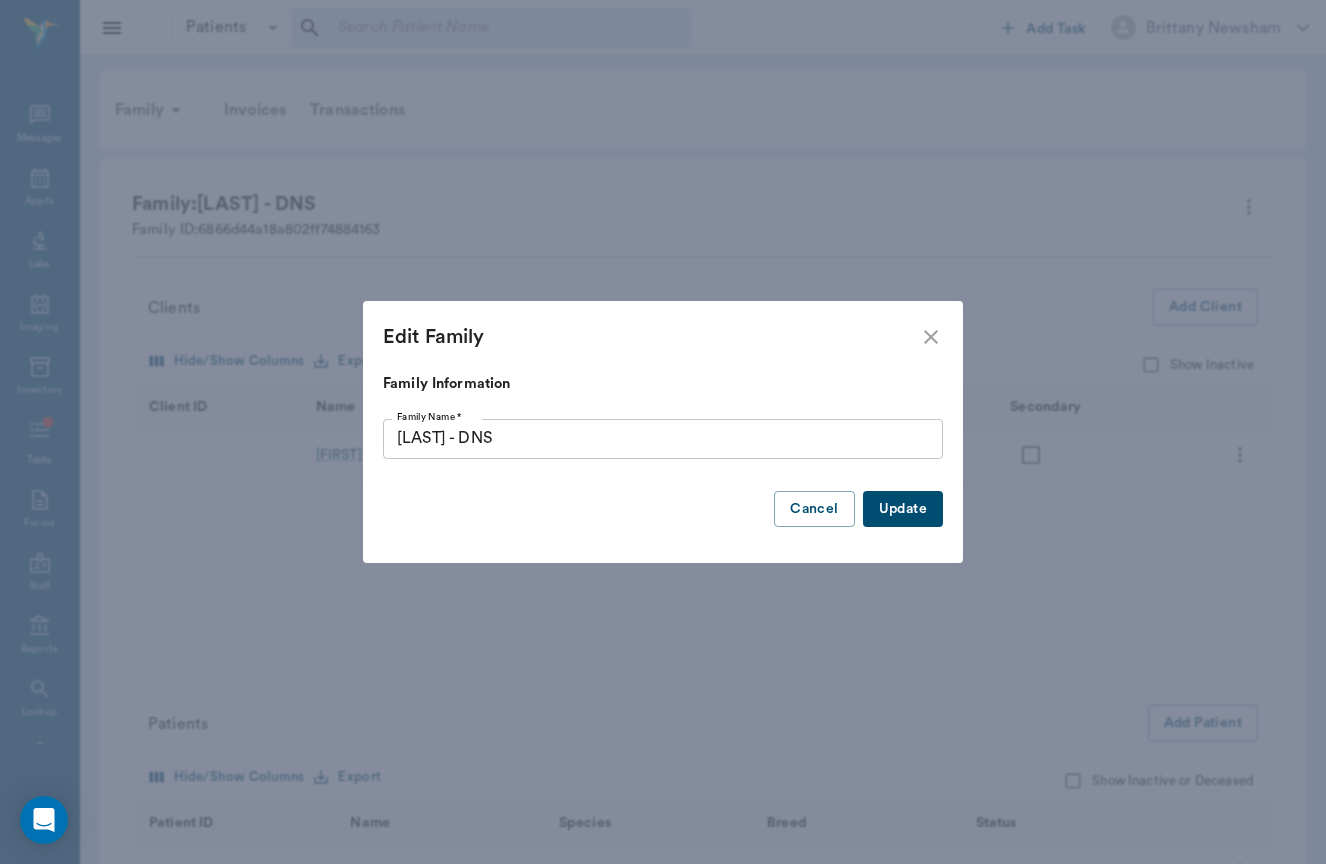 click on "Family Name * WALSH - DNS Family Name *" at bounding box center (663, 439) 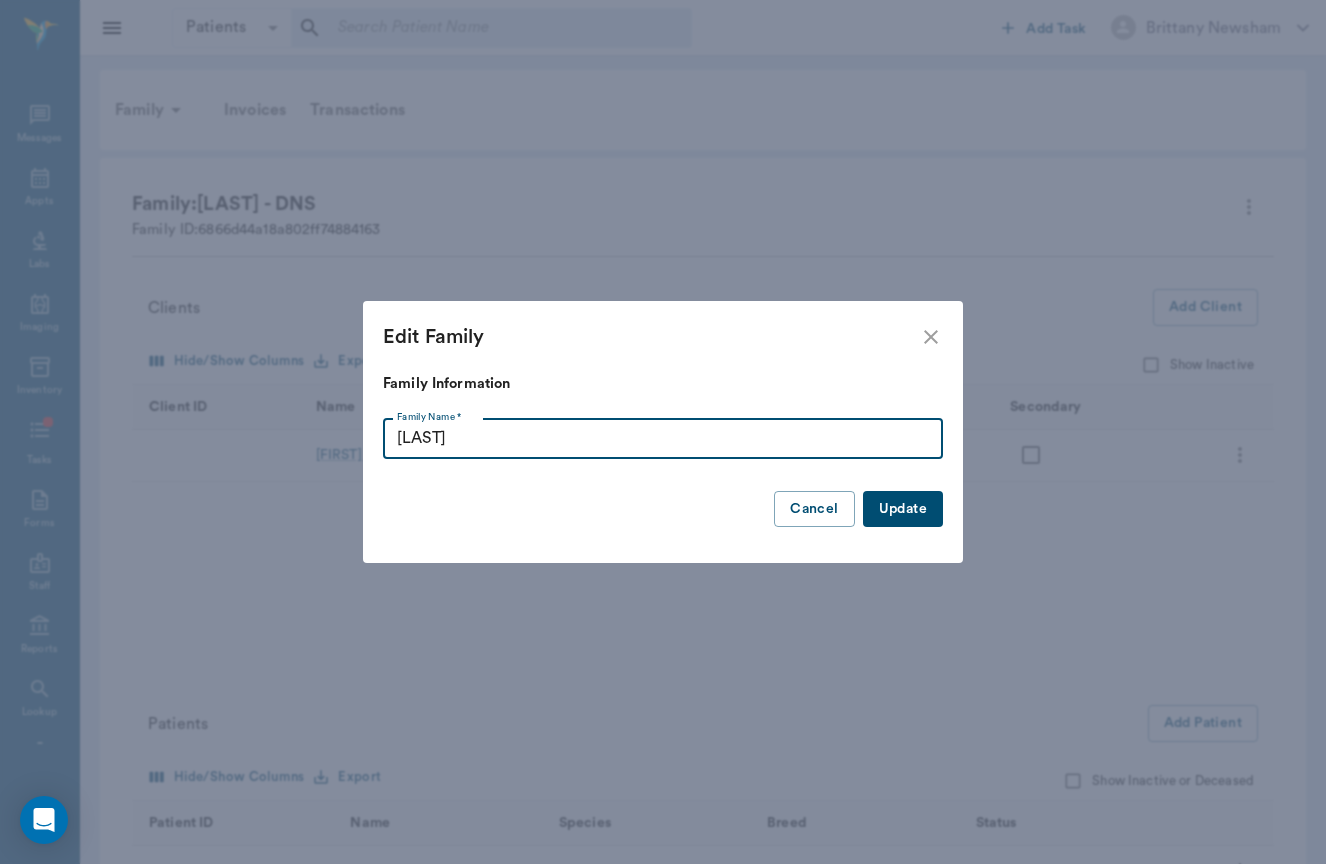 type on "WALSH" 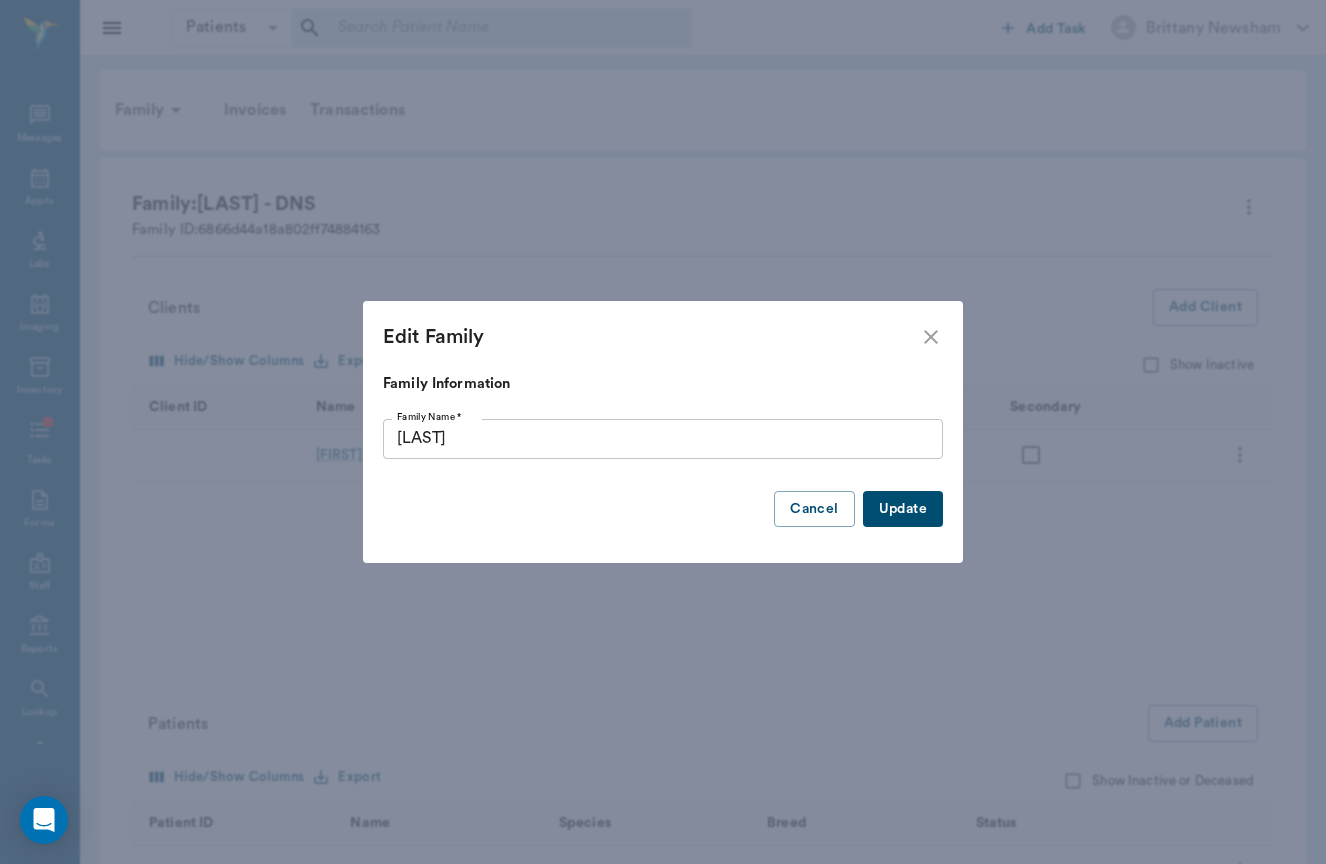 click on "Update" at bounding box center (903, 509) 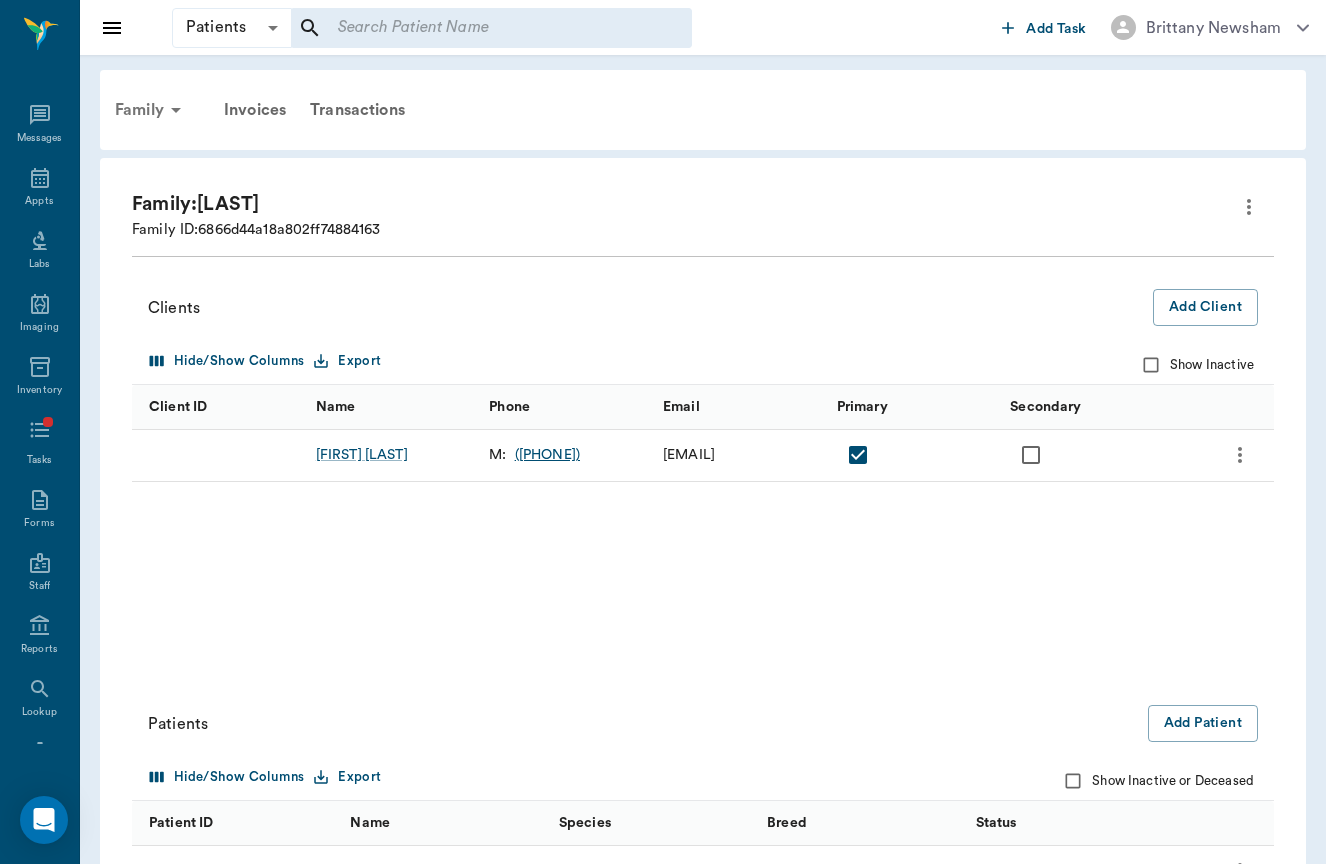 click on "Family" at bounding box center [151, 110] 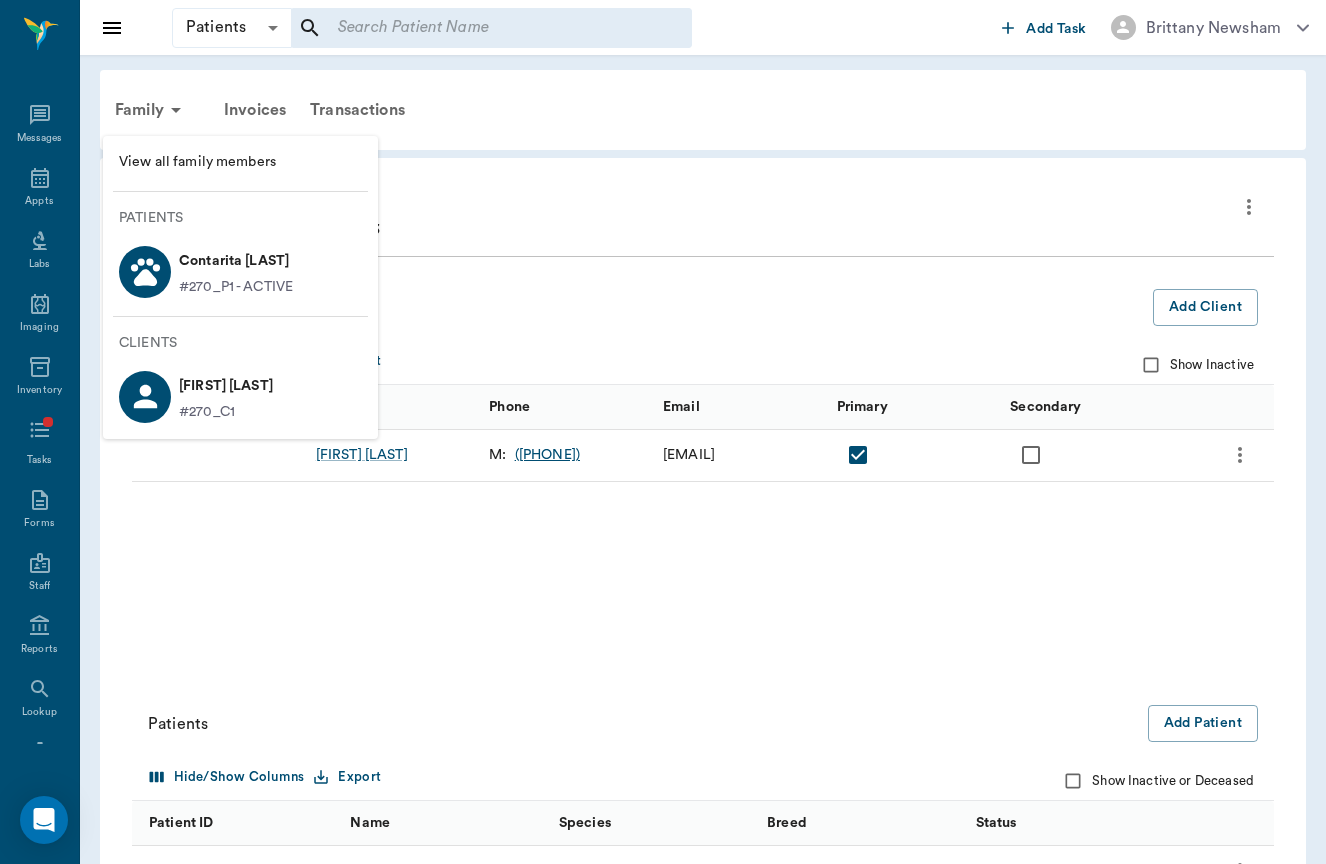 click on "#270_P1    -    ACTIVE" at bounding box center (236, 287) 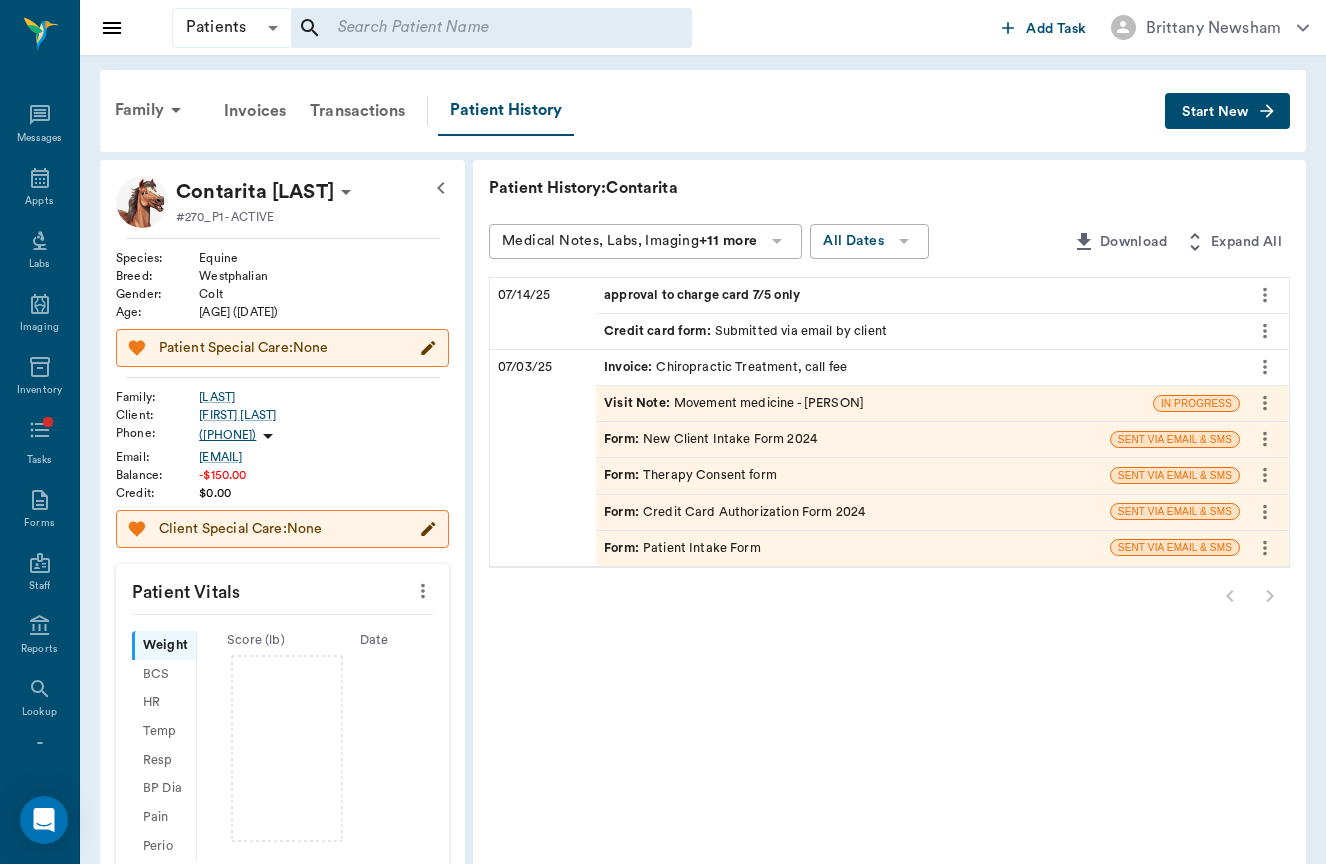 click 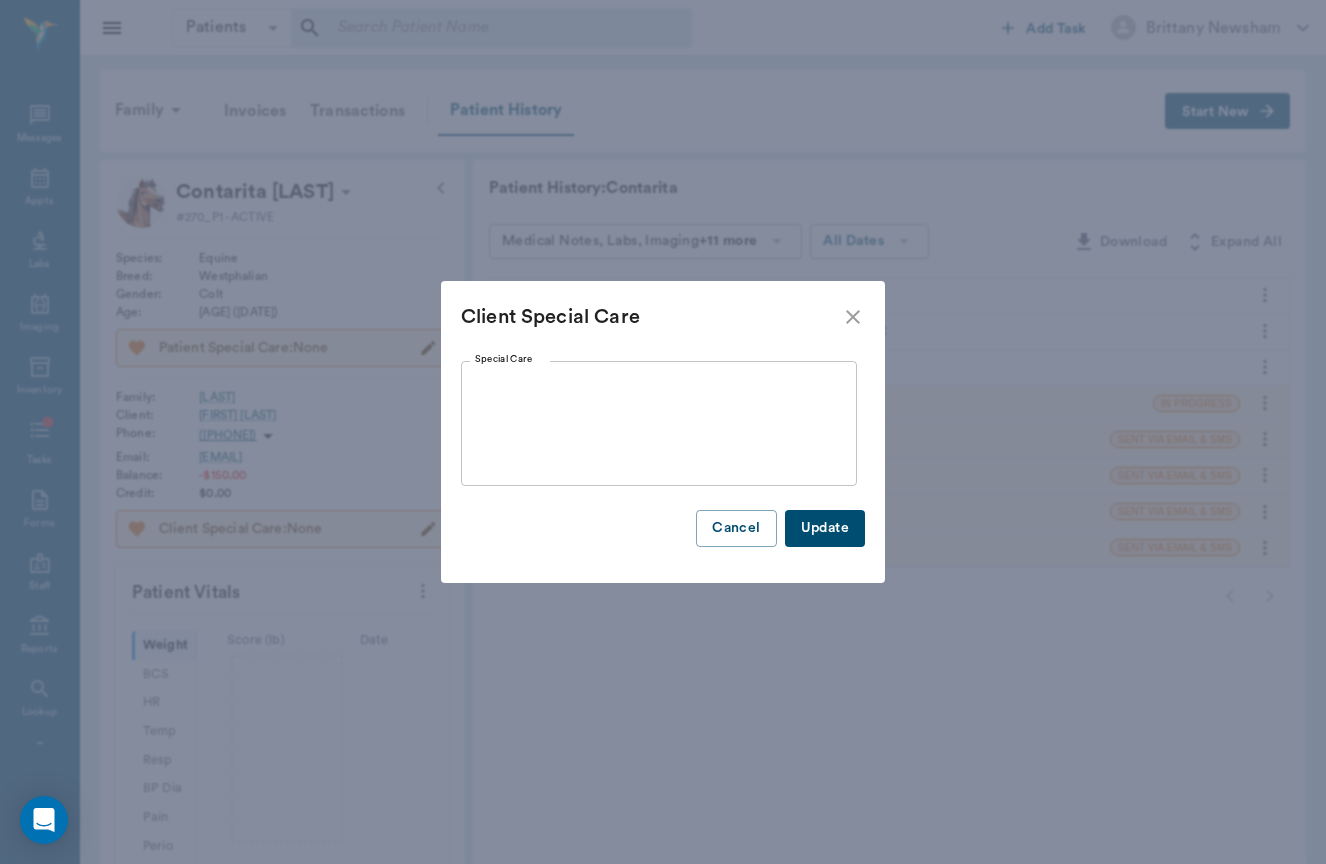 click on "Special Care" at bounding box center (659, 424) 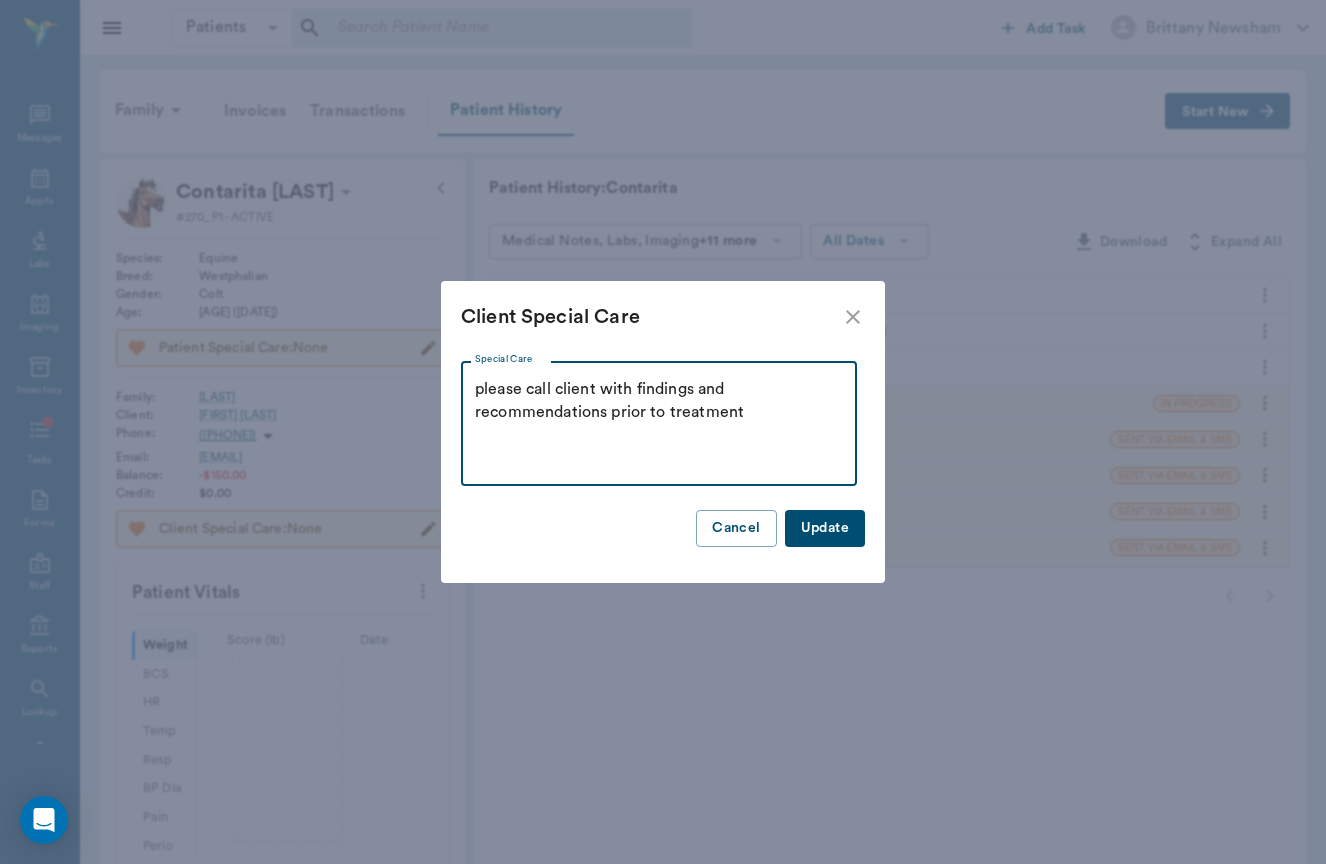 type on "please call client with findings and recommendations prior to treatment" 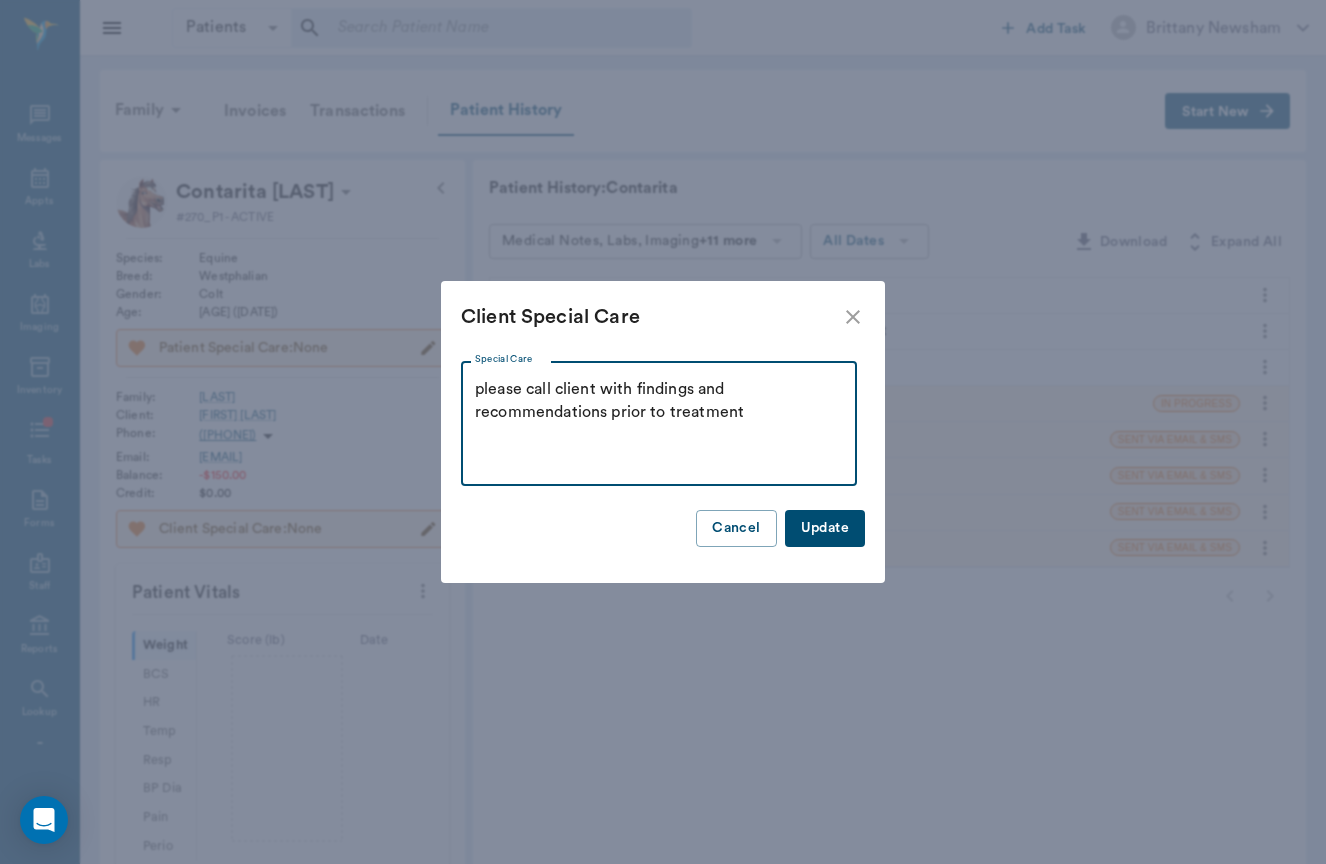 click on "Update" at bounding box center [825, 528] 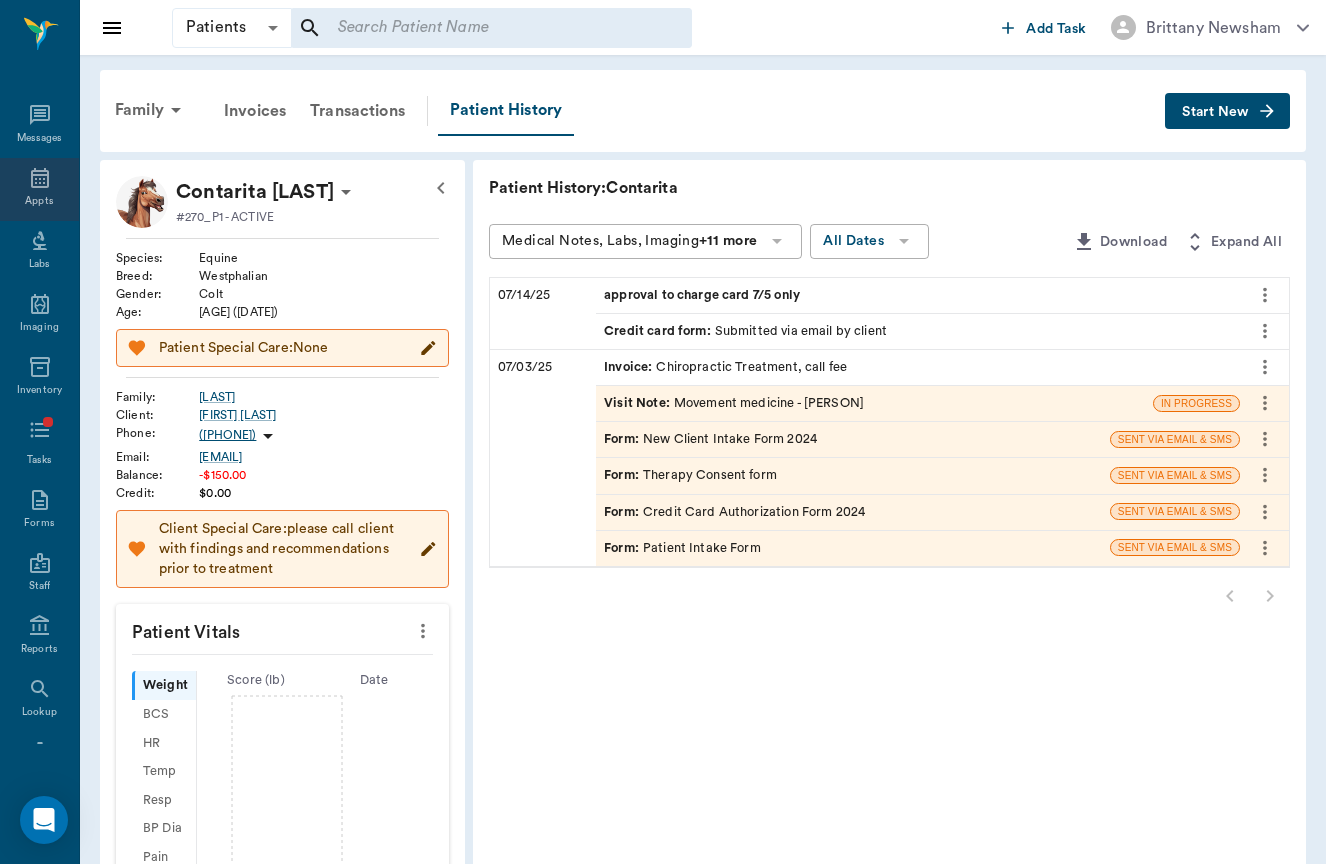 scroll, scrollTop: 0, scrollLeft: 0, axis: both 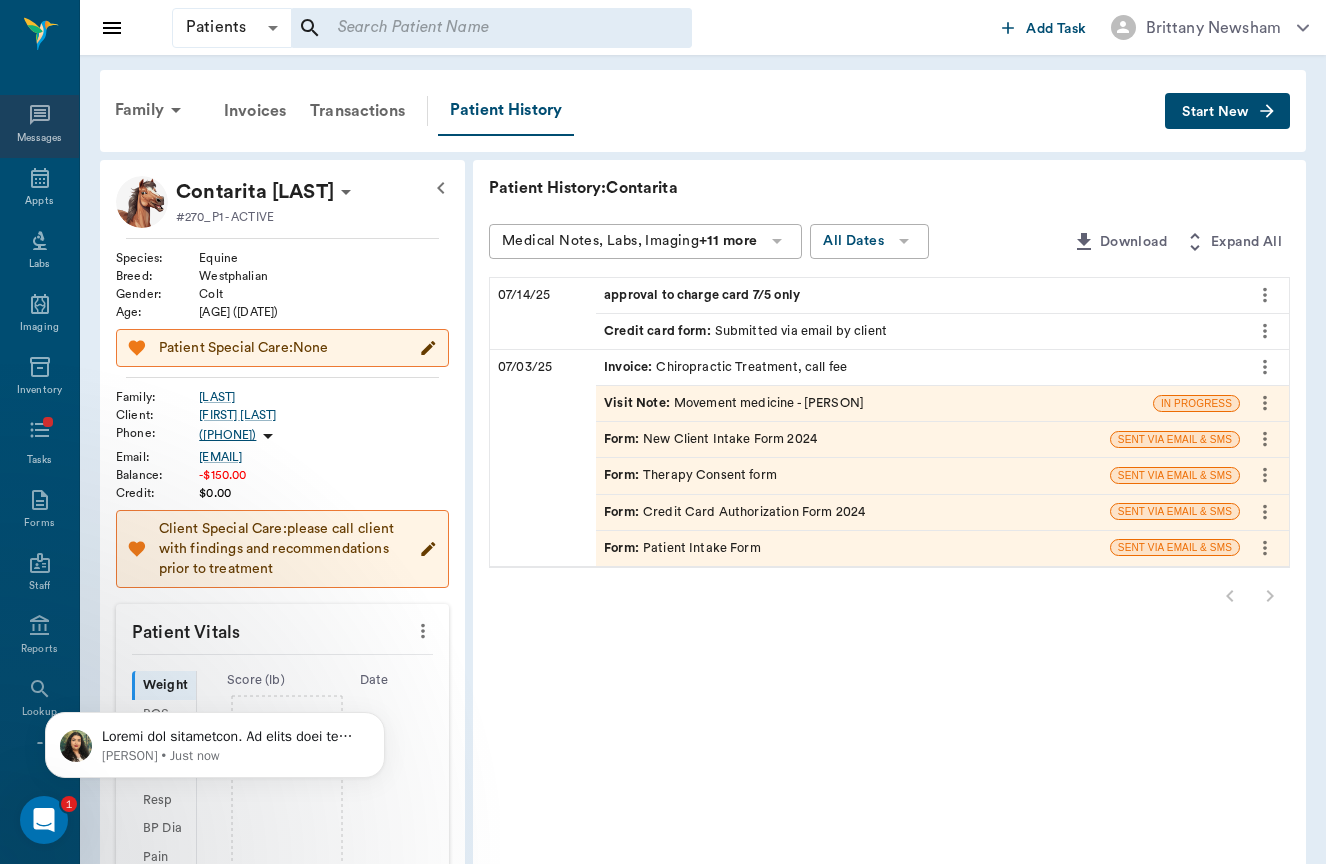 click on "Messages" at bounding box center [39, 126] 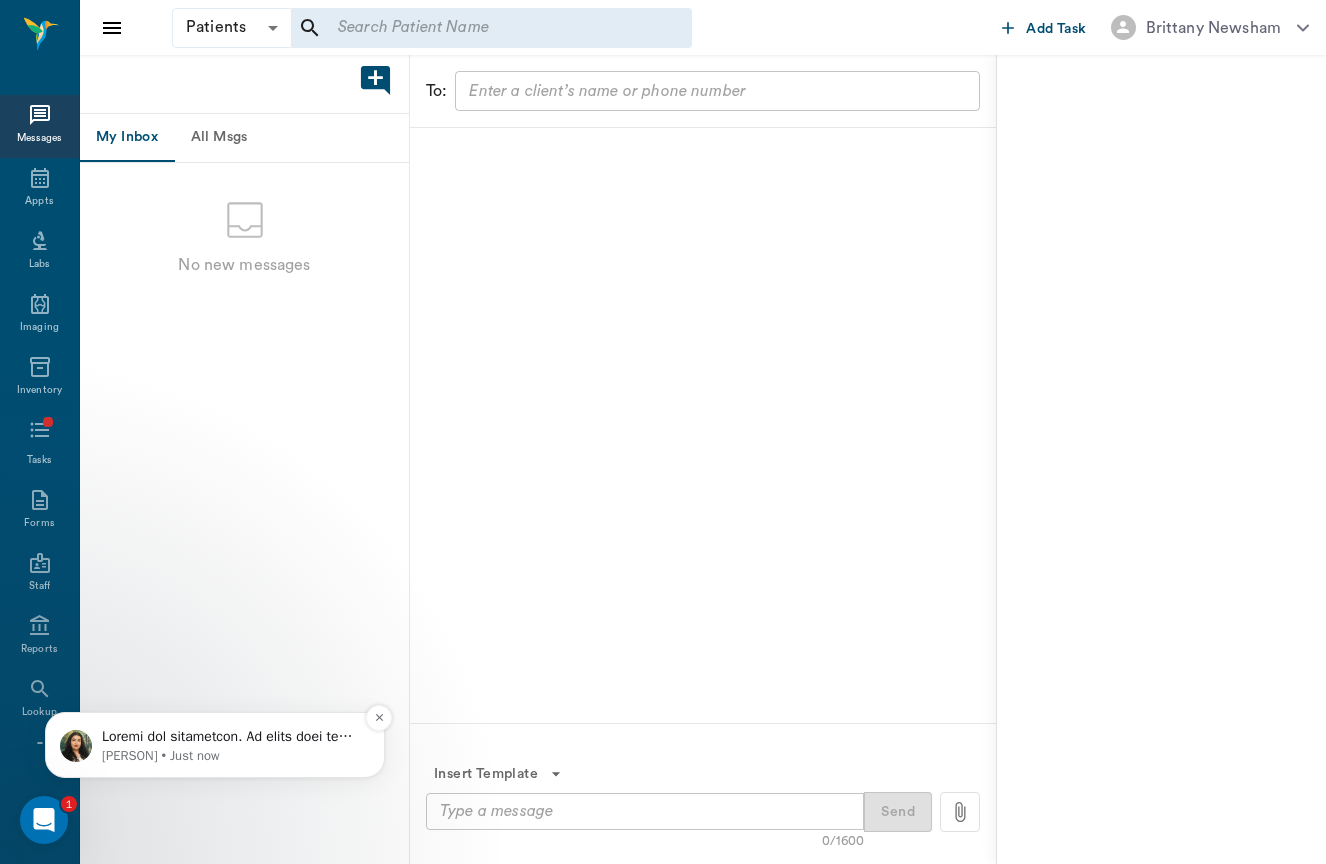 click at bounding box center [231, 737] 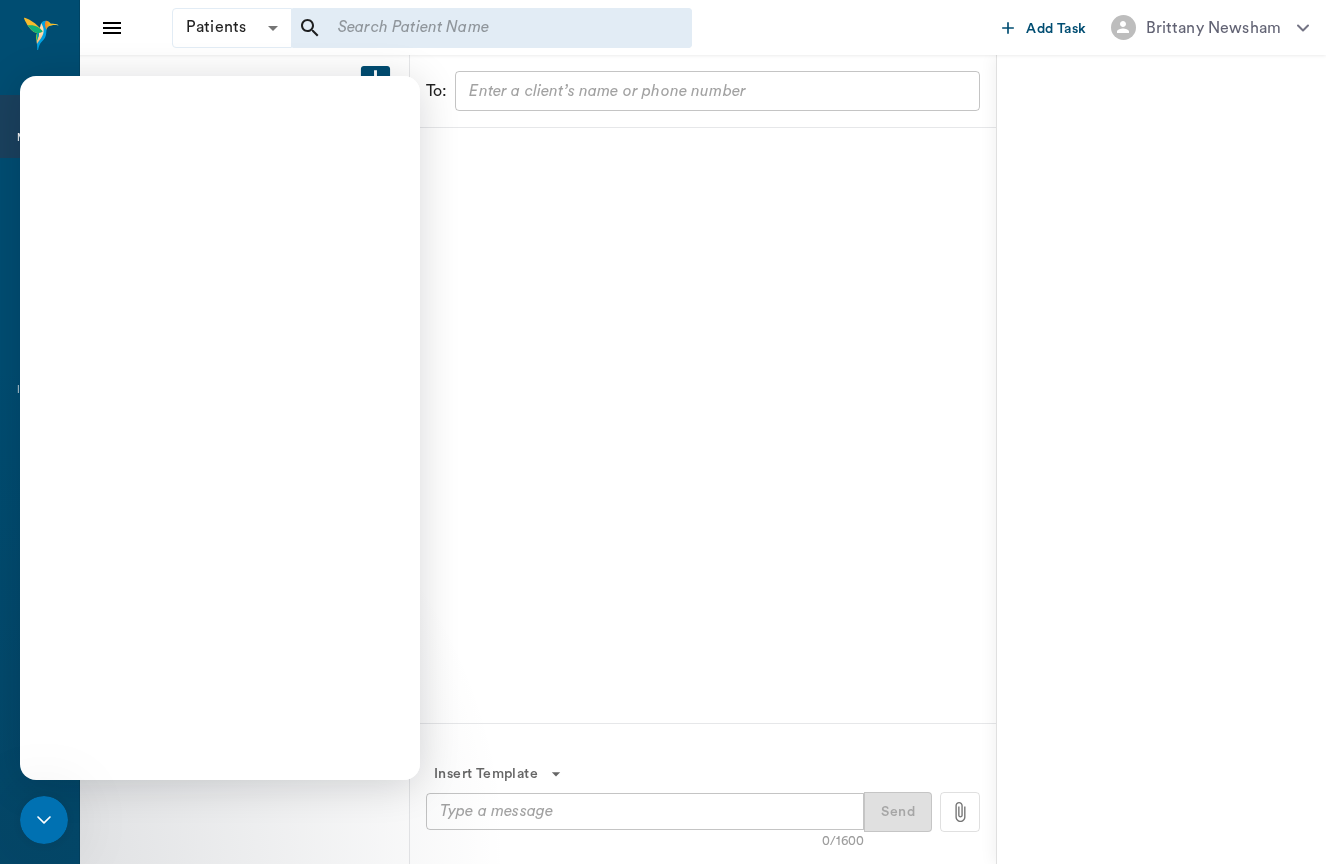 scroll, scrollTop: 0, scrollLeft: 0, axis: both 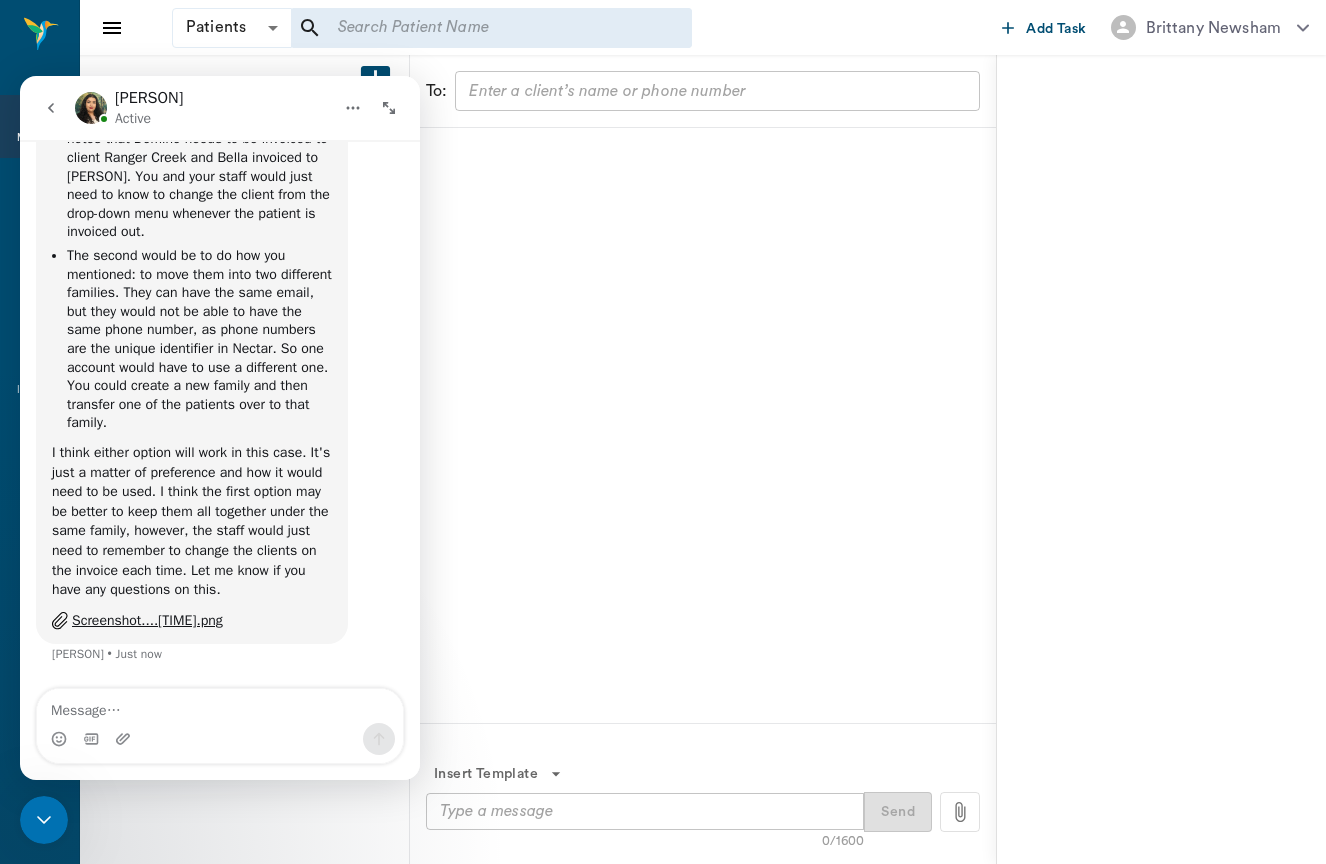 click at bounding box center [220, 739] 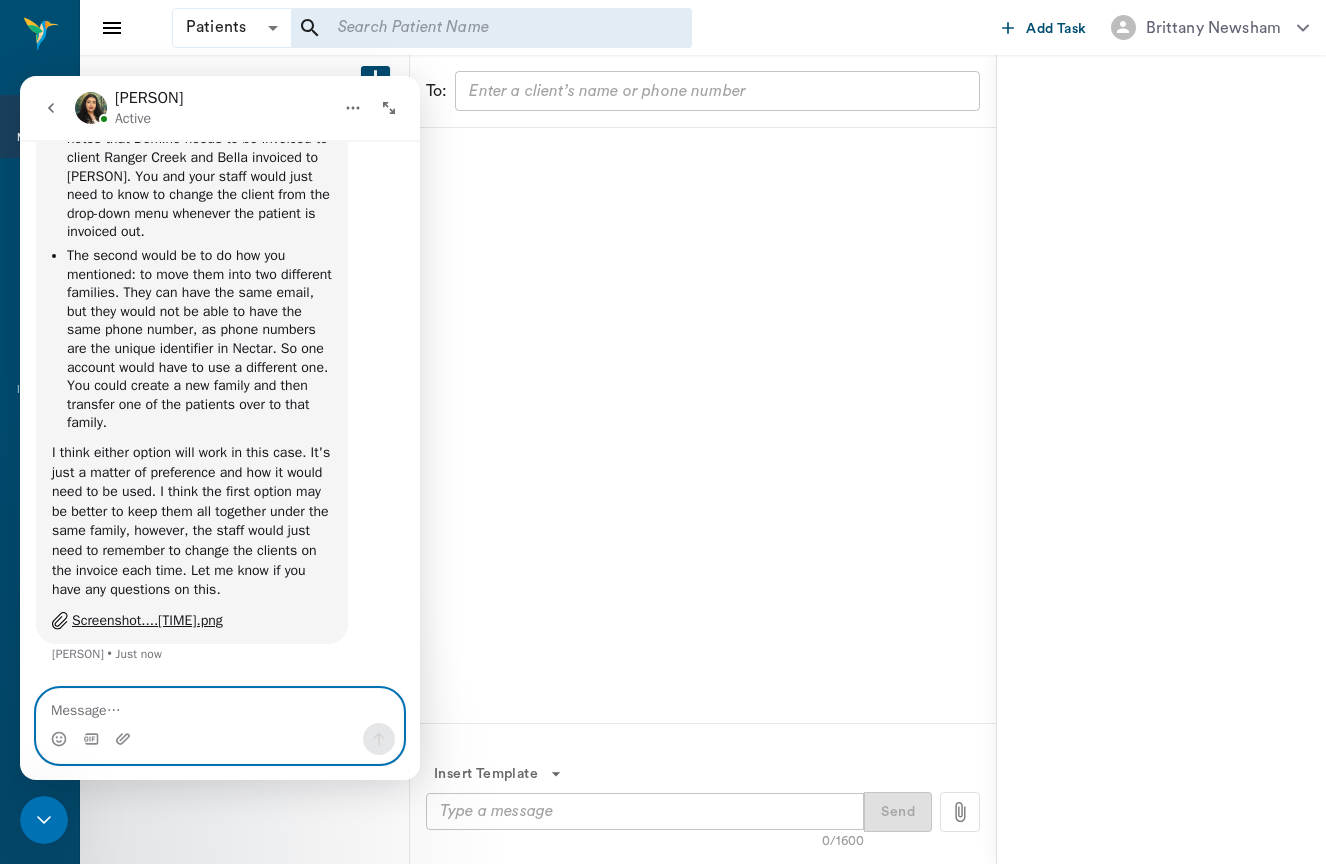 click at bounding box center (220, 706) 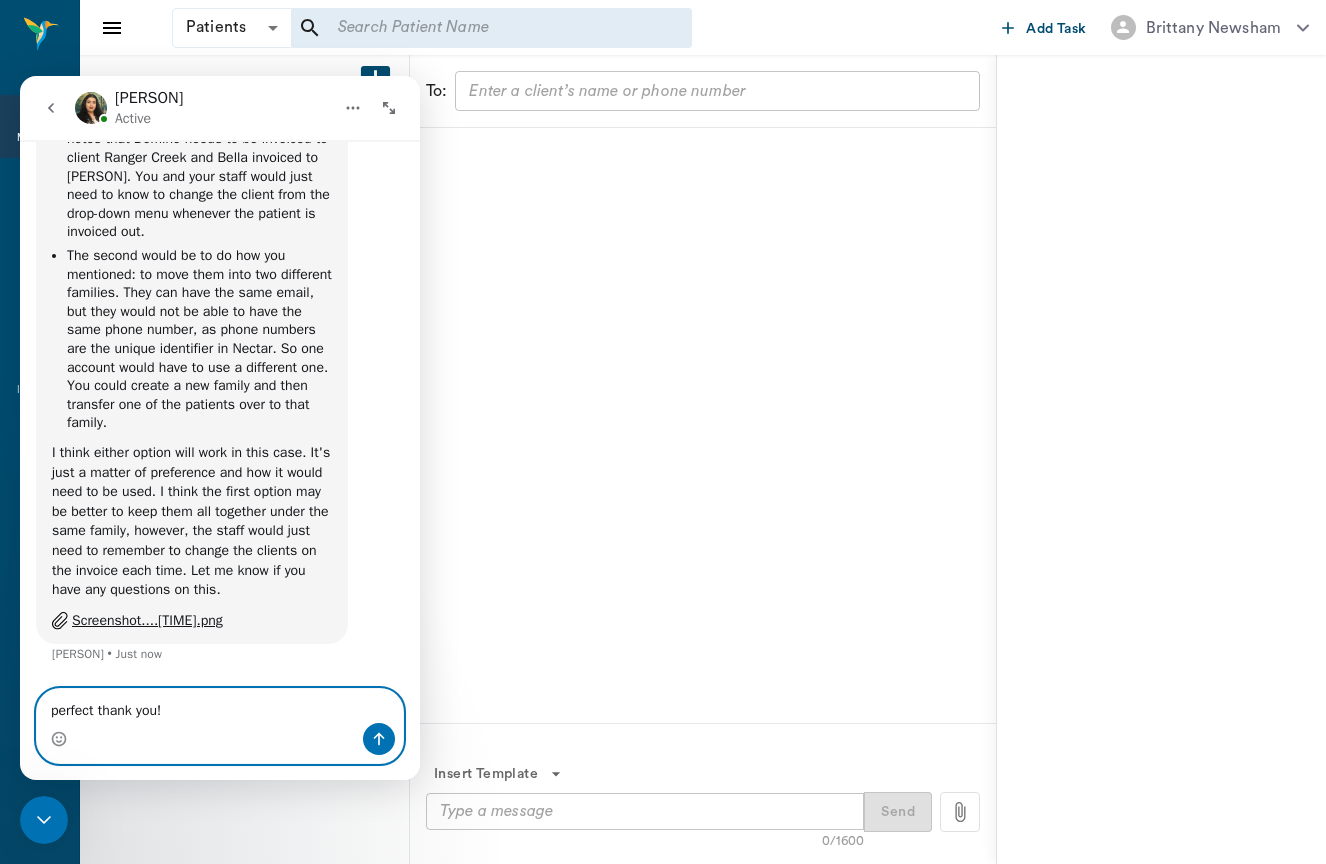 type on "perfect thank you!" 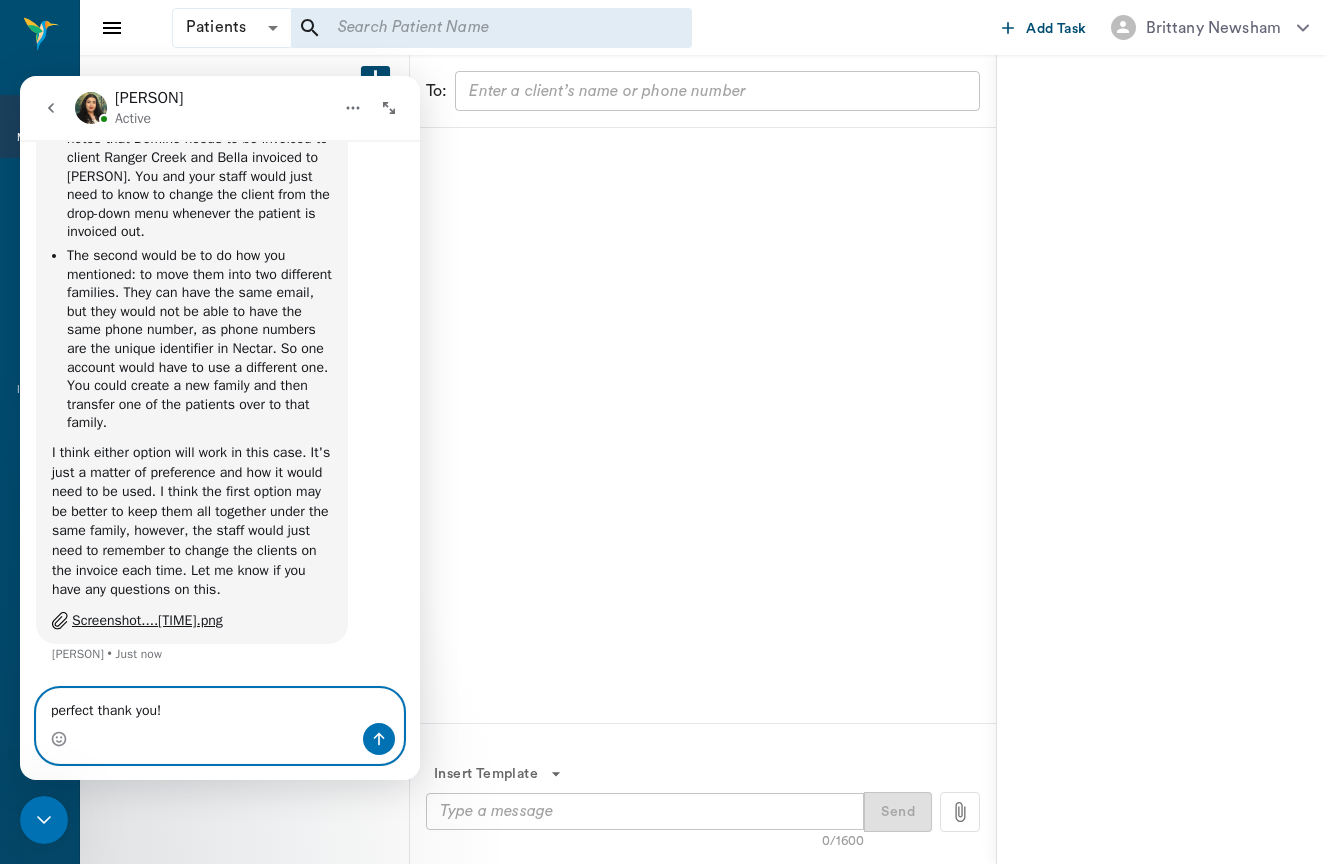 type 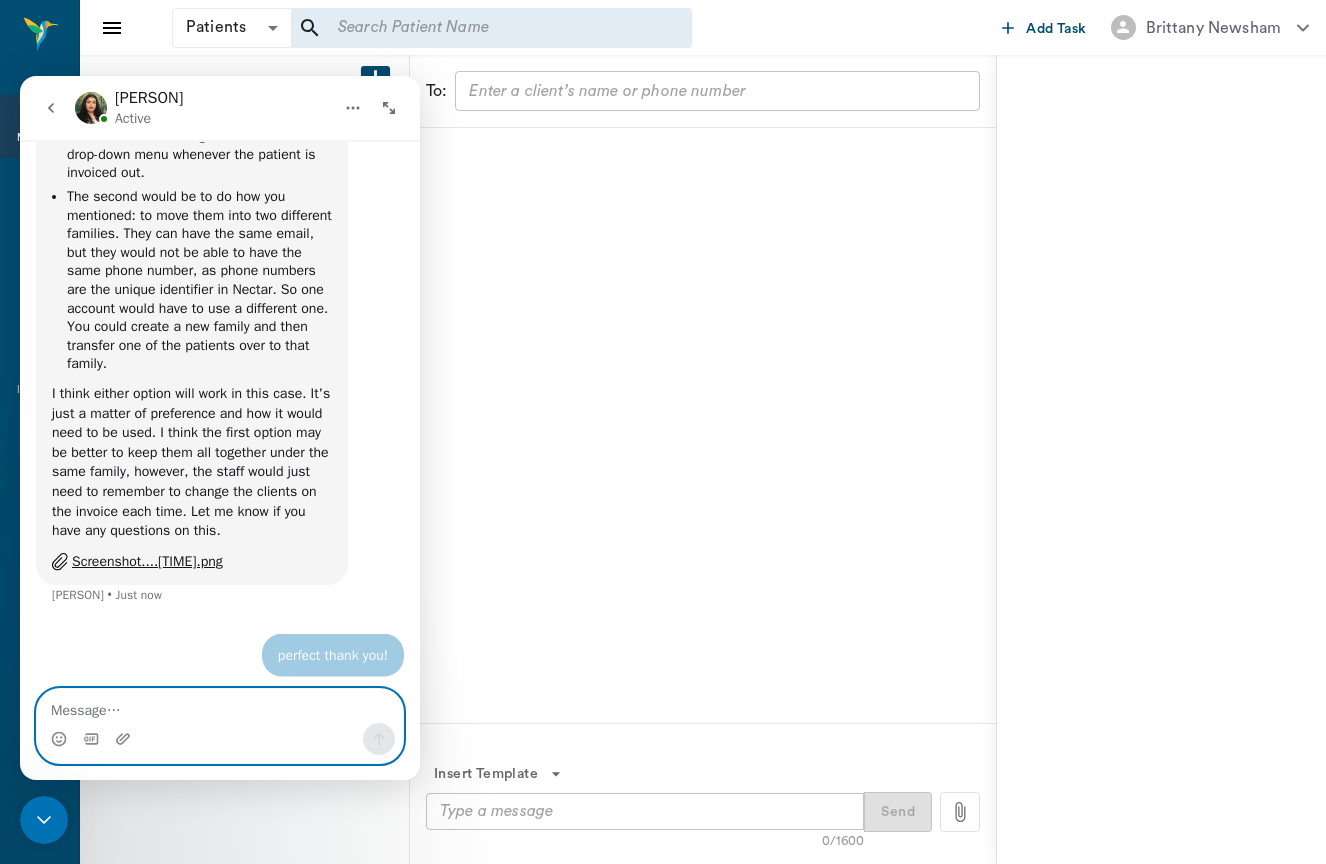scroll, scrollTop: 1730, scrollLeft: 0, axis: vertical 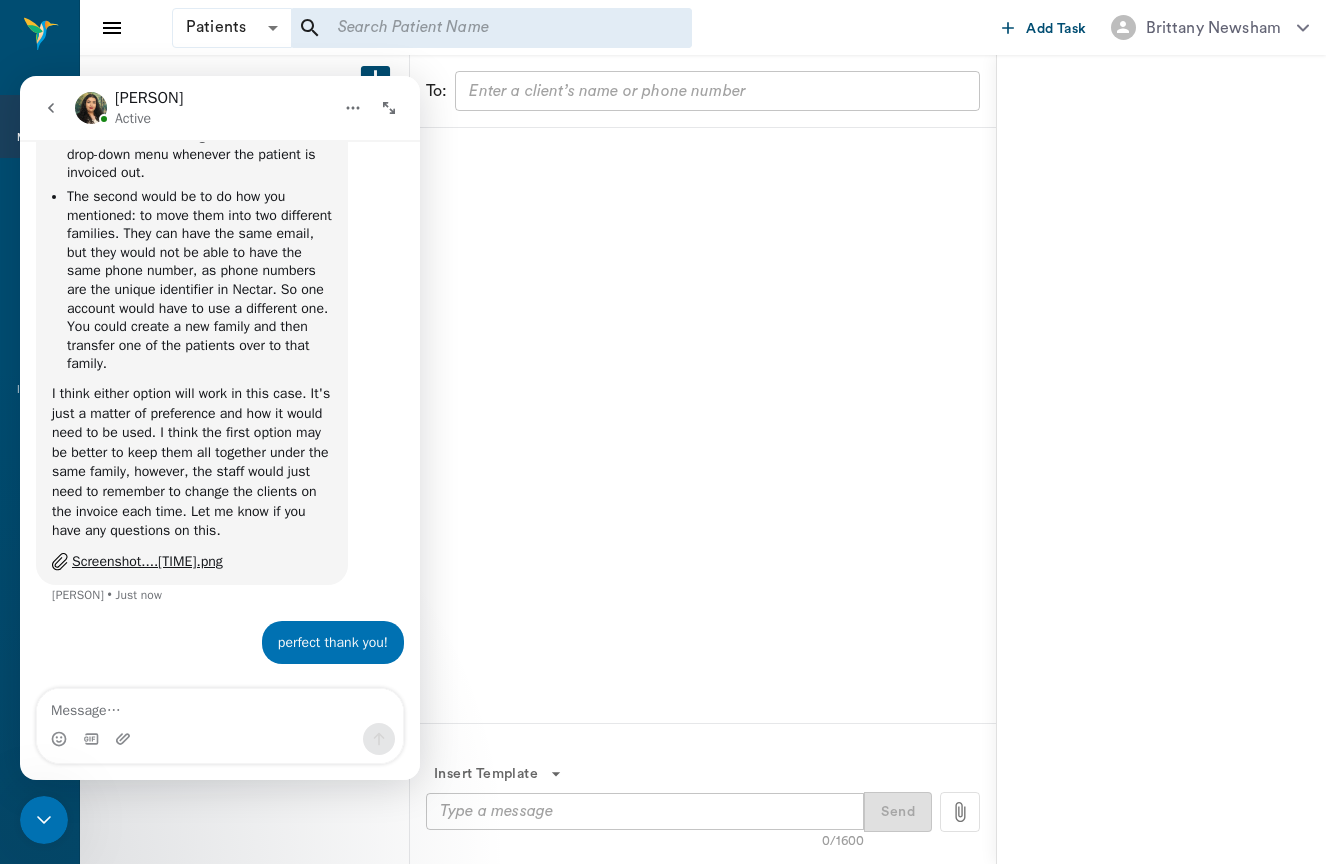 drag, startPoint x: 92, startPoint y: 1494, endPoint x: 32, endPoint y: 819, distance: 677.66144 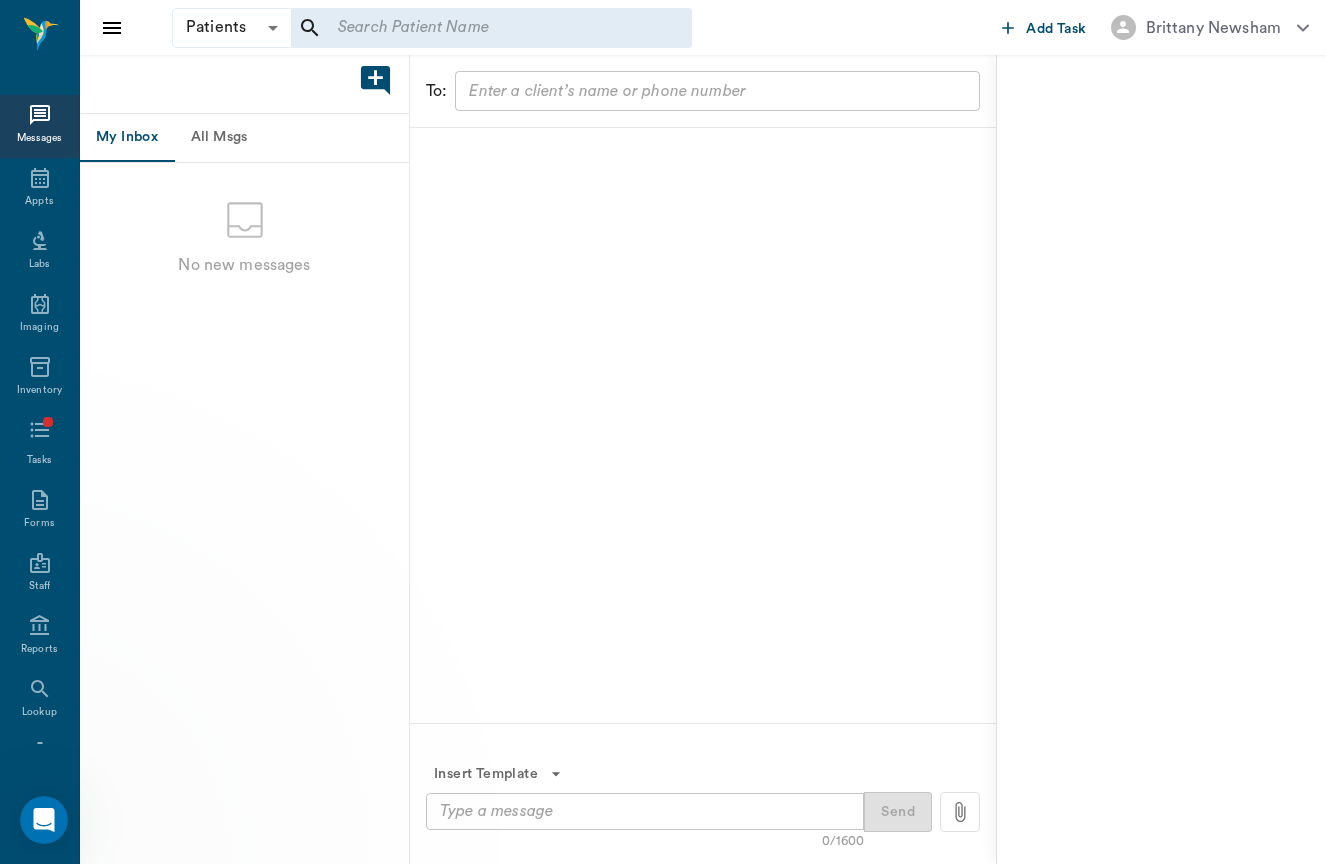 scroll, scrollTop: 0, scrollLeft: 0, axis: both 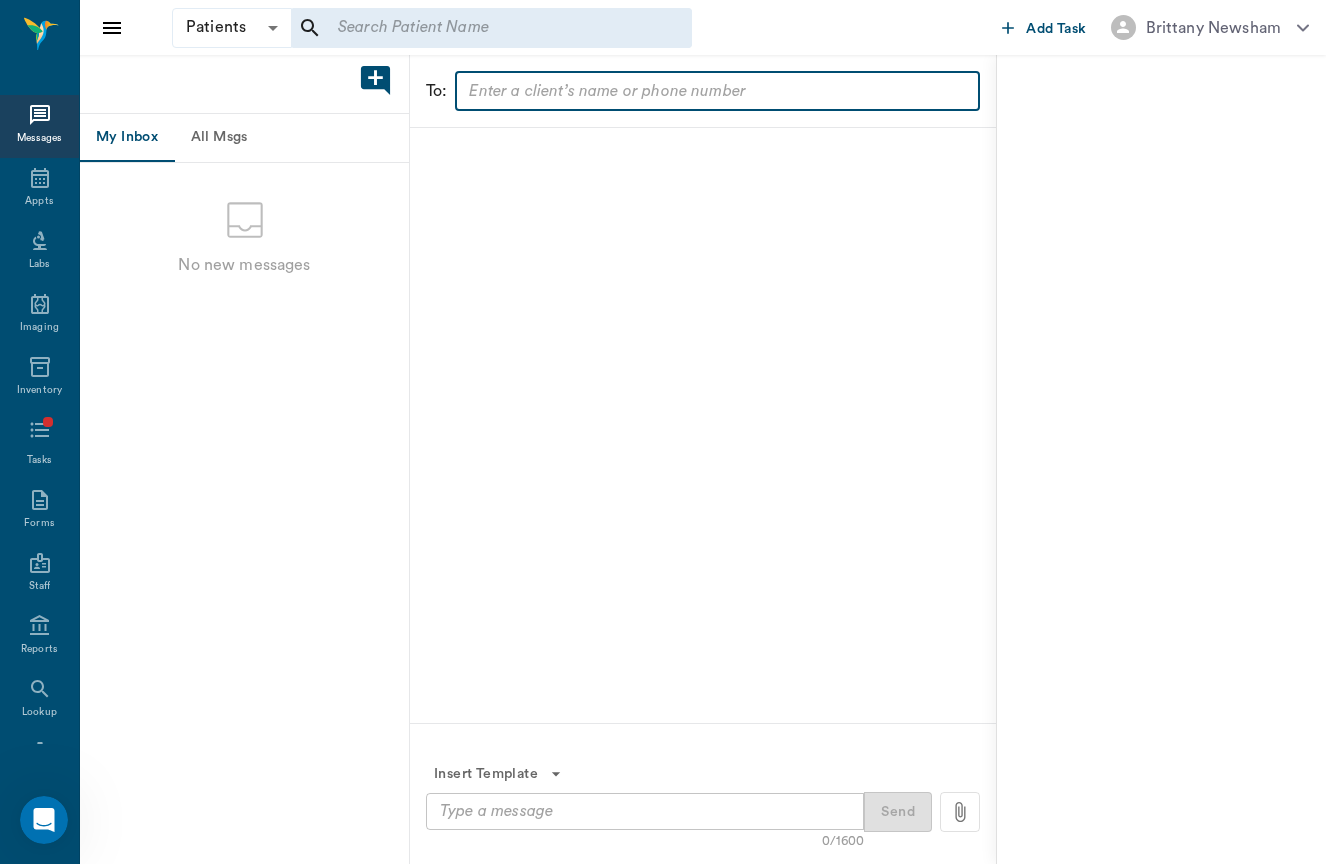 click at bounding box center [701, 91] 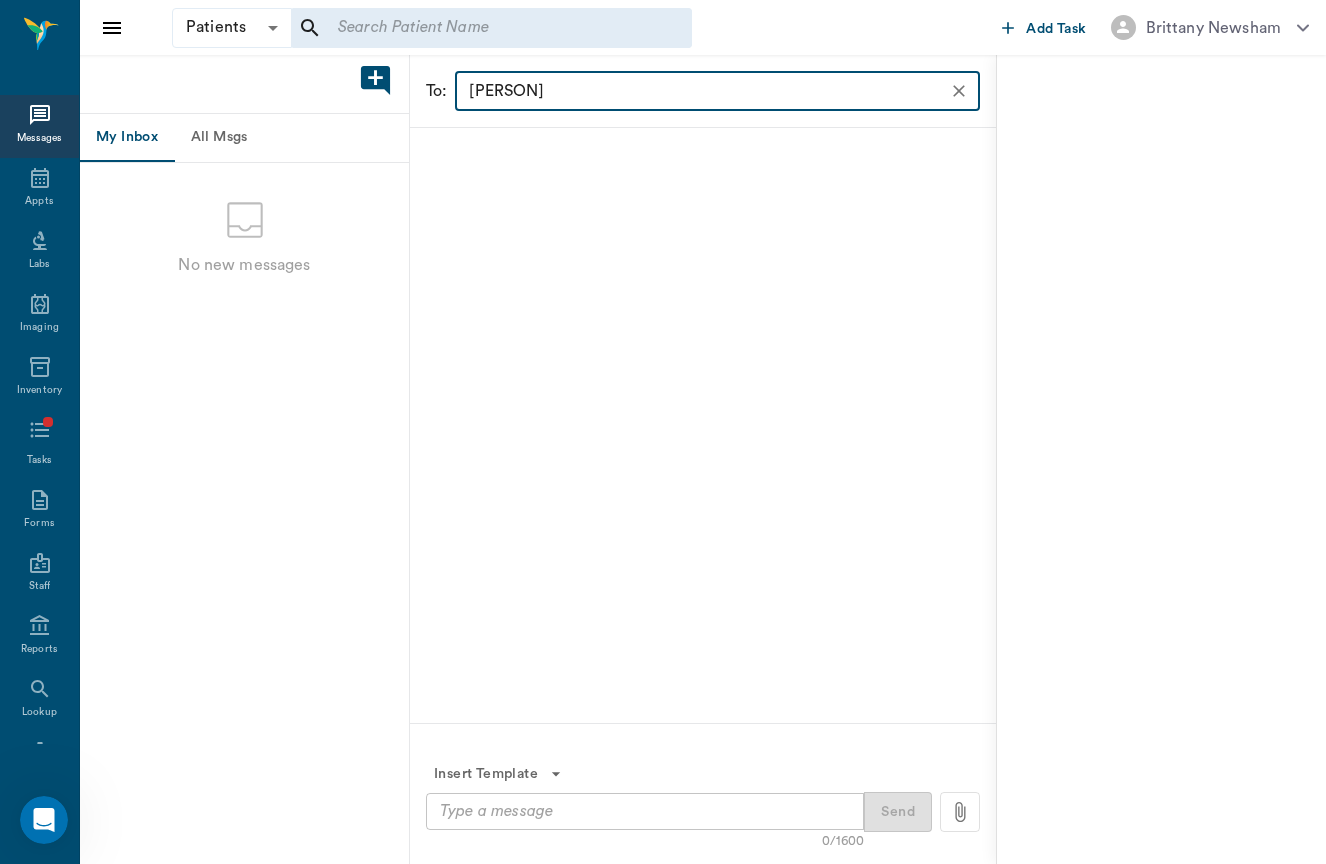 type on "martin" 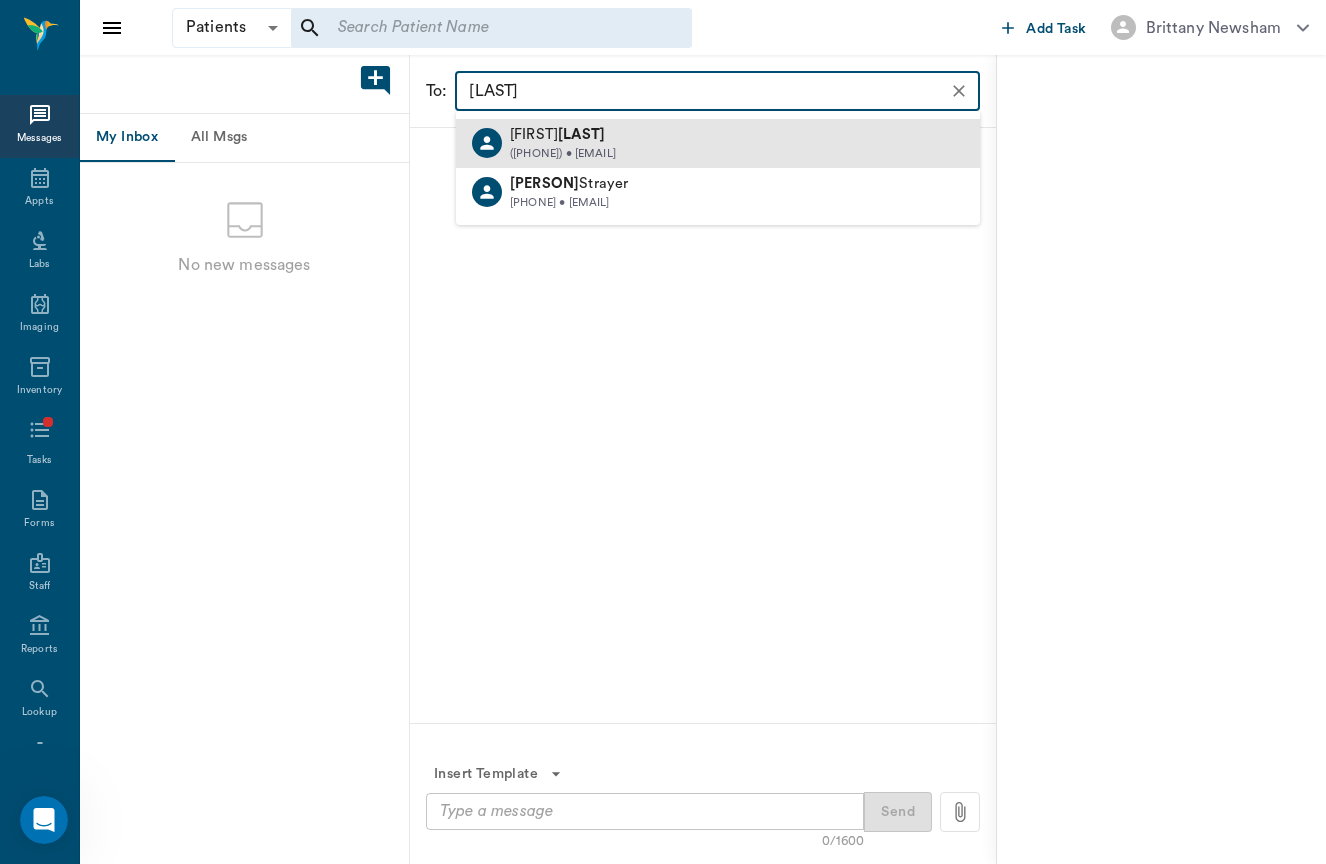 click on "(210) 846-3715   • Drsggirl@aol.com" at bounding box center (563, 154) 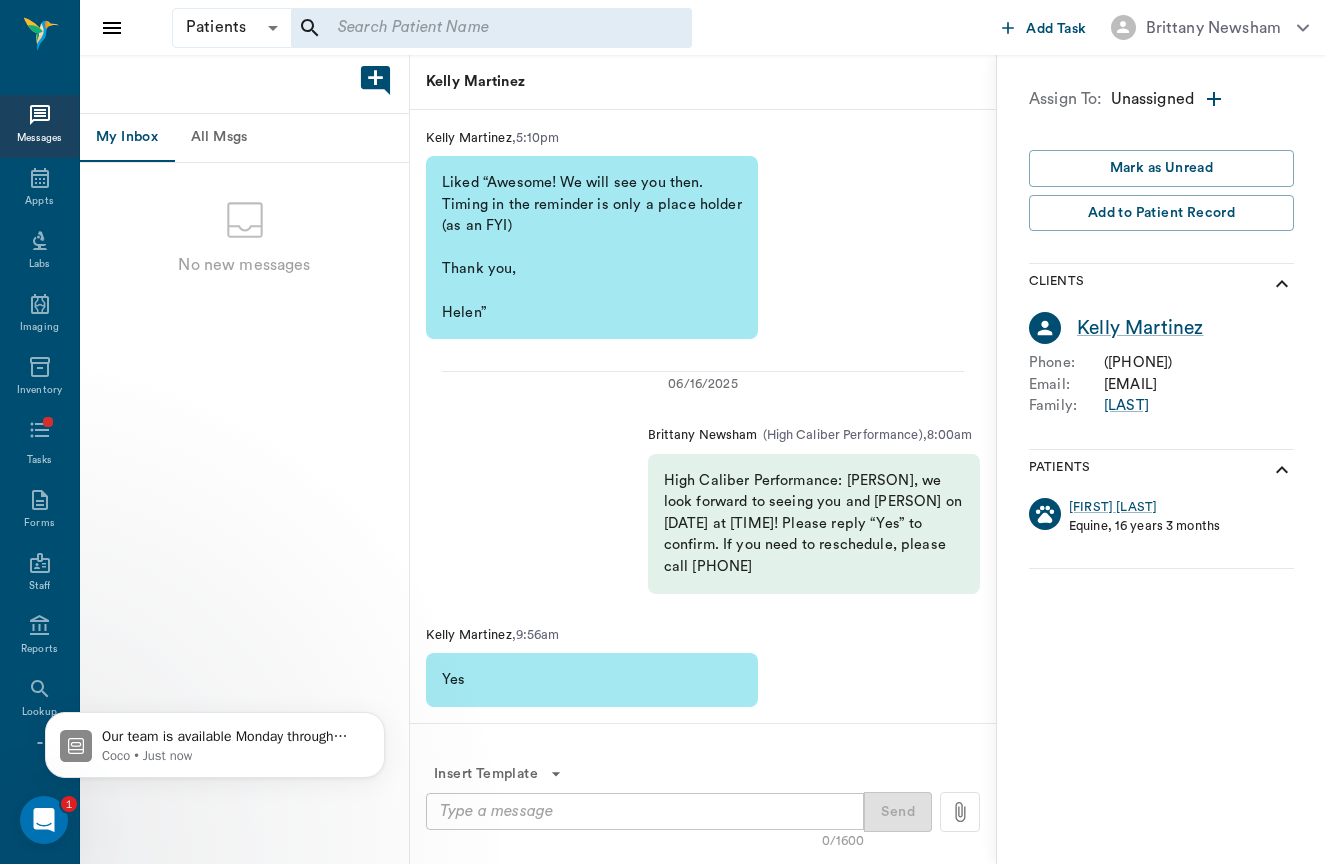 scroll, scrollTop: 0, scrollLeft: 0, axis: both 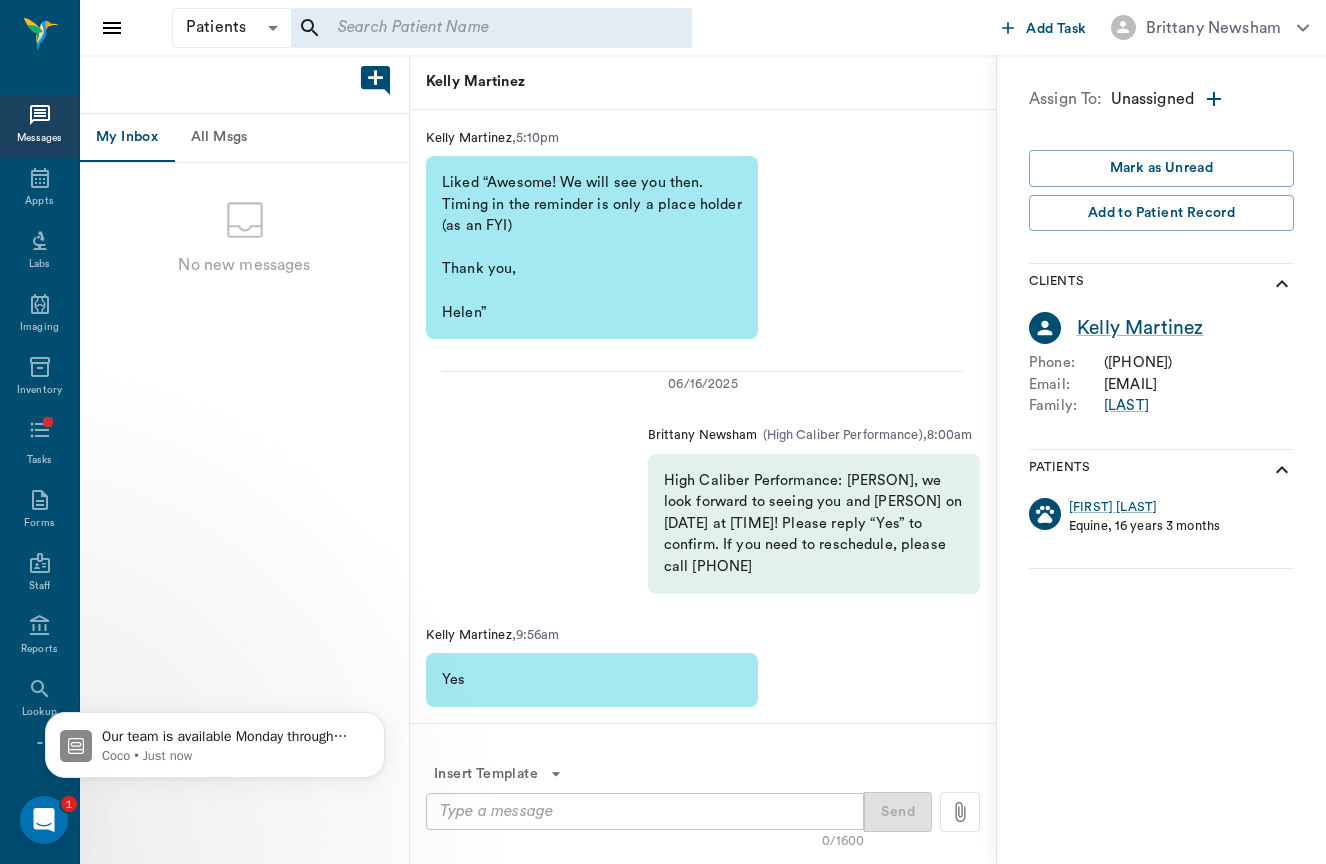 click on "x ​" at bounding box center [645, 811] 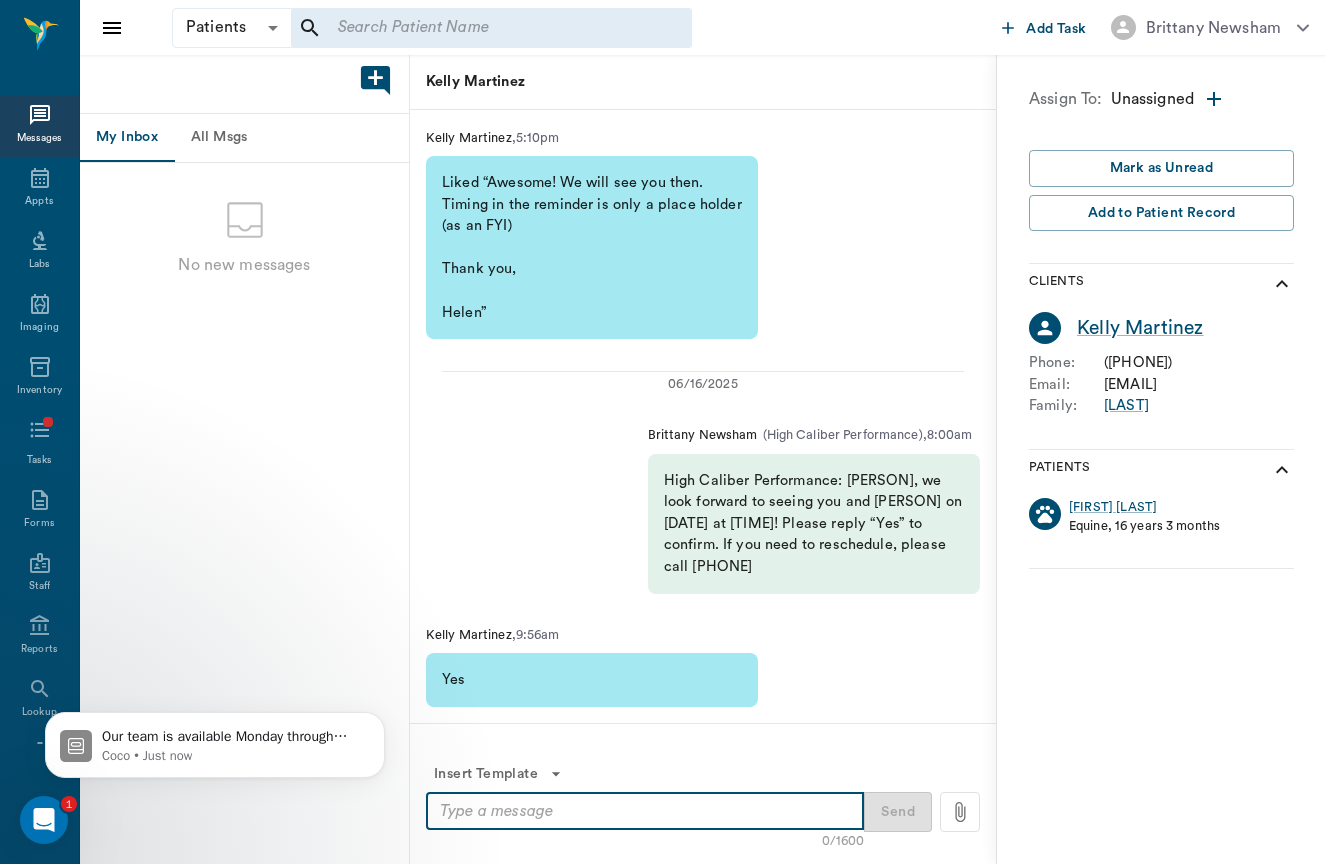 paste on "Good evening,
We all hope that you are all safe from the floods and storms that Texas has recently seen and may be still experiencing. Dr. Brittany and the team at HCP would like to extend any help necessary on our upcoming visit. As we are unsure of the state of Corrival Ranch, we want to let everyone know that we will be returning the 23rd (as long as we have the OK from the team and management at the ranch). Timing is tentative, as we would like to ensure to work around their relief efforts and anyone’s schedule that may still be responding to the recent disaster.  If you would like to add (HORSE NAME) to our list, please let us know so we may schedule effectively! We look forward to seeing you and ensuring that we can provide any help necessary.
Thank you,
Dr. Brittany and the HCP team" 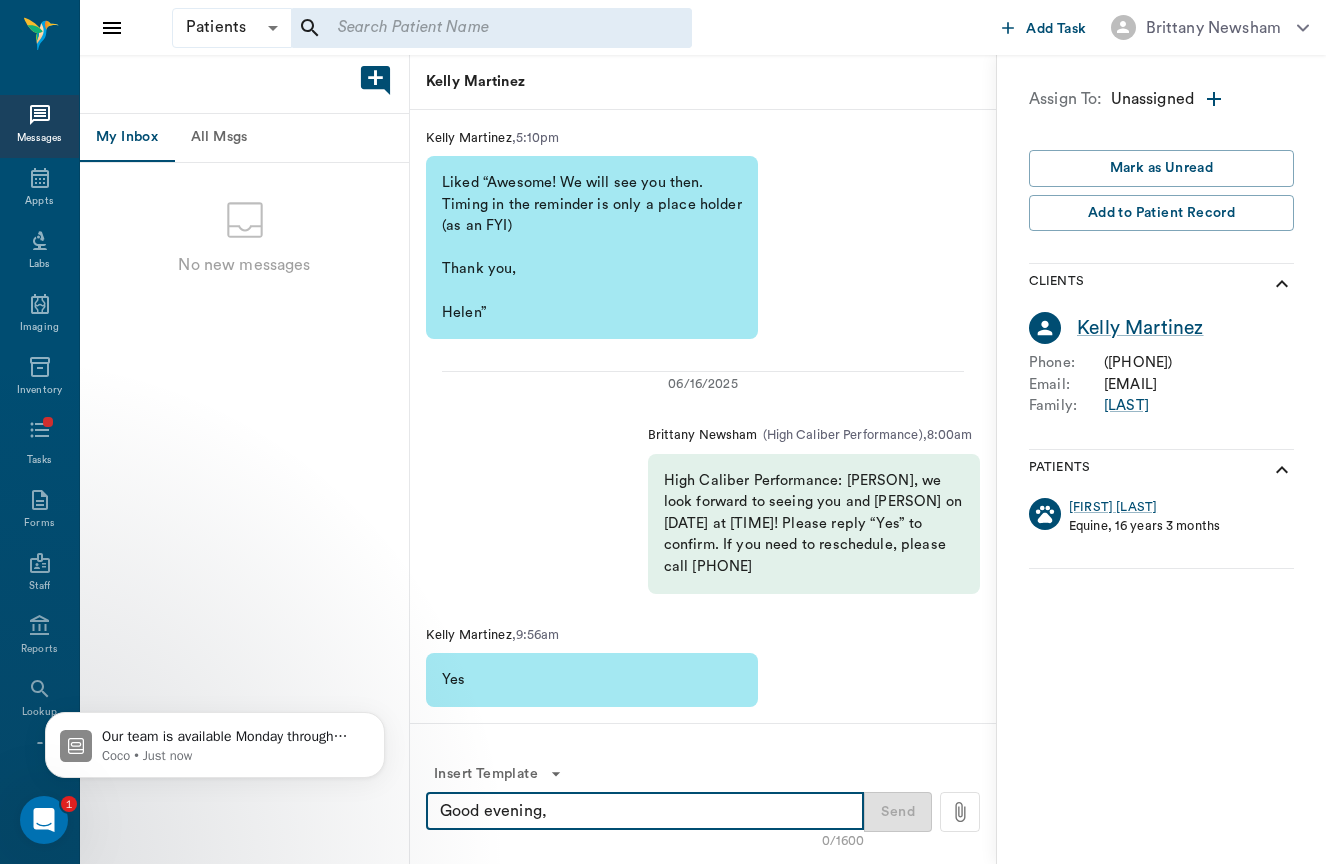 scroll, scrollTop: 230, scrollLeft: 0, axis: vertical 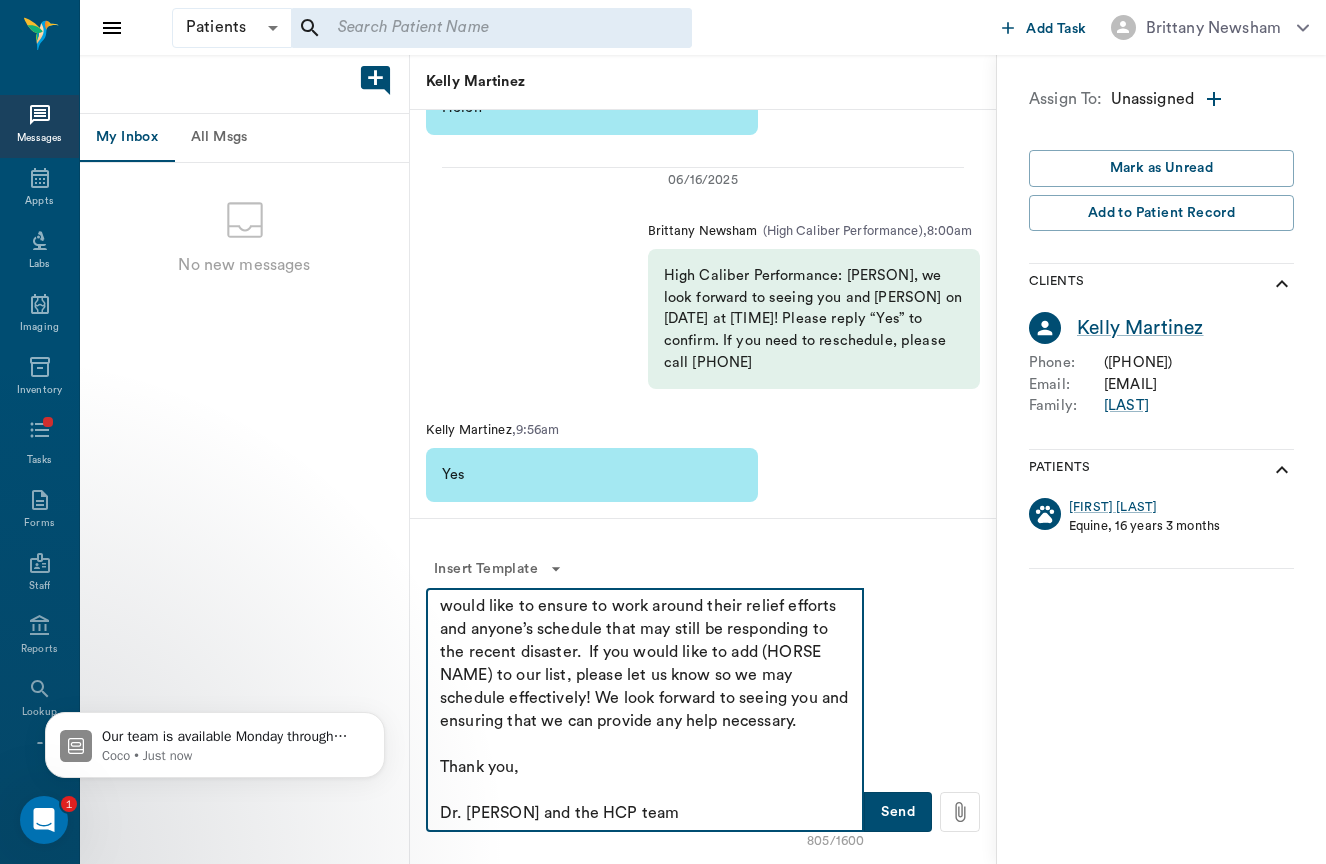 drag, startPoint x: 494, startPoint y: 671, endPoint x: 754, endPoint y: 649, distance: 260.9291 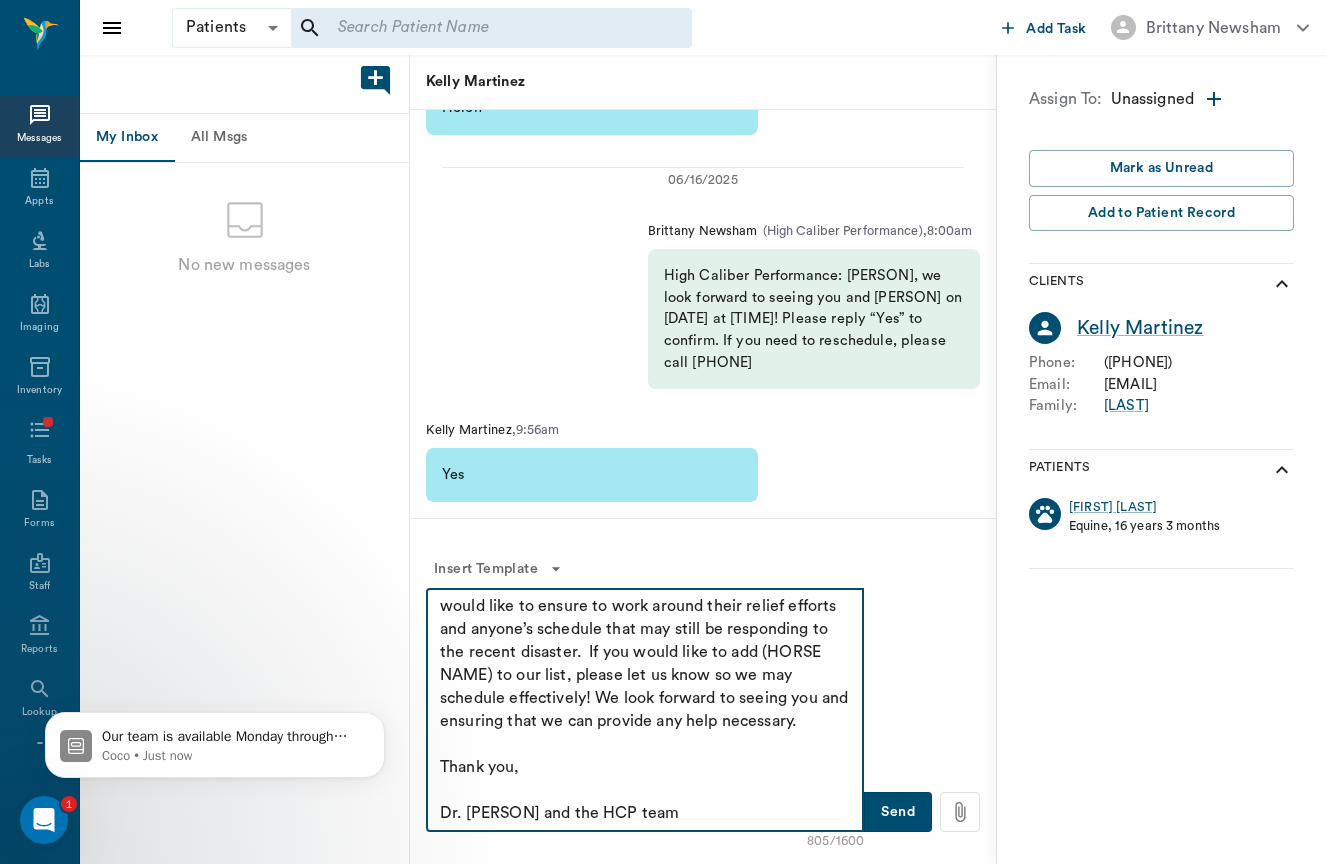 click on "Good evening,
We all hope that you are all safe from the floods and storms that Texas has recently seen and may be still experiencing. Dr. Brittany and the team at HCP would like to extend any help necessary on our upcoming visit. As we are unsure of the state of Corrival Ranch, we want to let everyone know that we will be returning the 23rd (as long as we have the OK from the team and management at the ranch). Timing is tentative, as we would like to ensure to work around their relief efforts and anyone’s schedule that may still be responding to the recent disaster.  If you would like to add (HORSE NAME) to our list, please let us know so we may schedule effectively! We look forward to seeing you and ensuring that we can provide any help necessary.
Thank you,
Dr. Brittany and the HCP team" at bounding box center [645, 710] 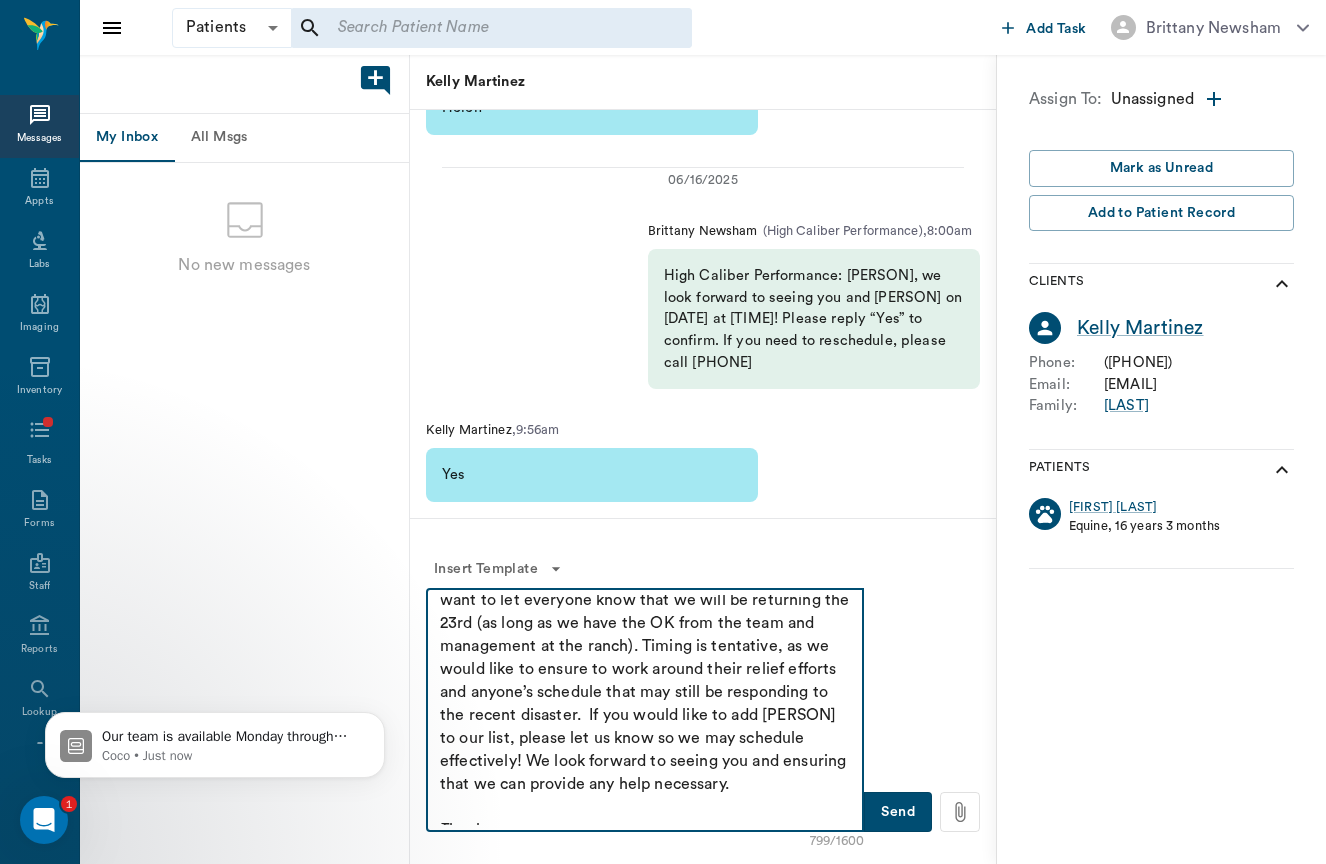 scroll, scrollTop: 189, scrollLeft: 0, axis: vertical 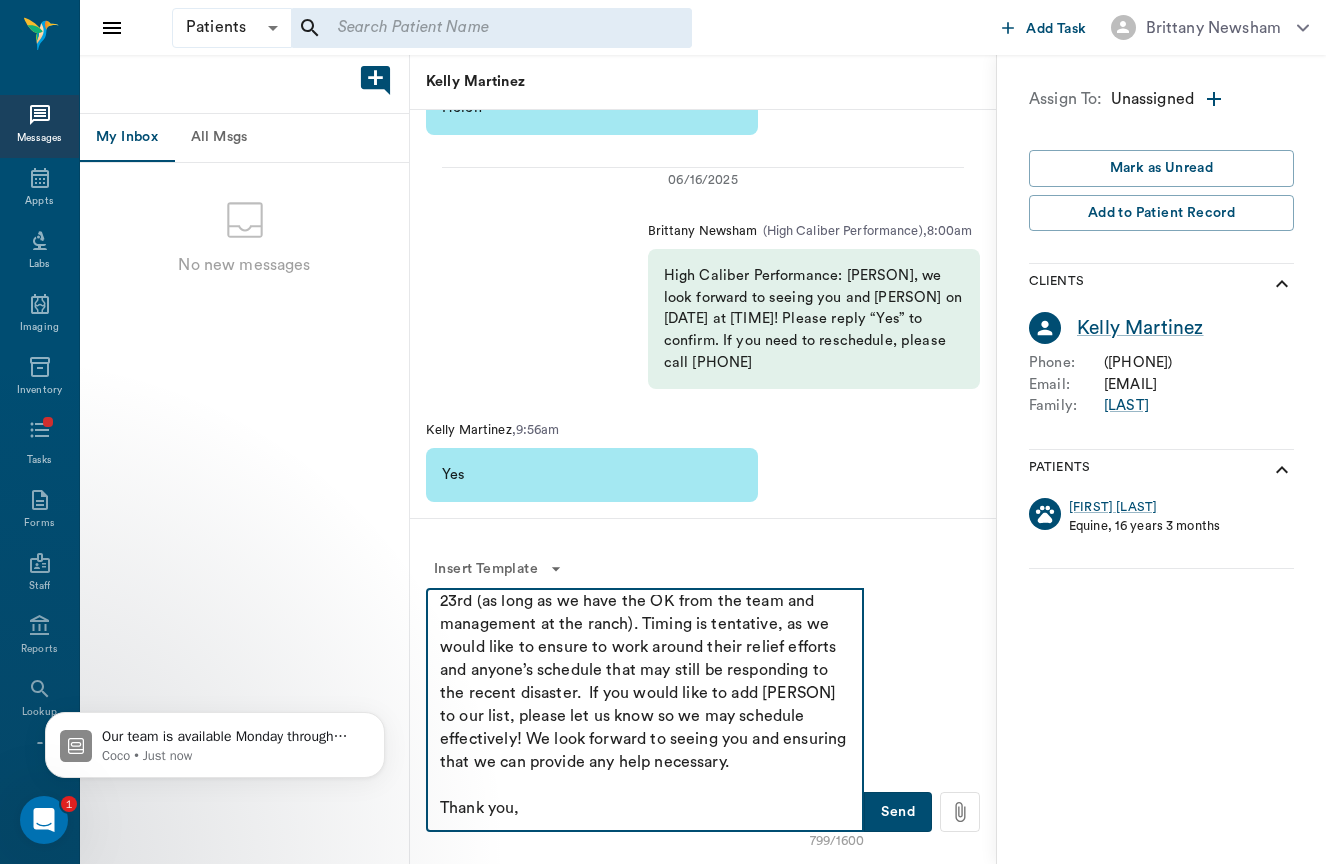 click on "Good evening,
We all hope that you are all safe from the floods and storms that Texas has recently seen and may be still experiencing. Dr. Brittany and the team at HCP would like to extend any help necessary on our upcoming visit. As we are unsure of the state of Corrival Ranch, we want to let everyone know that we will be returning the 23rd (as long as we have the OK from the team and management at the ranch). Timing is tentative, as we would like to ensure to work around their relief efforts and anyone’s schedule that may still be responding to the recent disaster.  If you would like to add Lionel to our list, please let us know so we may schedule effectively! We look forward to seeing you and ensuring that we can provide any help necessary.
Thank you,
Dr. Brittany and the HCP team" at bounding box center [645, 710] 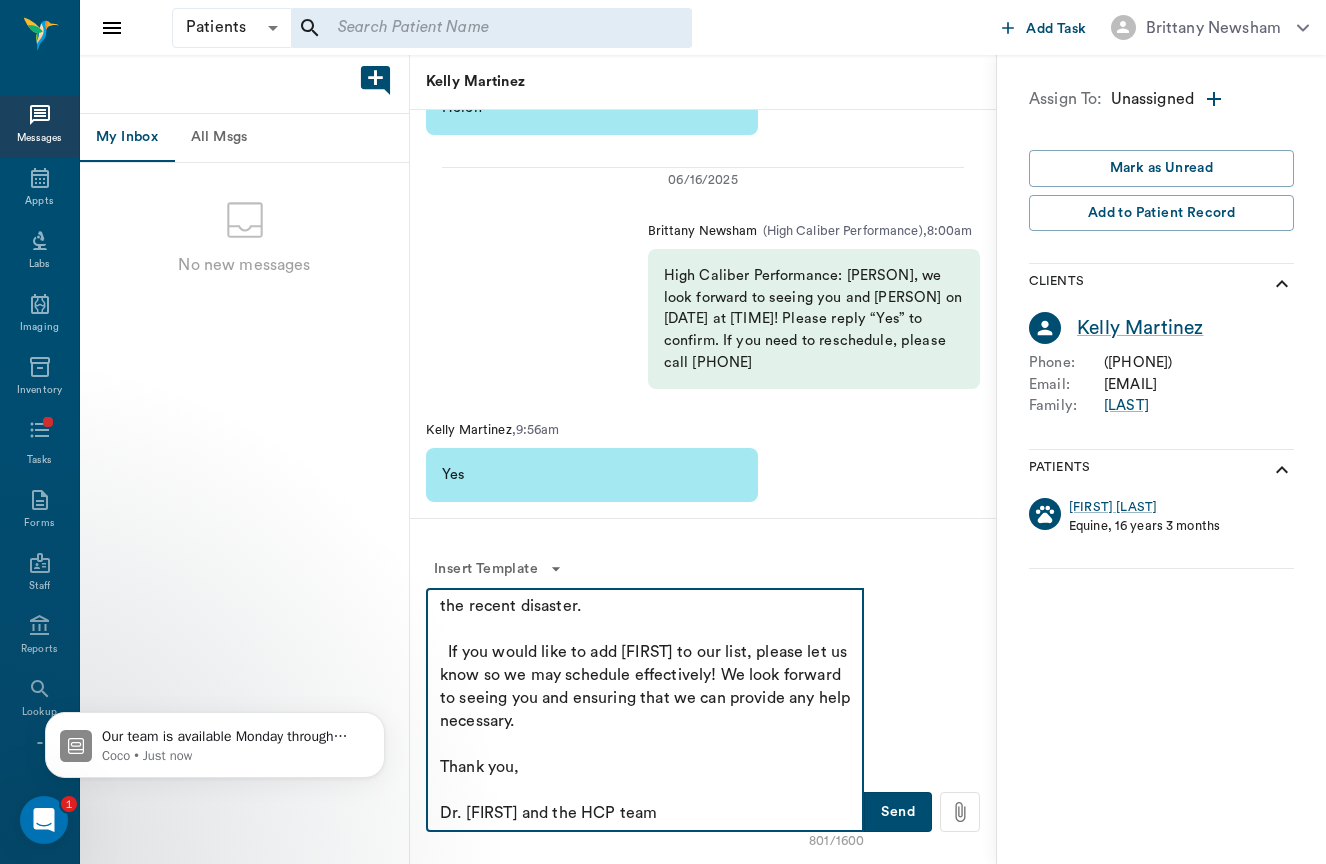 scroll, scrollTop: 276, scrollLeft: 0, axis: vertical 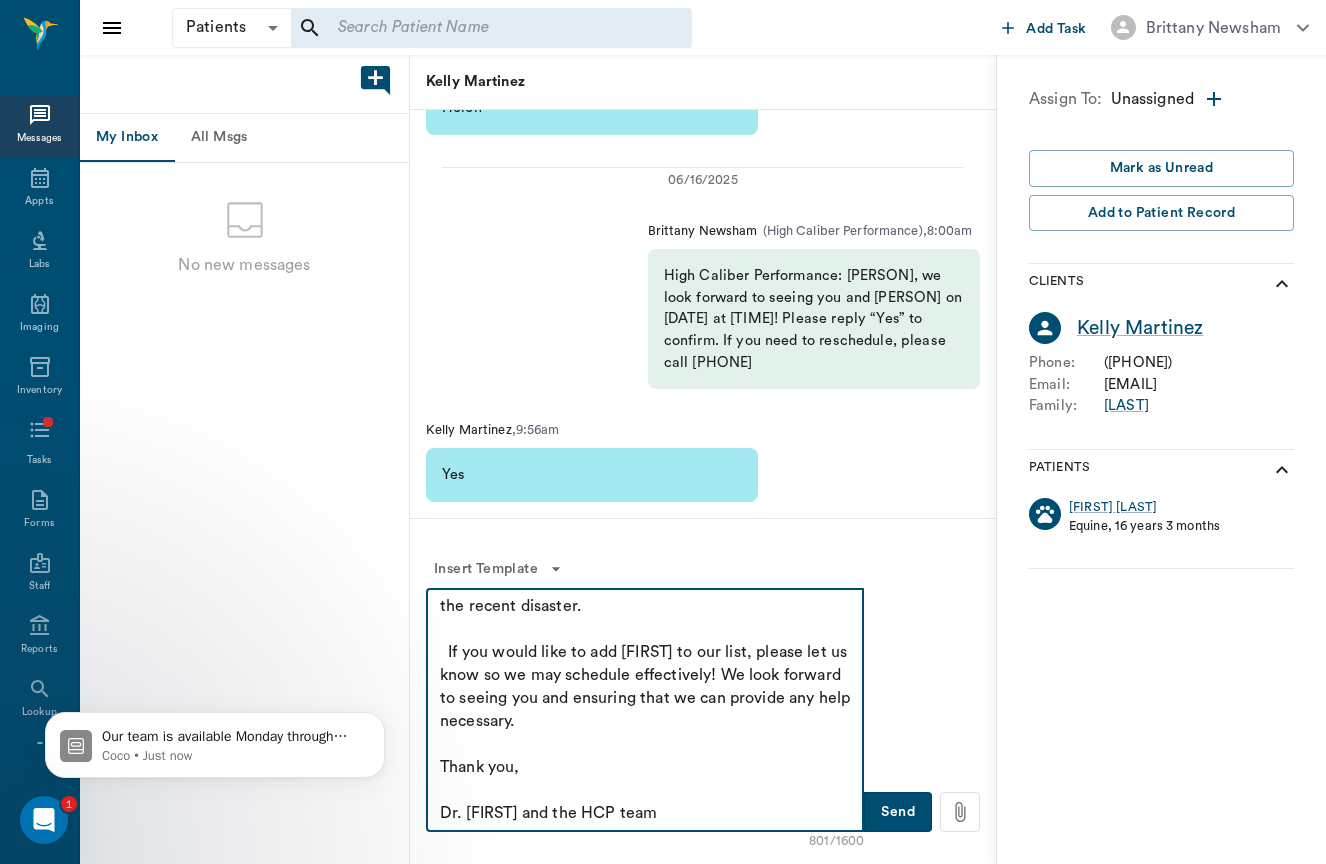 type on "Good evening,
We all hope that you are all safe from the floods and storms that Texas has recently seen and may be still experiencing. Dr. Brittany and the team at HCP would like to extend any help necessary on our upcoming visit. As we are unsure of the state of Corrival Ranch, we want to let everyone know that we will be returning the 23rd (as long as we have the OK from the team and management at the ranch). Timing is tentative, as we would like to ensure to work around their relief efforts and anyone’s schedule that may still be responding to the recent disaster.
If you would like to add Lionel to our list, please let us know so we may schedule effectively! We look forward to seeing you and ensuring that we can provide any help necessary.
Thank you,
Dr. Brittany and the HCP team" 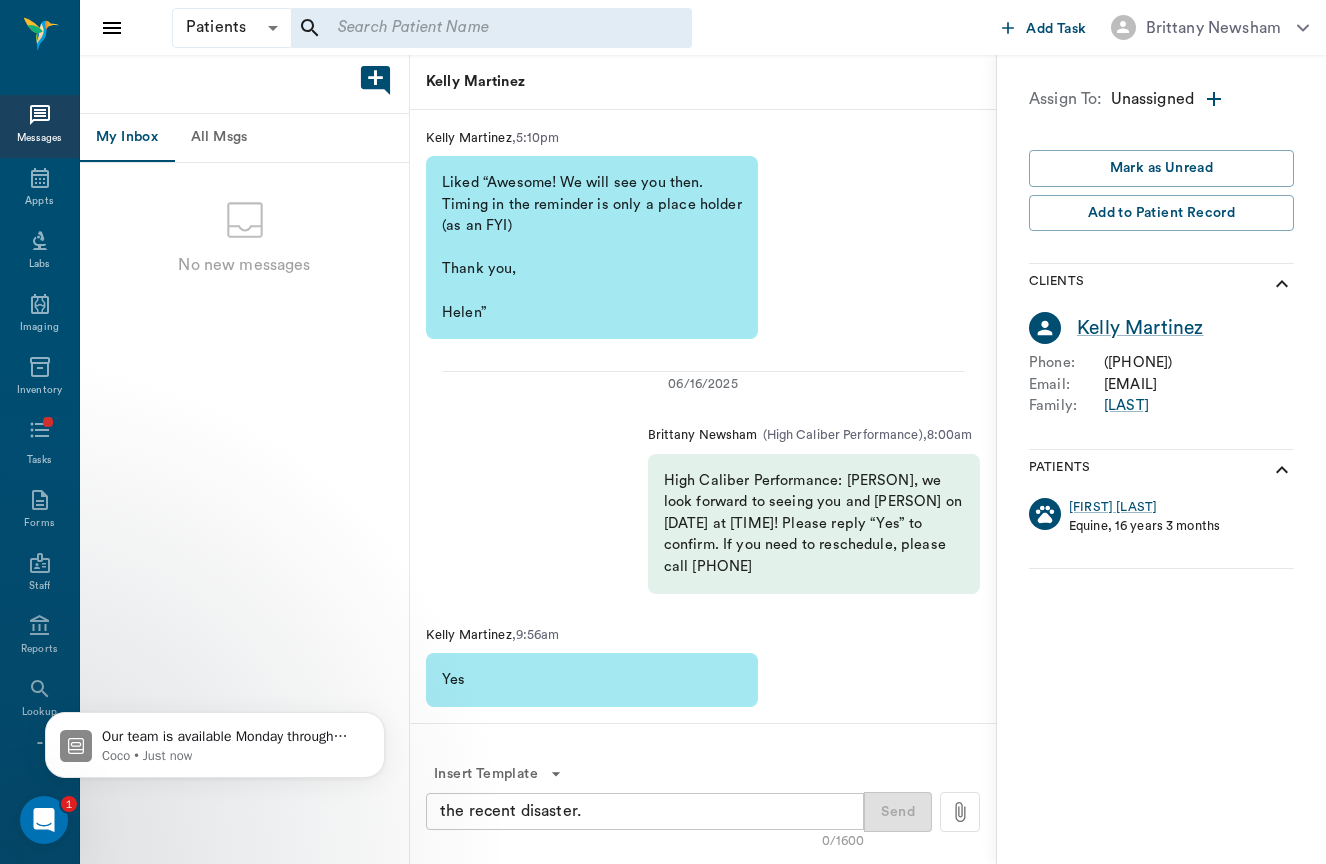 type 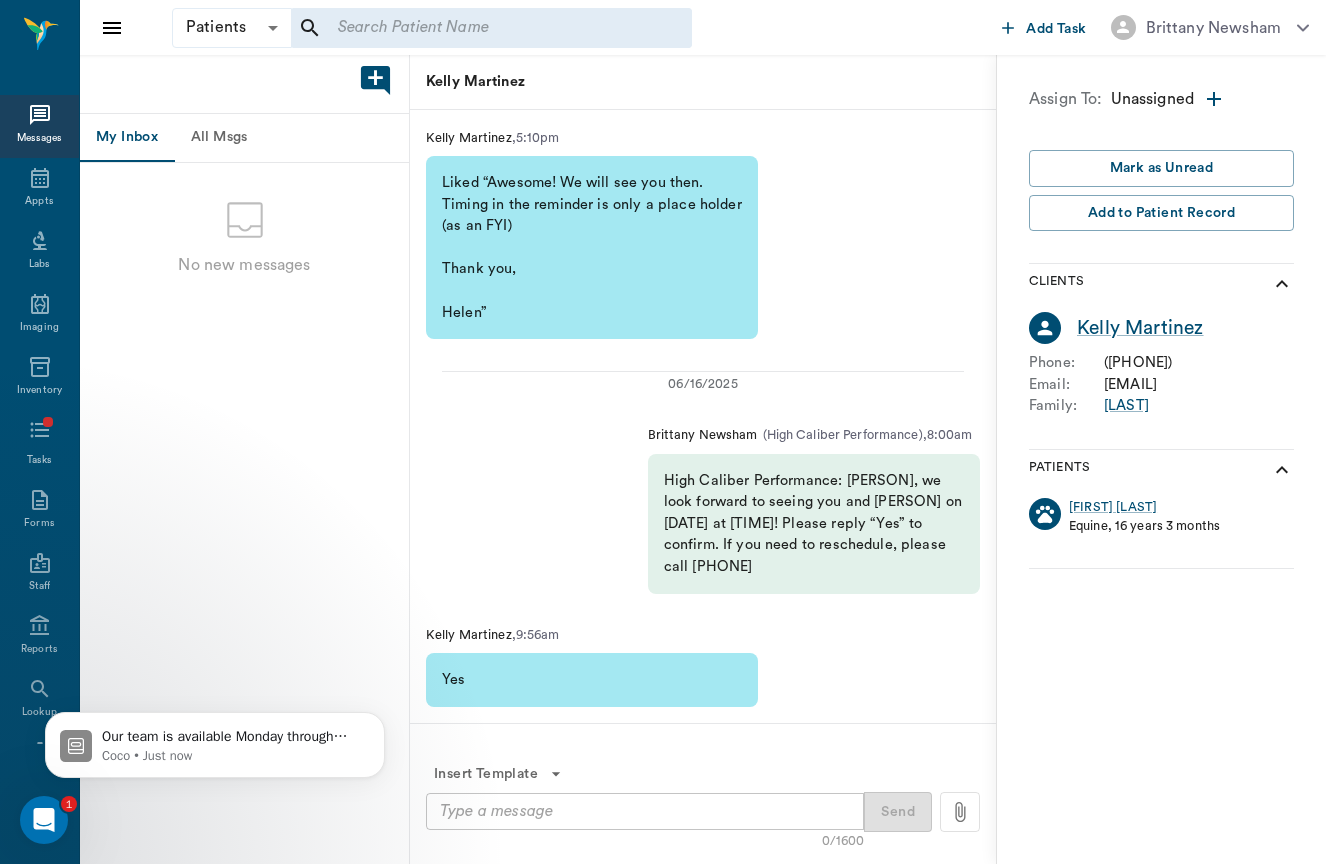 scroll, scrollTop: 0, scrollLeft: 0, axis: both 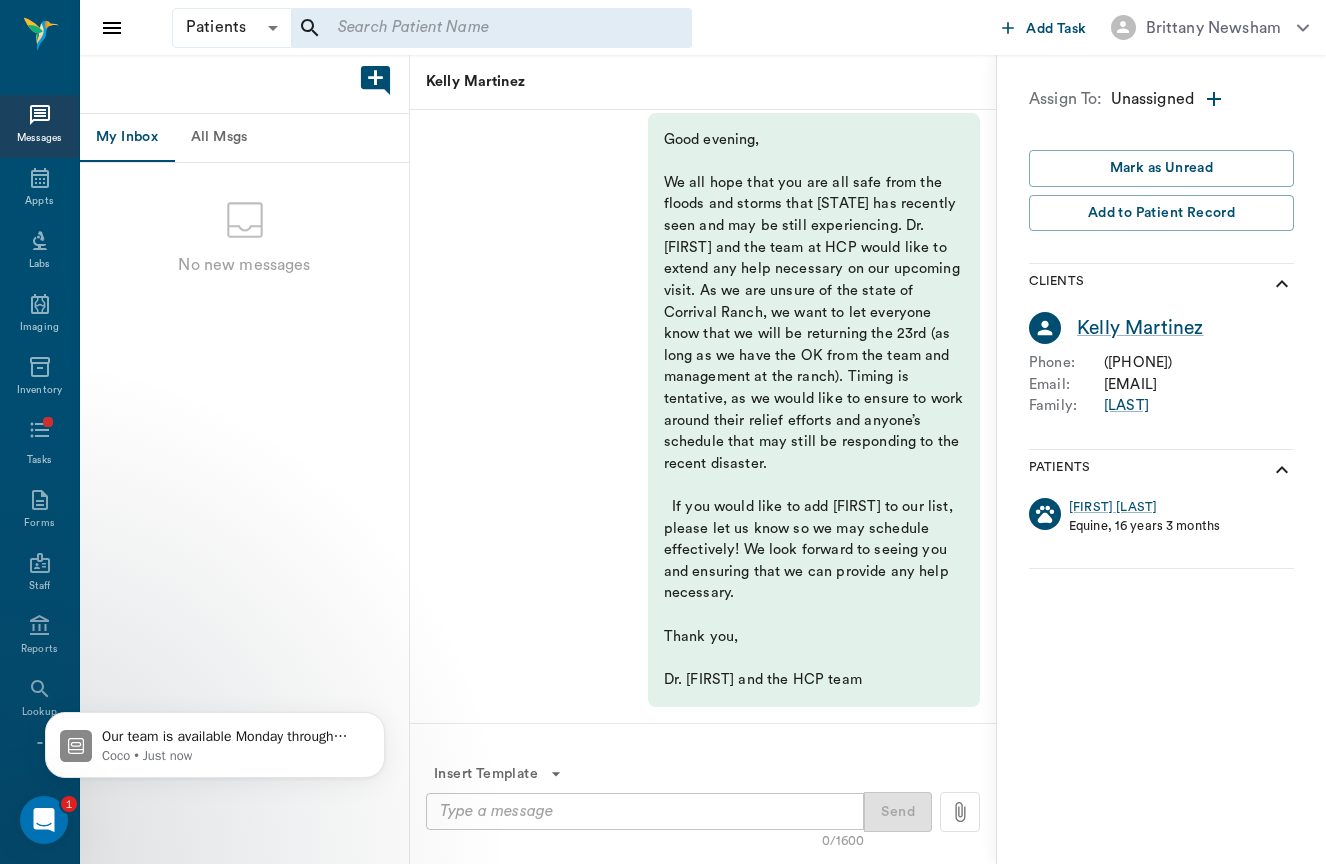 click 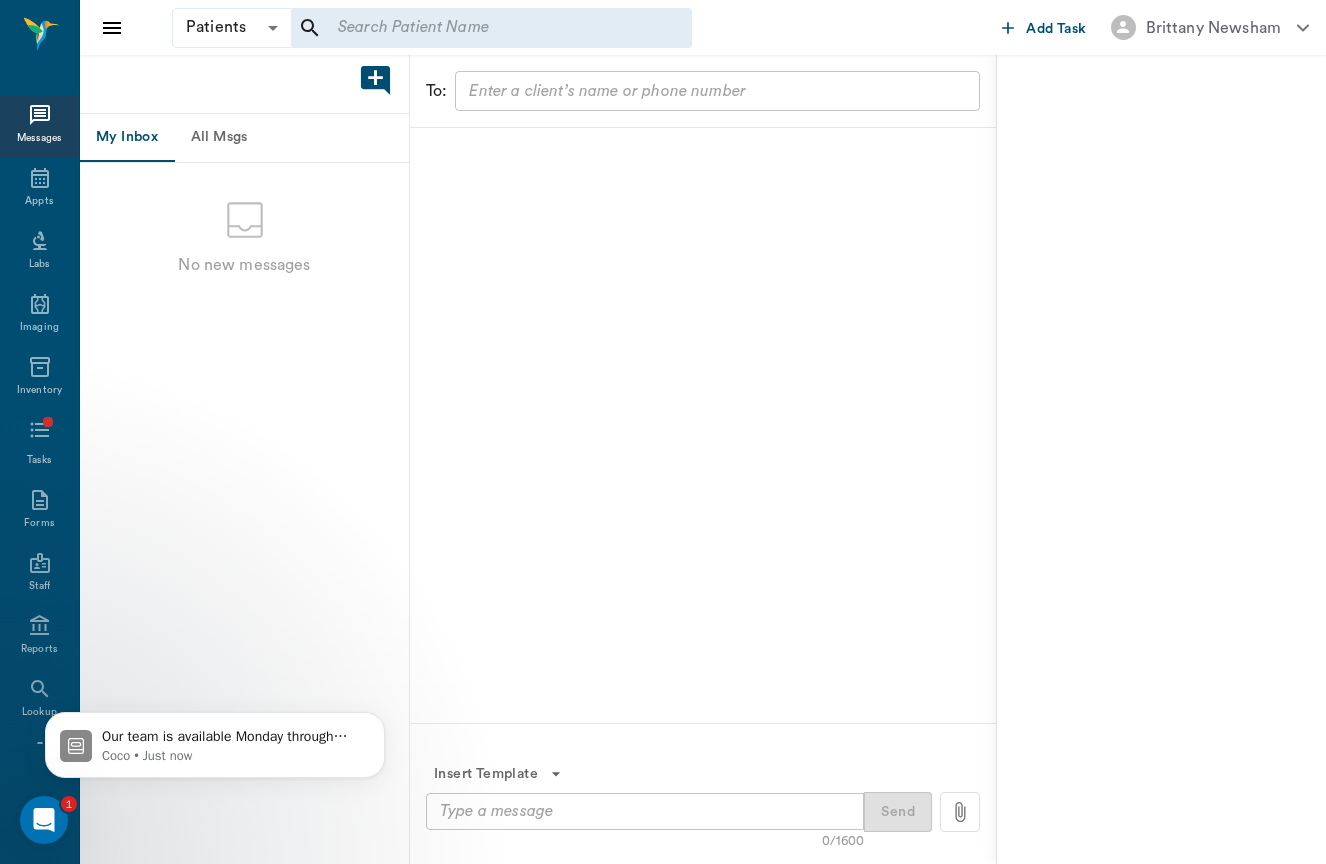 click at bounding box center (701, 91) 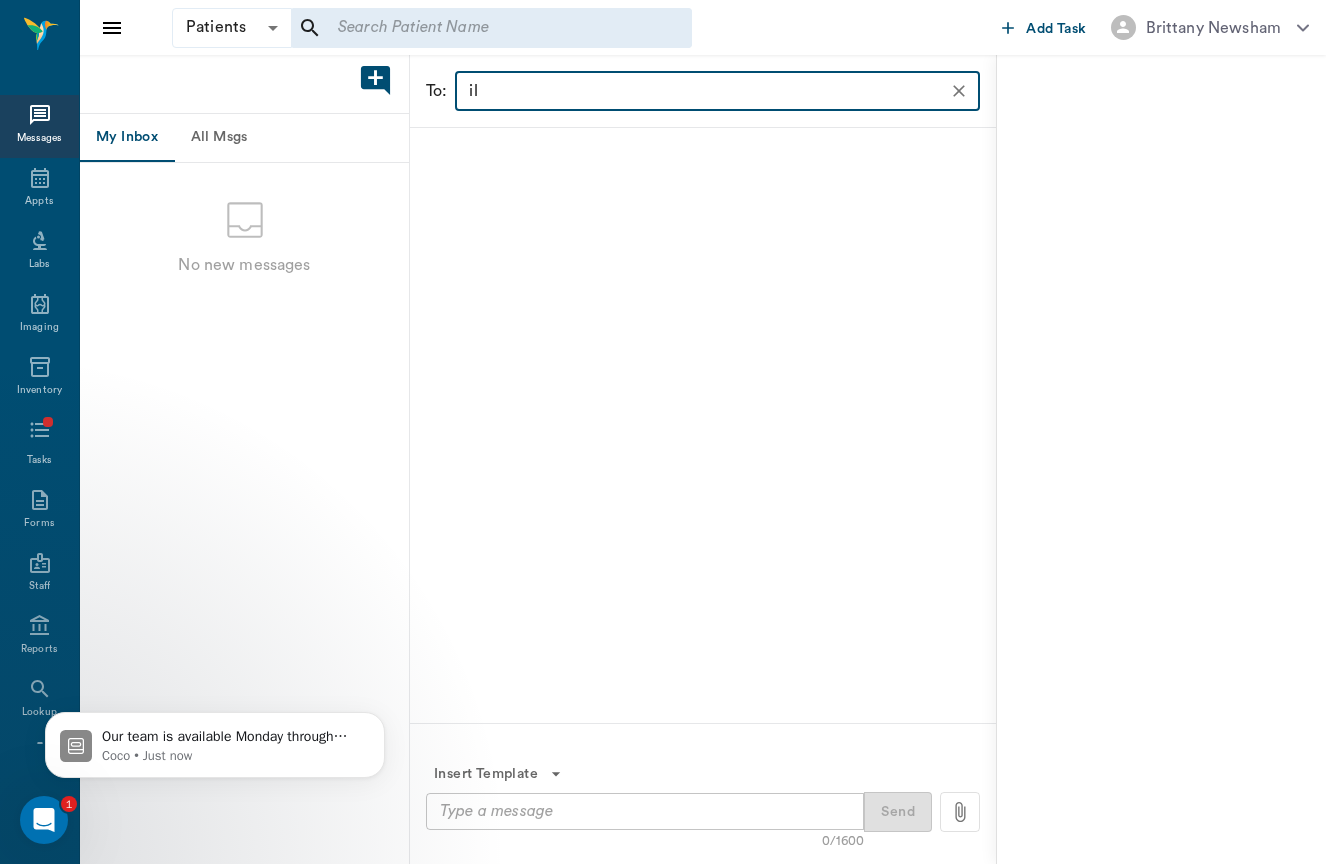 type on "i" 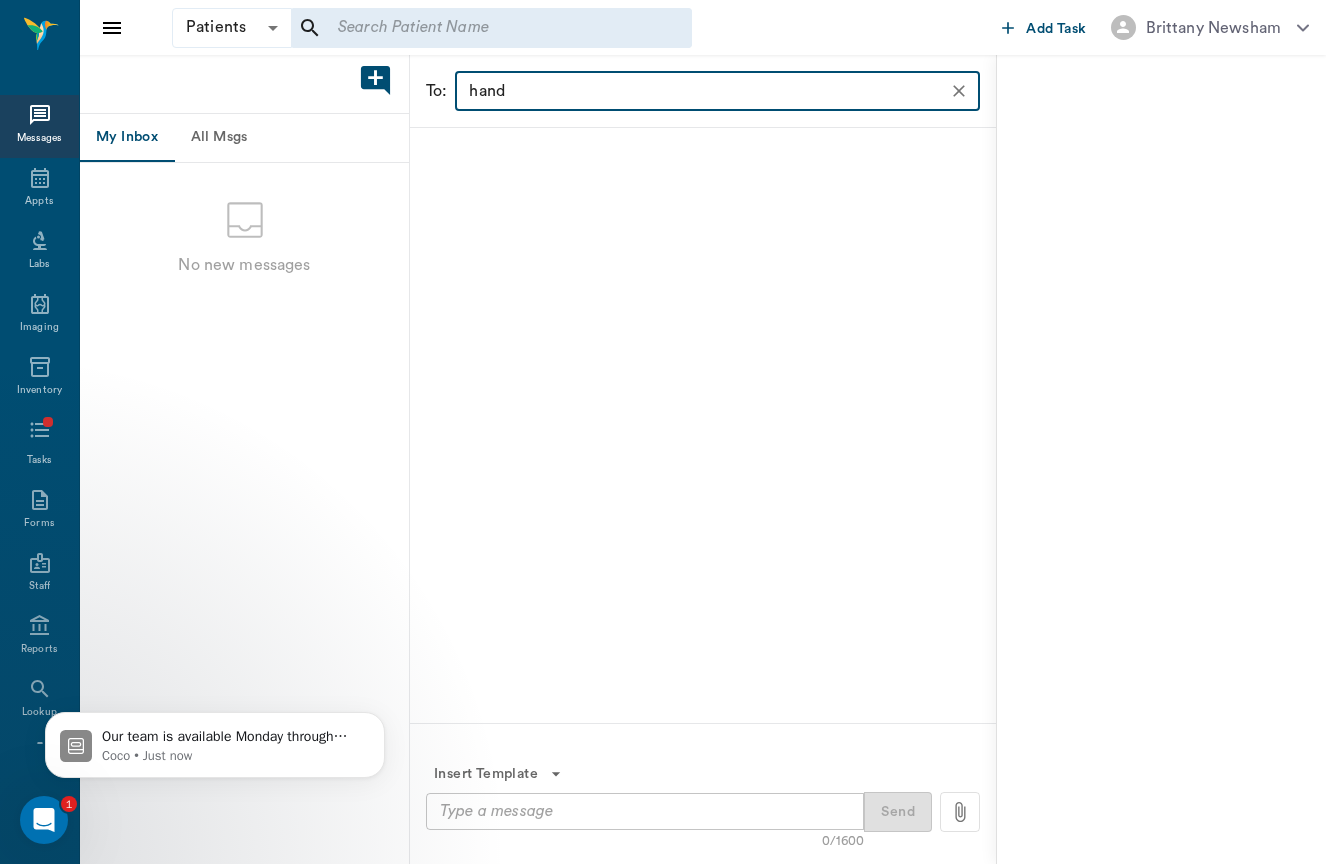 type on "handy" 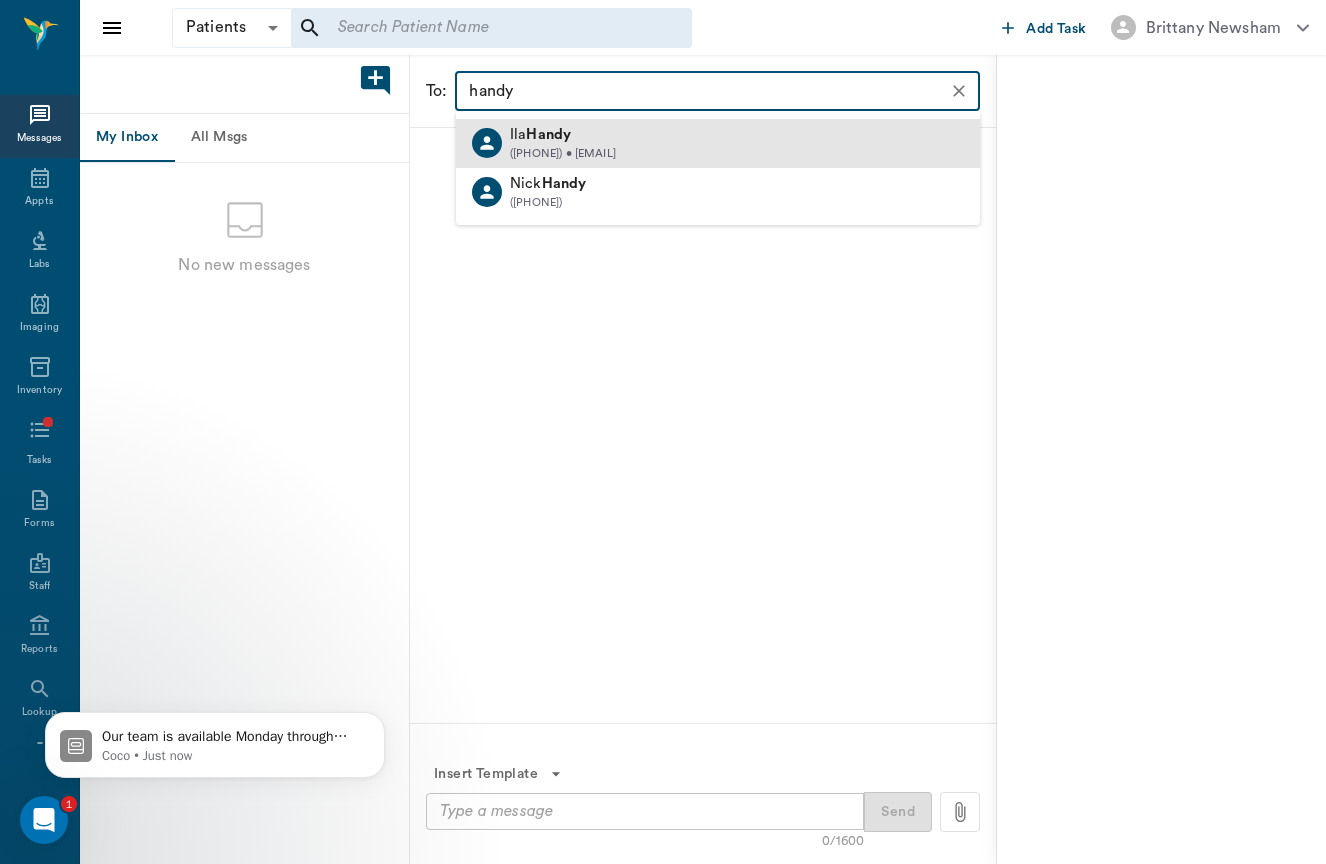 click on "(830) 714-2919   • ilahandy@gmail.com" at bounding box center (563, 154) 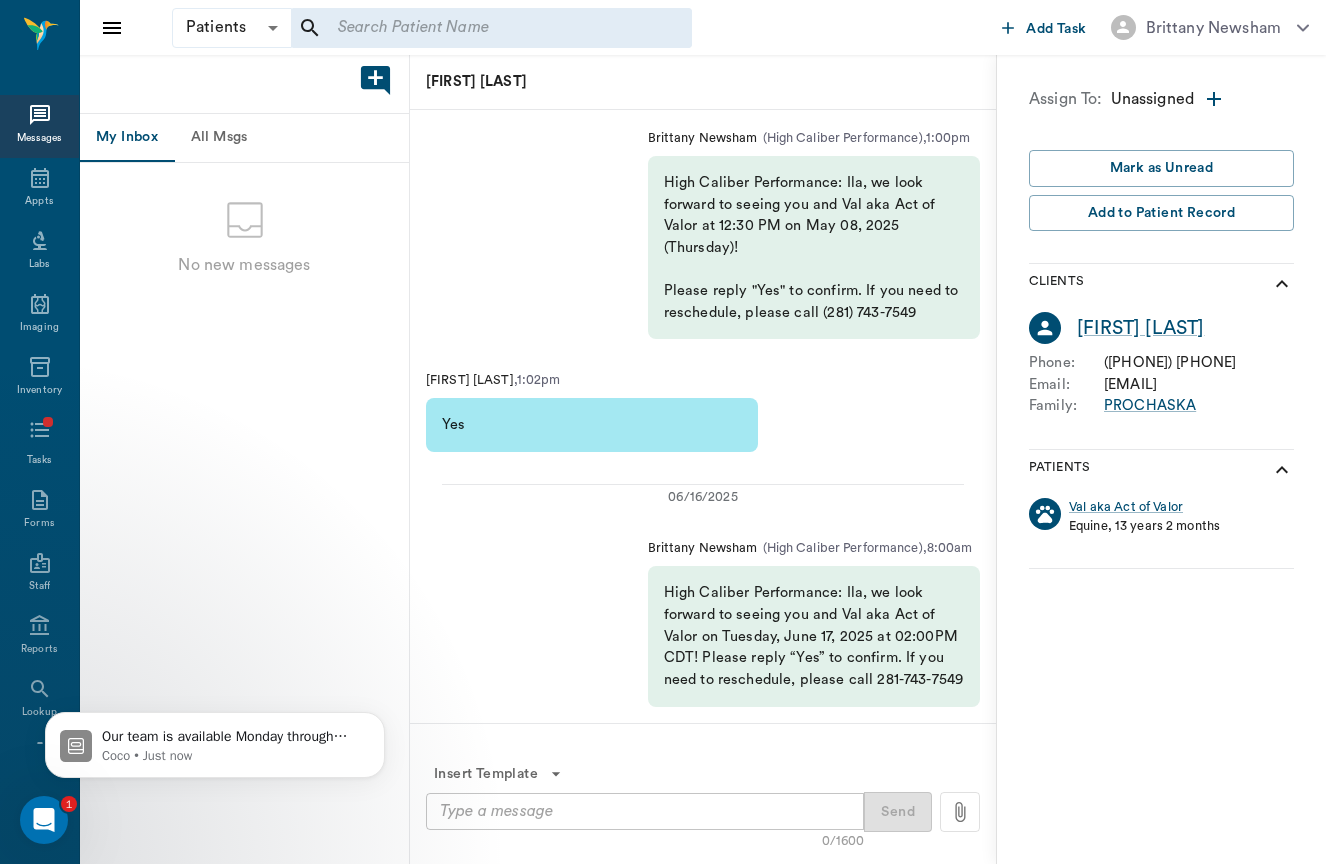 click on "x ​" at bounding box center (645, 811) 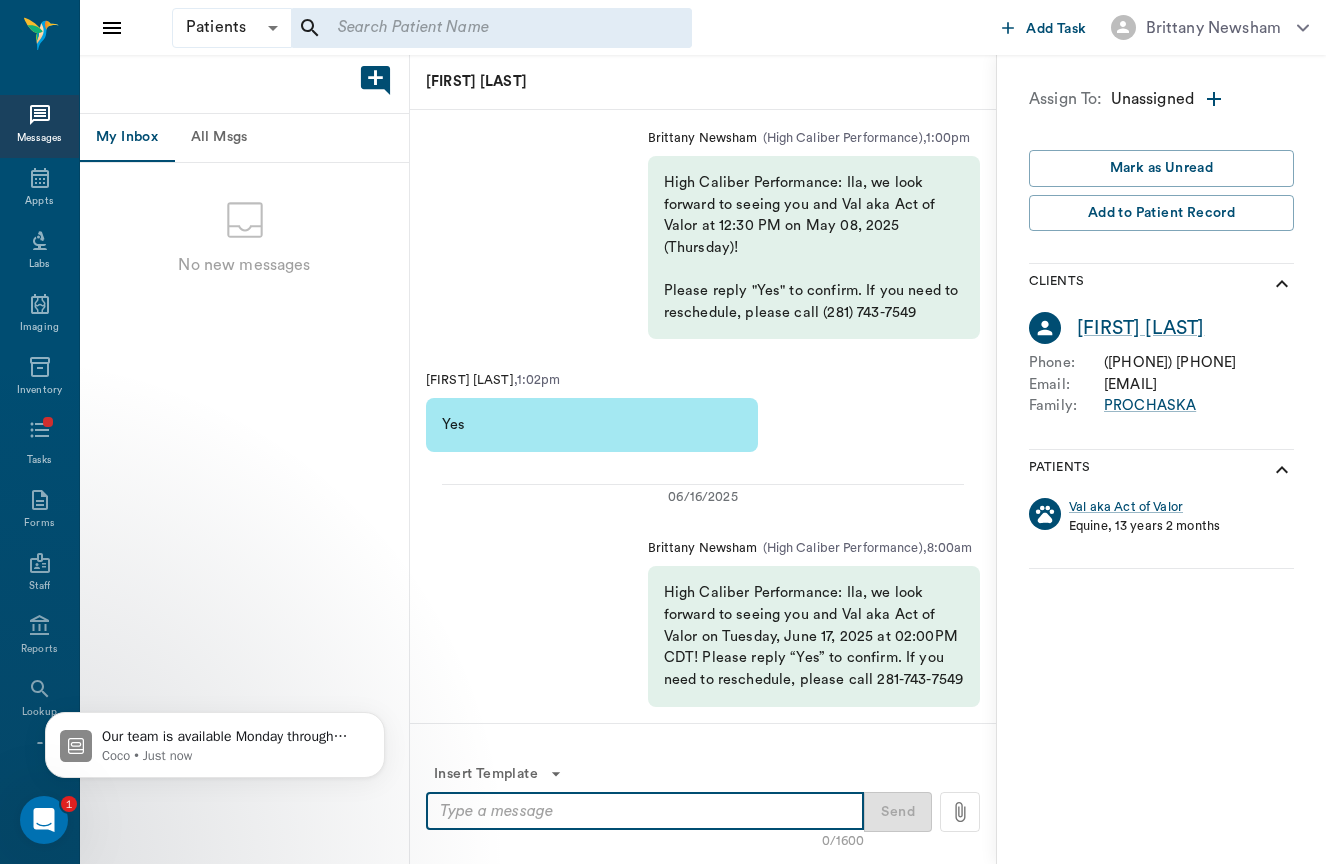 paste on "Good evening,
We all hope that you are all safe from the floods and storms that Texas has recently seen and may be still experiencing. Dr. Brittany and the team at HCP would like to extend any help necessary on our upcoming visit. As we are unsure of the state of Corrival Ranch, we want to let everyone know that we will be returning the 23rd (as long as we have the OK from the team and management at the ranch). Timing is tentative, as we would like to ensure to work around their relief efforts and anyone’s schedule that may still be responding to the recent disaster.  If you would like to add (HORSE NAME) to our list, please let us know so we may schedule effectively! We look forward to seeing you and ensuring that we can provide any help necessary.
Thank you,
Dr. Brittany and the HCP team" 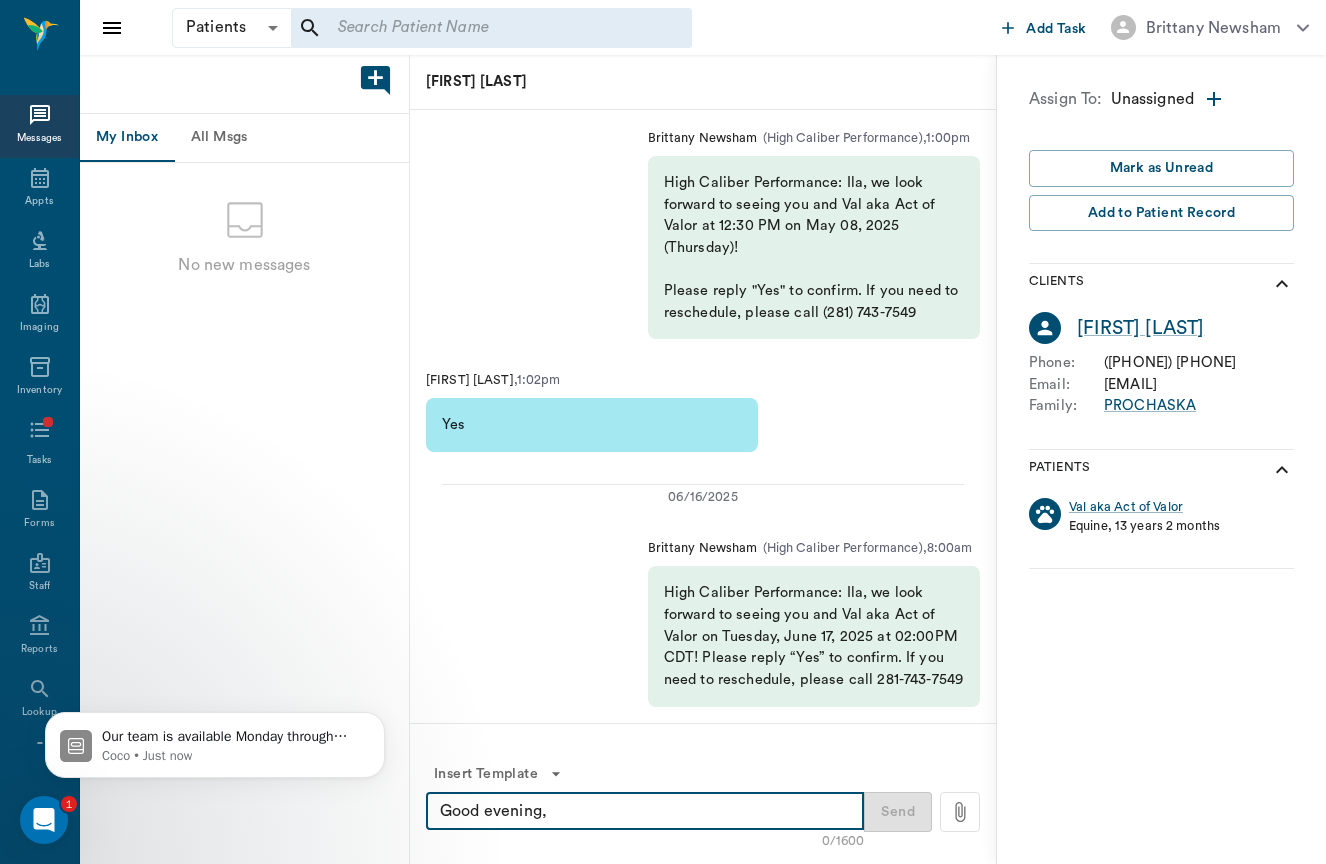 scroll, scrollTop: 230, scrollLeft: 0, axis: vertical 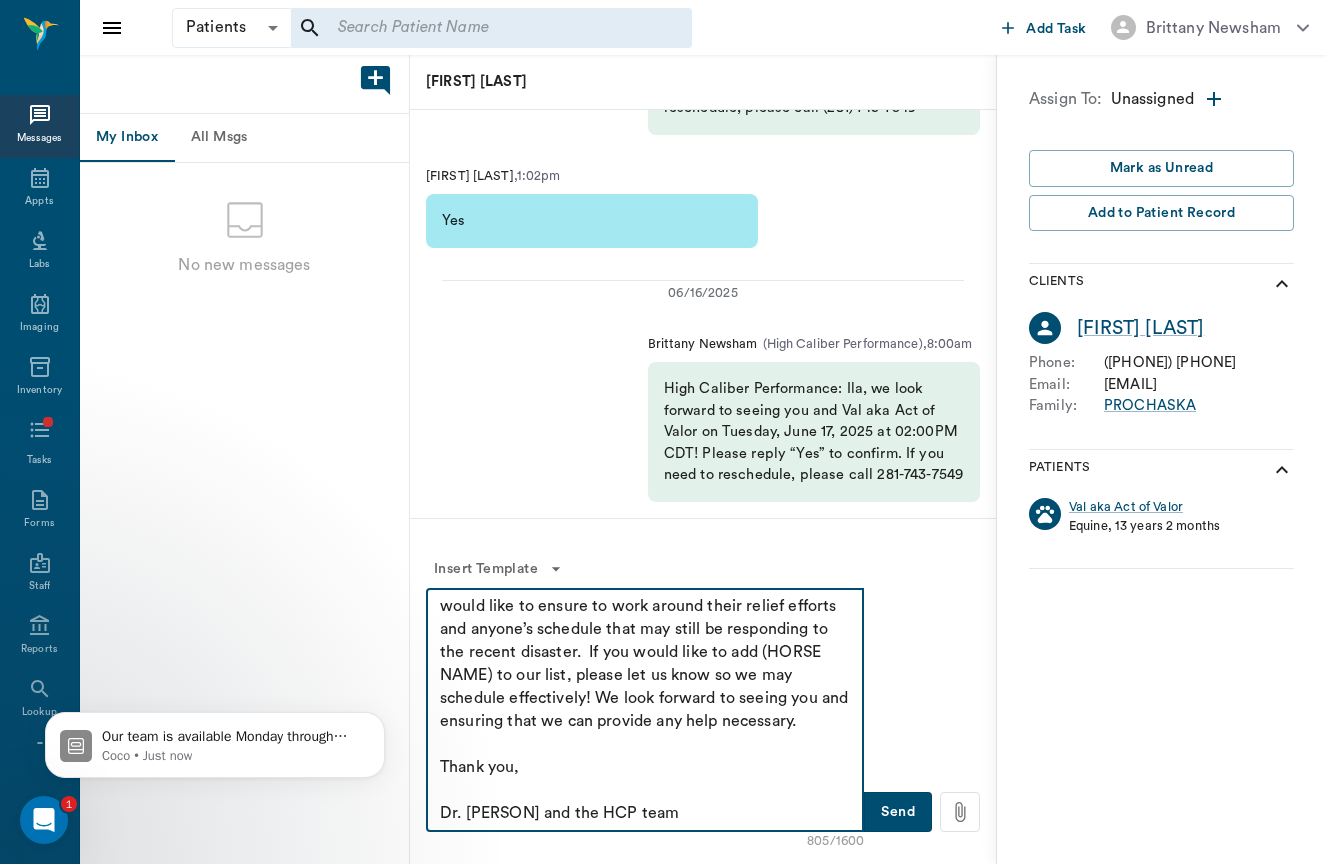 click on "Good evening,
We all hope that you are all safe from the floods and storms that Texas has recently seen and may be still experiencing. Dr. Brittany and the team at HCP would like to extend any help necessary on our upcoming visit. As we are unsure of the state of Corrival Ranch, we want to let everyone know that we will be returning the 23rd (as long as we have the OK from the team and management at the ranch). Timing is tentative, as we would like to ensure to work around their relief efforts and anyone’s schedule that may still be responding to the recent disaster.  If you would like to add (HORSE NAME) to our list, please let us know so we may schedule effectively! We look forward to seeing you and ensuring that we can provide any help necessary.
Thank you,
Dr. Brittany and the HCP team" at bounding box center [645, 710] 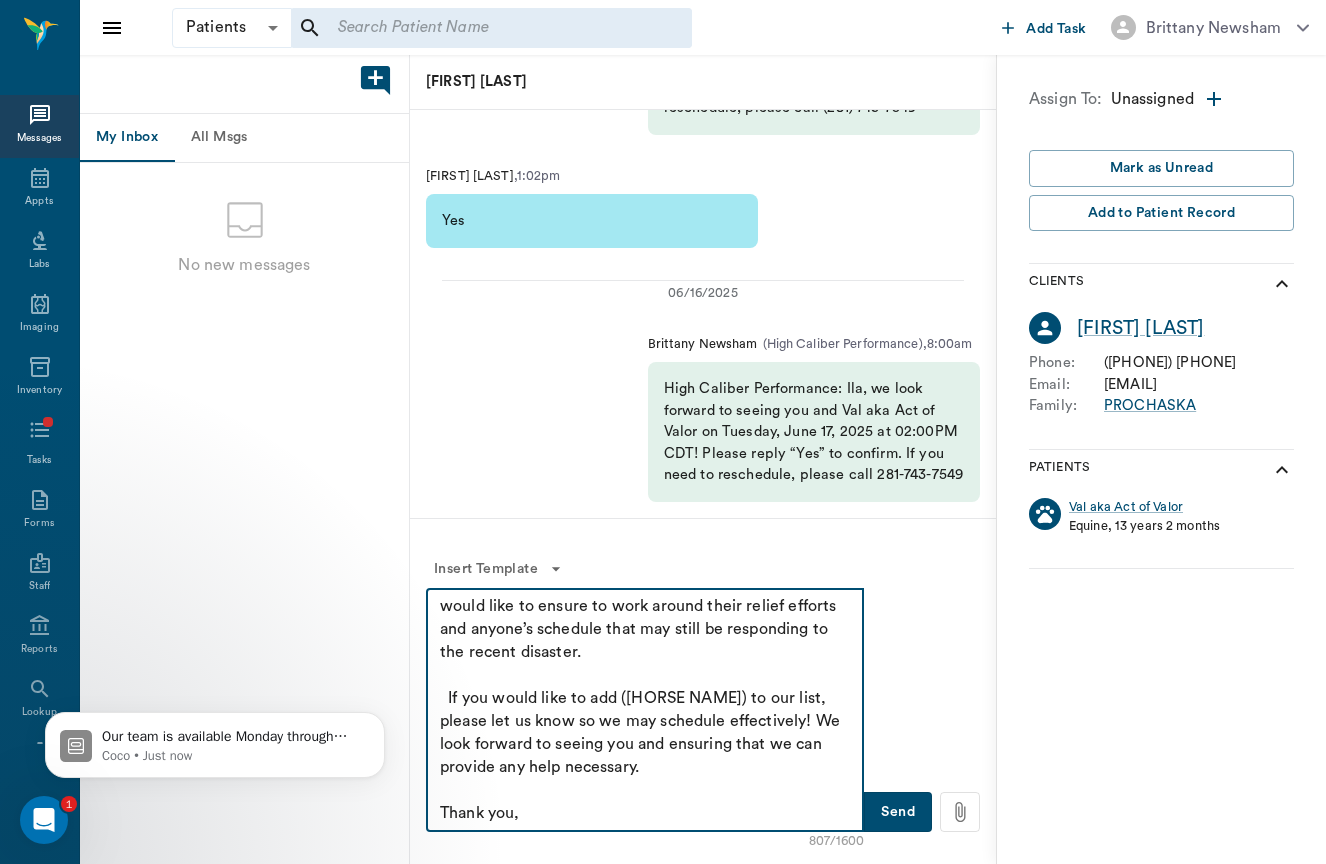 drag, startPoint x: 728, startPoint y: 694, endPoint x: 614, endPoint y: 695, distance: 114.00439 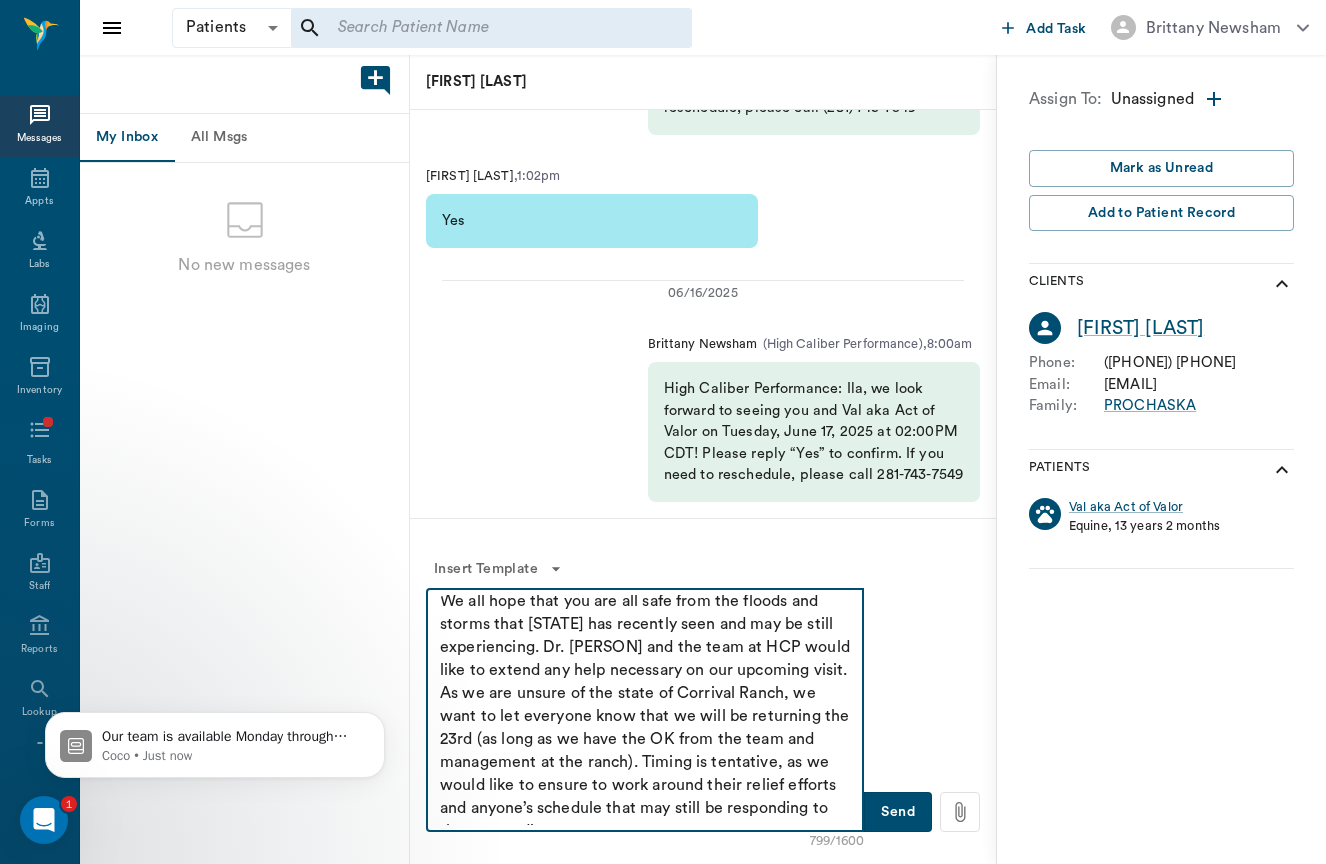 scroll, scrollTop: 61, scrollLeft: 0, axis: vertical 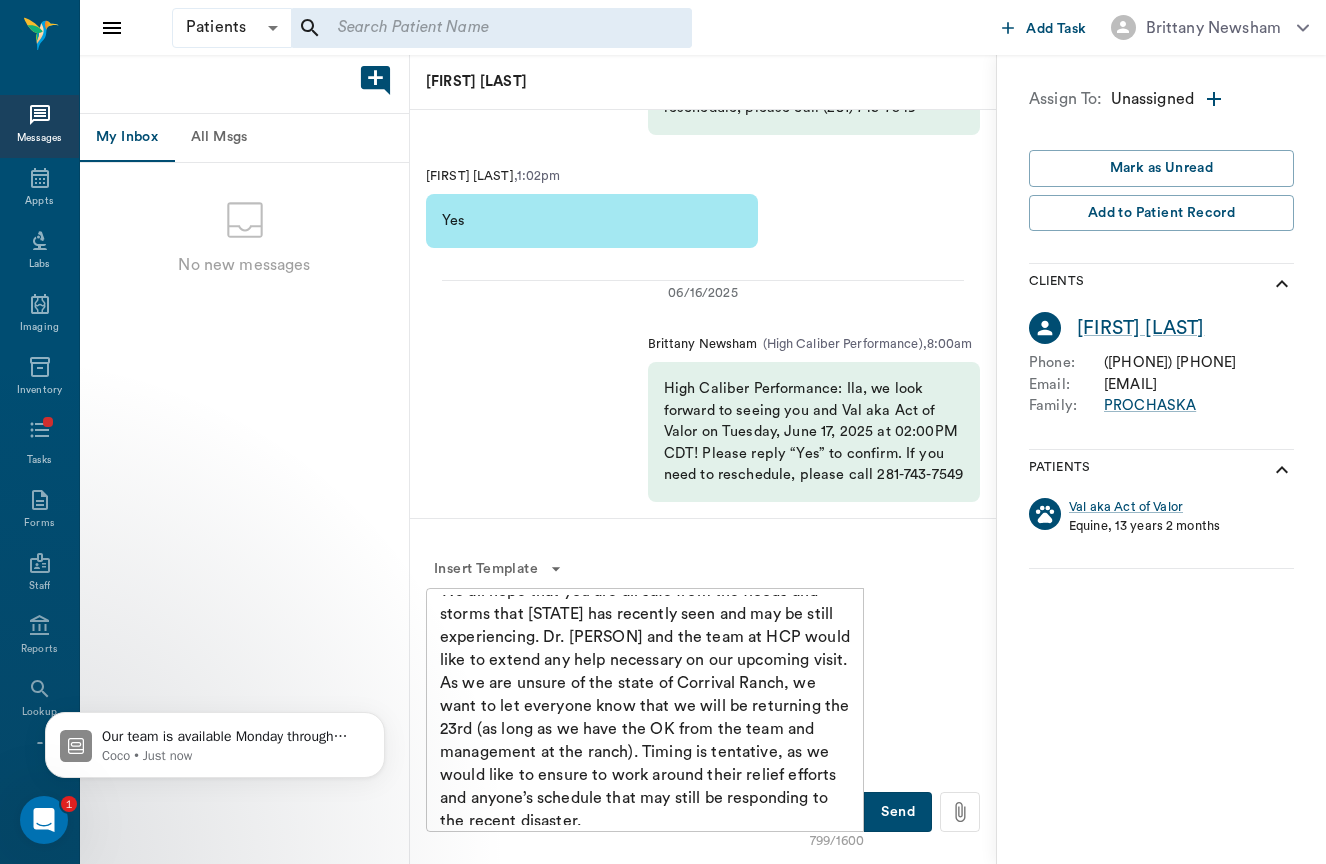 drag, startPoint x: 437, startPoint y: 683, endPoint x: 824, endPoint y: 731, distance: 389.9654 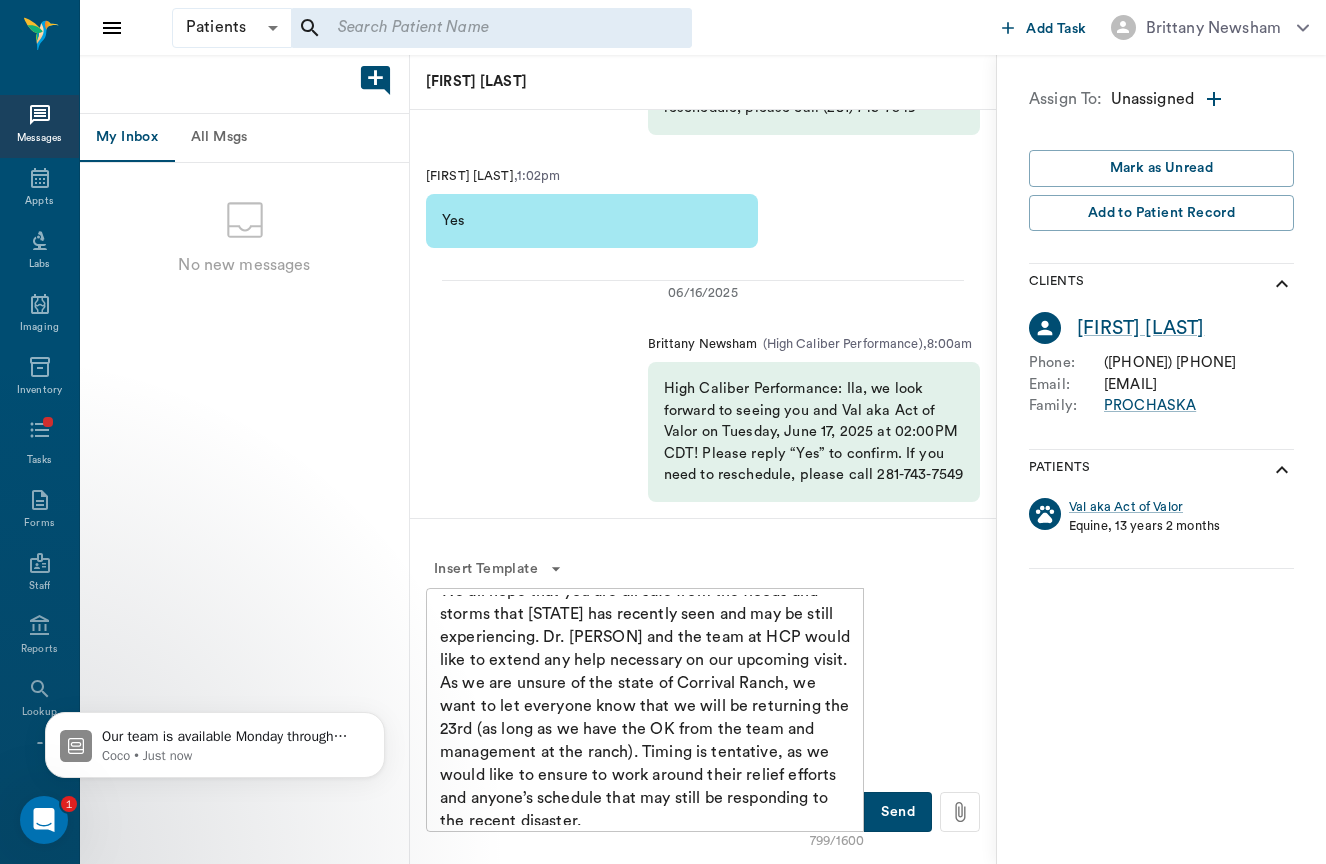 click on "Good evening,
We all hope that you are all safe from the floods and storms that Texas has recently seen and may be still experiencing. Dr. Brittany and the team at HCP would like to extend any help necessary on our upcoming visit. As we are unsure of the state of Corrival Ranch, we want to let everyone know that we will be returning the 23rd (as long as we have the OK from the team and management at the ranch). Timing is tentative, as we would like to ensure to work around their relief efforts and anyone’s schedule that may still be responding to the recent disaster.
If you would like to add Val  to our list, please let us know so we may schedule effectively! We look forward to seeing you and ensuring that we can provide any help necessary.
Thank you,
Dr. Brittany and the HCP team x ​" at bounding box center [645, 710] 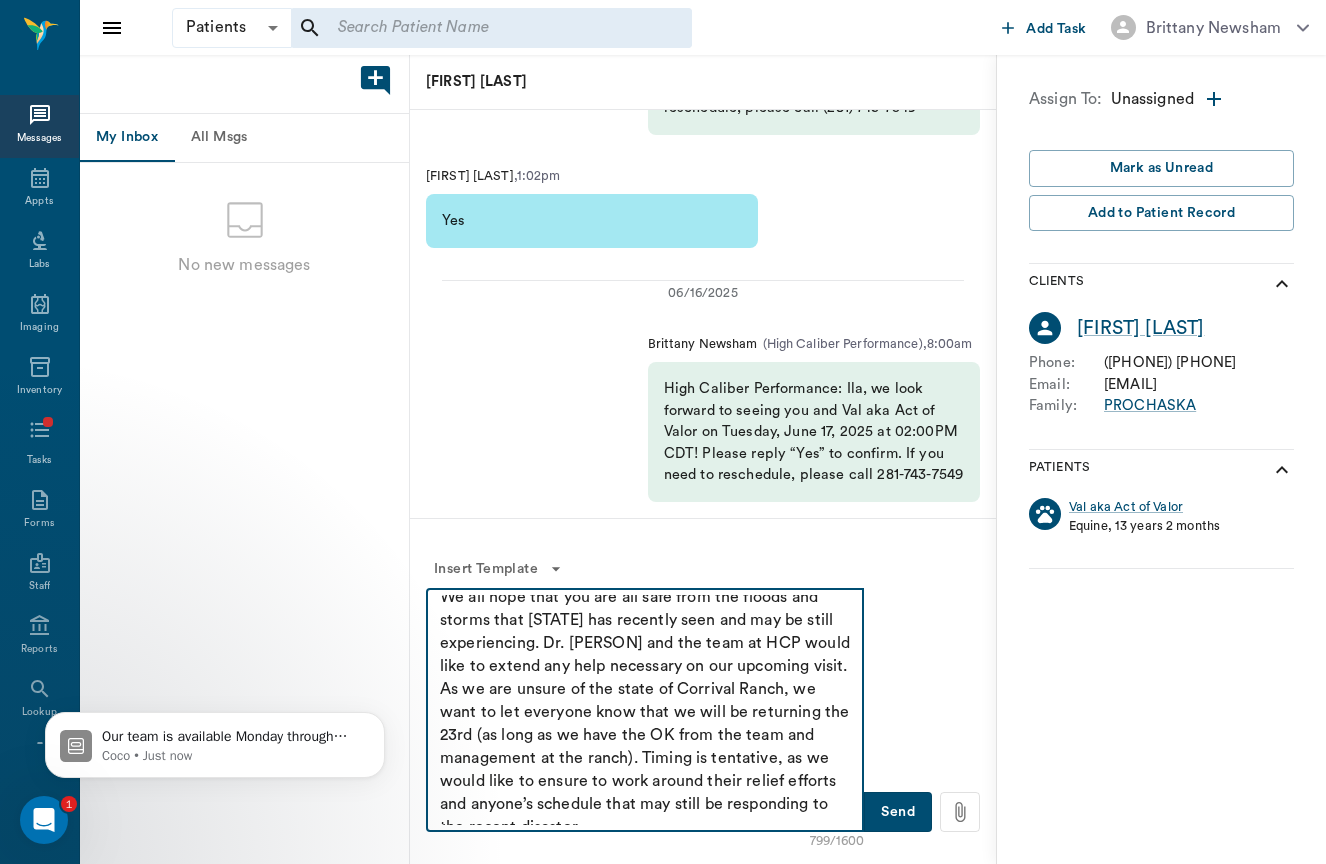 scroll, scrollTop: 28, scrollLeft: 0, axis: vertical 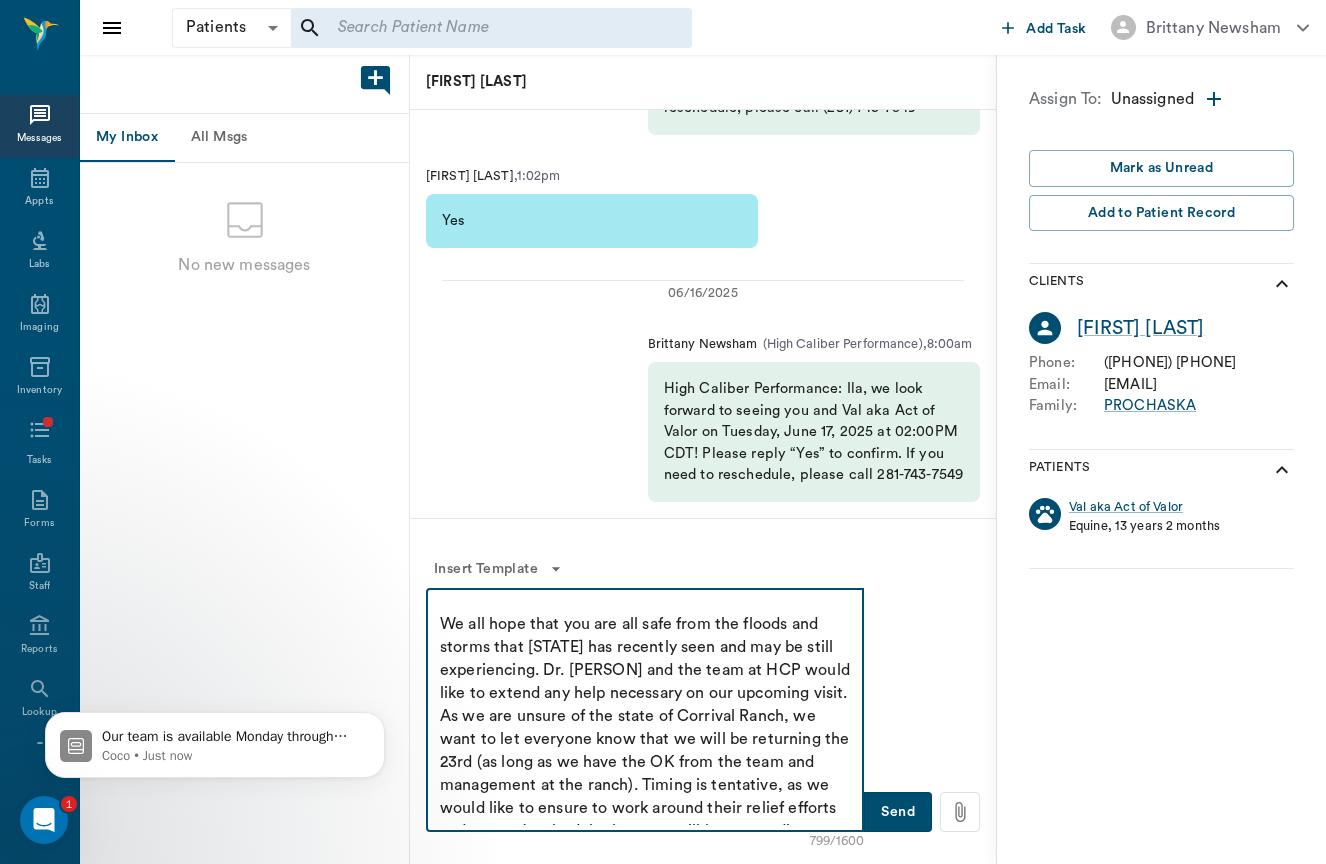 drag, startPoint x: 597, startPoint y: 722, endPoint x: 426, endPoint y: 722, distance: 171 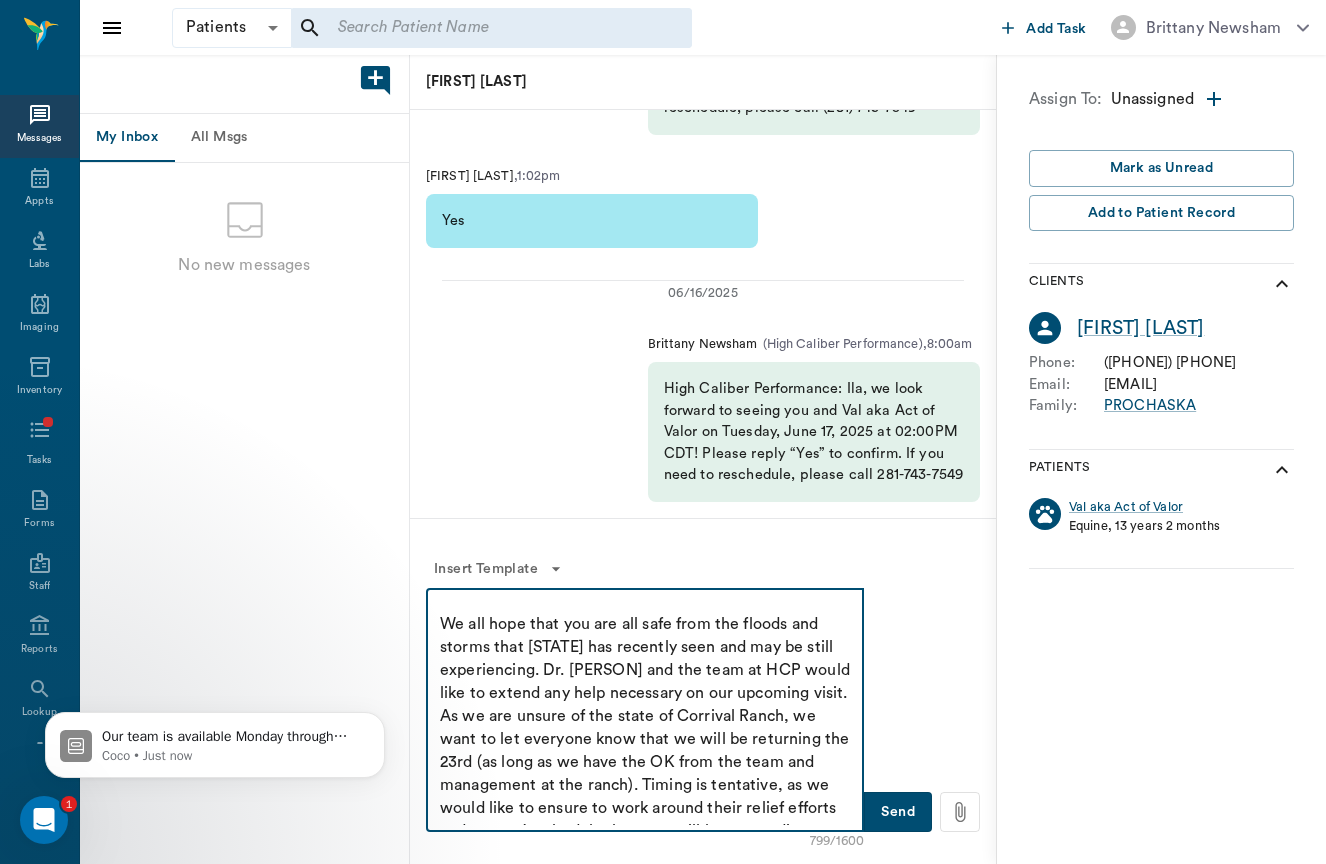 click on "Good evening,
We all hope that you are all safe from the floods and storms that Texas has recently seen and may be still experiencing. Dr. Brittany and the team at HCP would like to extend any help necessary on our upcoming visit. As we are unsure of the state of Corrival Ranch, we want to let everyone know that we will be returning the 23rd (as long as we have the OK from the team and management at the ranch). Timing is tentative, as we would like to ensure to work around their relief efforts and anyone’s schedule that may still be responding to the recent disaster.
If you would like to add Val  to our list, please let us know so we may schedule effectively! We look forward to seeing you and ensuring that we can provide any help necessary.
Thank you,
Dr. Brittany and the HCP team x ​" at bounding box center [645, 710] 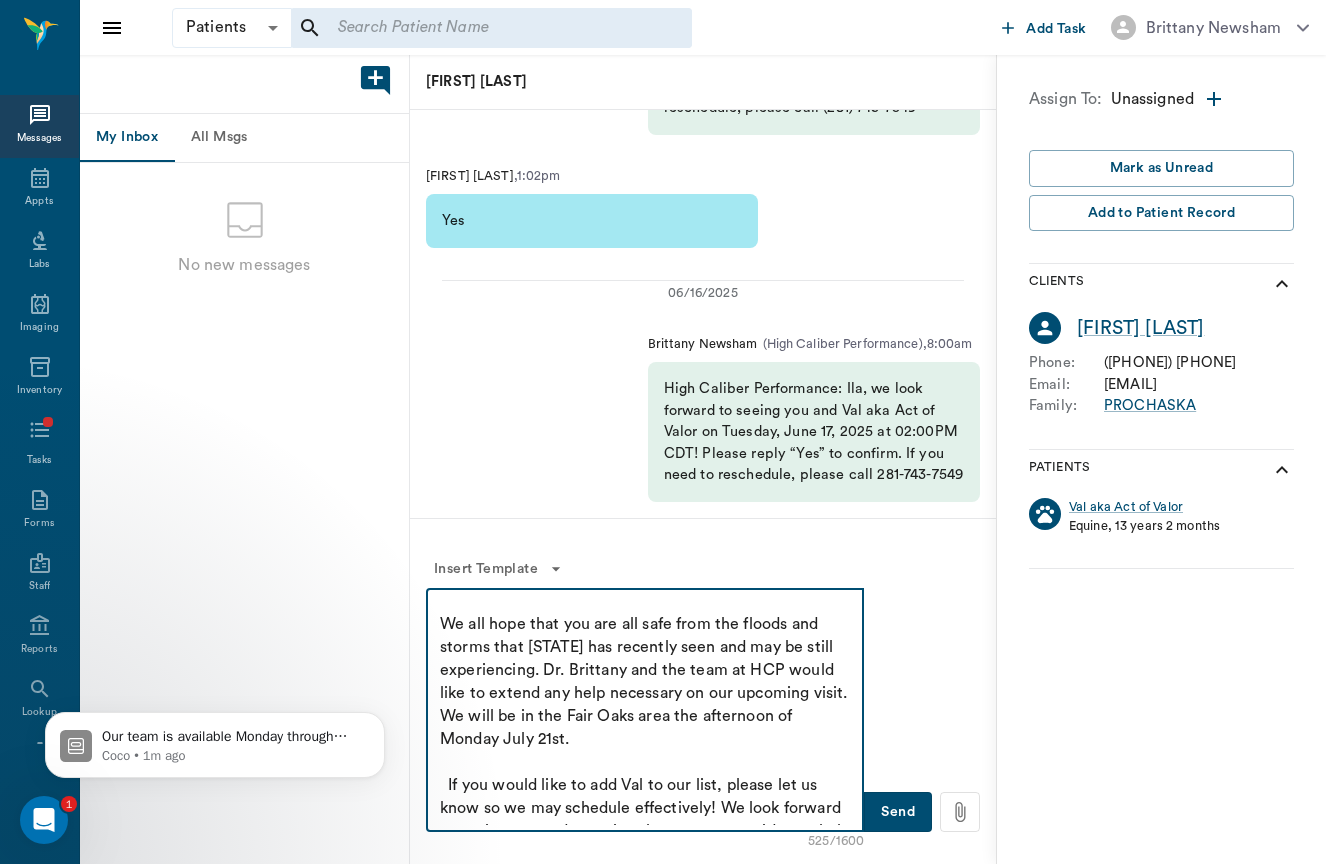 click on "Good evening,
We all hope that you are all safe from the floods and storms that Texas has recently seen and may be still experiencing. Dr. Brittany and the team at HCP would like to extend any help necessary on our upcoming visit. We will be in the Fair Oaks area the afternoon of Monday July 21st.
If you would like to add Val  to our list, please let us know so we may schedule effectively! We look forward to seeing you and ensuring that we can provide any help necessary.
Thank you,
Dr. Brittany and the HCP team" at bounding box center [645, 710] 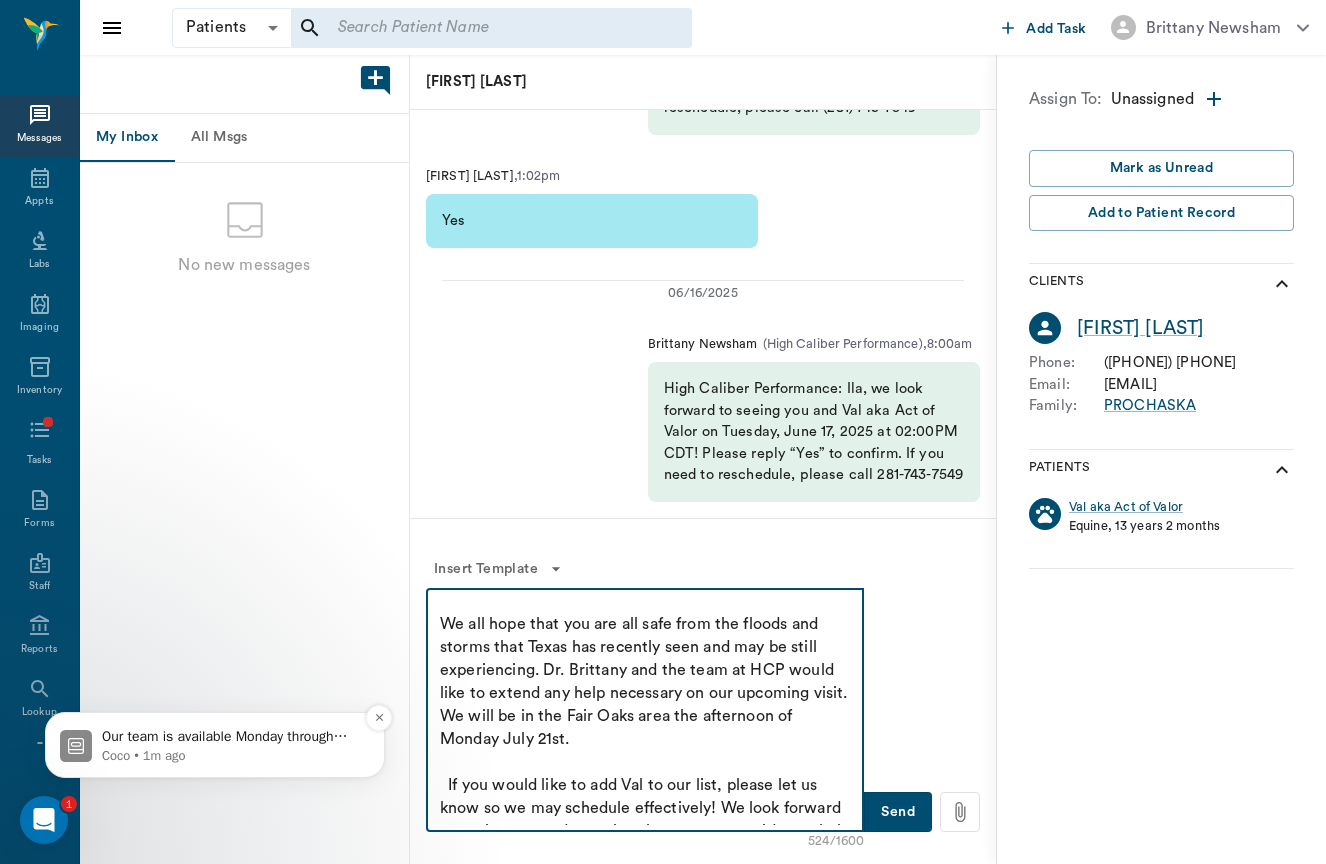 type on "Good evening,
We all hope that you are all safe from the floods and storms that Texas has recently seen and may be still experiencing. Dr. Brittany and the team at HCP would like to extend any help necessary on our upcoming visit. We will be in the Fair Oaks area the afternoon of Monday July 21st.
If you would like to add Val to our list, please let us know so we may schedule effectively! We look forward to seeing you and ensuring that we can provide any help necessary.
Thank you,
Dr. Brittany and the HCP team" 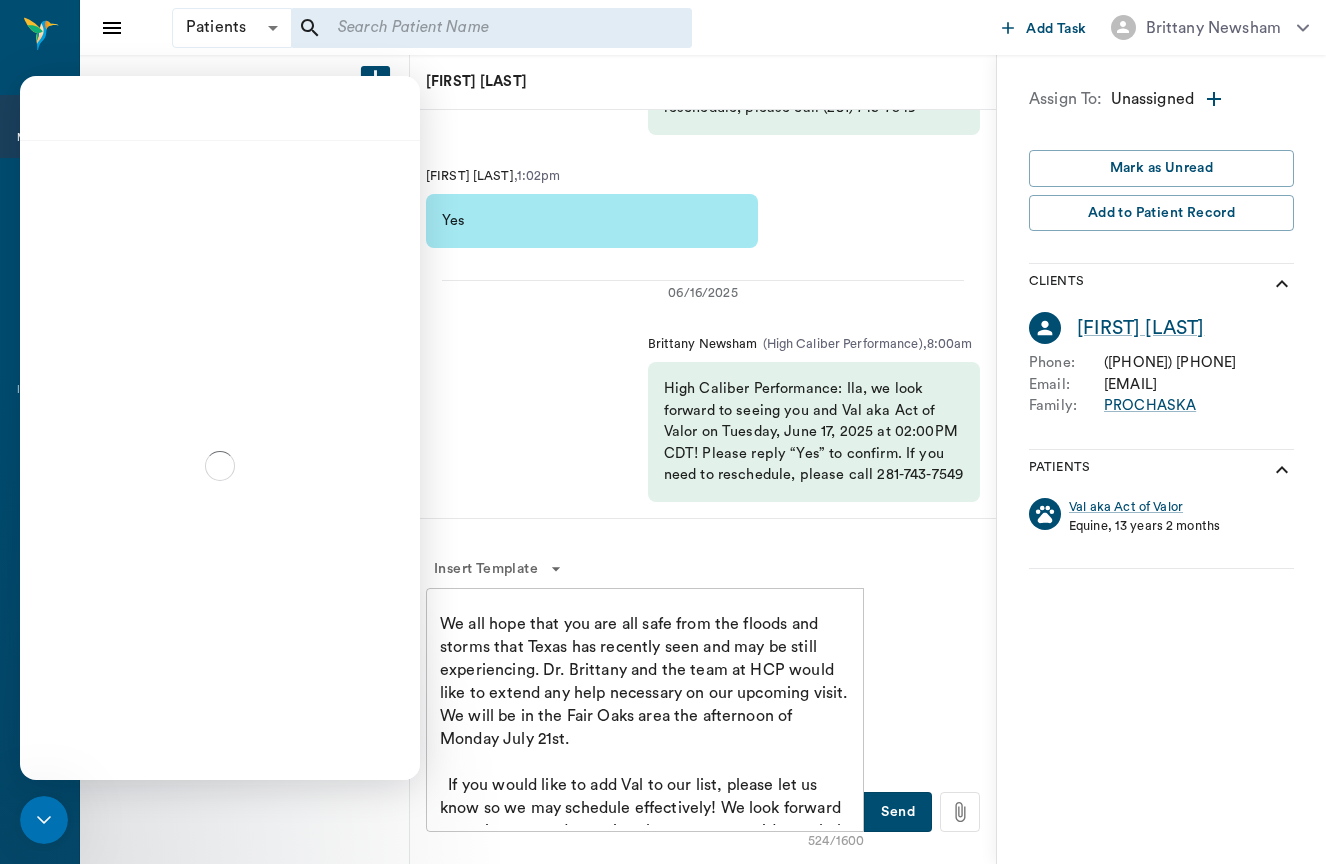 scroll, scrollTop: 3, scrollLeft: 0, axis: vertical 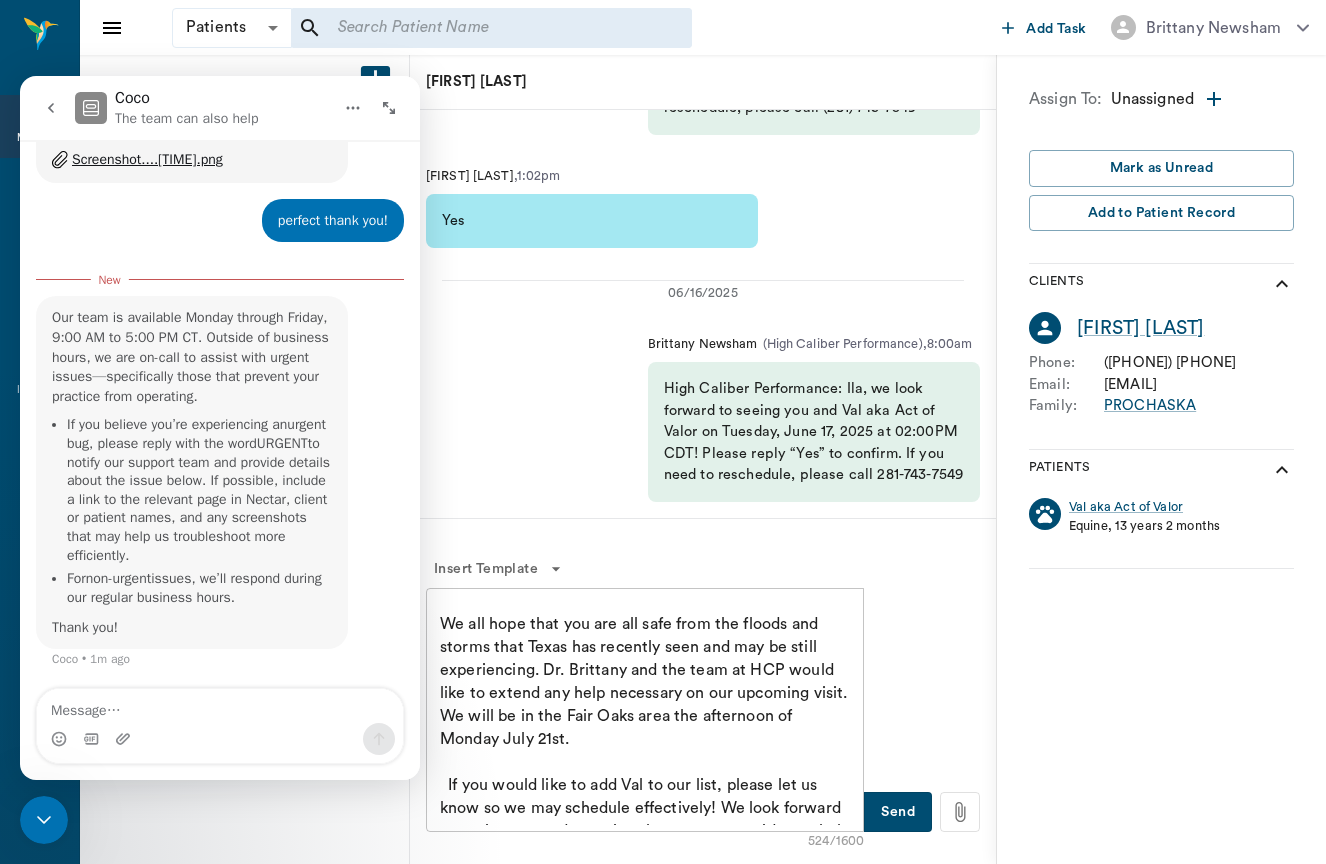 click 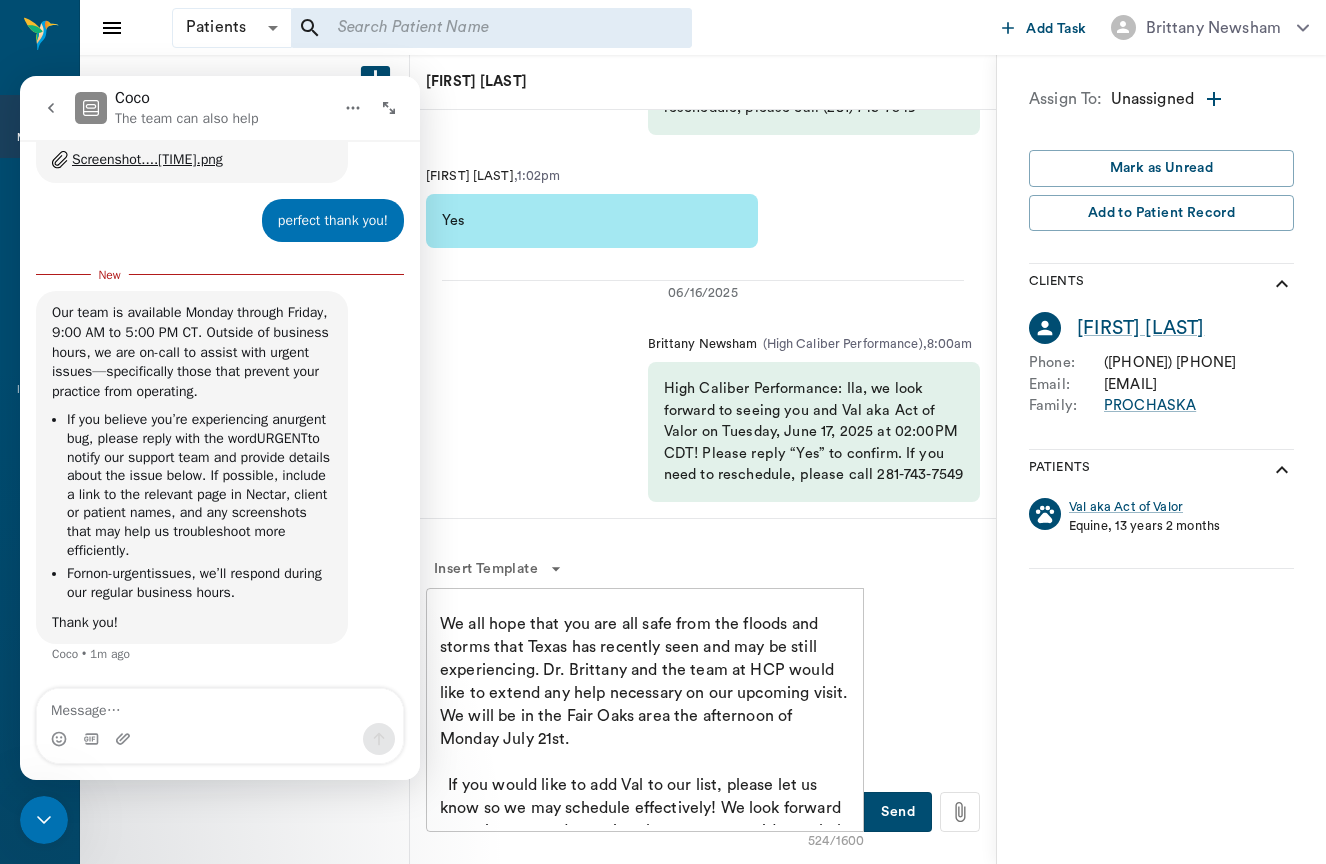 scroll, scrollTop: 2124, scrollLeft: 0, axis: vertical 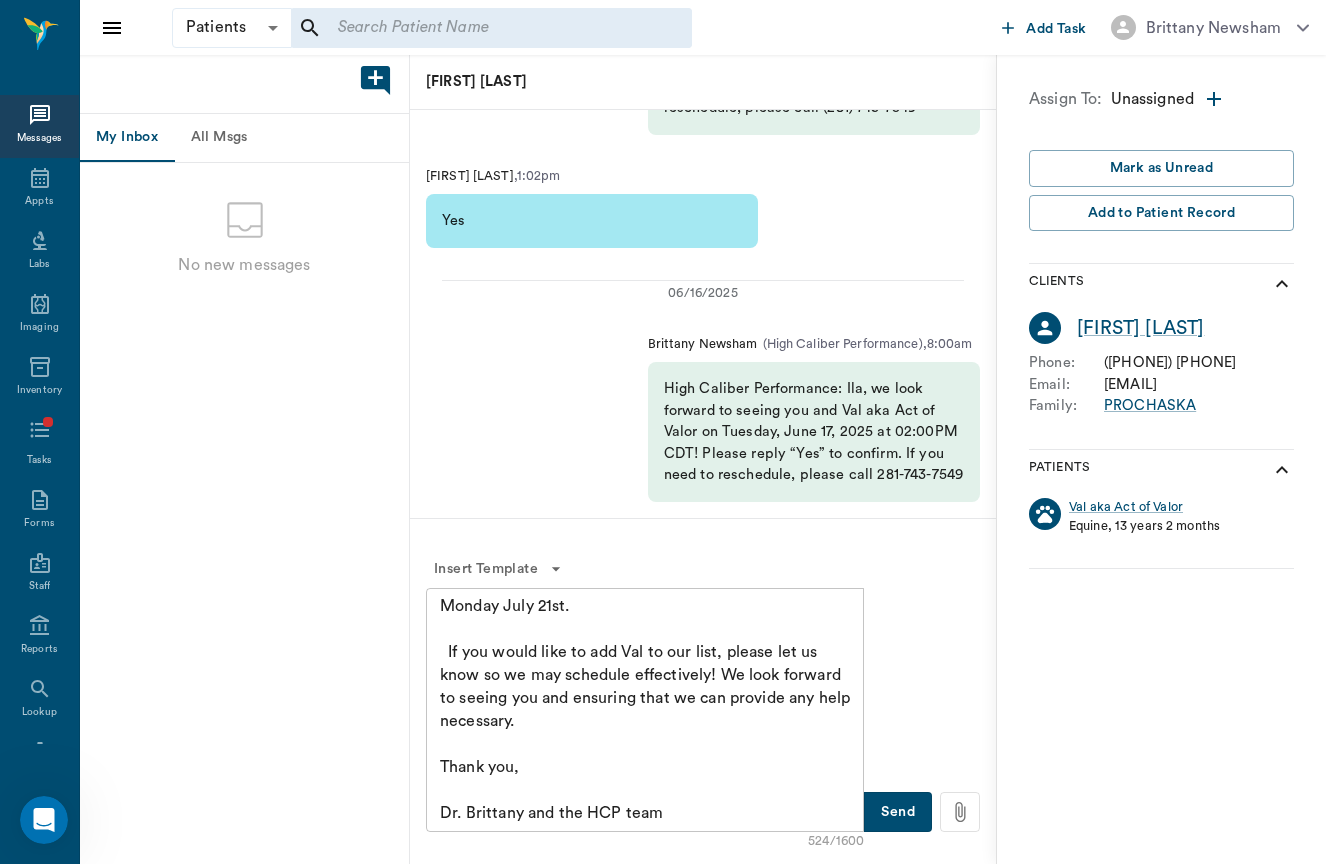 click on "Send" at bounding box center (898, 812) 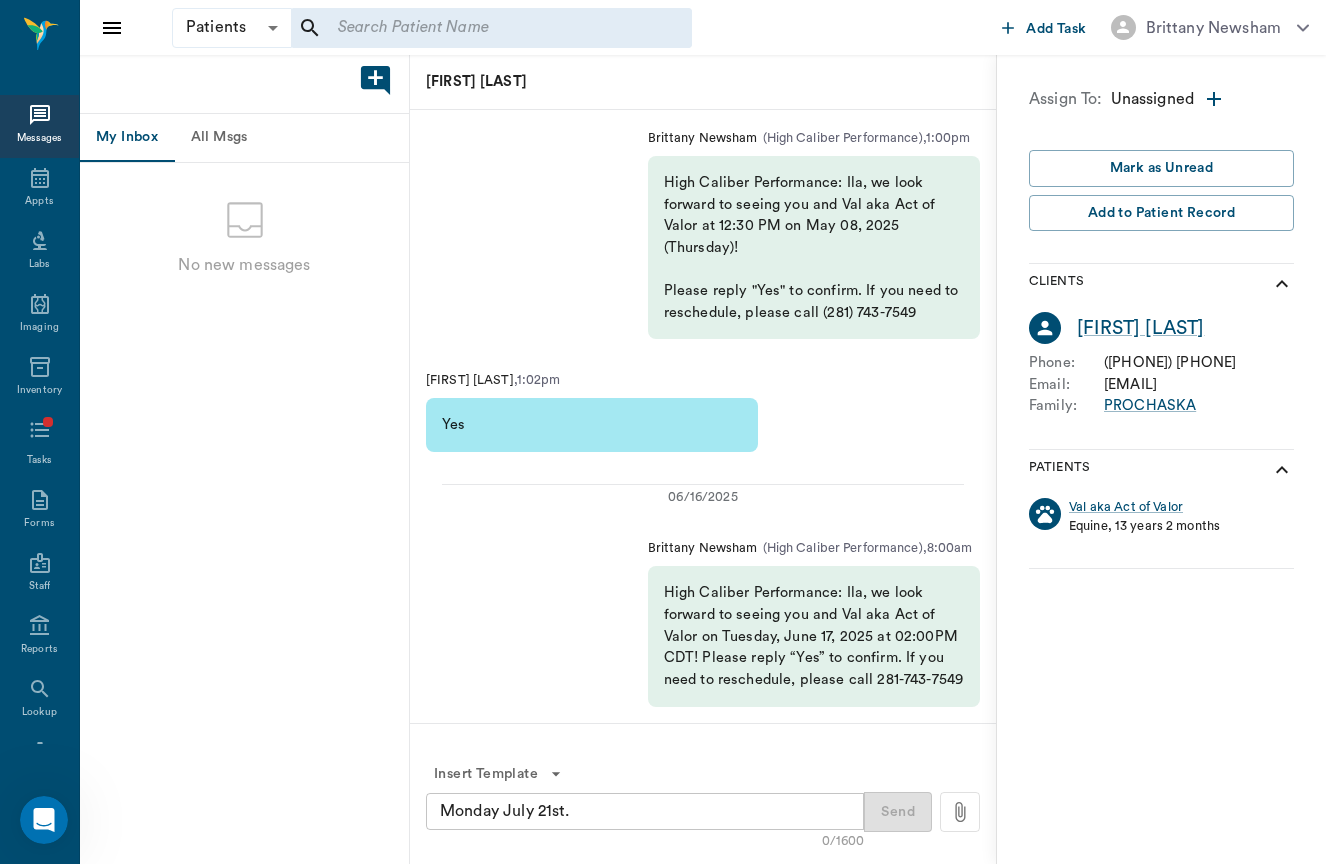type 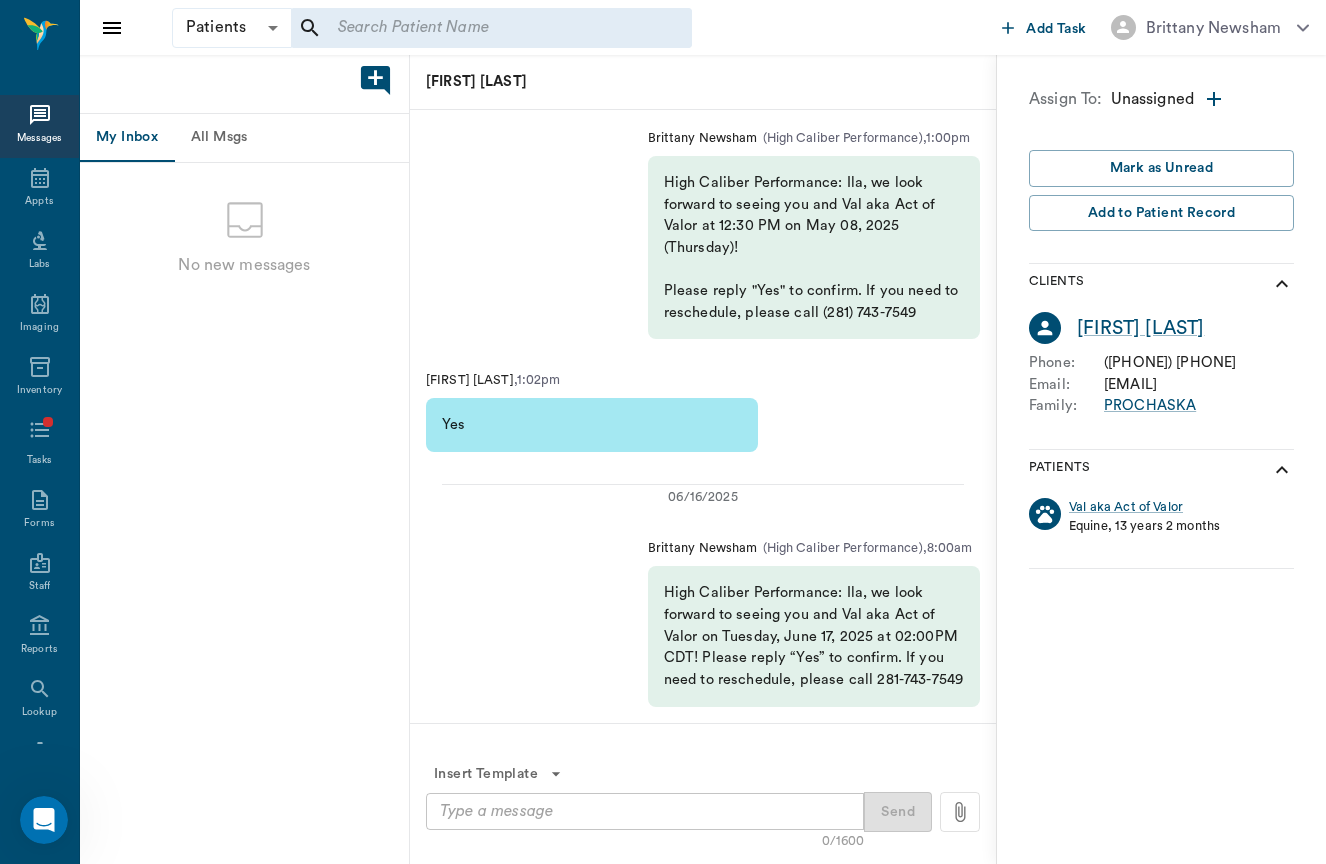 scroll, scrollTop: 0, scrollLeft: 0, axis: both 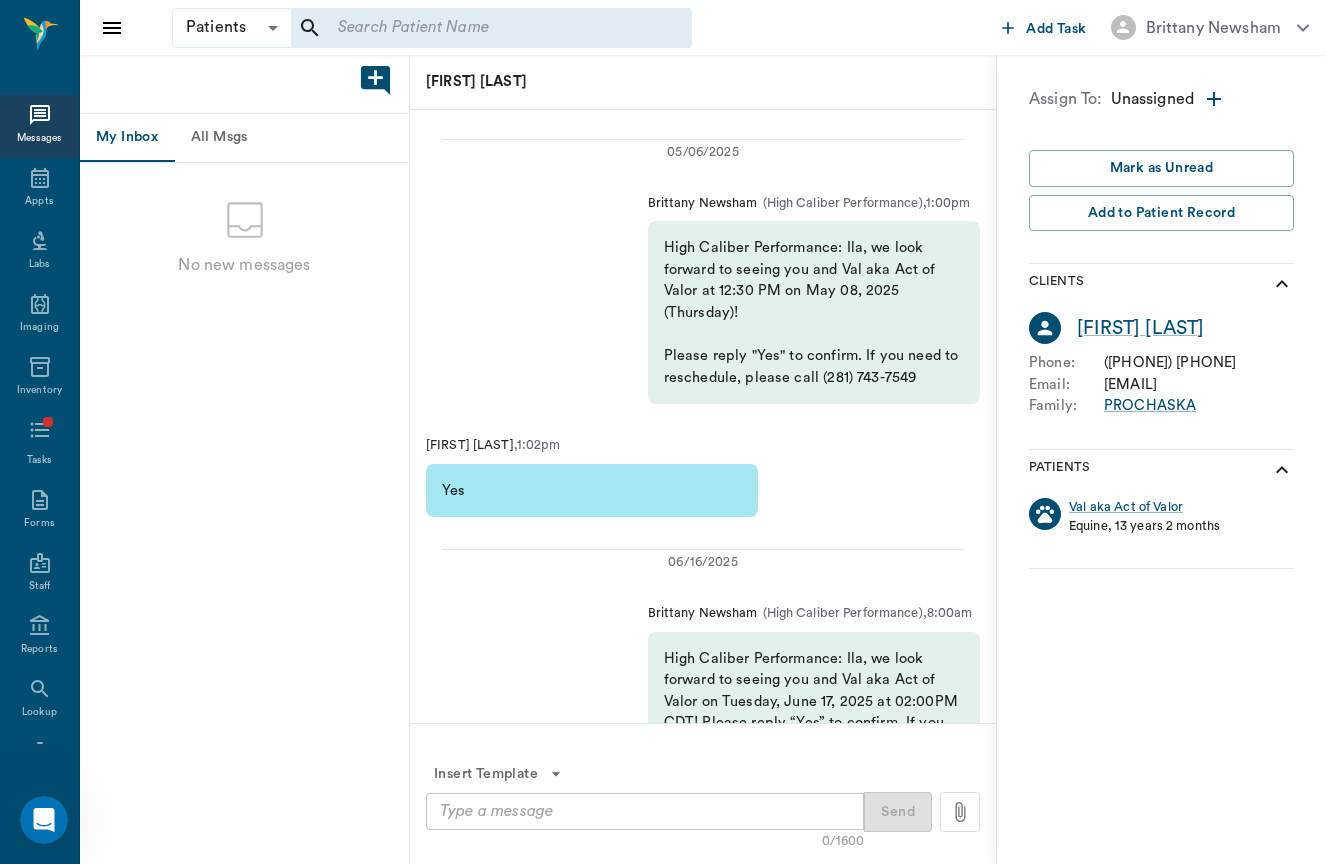 click at bounding box center (383, 84) 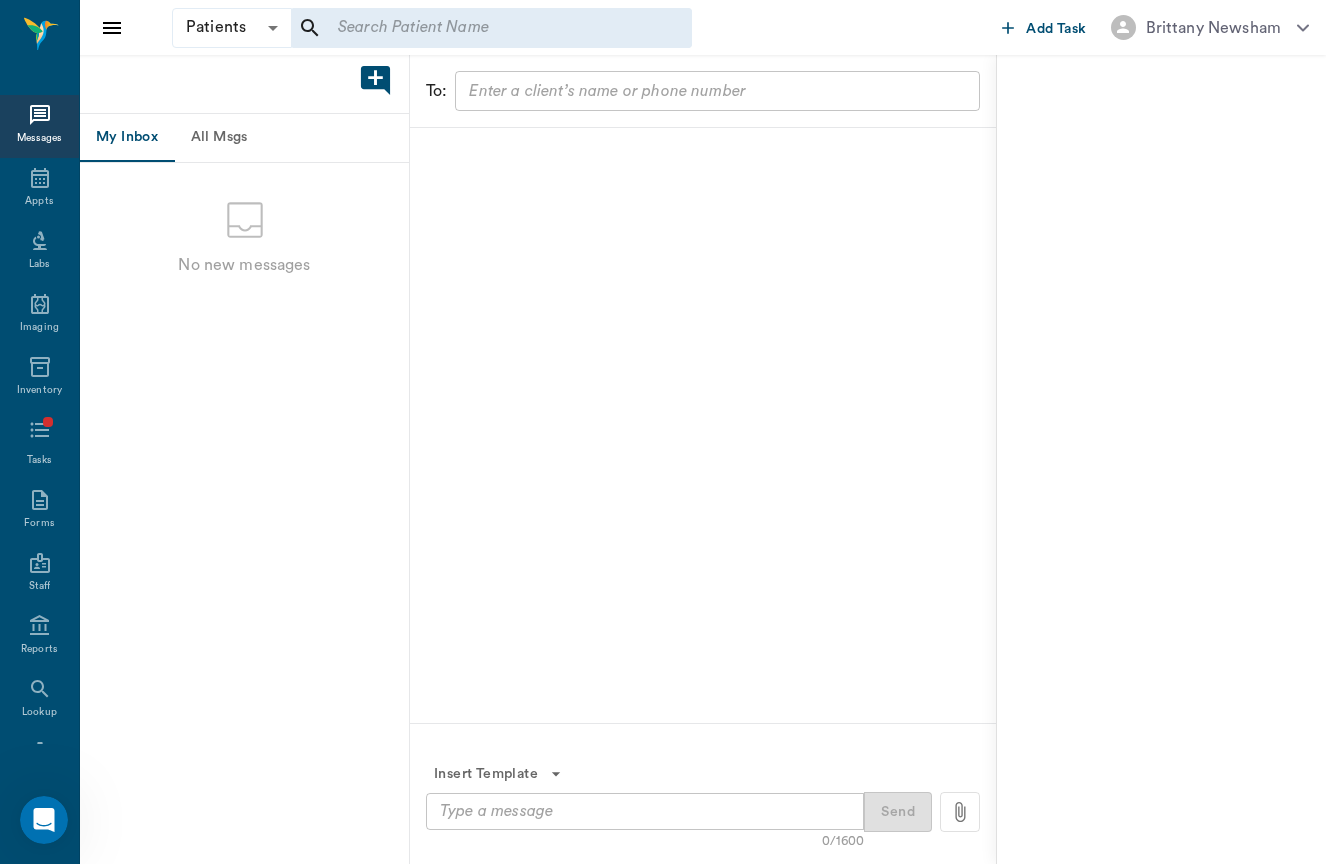 click 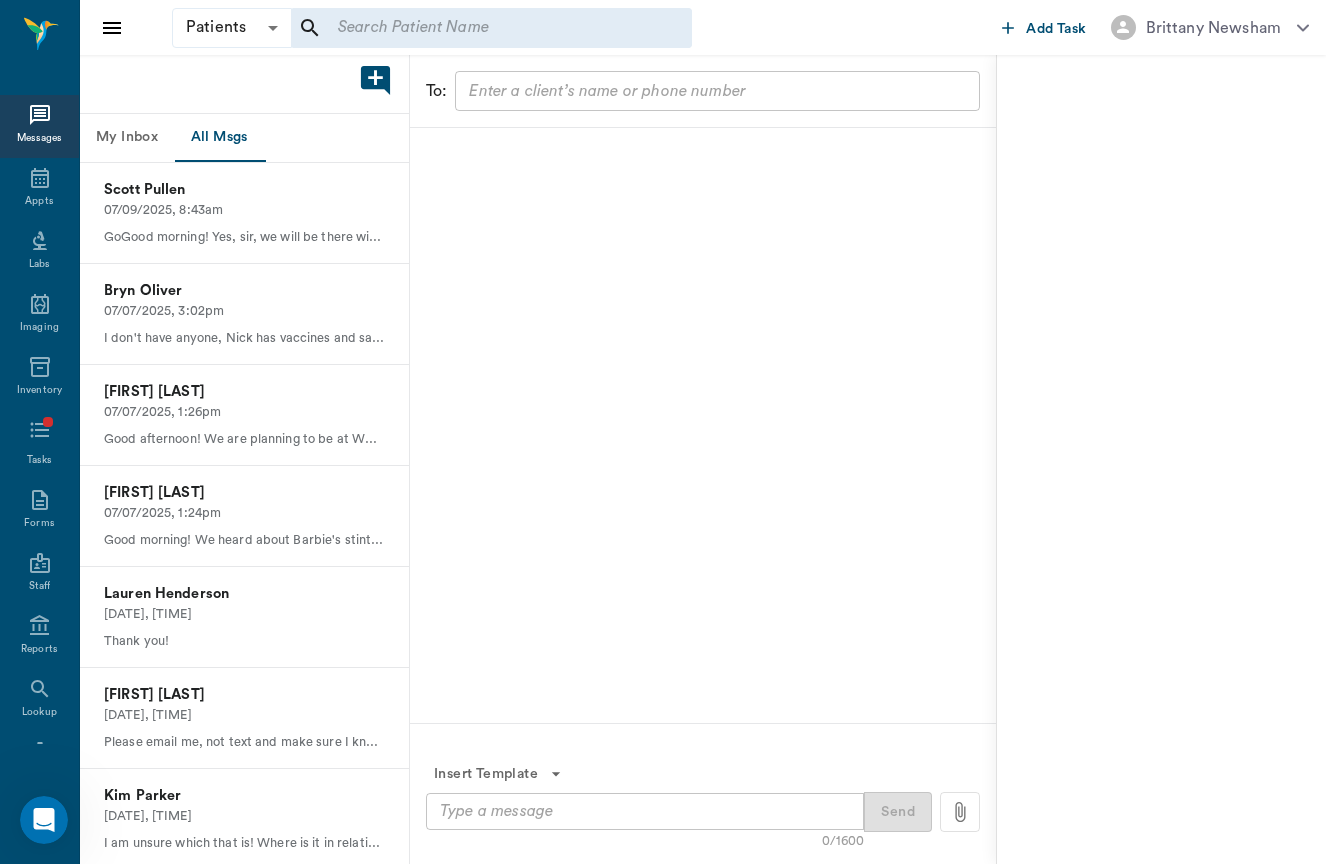 scroll, scrollTop: 0, scrollLeft: 0, axis: both 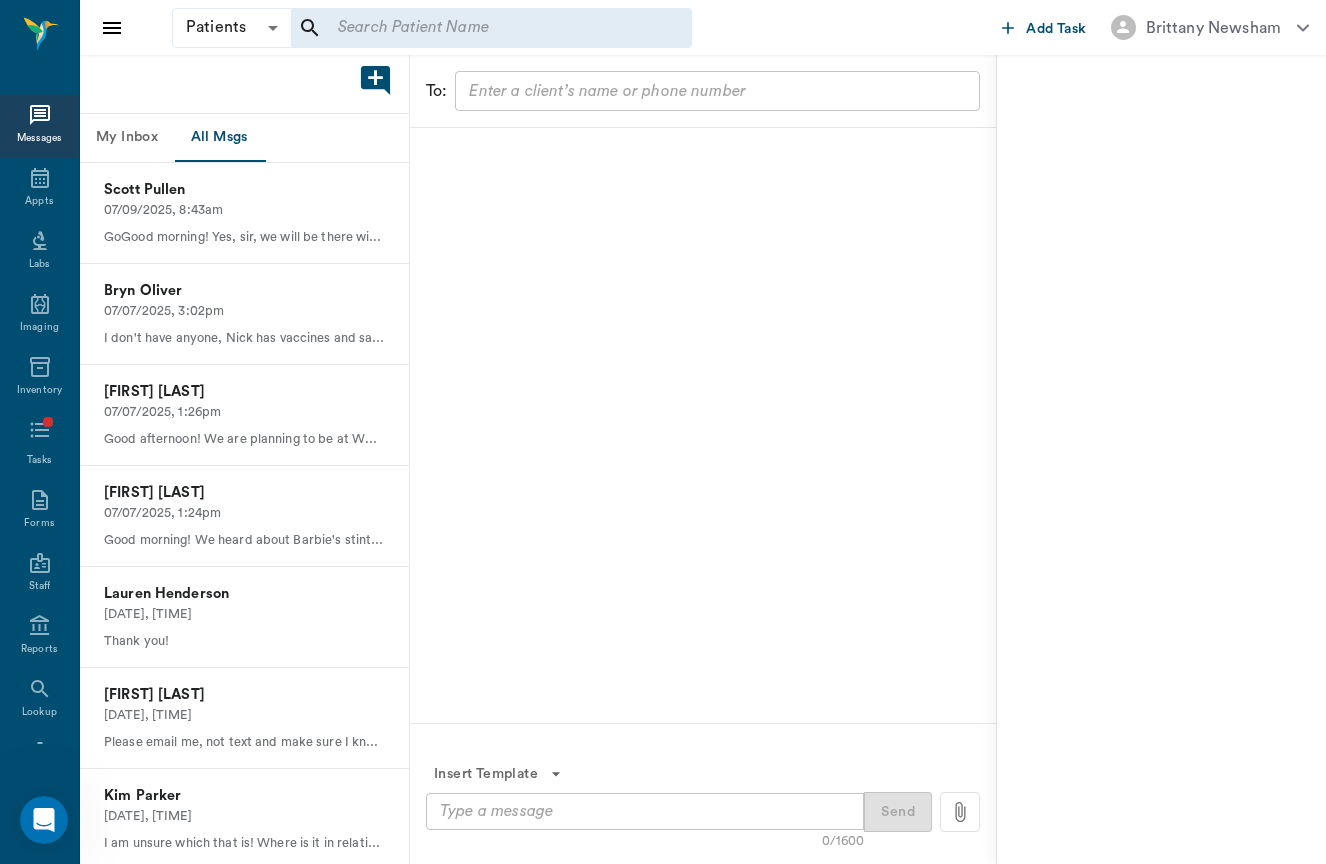 click on "My Inbox" at bounding box center [127, 138] 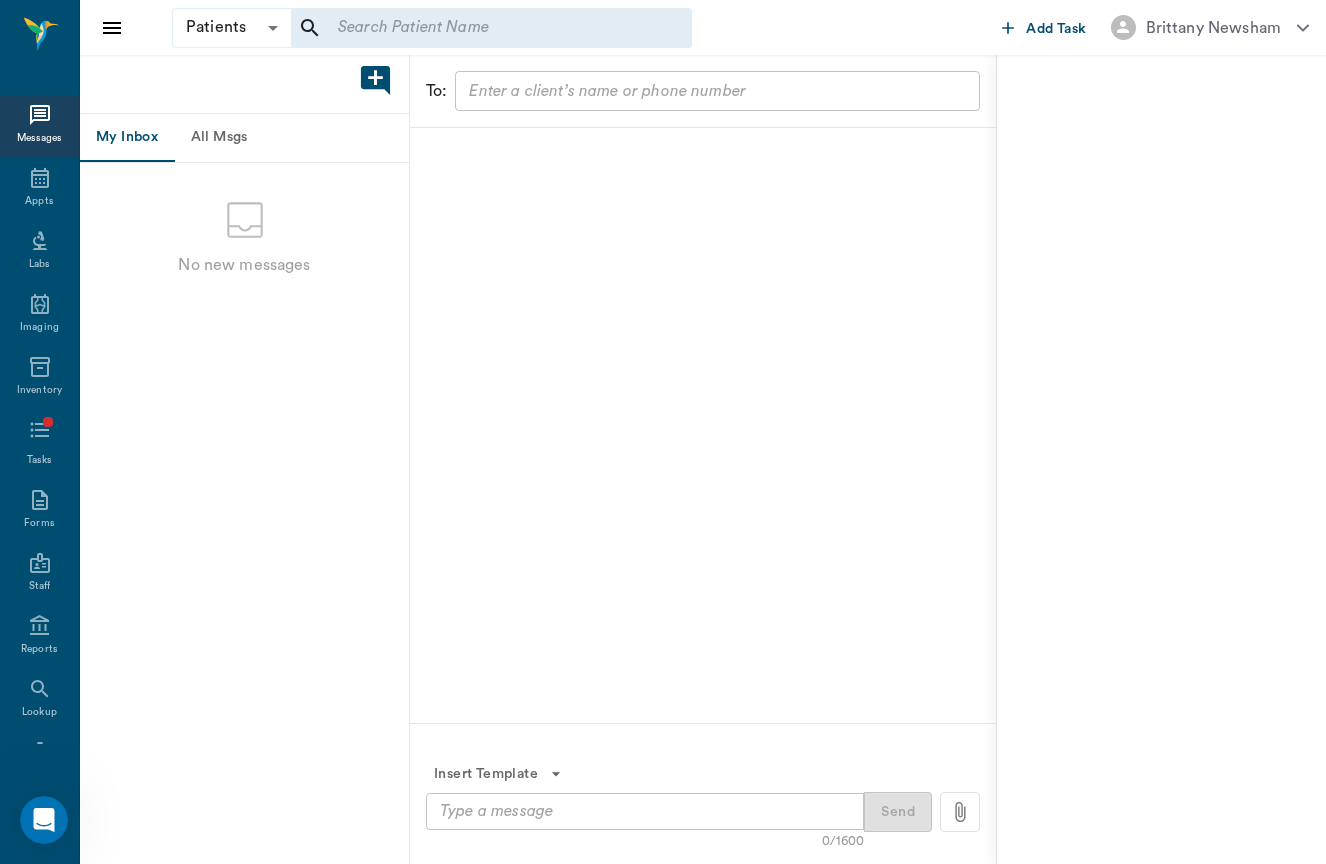 click at bounding box center (701, 91) 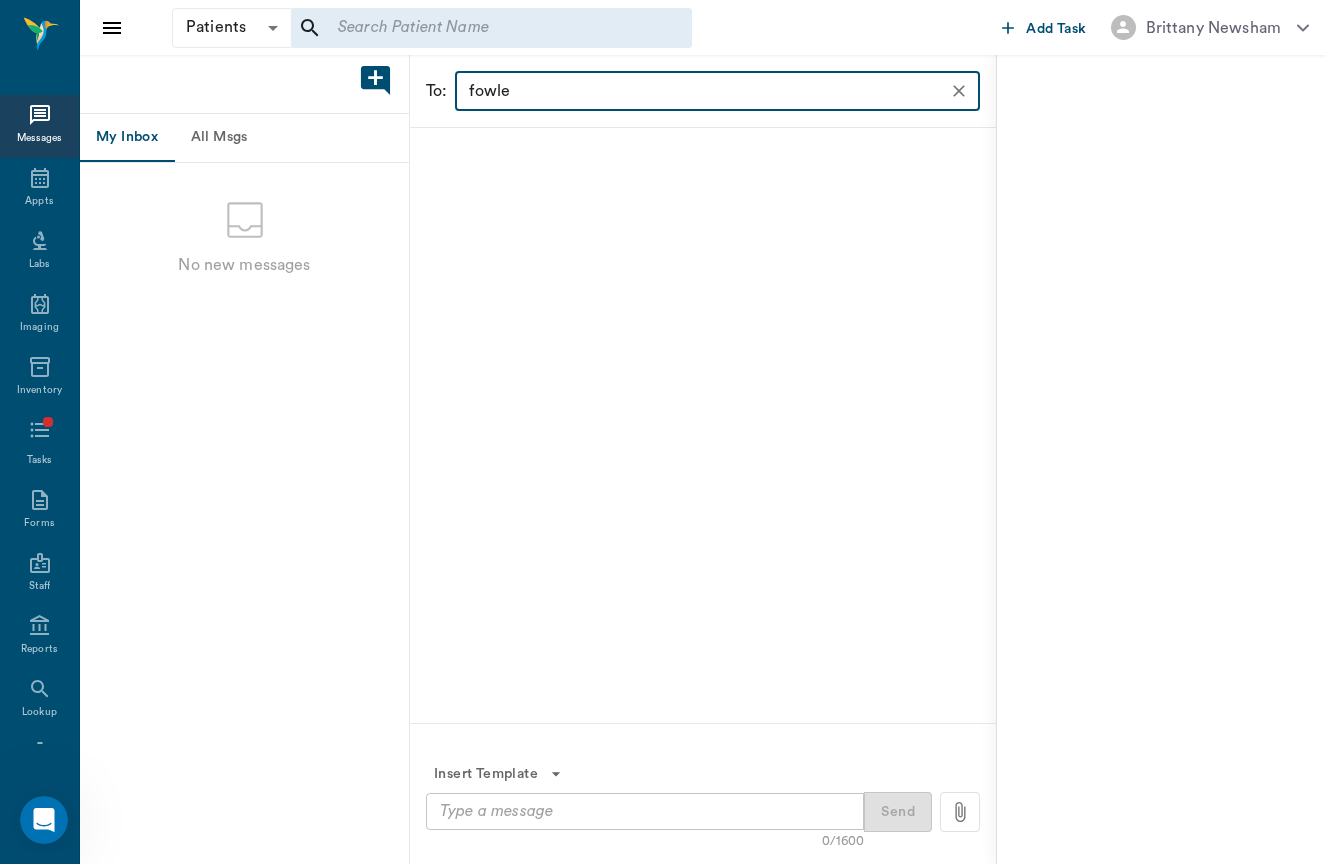 type on "fowler" 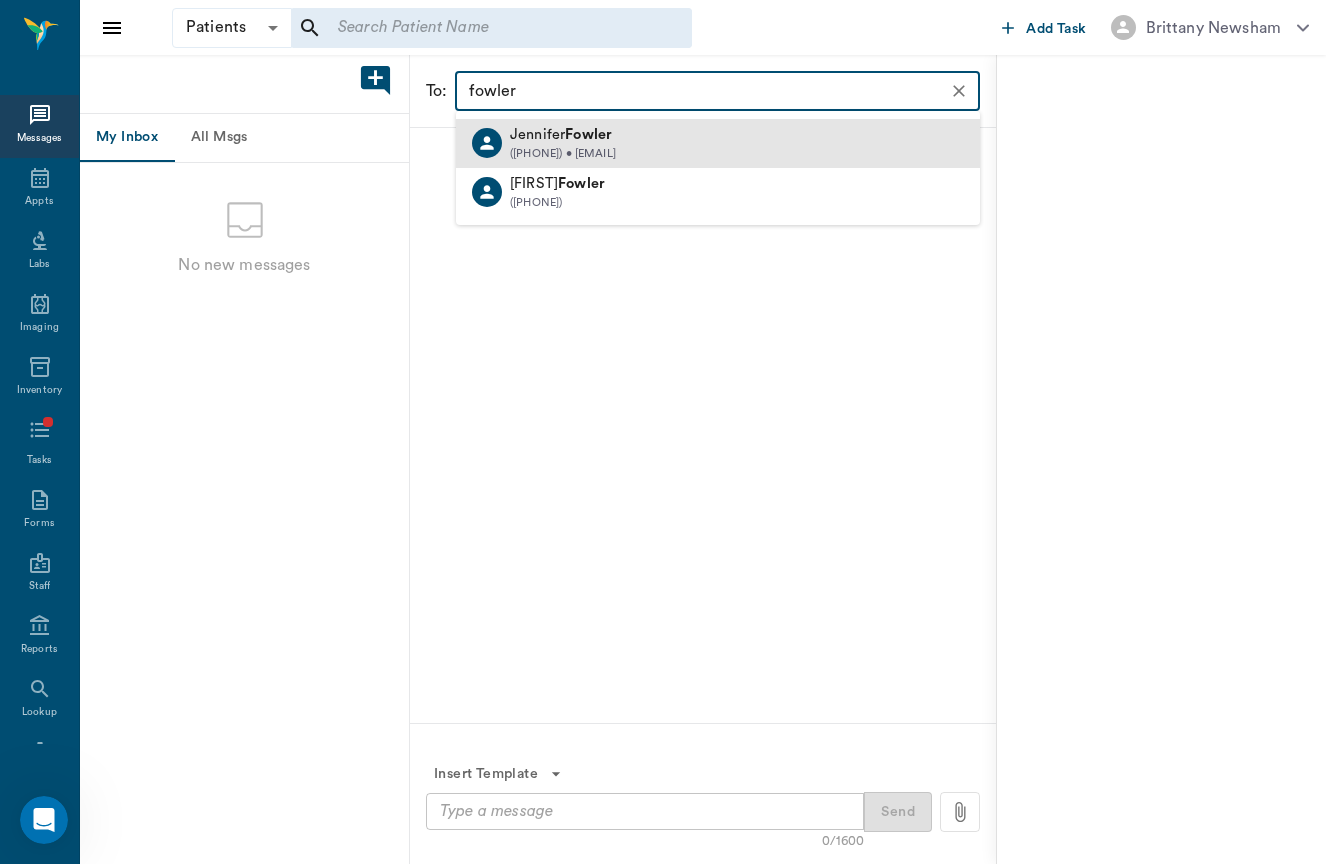 click on "Jennifer  Fowler" at bounding box center [563, 135] 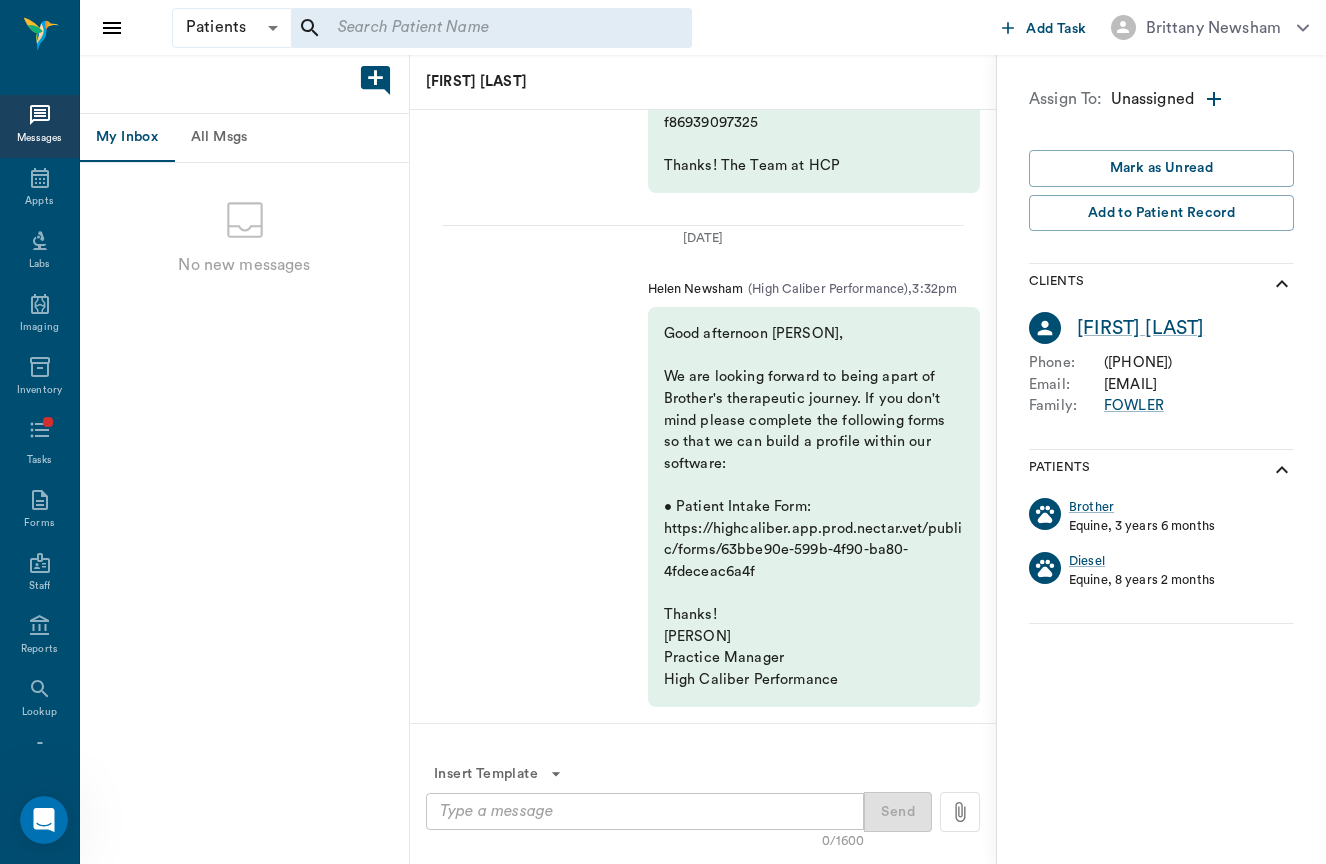 click on "Insert Template 0/1600 x ​ Send" at bounding box center (703, 794) 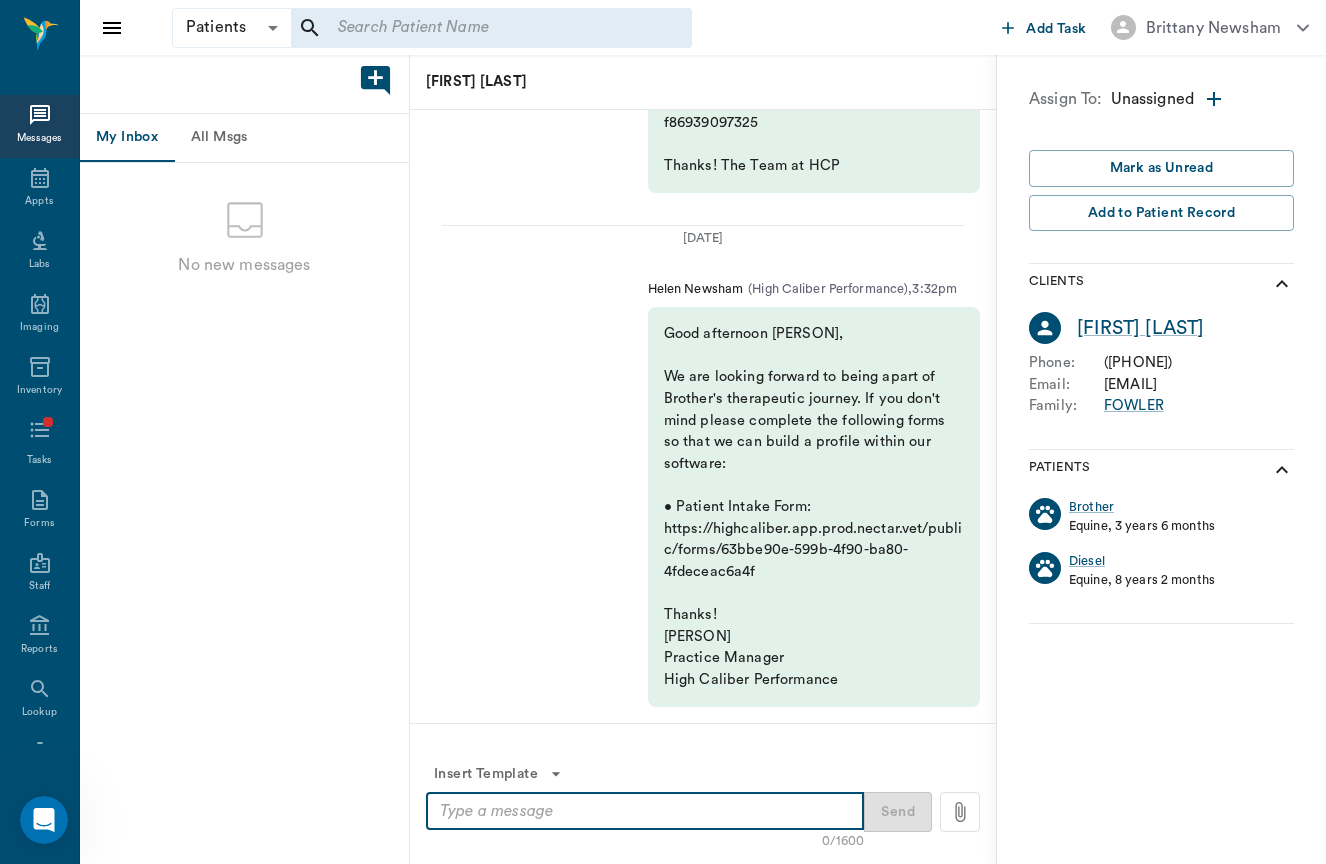 paste on "Good evening,
We all hope that you are all safe from the floods and storms that Texas has recently seen and may be still experiencing. Dr. Brittany and the team at HCP would like to extend any help necessary on our upcoming visit. As we are unsure of the state of Corrival Ranch, we want to let everyone know that we will be returning the 23rd (as long as we have the OK from the team and management at the ranch). Timing is tentative, as we would like to ensure to work around their relief efforts and anyone’s schedule that may still be responding to the recent disaster.  If you would like to add (HORSE NAME) to our list, please let us know so we may schedule effectively! We look forward to seeing you and ensuring that we can provide any help necessary.
Thank you,
Dr. Brittany and the HCP team" 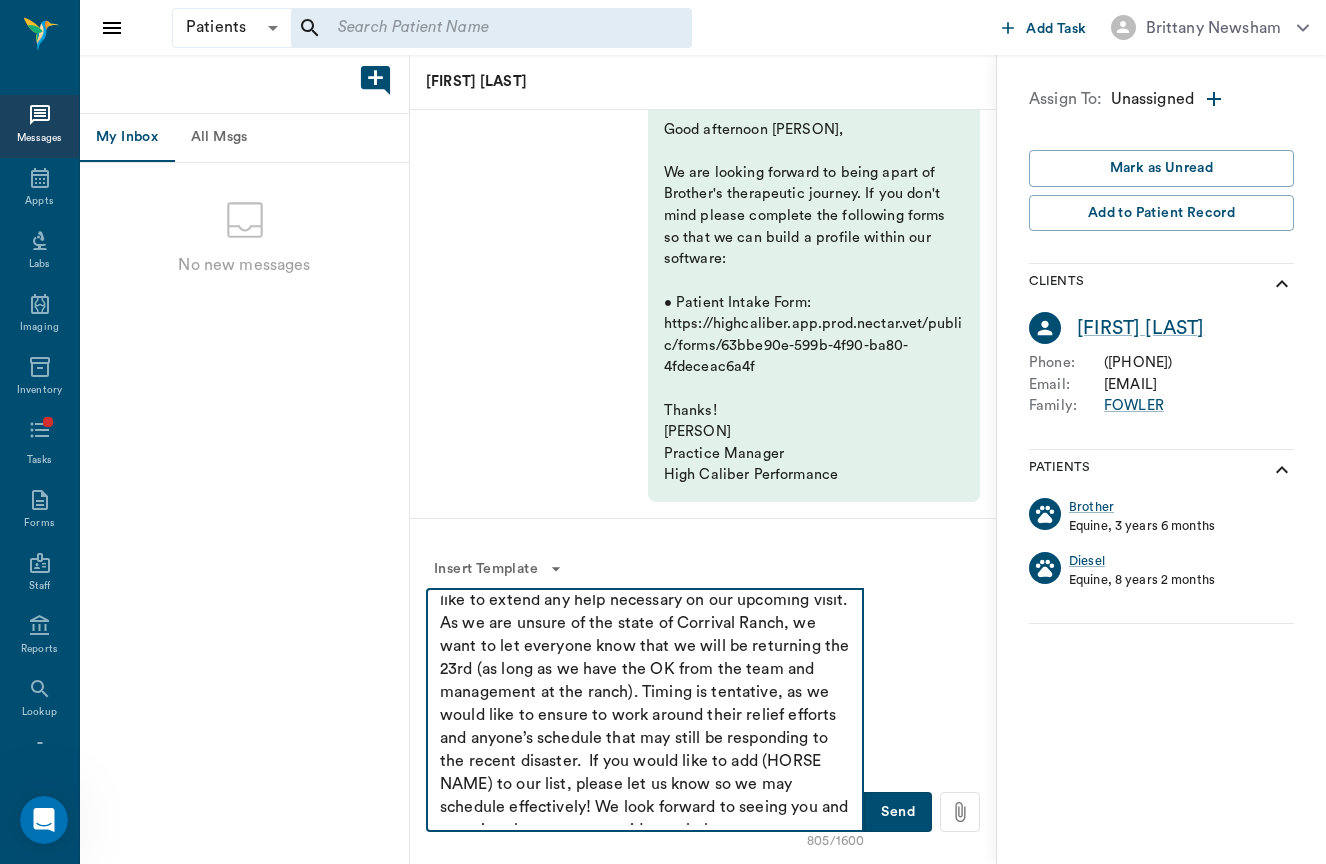 scroll, scrollTop: 137, scrollLeft: 0, axis: vertical 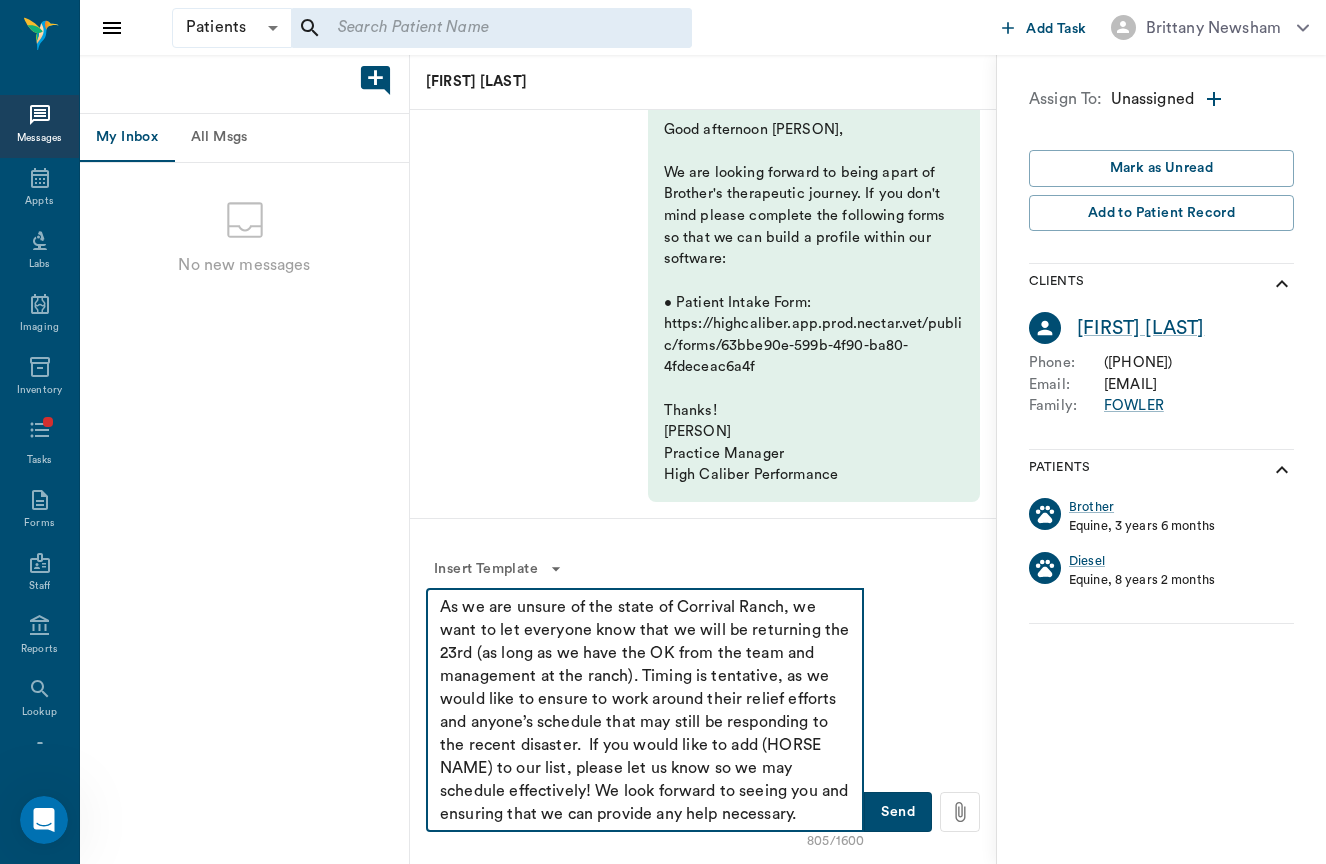 click on "Good evening,
We all hope that you are all safe from the floods and storms that Texas has recently seen and may be still experiencing. Dr. Brittany and the team at HCP would like to extend any help necessary on our upcoming visit. As we are unsure of the state of Corrival Ranch, we want to let everyone know that we will be returning the 23rd (as long as we have the OK from the team and management at the ranch). Timing is tentative, as we would like to ensure to work around their relief efforts and anyone’s schedule that may still be responding to the recent disaster.  If you would like to add (HORSE NAME) to our list, please let us know so we may schedule effectively! We look forward to seeing you and ensuring that we can provide any help necessary.
Thank you,
Dr. Brittany and the HCP team" at bounding box center (645, 710) 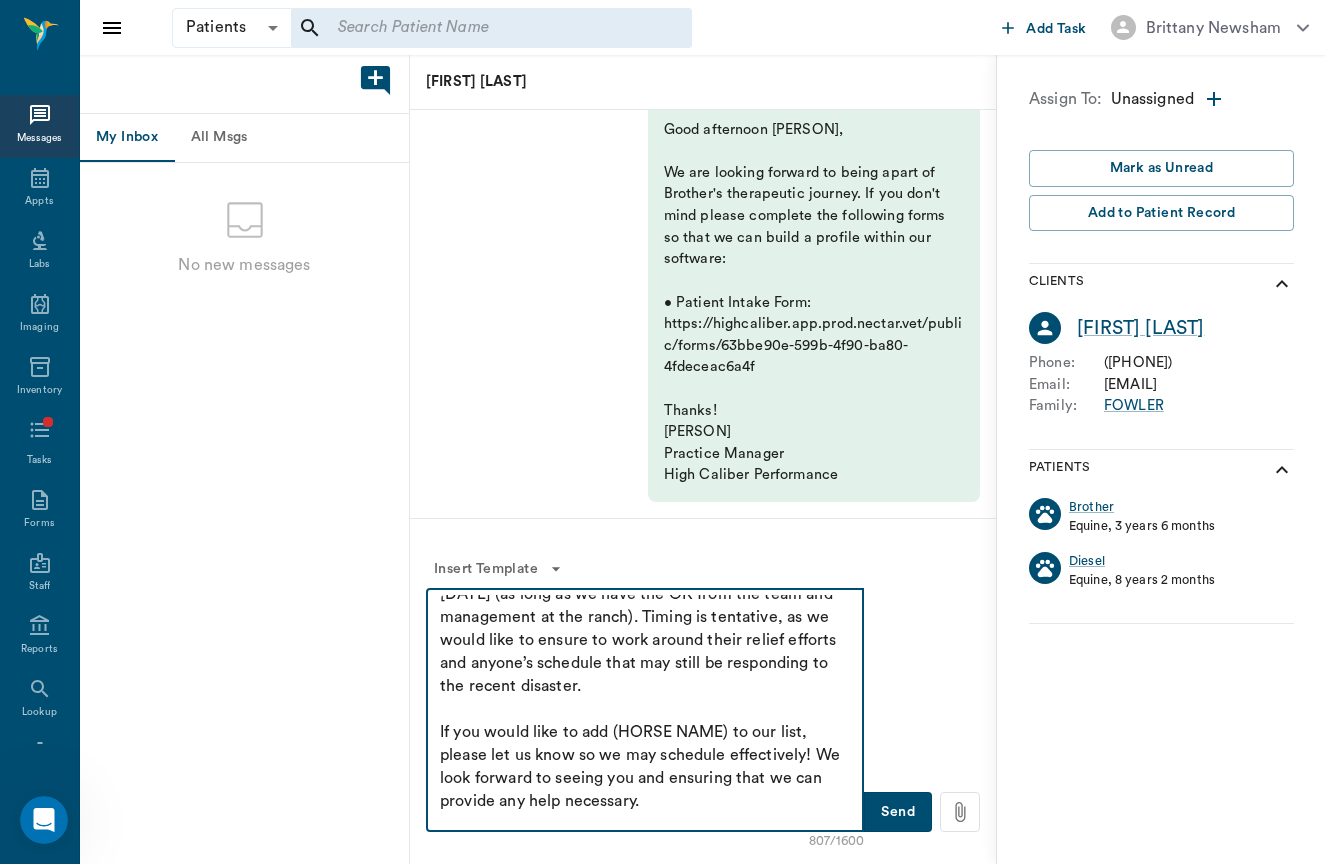 scroll, scrollTop: 267, scrollLeft: 0, axis: vertical 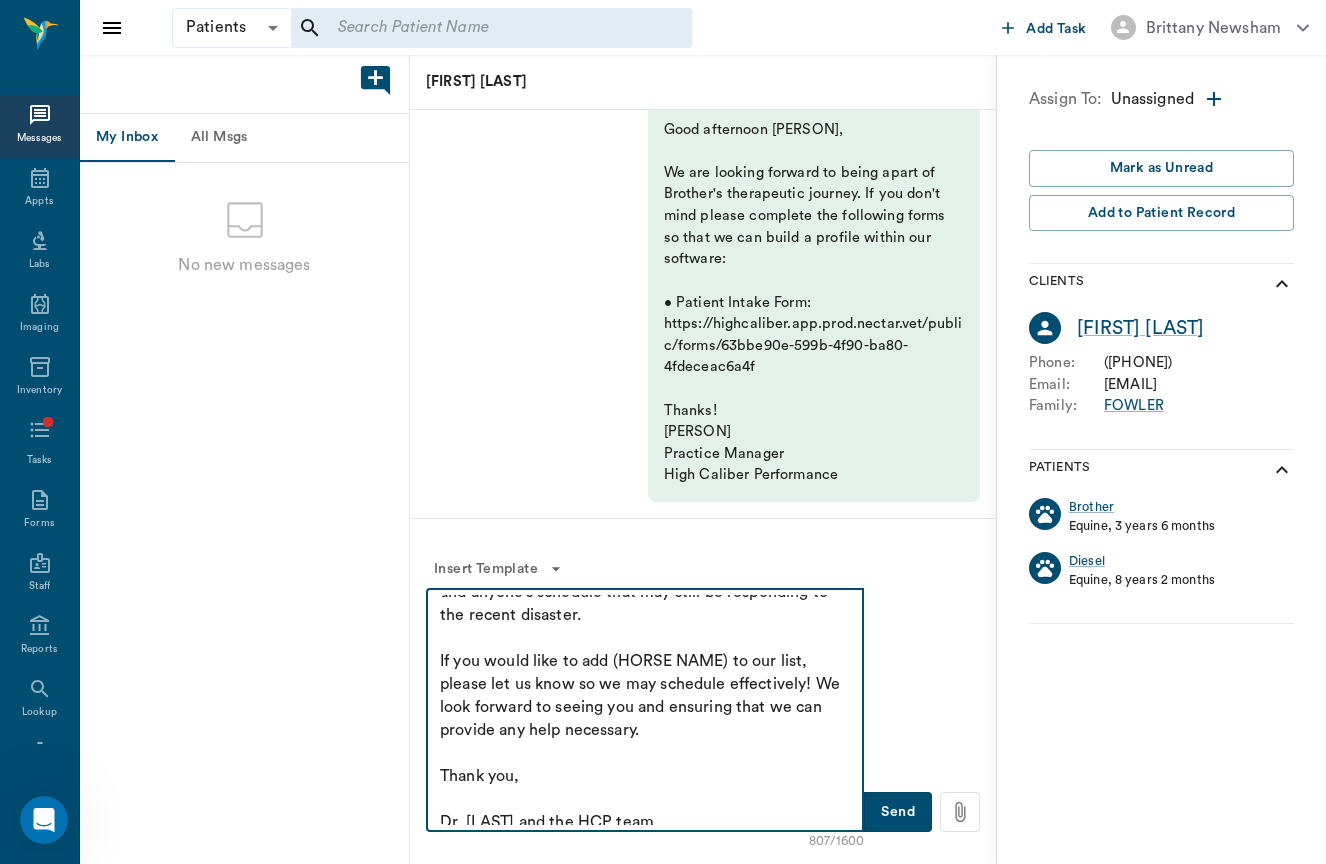drag, startPoint x: 816, startPoint y: 691, endPoint x: 419, endPoint y: 662, distance: 398.05777 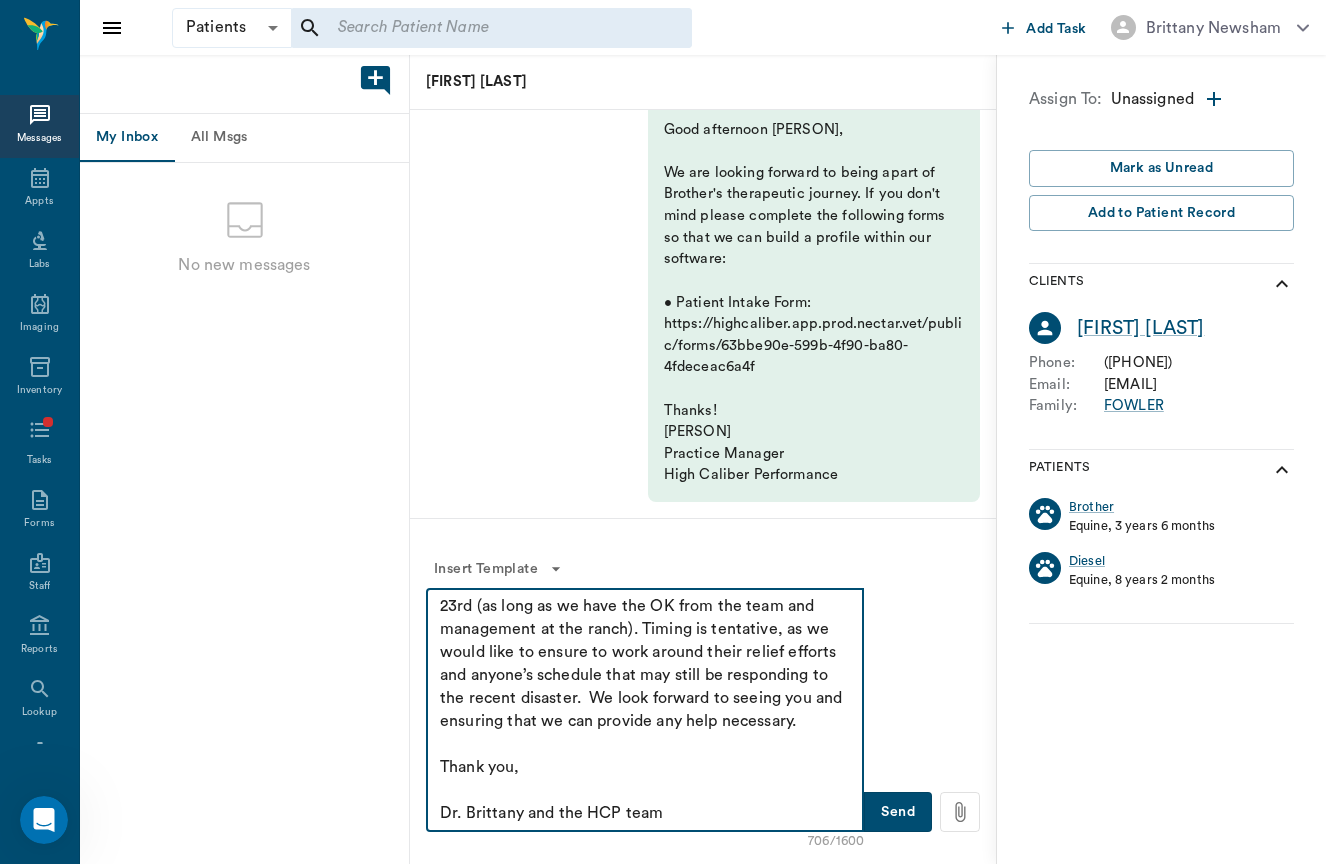 scroll, scrollTop: 230, scrollLeft: 0, axis: vertical 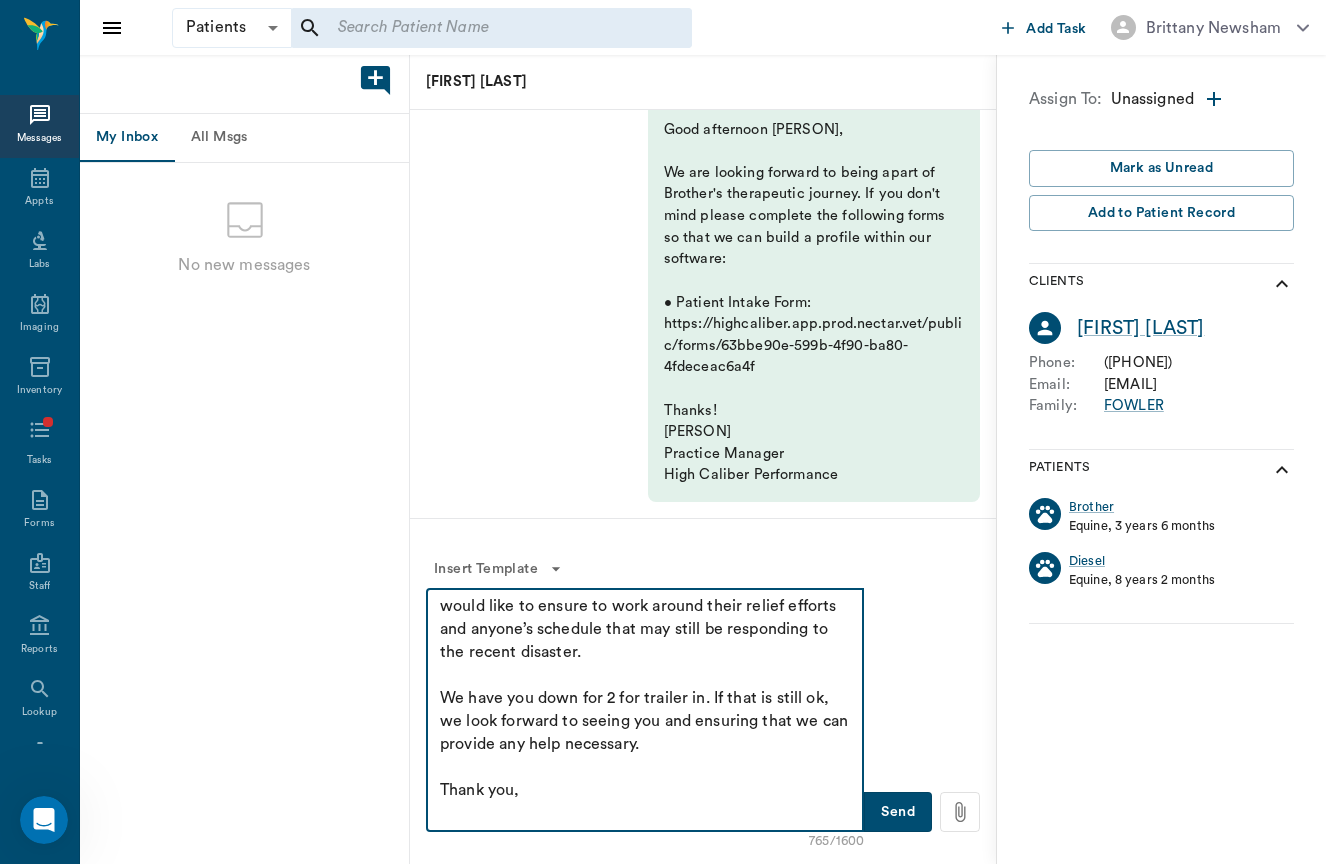 click on "Good evening,
We all hope that you are all safe from the floods and storms that Texas has recently seen and may be still experiencing. Dr. Brittany and the team at HCP would like to extend any help necessary on our upcoming visit. As we are unsure of the state of Corrival Ranch, we want to let everyone know that we will be returning the 23rd (as long as we have the OK from the team and management at the ranch). Timing is tentative, as we would like to ensure to work around their relief efforts and anyone’s schedule that may still be responding to the recent disaster.
We have you down for 2 for trailer in. If that is still ok, we look forward to seeing you and ensuring that we can provide any help necessary.
Thank you,
Dr. Brittany and the HCP team" at bounding box center (645, 710) 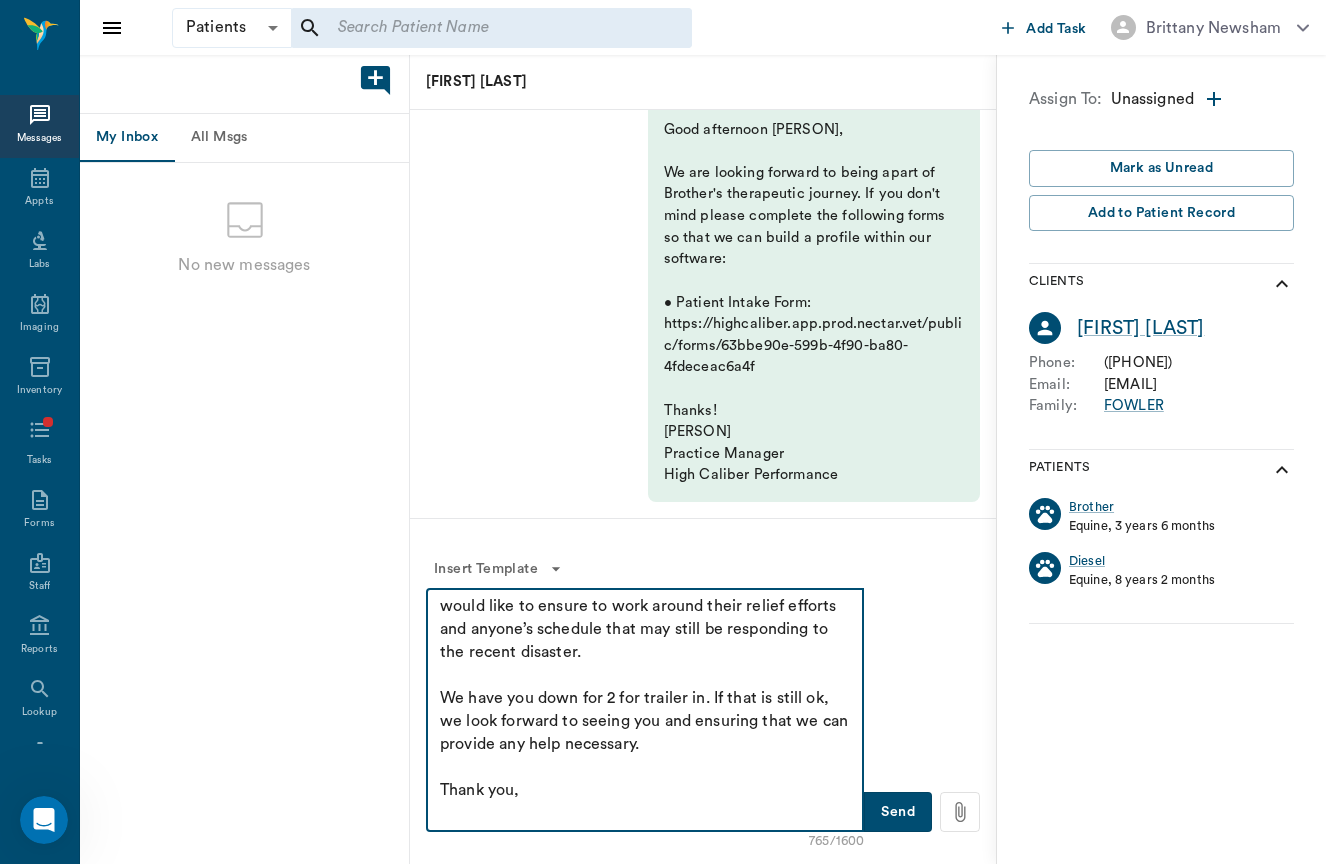 drag, startPoint x: 678, startPoint y: 744, endPoint x: 661, endPoint y: 717, distance: 31.906113 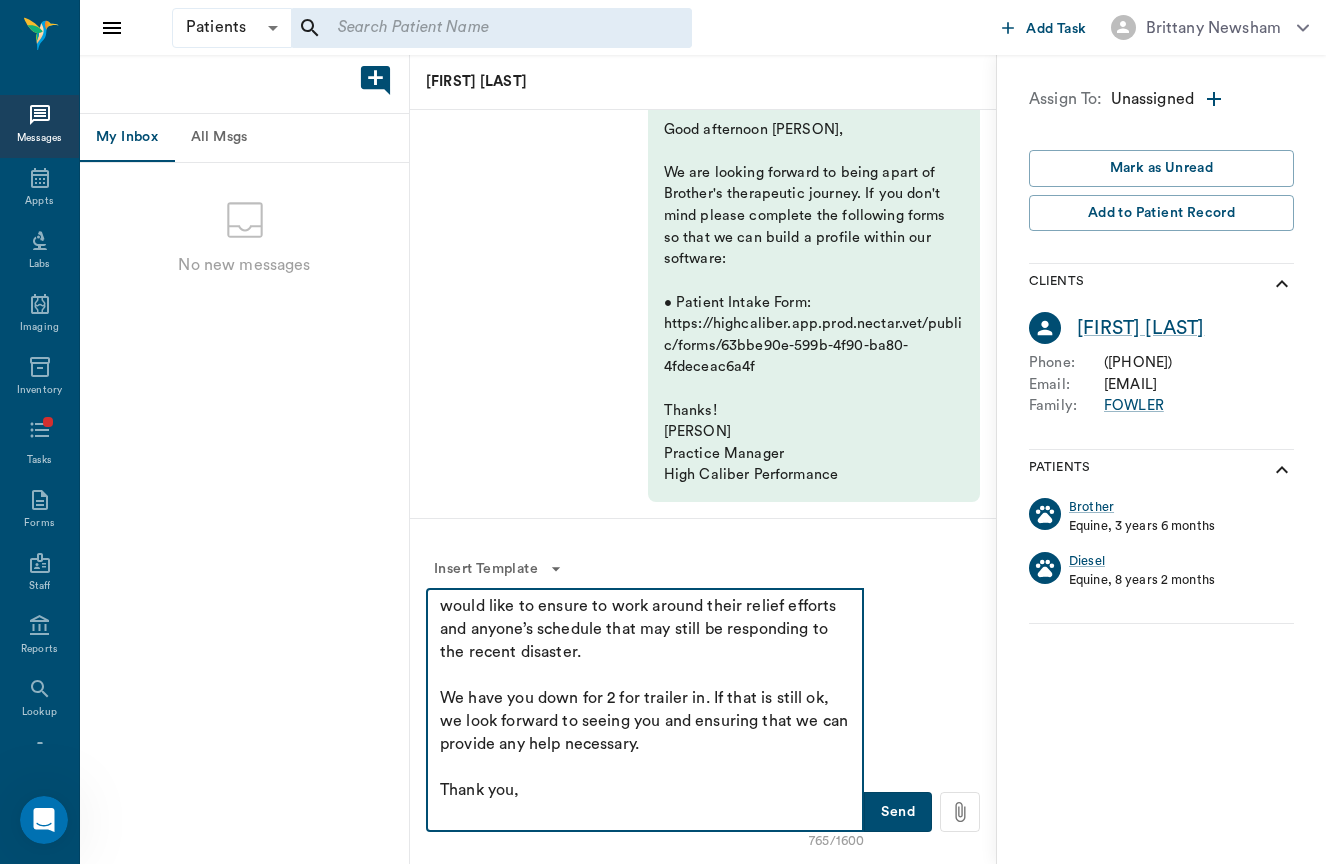 click on "Good evening,
We all hope that you are all safe from the floods and storms that Texas has recently seen and may be still experiencing. Dr. Brittany and the team at HCP would like to extend any help necessary on our upcoming visit. As we are unsure of the state of Corrival Ranch, we want to let everyone know that we will be returning the 23rd (as long as we have the OK from the team and management at the ranch). Timing is tentative, as we would like to ensure to work around their relief efforts and anyone’s schedule that may still be responding to the recent disaster.
We have you down for 2 for trailer in. If that is still ok, we look forward to seeing you and ensuring that we can provide any help necessary.
Thank you,
Dr. Brittany and the HCP team" at bounding box center (645, 710) 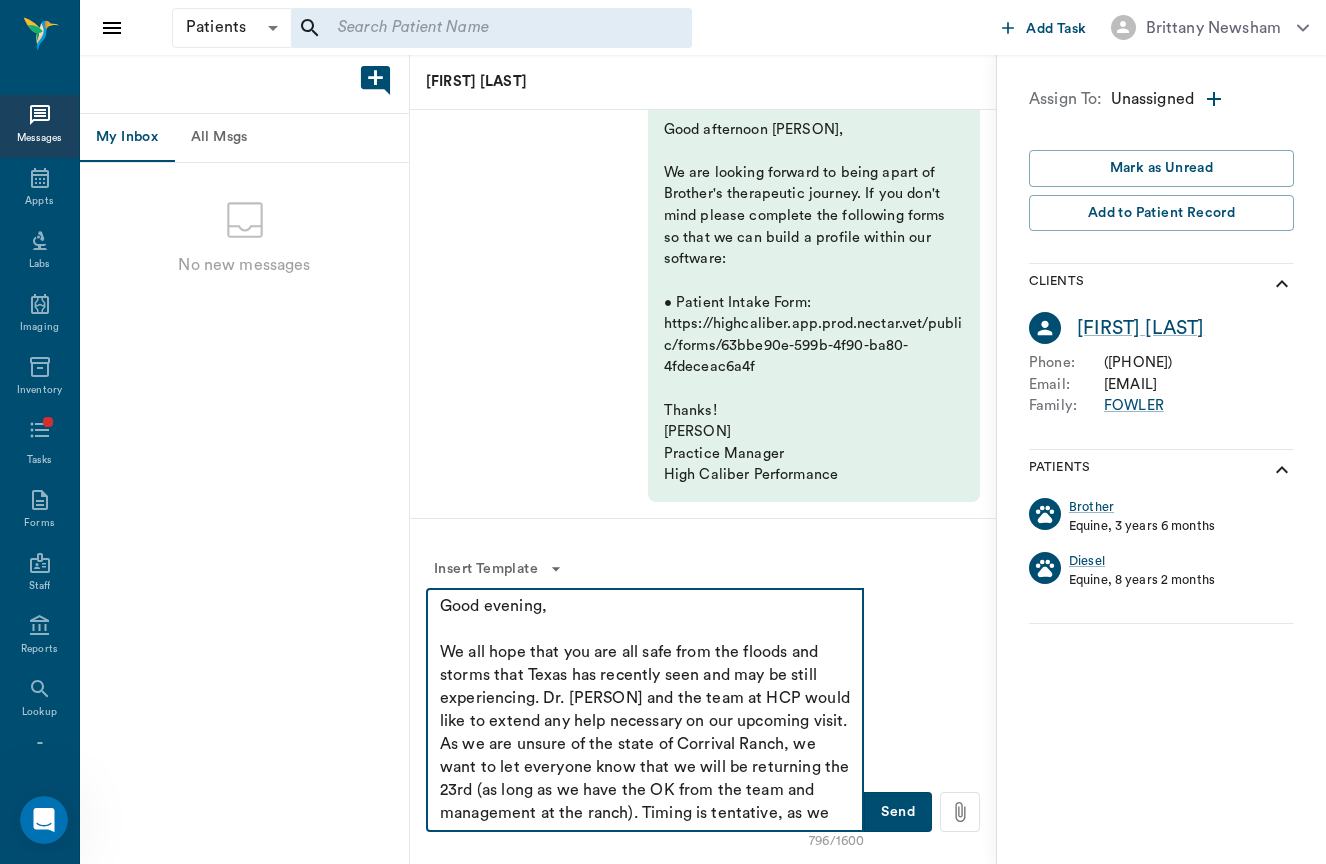scroll, scrollTop: 0, scrollLeft: 0, axis: both 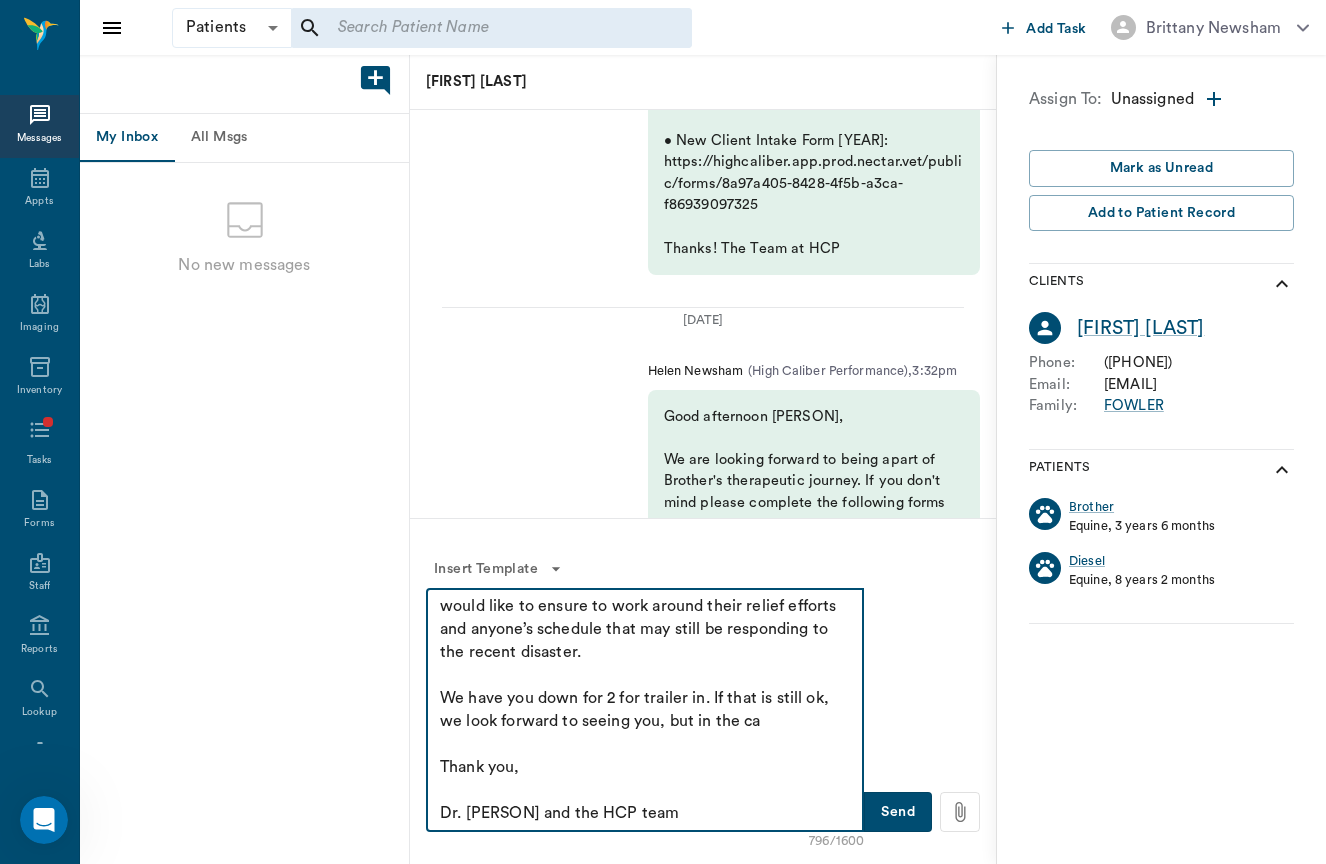 drag, startPoint x: 605, startPoint y: 694, endPoint x: 616, endPoint y: 697, distance: 11.401754 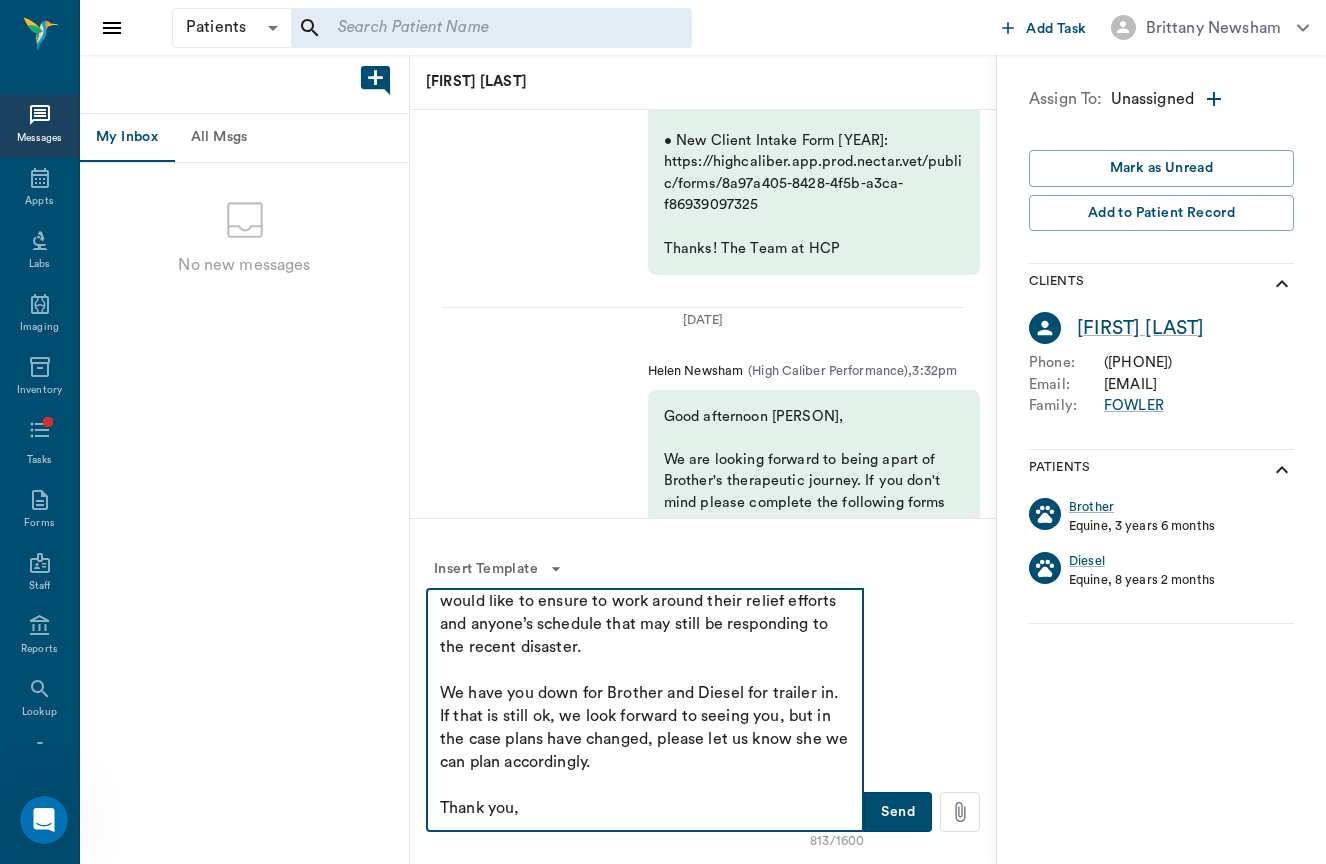click on "Good evening,
We all hope that you are all safe from the floods and storms that Texas has recently seen and may be still experiencing. Dr. Brittany and the team at HCP would like to extend any help necessary on our upcoming visit. As we are unsure of the state of Corrival Ranch, we want to let everyone know that we will be returning the 23rd (as long as we have the OK from the team and management at the ranch). Timing is tentative, as we would like to ensure to work around their relief efforts and anyone’s schedule that may still be responding to the recent disaster.
We have you down for Brother and Diesel for trailer in. If that is still ok, we look forward to seeing you, but in the case plans have changed, please let us know she we can plan accordingly.
Thank you,
Dr. Brittany and the HCP team" at bounding box center [645, 710] 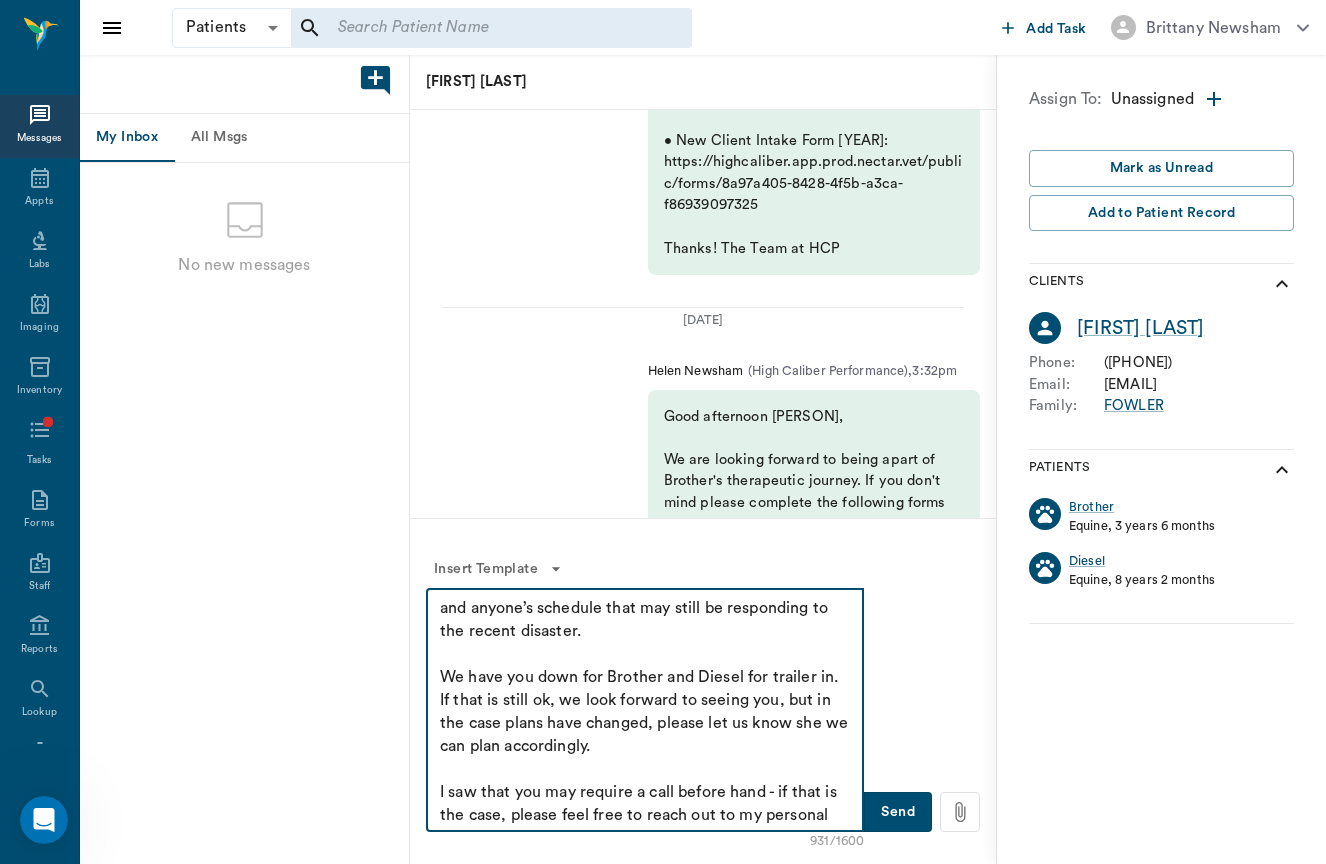 scroll, scrollTop: 368, scrollLeft: 0, axis: vertical 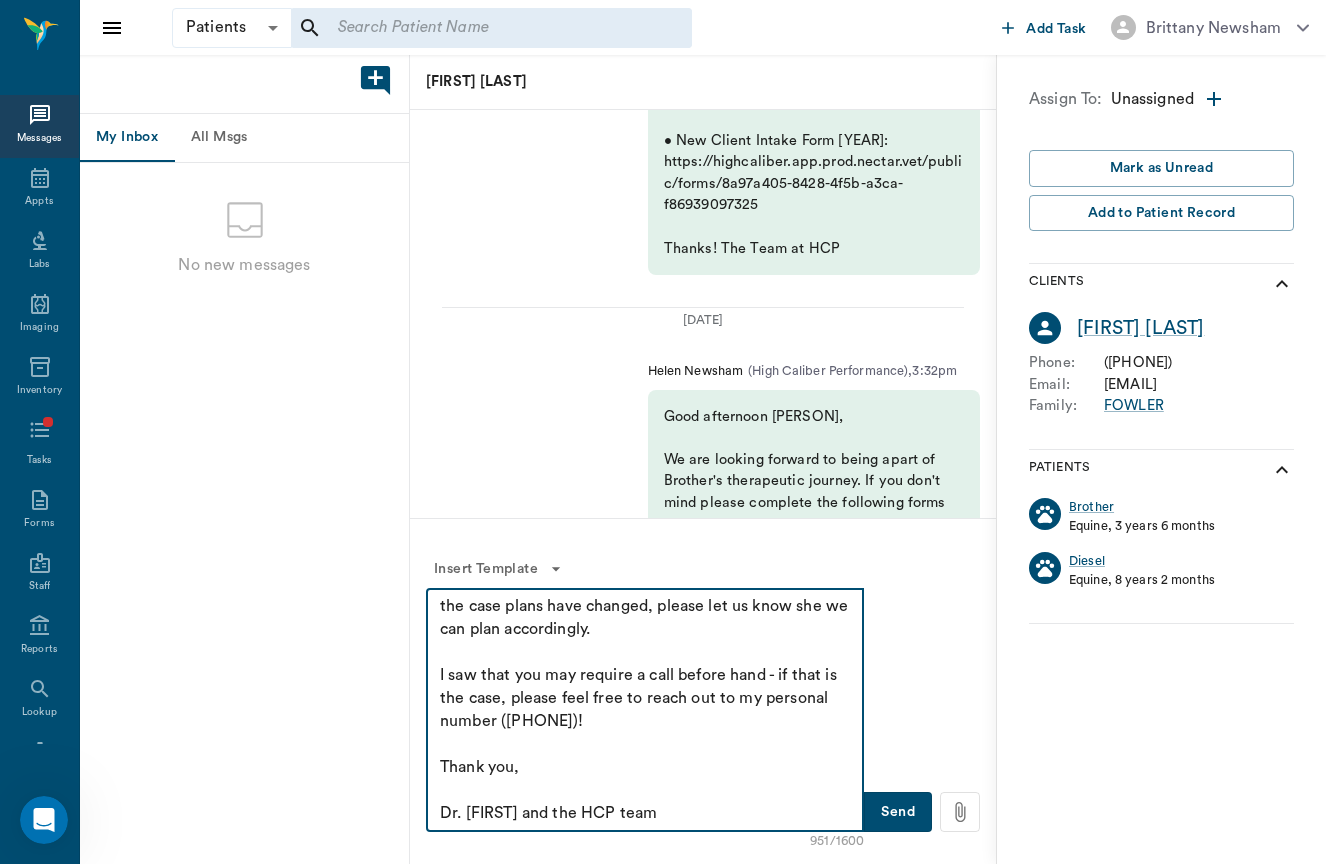 click on "Good evening,
We all hope that you are all safe from the floods and storms that Texas has recently seen and may be still experiencing. Dr. Brittany and the team at HCP would like to extend any help necessary on our upcoming visit. As we are unsure of the state of Corrival Ranch, we want to let everyone know that we will be returning the 23rd (as long as we have the OK from the team and management at the ranch). Timing is tentative, as we would like to ensure to work around their relief efforts and anyone’s schedule that may still be responding to the recent disaster.
We have you down for Brother and Diesel for trailer in. If that is still ok, we look forward to seeing you, but in the case plans have changed, please let us know she we can plan accordingly.
I saw that you may require a call before hand - if that is the case, please feel free to reach out to my personal number (281)744-4247!
Thank you,
Dr. Brittany and the HCP team" at bounding box center [645, 710] 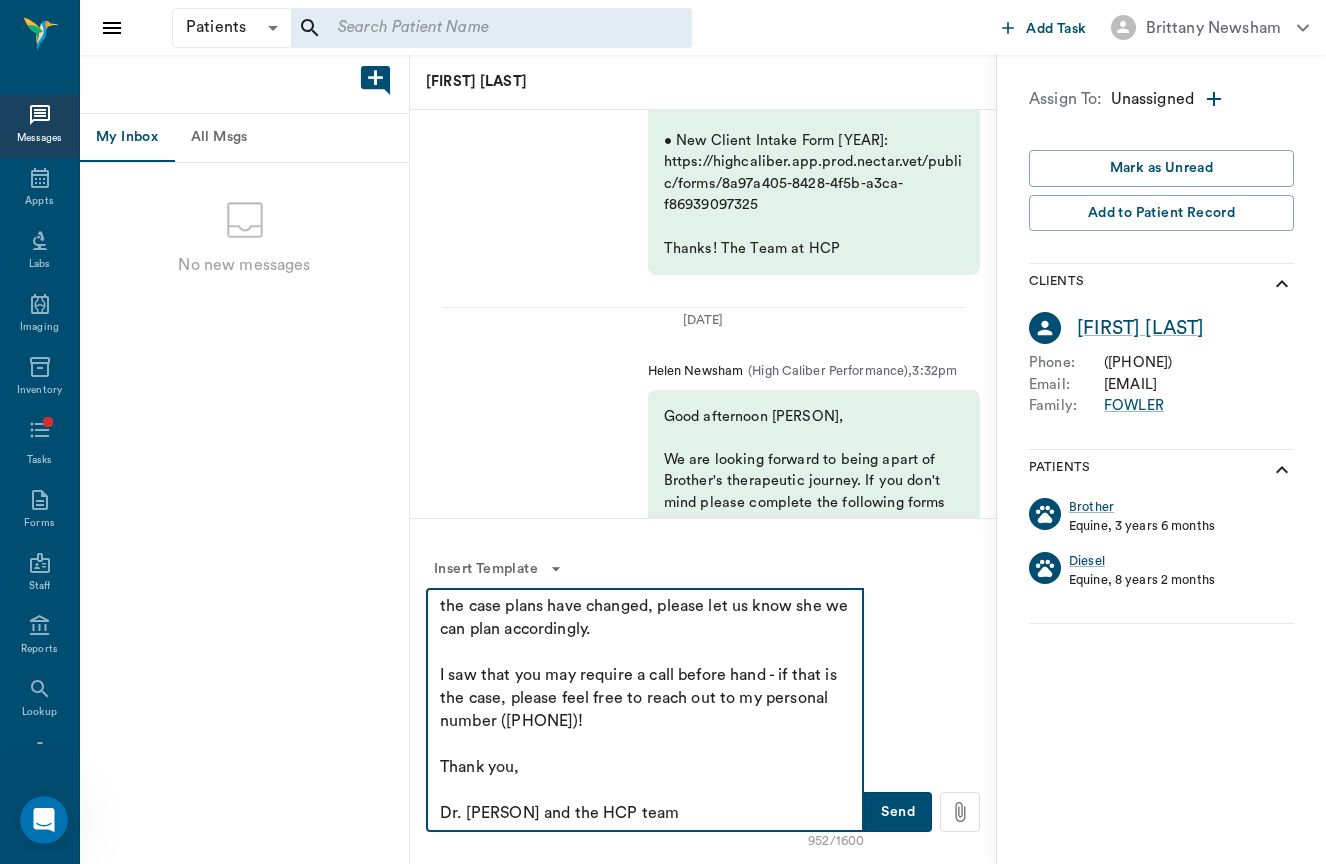 scroll, scrollTop: 0, scrollLeft: 0, axis: both 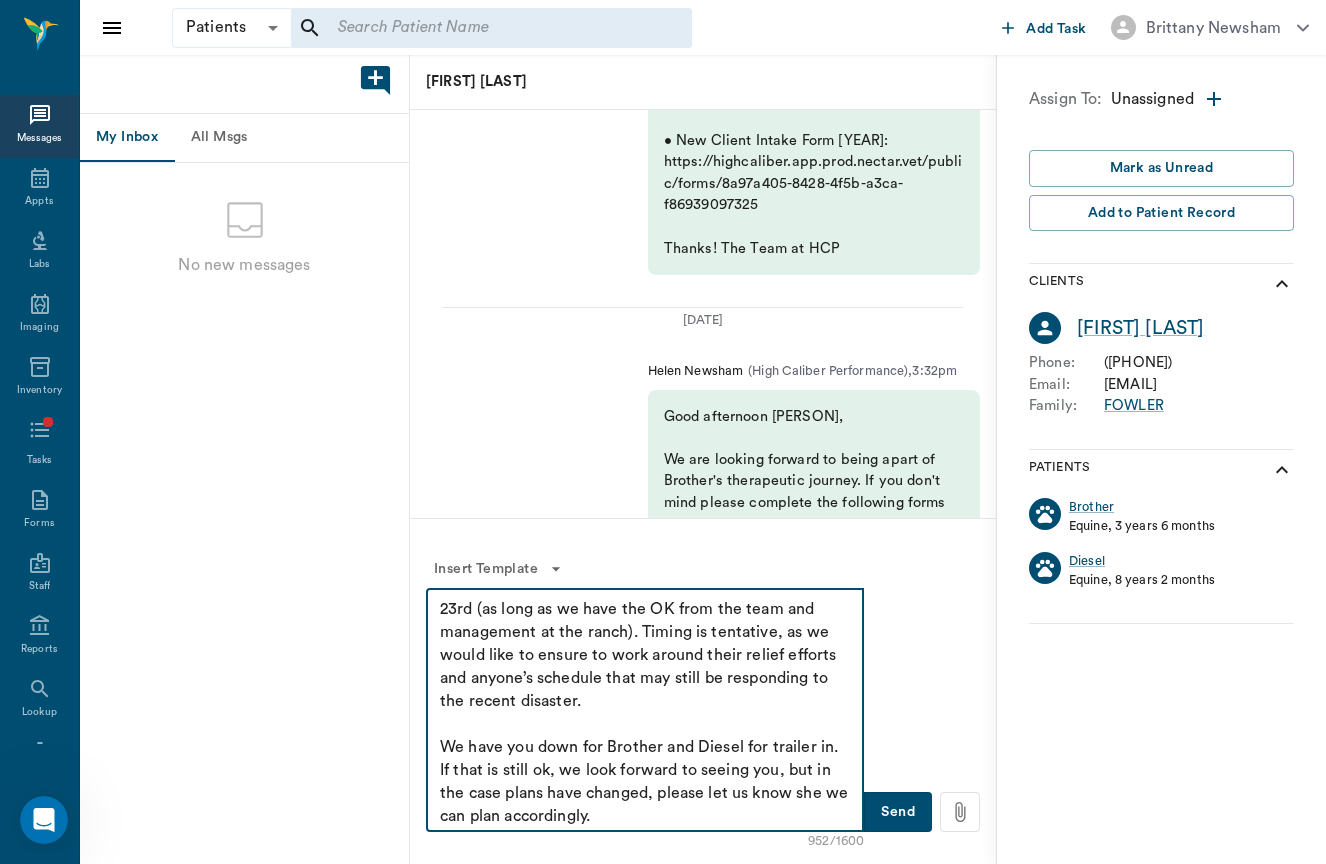 click on "Good evening,
We all hope that you are all safe from the floods and storms that Texas has recently seen and may be still experiencing. Dr. Brittany and the team at HCP would like to extend any help necessary on our upcoming visit. As we are unsure of the state of Corrival Ranch, we want to let everyone know that we will be returning the 23rd (as long as we have the OK from the team and management at the ranch). Timing is tentative, as we would like to ensure to work around their relief efforts and anyone’s schedule that may still be responding to the recent disaster.
We have you down for Brother and Diesel for trailer in. If that is still ok, we look forward to seeing you, but in the case plans have changed, please let us know she we can plan accordingly.
I saw that you may require a call before hand - if that is the case, please feel free to reach out to my personal number (281) 744-4247!
Thank you,
Dr. Brittany and the HCP team" at bounding box center (645, 710) 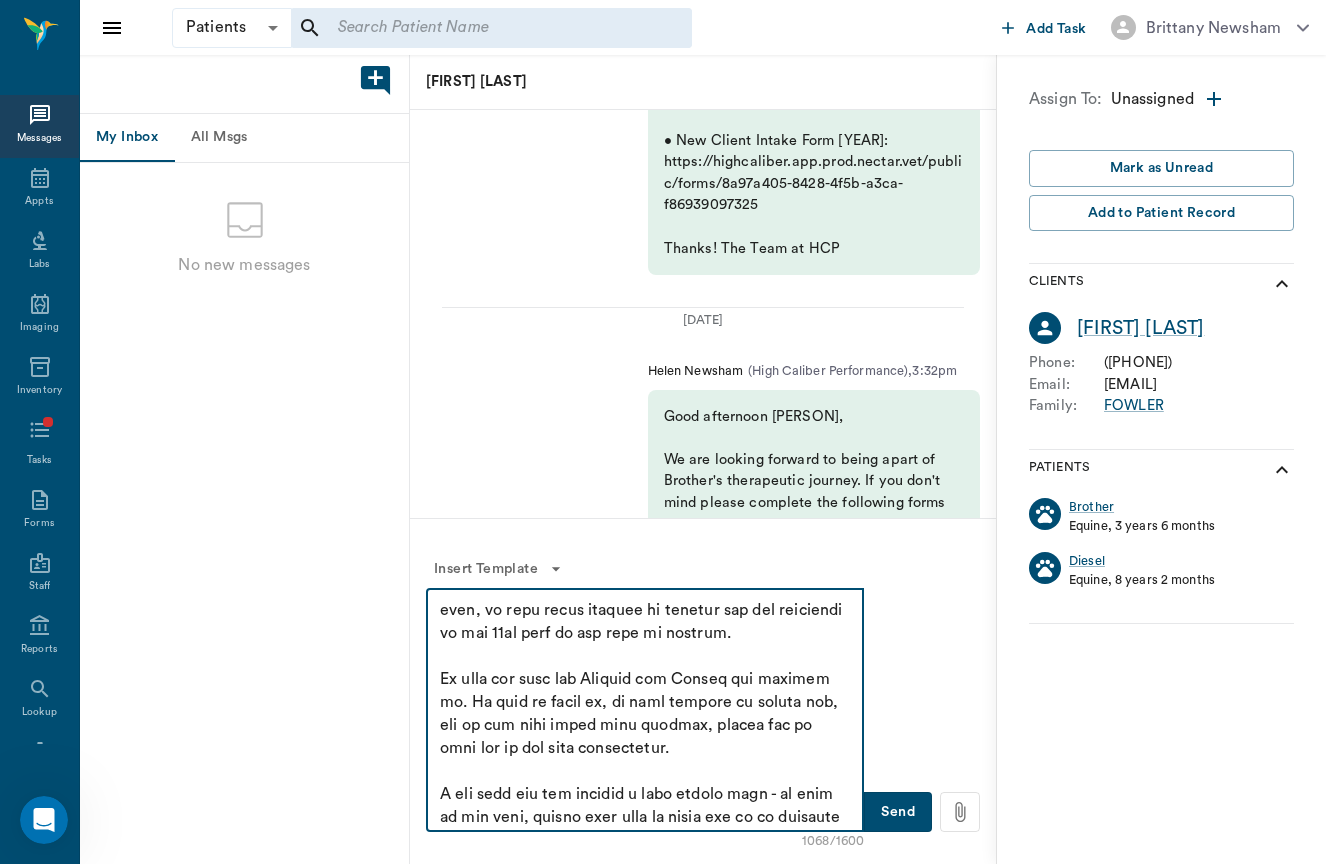 scroll, scrollTop: 301, scrollLeft: 0, axis: vertical 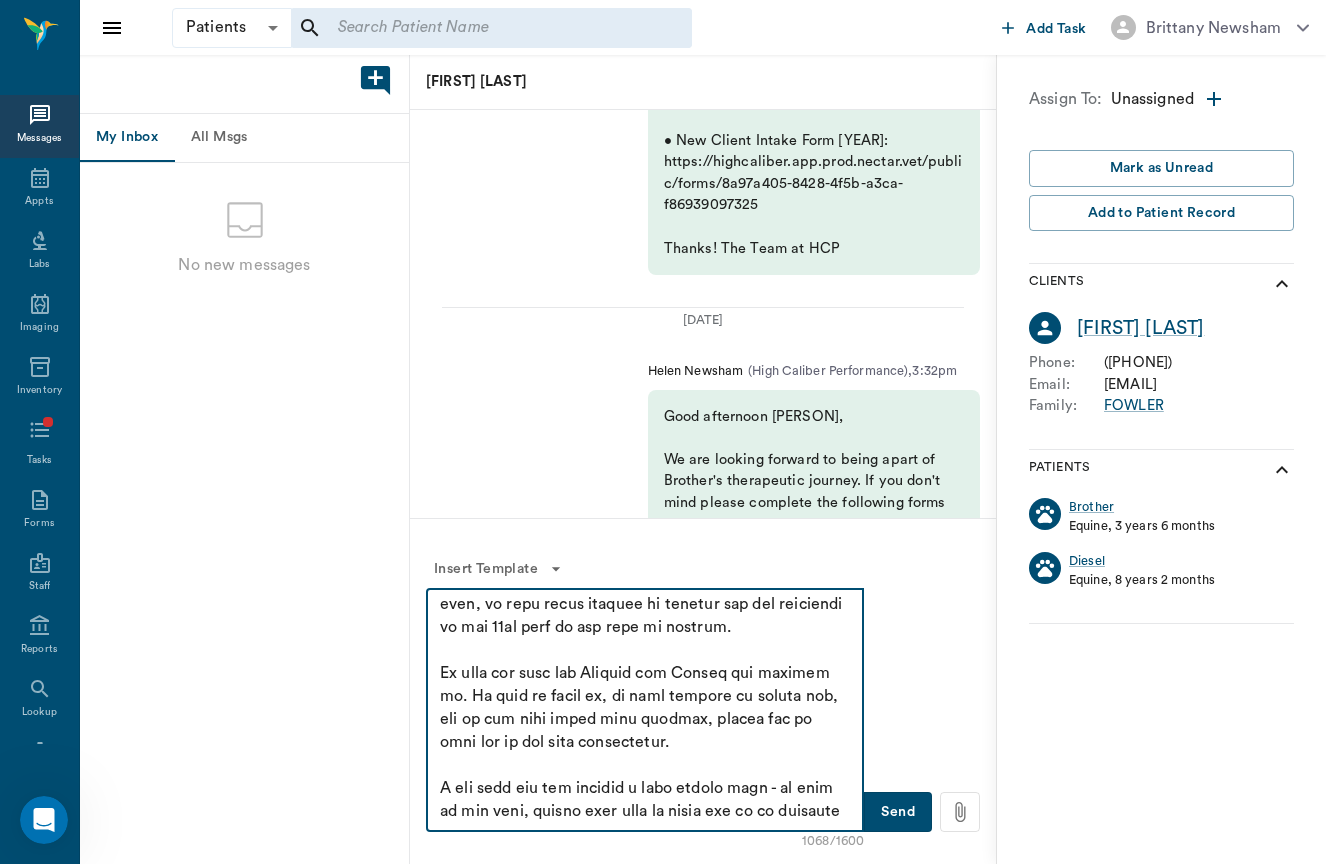 click at bounding box center [645, 710] 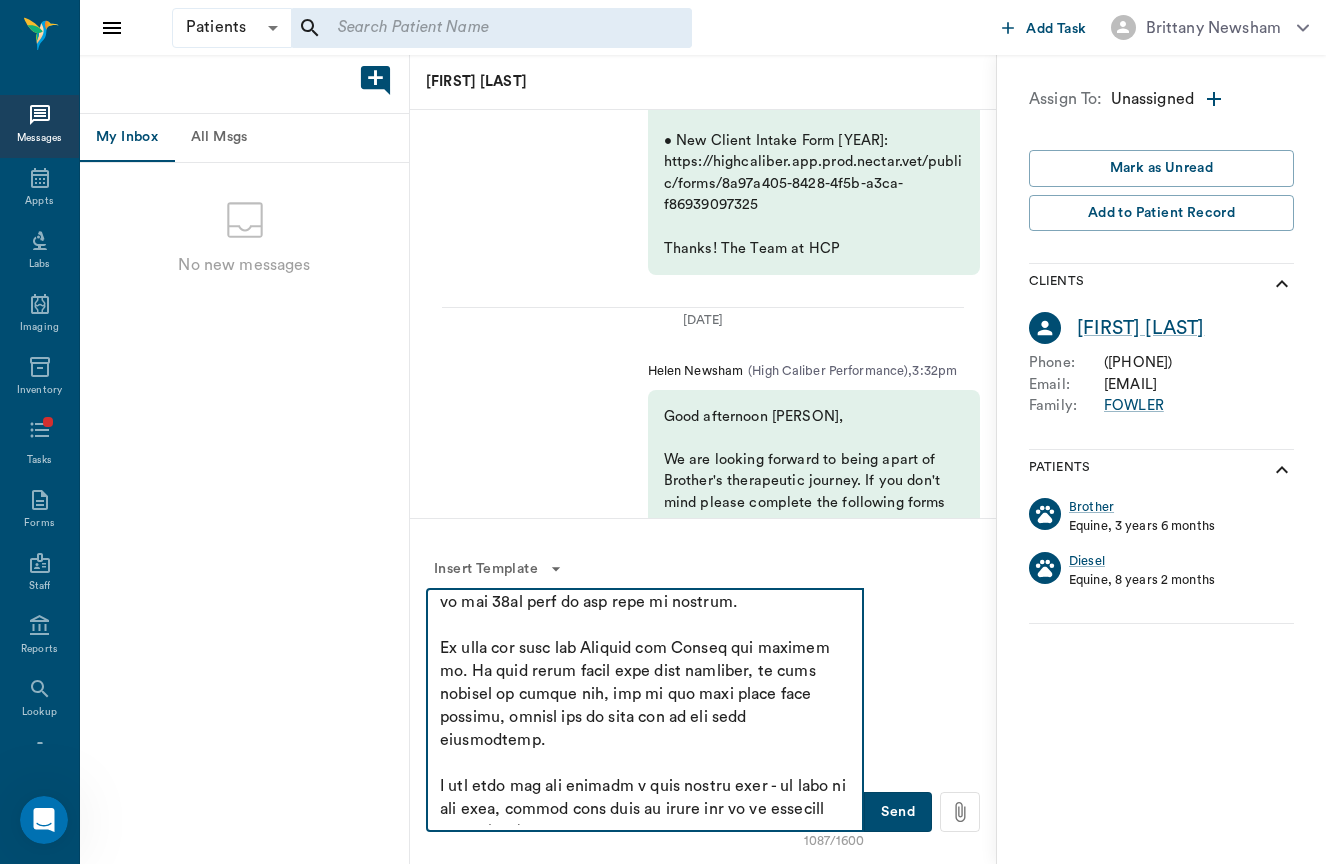 scroll, scrollTop: 329, scrollLeft: 0, axis: vertical 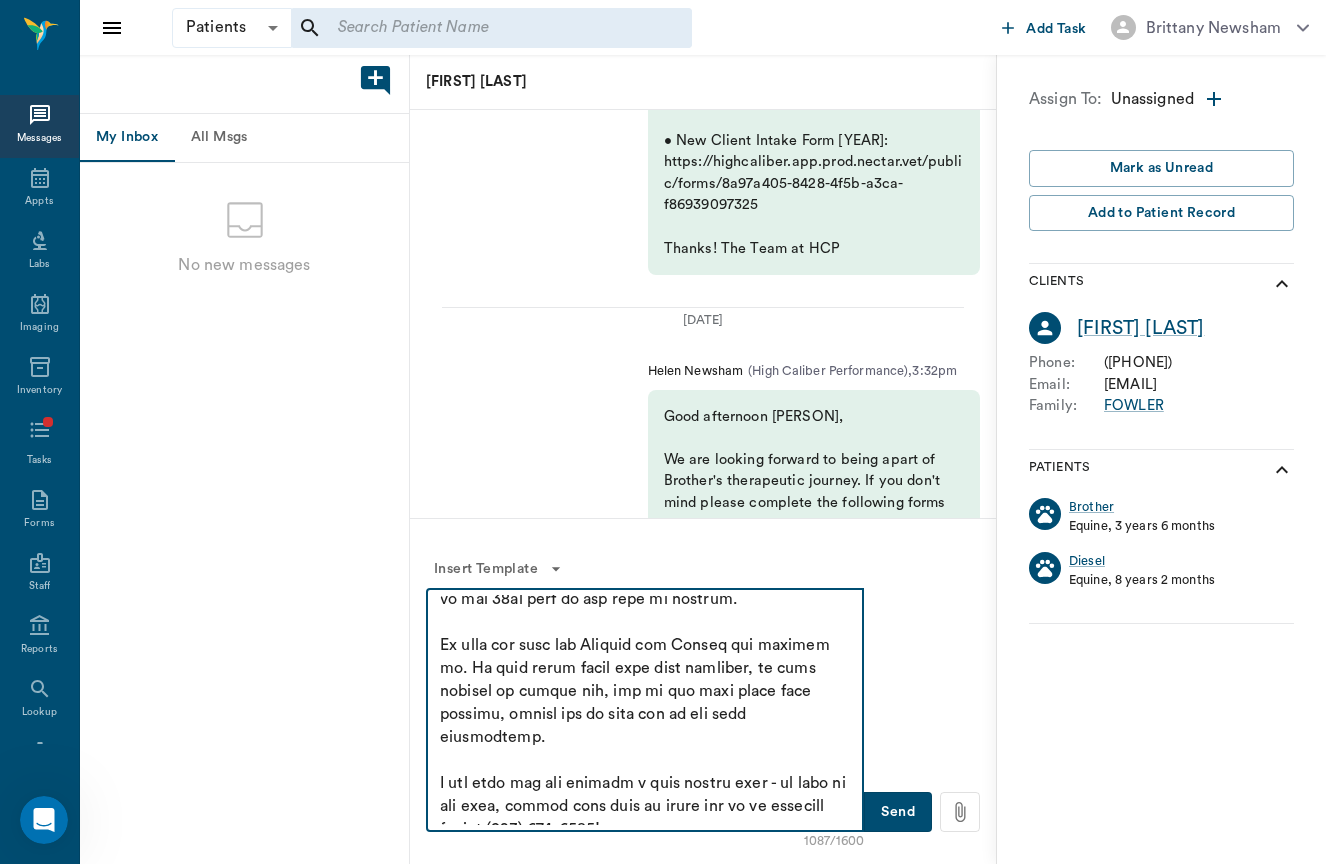 drag, startPoint x: 756, startPoint y: 713, endPoint x: 638, endPoint y: 718, distance: 118.10589 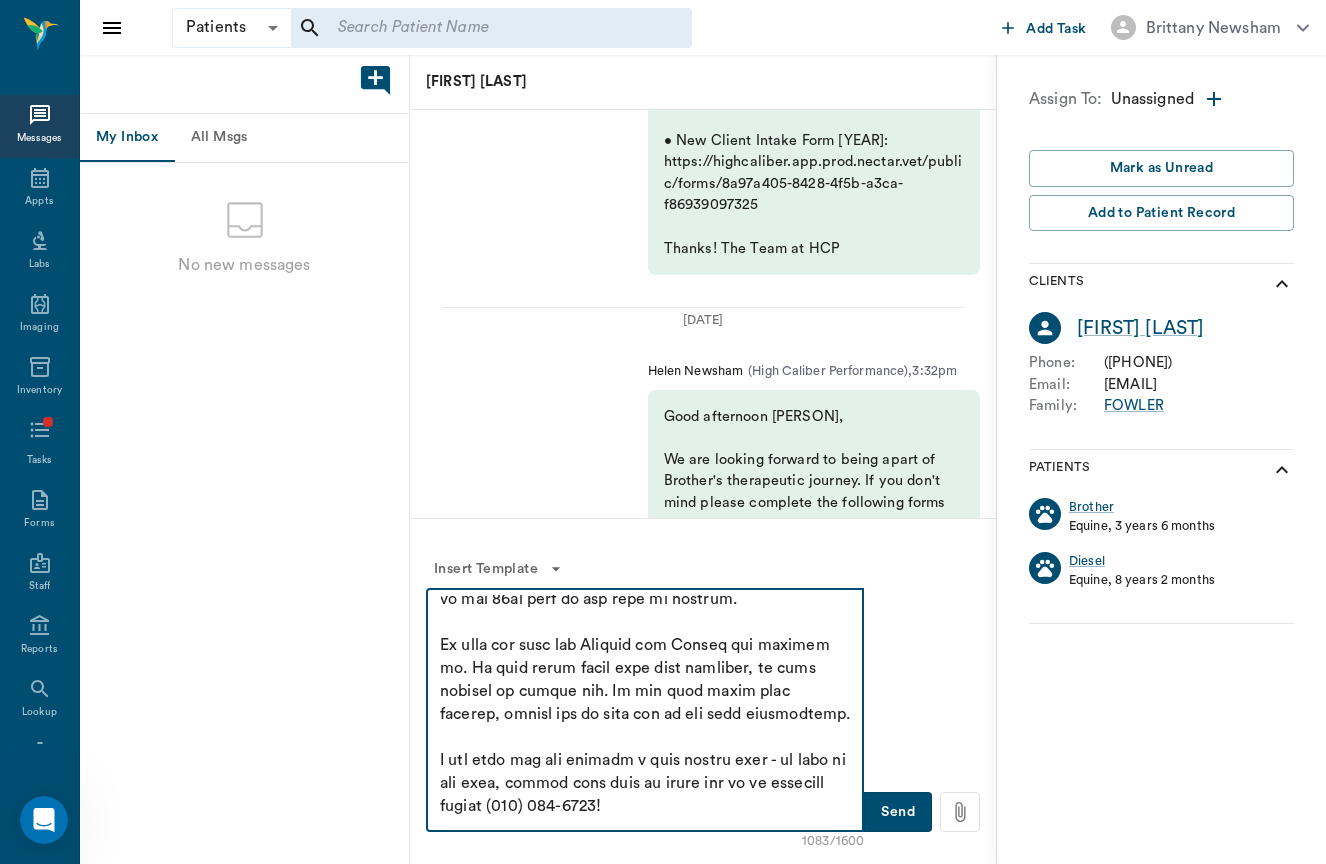 click at bounding box center [645, 710] 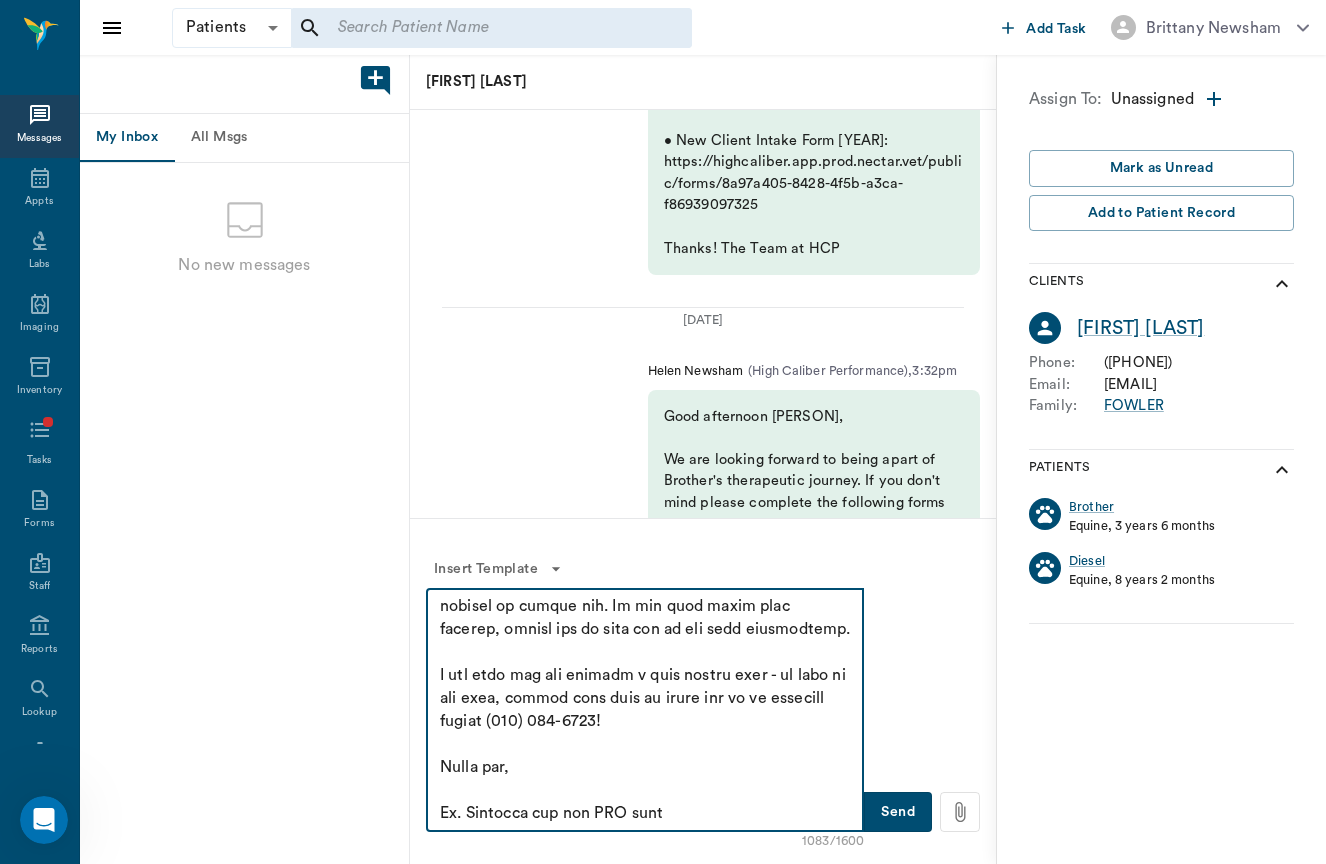 scroll, scrollTop: 414, scrollLeft: 0, axis: vertical 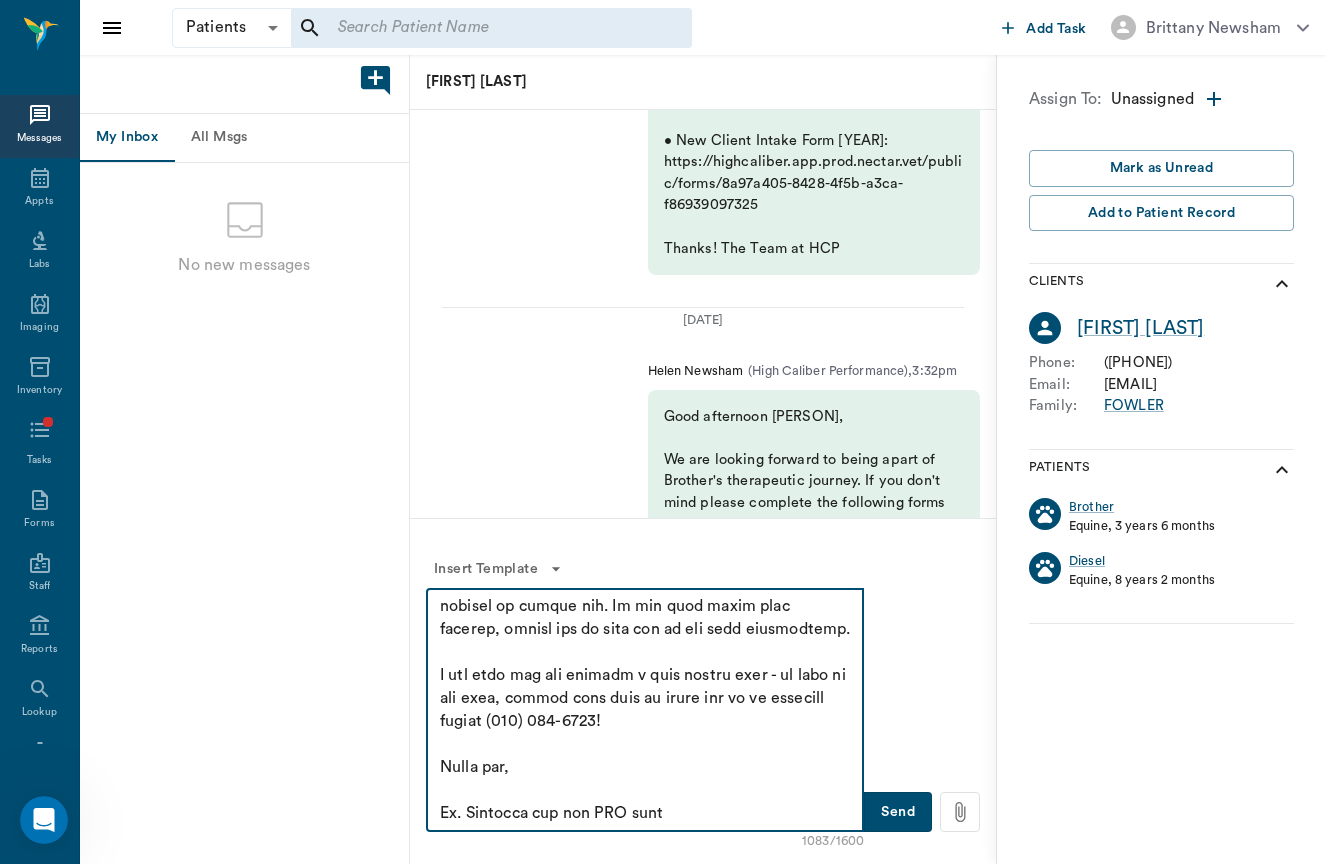 click at bounding box center (645, 710) 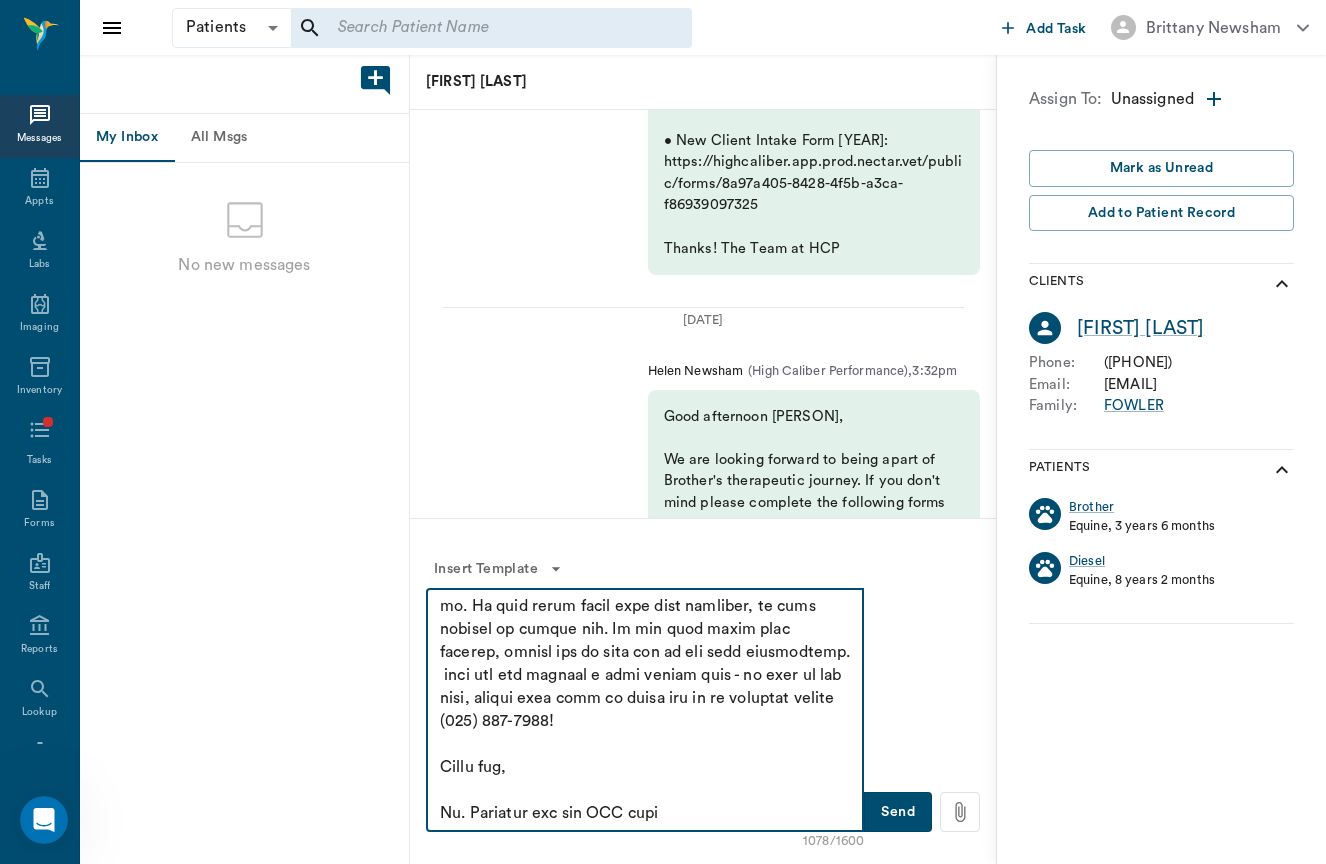 scroll, scrollTop: 391, scrollLeft: 0, axis: vertical 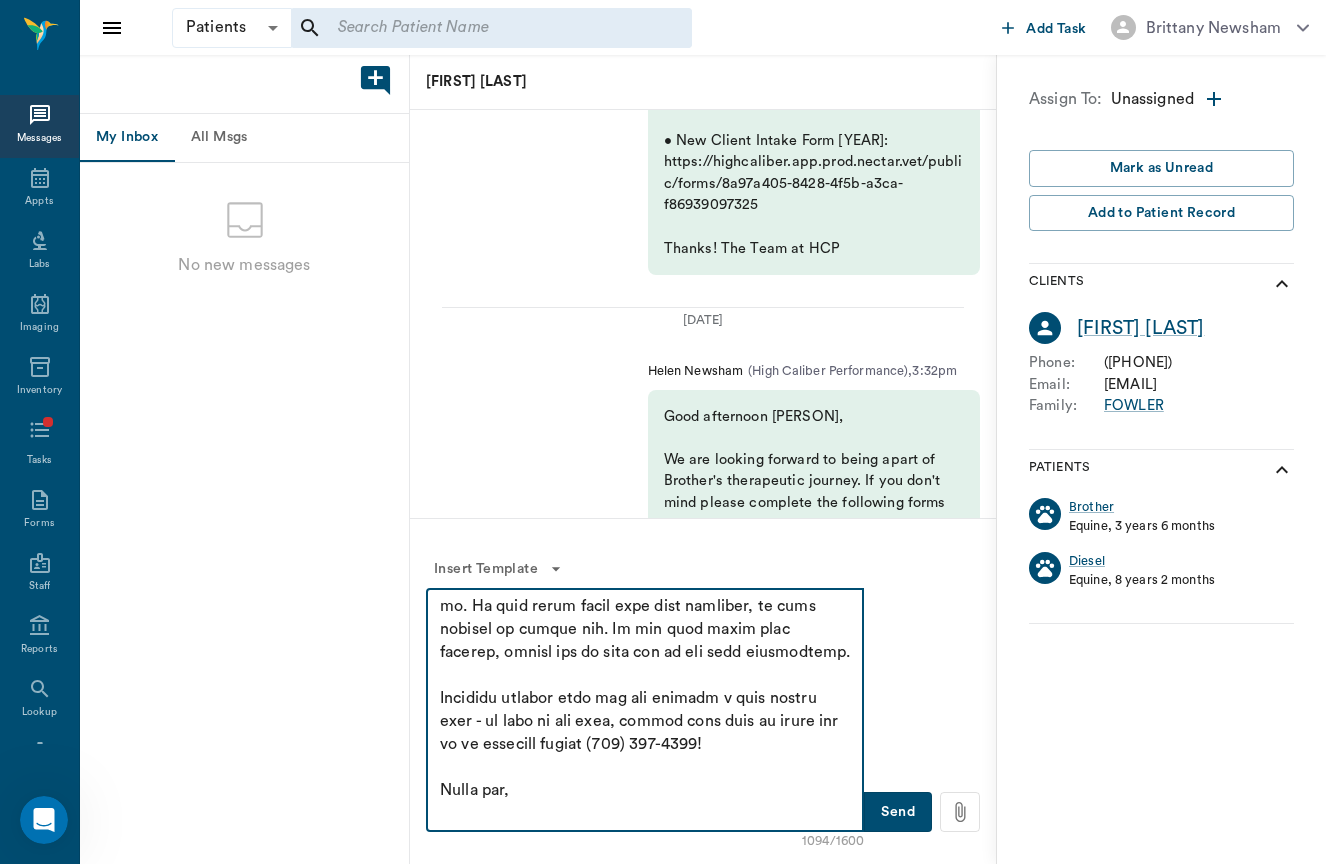 click at bounding box center [645, 710] 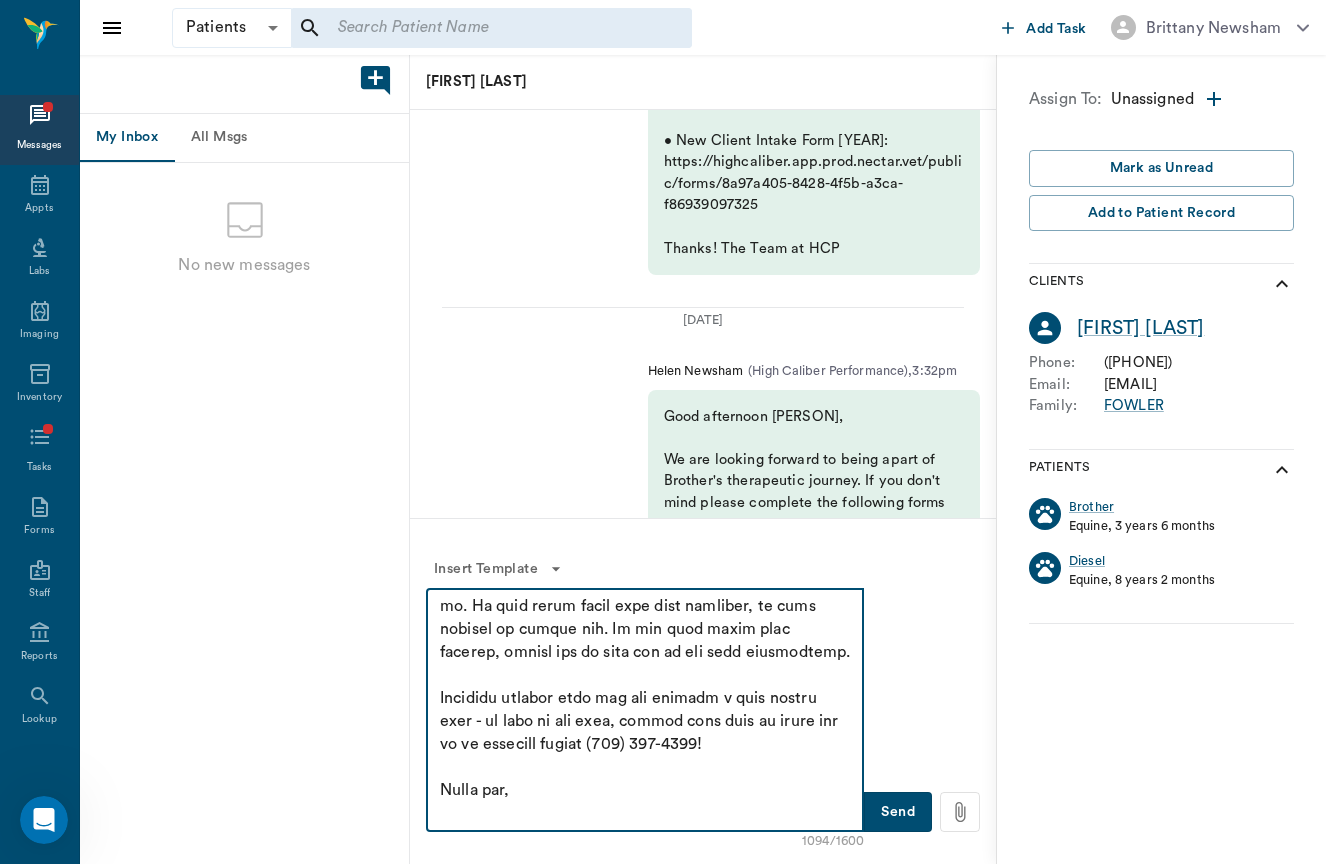 click at bounding box center (645, 710) 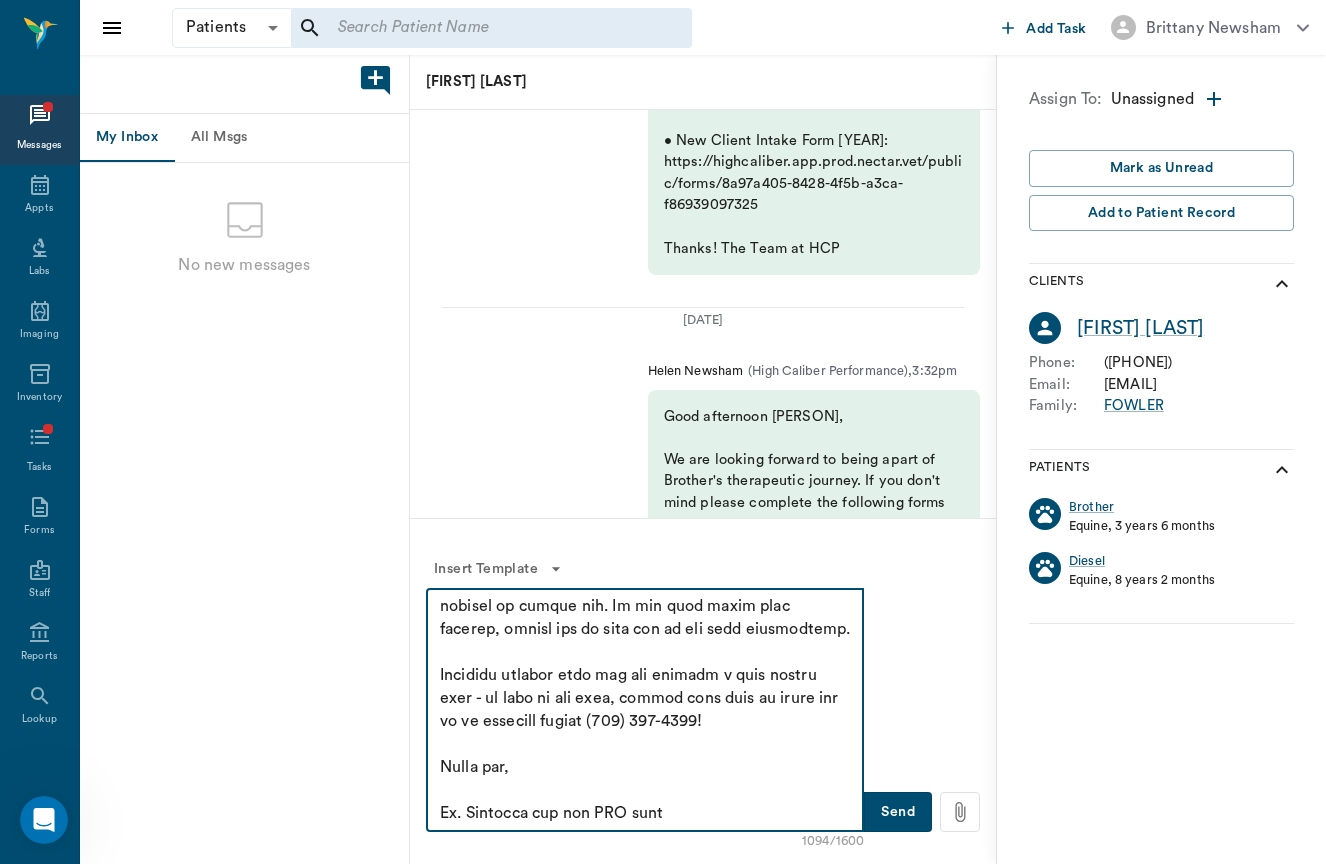 scroll, scrollTop: 414, scrollLeft: 0, axis: vertical 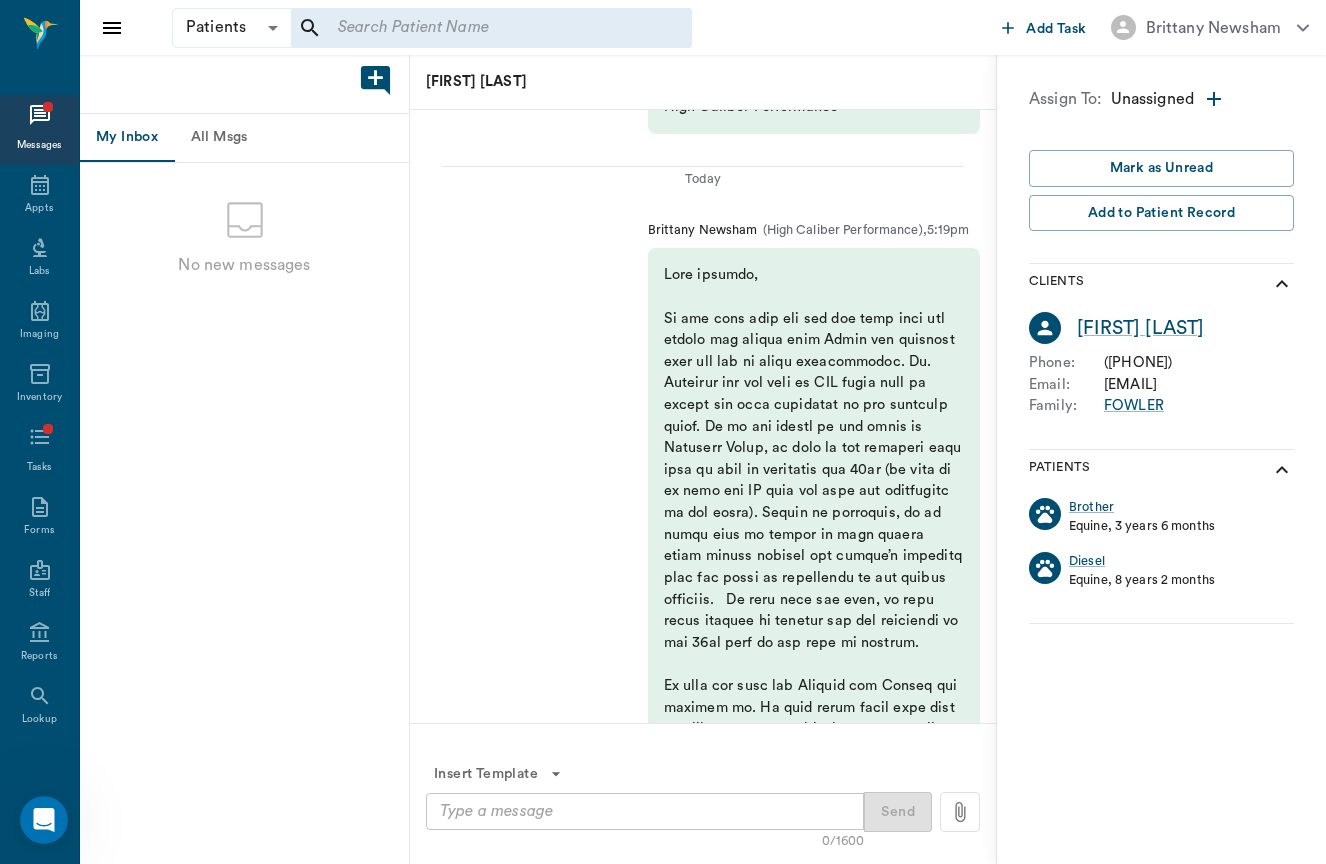 click on "All Msgs" at bounding box center [219, 138] 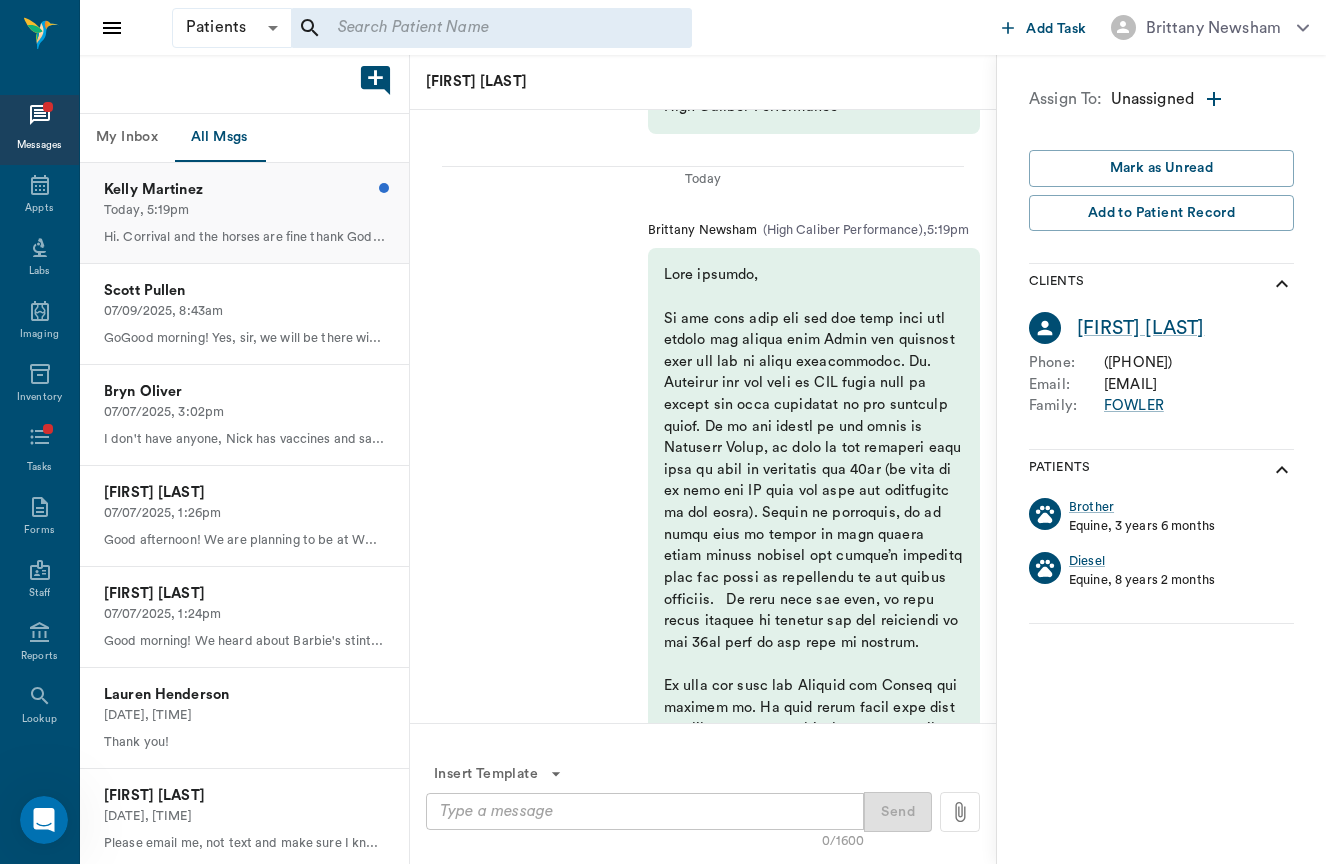 click on "Hi. Corrival and the horses are fine thank God.
I'm going to have to put Lionel's treatments on hold because he has molar extractions that are taking all my money right now. Hopefully I can get him back on the schedule in a few months." at bounding box center [244, 237] 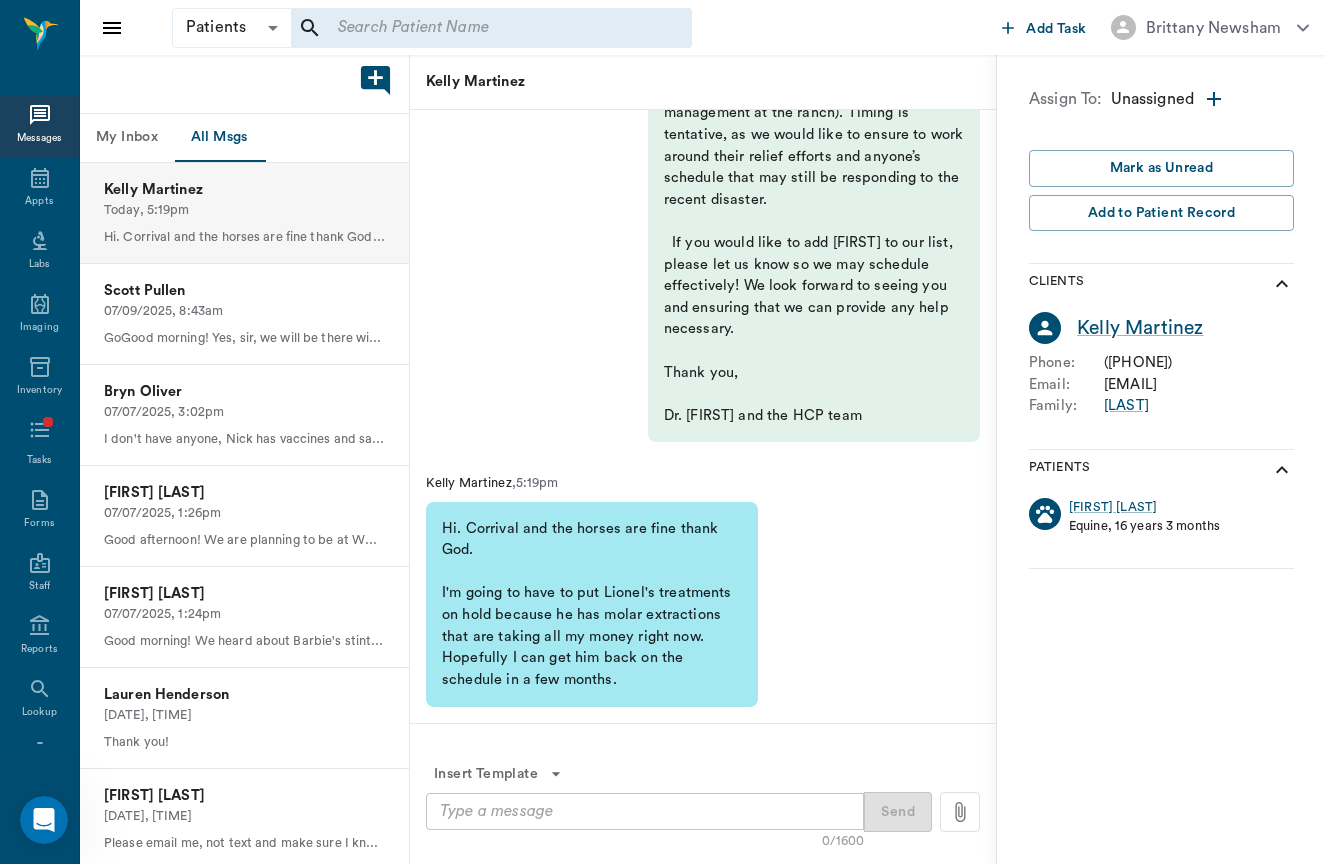 scroll, scrollTop: 0, scrollLeft: 0, axis: both 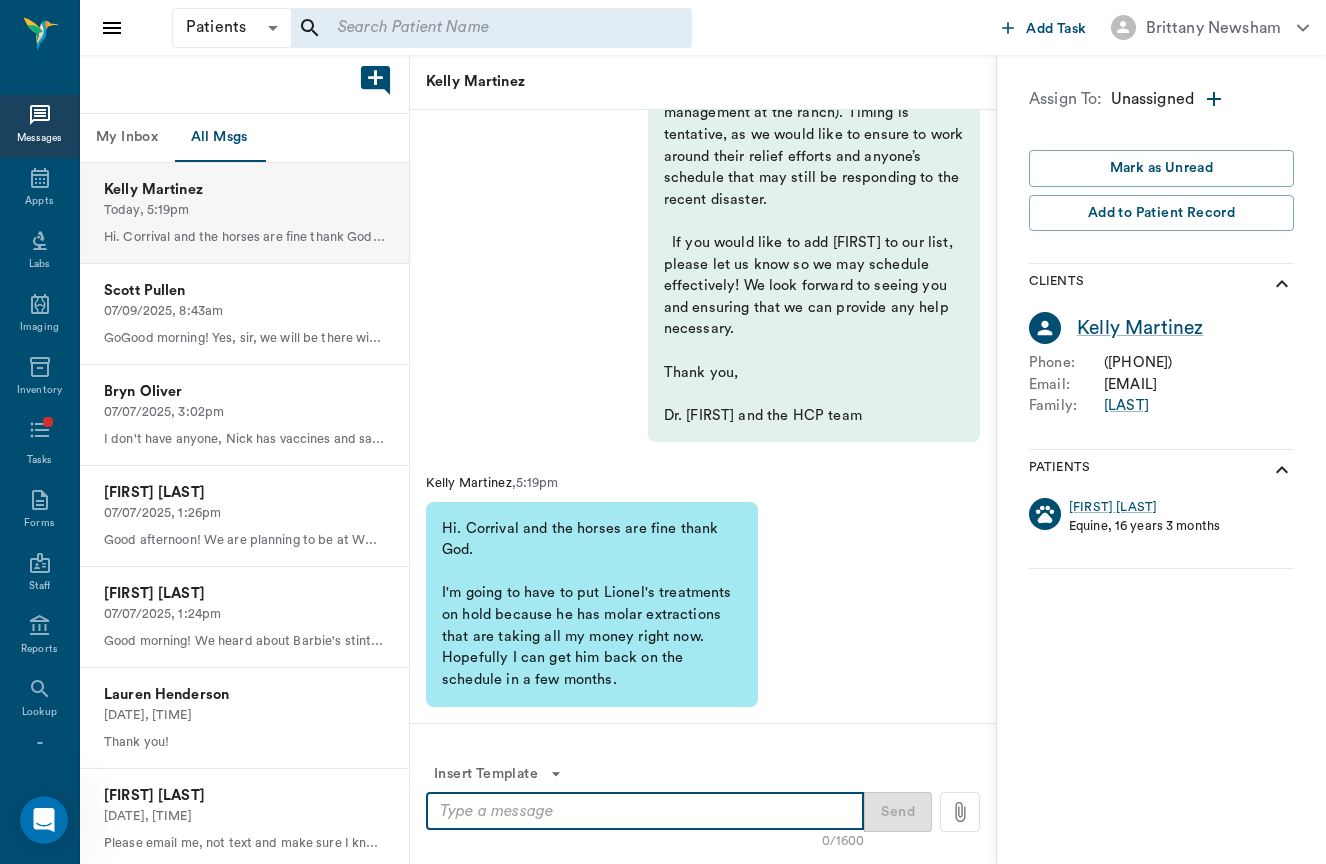 click at bounding box center (645, 811) 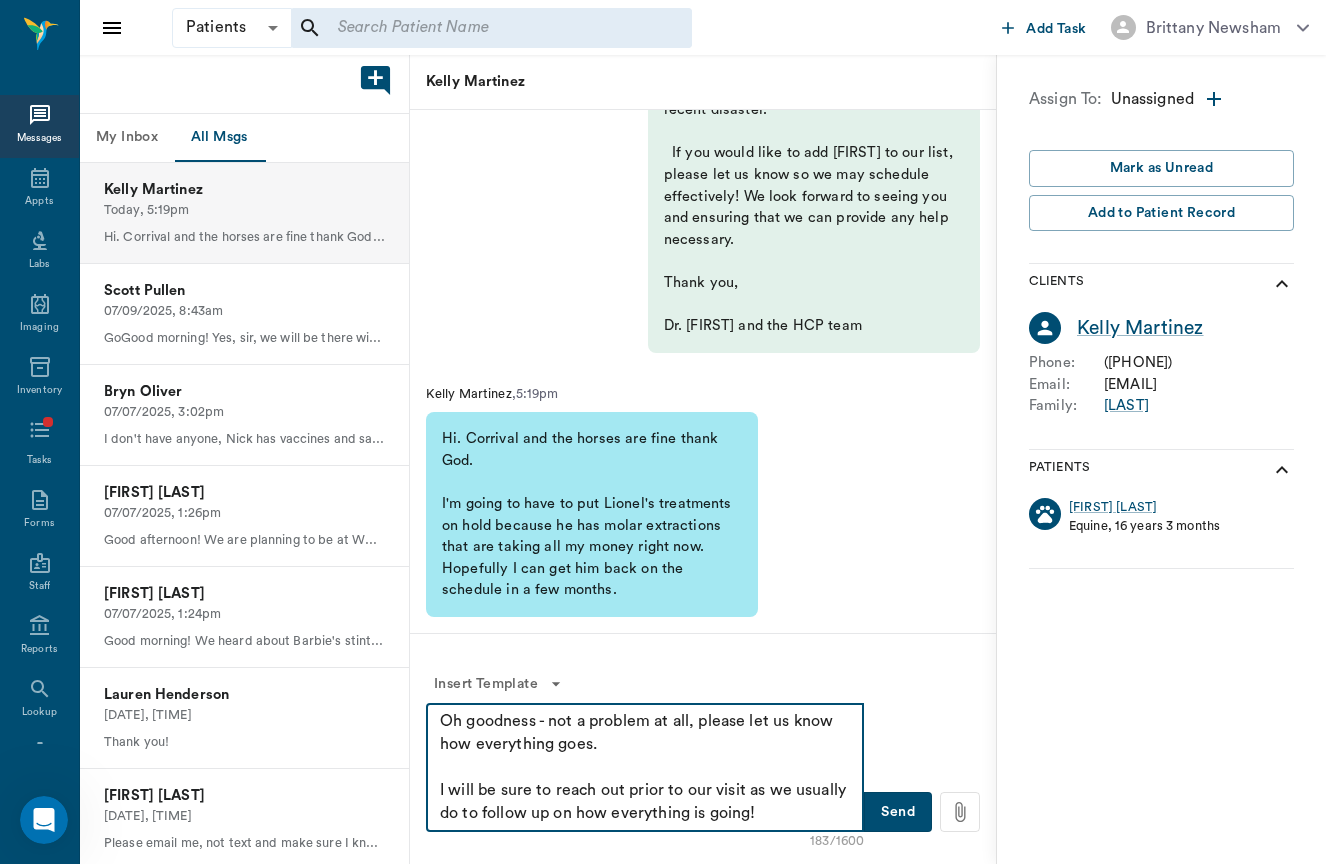 scroll, scrollTop: 0, scrollLeft: 0, axis: both 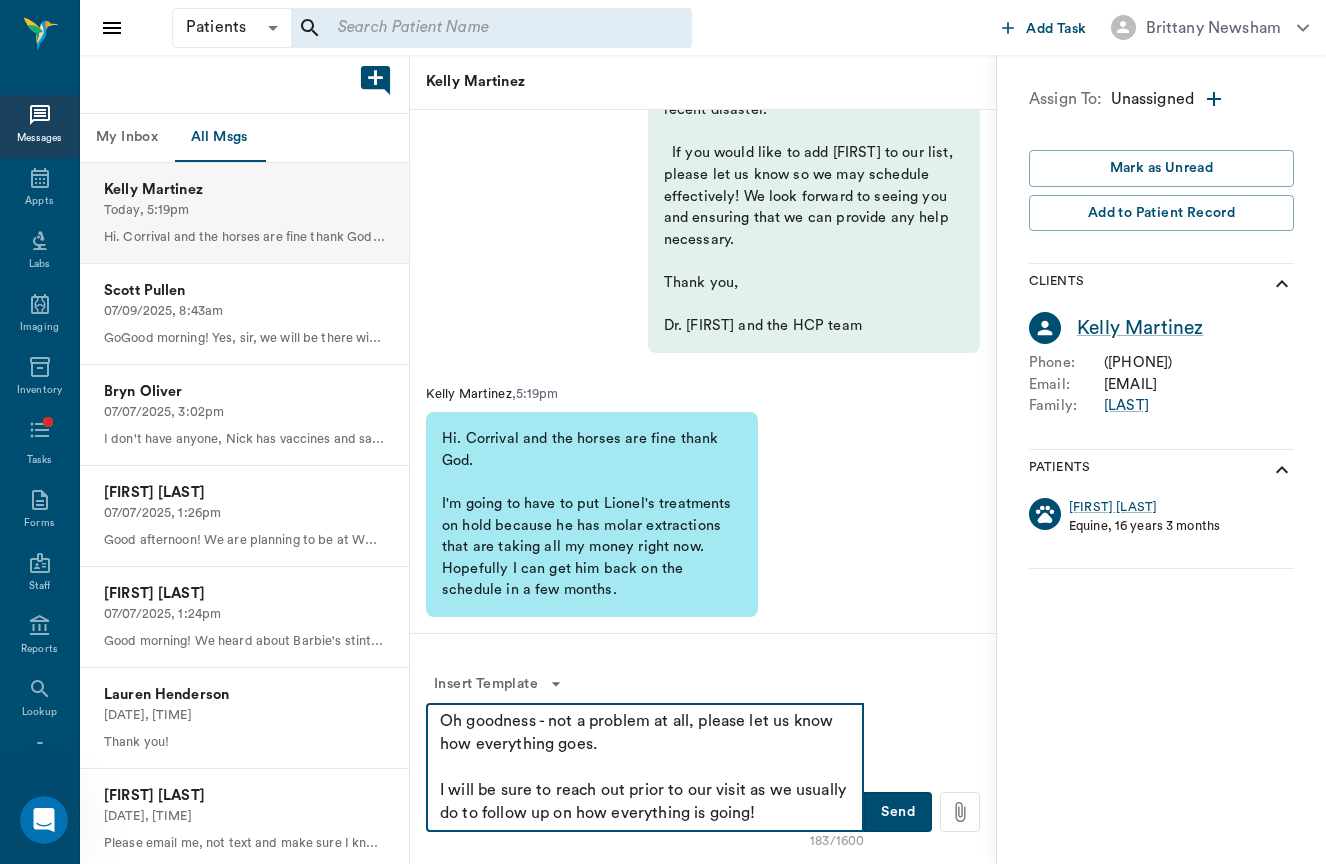 type on "Oh goodness - not a problem at all, please let us know how everything goes.
I will be sure to reach out prior to our visit as we usually do to follow up on how everything is going!" 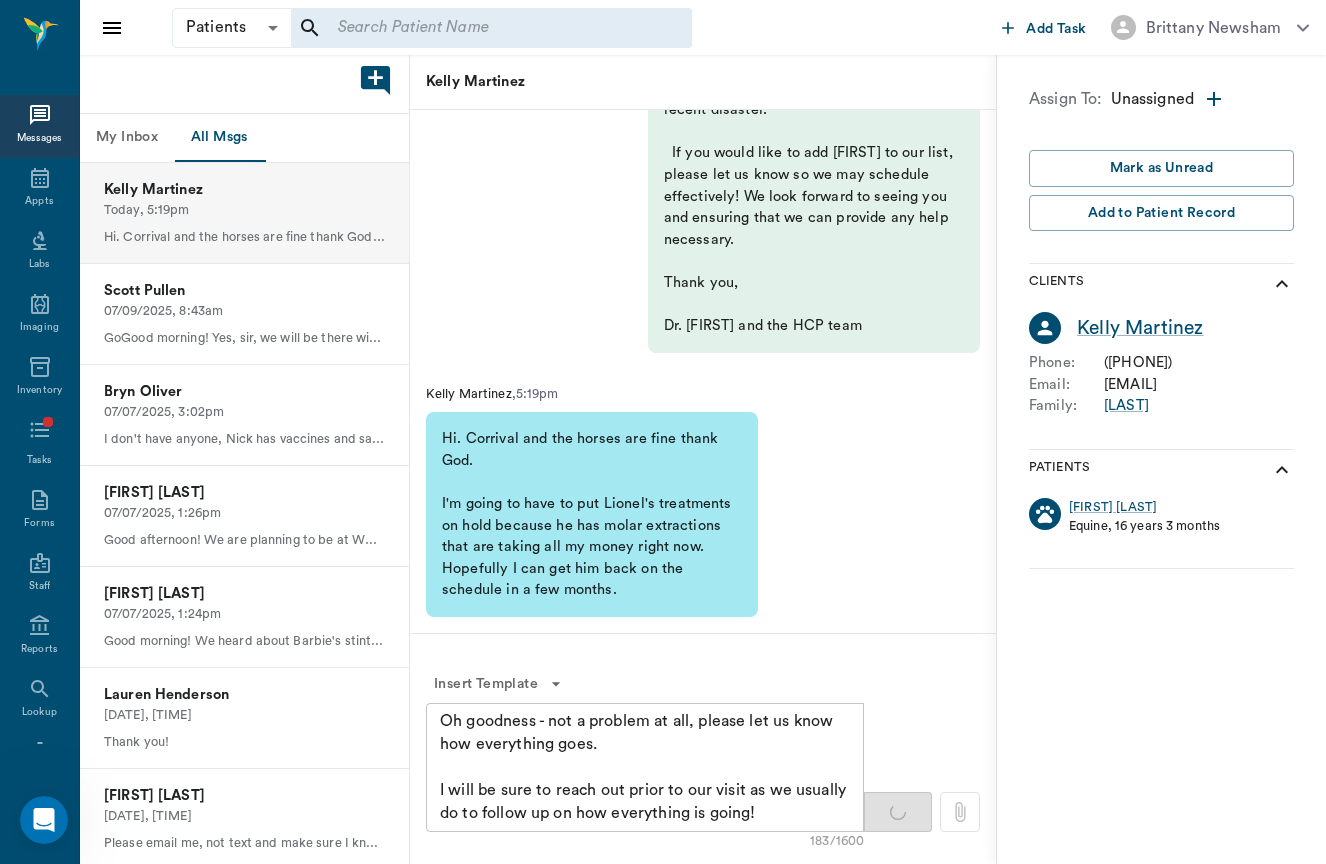 type 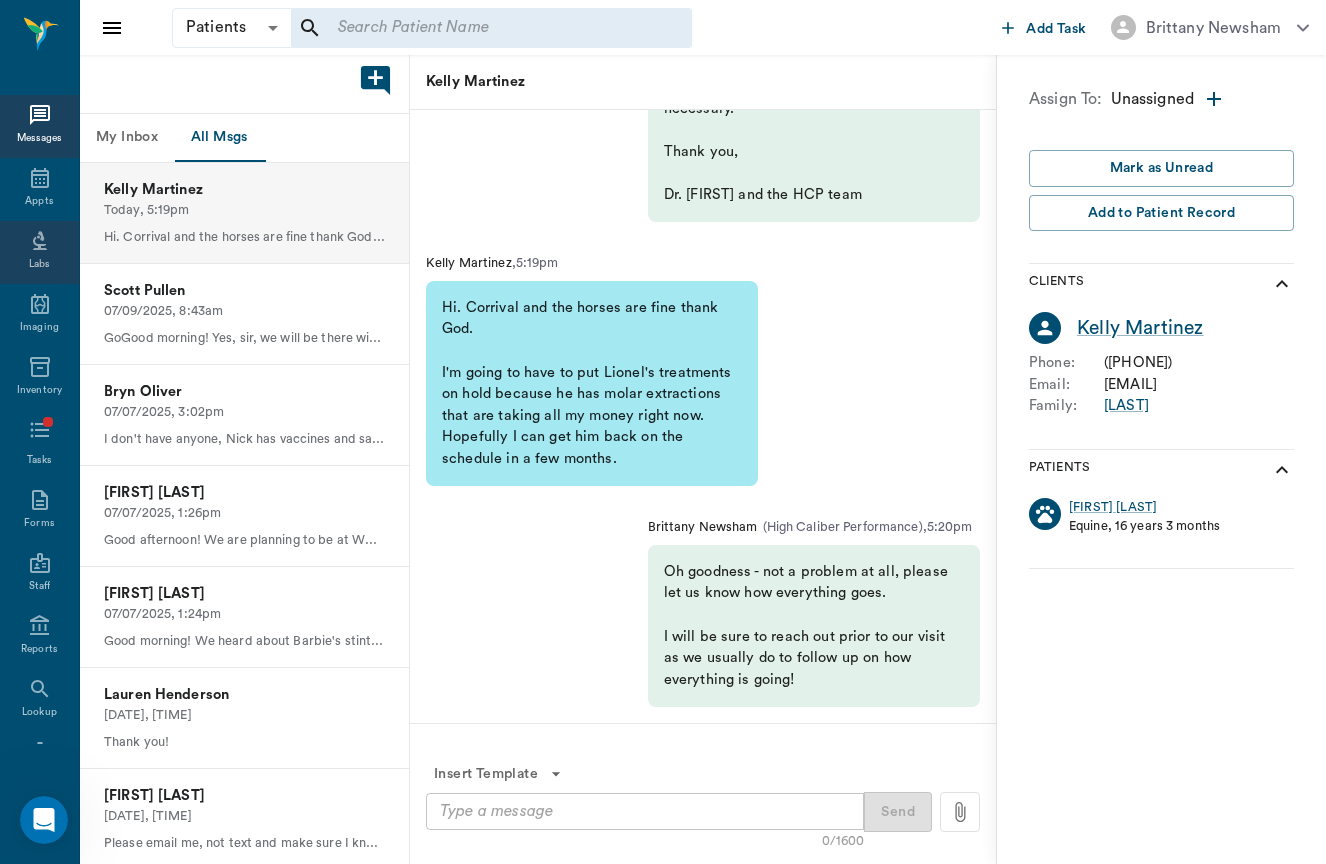 scroll, scrollTop: 0, scrollLeft: 0, axis: both 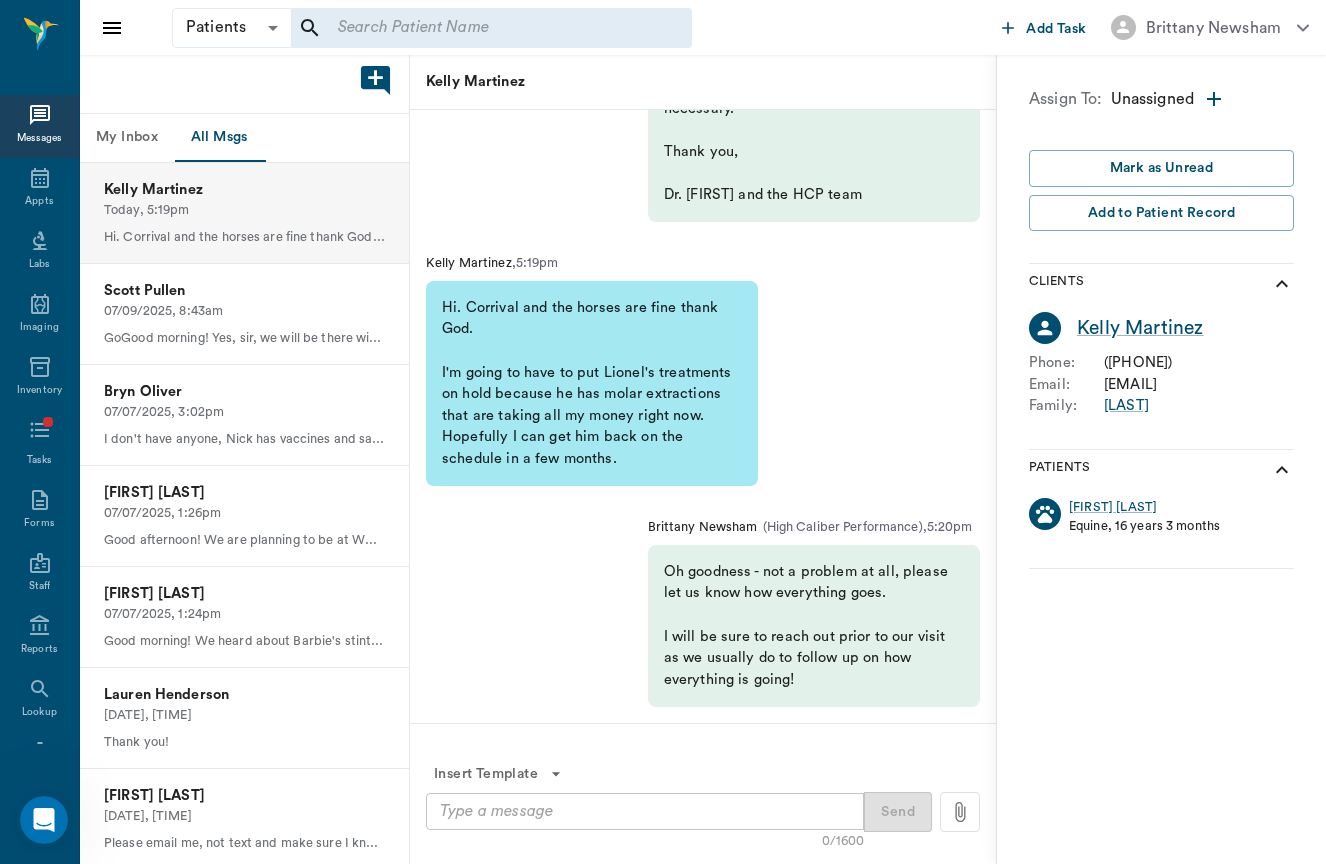 click on "My Inbox" at bounding box center [127, 138] 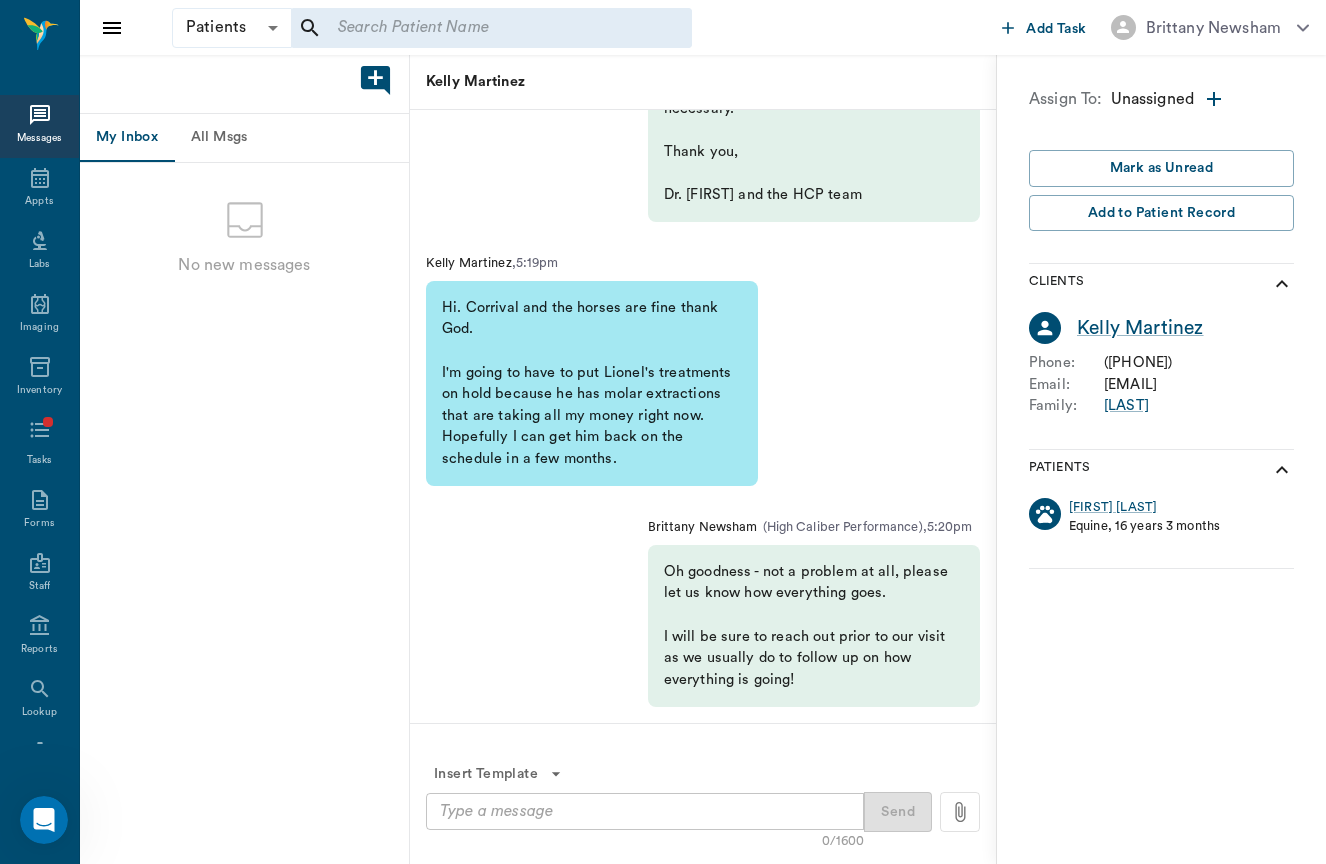 click on "All Msgs" at bounding box center [219, 138] 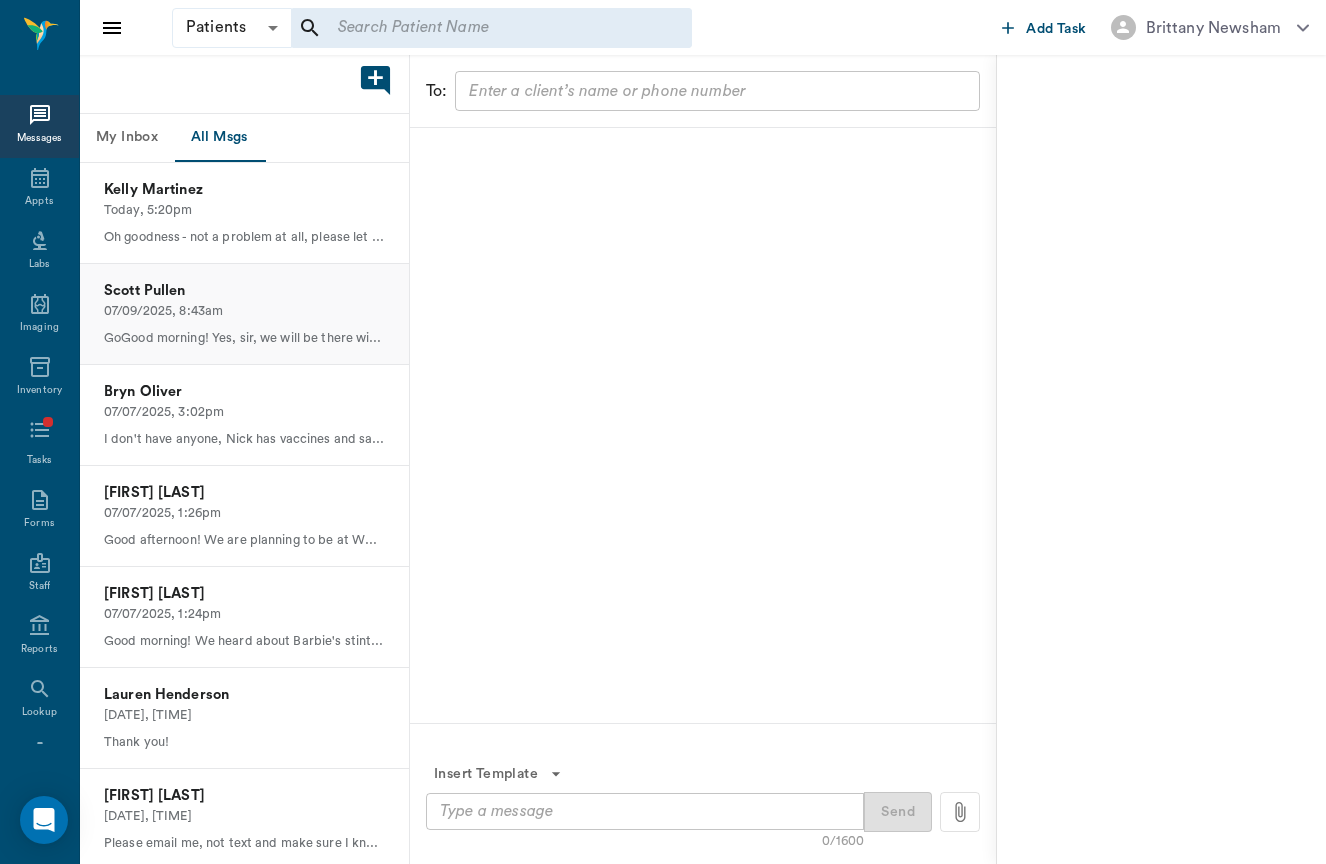 scroll, scrollTop: 0, scrollLeft: 0, axis: both 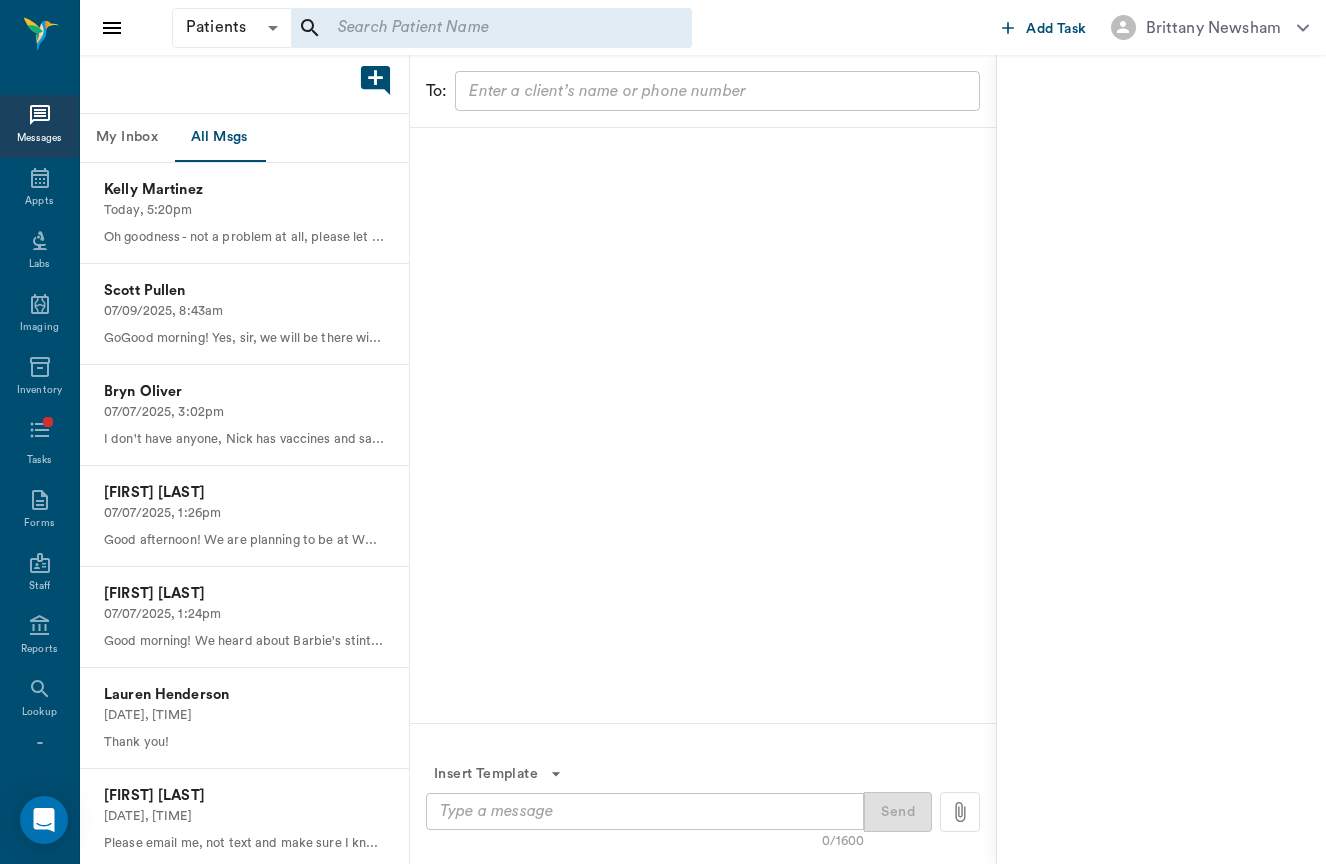 click on "My Inbox" at bounding box center (127, 138) 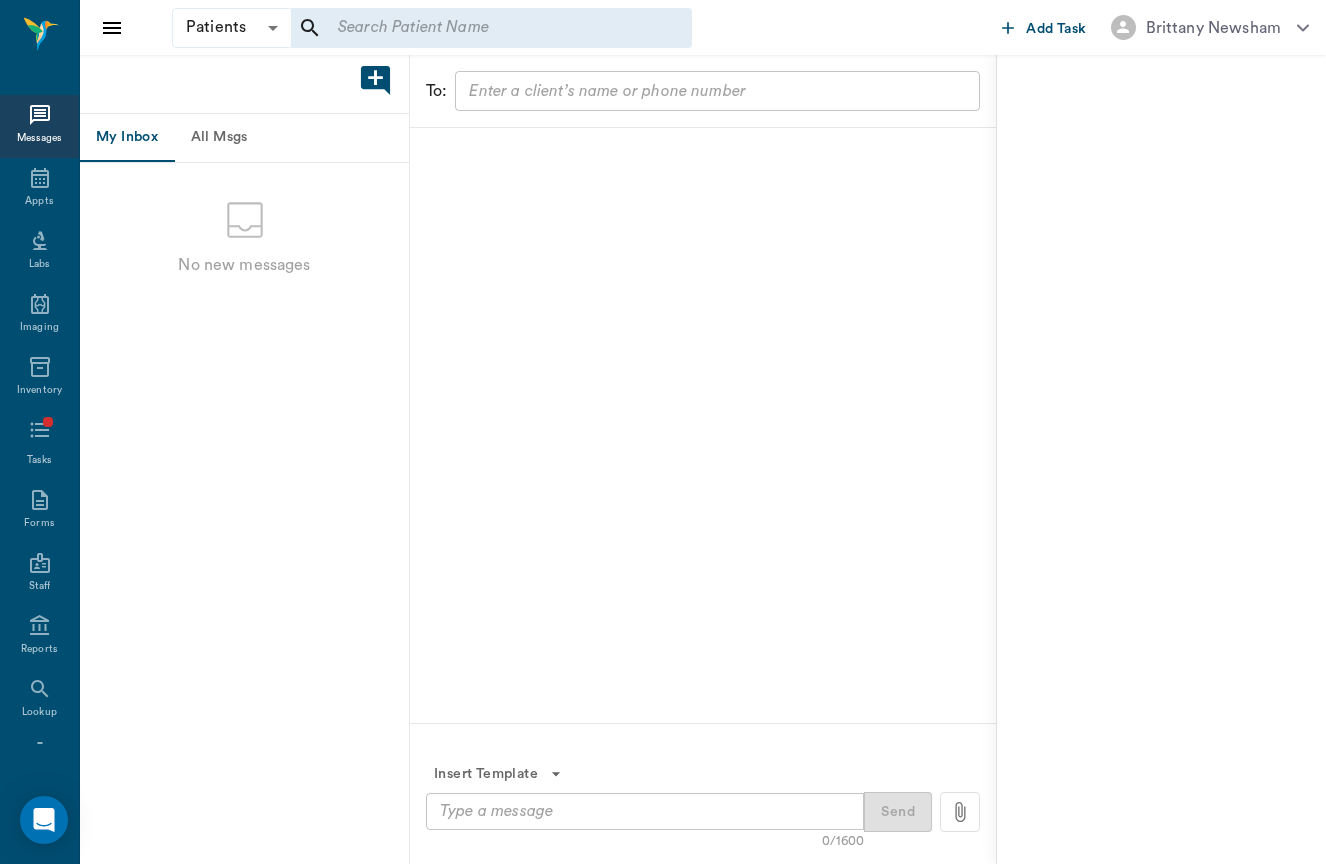 click on "All Msgs" at bounding box center (219, 138) 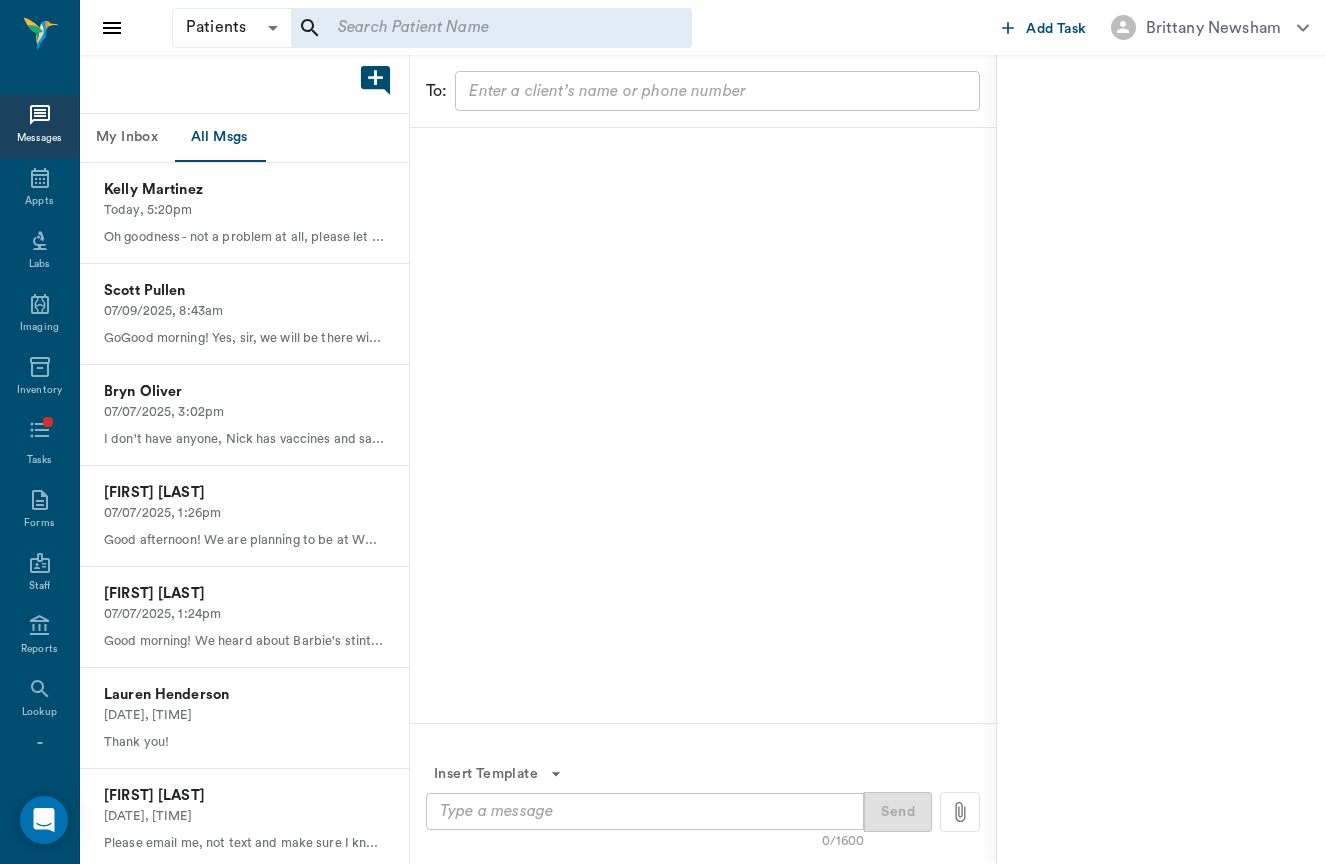 click at bounding box center (703, 425) 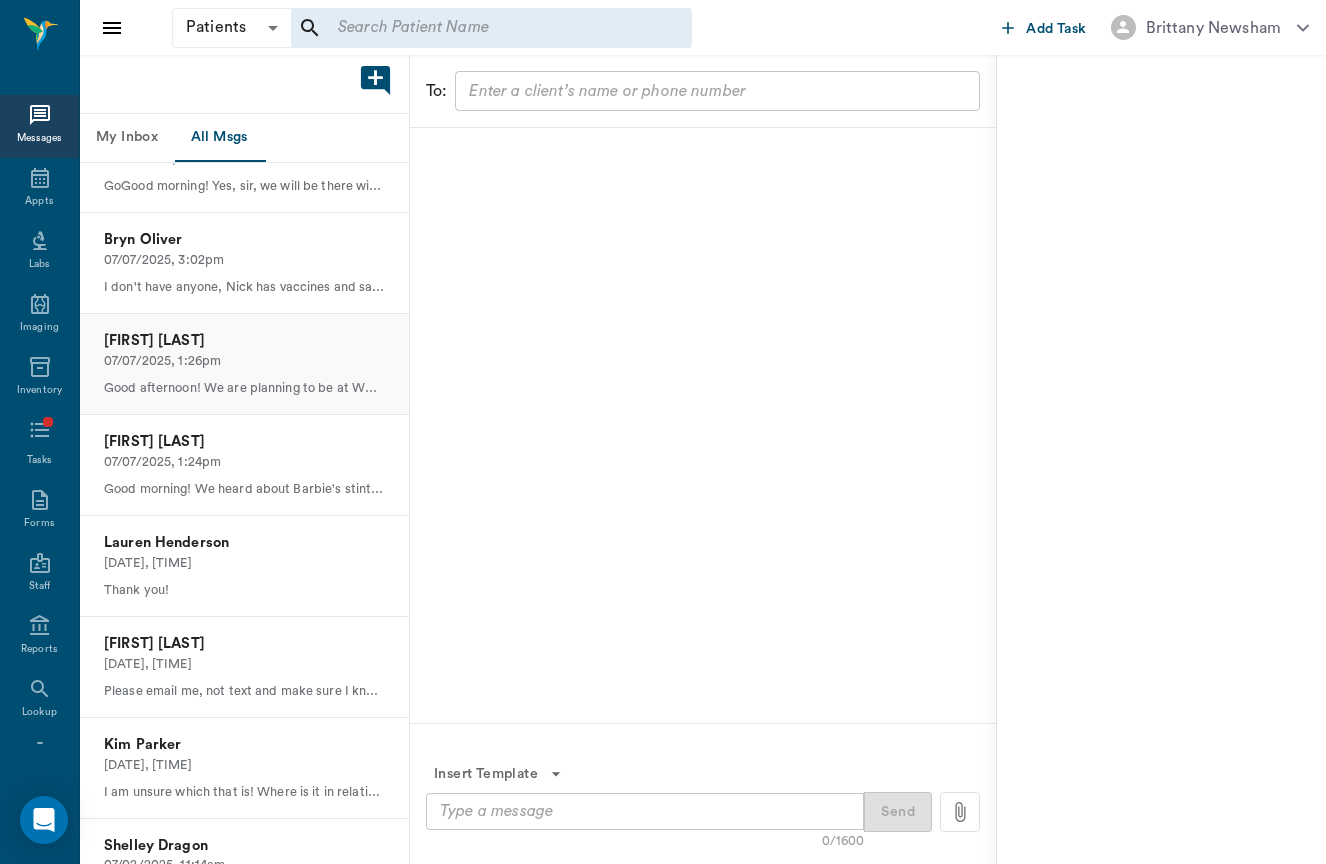 scroll, scrollTop: 157, scrollLeft: 0, axis: vertical 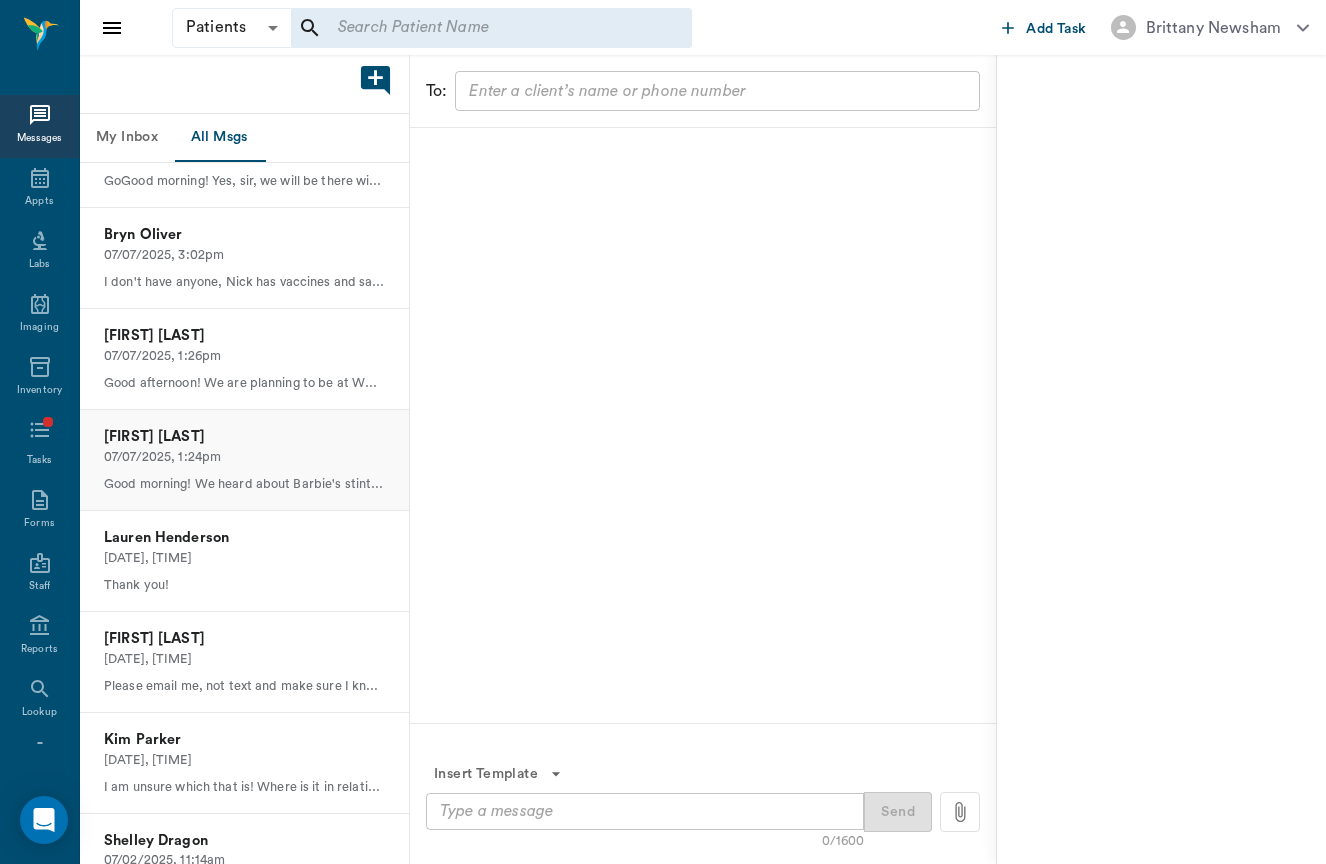 click on "Good morning!
We heard about Barbie's stint with cellulitis, we wanted to reach out and see how she is doing? We are hoping for a speedy recovery.
The Team at HCP" at bounding box center [244, 484] 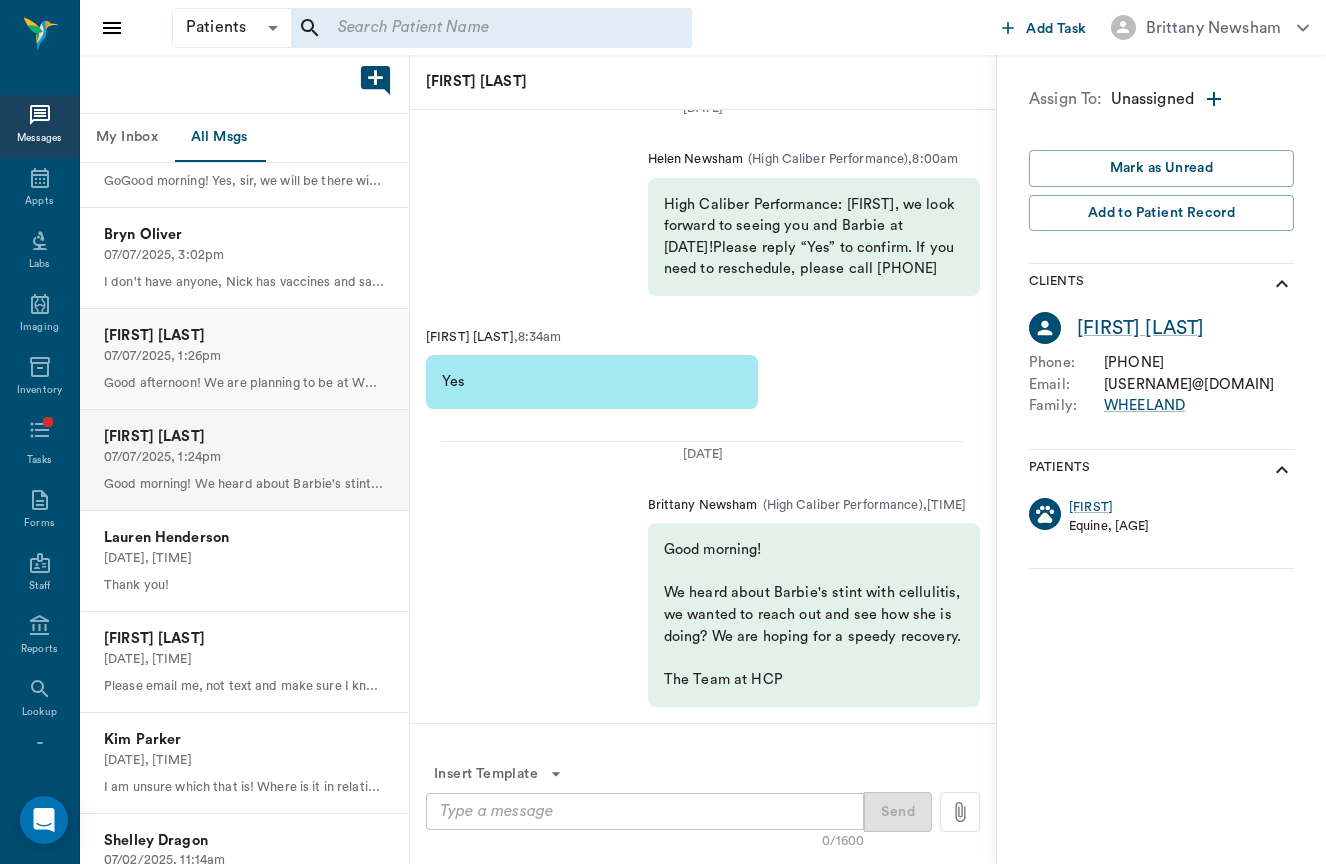 click on "Good afternoon!
We are planning to be at WV Wednesday afternoon! We wanted to see how the Queen is doing and if you were in need of anything from Doc and the team?
Thank you,
The Team at HCP" at bounding box center [244, 383] 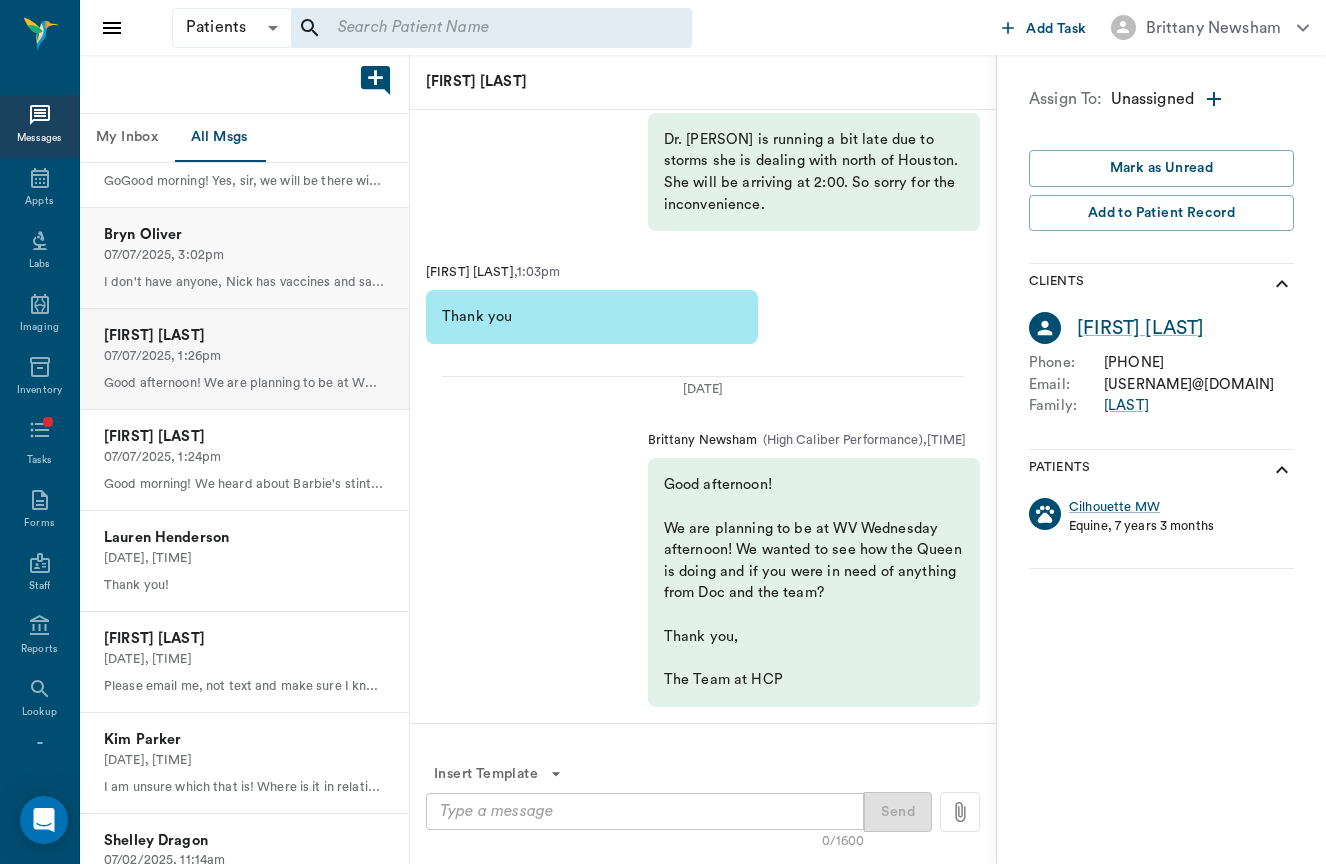 click on "I don't have anyone, Nick has vaccines and saddle fitter this week so he's got enough on his plate, but thanks for checking." at bounding box center (244, 282) 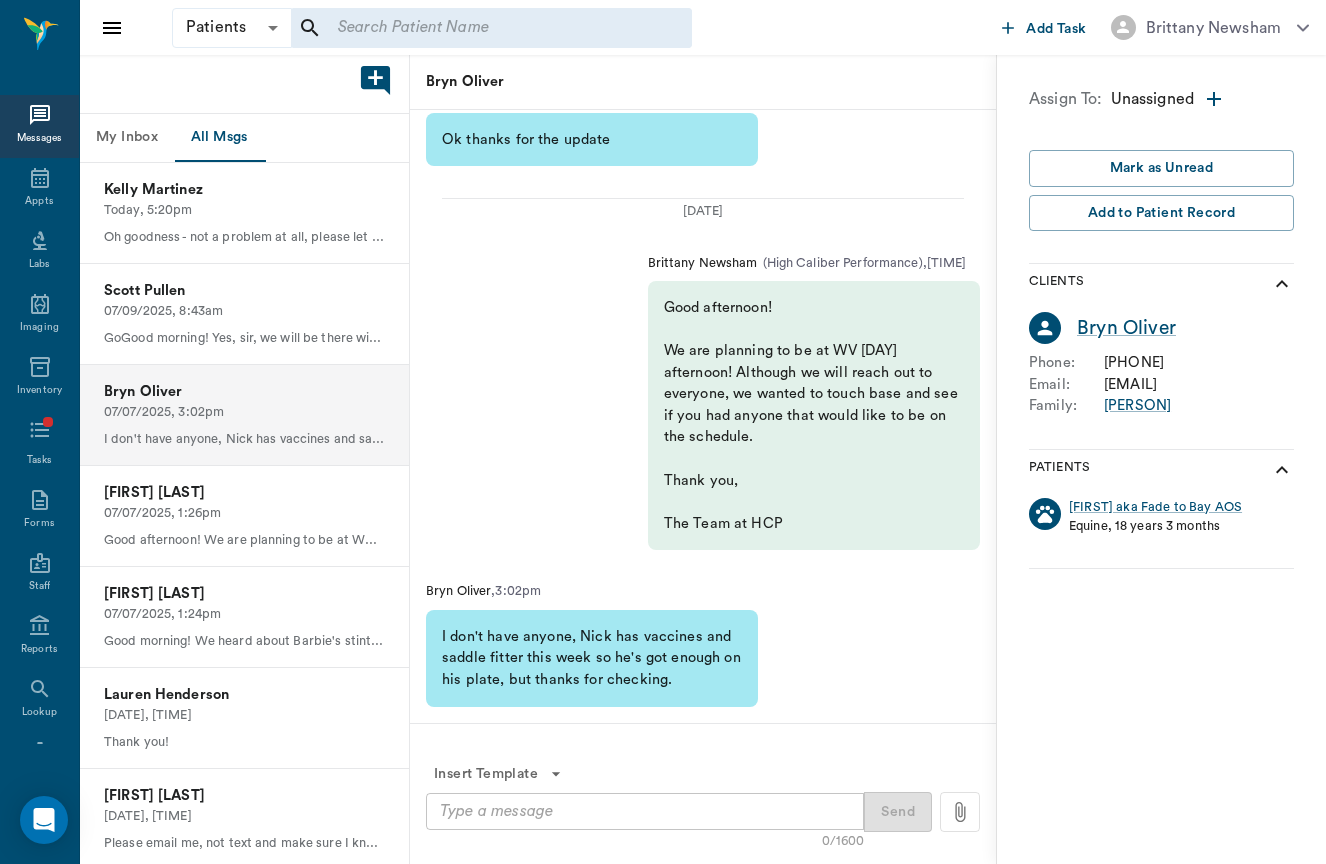 click on "Scott Pullen" at bounding box center [244, 291] 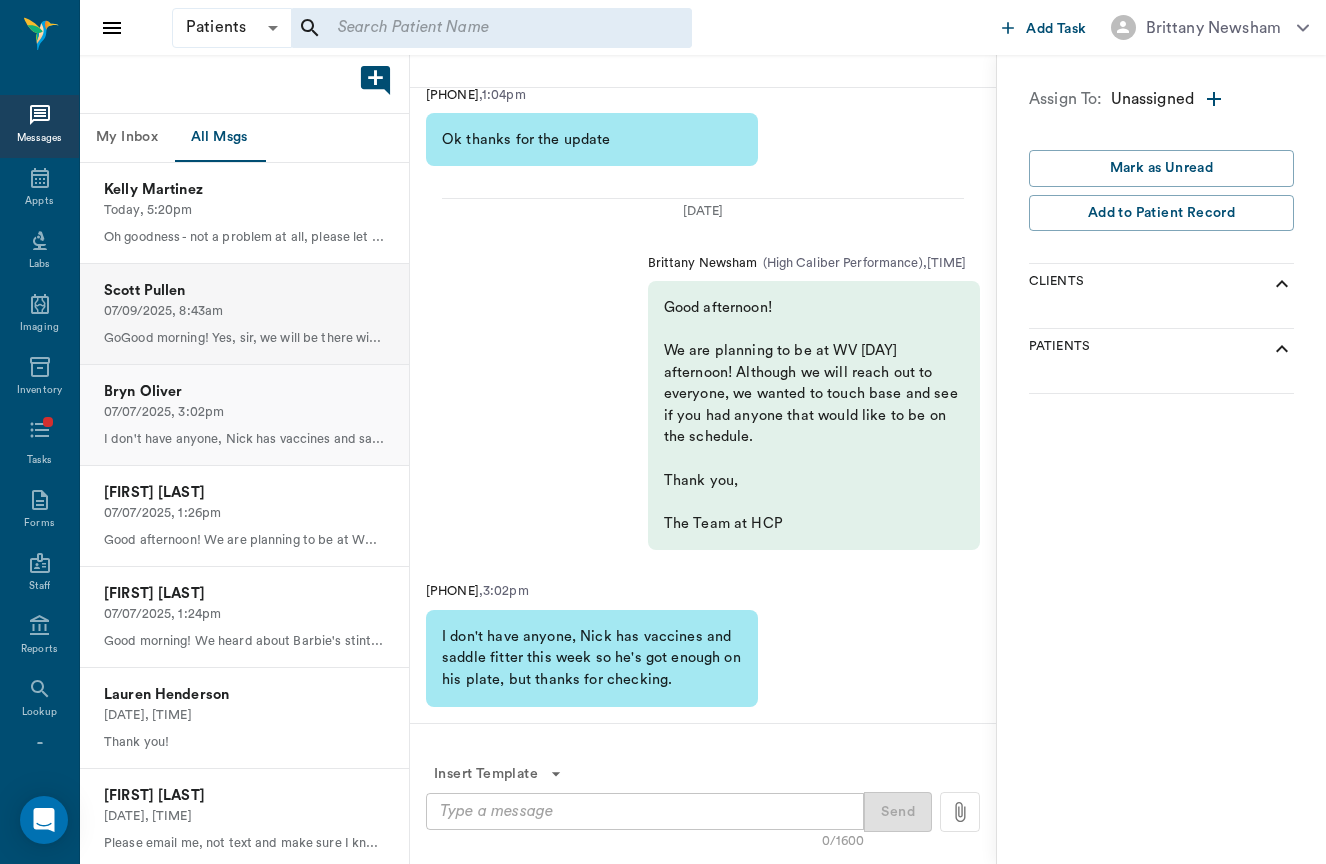 scroll, scrollTop: -1, scrollLeft: 0, axis: vertical 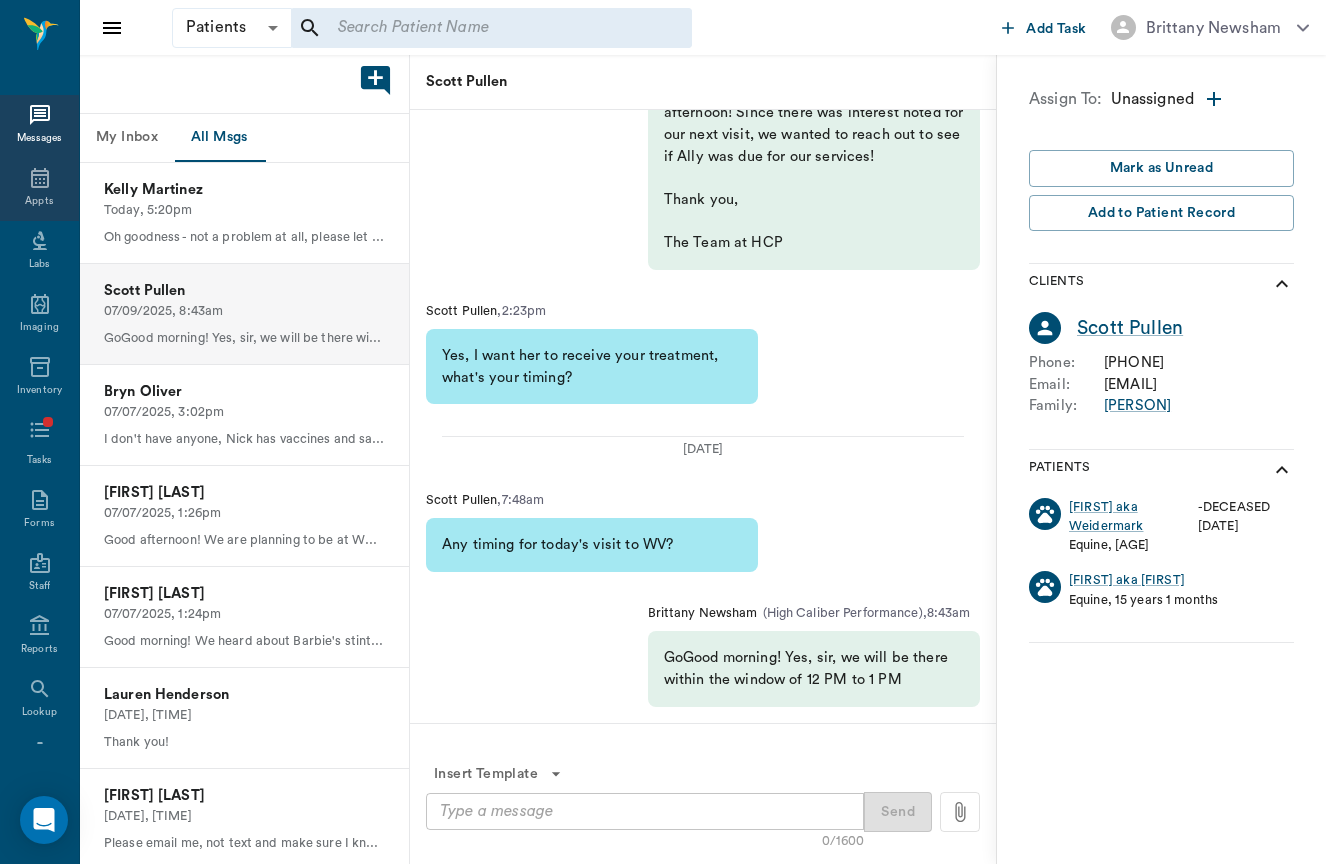 click on "Appts" at bounding box center [39, 189] 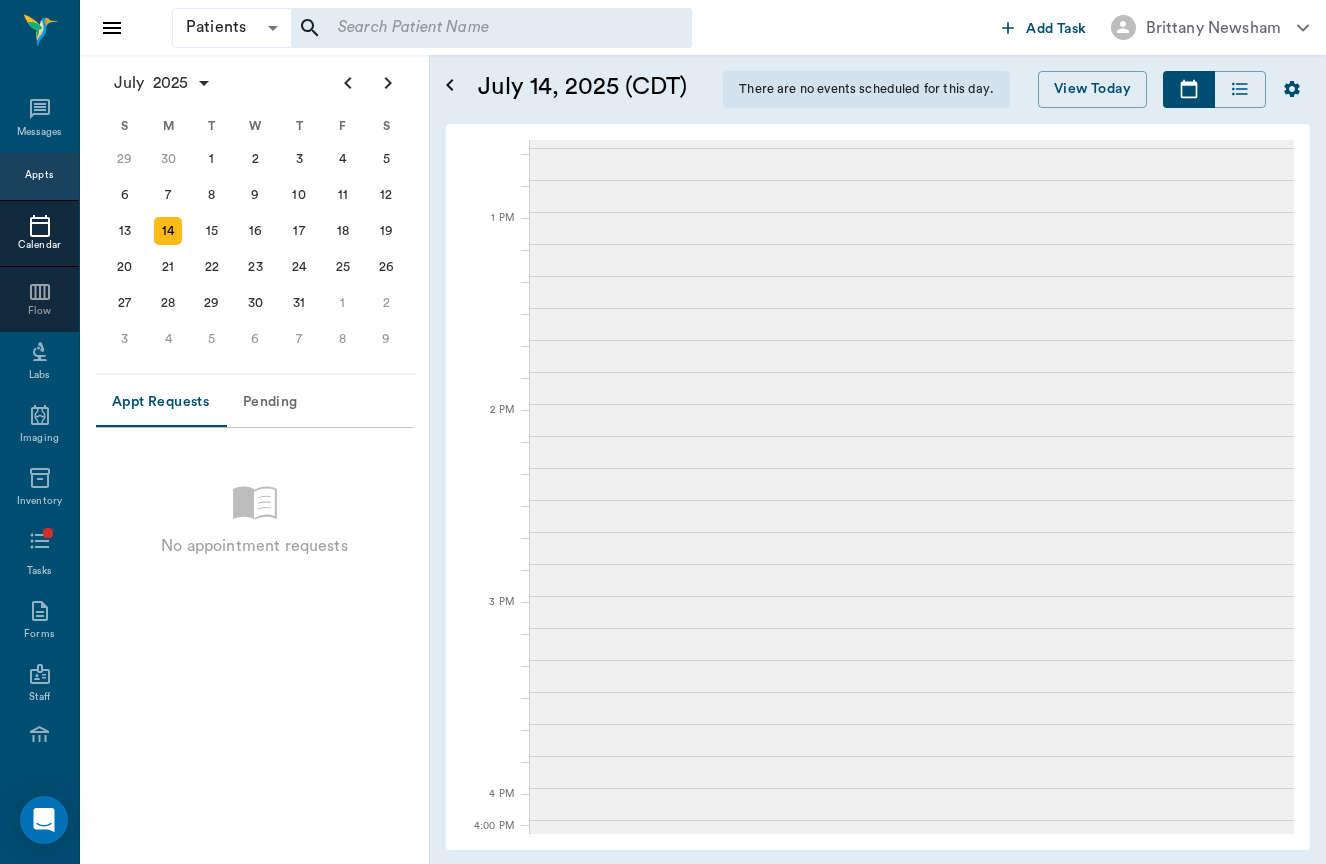 scroll, scrollTop: 890, scrollLeft: 0, axis: vertical 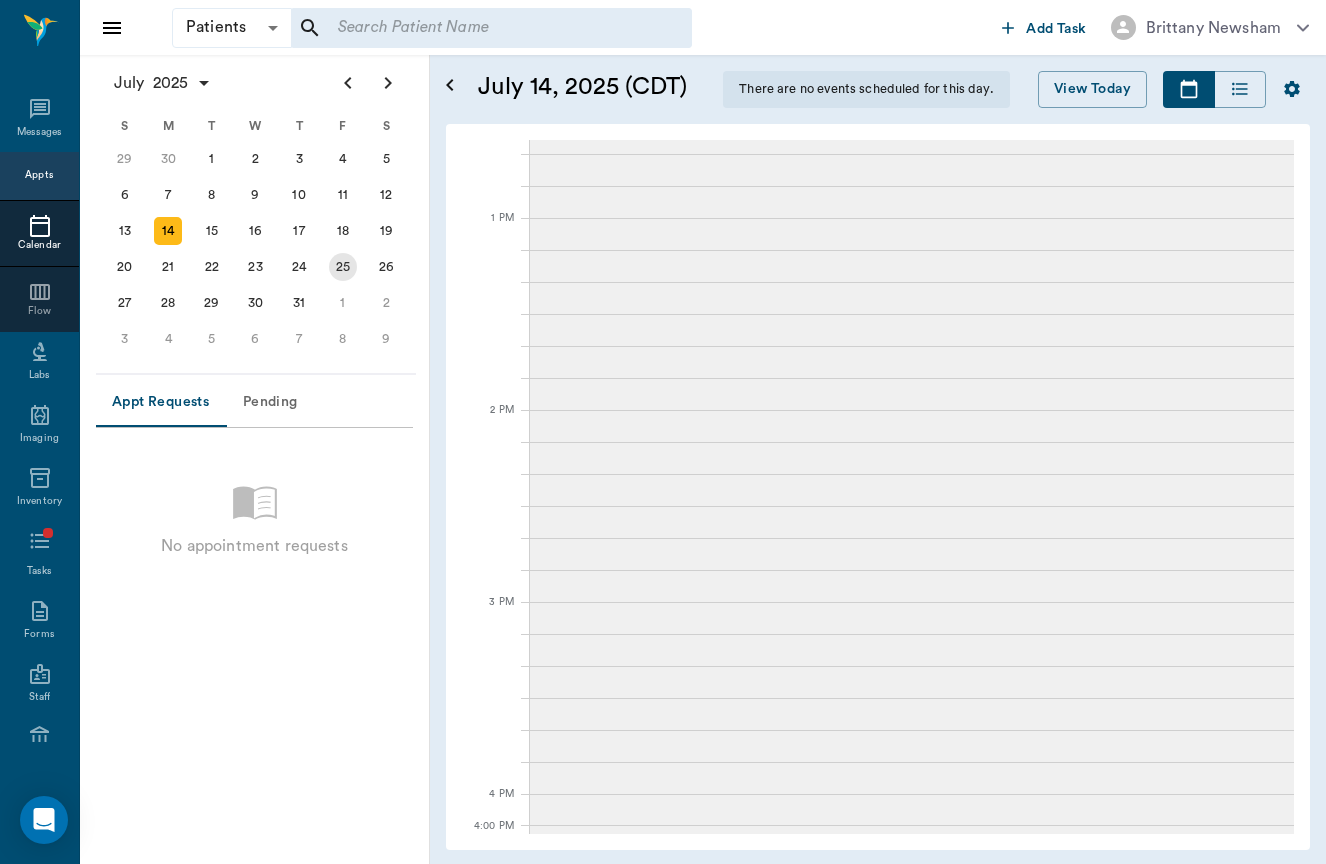 click on "24" at bounding box center [299, 267] 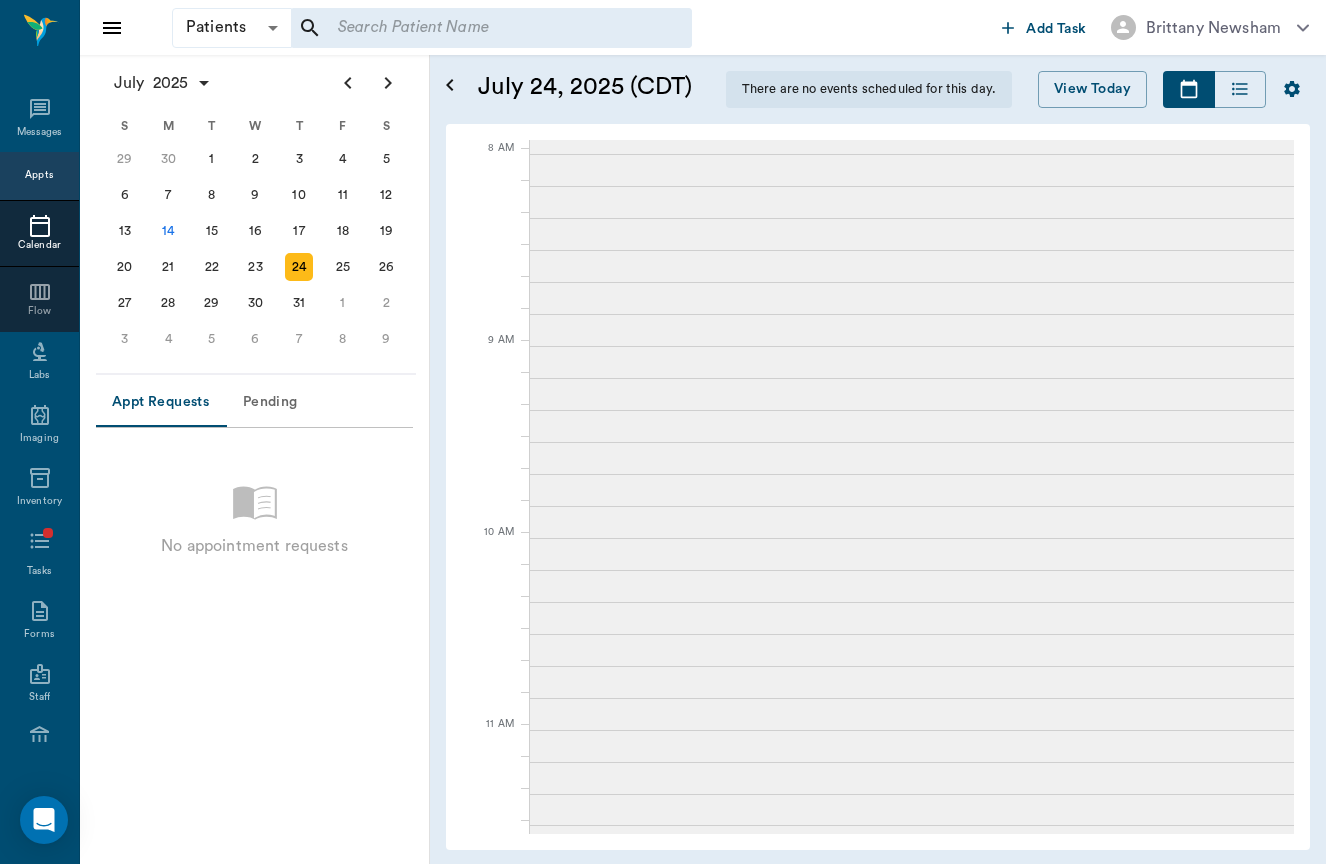 scroll, scrollTop: 0, scrollLeft: 0, axis: both 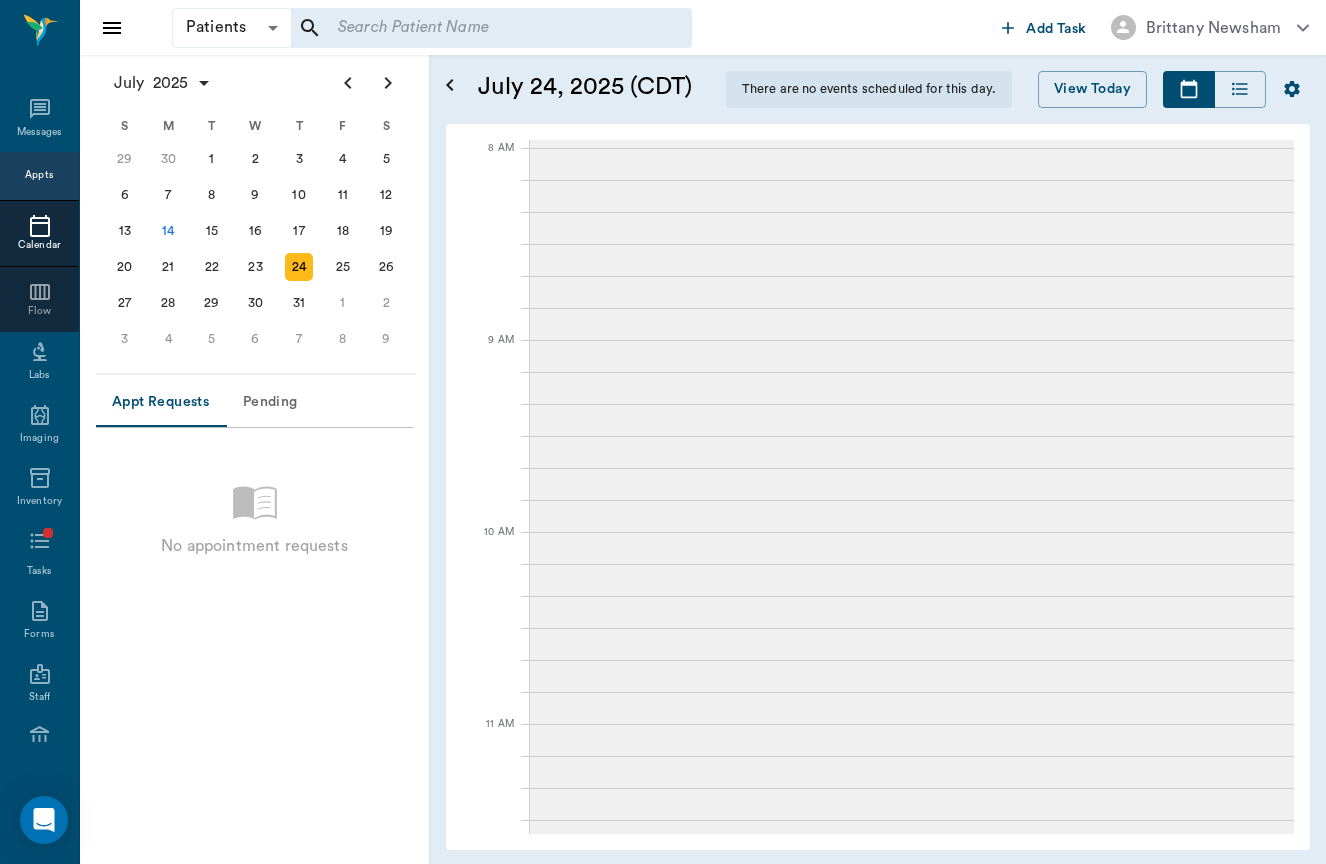 click on "23" at bounding box center [256, 267] 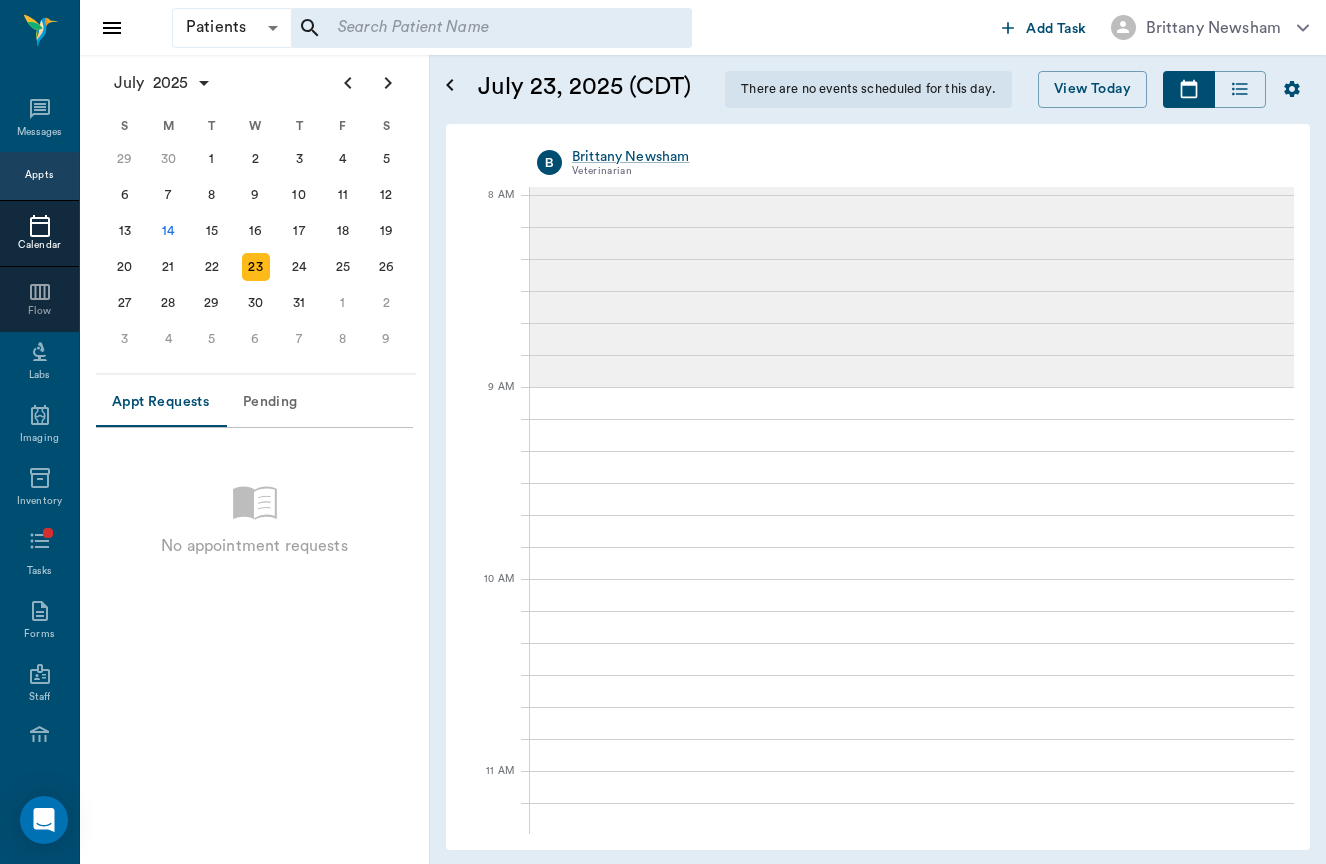 click on "23" at bounding box center [256, 267] 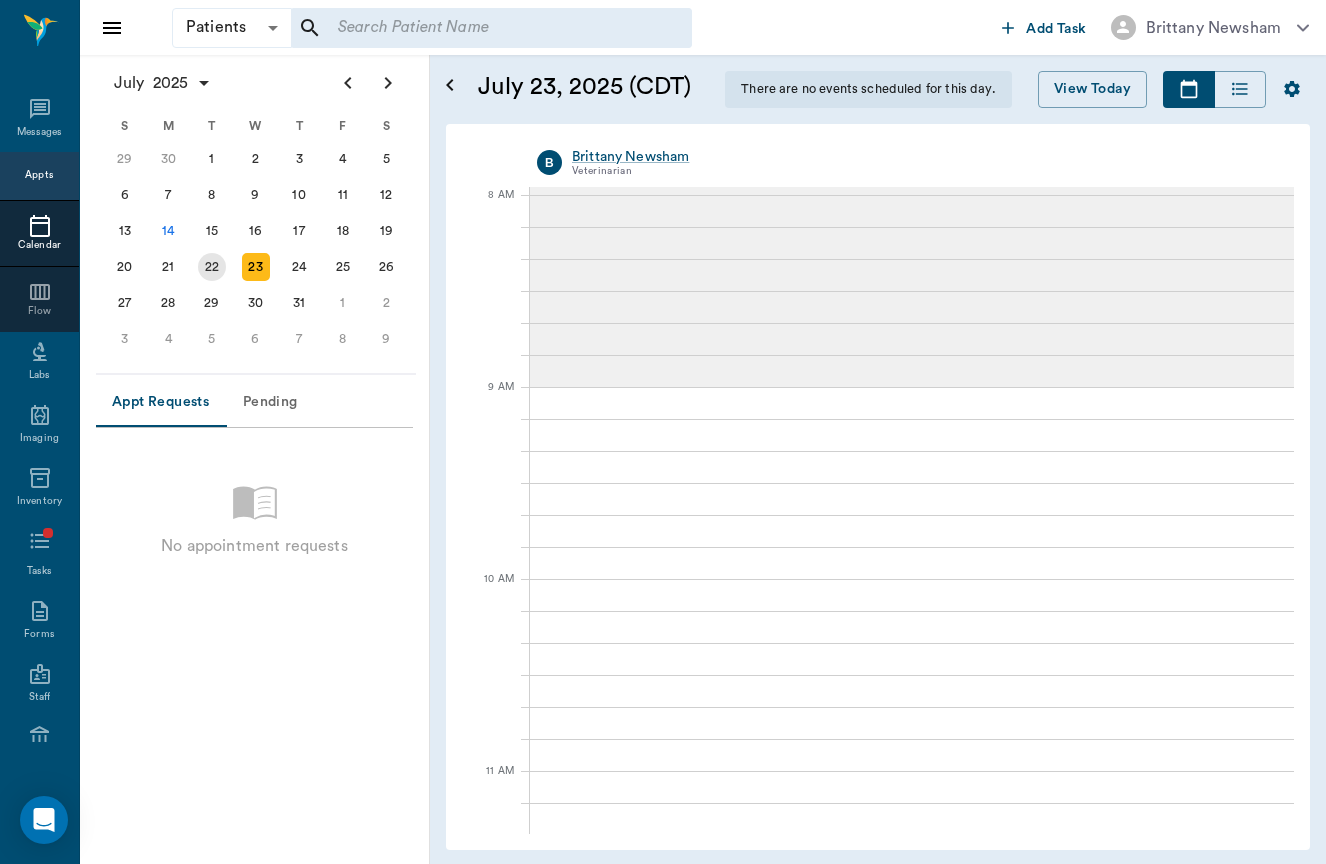 click on "22" at bounding box center (212, 267) 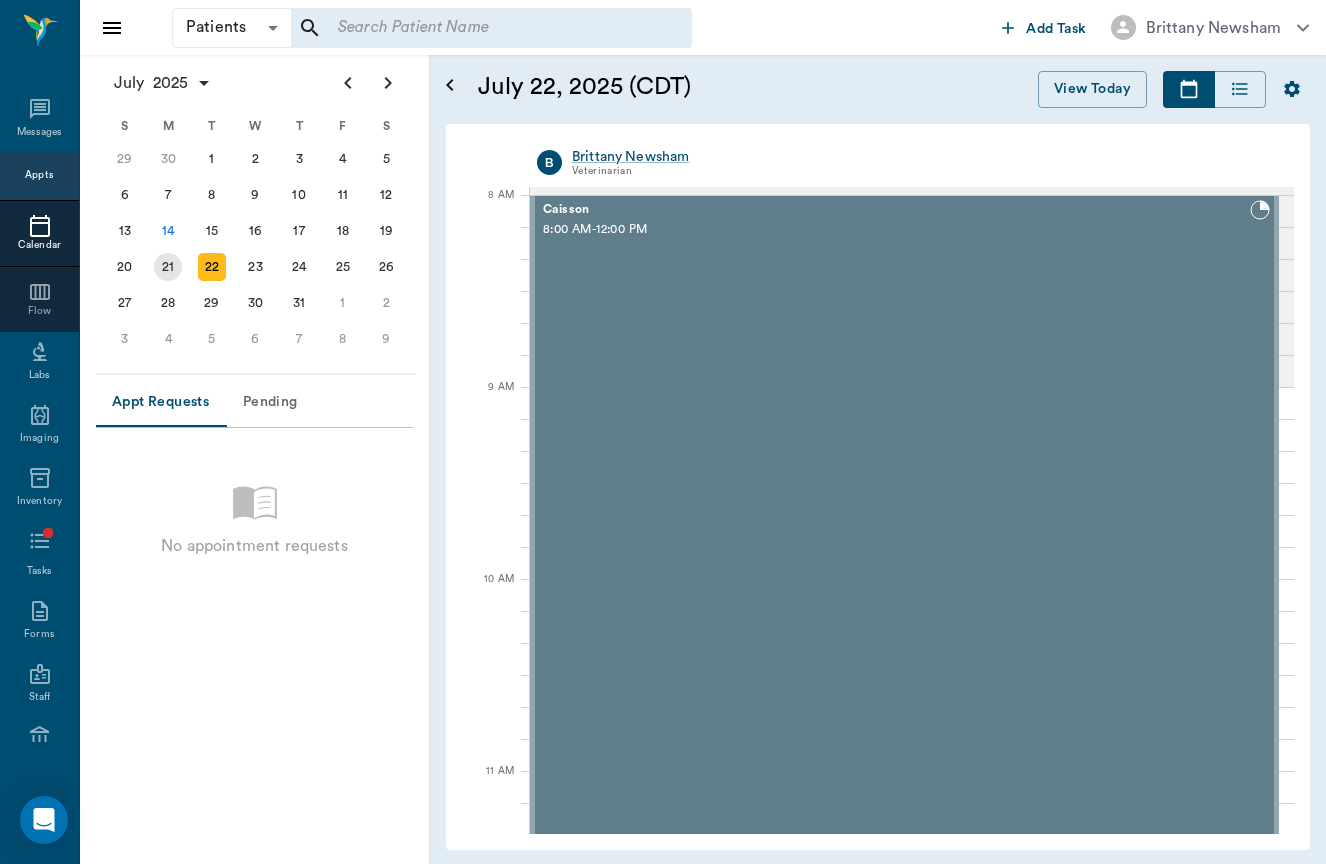 click on "21" at bounding box center (168, 267) 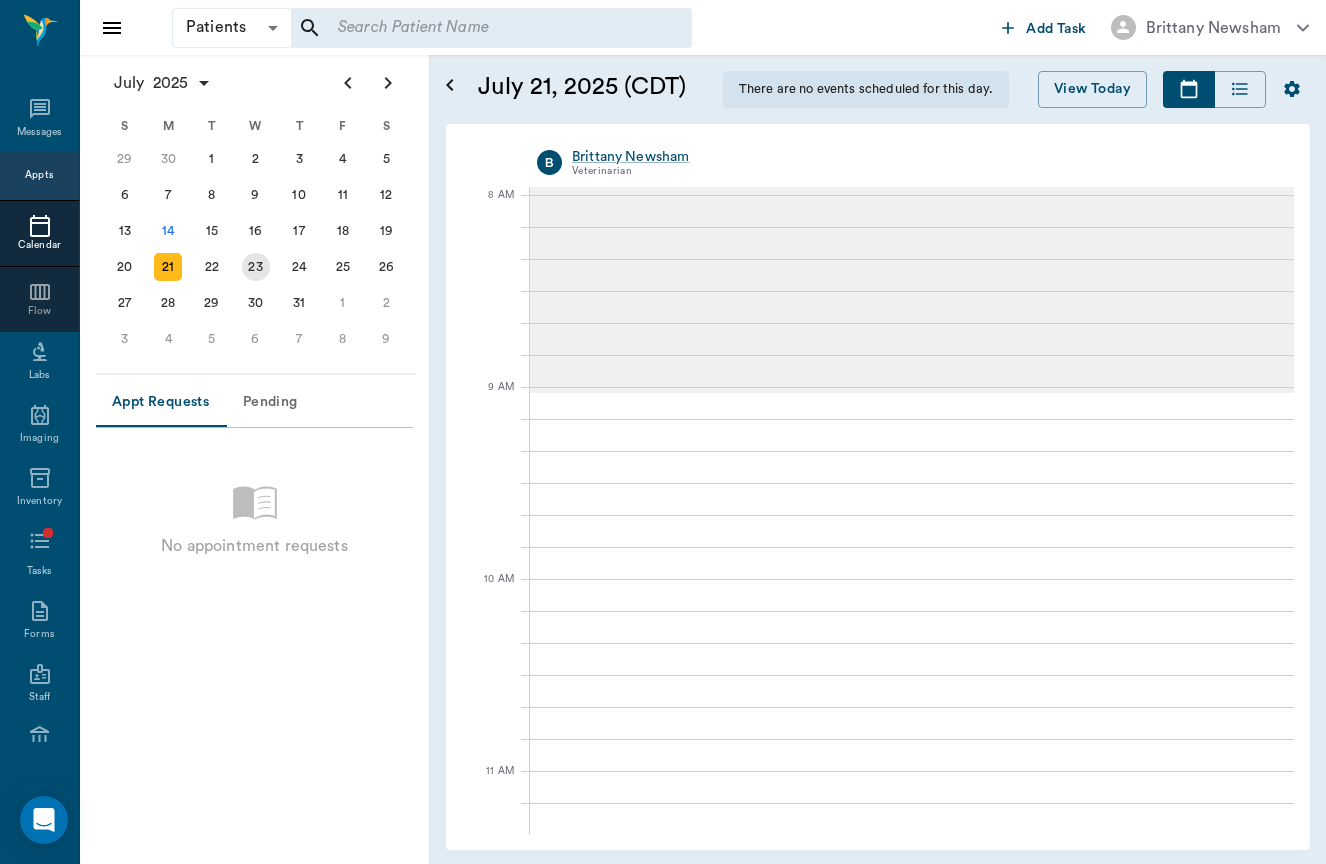 click on "23" at bounding box center [256, 267] 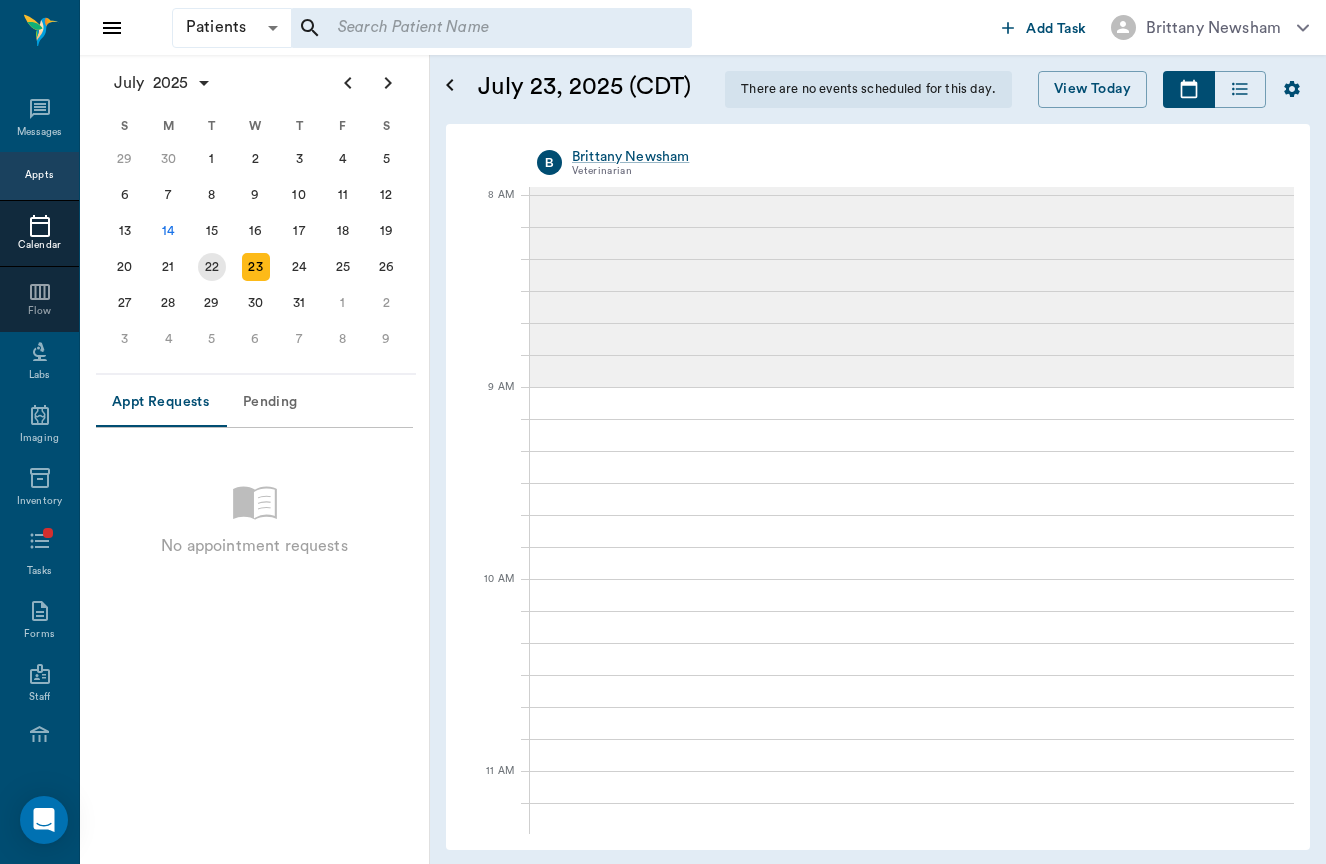 click on "22" at bounding box center (212, 267) 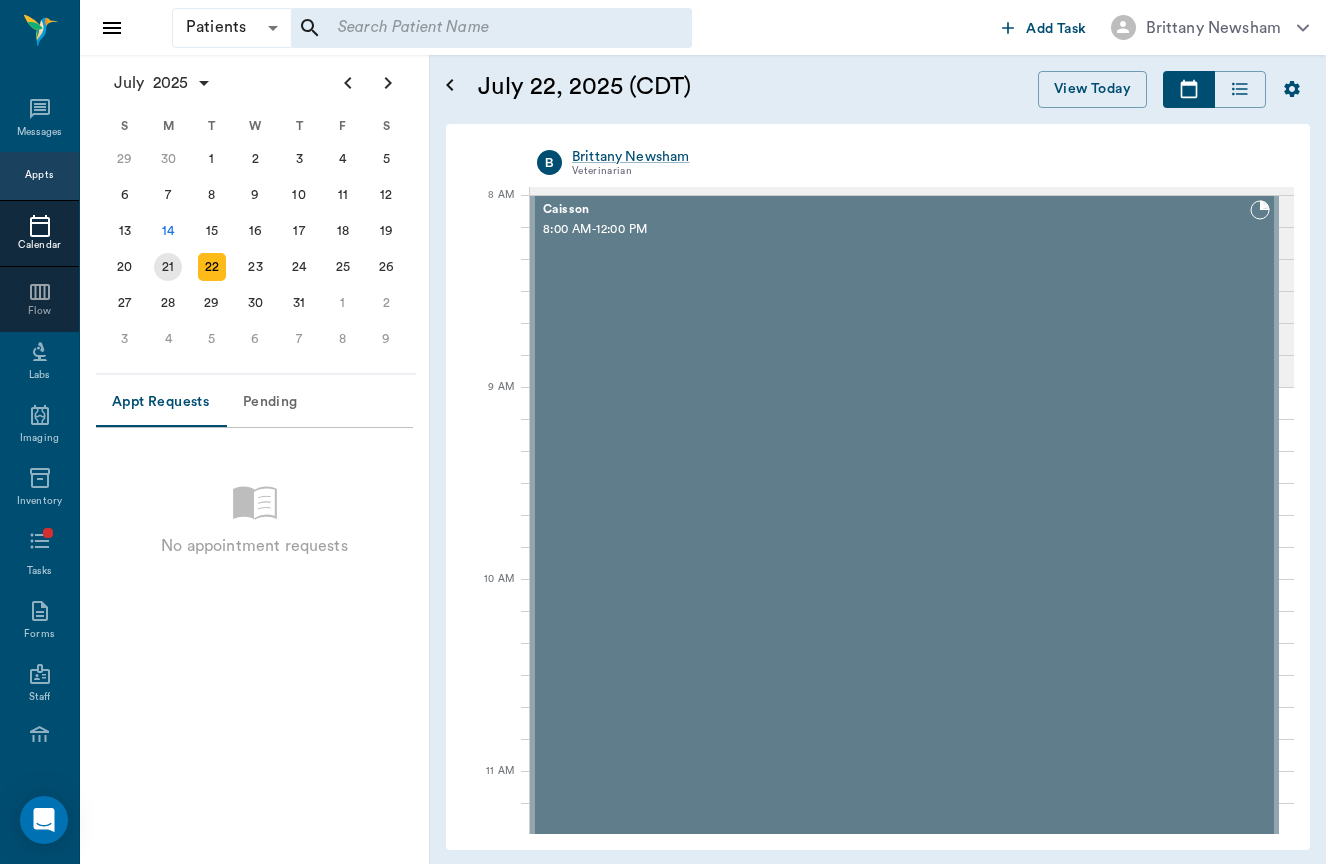 click on "21" at bounding box center (168, 267) 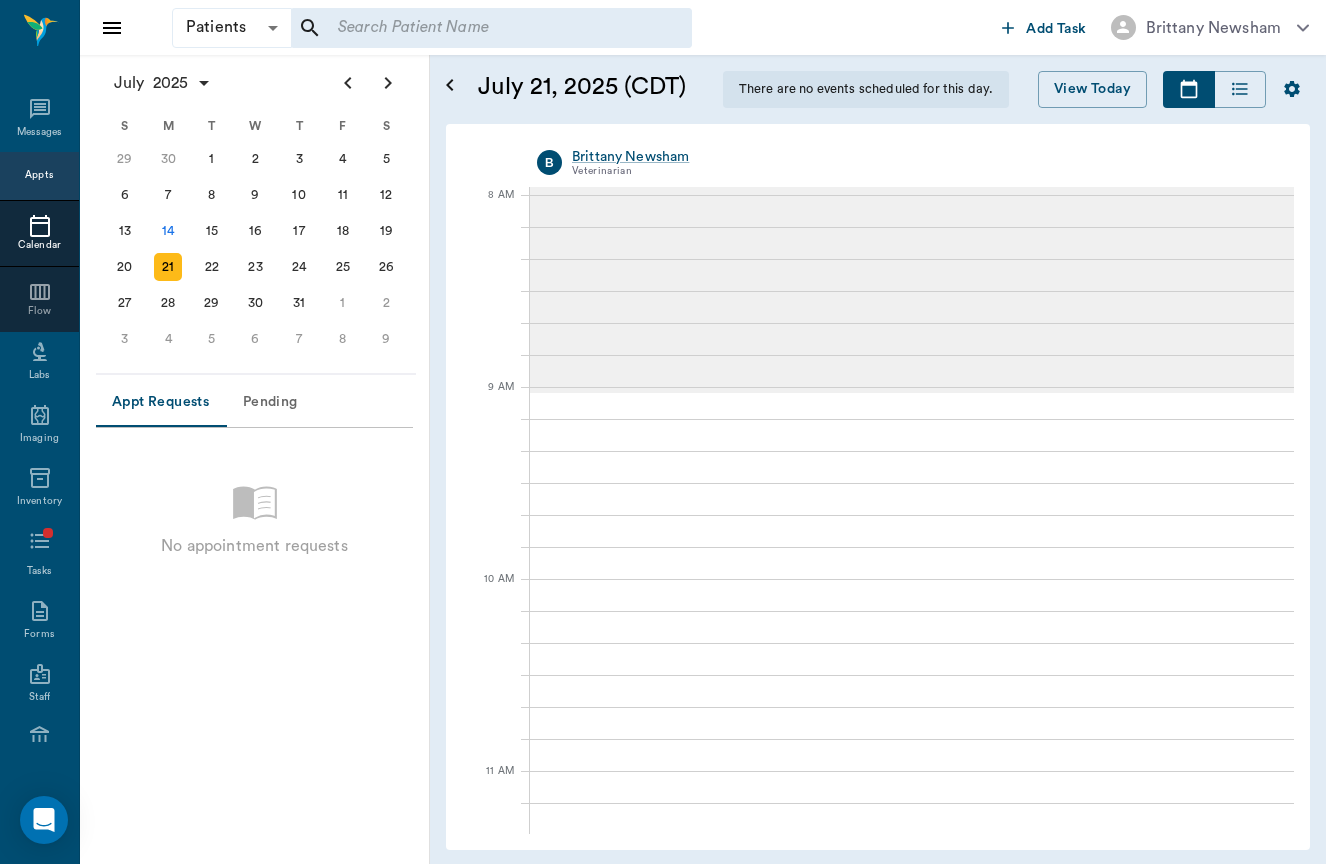 click at bounding box center (491, 28) 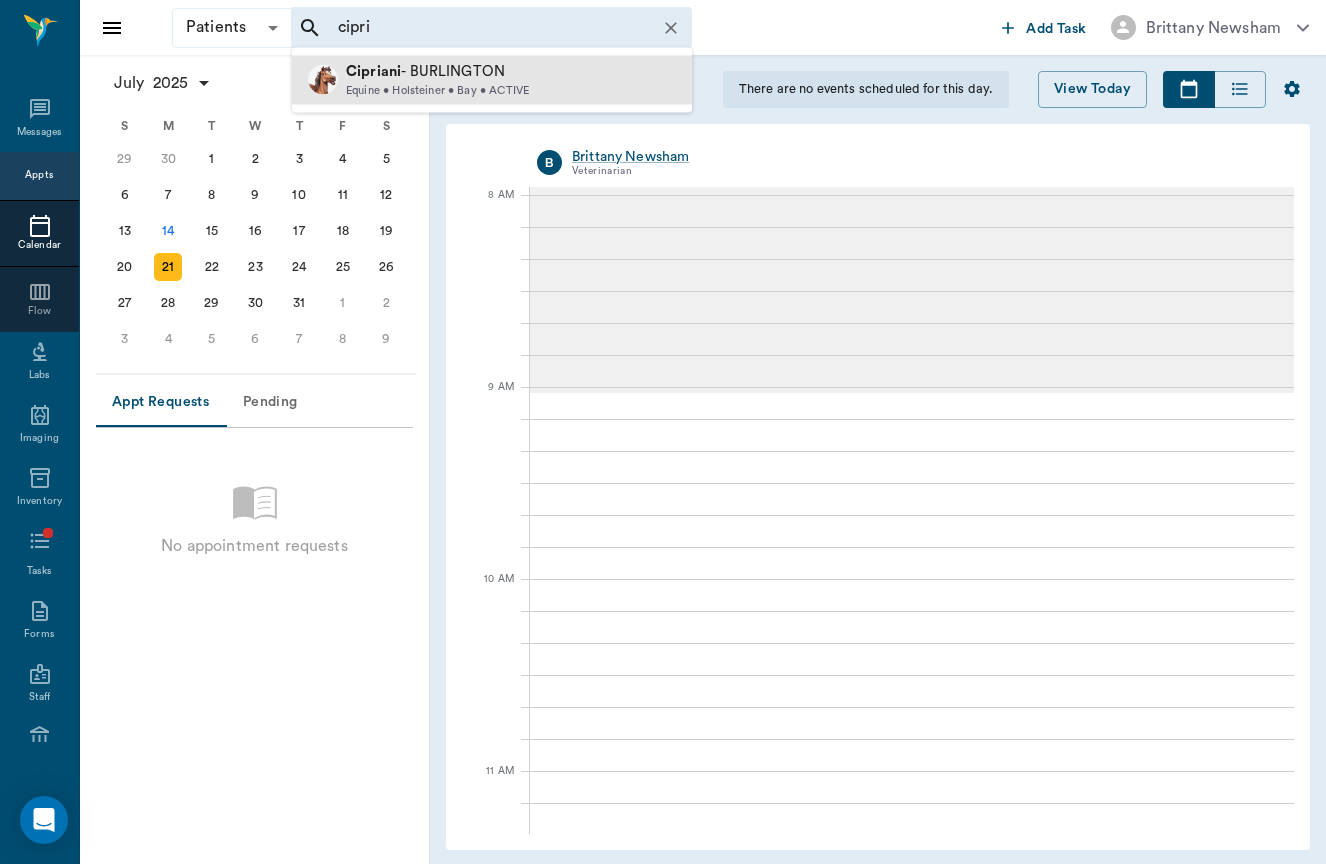click on "Cipriani   - BURLINGTON" at bounding box center [437, 72] 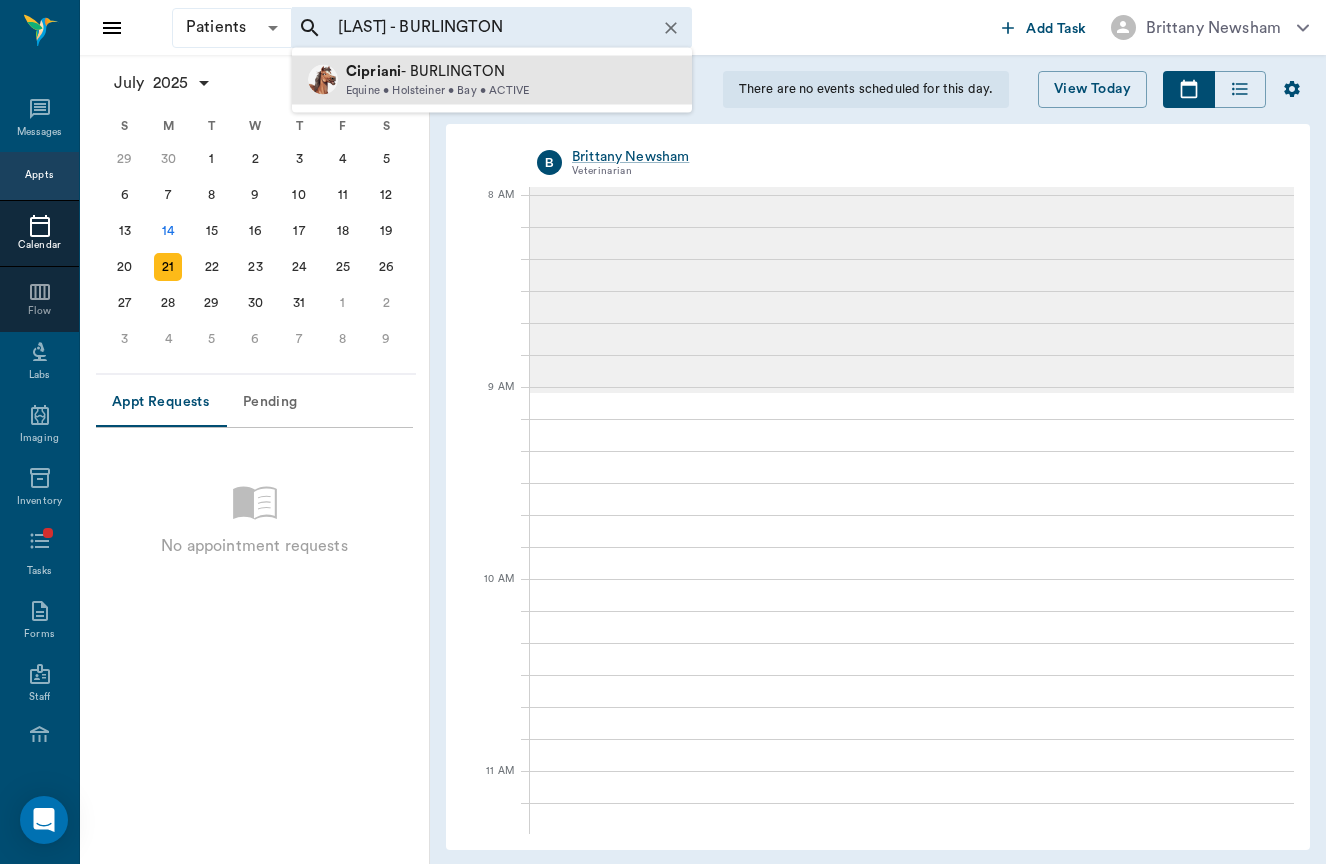 type 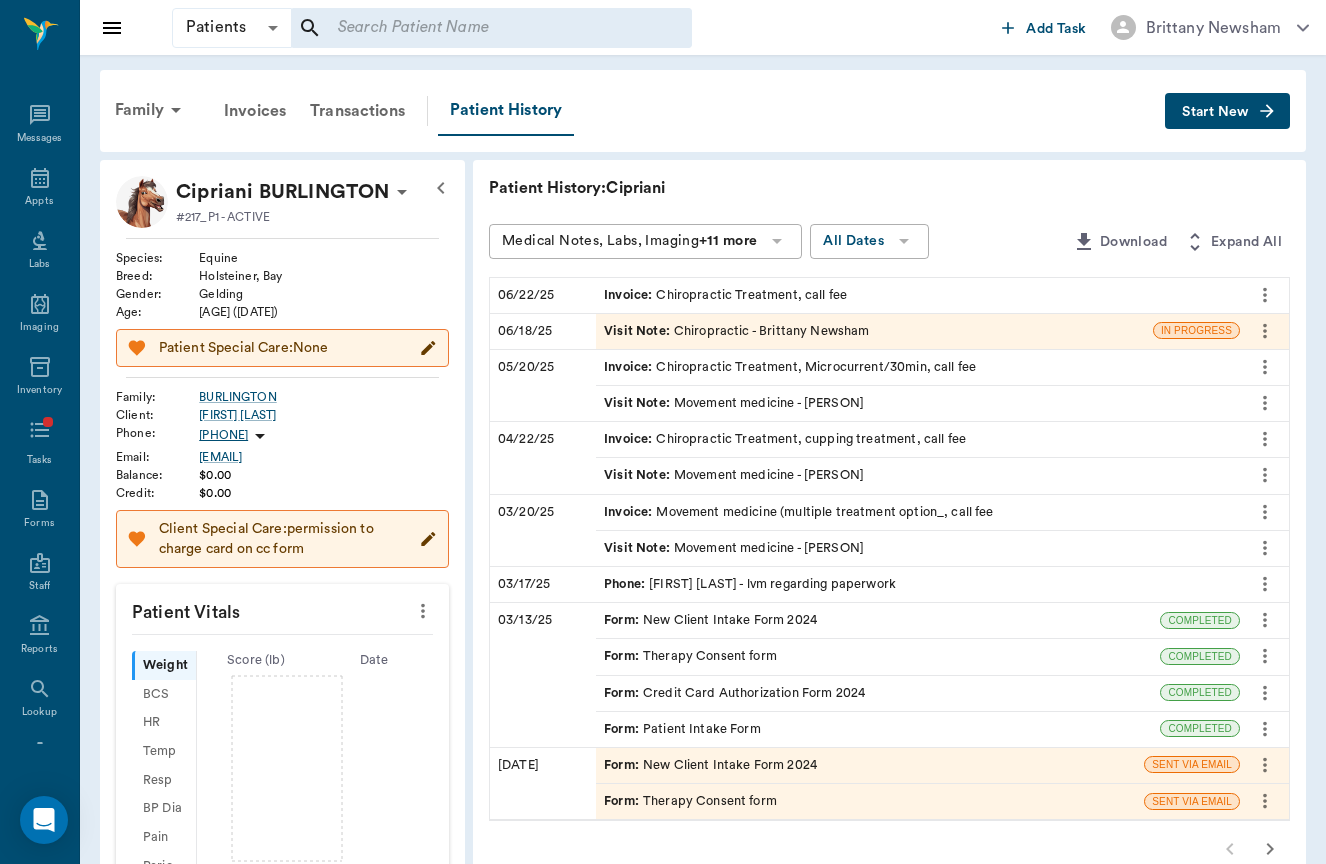 click on "Visit Note : Chiropractic - Brittany Newsham" at bounding box center [736, 331] 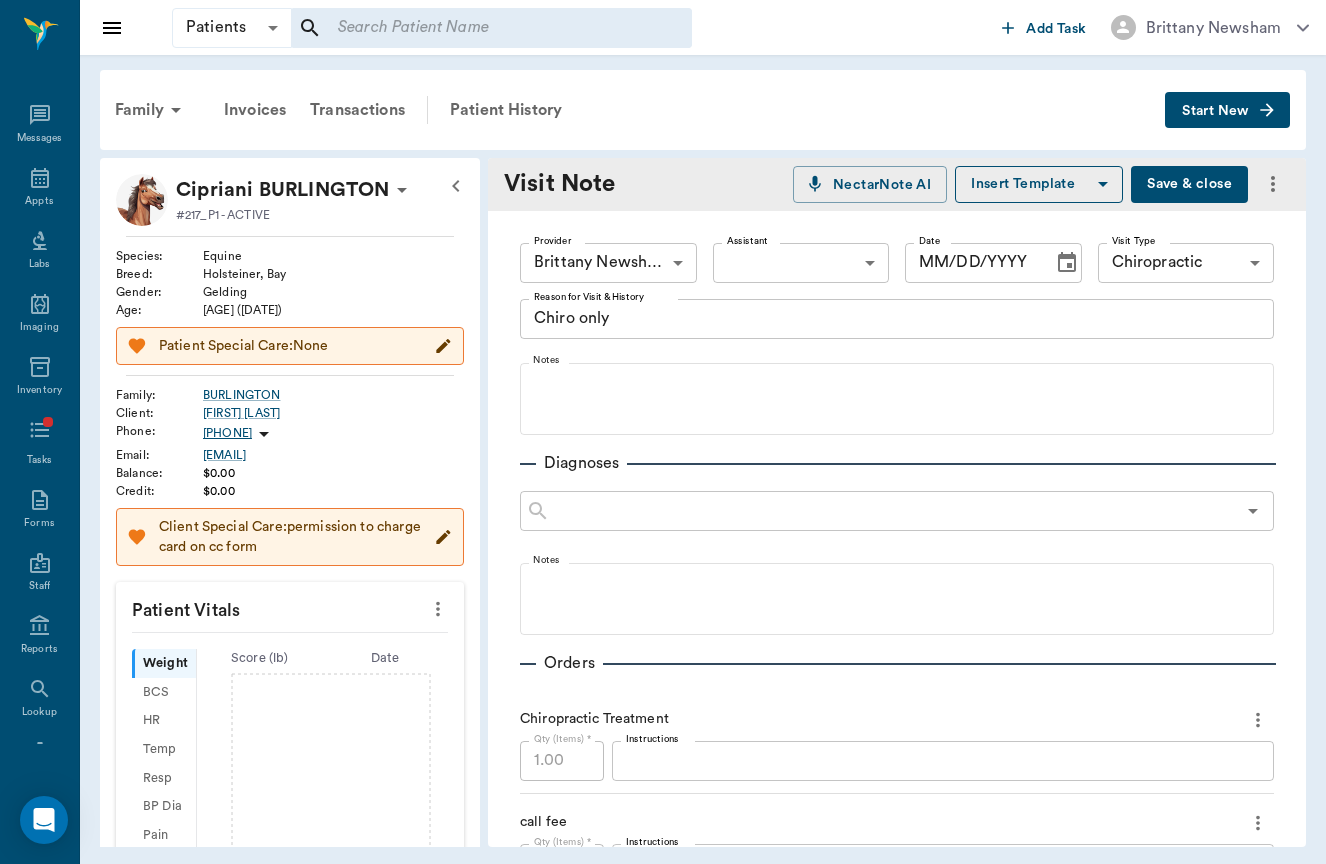 type on "Chiro only" 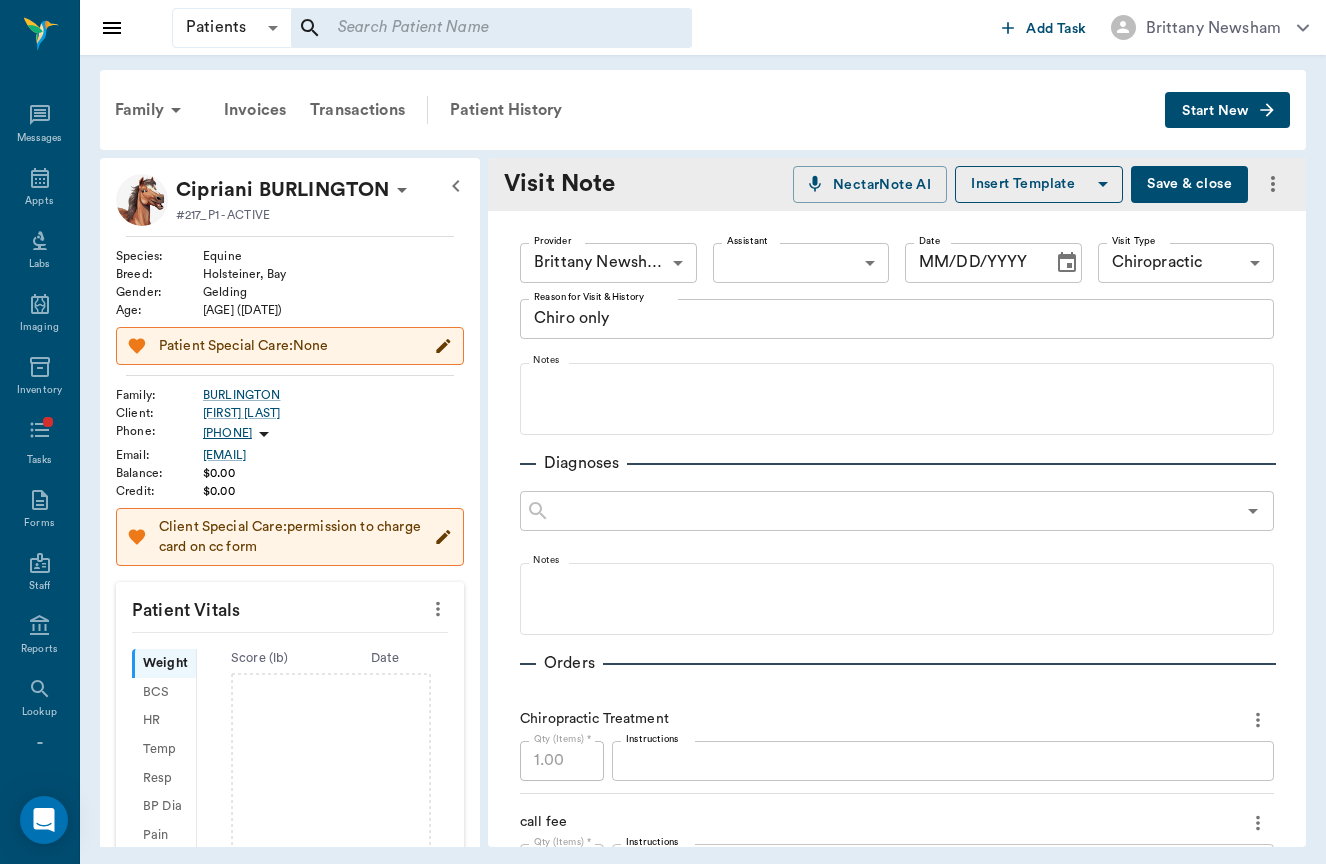 type on "06/18/2025" 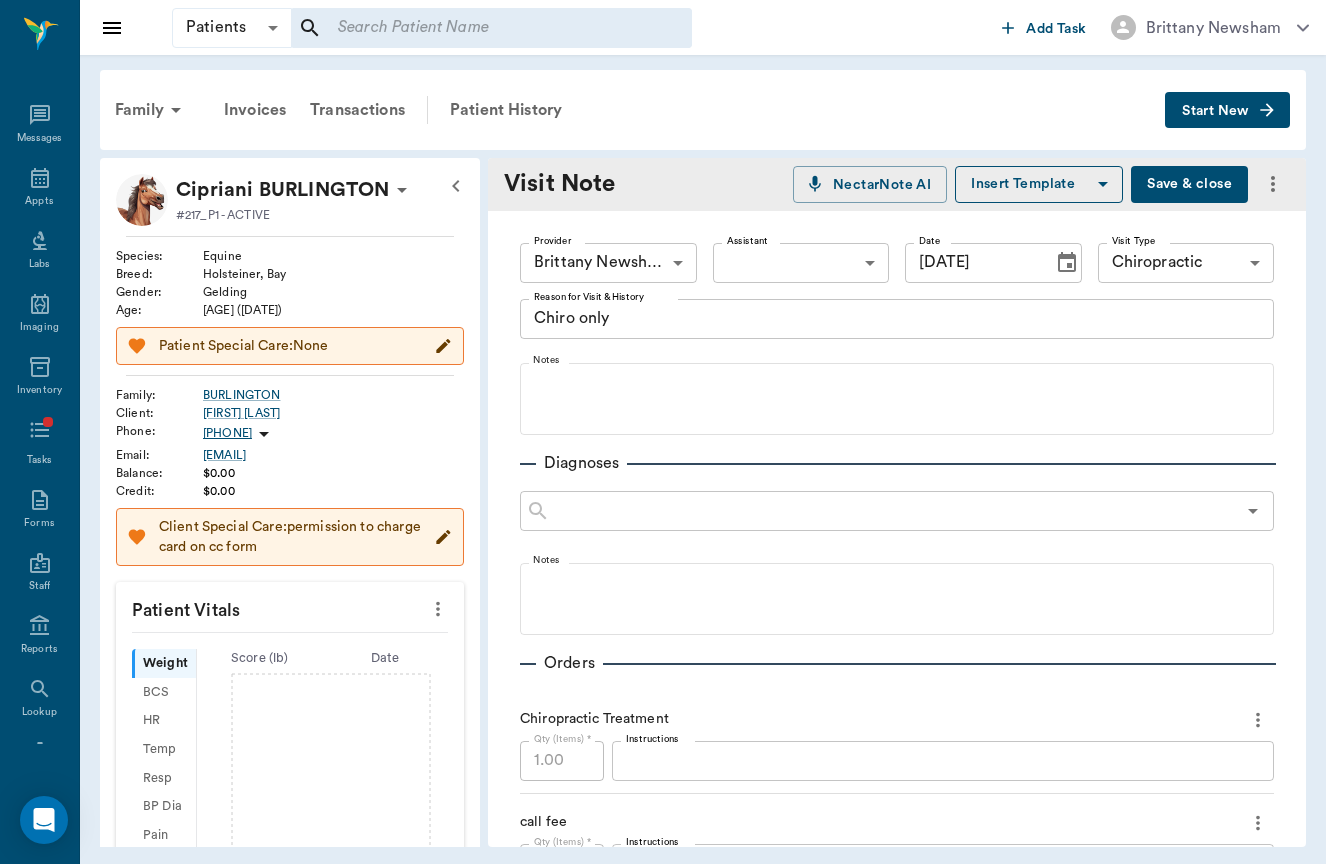 scroll, scrollTop: 0, scrollLeft: 0, axis: both 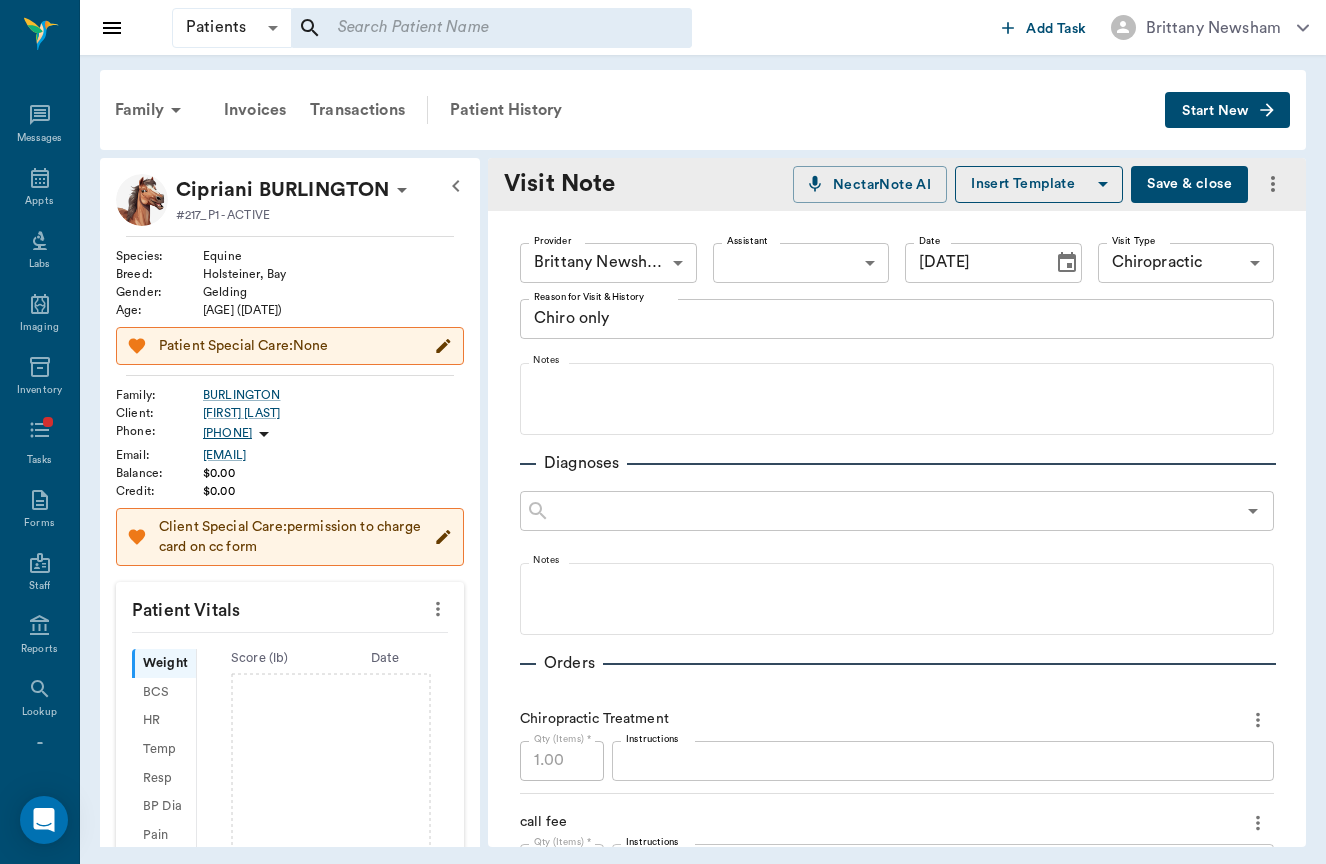 click 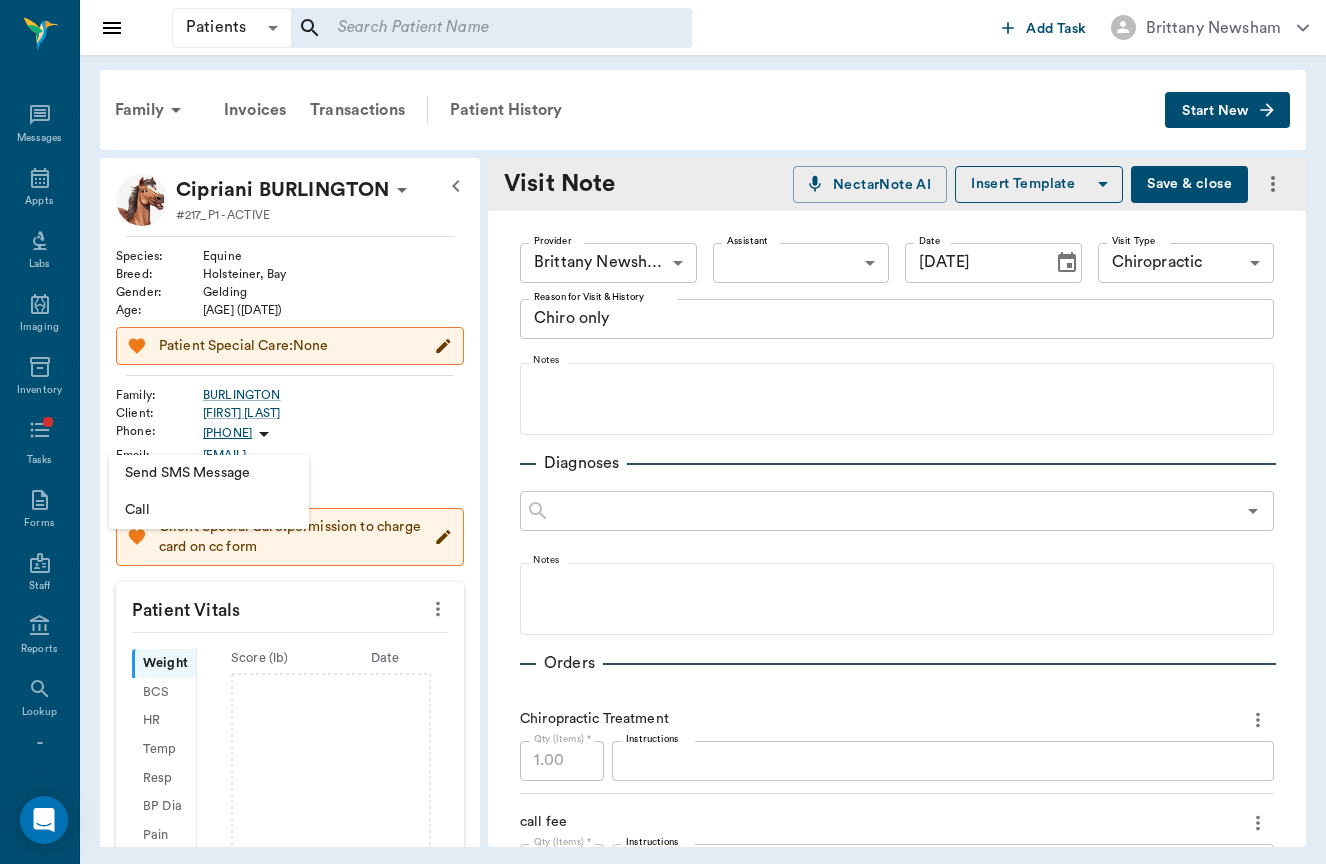 click on "Send SMS Message" at bounding box center [209, 473] 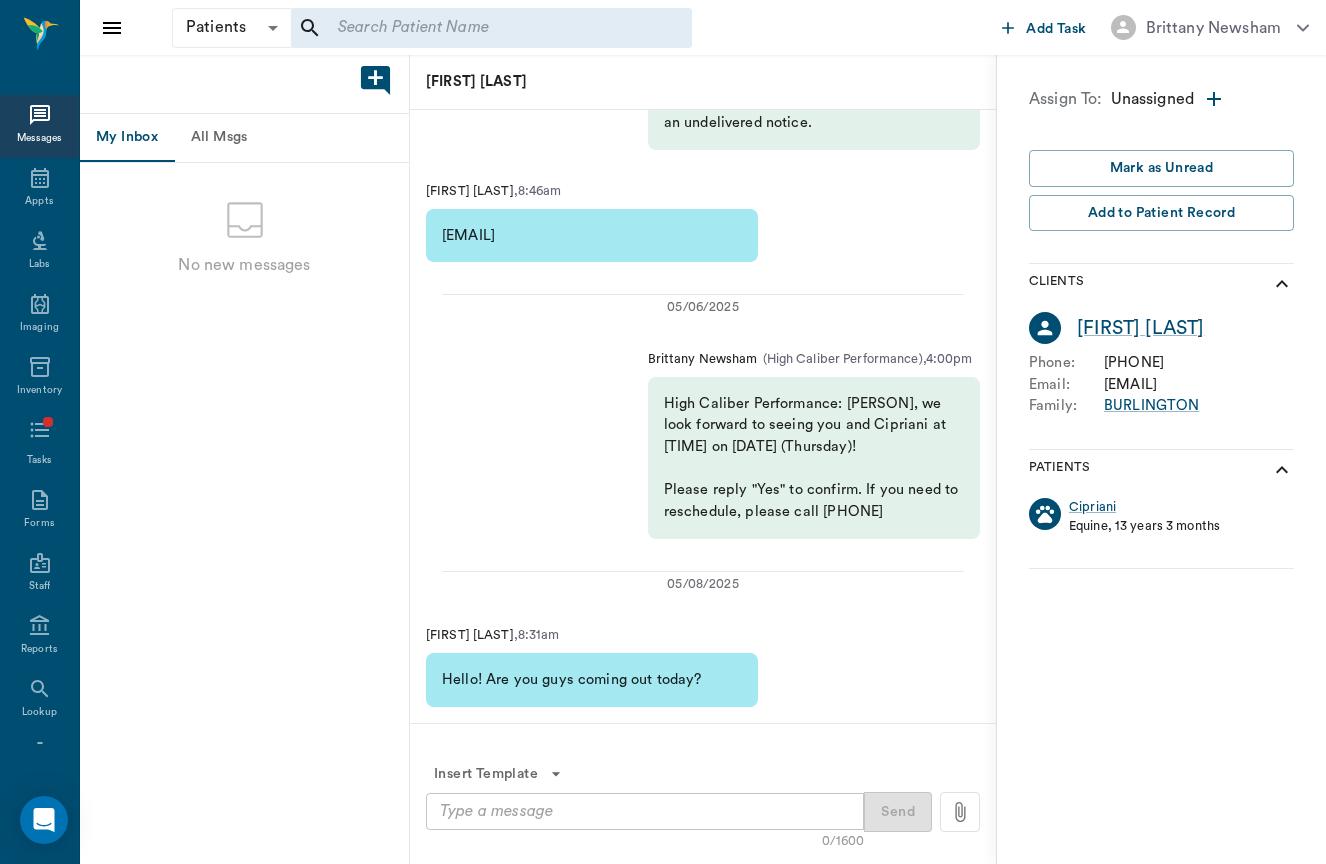 click on "x ​" at bounding box center [645, 811] 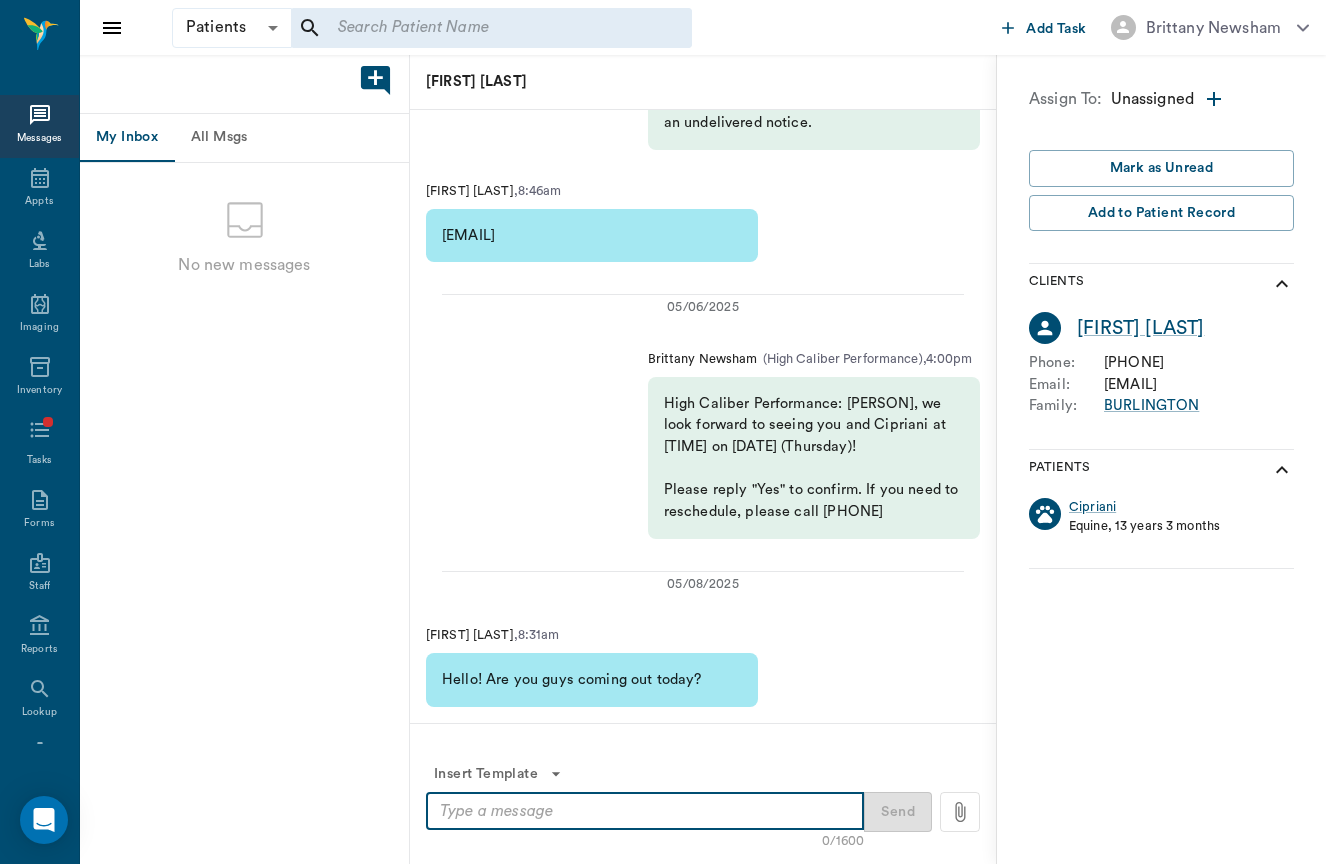 paste on "Good evening,
We all hope that you are all safe from the floods and storms that Texas has recently seen and may be still experiencing. Dr. Brittany and the team at HCP would like to extend any help necessary on our upcoming visit. As we are unsure of the state of Corrival Ranch, we want to let everyone know that we will be returning the 23rd (as long as we have the OK from the team and management at the ranch). Timing is tentative, as we would like to ensure to work around their relief efforts and anyone’s schedule that may still be responding to the recent disaster.  If you would like to add (HORSE NAME) to our list, please let us know so we may schedule effectively! We look forward to seeing you and ensuring that we can provide any help necessary.
Thank you,
The Team at HCP" 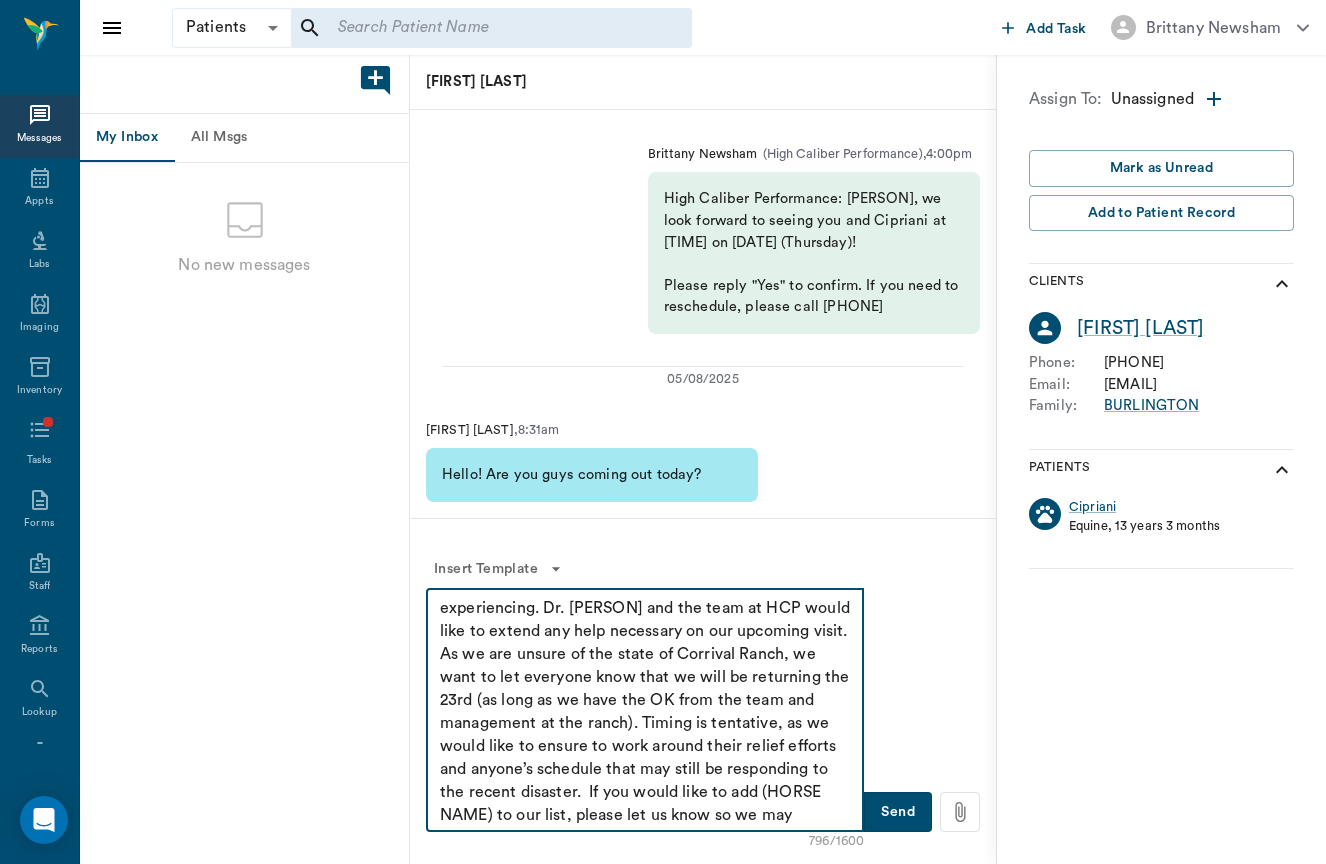 scroll, scrollTop: 108, scrollLeft: 0, axis: vertical 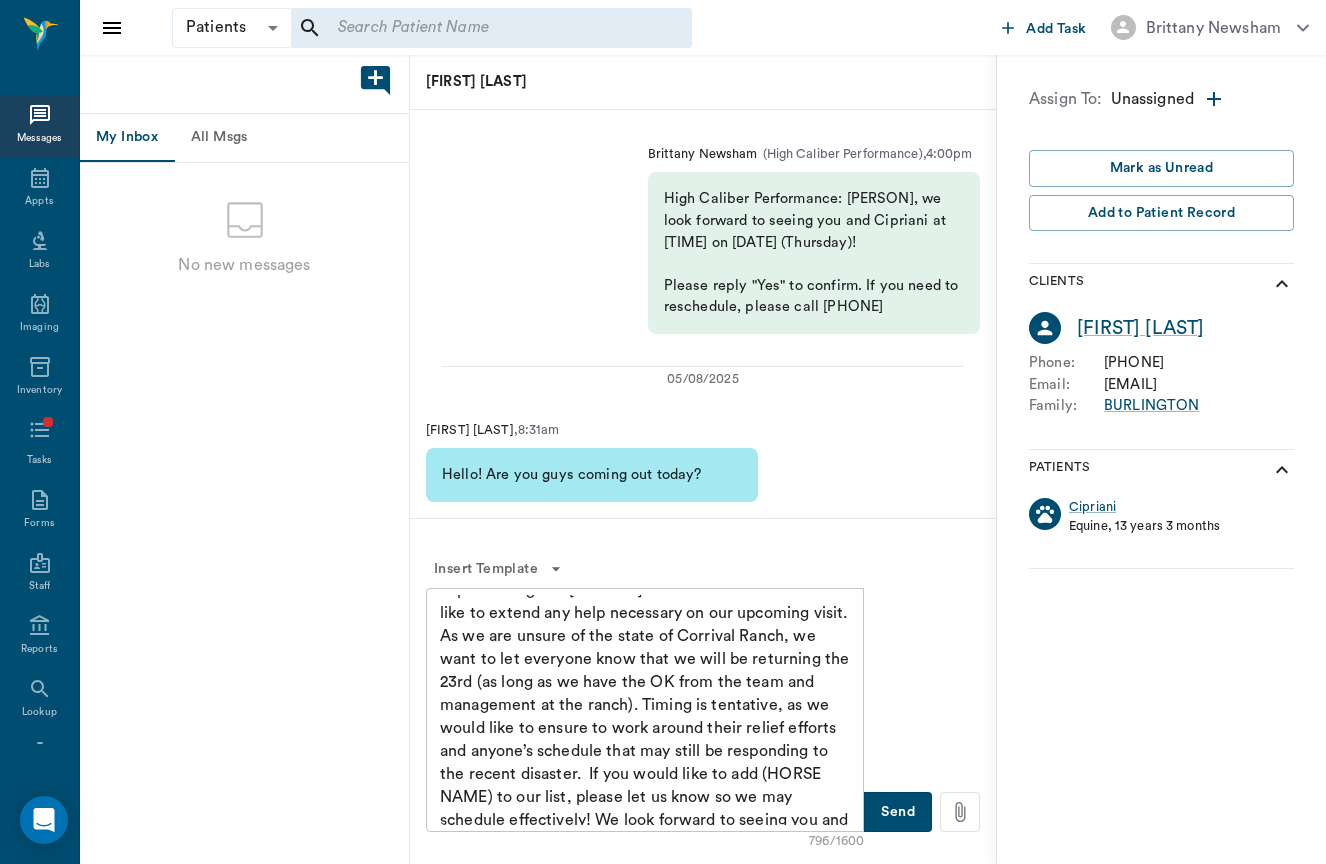 drag, startPoint x: 436, startPoint y: 728, endPoint x: 756, endPoint y: 729, distance: 320.00156 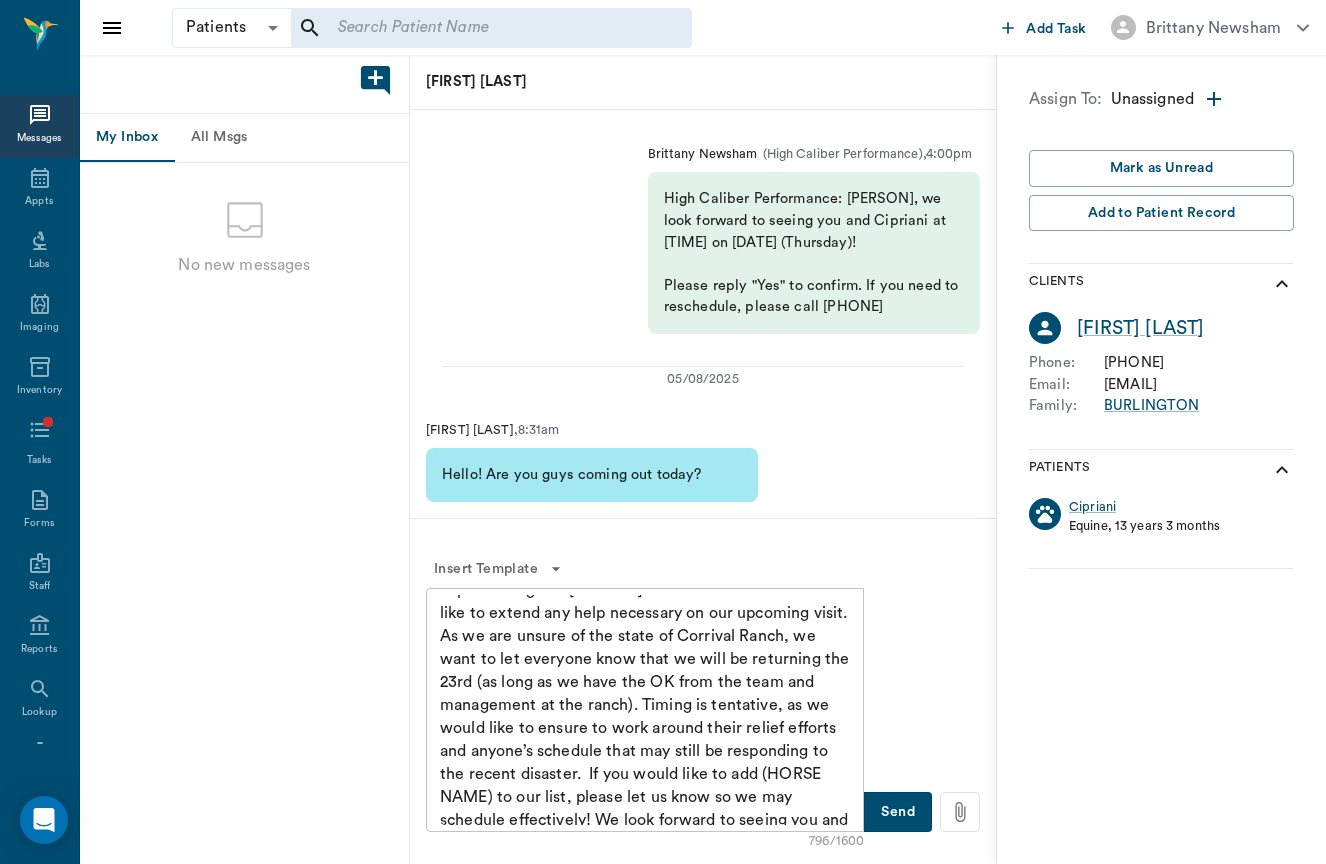 click on "Good evening,
We all hope that you are all safe from the floods and storms that Texas has recently seen and may be still experiencing. Dr. Brittany and the team at HCP would like to extend any help necessary on our upcoming visit. As we are unsure of the state of Corrival Ranch, we want to let everyone know that we will be returning the 23rd (as long as we have the OK from the team and management at the ranch). Timing is tentative, as we would like to ensure to work around their relief efforts and anyone’s schedule that may still be responding to the recent disaster.  If you would like to add (HORSE NAME) to our list, please let us know so we may schedule effectively! We look forward to seeing you and ensuring that we can provide any help necessary.
Thank you,
The Team at HCP    x ​" at bounding box center (645, 710) 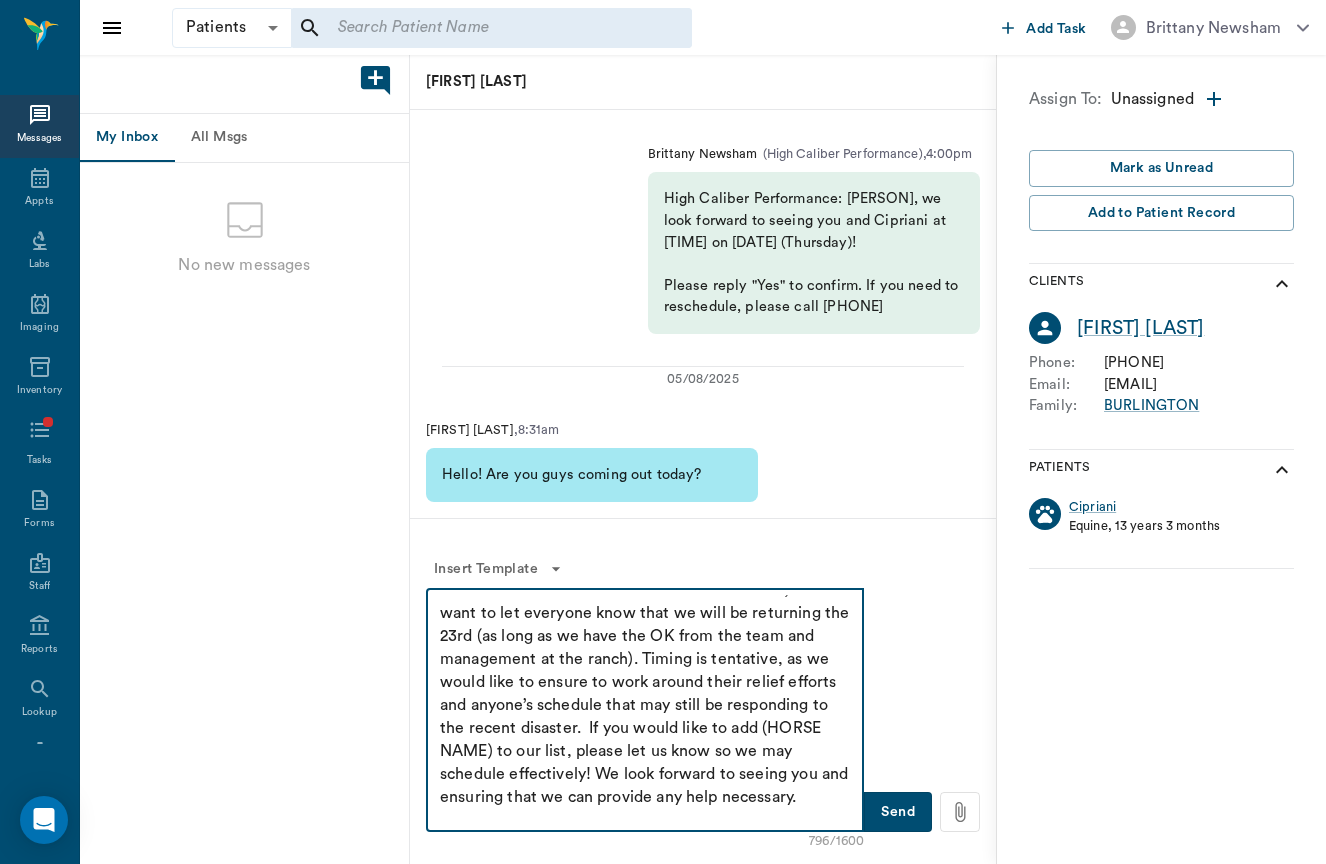 scroll, scrollTop: 189, scrollLeft: 0, axis: vertical 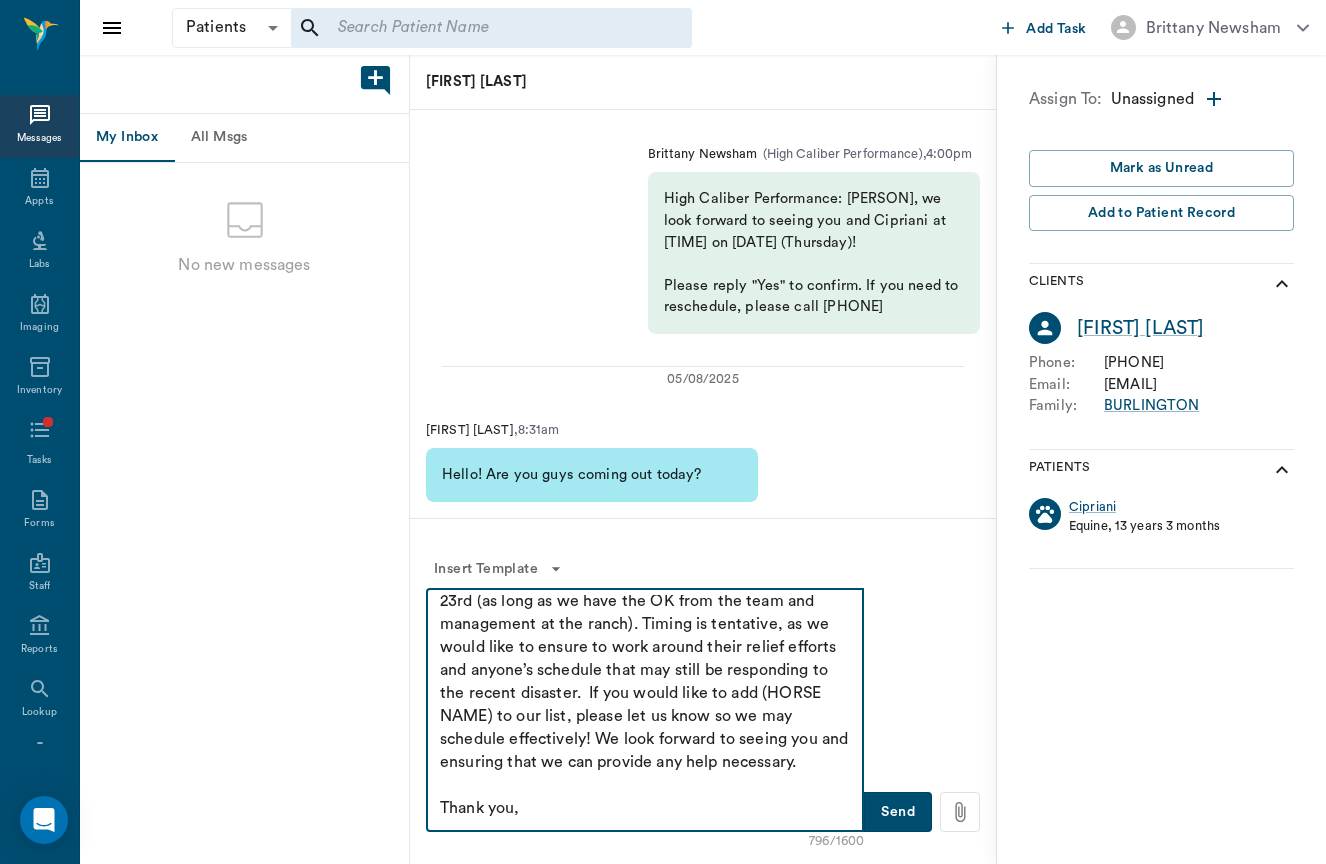 click on "Good evening,
We all hope that you are all safe from the floods and storms that Texas has recently seen and may be still experiencing. Dr. Brittany and the team at HCP would like to extend any help necessary on our upcoming visit. As we are unsure of the state of Corrival Ranch, we want to let everyone know that we will be returning the 23rd (as long as we have the OK from the team and management at the ranch). Timing is tentative, as we would like to ensure to work around their relief efforts and anyone’s schedule that may still be responding to the recent disaster.  If you would like to add (HORSE NAME) to our list, please let us know so we may schedule effectively! We look forward to seeing you and ensuring that we can provide any help necessary.
Thank you,
The Team at HCP" at bounding box center (645, 710) 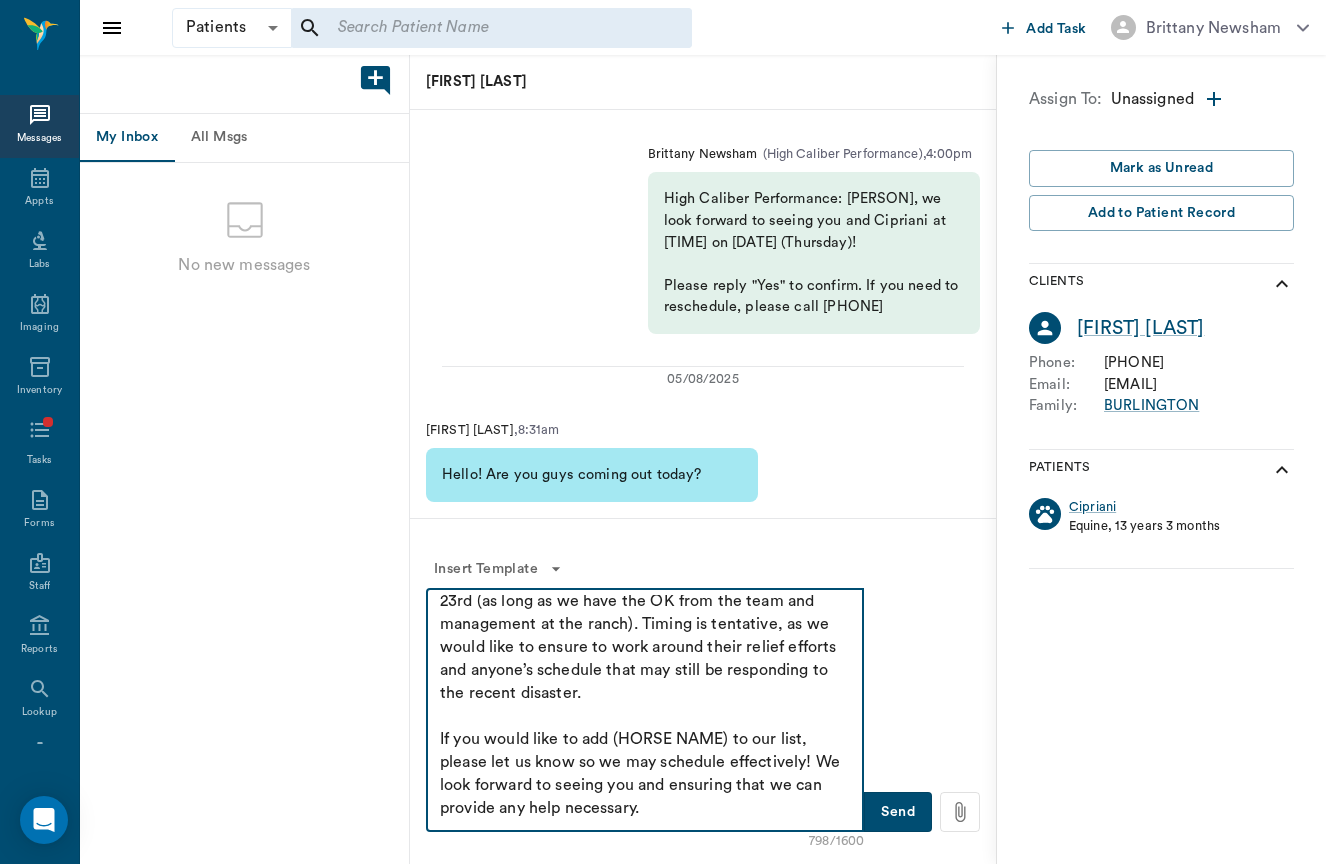 drag, startPoint x: 732, startPoint y: 783, endPoint x: 611, endPoint y: 782, distance: 121.004135 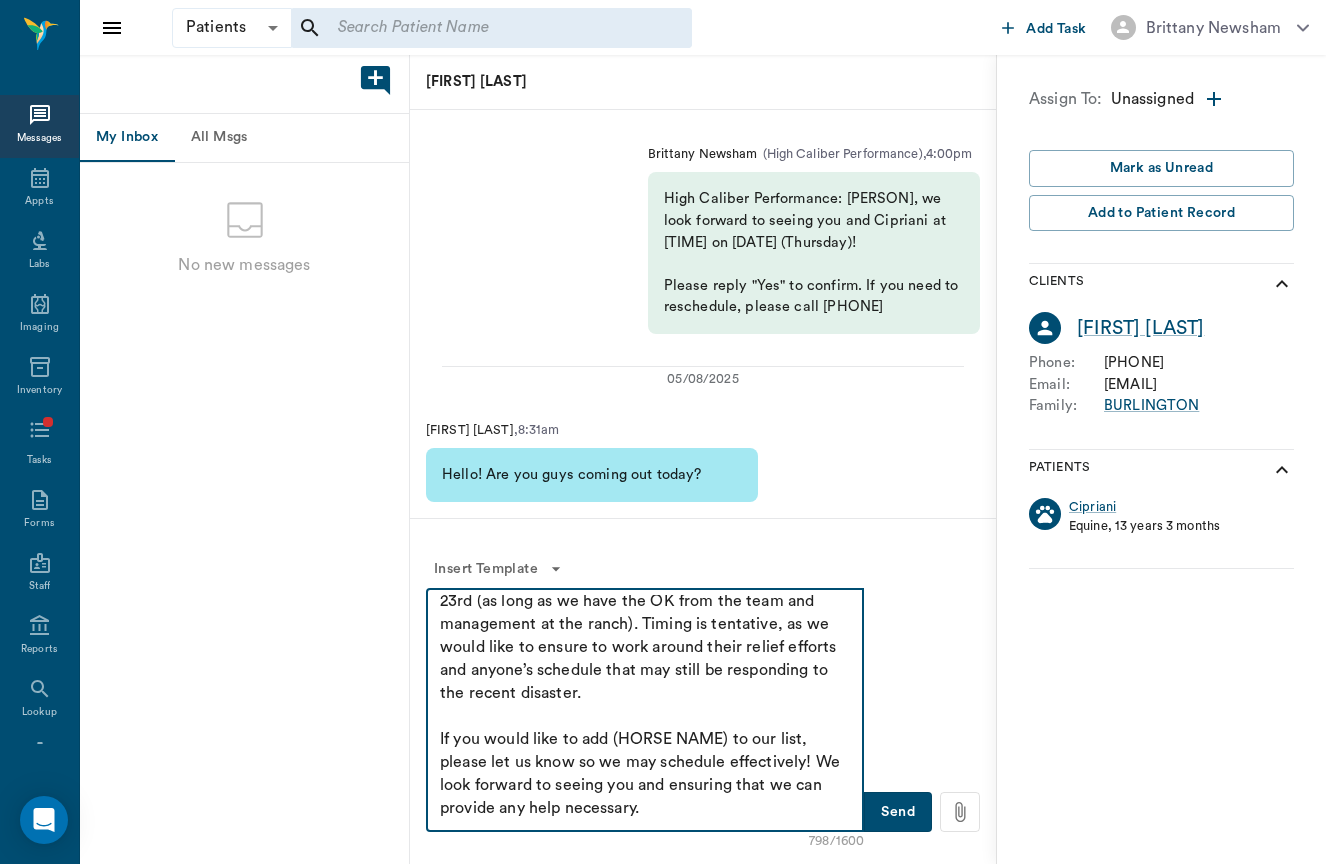click on "Good evening,
We all hope that you are all safe from the floods and storms that Texas has recently seen and may be still experiencing. Dr. Brittany and the team at HCP would like to extend any help necessary on our upcoming visit. As we are unsure of the state of Corrival Ranch, we want to let everyone know that we will be returning the 23rd (as long as we have the OK from the team and management at the ranch). Timing is tentative, as we would like to ensure to work around their relief efforts and anyone’s schedule that may still be responding to the recent disaster.
If you would like to add (HORSE NAME) to our list, please let us know so we may schedule effectively! We look forward to seeing you and ensuring that we can provide any help necessary.
Thank you,
The Team at HCP" at bounding box center [645, 710] 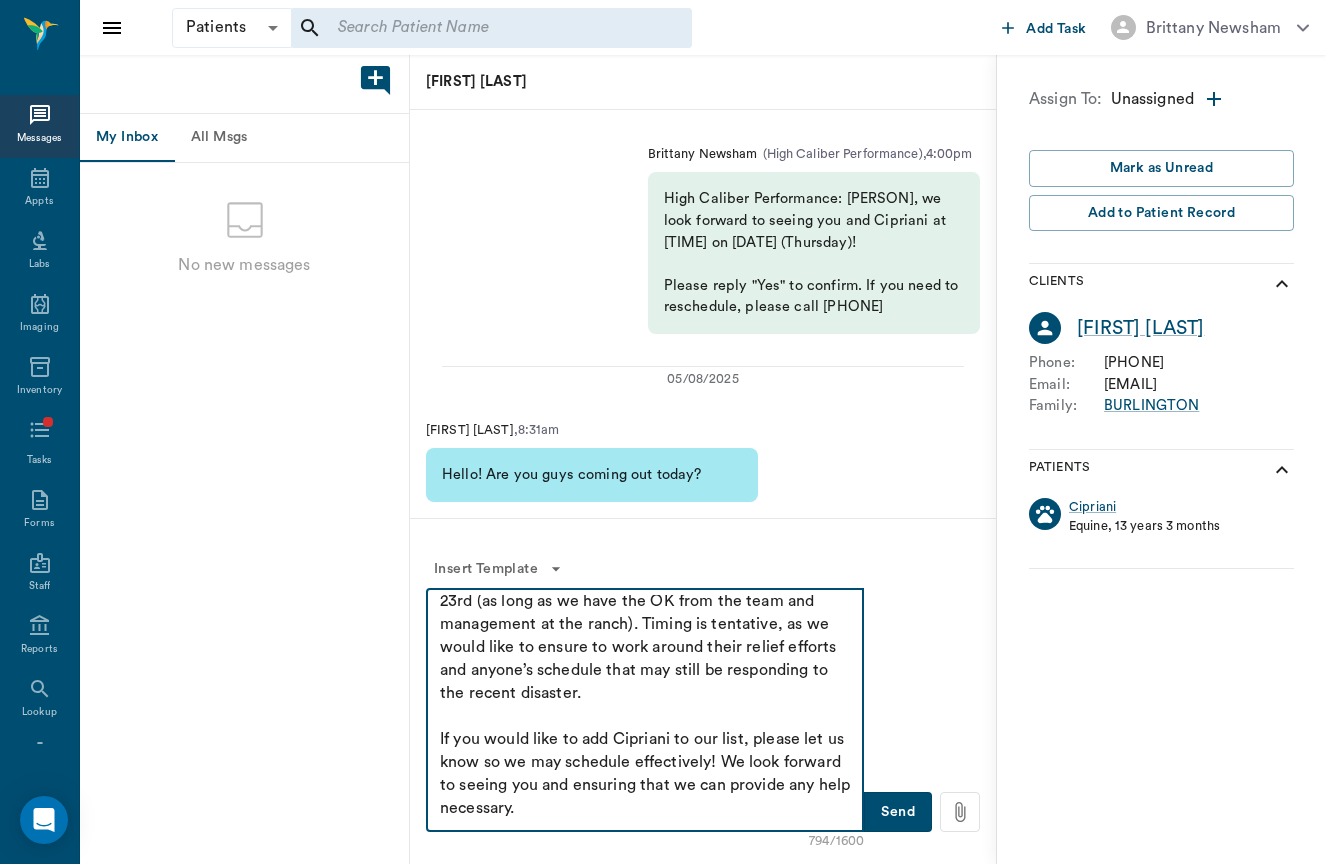 drag, startPoint x: 607, startPoint y: 740, endPoint x: 418, endPoint y: 652, distance: 208.48262 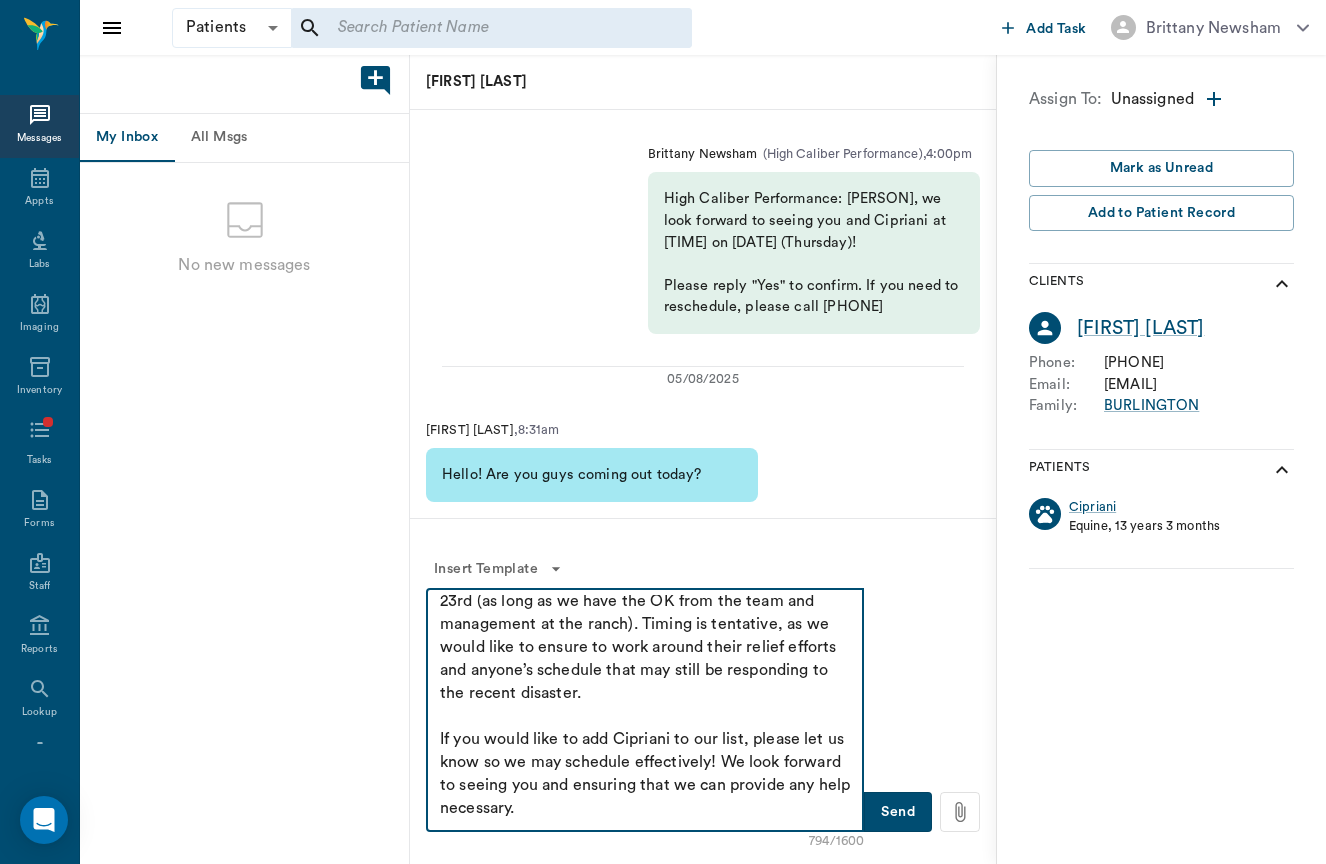 click on "Insert Template 794/1600
Good evening,
We all hope that you are all safe from the floods and storms that Texas has recently seen and may be still experiencing. Dr. Brittany and the team at HCP would like to extend any help necessary on our upcoming visit. As we are unsure of the state of Corrival Ranch, we want to let everyone know that we will be returning the 23rd (as long as we have the OK from the team and management at the ranch). Timing is tentative, as we would like to ensure to work around their relief efforts and anyone’s schedule that may still be responding to the recent disaster.
If you would like to add Cipriani to our list, please let us know so we may schedule effectively! We look forward to seeing you and ensuring that we can provide any help necessary.
Thank you,
The Team at HCP    x ​ Send" at bounding box center (703, 691) 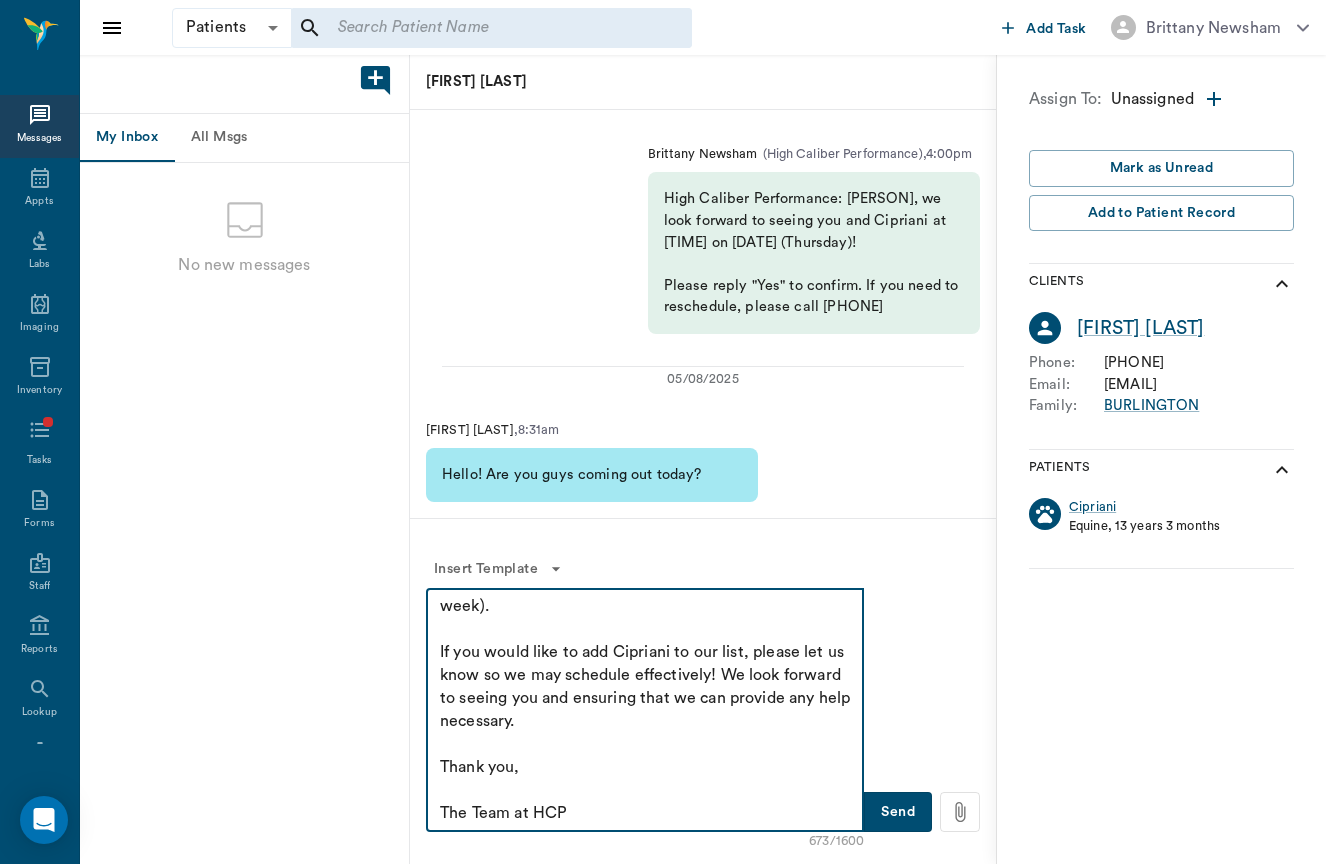 scroll, scrollTop: 258, scrollLeft: 0, axis: vertical 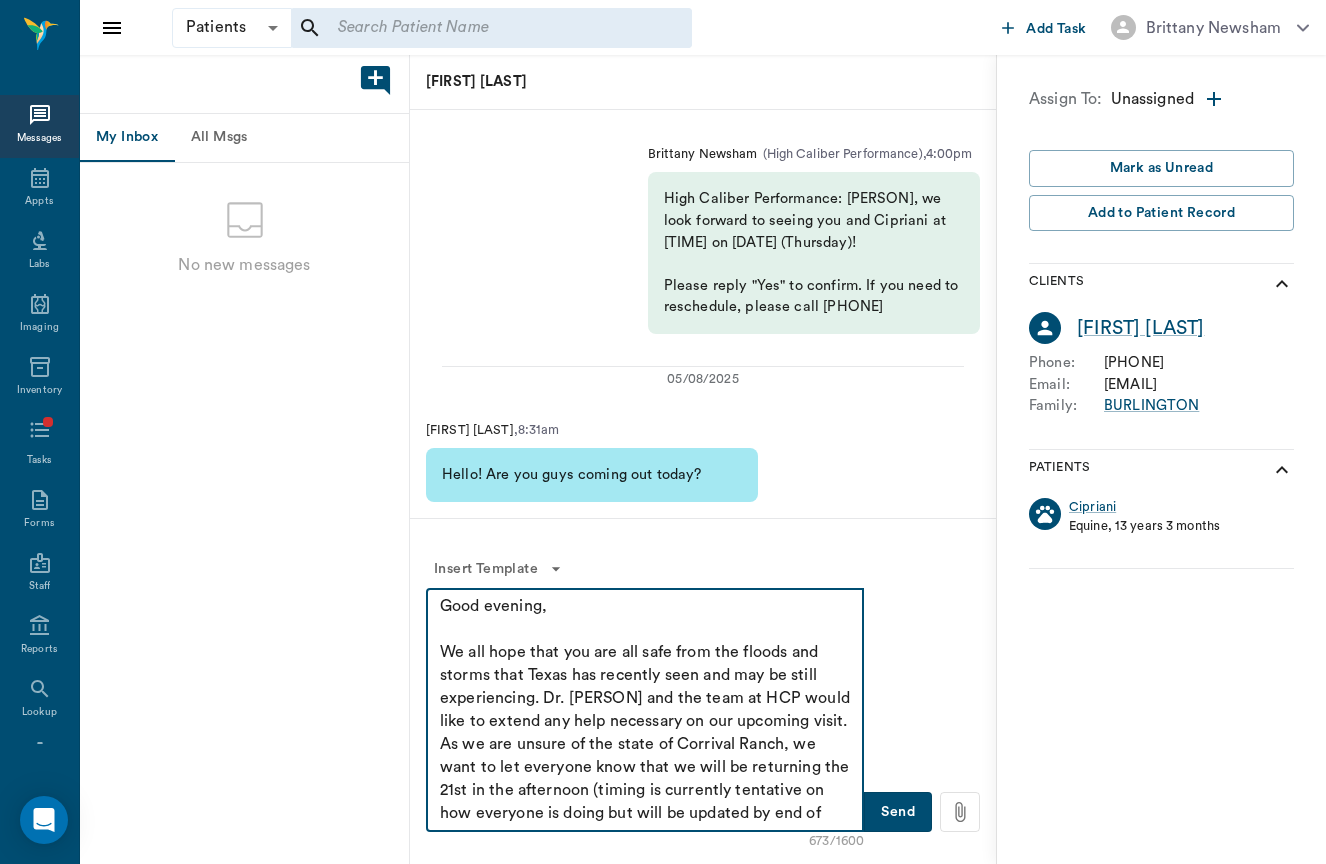drag, startPoint x: 667, startPoint y: 800, endPoint x: 453, endPoint y: 533, distance: 342.17685 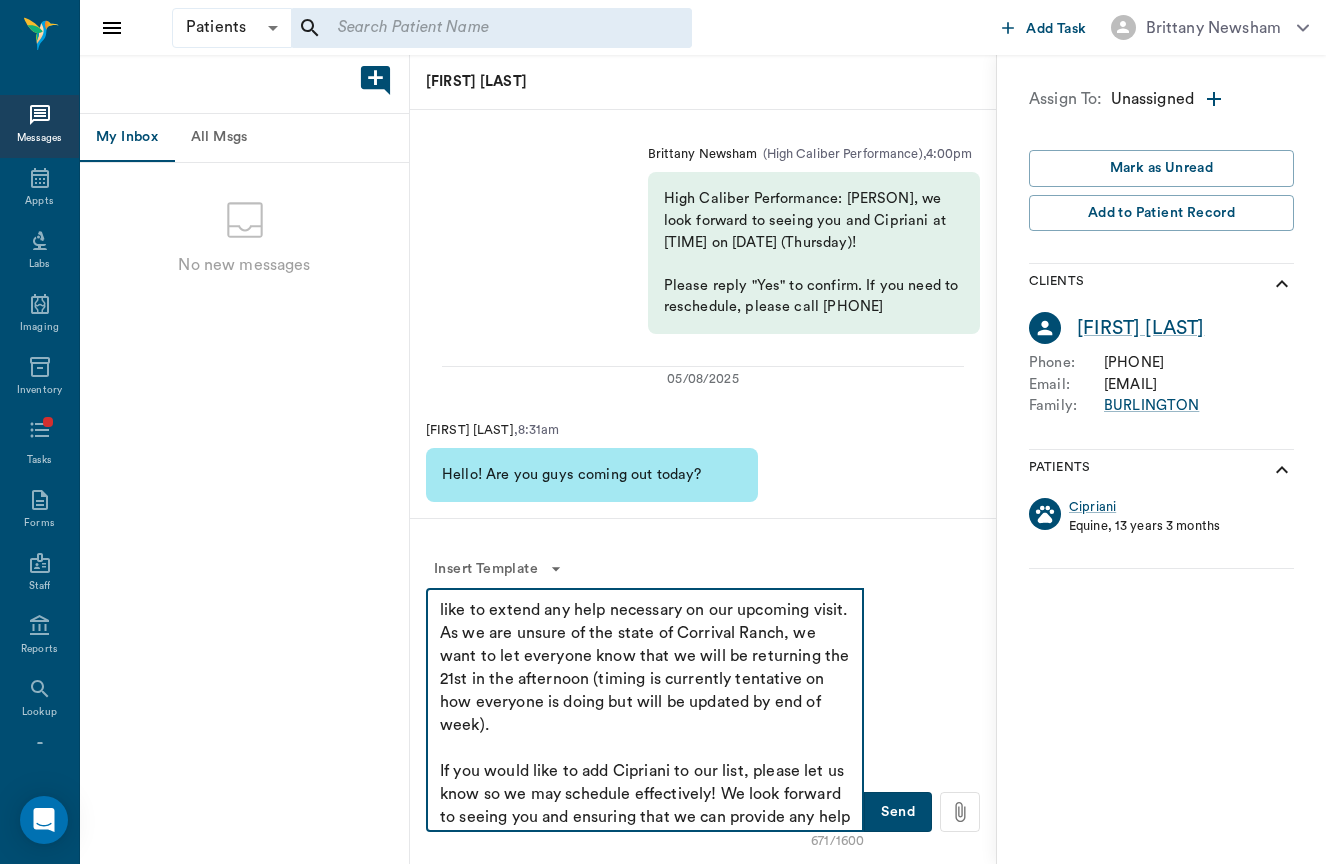 scroll, scrollTop: 230, scrollLeft: 0, axis: vertical 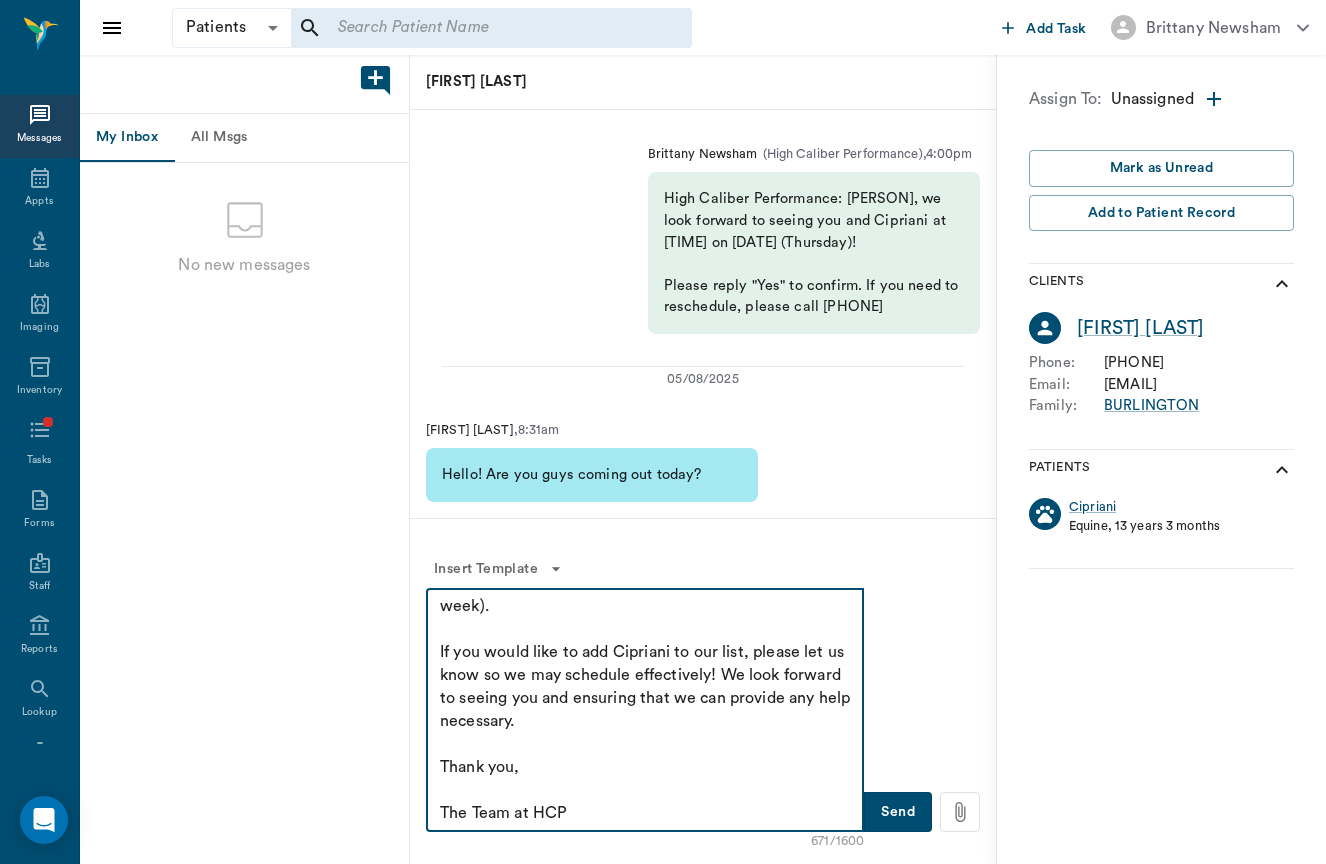 drag, startPoint x: 440, startPoint y: 608, endPoint x: 792, endPoint y: 863, distance: 434.65964 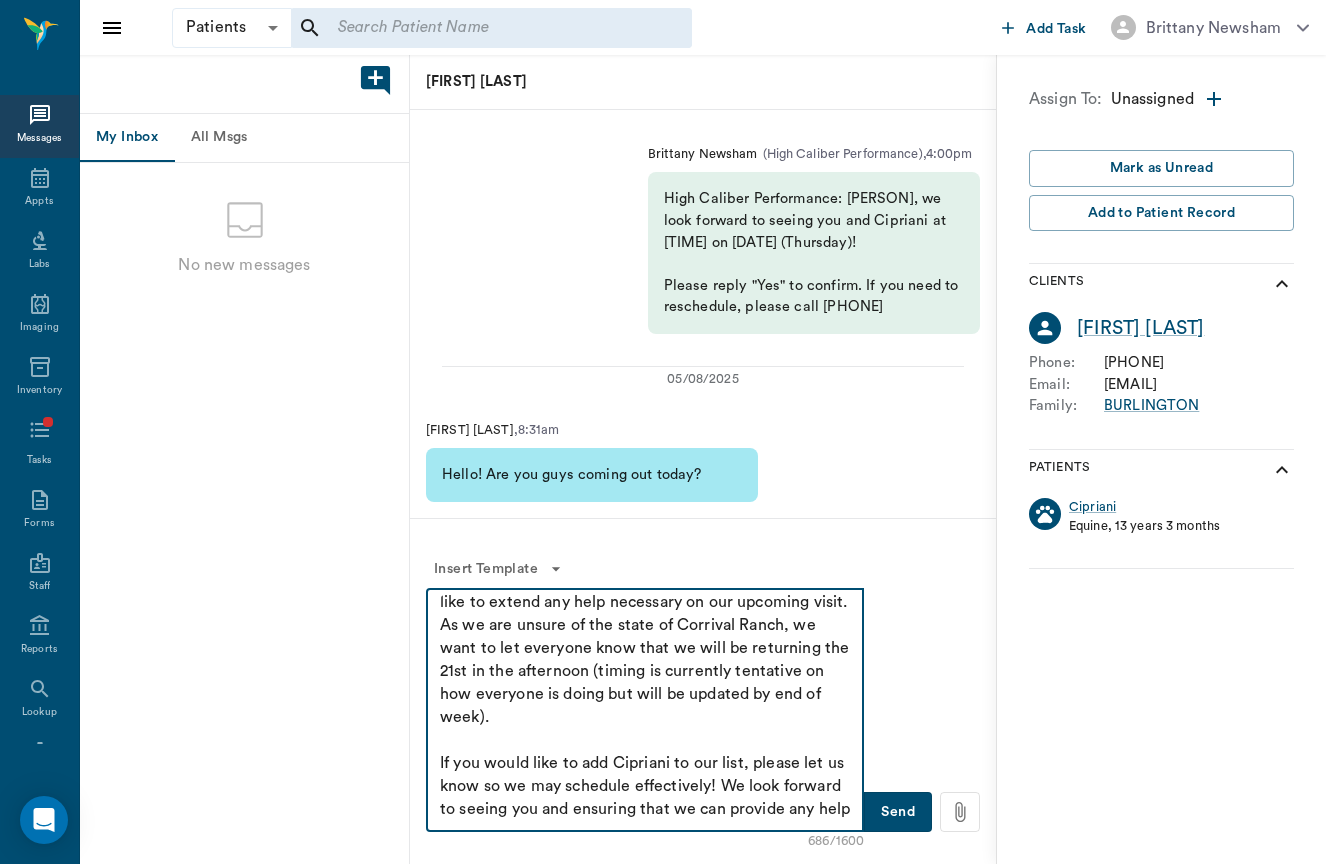 scroll, scrollTop: 0, scrollLeft: 0, axis: both 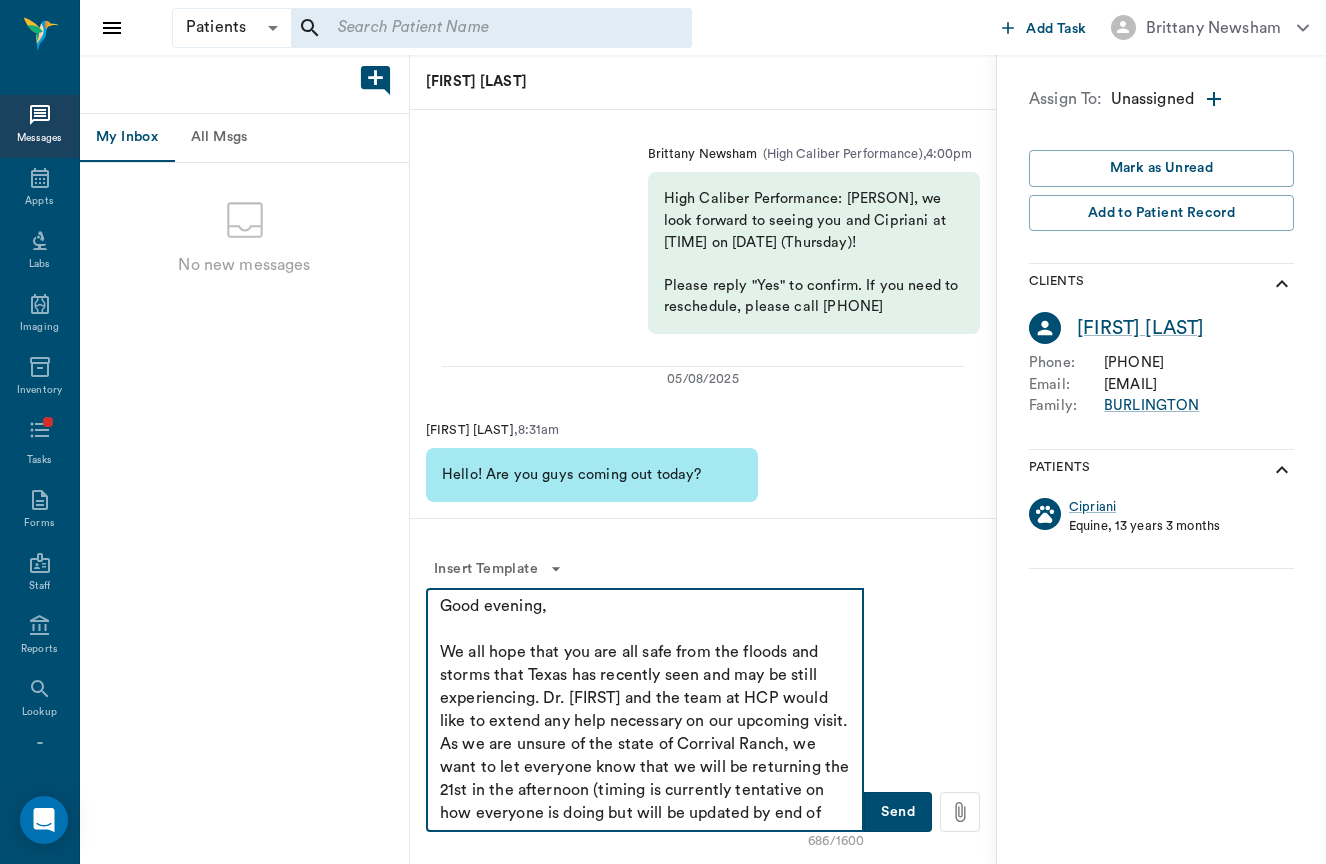 drag, startPoint x: 712, startPoint y: 820, endPoint x: 322, endPoint y: 524, distance: 489.608 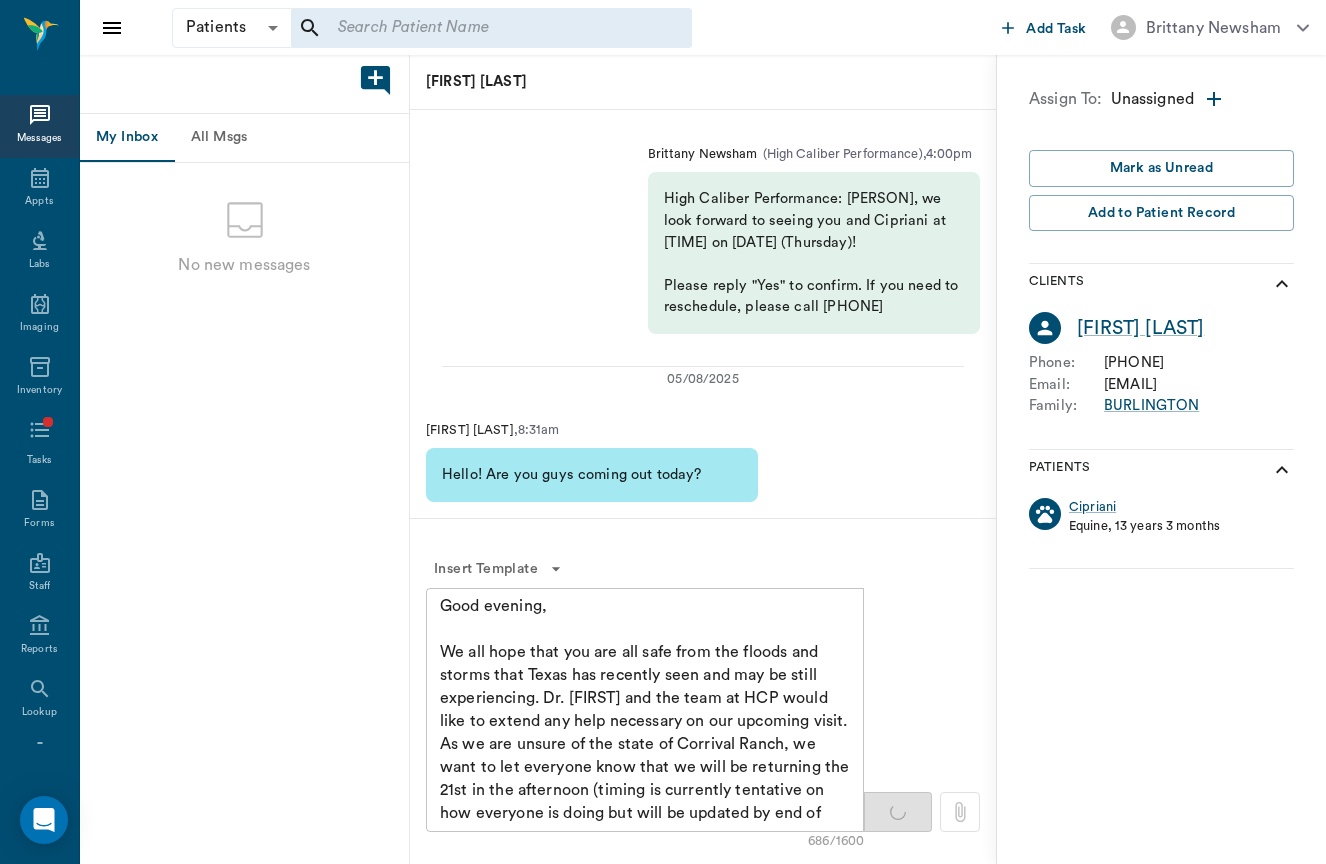 type 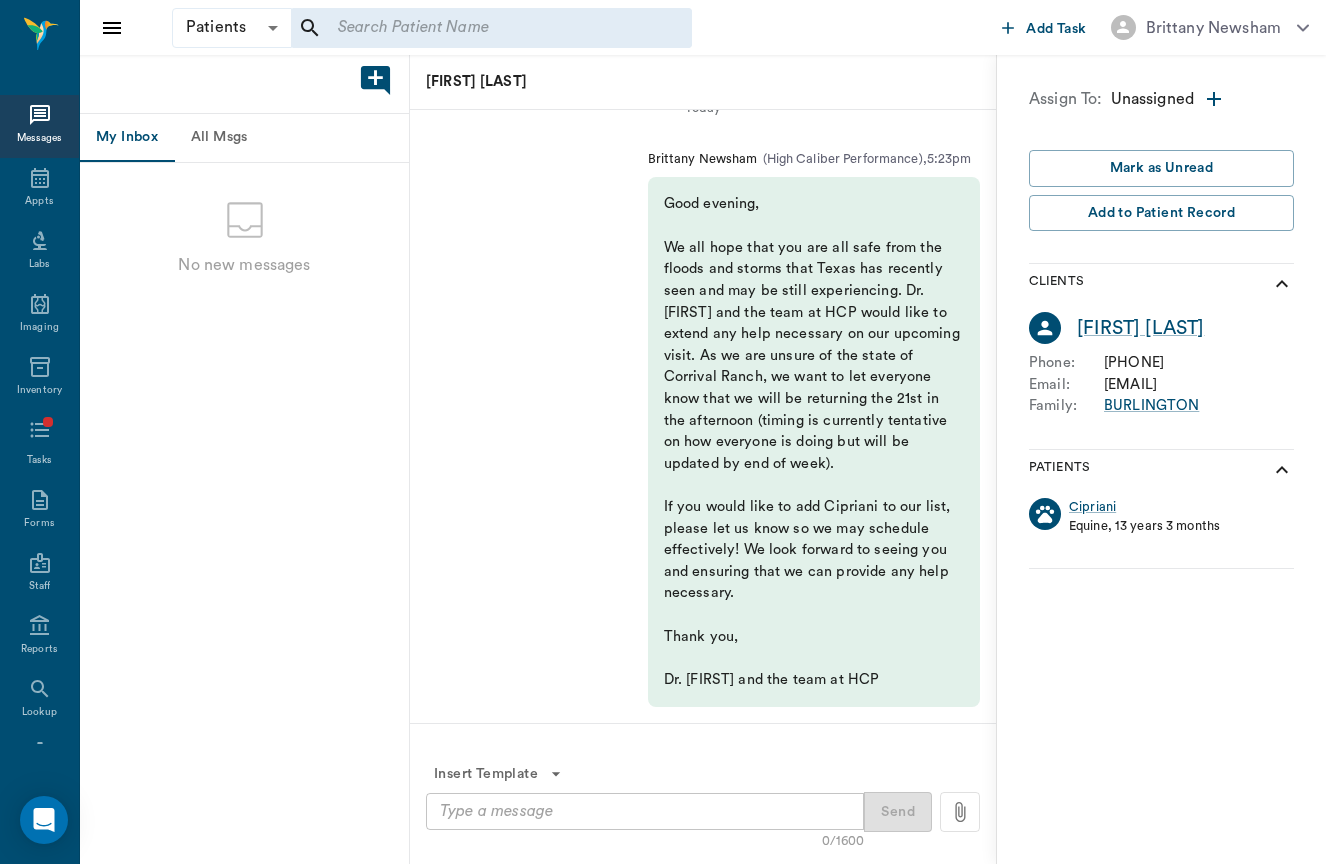 click at bounding box center (491, 28) 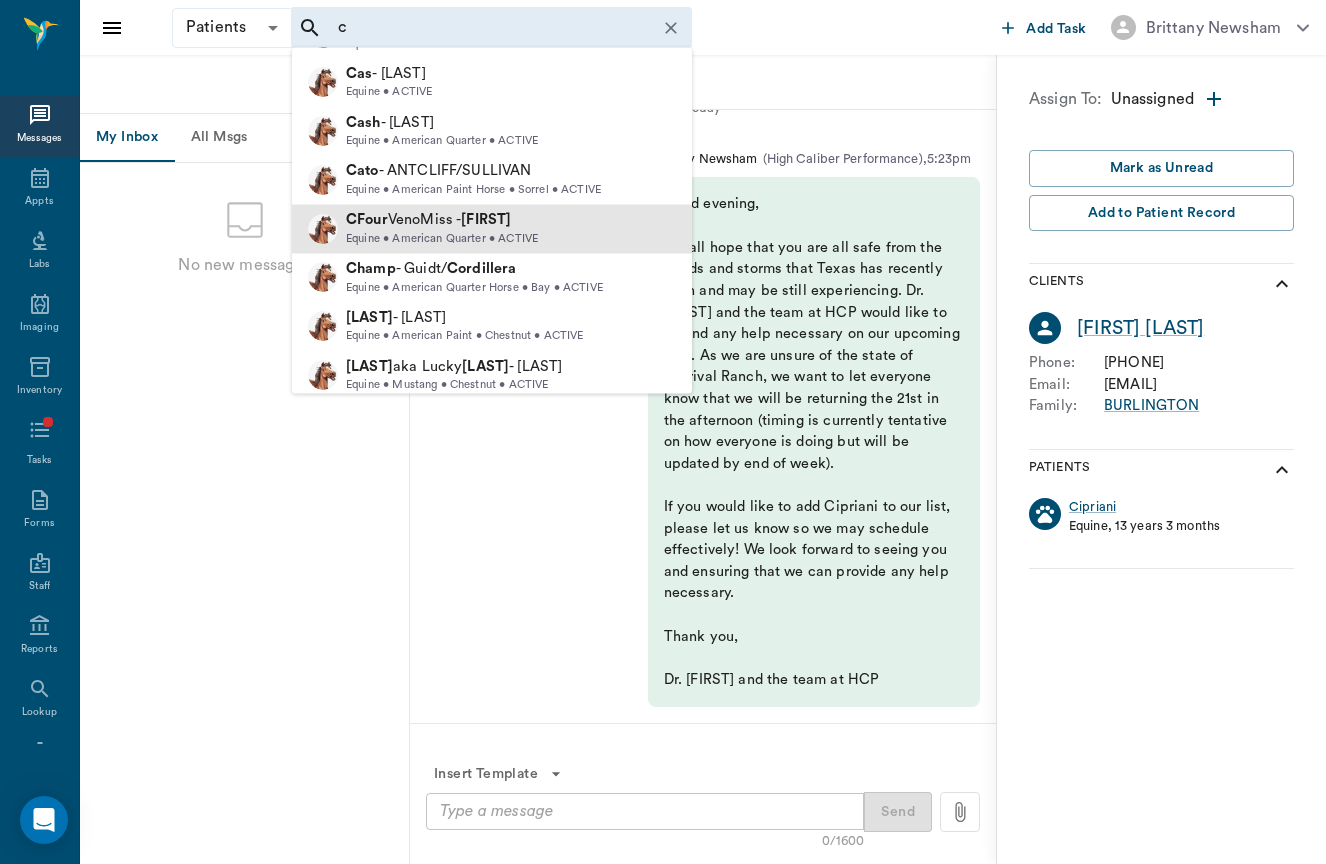 scroll, scrollTop: 779, scrollLeft: 0, axis: vertical 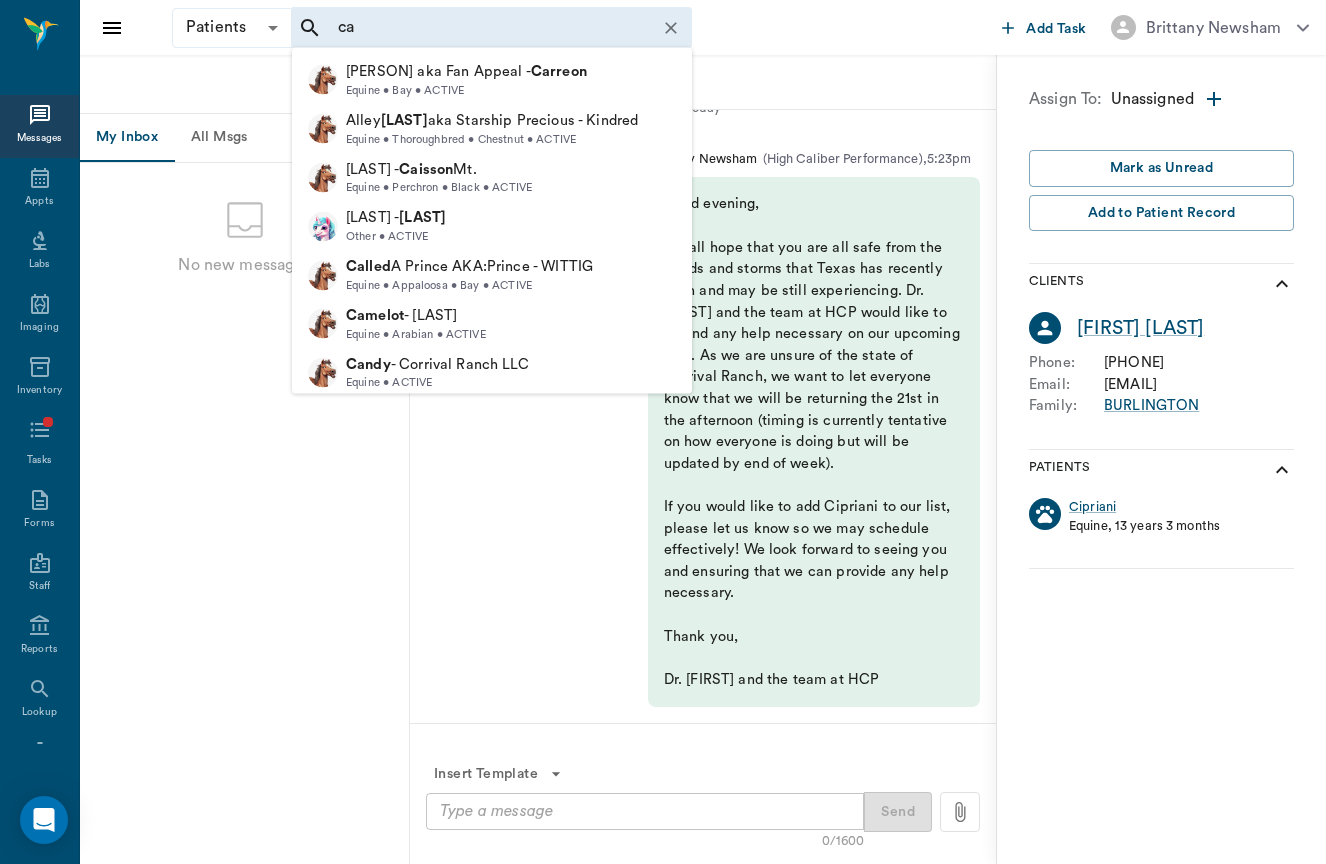 type on "c" 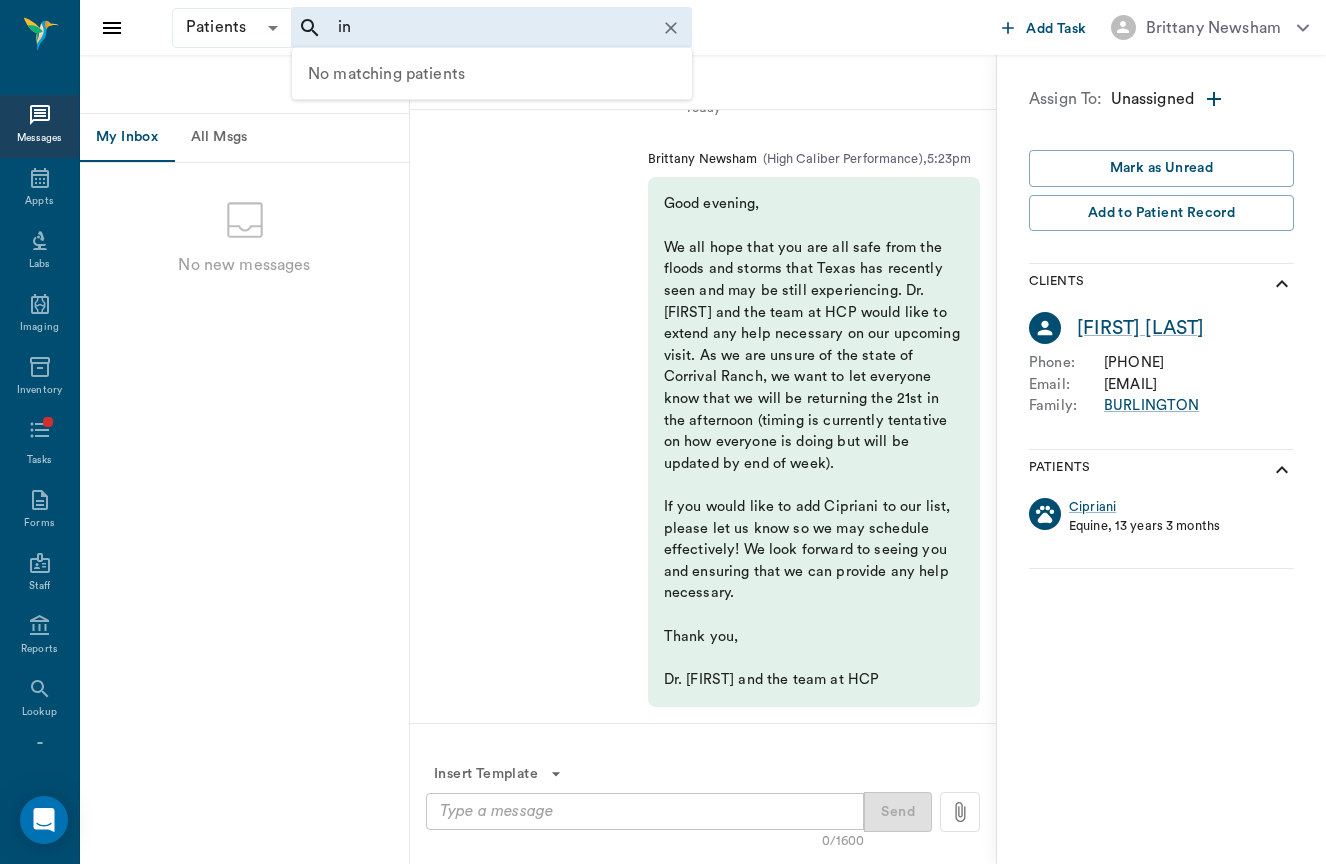 type on "i" 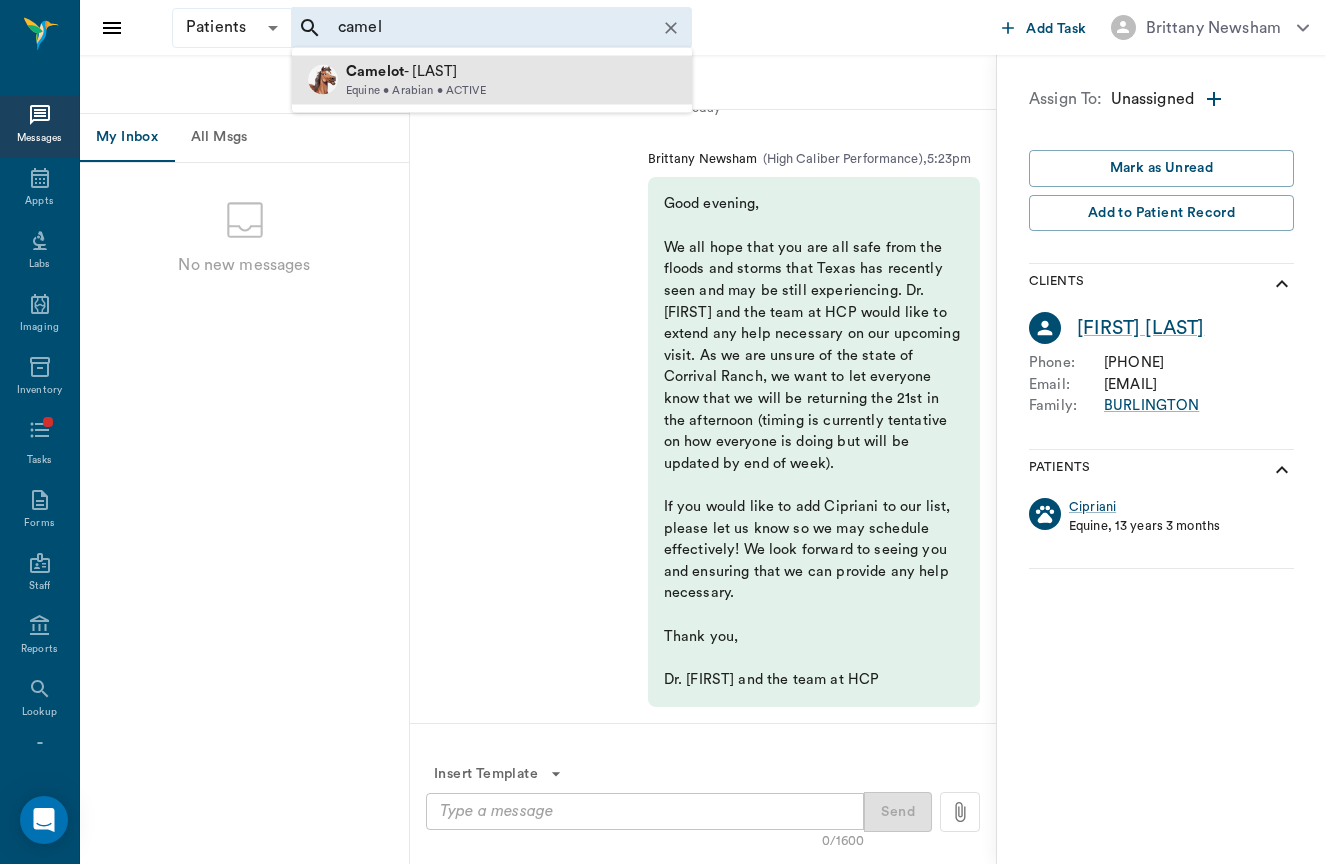 click on "Camelot   - Logan Equine  • Arabian  • ACTIVE" at bounding box center [492, 80] 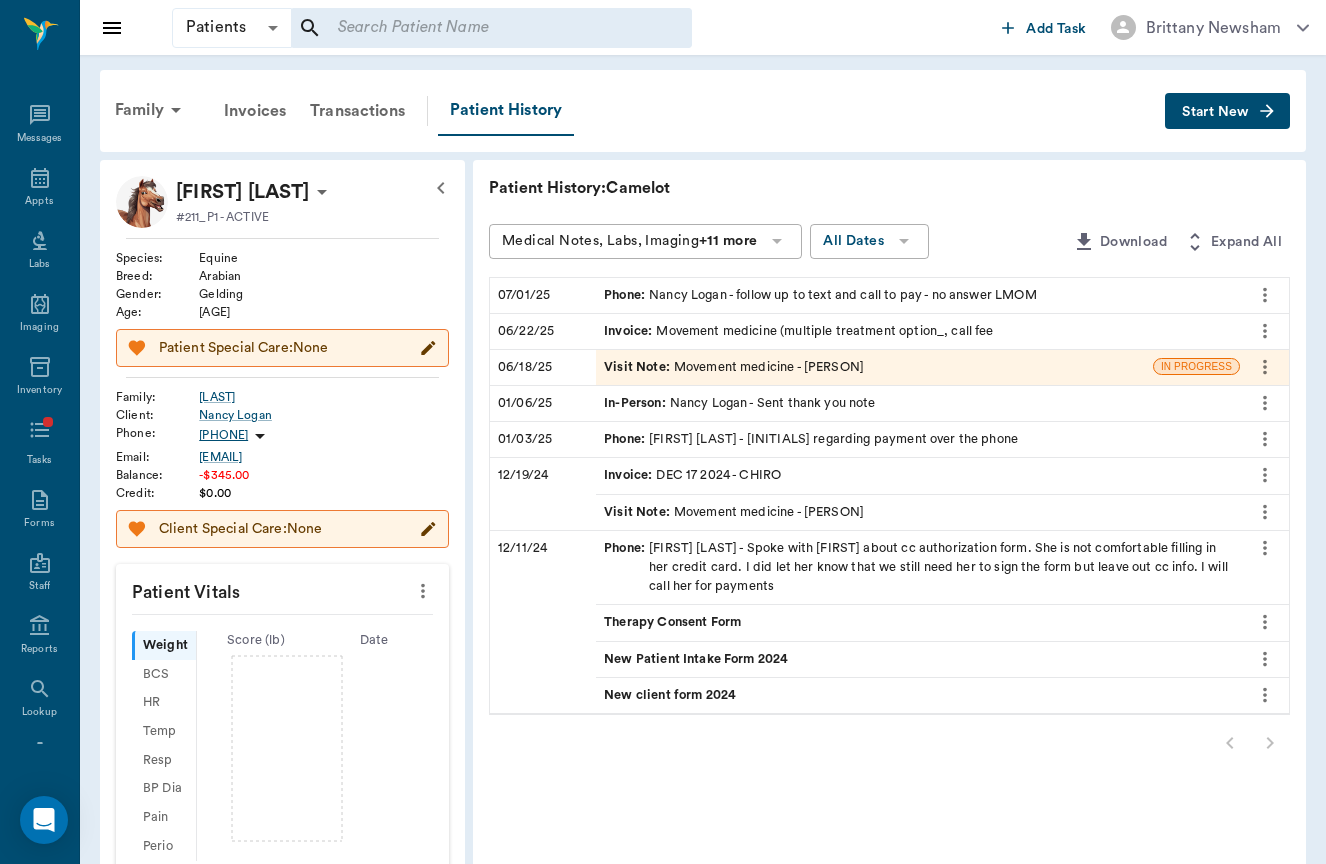 click 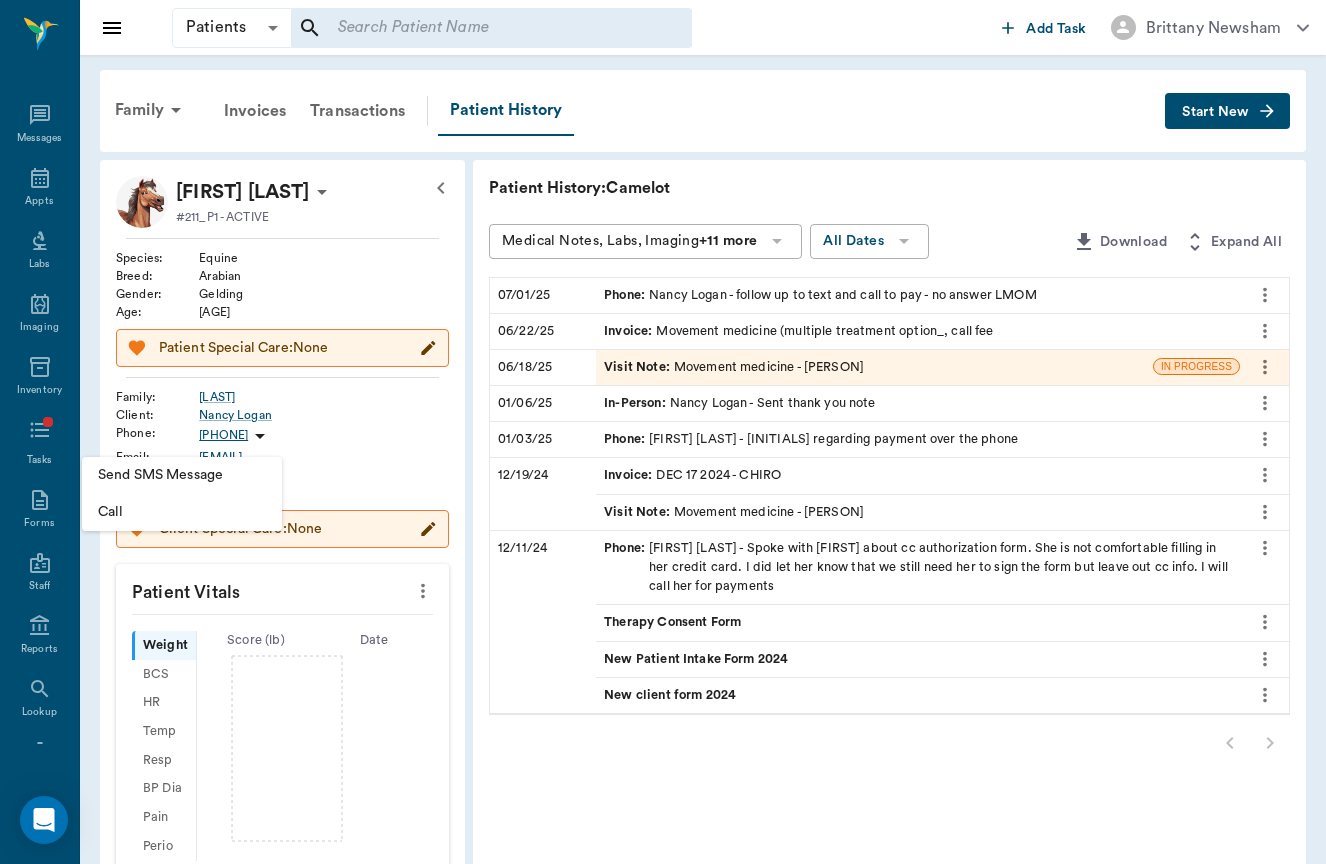 click on "Send SMS Message" at bounding box center (182, 475) 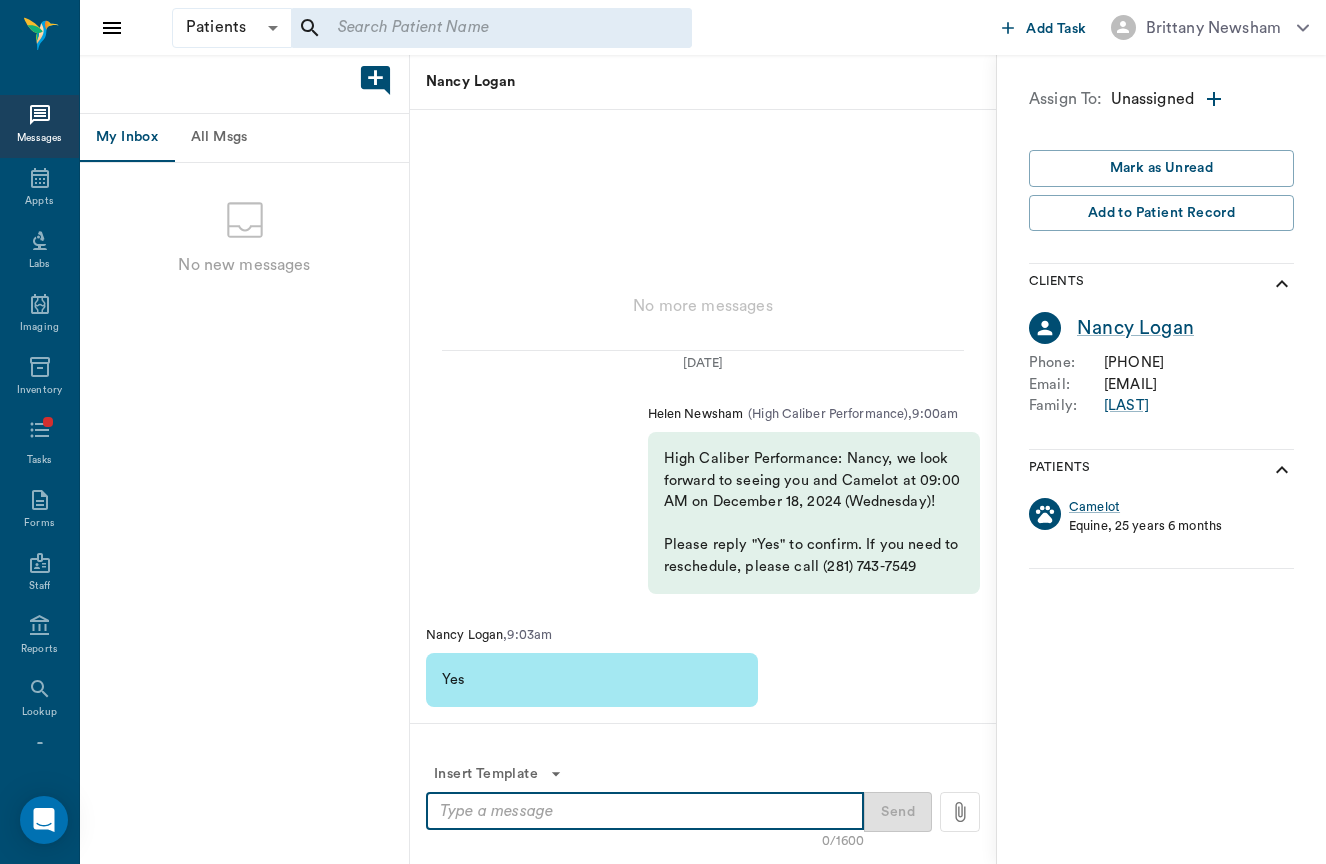 click at bounding box center (645, 811) 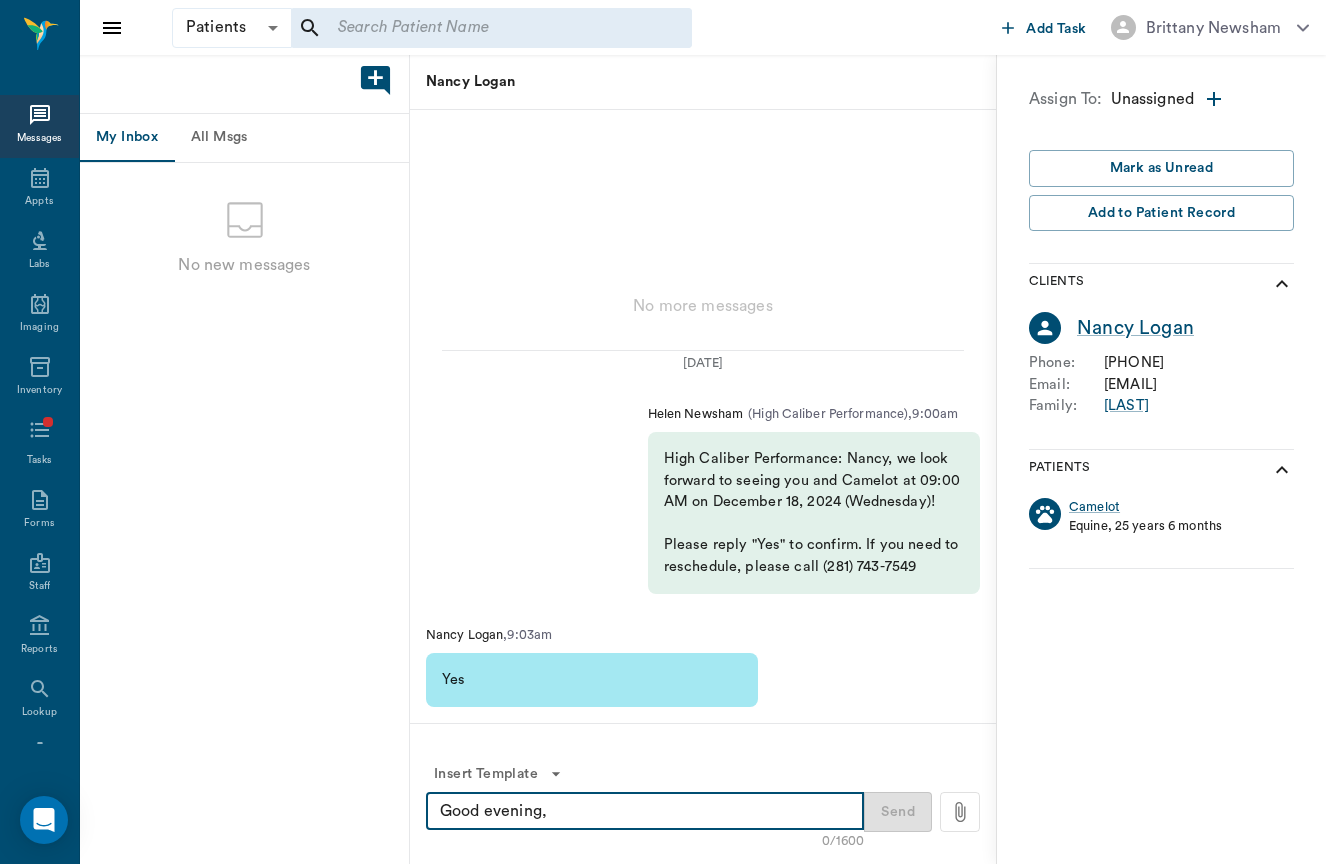scroll, scrollTop: 230, scrollLeft: 0, axis: vertical 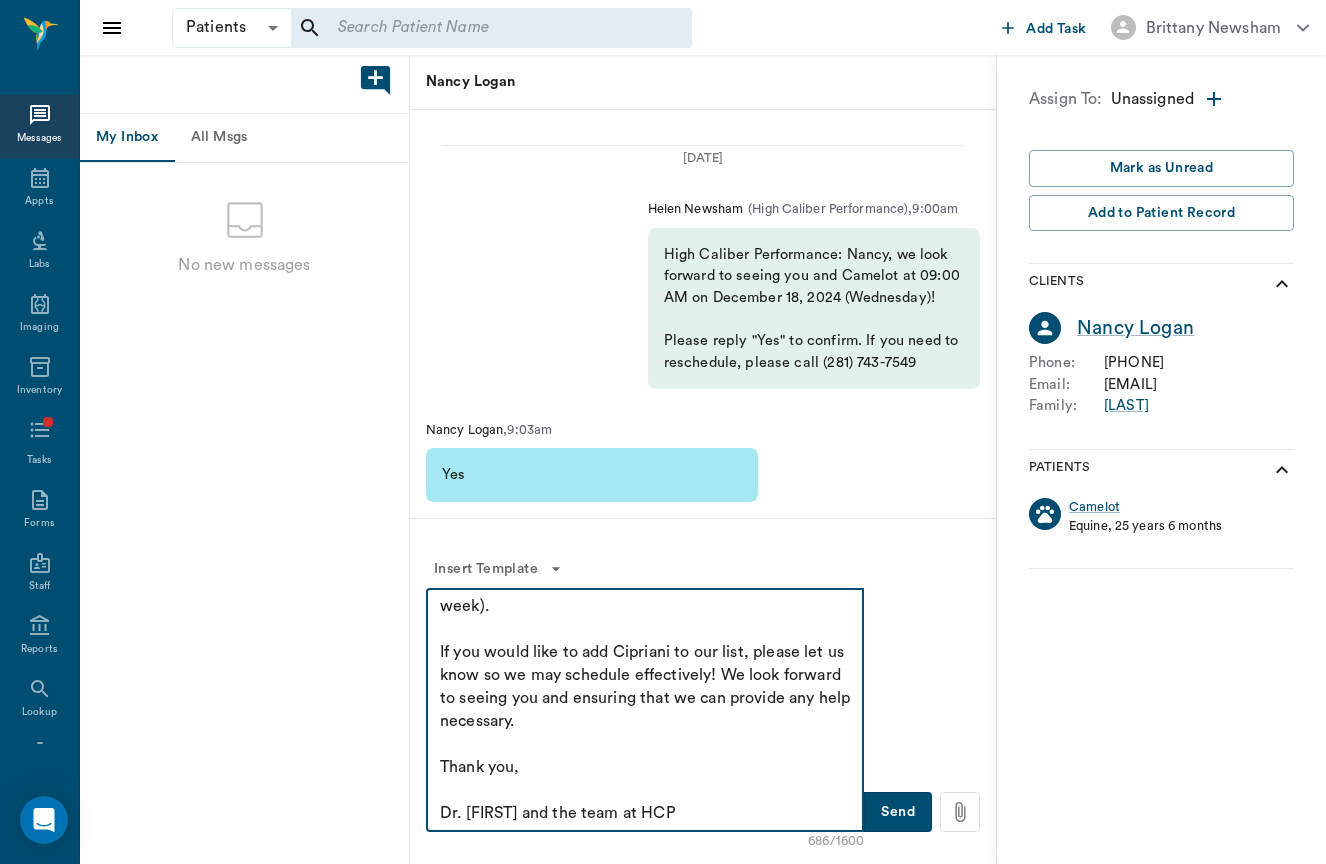 click on "Good evening,
We all hope that you are all safe from the floods and storms that Texas has recently seen and may be still experiencing. Dr. Brittany and the team at HCP would like to extend any help necessary on our upcoming visit. As we are unsure of the state of Corrival Ranch, we want to let everyone know that we will be returning the 21st in the afternoon (timing is currently tentative on how everyone is doing but will be updated by end of week).
If you would like to add Cipriani to our list, please let us know so we may schedule effectively! We look forward to seeing you and ensuring that we can provide any help necessary.
Thank you,
Dr. Brittany and the team at HCP" at bounding box center [645, 710] 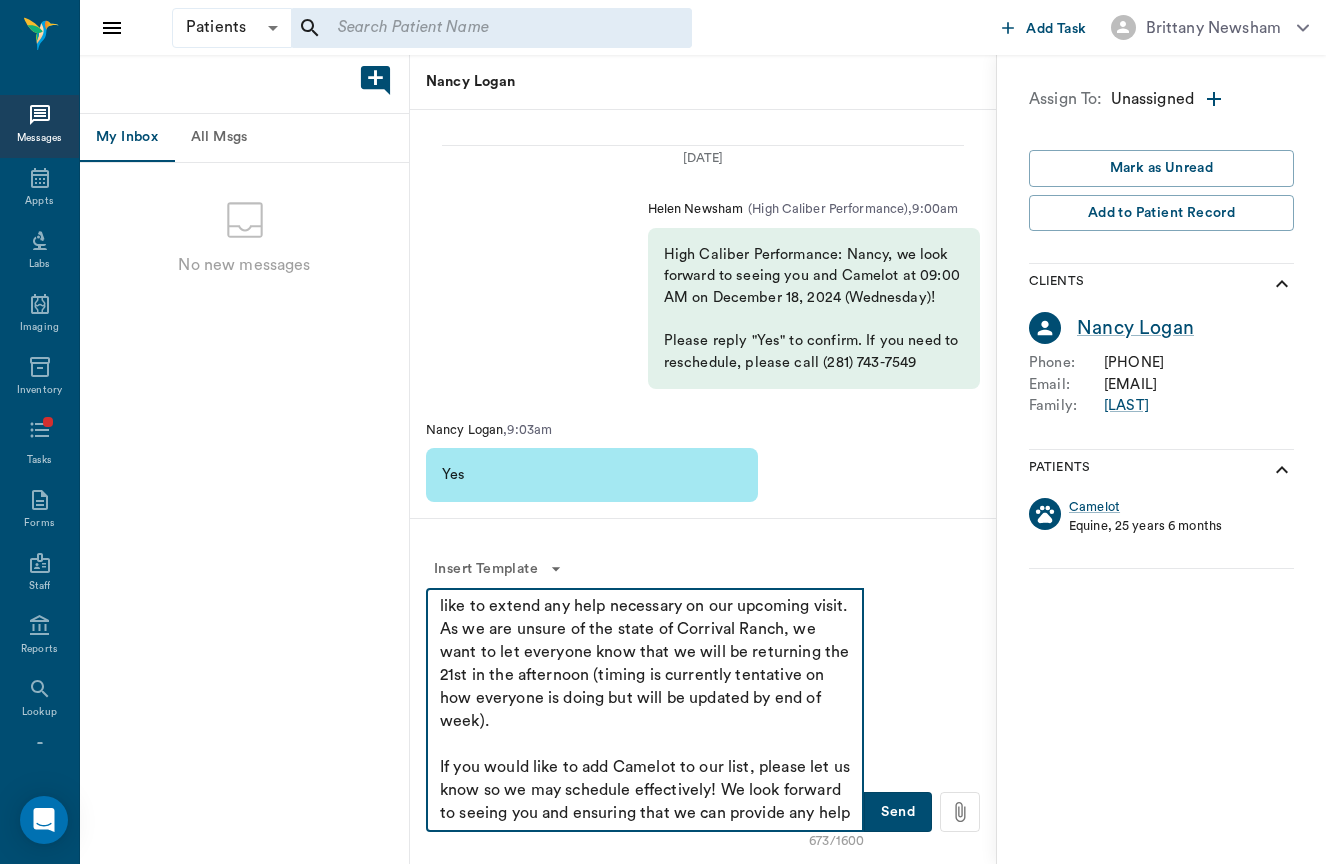 scroll, scrollTop: 72, scrollLeft: 0, axis: vertical 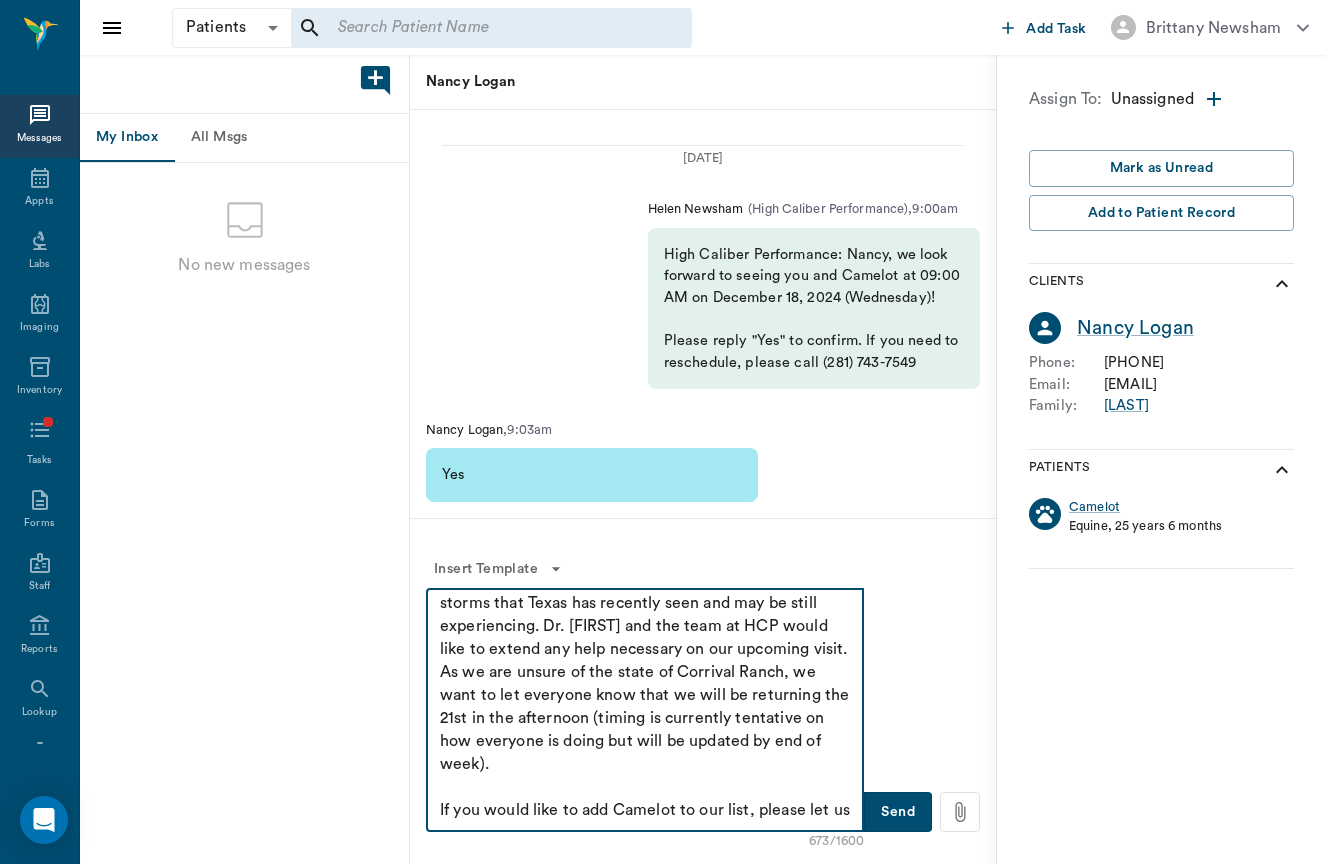 type on "Good evening,
We all hope that you are all safe from the floods and storms that Texas has recently seen and may be still experiencing. Dr. Brittany and the team at HCP would like to extend any help necessary on our upcoming visit. As we are unsure of the state of Corrival Ranch, we want to let everyone know that we will be returning the 21st in the afternoon (timing is currently tentative on how everyone is doing but will be updated by end of week).
If you would like to add Camelot to our list, please let us know so we may schedule effectively! We look forward to seeing you and ensuring that we can provide any help necessary.
Thank you,
Dr. Brittany and the team at HCP" 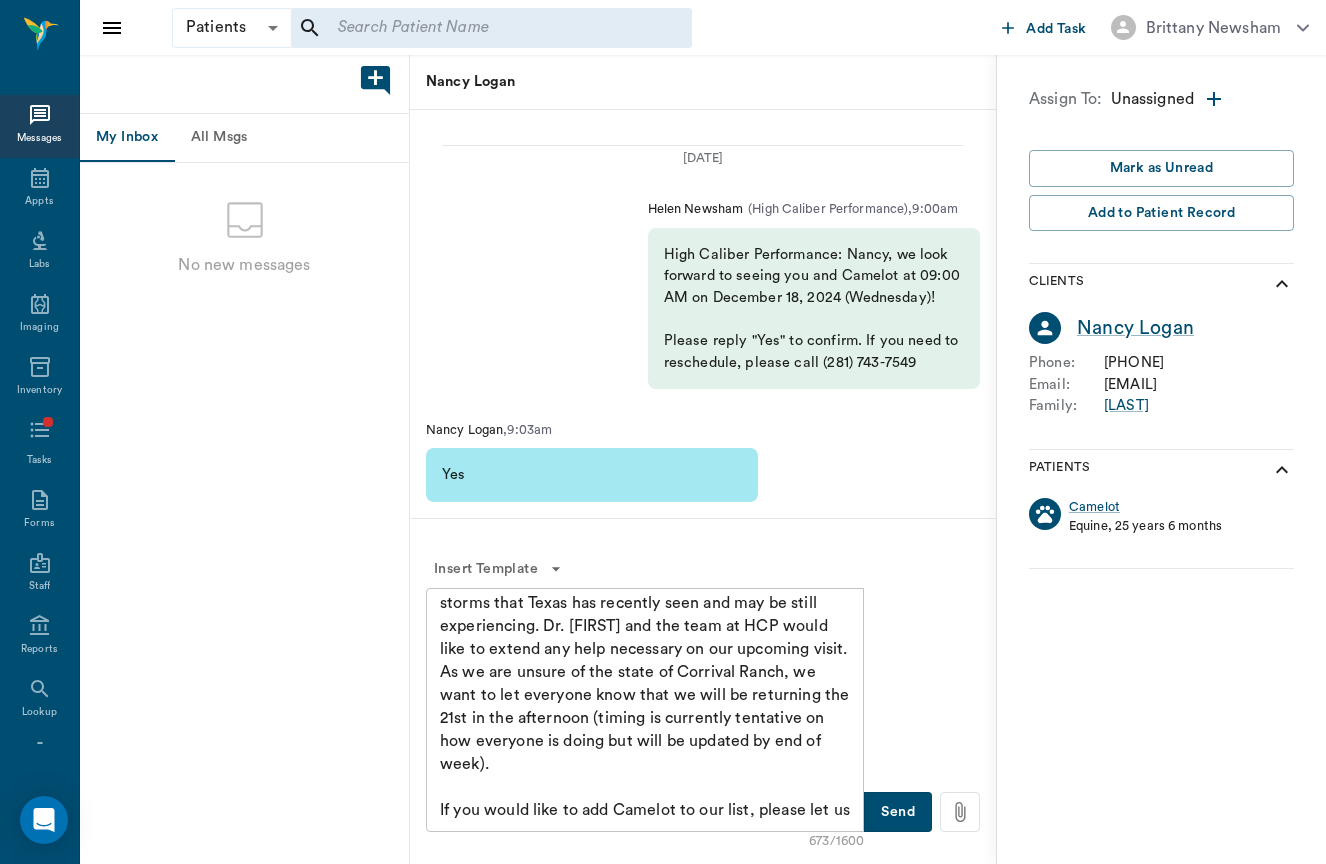 click on "All Msgs" at bounding box center (219, 138) 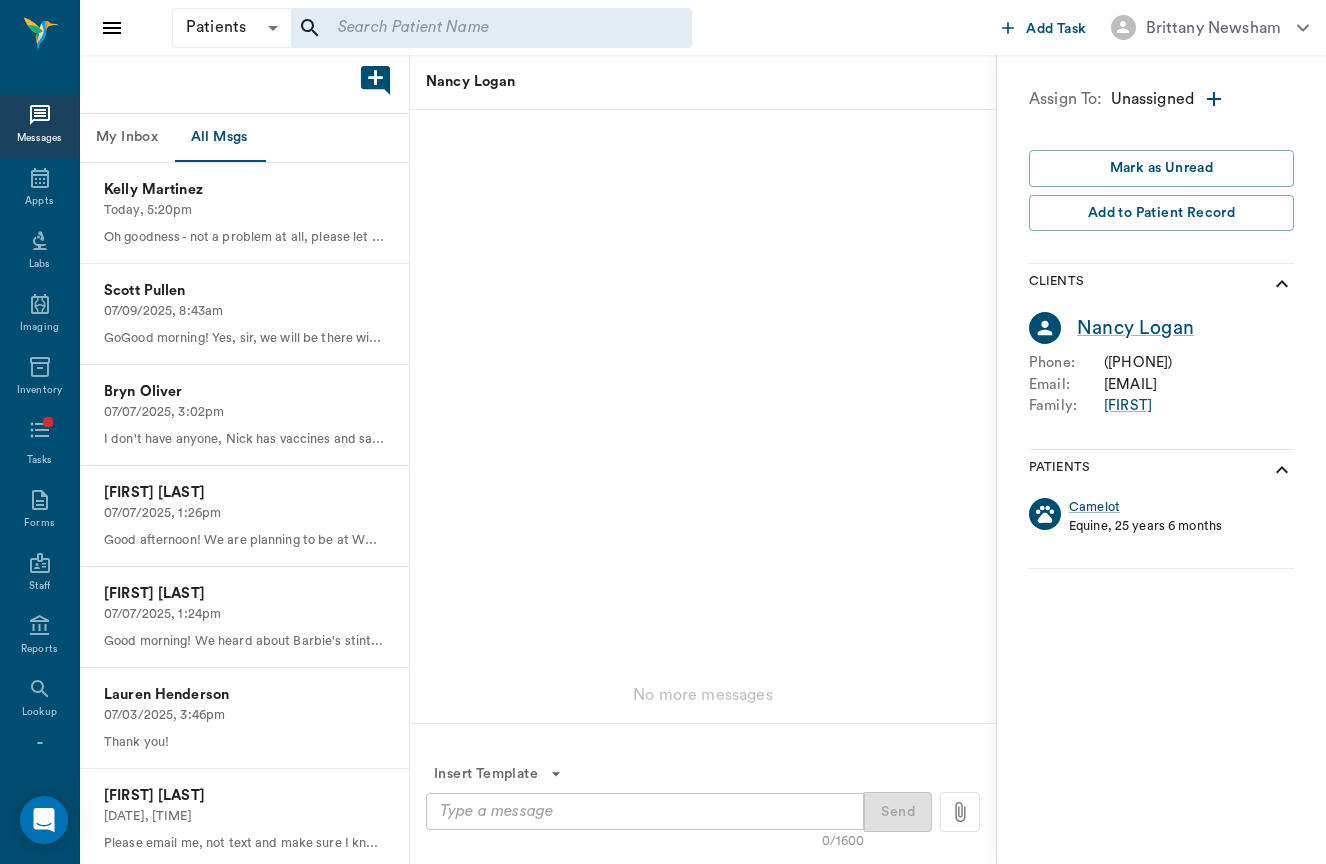 scroll, scrollTop: 0, scrollLeft: 0, axis: both 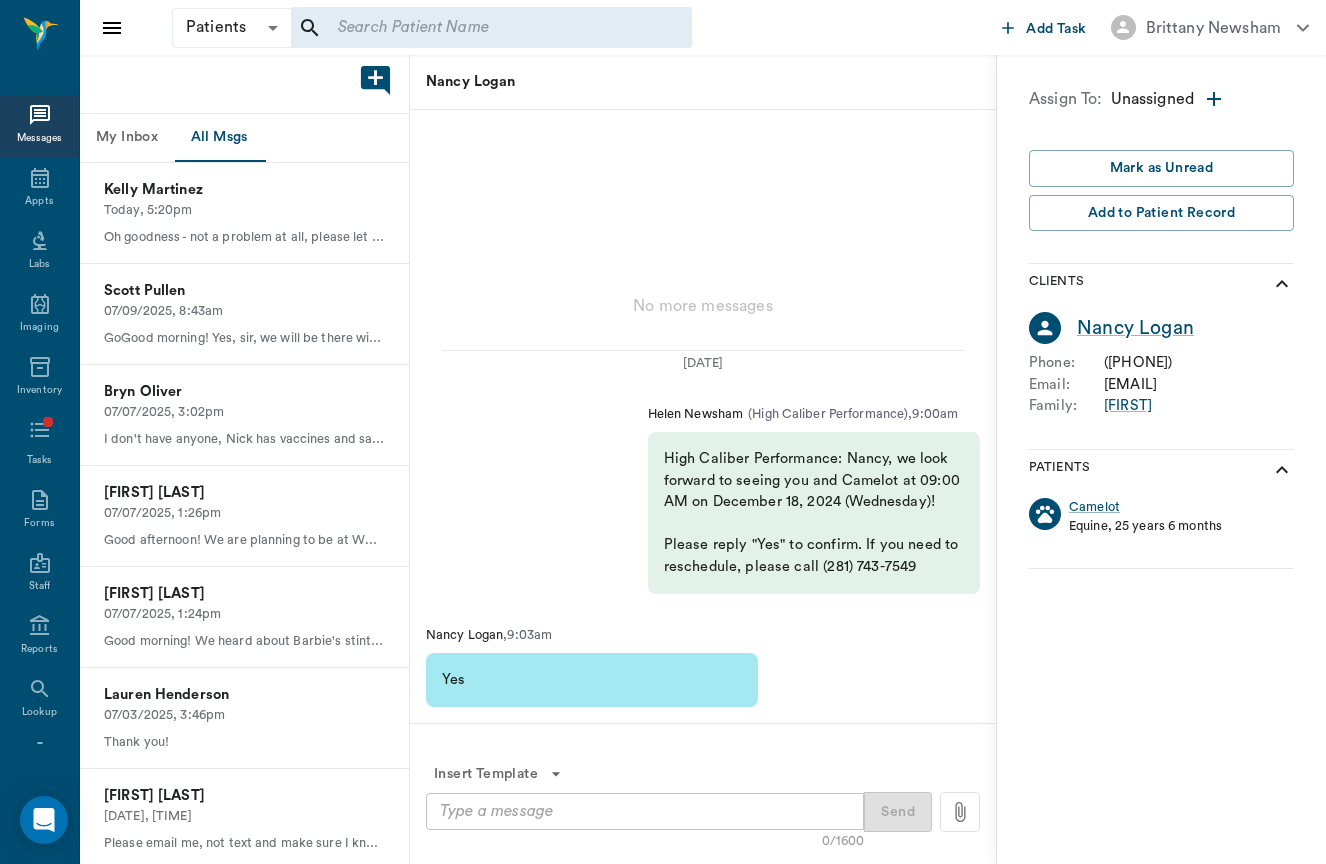 click at bounding box center (491, 28) 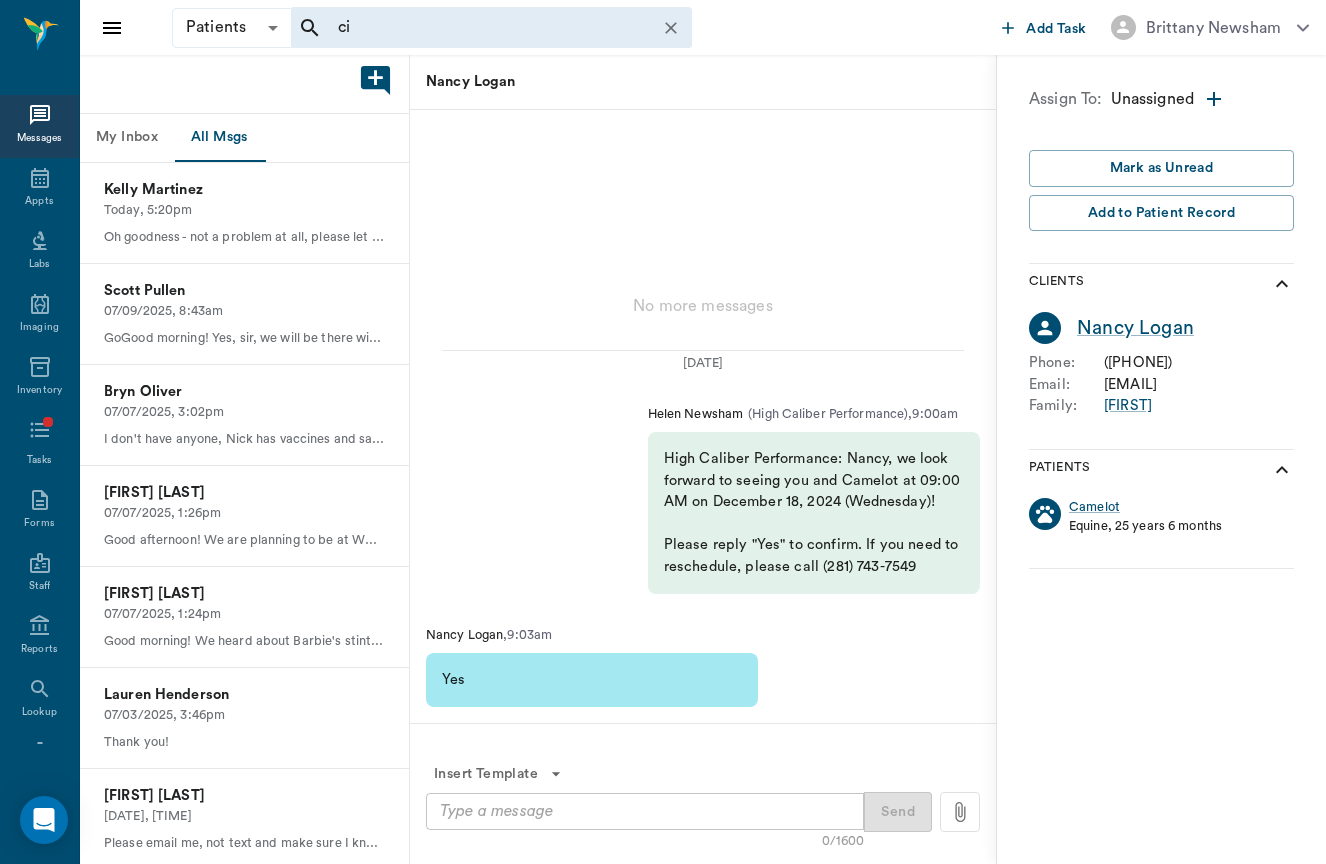 type on "c" 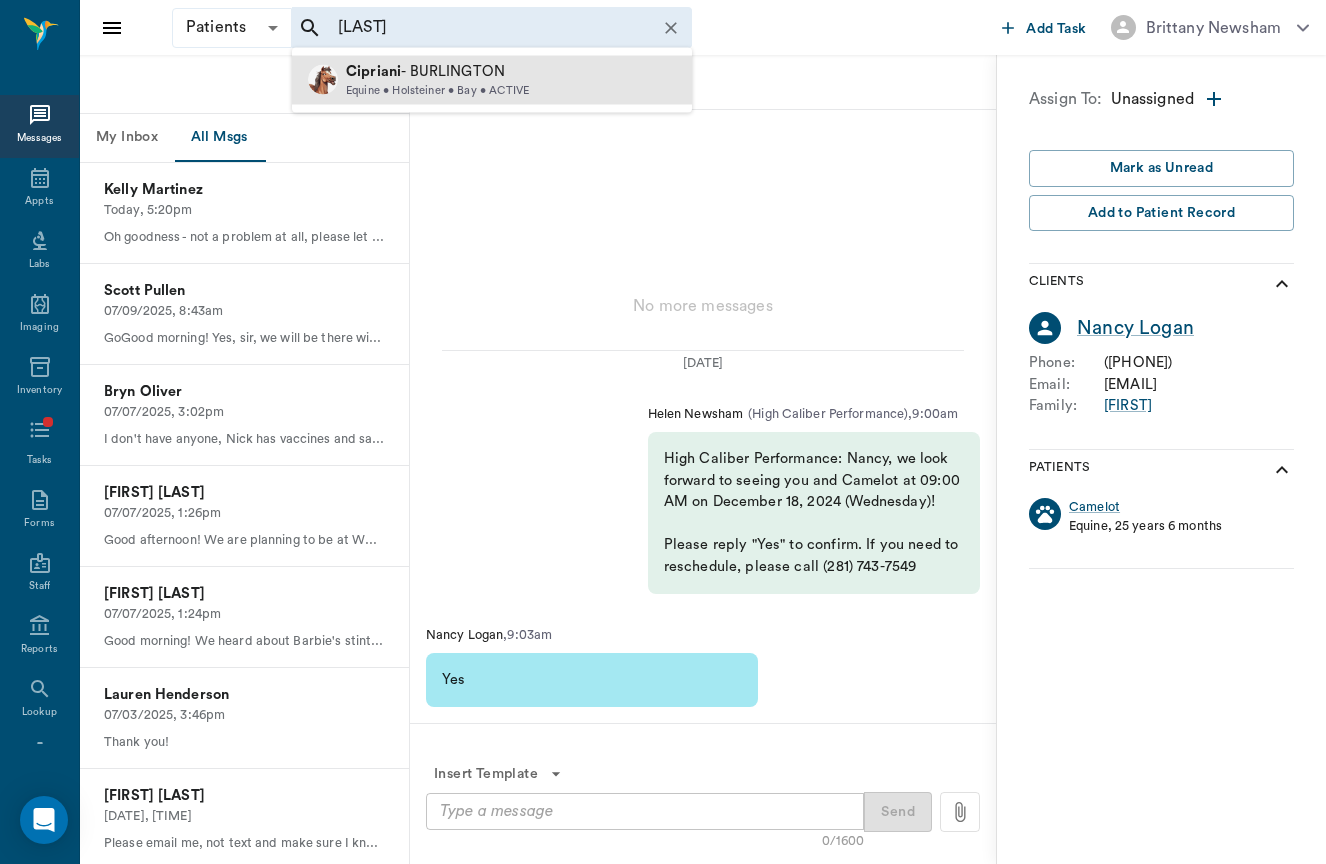click on "[LAST NAME] - [LOCATION]" at bounding box center [437, 72] 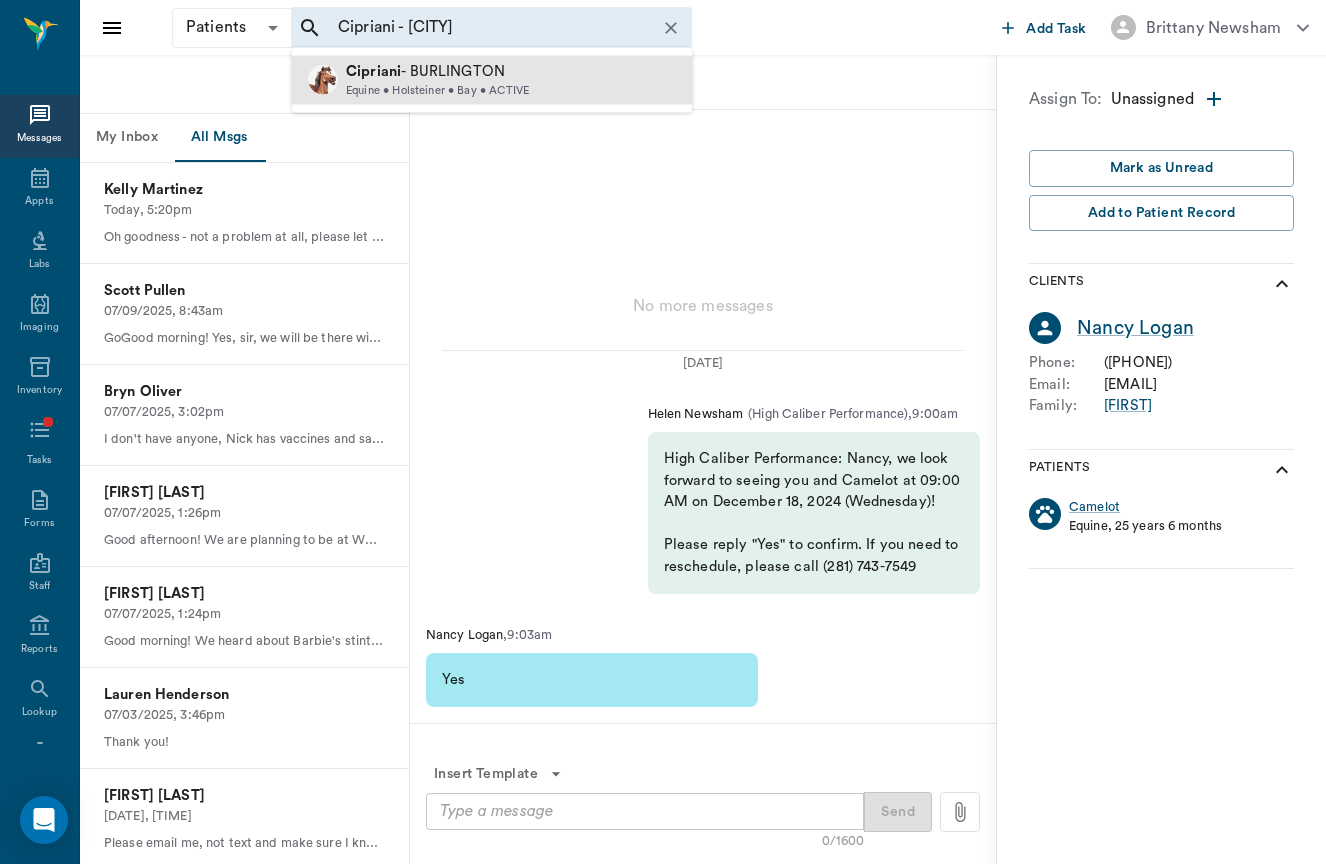 type 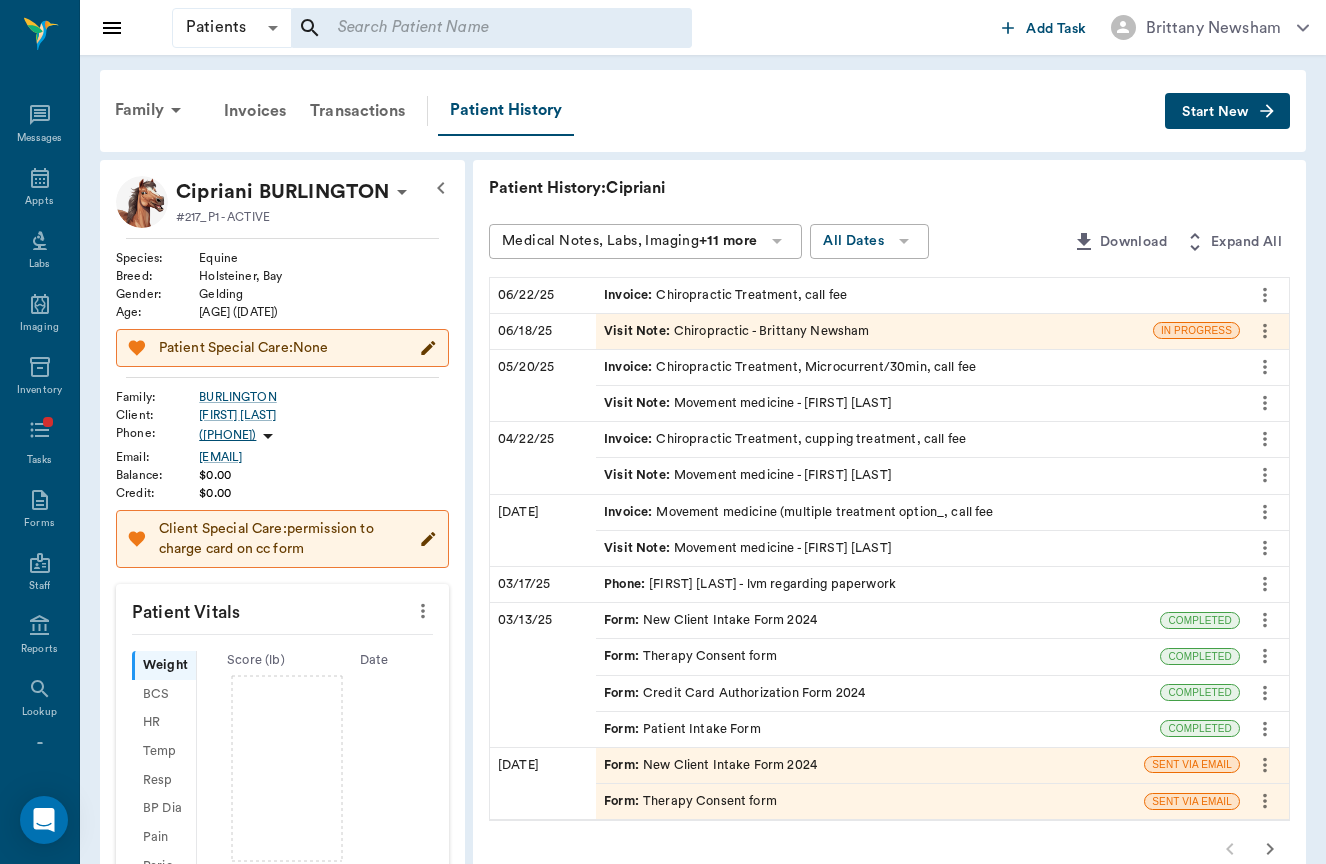 click 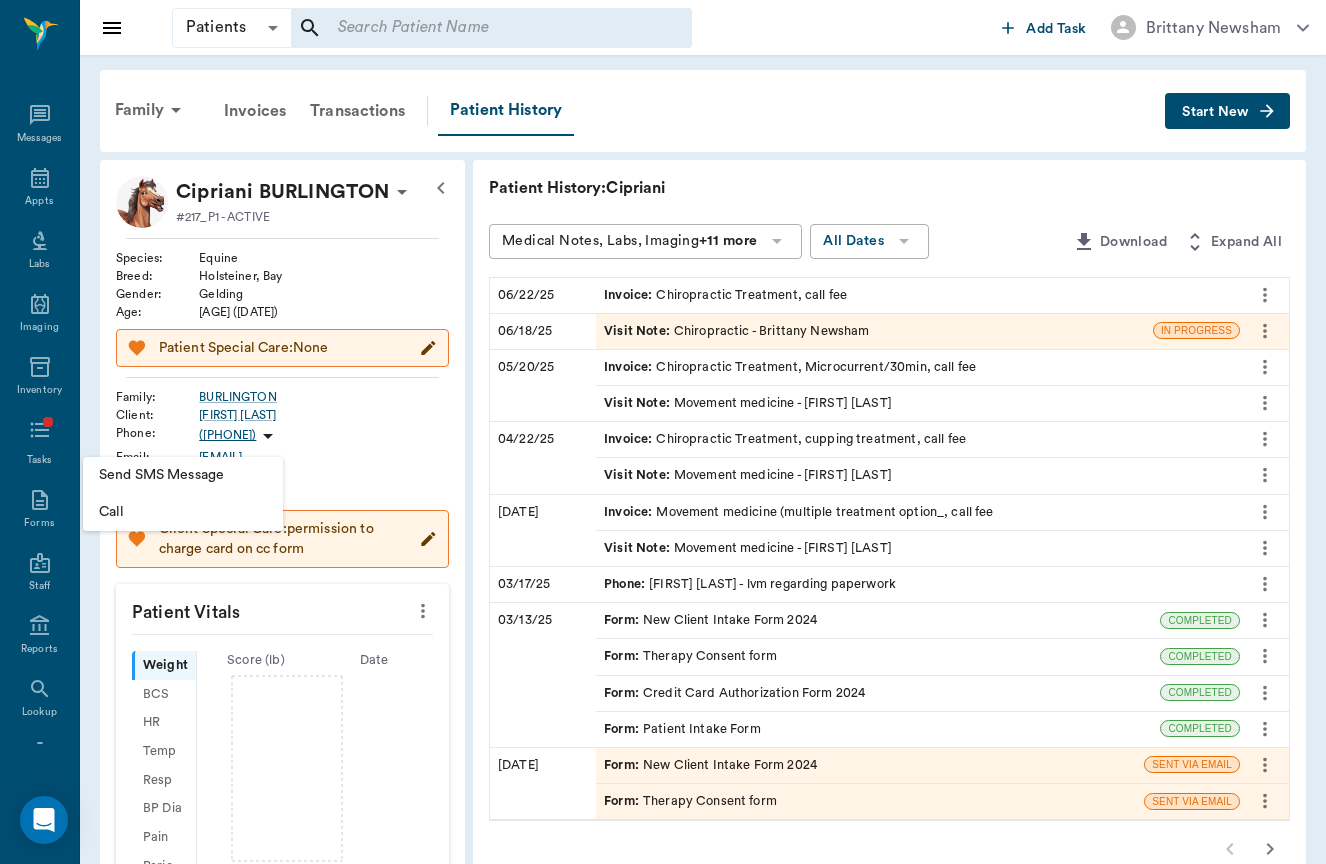 click on "Send SMS Message" at bounding box center (183, 475) 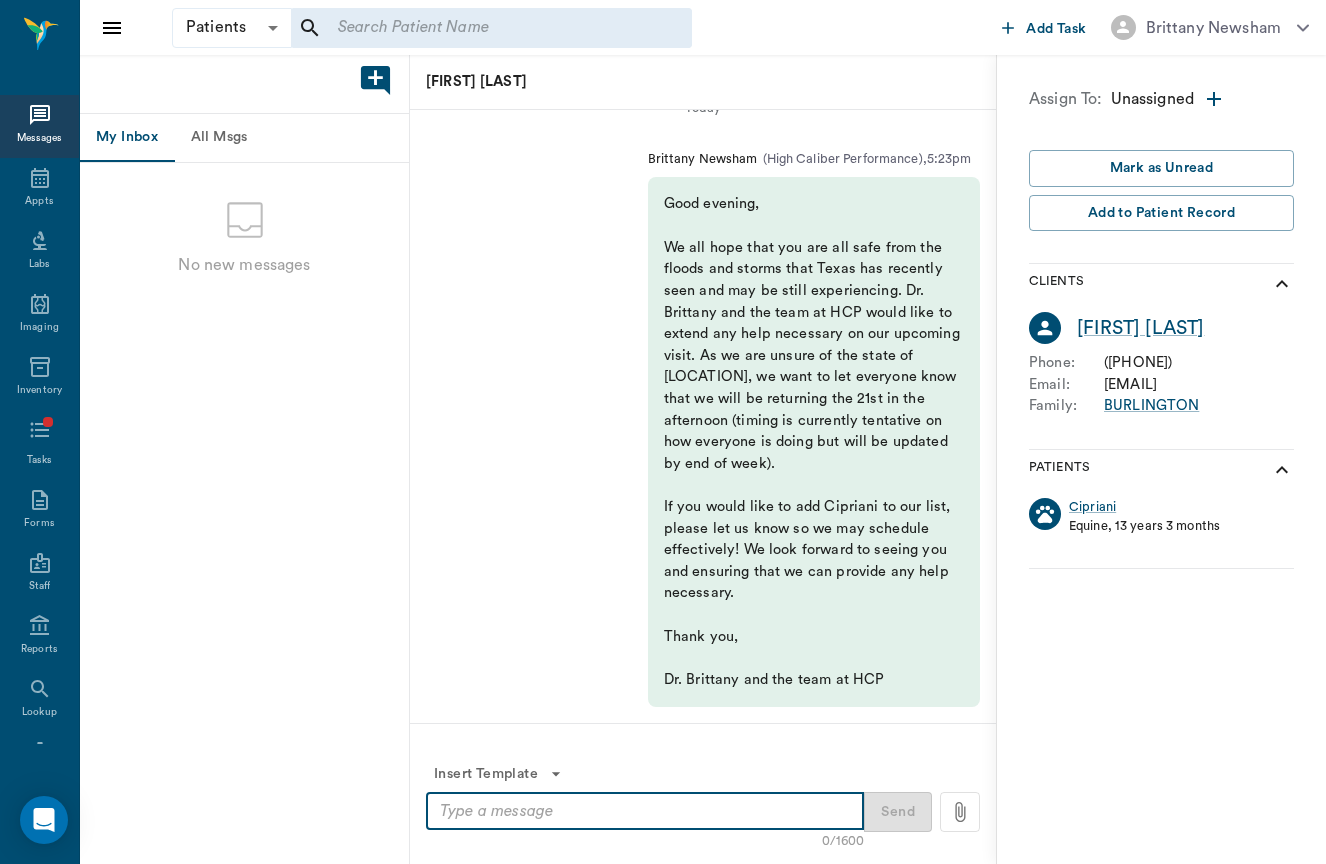 click at bounding box center [645, 811] 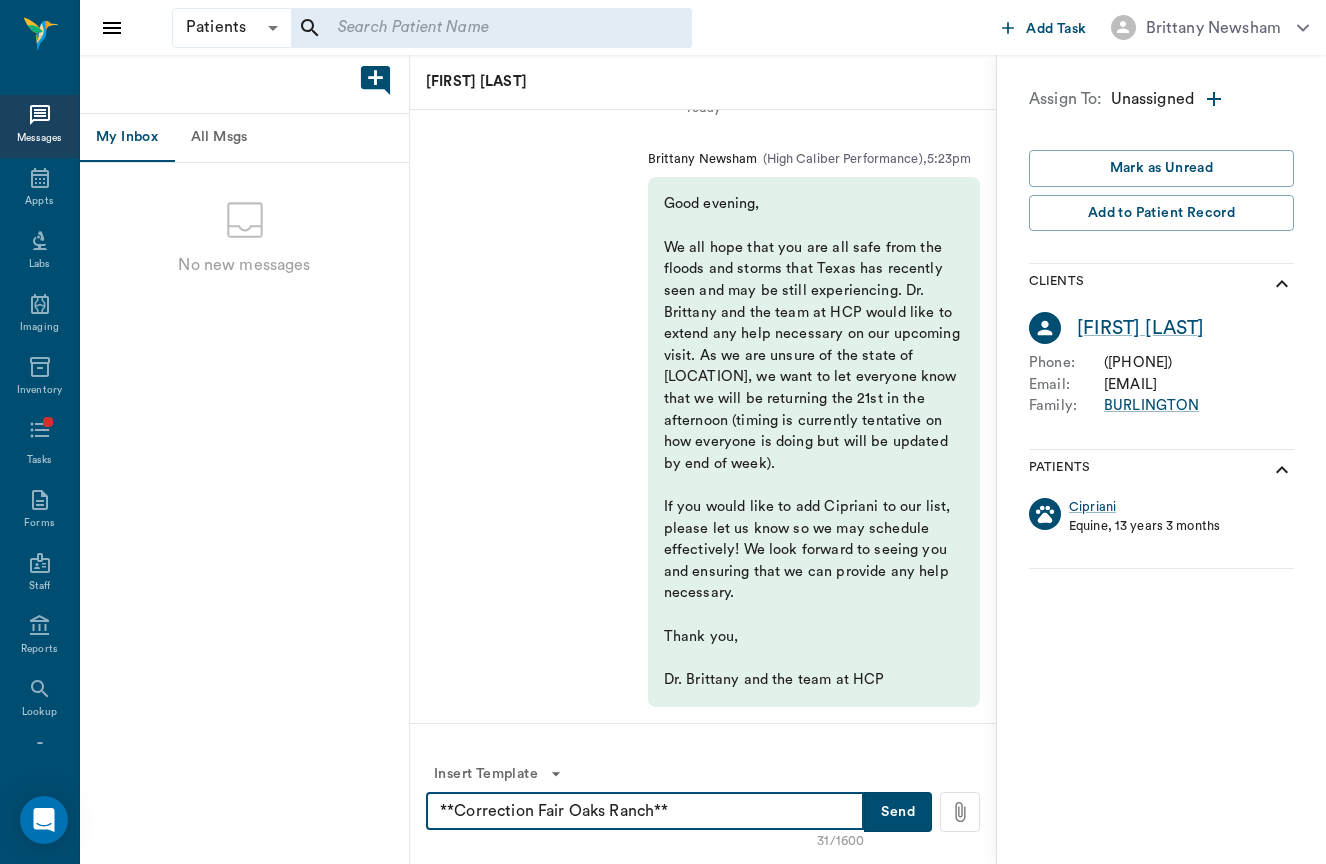 type on "**Correction Fair Oaks Ranch**" 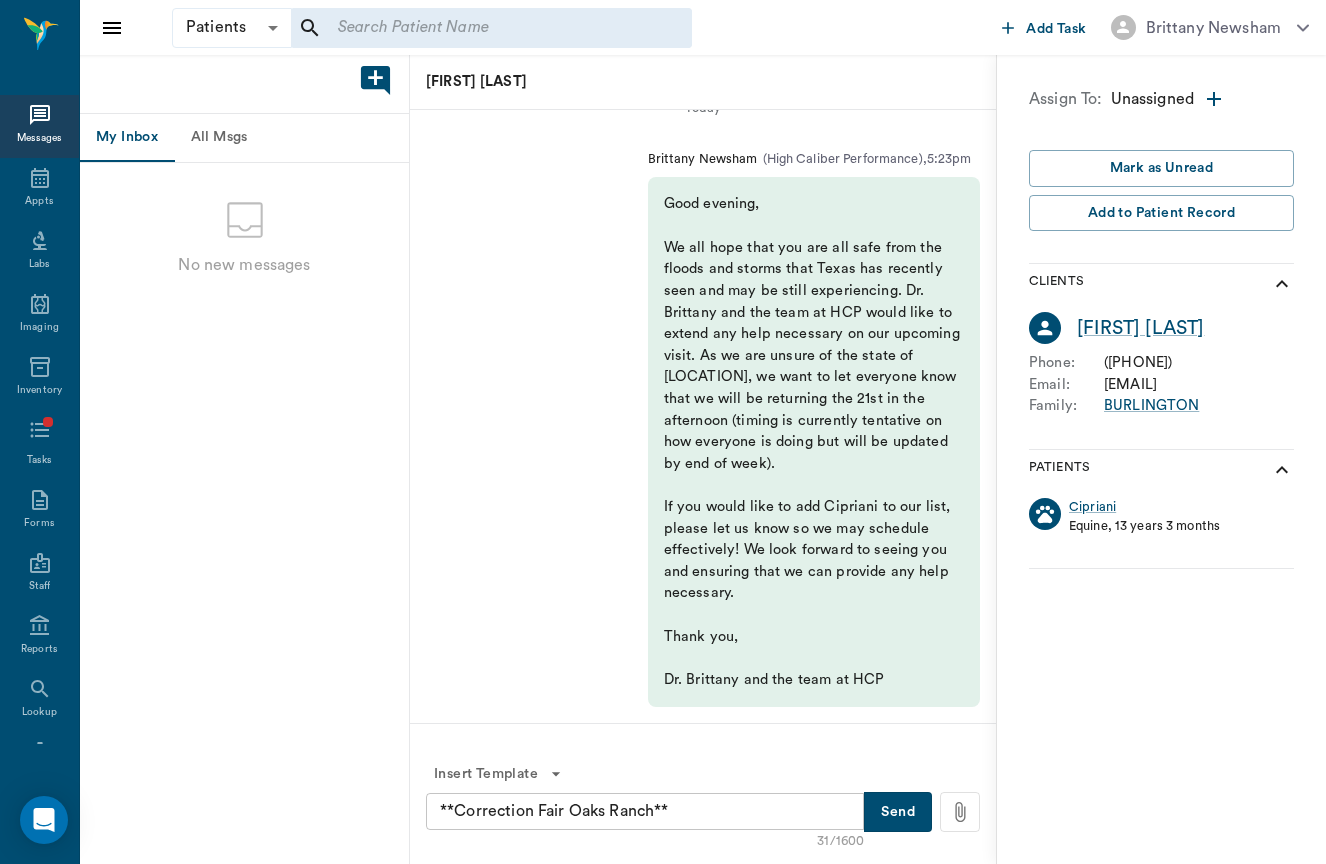 click on "Send" at bounding box center [898, 812] 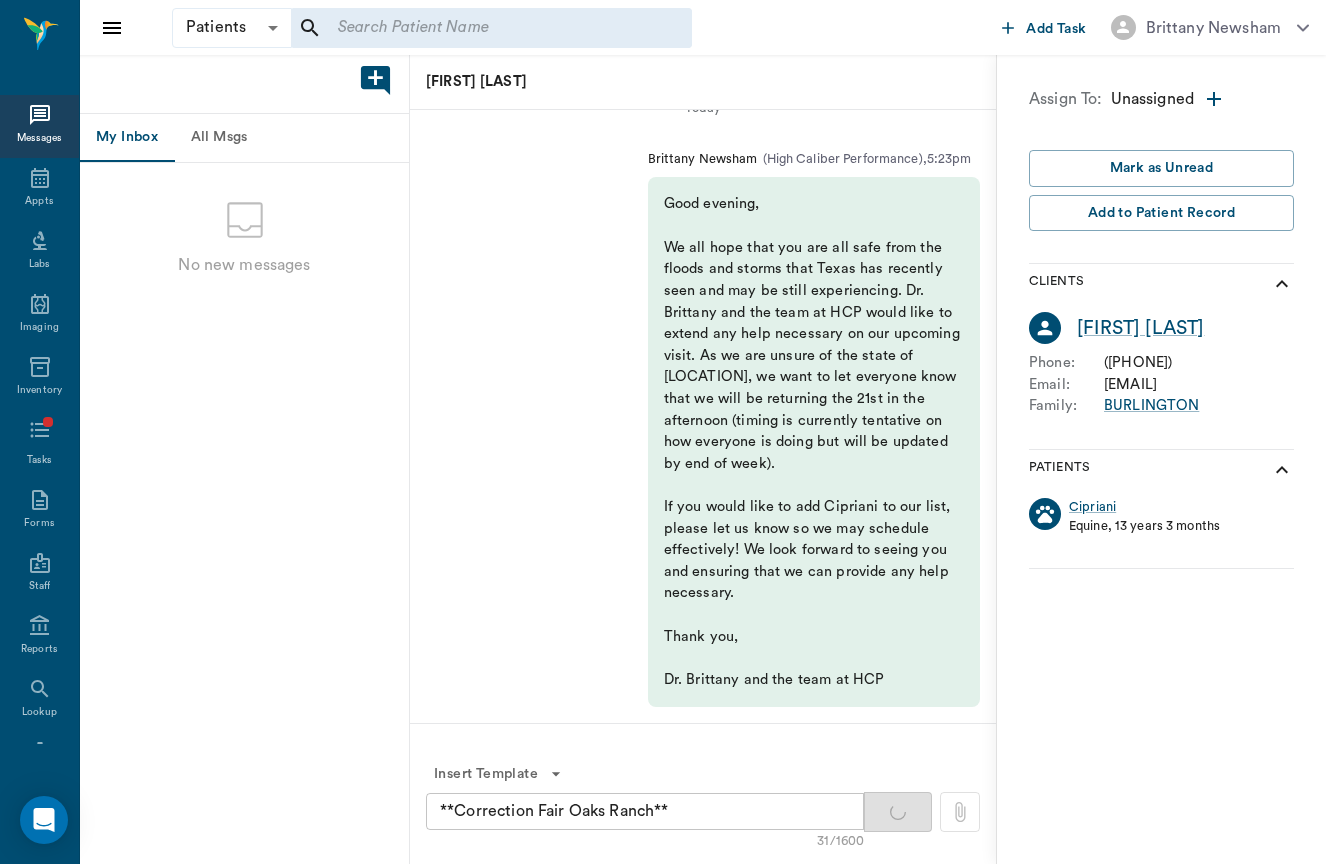 type 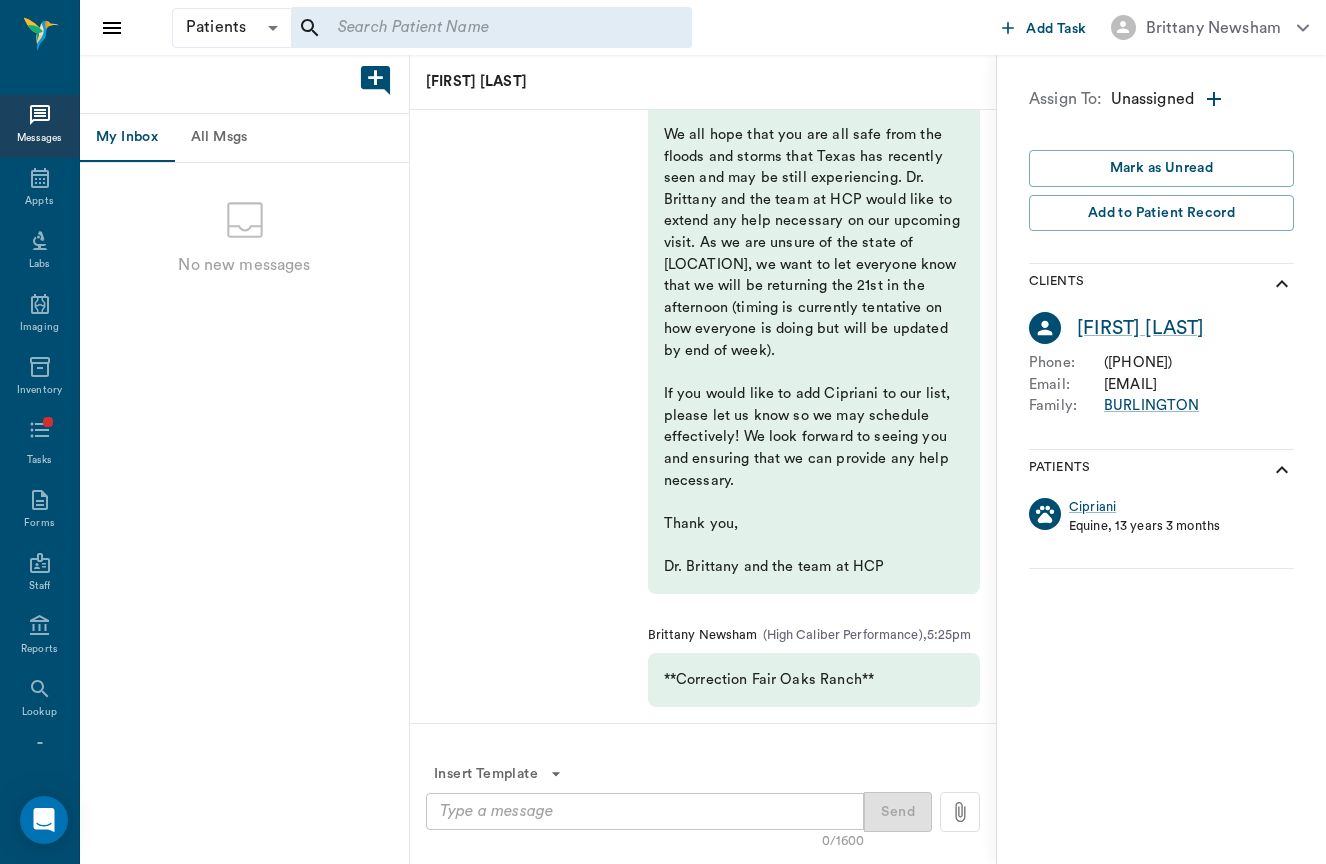 click at bounding box center (491, 28) 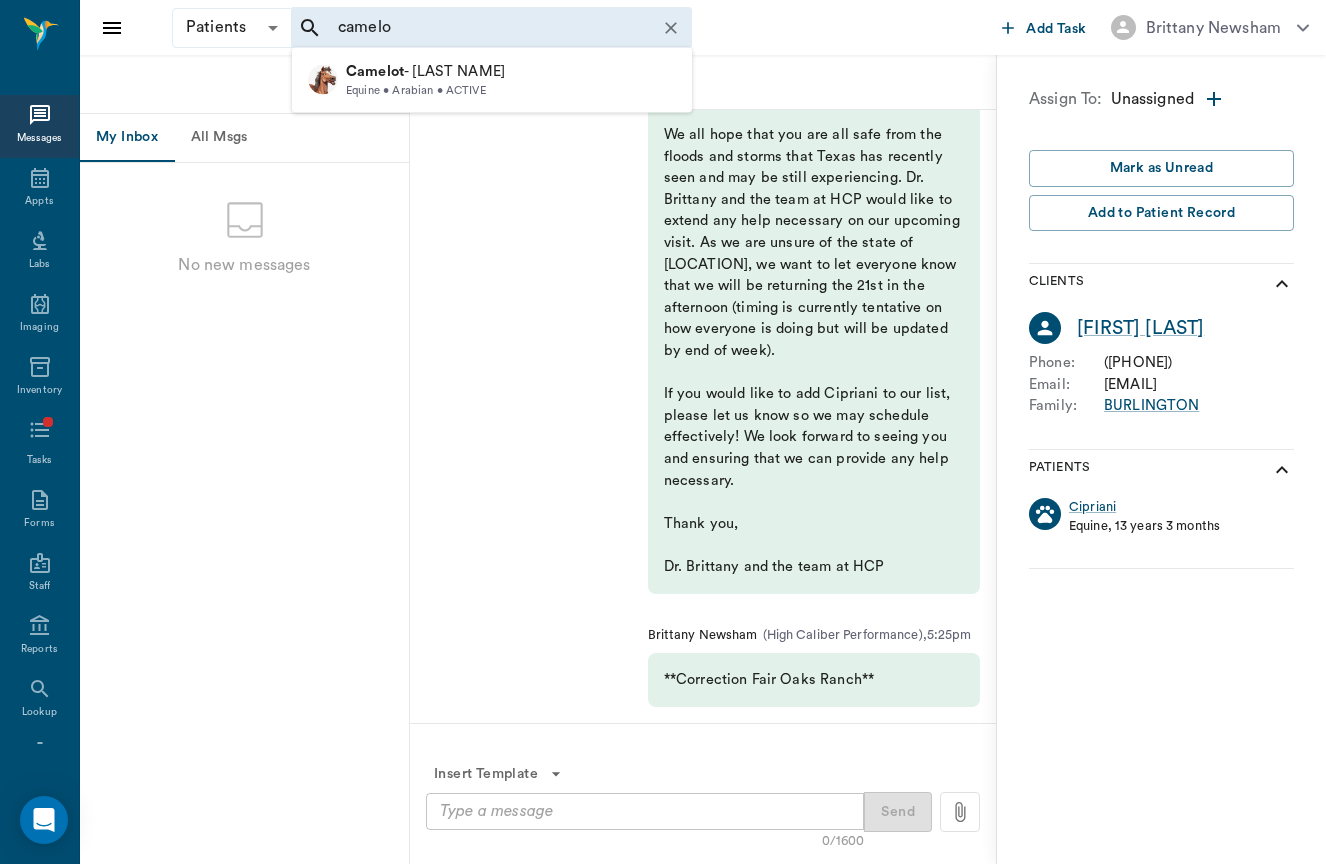 click on "All Msgs" at bounding box center [219, 138] 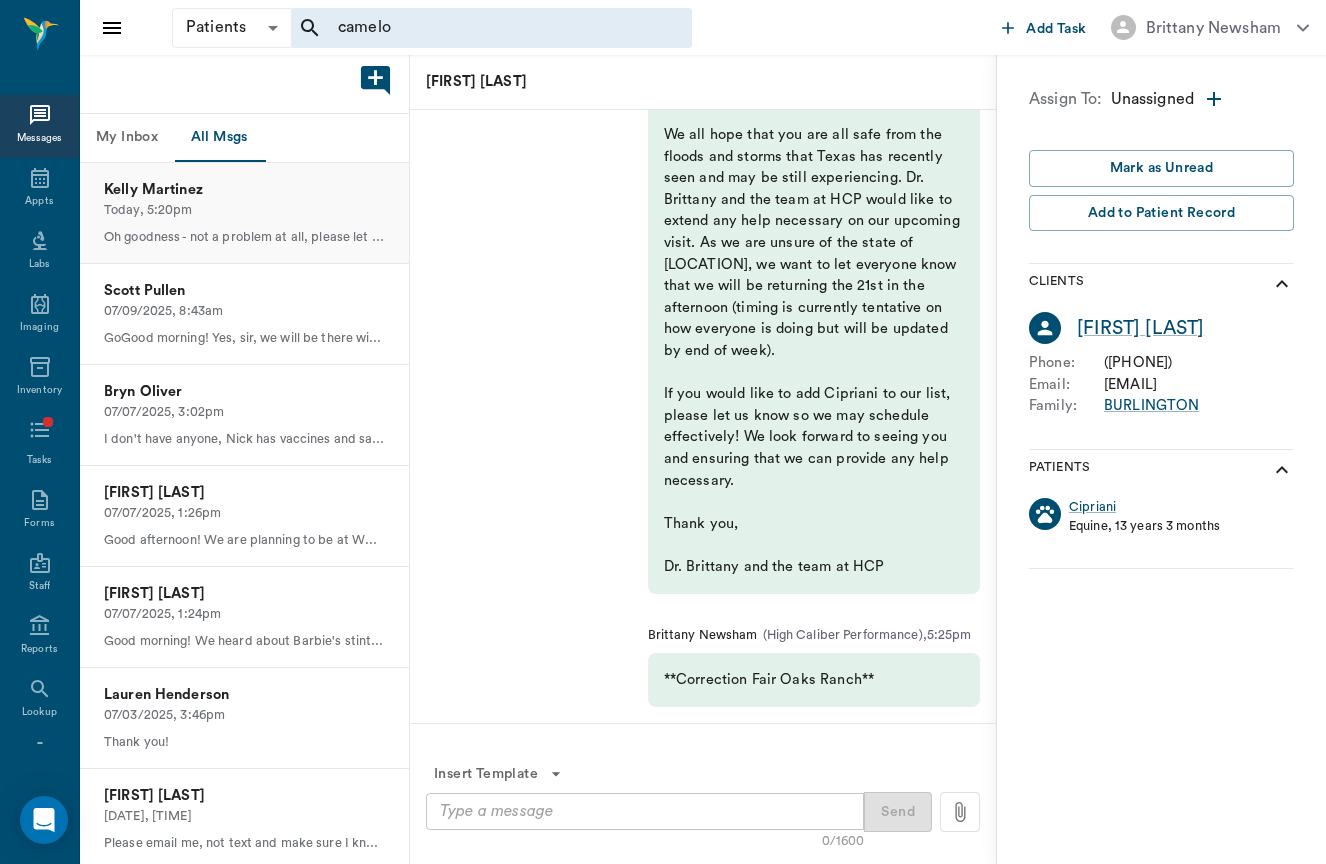 click on "Today, 5:20pm" at bounding box center (244, 210) 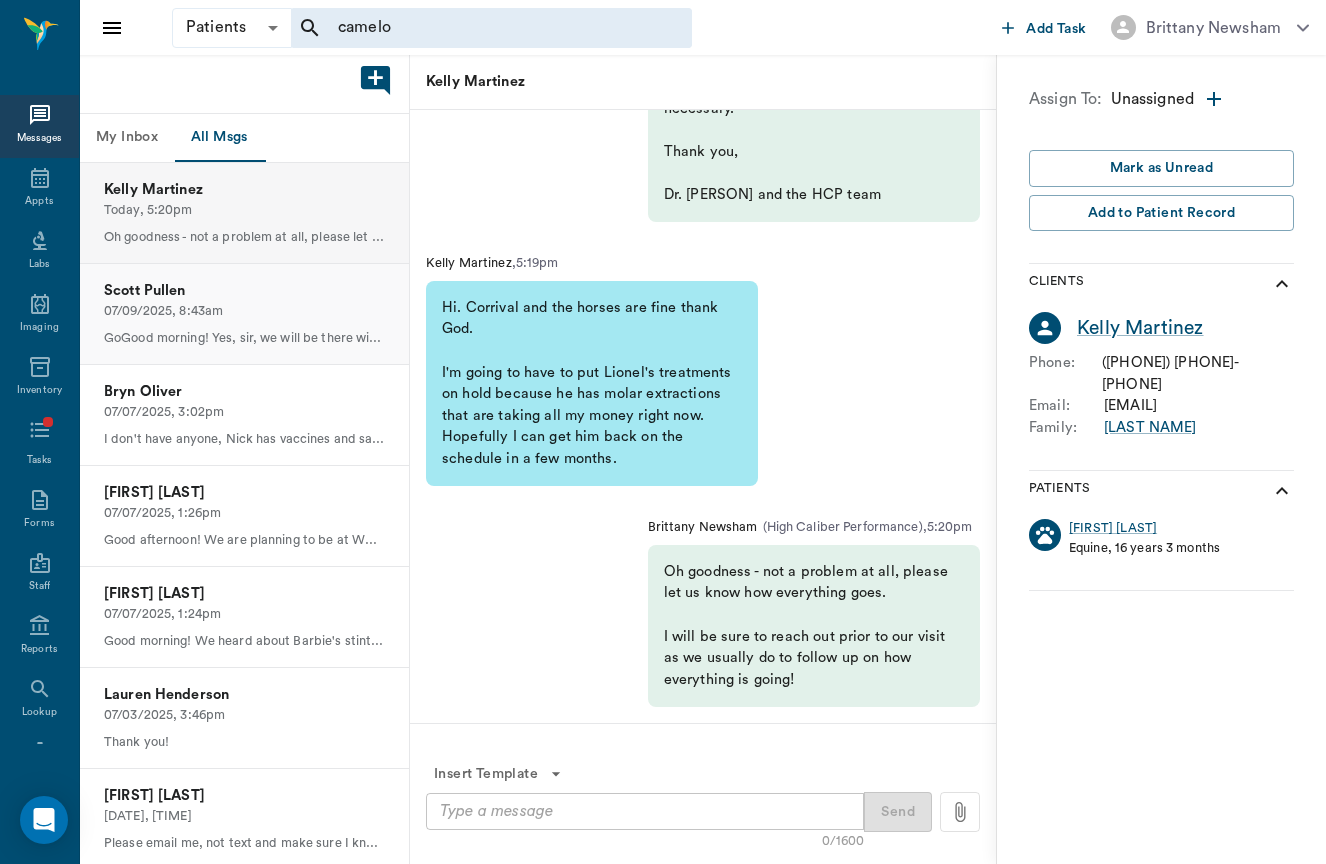 click on "Scott Pullen" at bounding box center [244, 291] 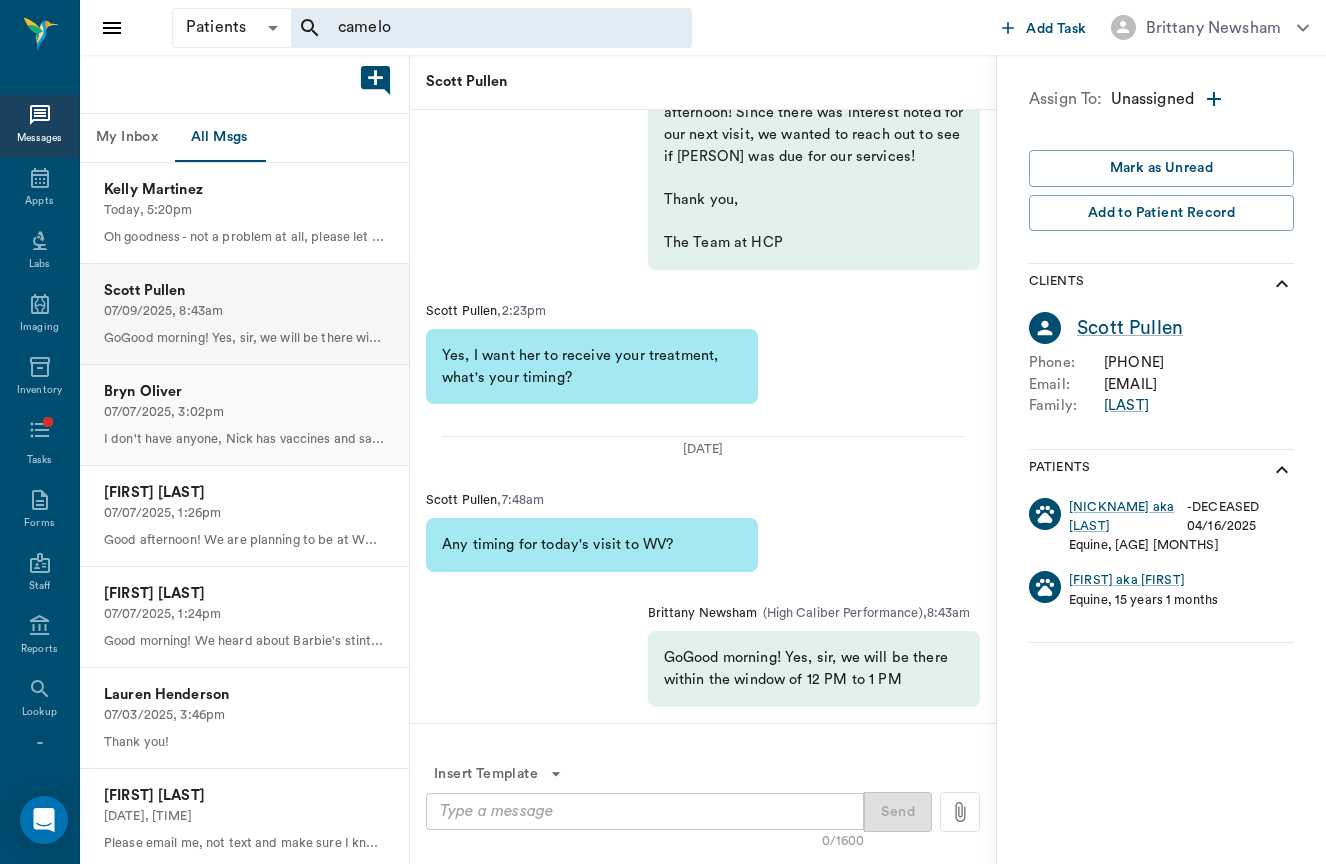click on "I don't have anyone, Nick has vaccines and saddle fitter this week so he's got enough on his plate, but thanks for checking." at bounding box center (244, 439) 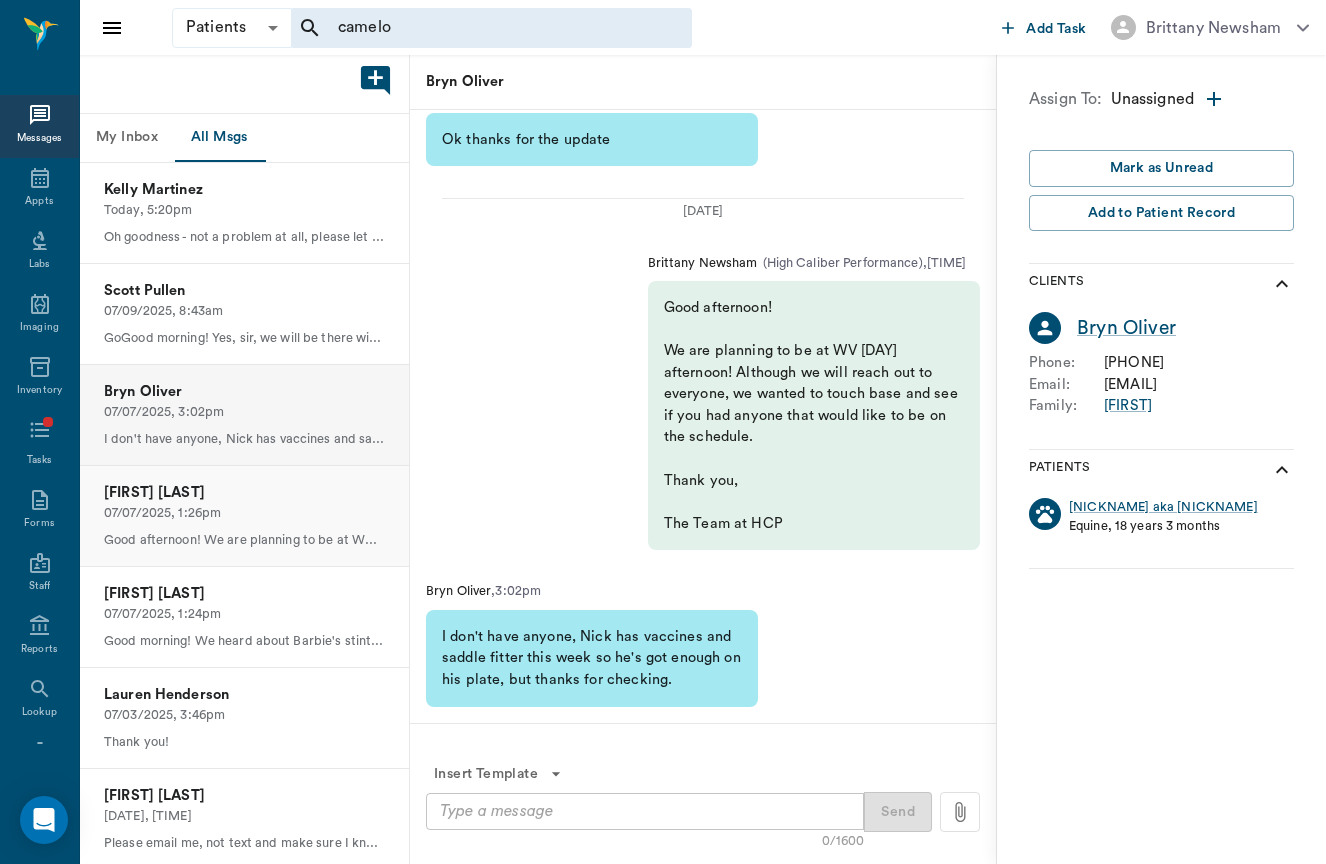 click on "07/07/2025, 1:26pm" at bounding box center [244, 513] 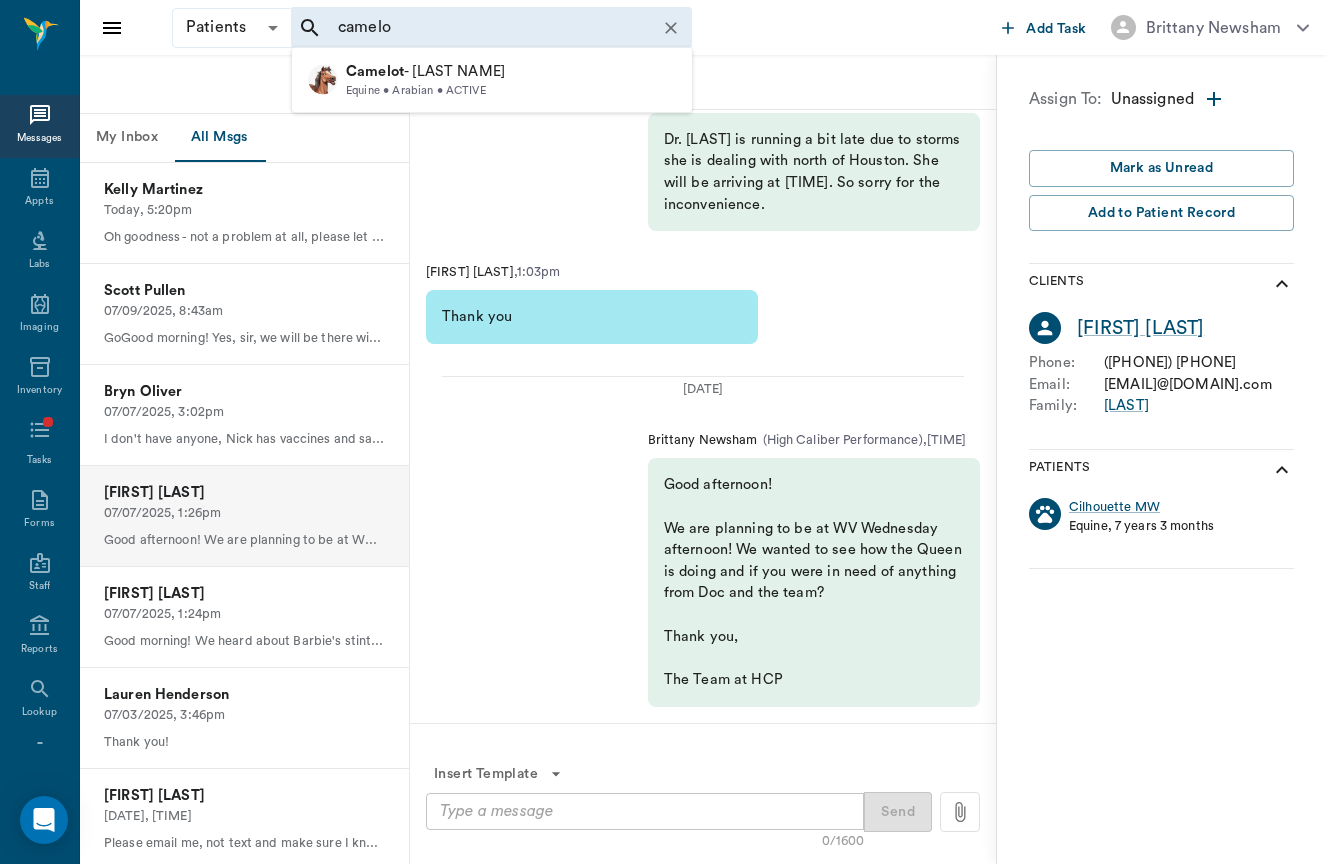 click on "camelo" at bounding box center [478, 28] 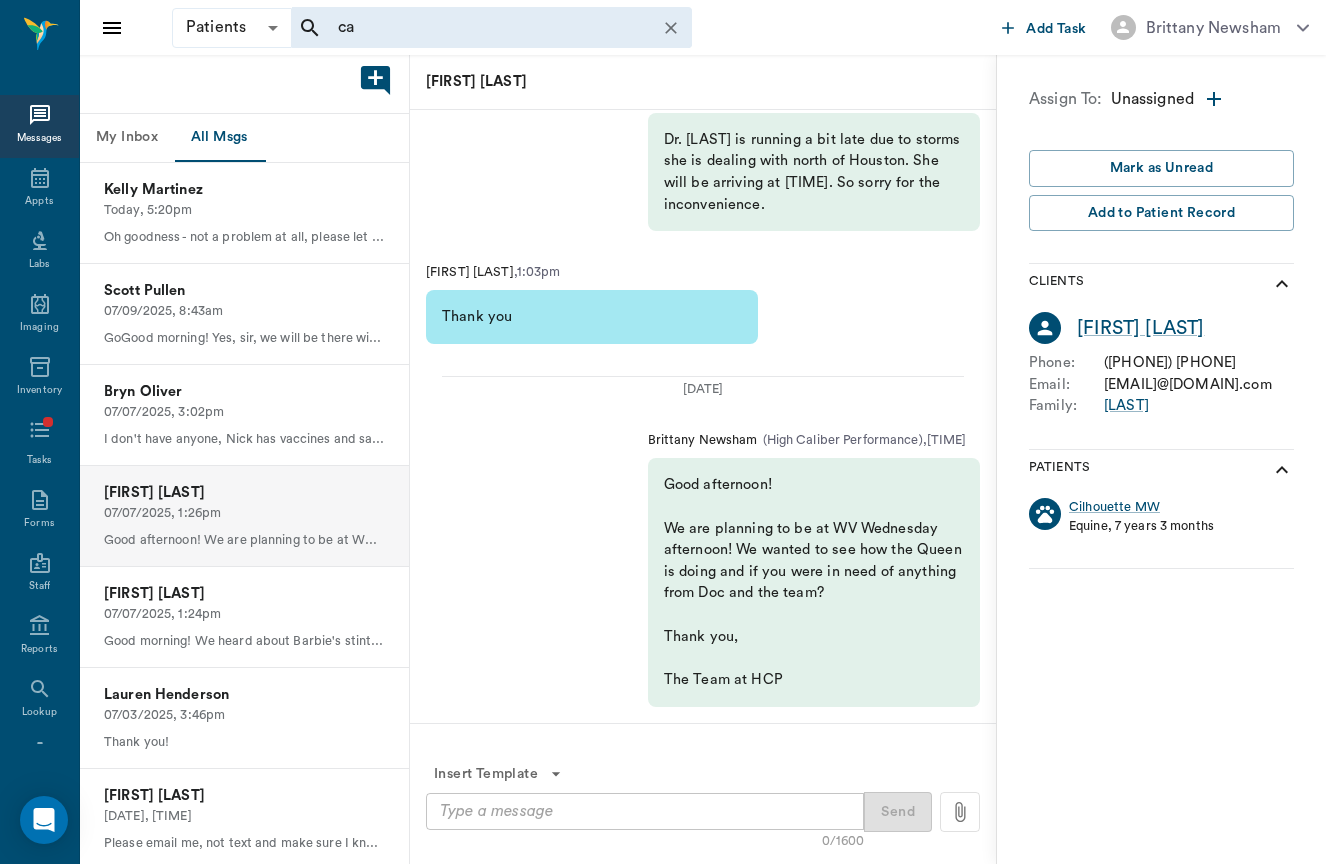 type on "c" 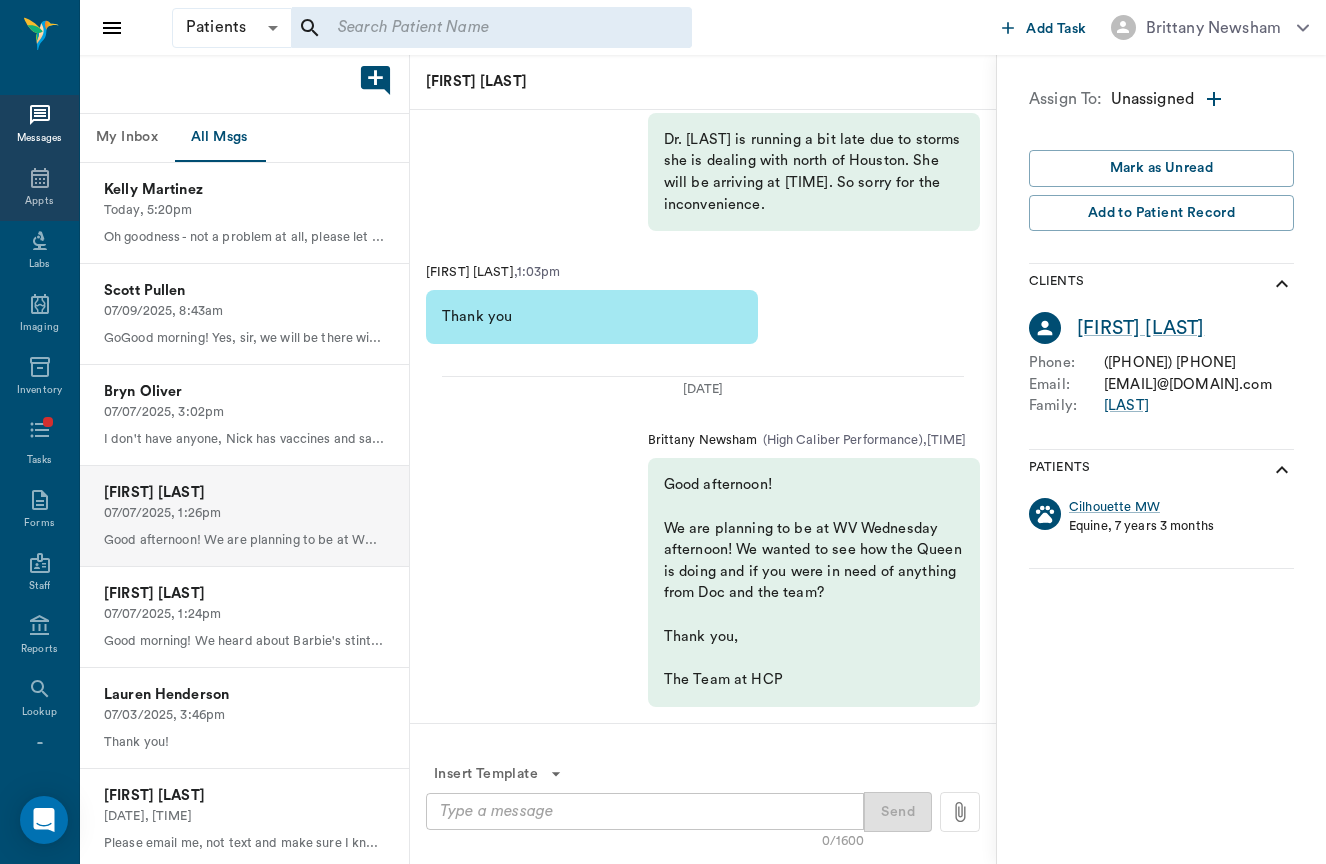 type 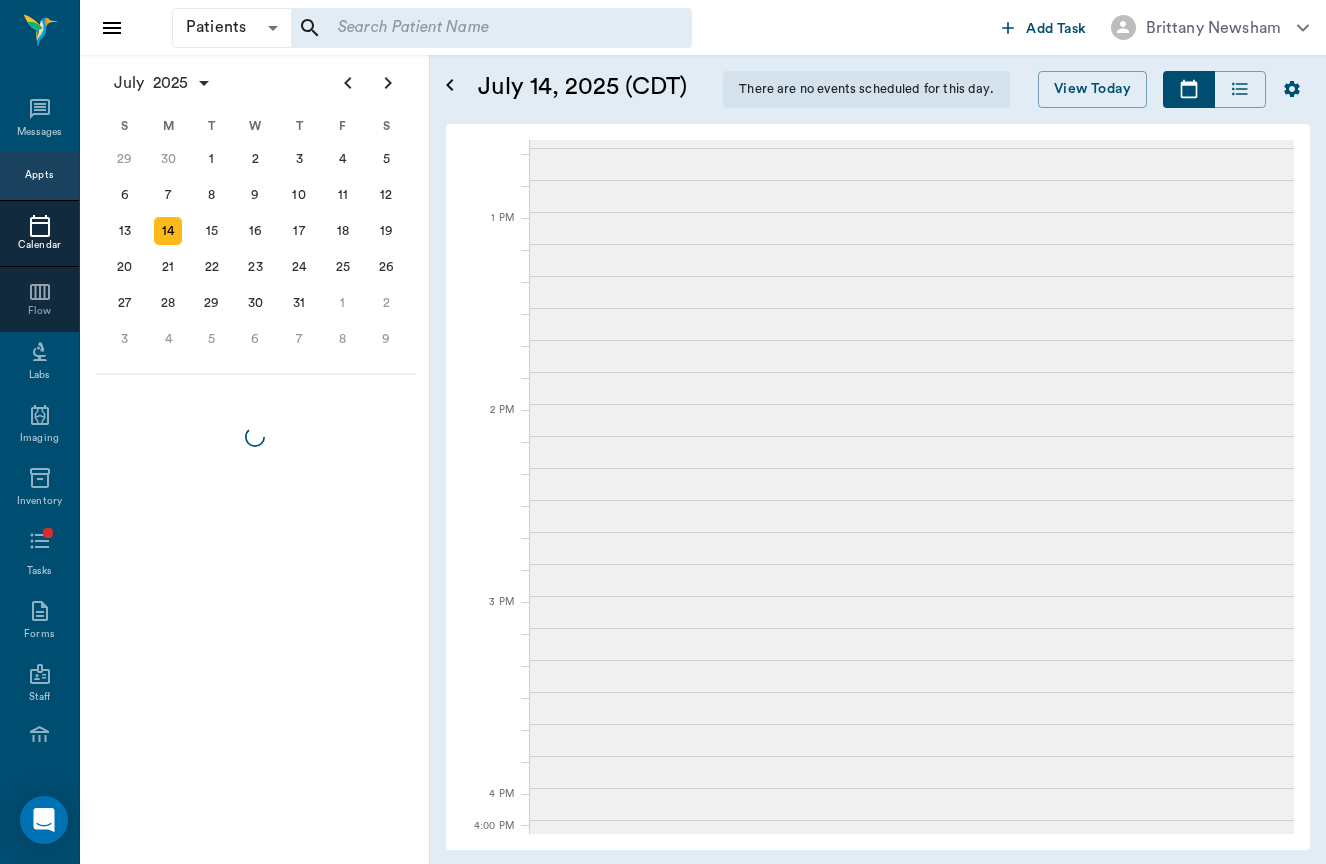 scroll, scrollTop: 890, scrollLeft: 0, axis: vertical 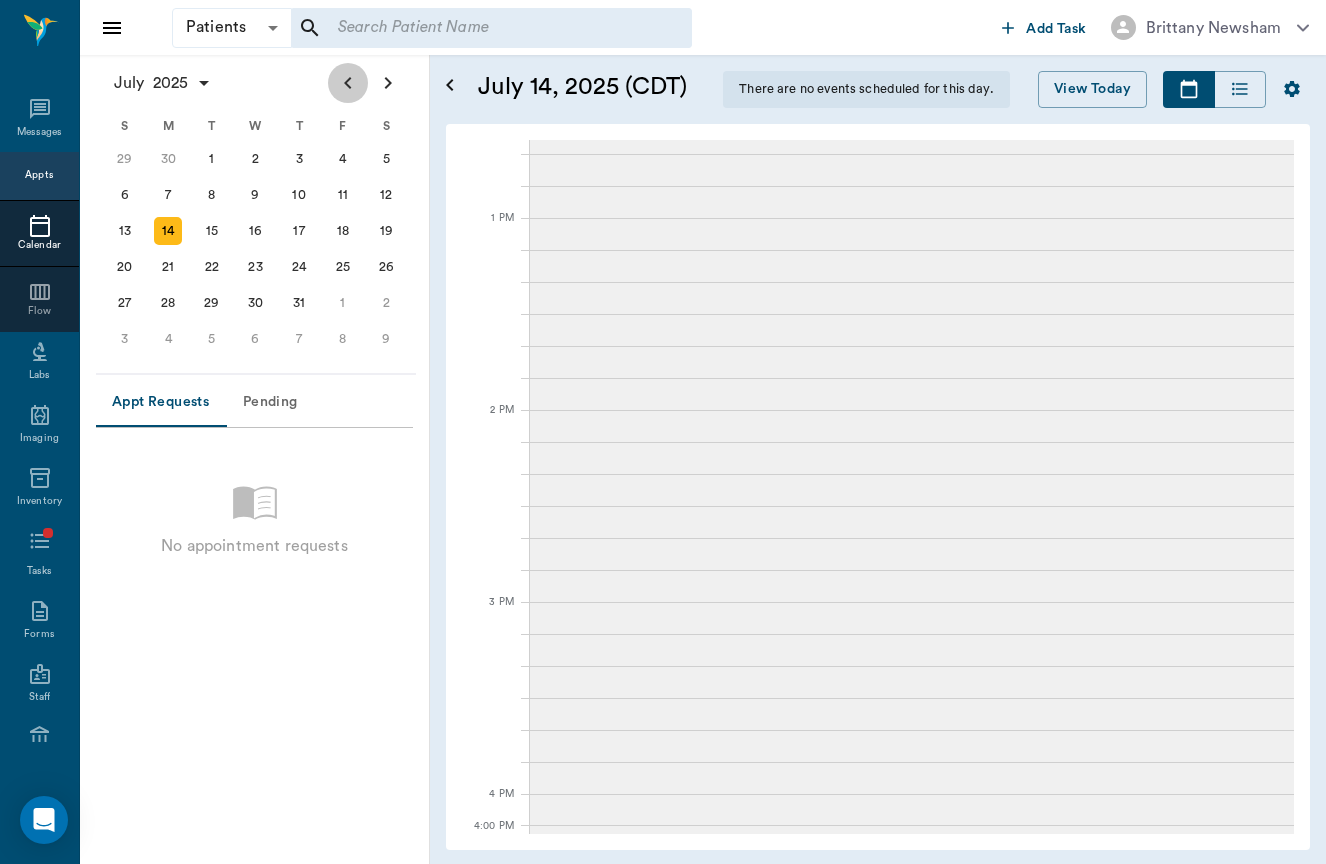 click at bounding box center [348, 83] 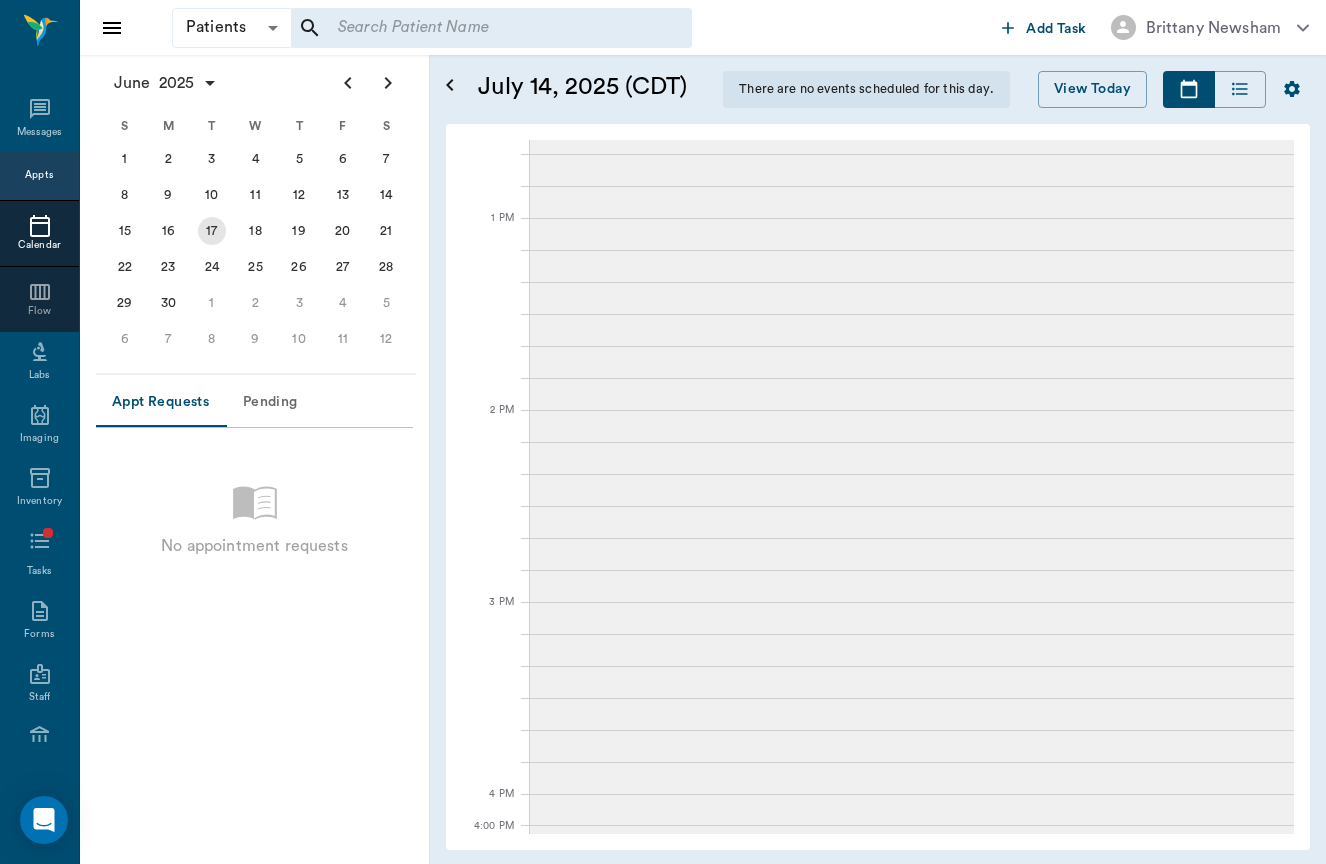 click on "17" at bounding box center [212, 231] 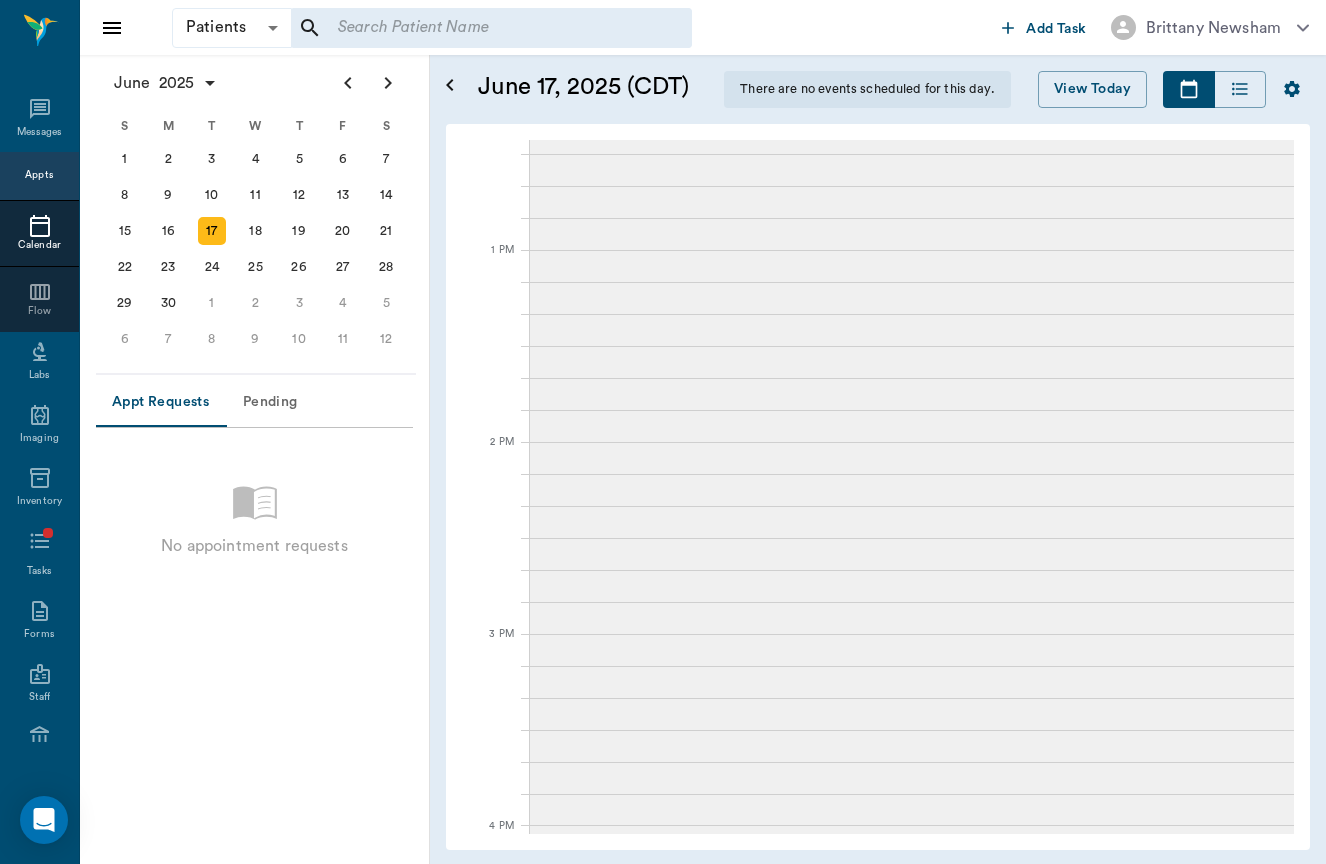scroll, scrollTop: 0, scrollLeft: 0, axis: both 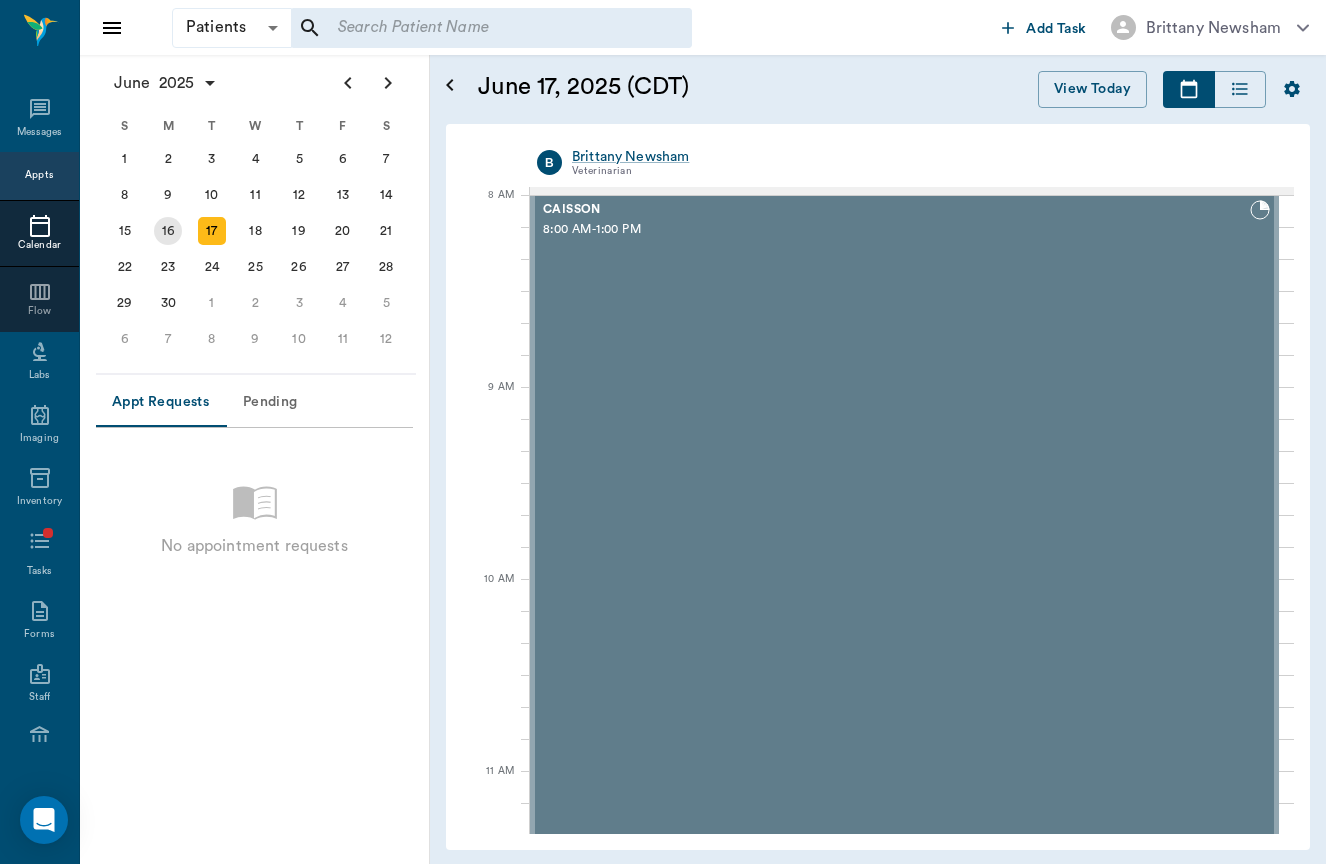click on "16" at bounding box center (168, 231) 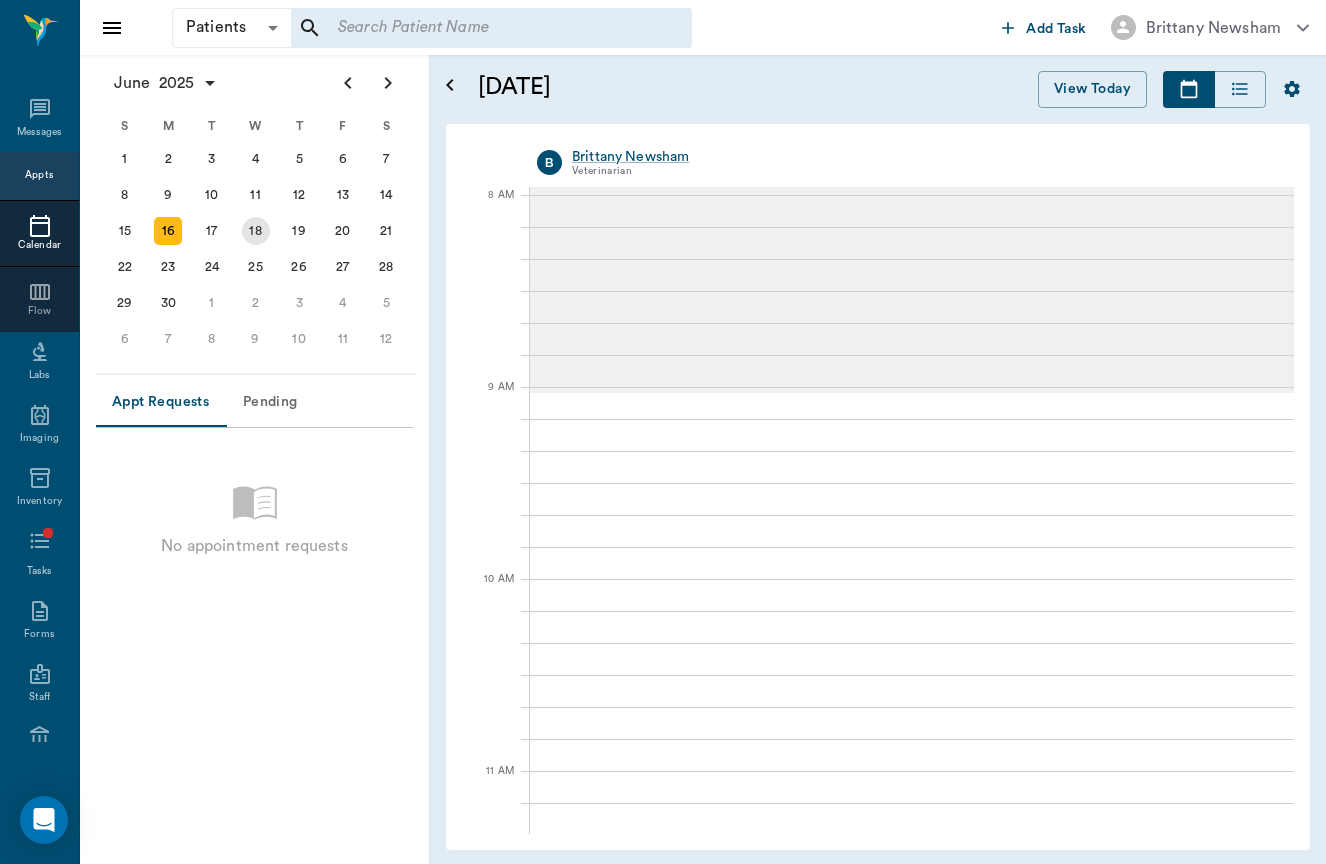 click on "18" at bounding box center [256, 231] 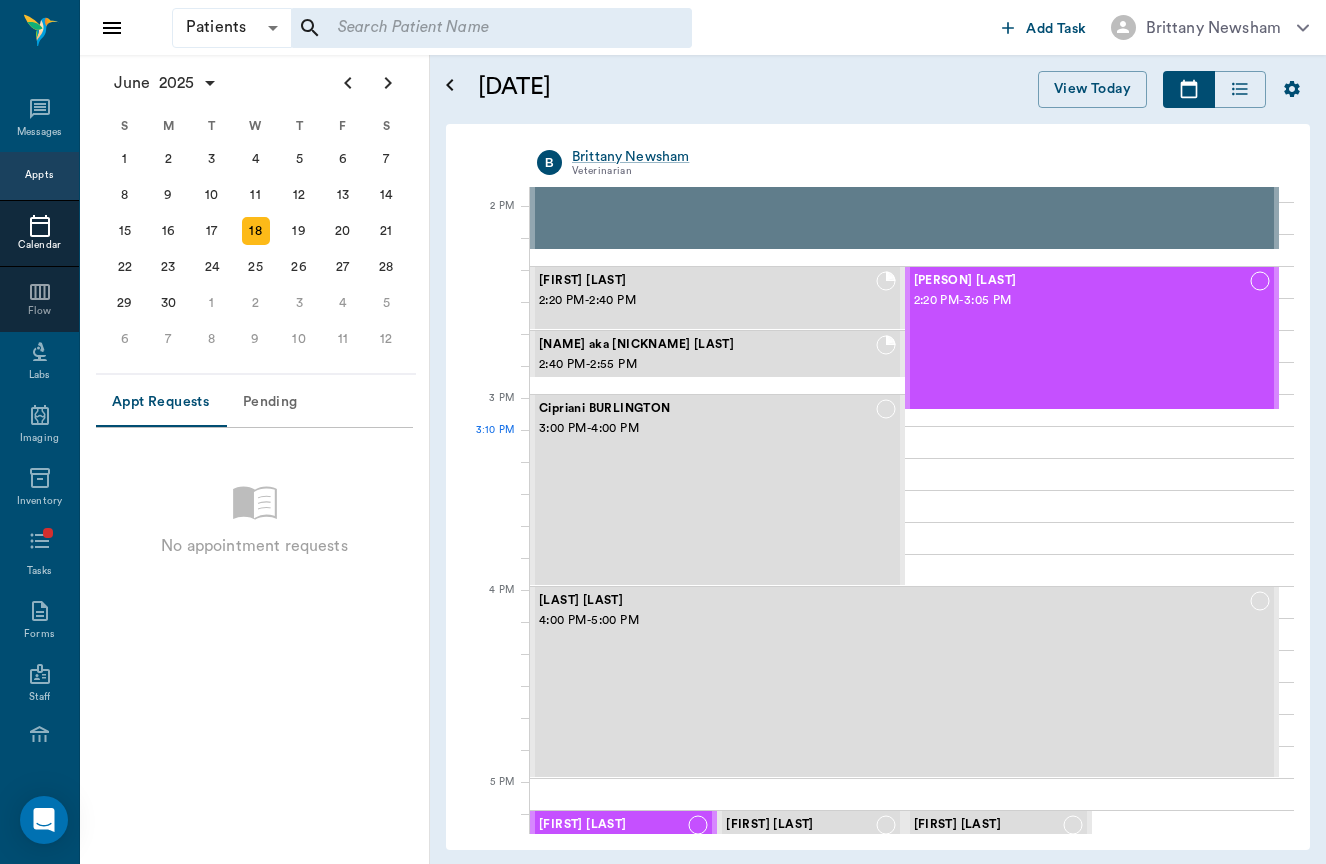 scroll, scrollTop: 1141, scrollLeft: 0, axis: vertical 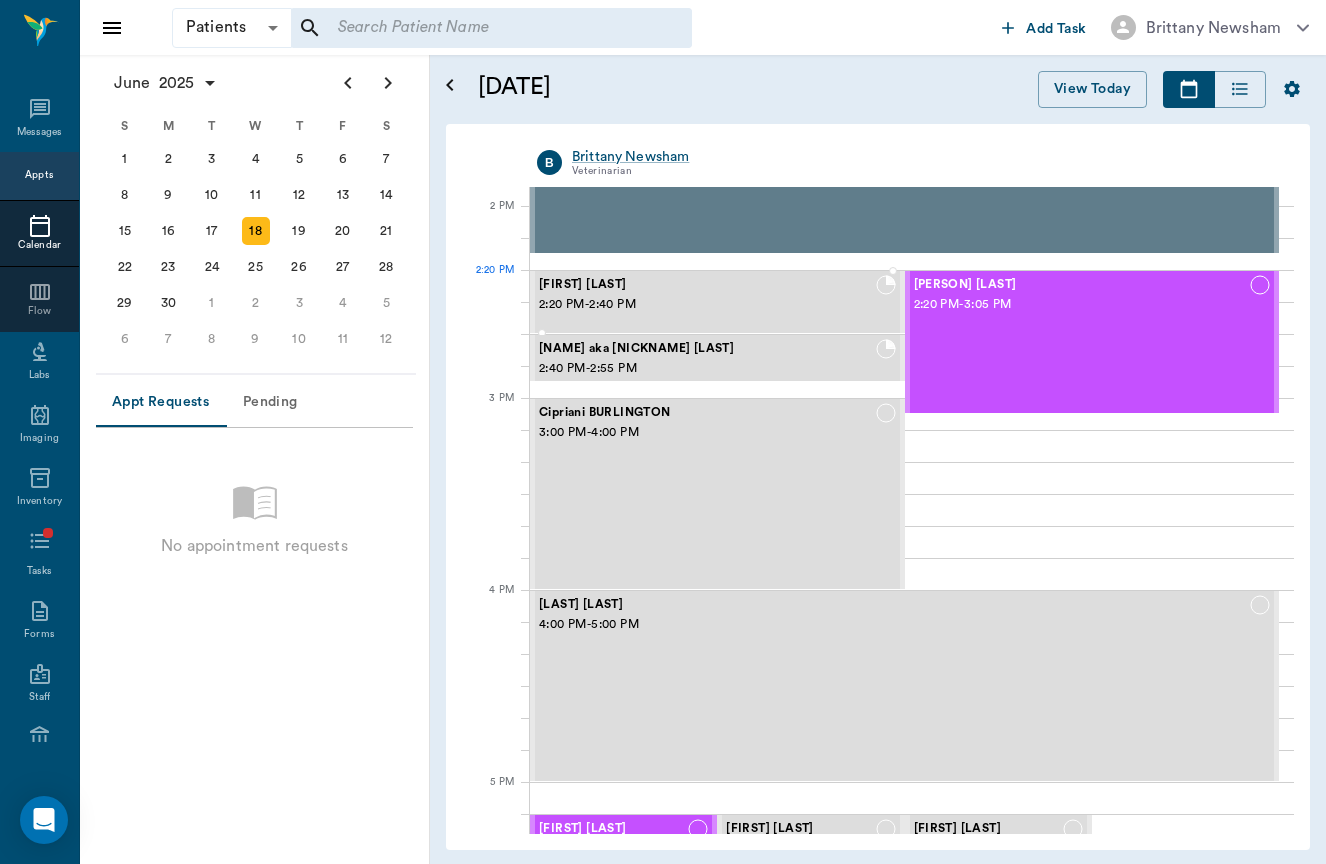 click on "2:20 PM  -  2:40 PM" at bounding box center (707, 305) 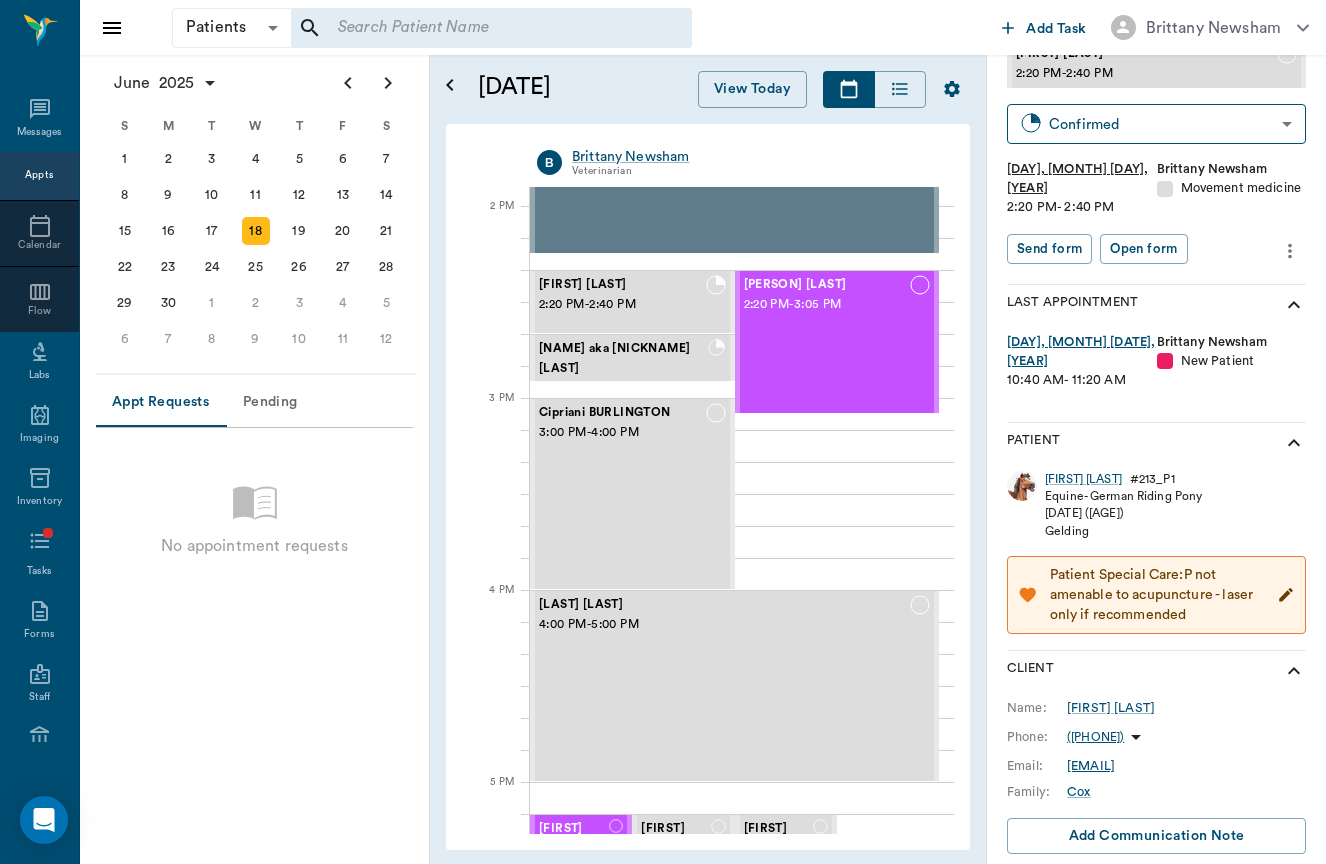 scroll, scrollTop: 100, scrollLeft: 0, axis: vertical 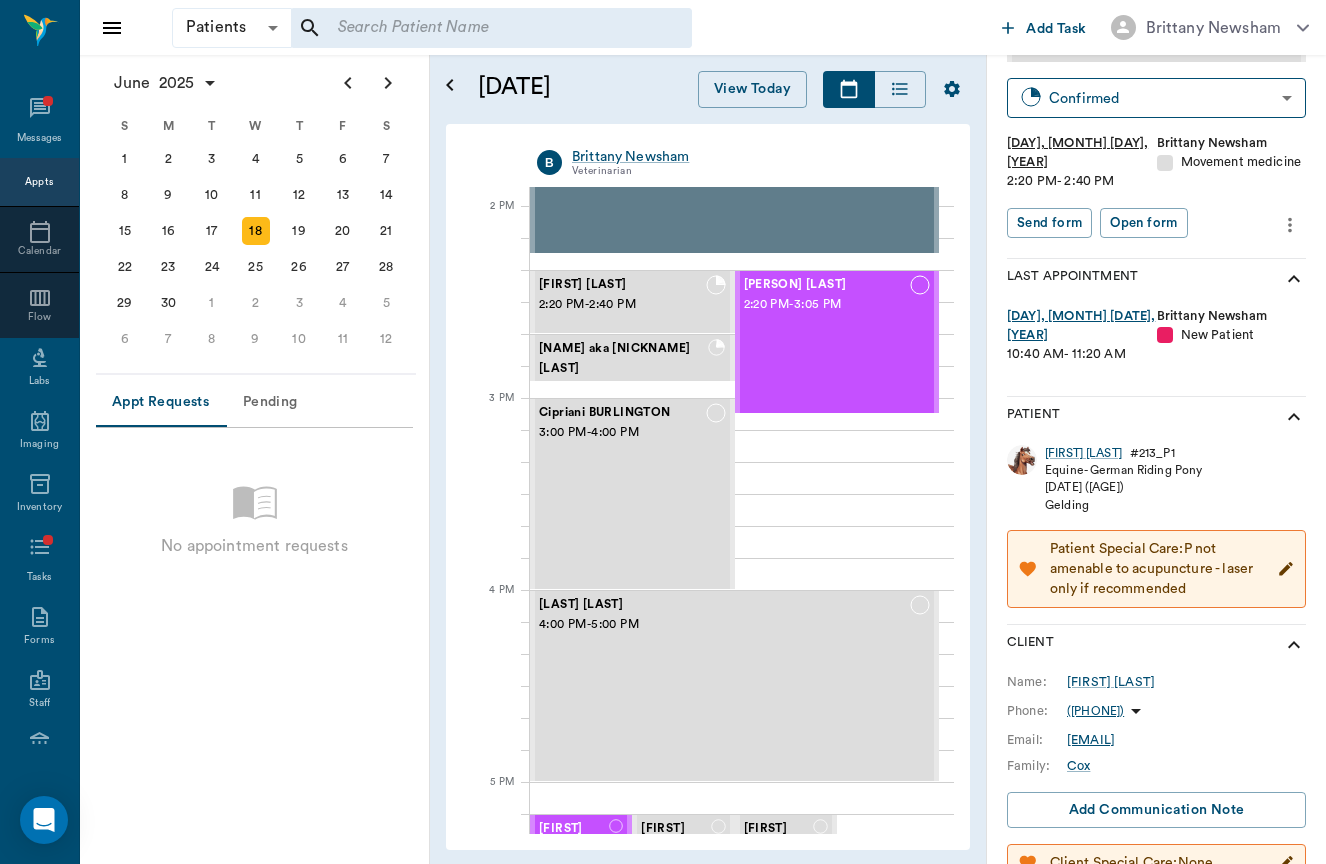 drag, startPoint x: 1122, startPoint y: 669, endPoint x: 1182, endPoint y: 621, distance: 76.837494 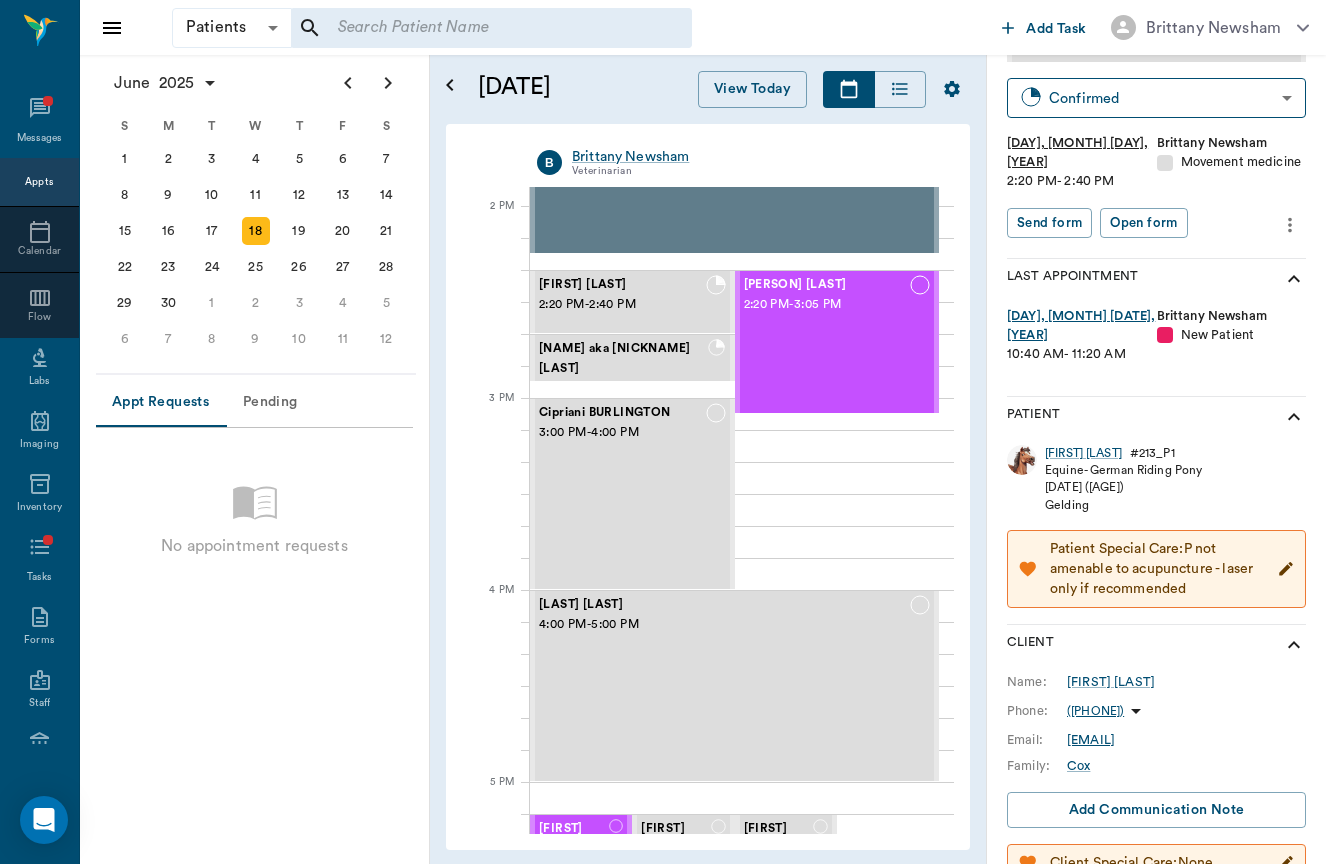 click on "Client Name: Beth Cox Phone: (214) 923-8396 Email: Rcox12@gvtc.com Family: Cox Add Communication Note Client Special Care:  None" at bounding box center [1156, 762] 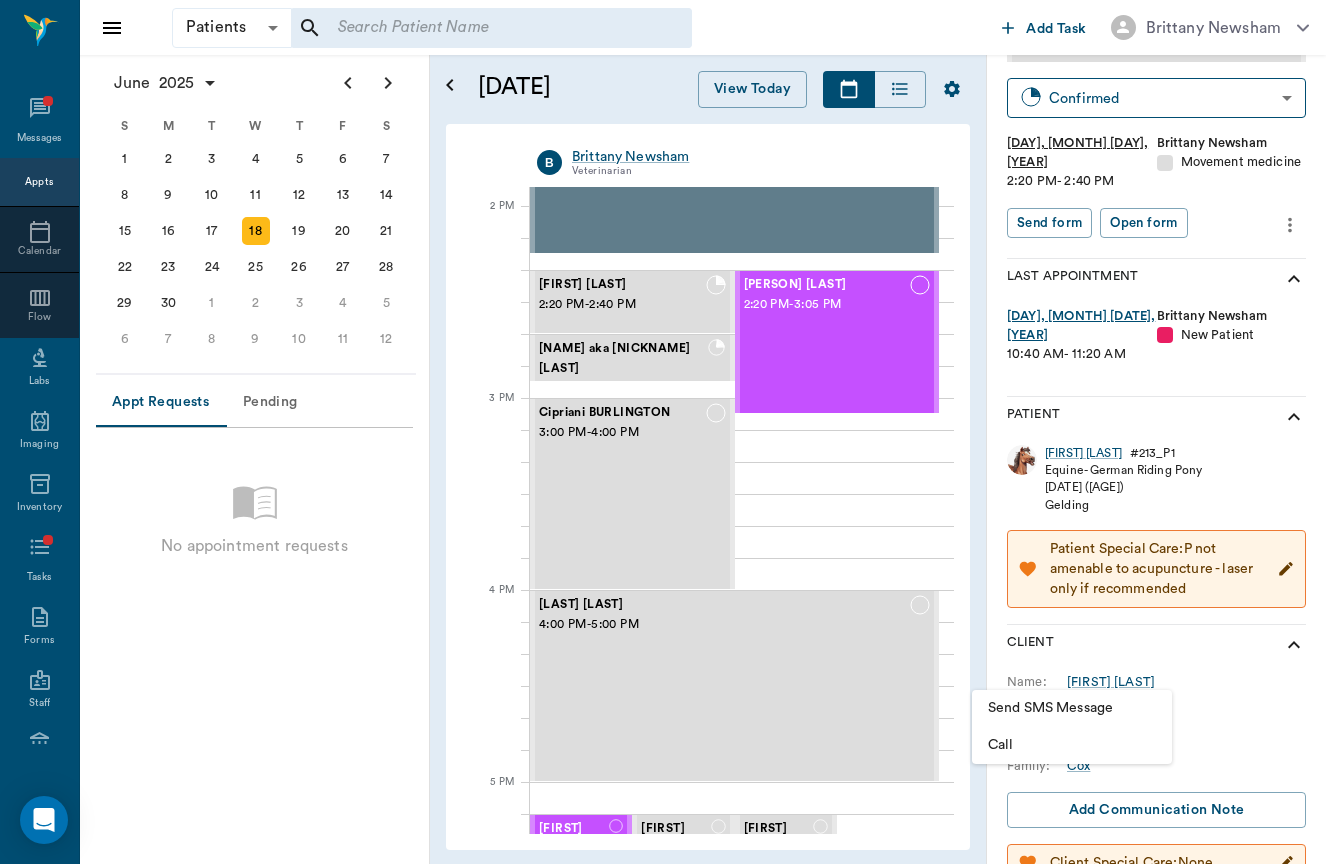 click on "Send SMS Message" at bounding box center [1072, 708] 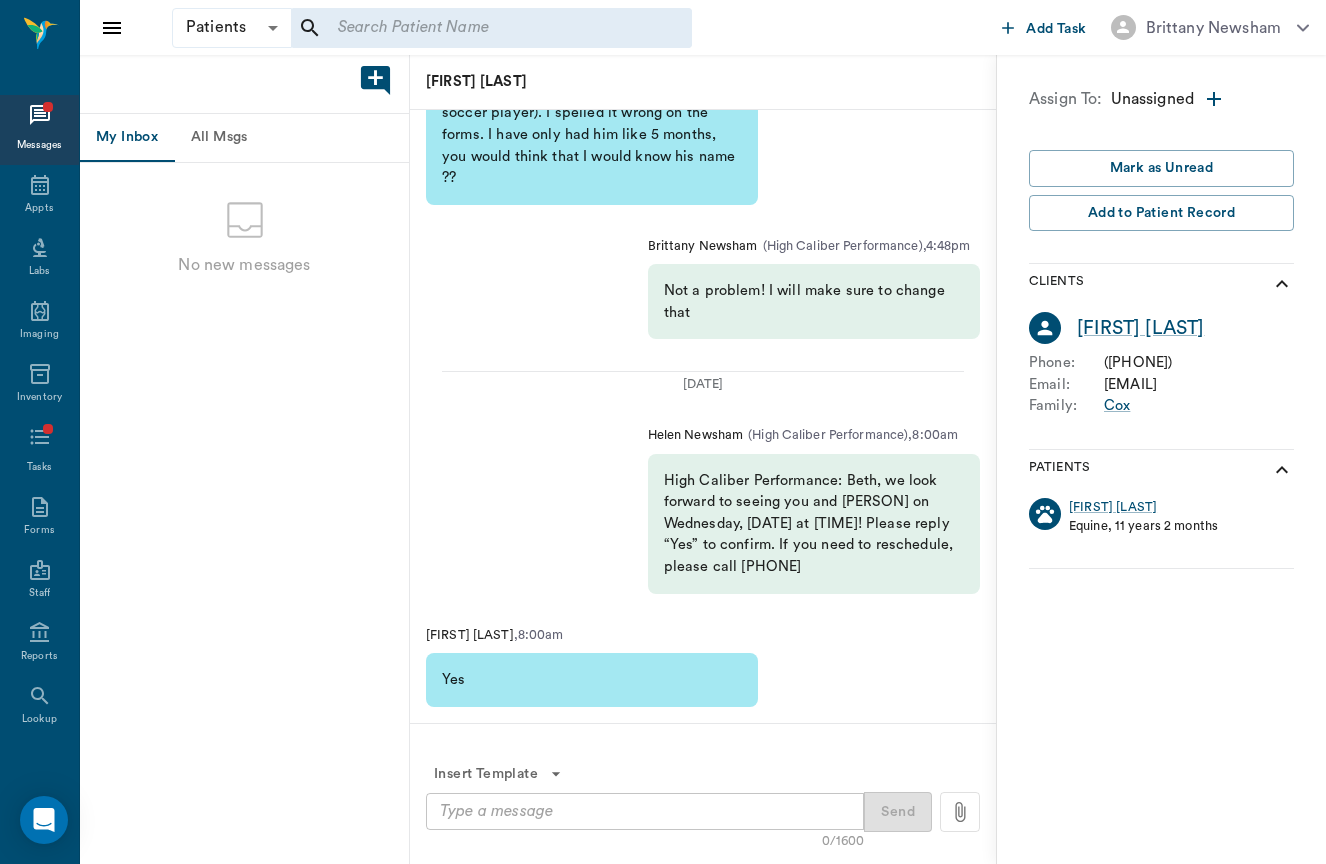 click on "x ​" at bounding box center [645, 811] 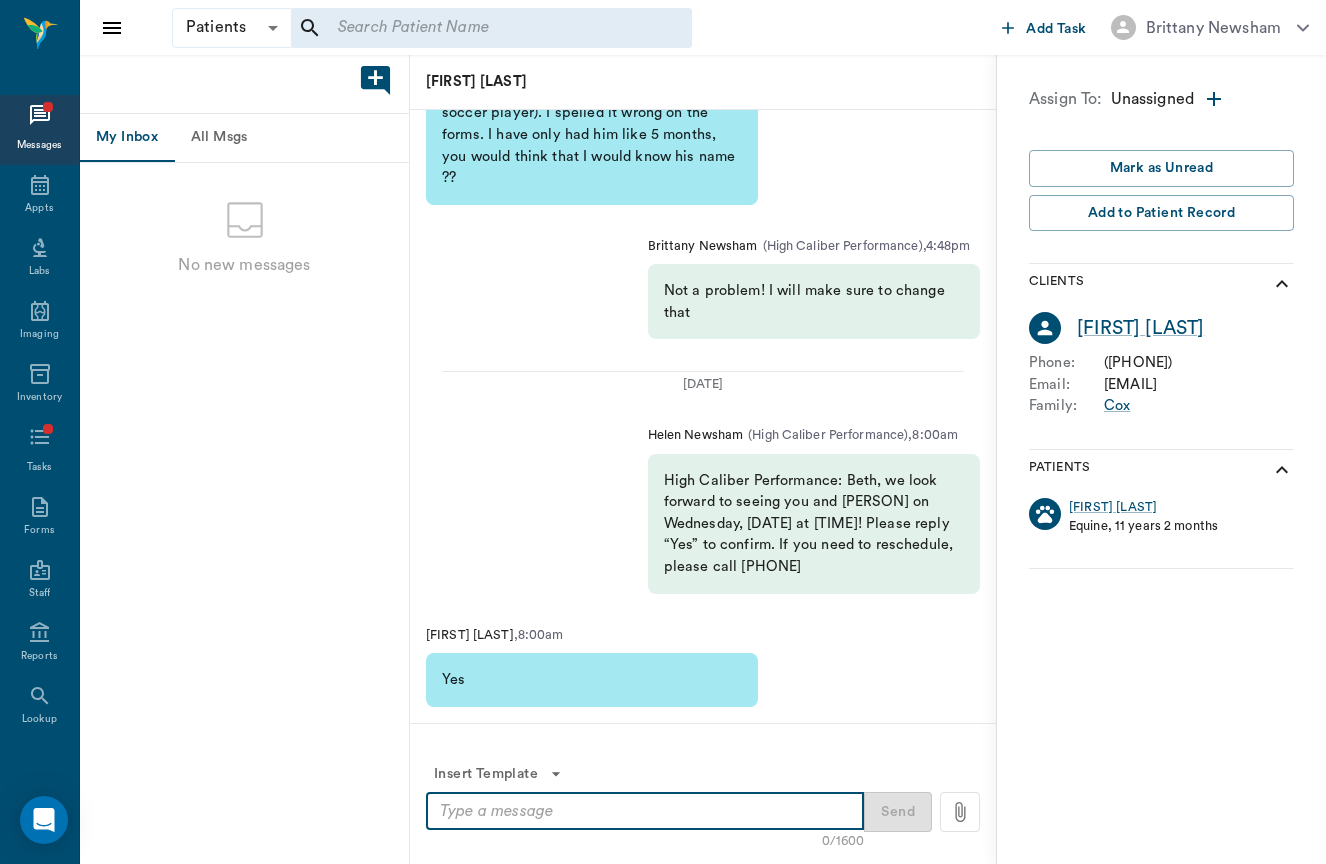 paste on "Good evening,
Il hope that you are all safe from the floods and storms that Texas has recently seen and may be still experiencing. I want to extend my deepest condolences on the impact this has caused for the entire area. We are returning to Fair Oaks ranch (pending the state of the area) on the 21st in the afternoon. Timing is semi -tentative, as we would like to ensure to work around any residualtconcerns of the city.  If you would like to add Cristiano to our list, please let us know so we may schedule effectively! We look forward to seeing you and ensuring that we can provide any help necessary.
Thank you,
The Team at HCP" 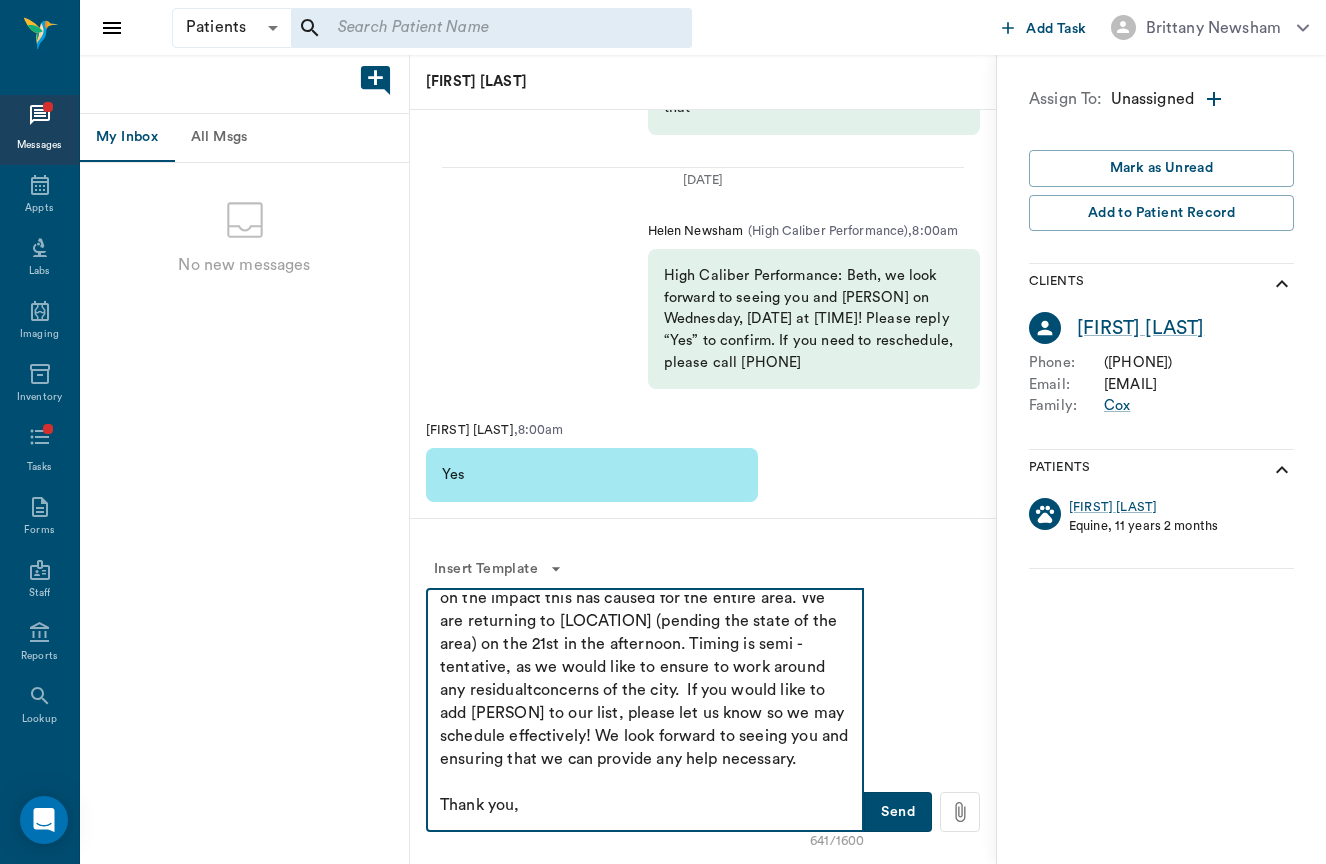 scroll, scrollTop: 121, scrollLeft: 0, axis: vertical 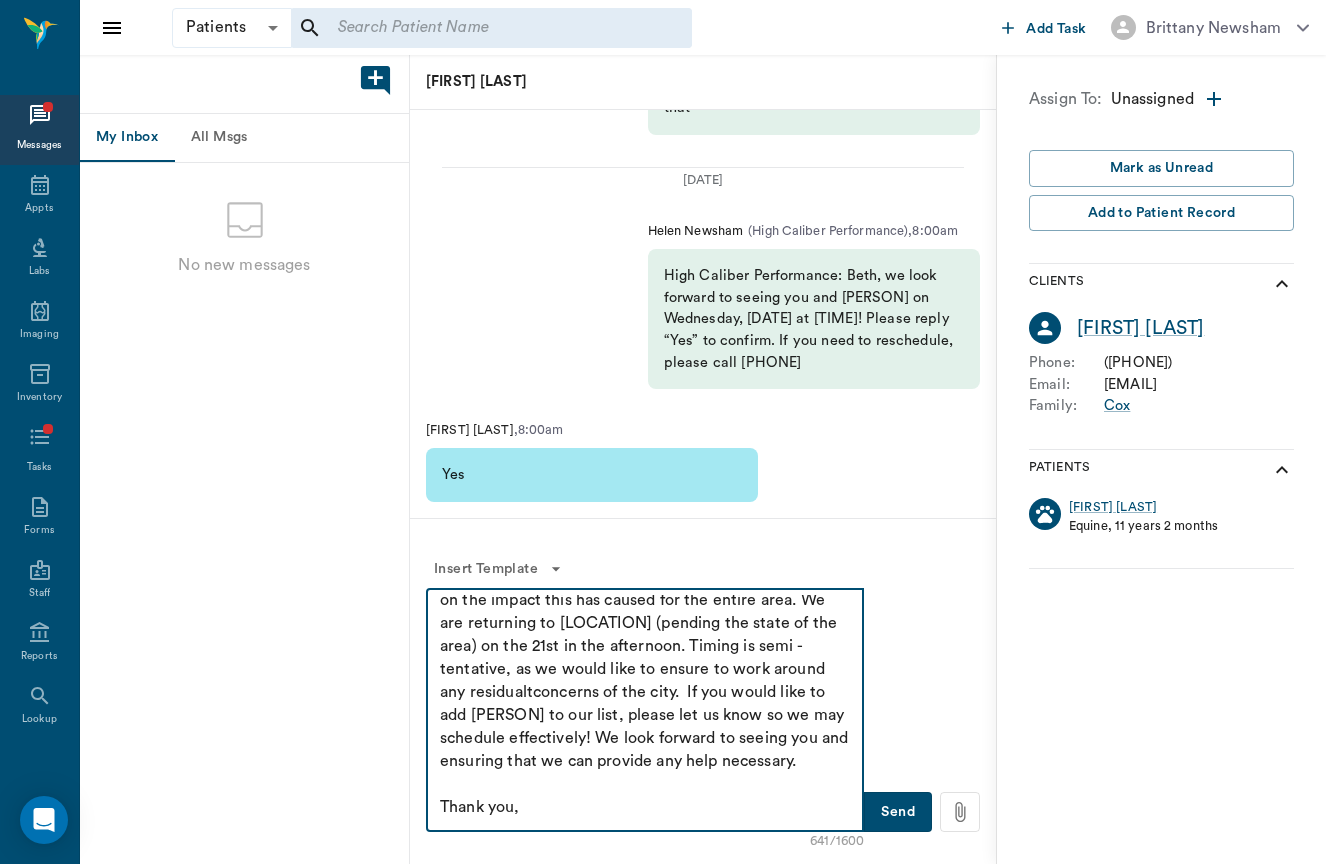 click on "Good evening,
Il hope that you are all safe from the floods and storms that Texas has recently seen and may be still experiencing. I want to extend my deepest condolences on the impact this has caused for the entire area. We are returning to Fair Oaks ranch (pending the state of the area) on the 21st in the afternoon. Timing is semi -tentative, as we would like to ensure to work around any residualtconcerns of the city.  If you would like to add Cristiano to our list, please let us know so we may schedule effectively! We look forward to seeing you and ensuring that we can provide any help necessary.
Thank you,
The Team at HCP" at bounding box center (645, 710) 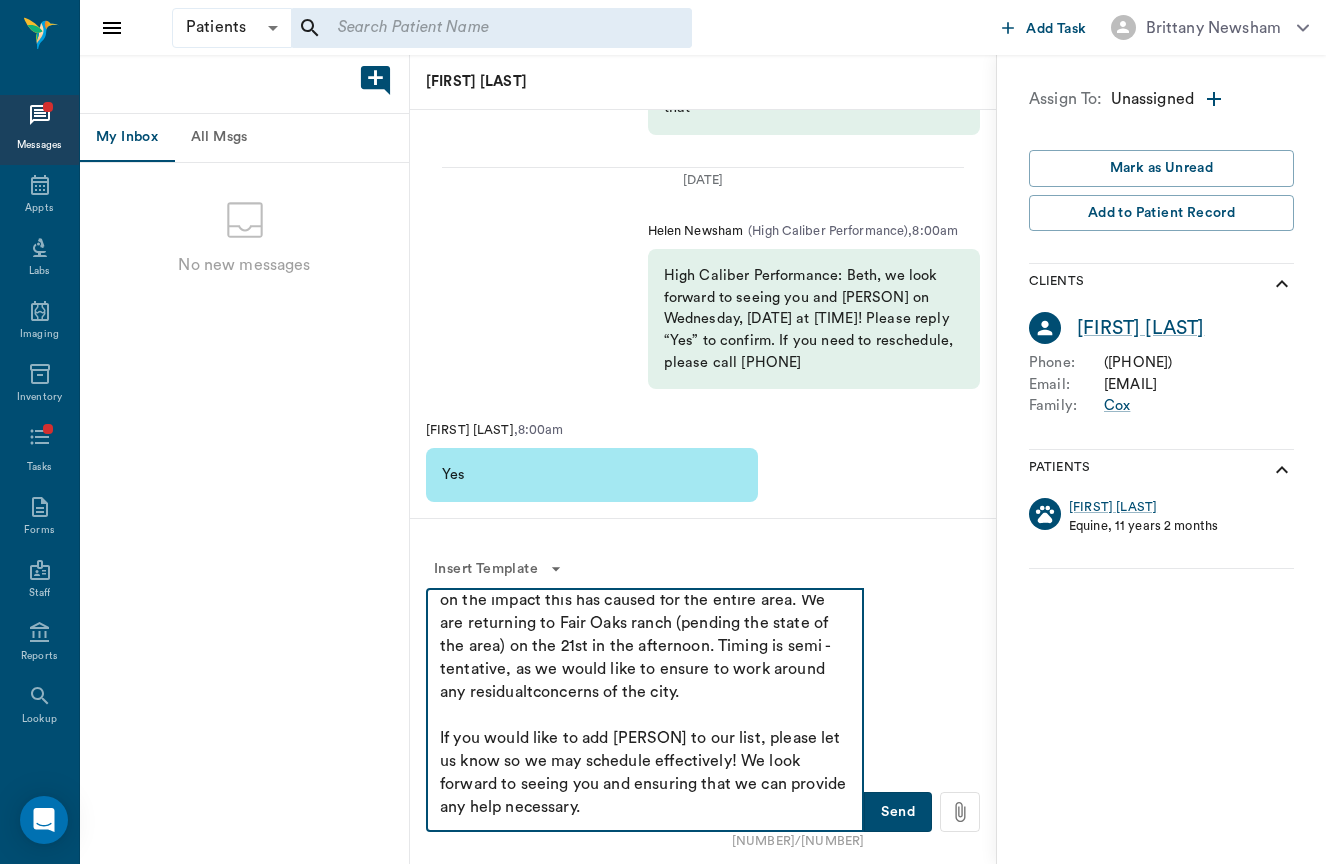click on "Good evening,
Il hope that you are all safe from the floods and storms that Texas has recently seen and may be still experiencing. I want to extend my deepest condolences on the impact this has caused for the entire area. We are returning to Fair Oaks ranch (pending the state of the area) on the 21st in the afternoon. Timing is semi -tentative, as we would like to ensure to work around any residualtconcerns of the city.
If you would like to add Cristiano to our list, please let us know so we may schedule effectively! We look forward to seeing you and ensuring that we can provide any help necessary.
Thank you,
The Team at HCP" at bounding box center [645, 710] 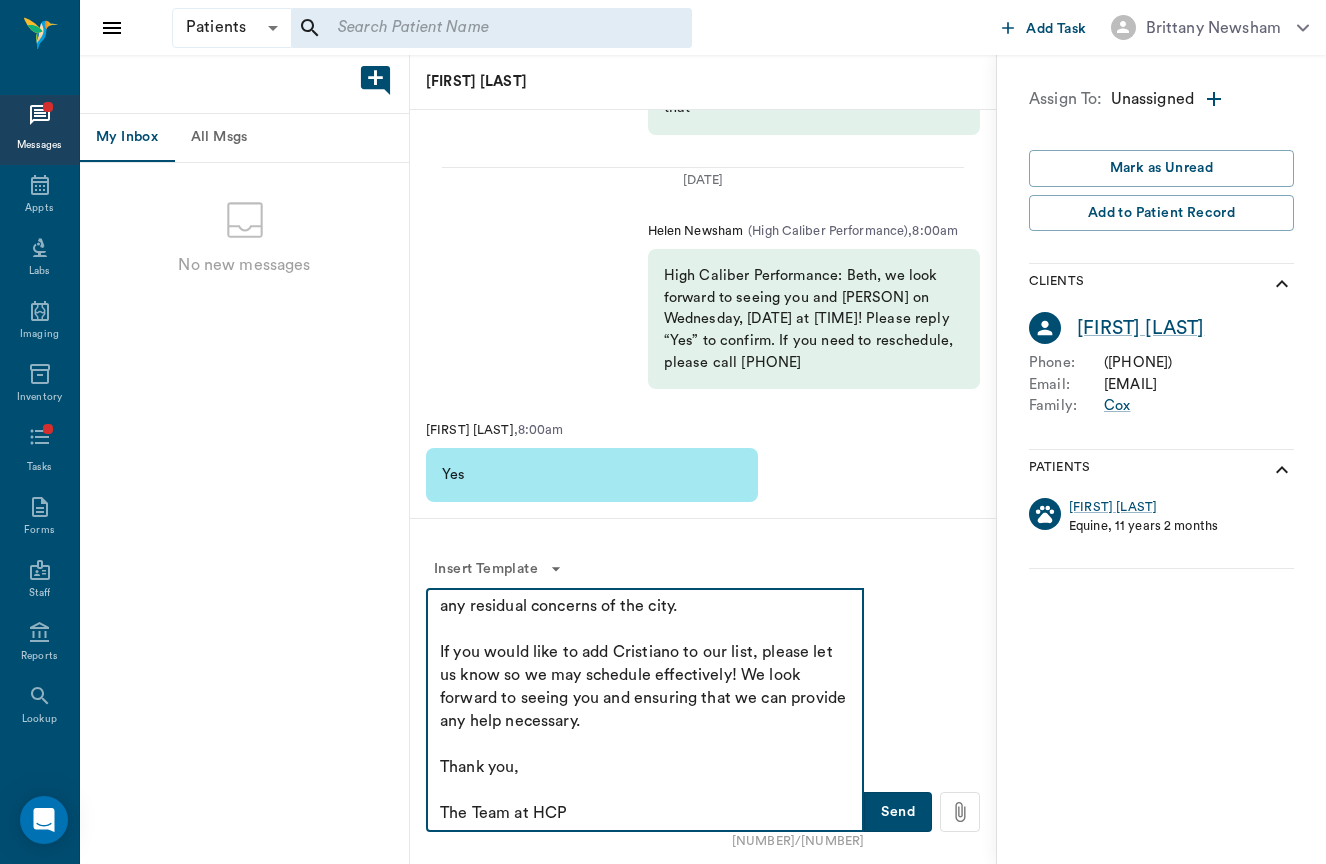scroll, scrollTop: 230, scrollLeft: 0, axis: vertical 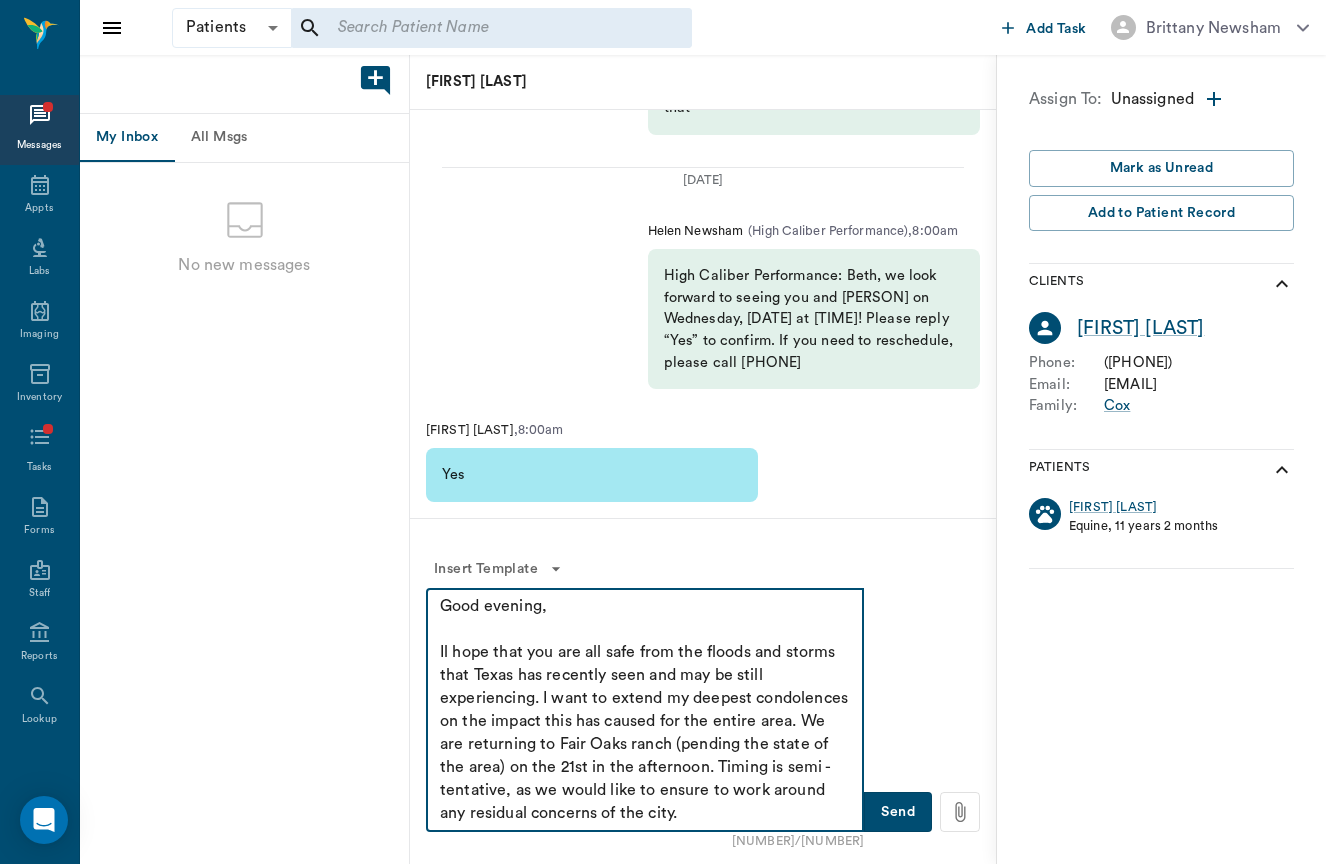 drag, startPoint x: 596, startPoint y: 816, endPoint x: 415, endPoint y: 499, distance: 365.03424 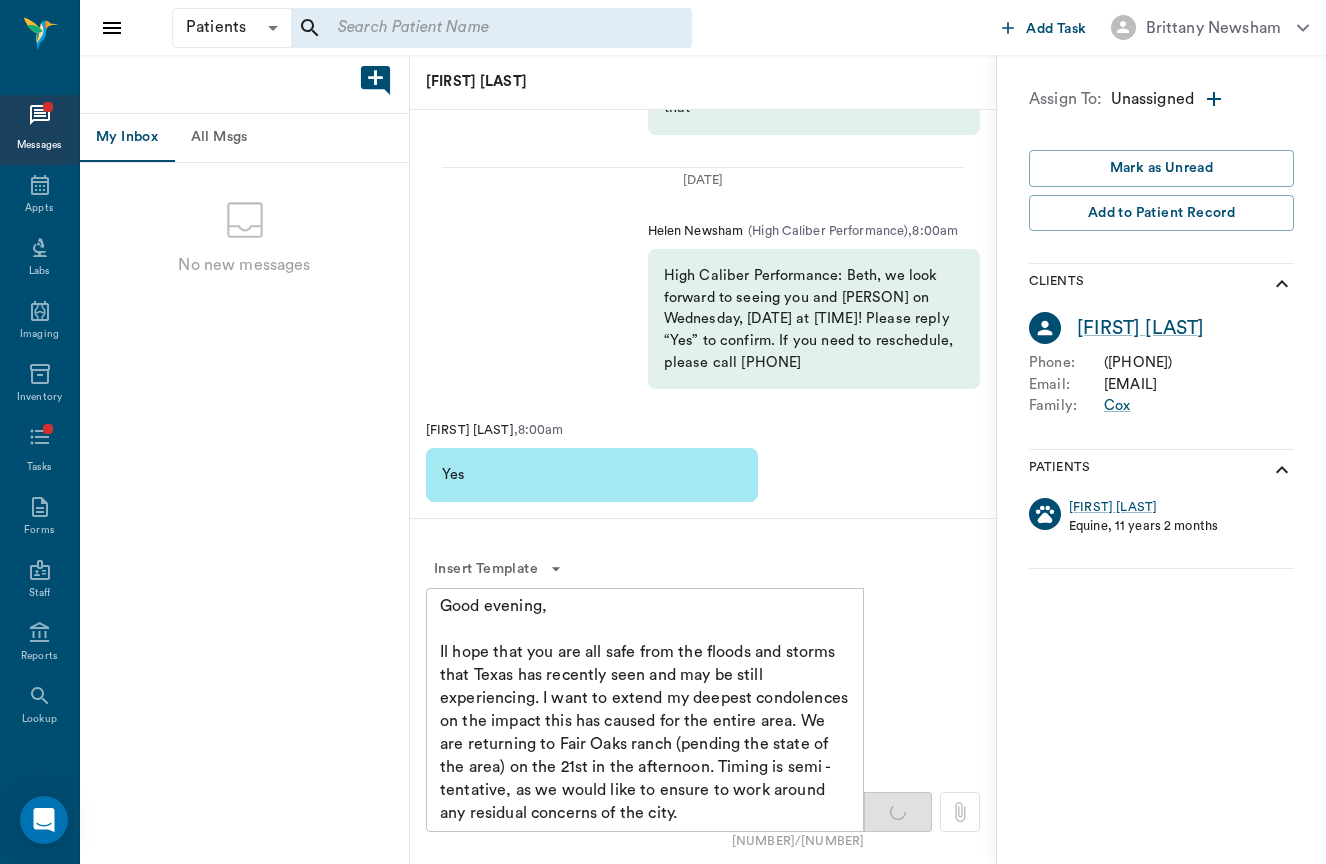 type 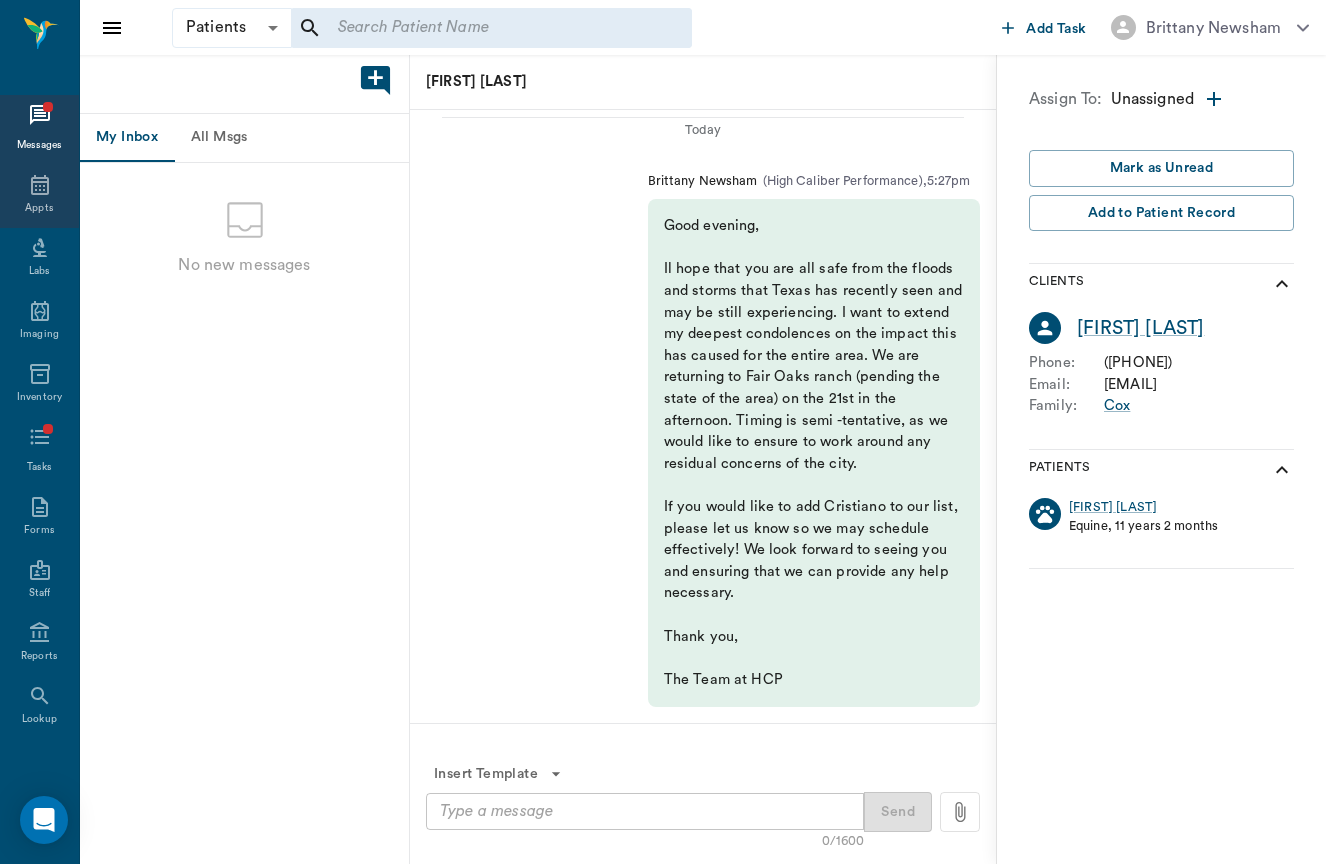click 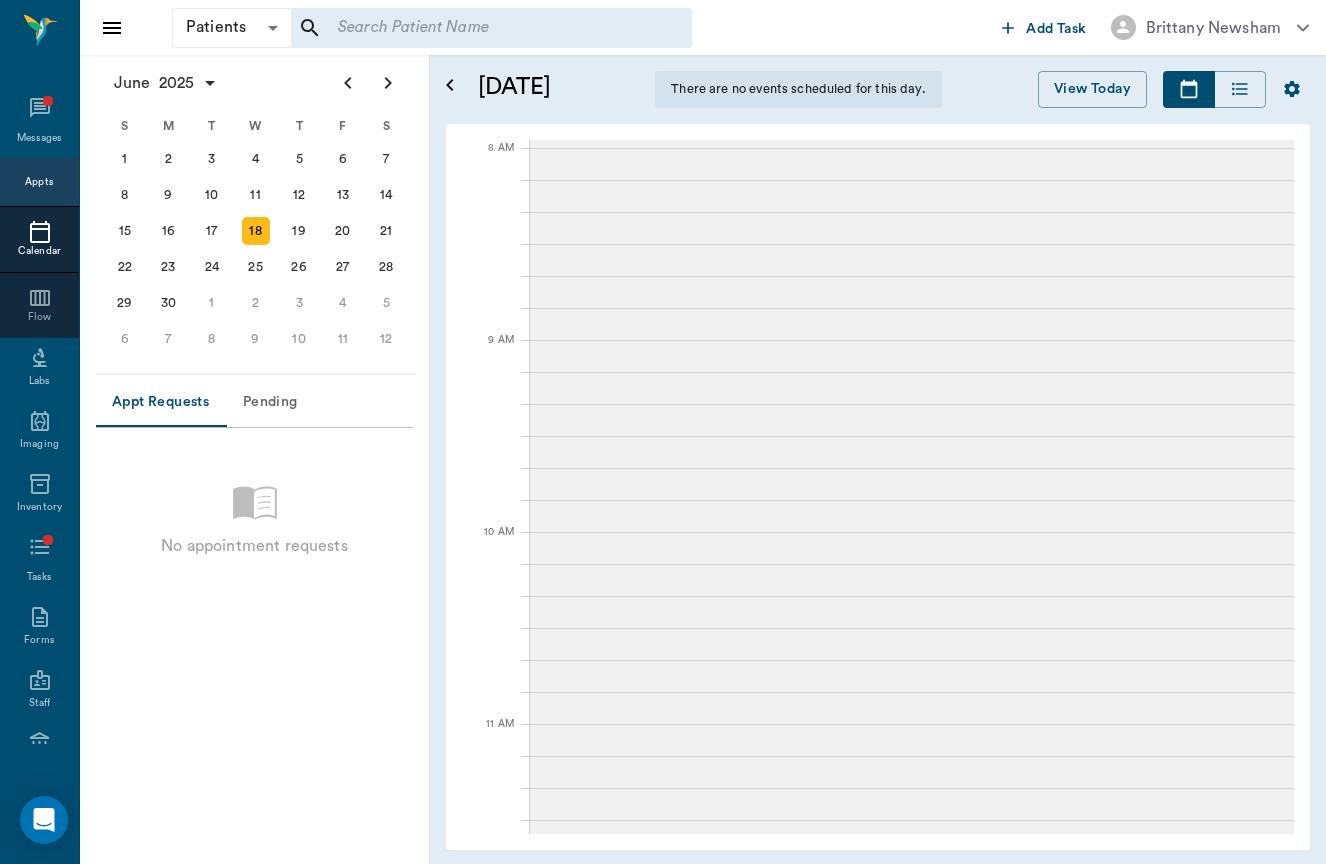 scroll, scrollTop: 890, scrollLeft: 0, axis: vertical 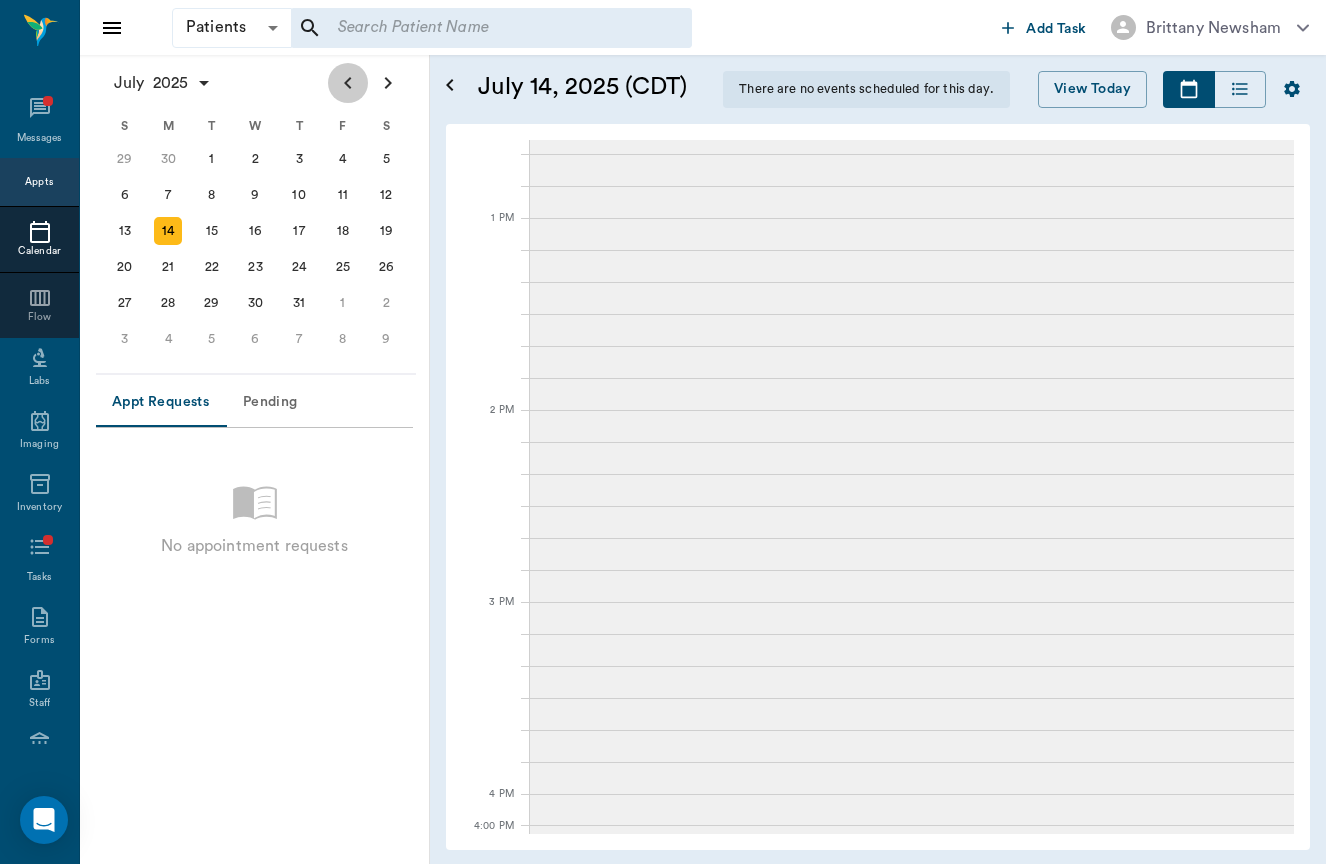 click 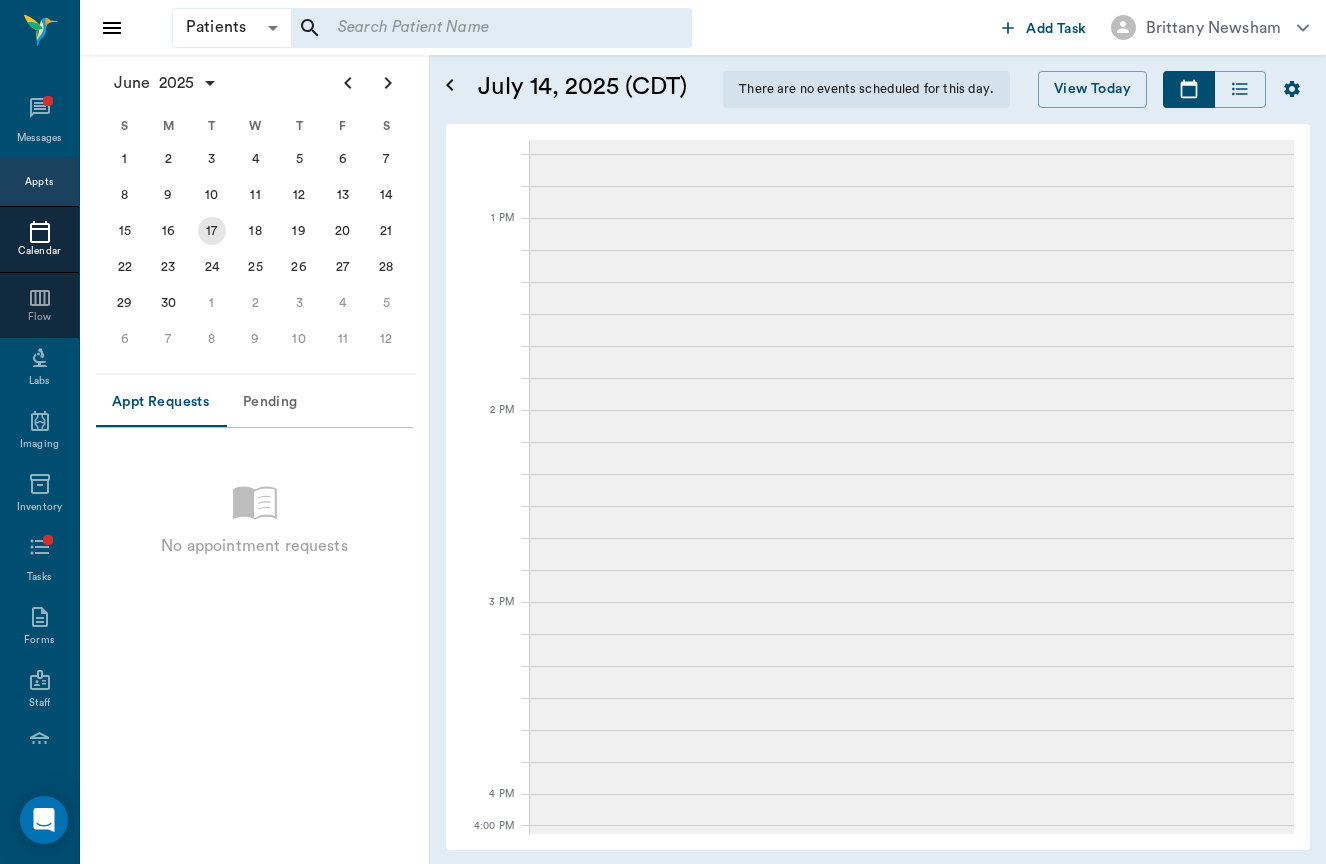 click on "17" at bounding box center [212, 231] 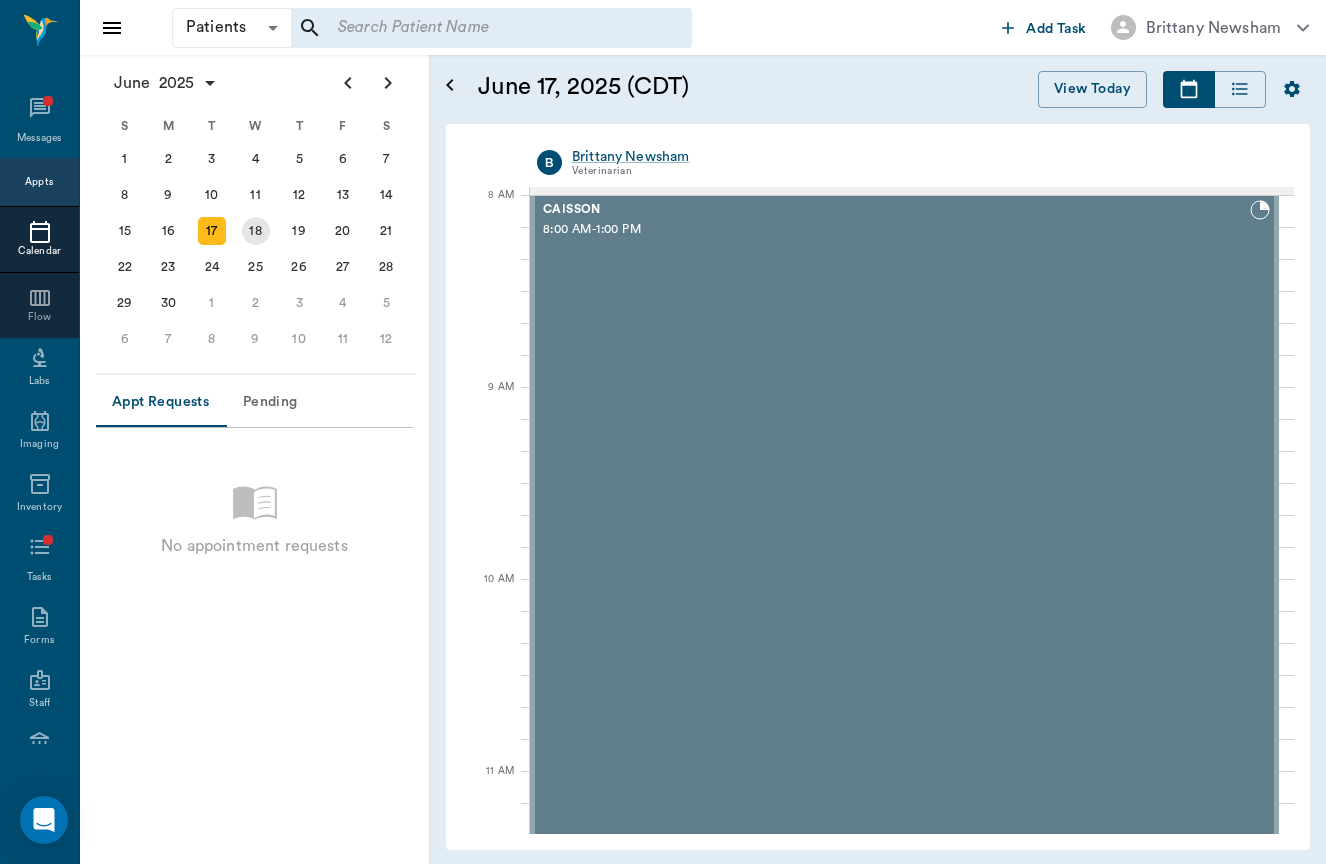 click on "18" at bounding box center [256, 231] 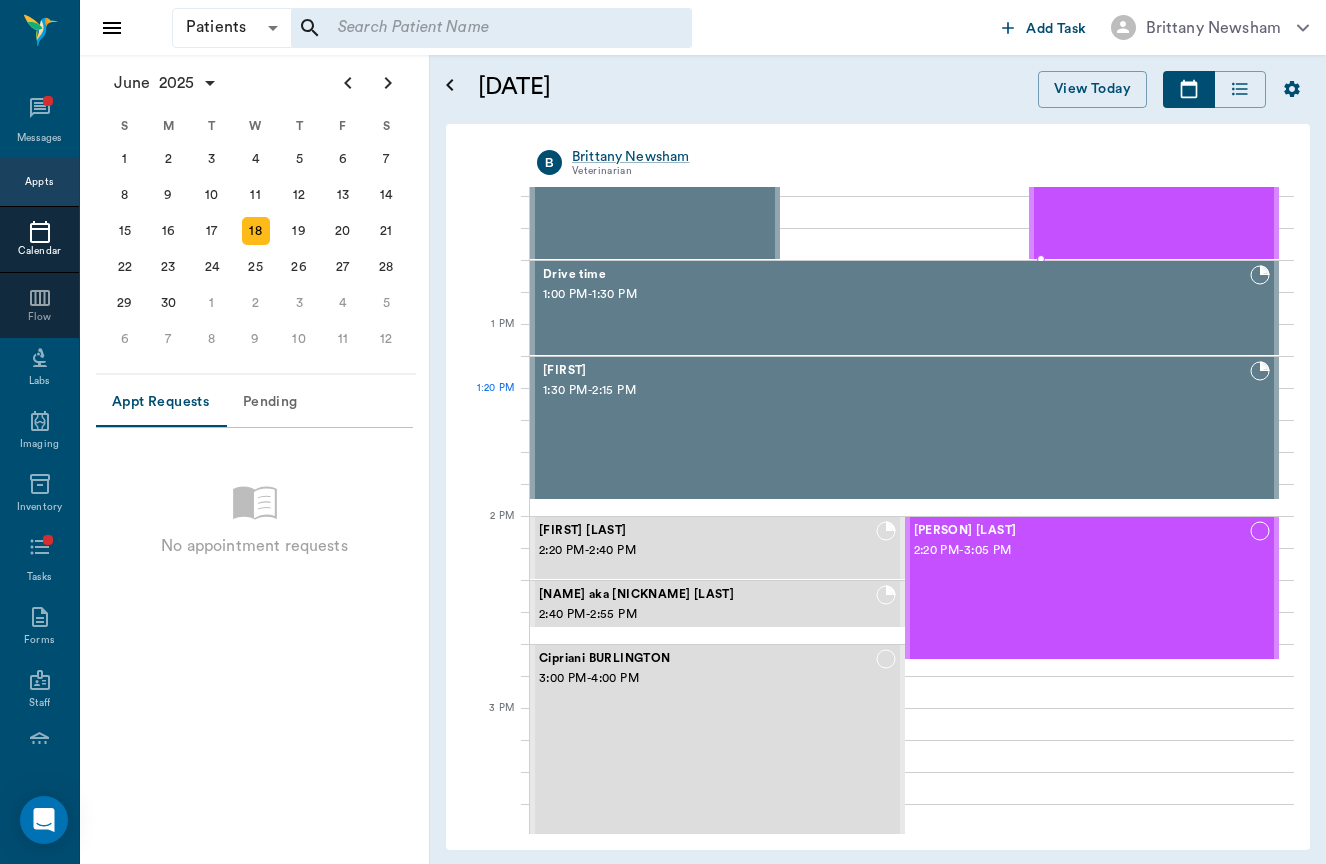 scroll, scrollTop: 947, scrollLeft: 0, axis: vertical 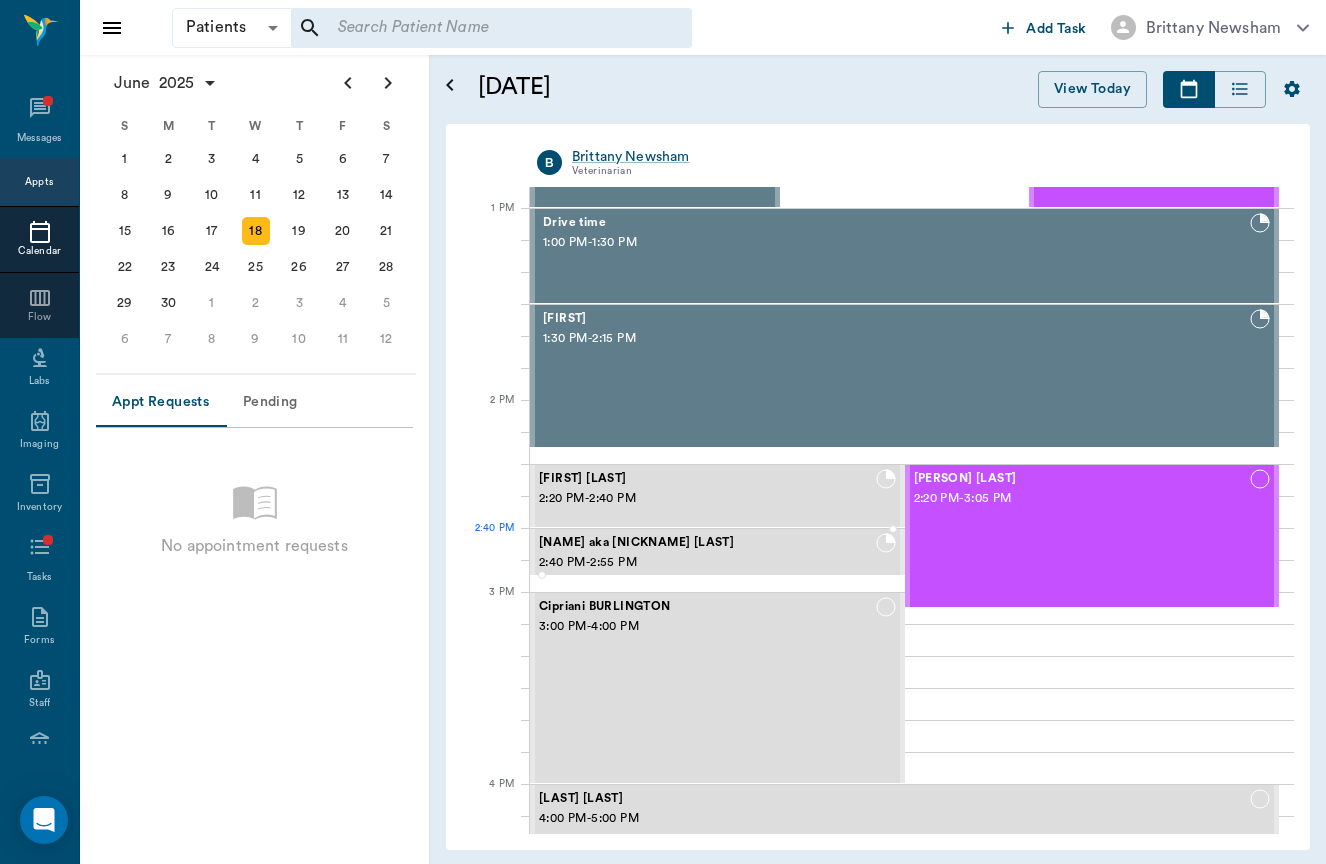 click on "2:40 PM  -  2:55 PM" at bounding box center [707, 563] 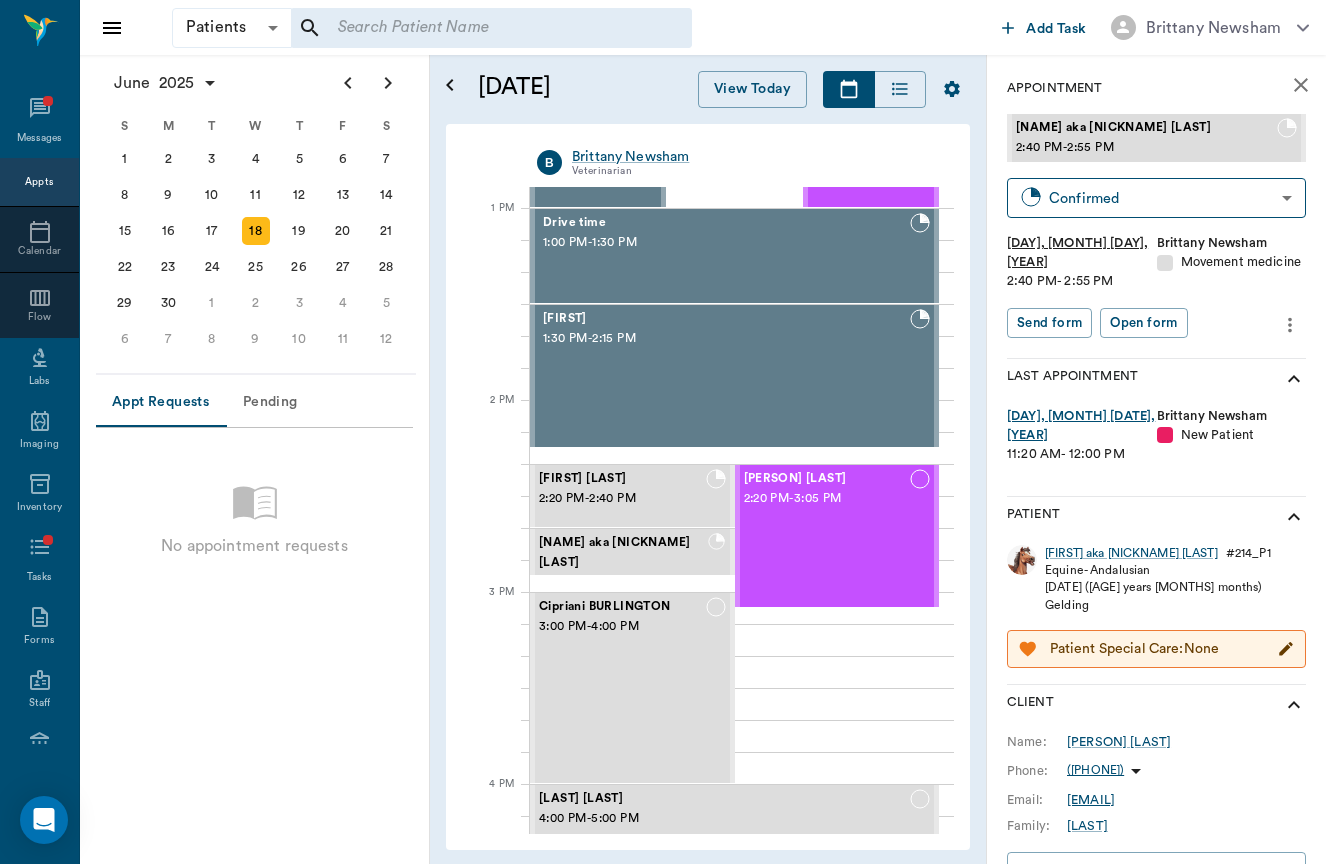 click 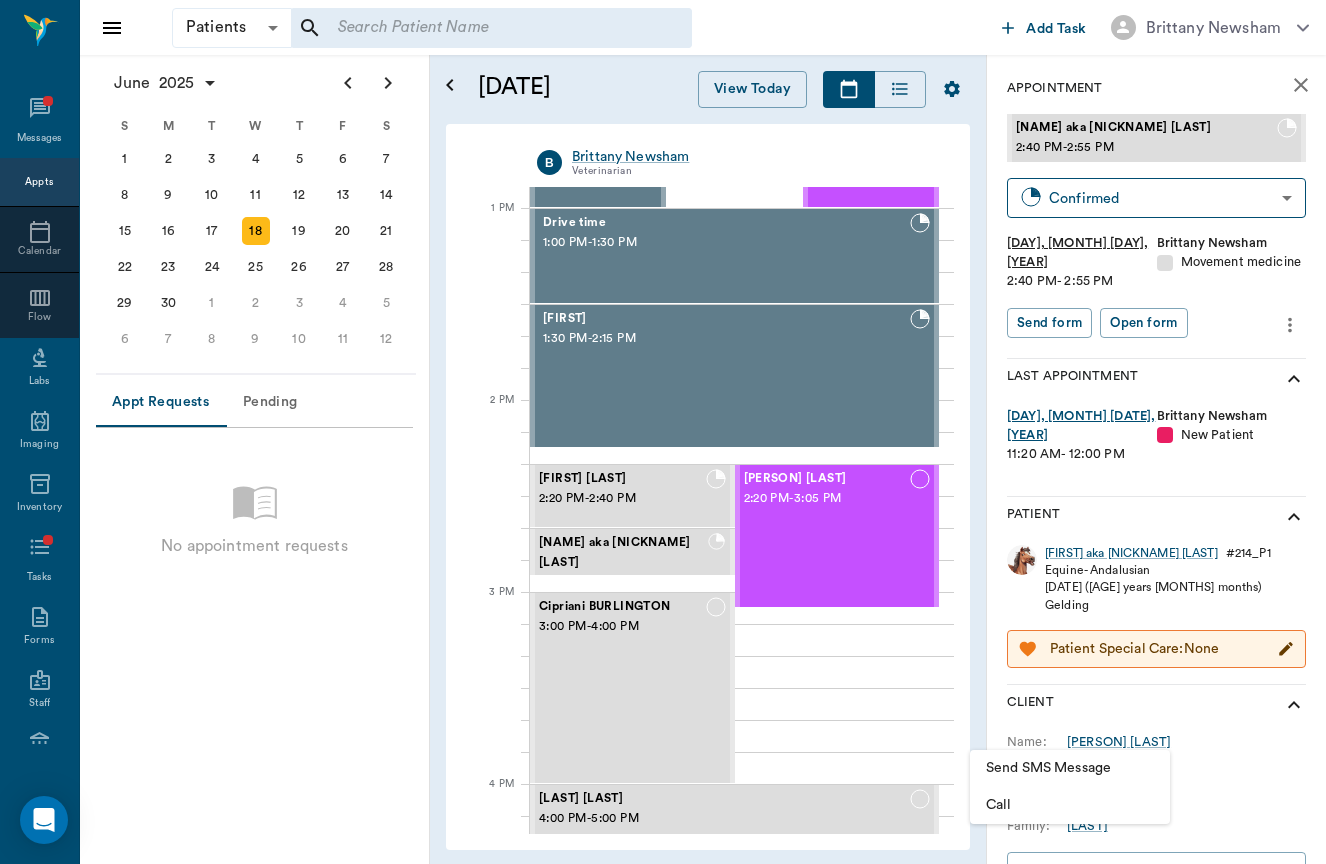 click on "Send SMS Message" at bounding box center (1070, 768) 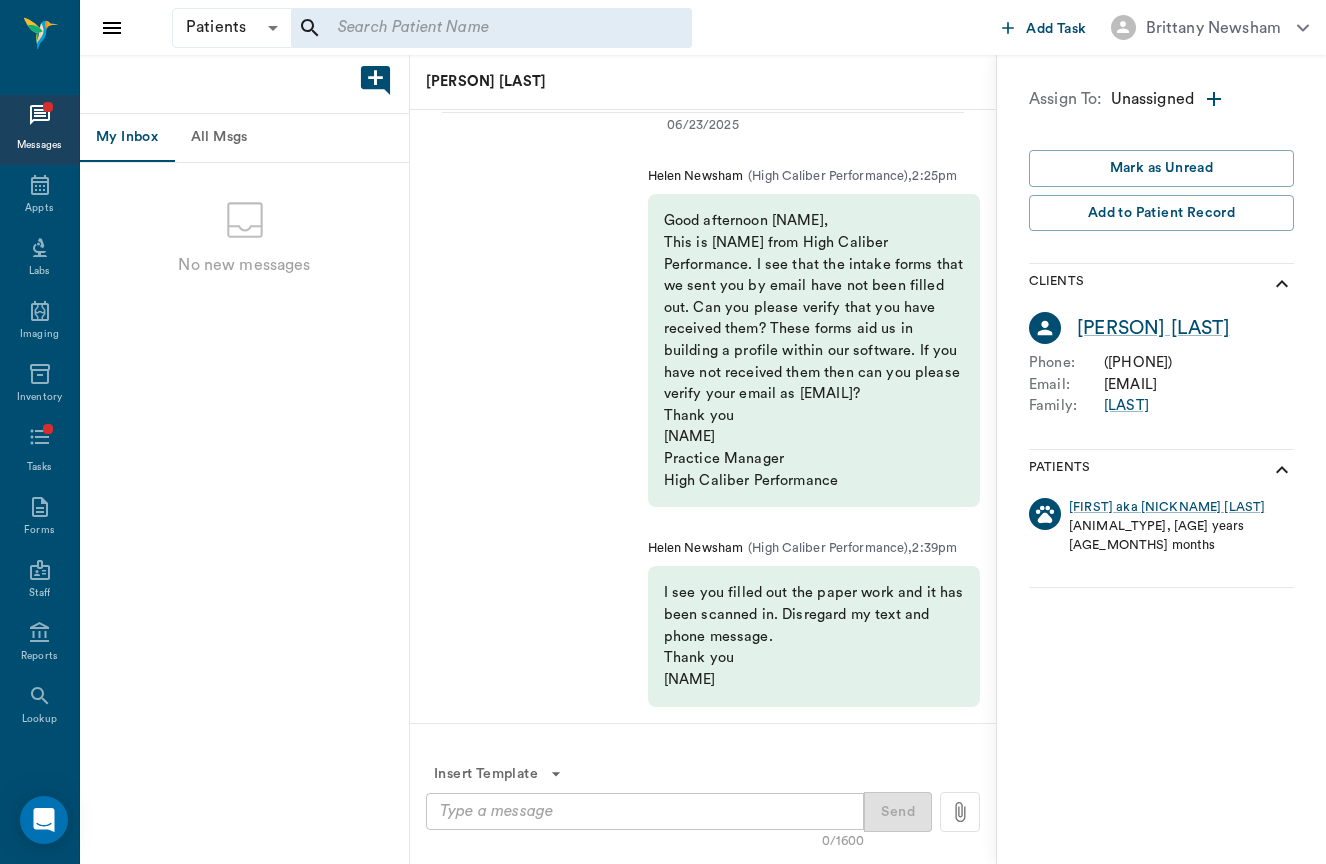 click at bounding box center (645, 811) 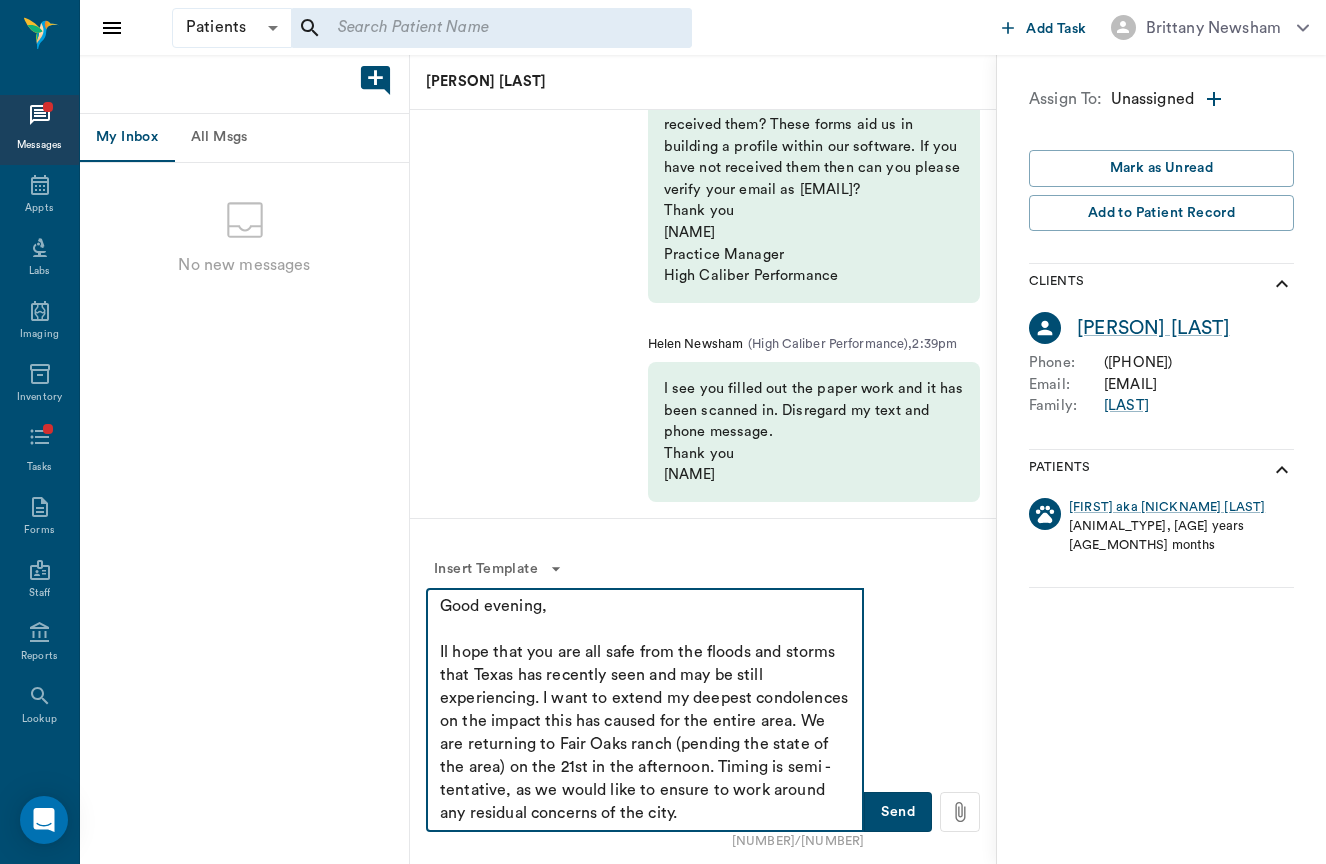 scroll, scrollTop: 230, scrollLeft: 0, axis: vertical 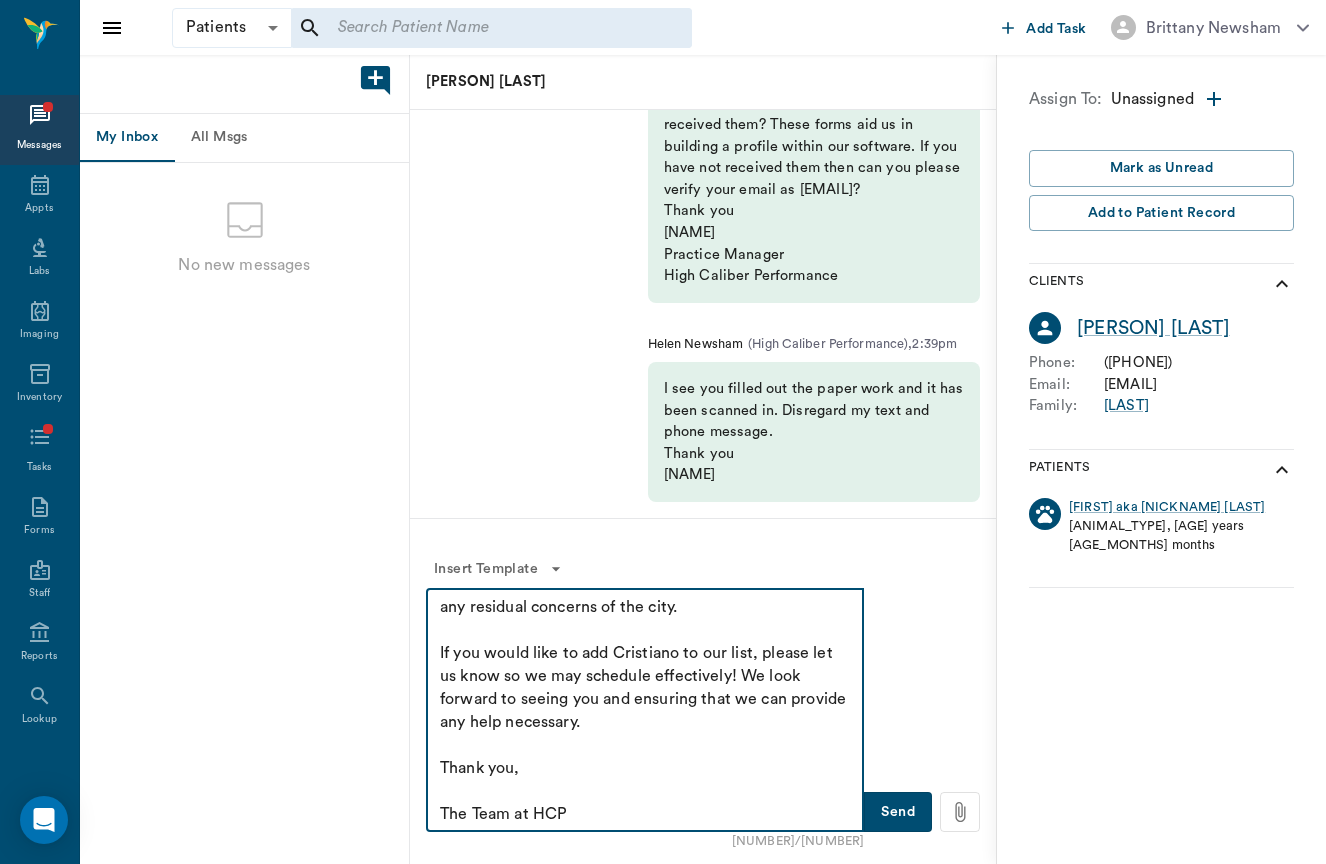 click on "Good evening,
Il hope that you are all safe from the floods and storms that Texas has recently seen and may be still experiencing. I want to extend my deepest condolences on the impact this has caused for the entire area. We are returning to Fair Oaks ranch (pending the state of the area) on the 21st in the afternoon. Timing is semi -tentative, as we would like to ensure to work around any residual concerns of the city.
If you would like to add Cristiano to our list, please let us know so we may schedule effectively! We look forward to seeing you and ensuring that we can provide any help necessary.
Thank you,
The Team at HCP" at bounding box center [645, 710] 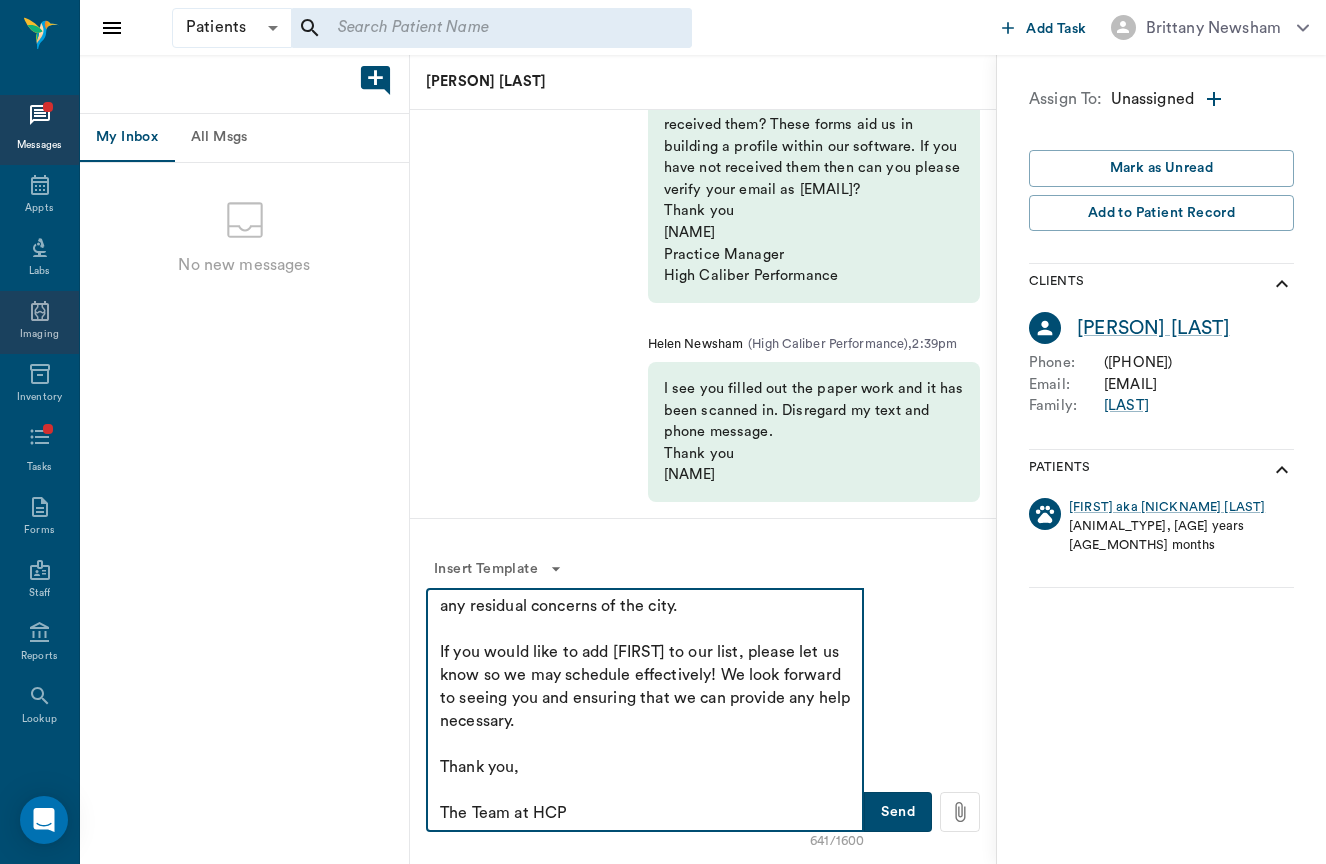 scroll, scrollTop: 230, scrollLeft: 0, axis: vertical 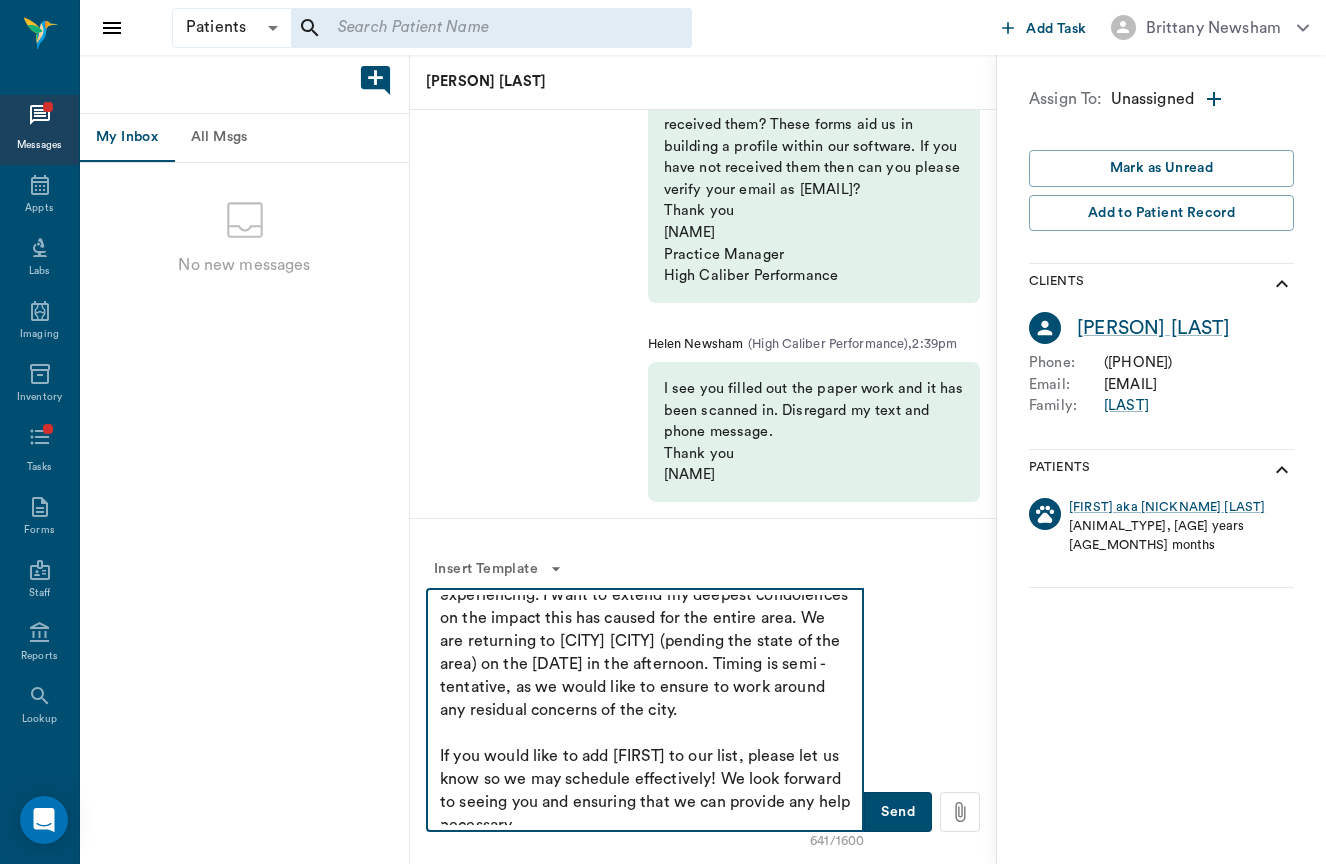type on "Good evening,
Il hope that you are all safe from the floods and storms that Texas has recently seen and may be still experiencing. I want to extend my deepest condolences on the impact this has caused for the entire area. We are returning to Fair Oaks ranch (pending the state of the area) on the 21st in the afternoon. Timing is semi -tentative, as we would like to ensure to work around any residual concerns of the city.
If you would like to add Armando to our list, please let us know so we may schedule effectively! We look forward to seeing you and ensuring that we can provide any help necessary.
Thank you,
The Team at HCP" 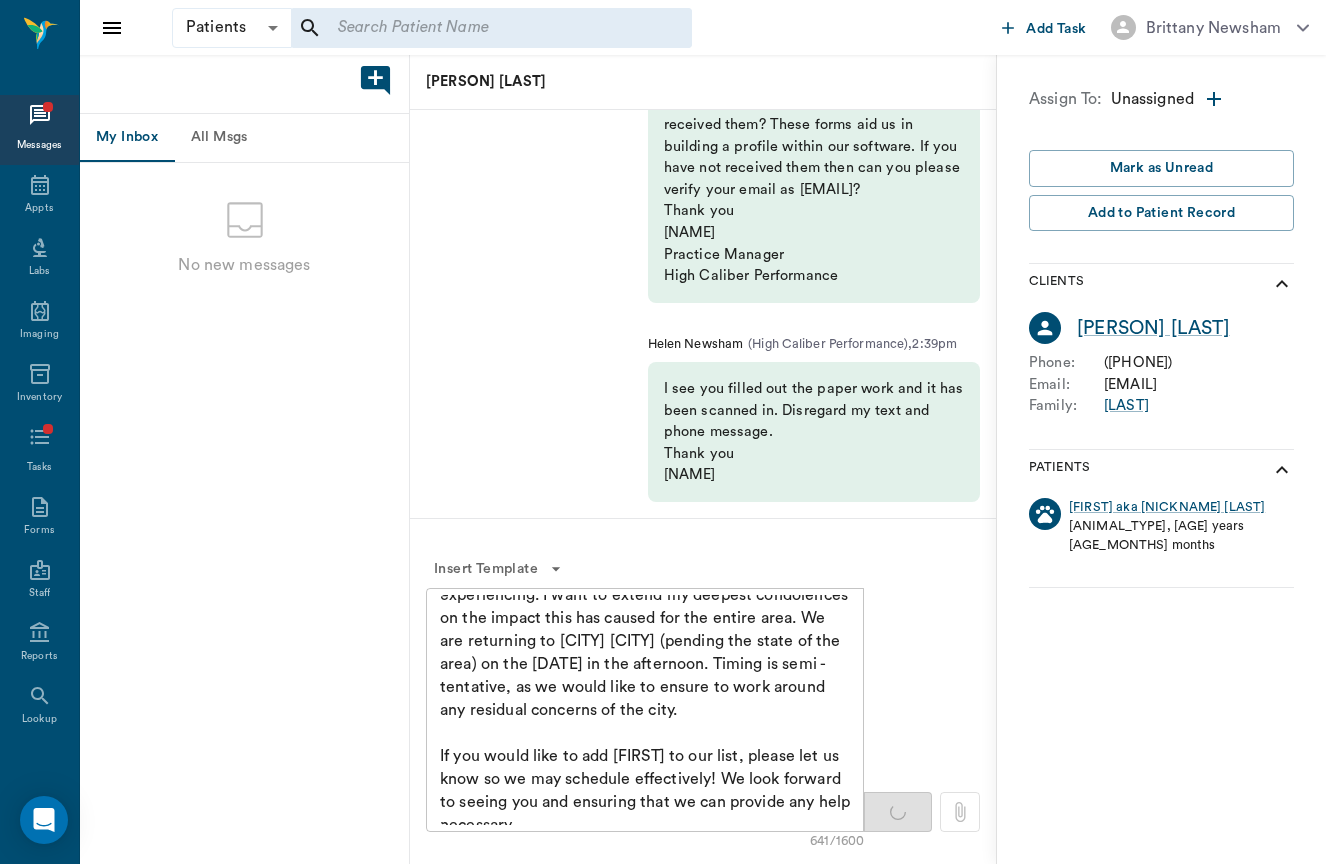 type 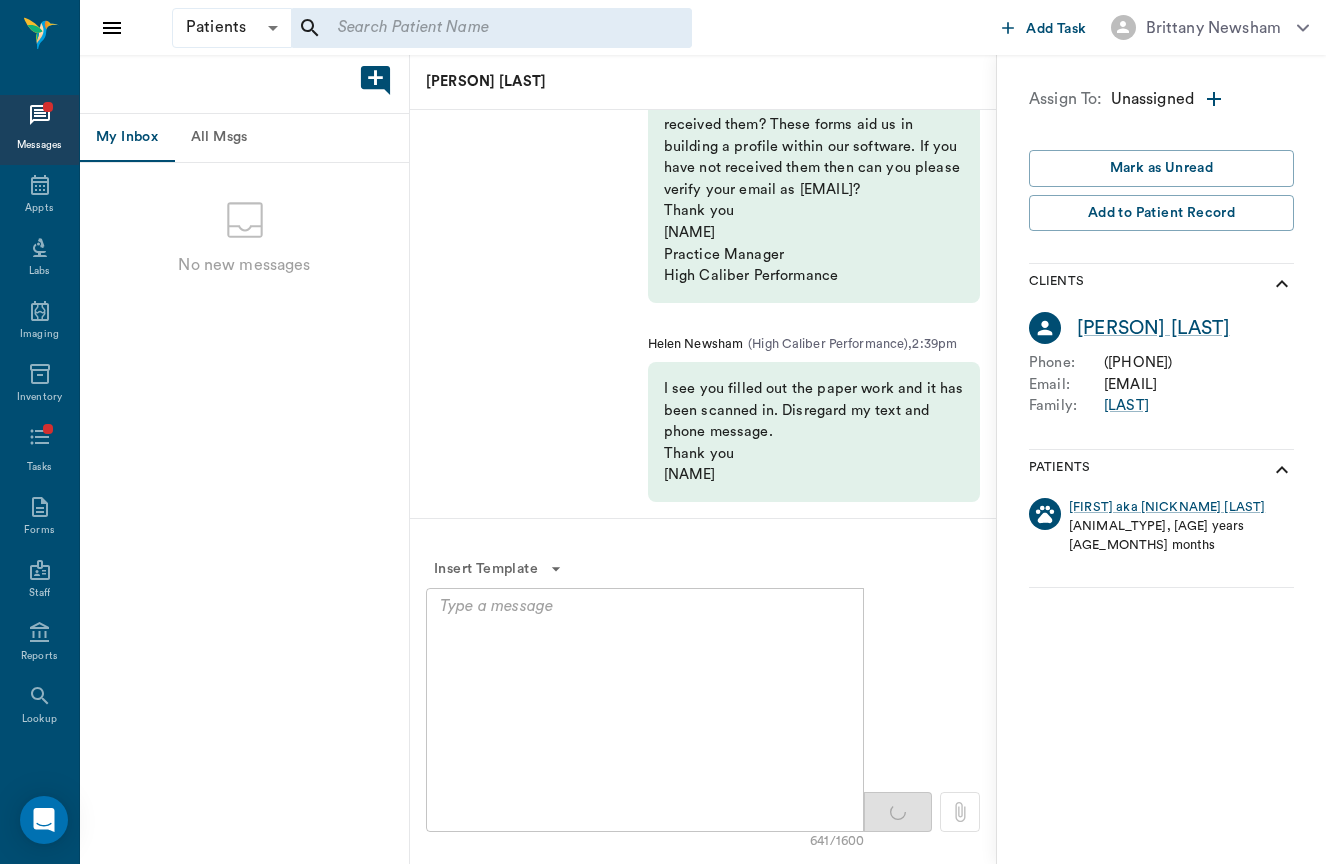 scroll, scrollTop: 0, scrollLeft: 0, axis: both 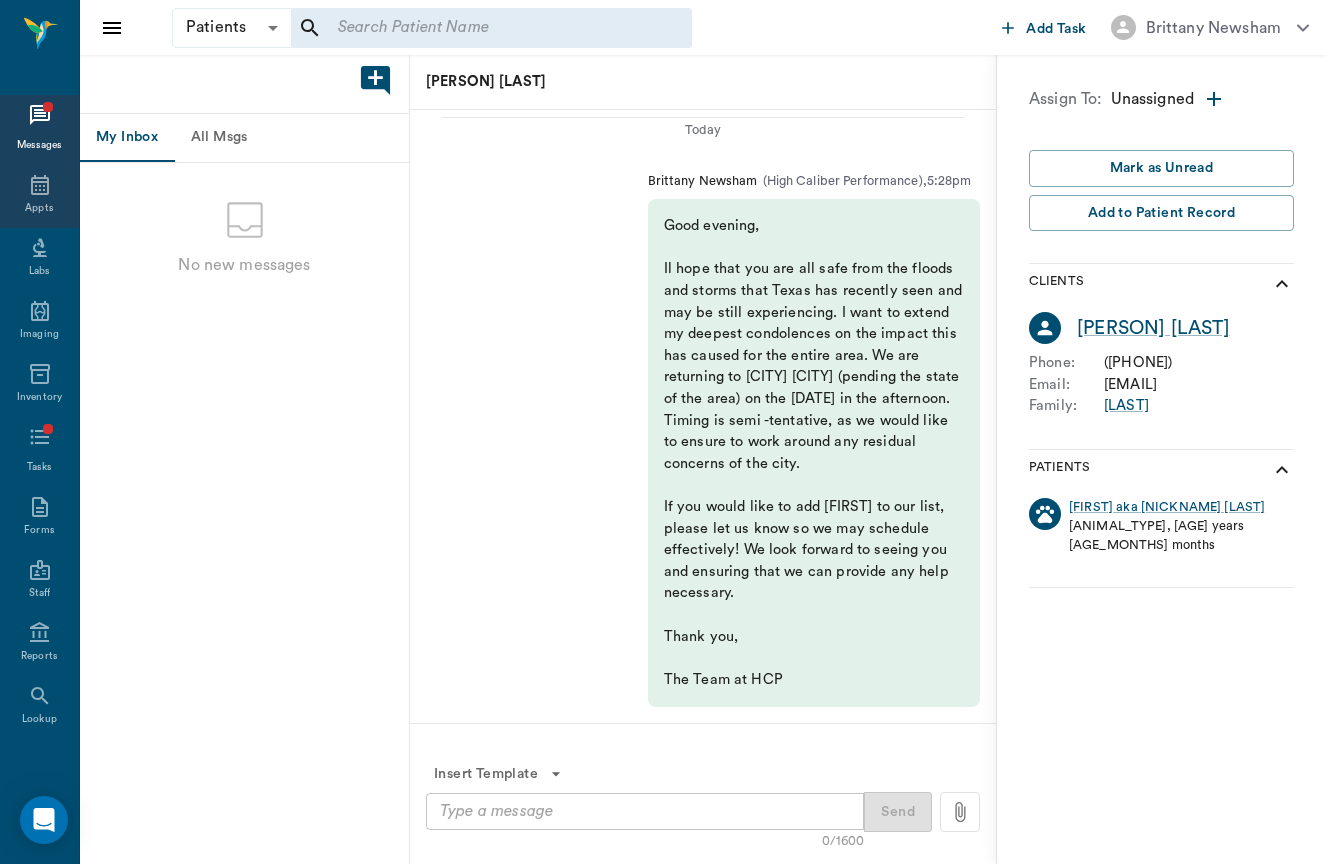 click on "Appts" at bounding box center (39, 196) 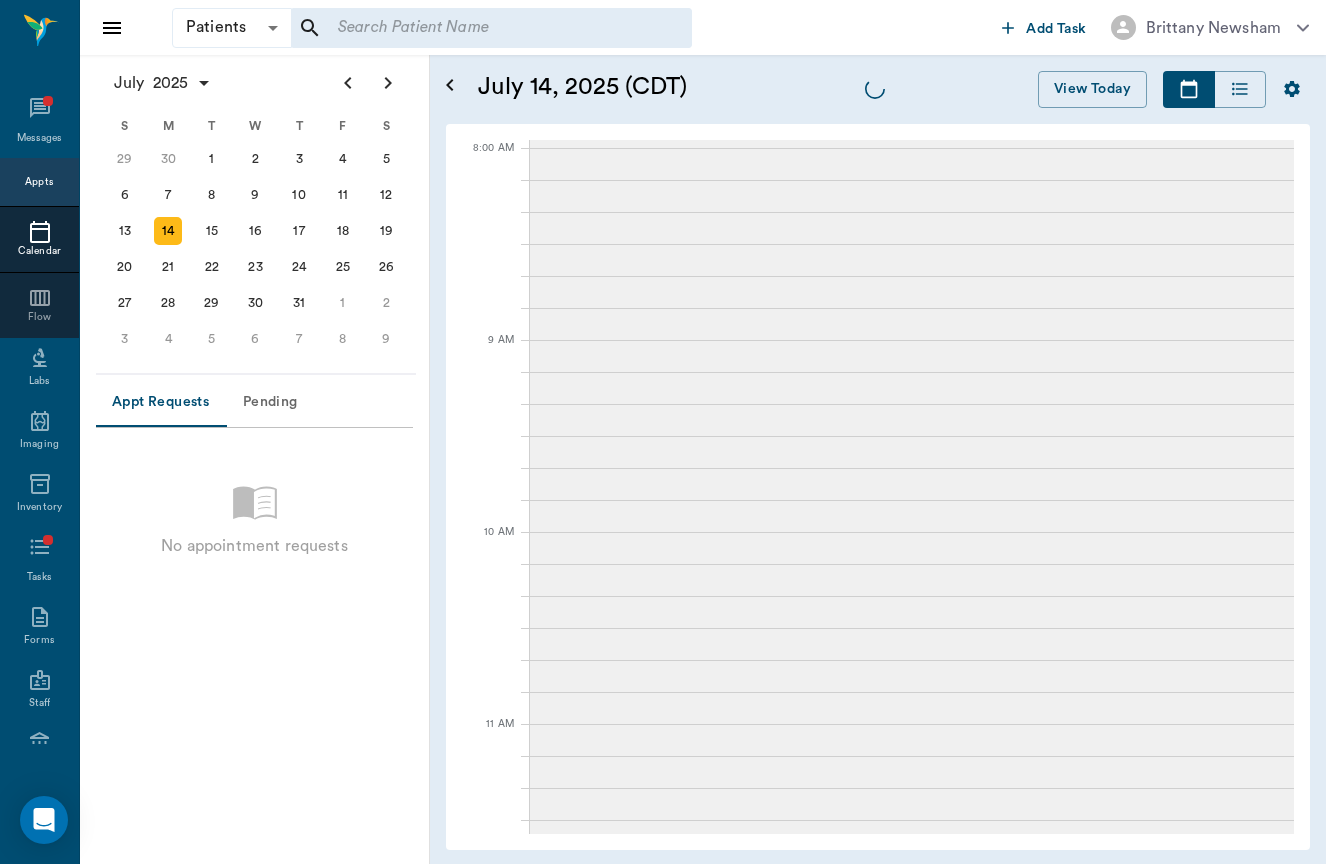 scroll, scrollTop: 890, scrollLeft: 0, axis: vertical 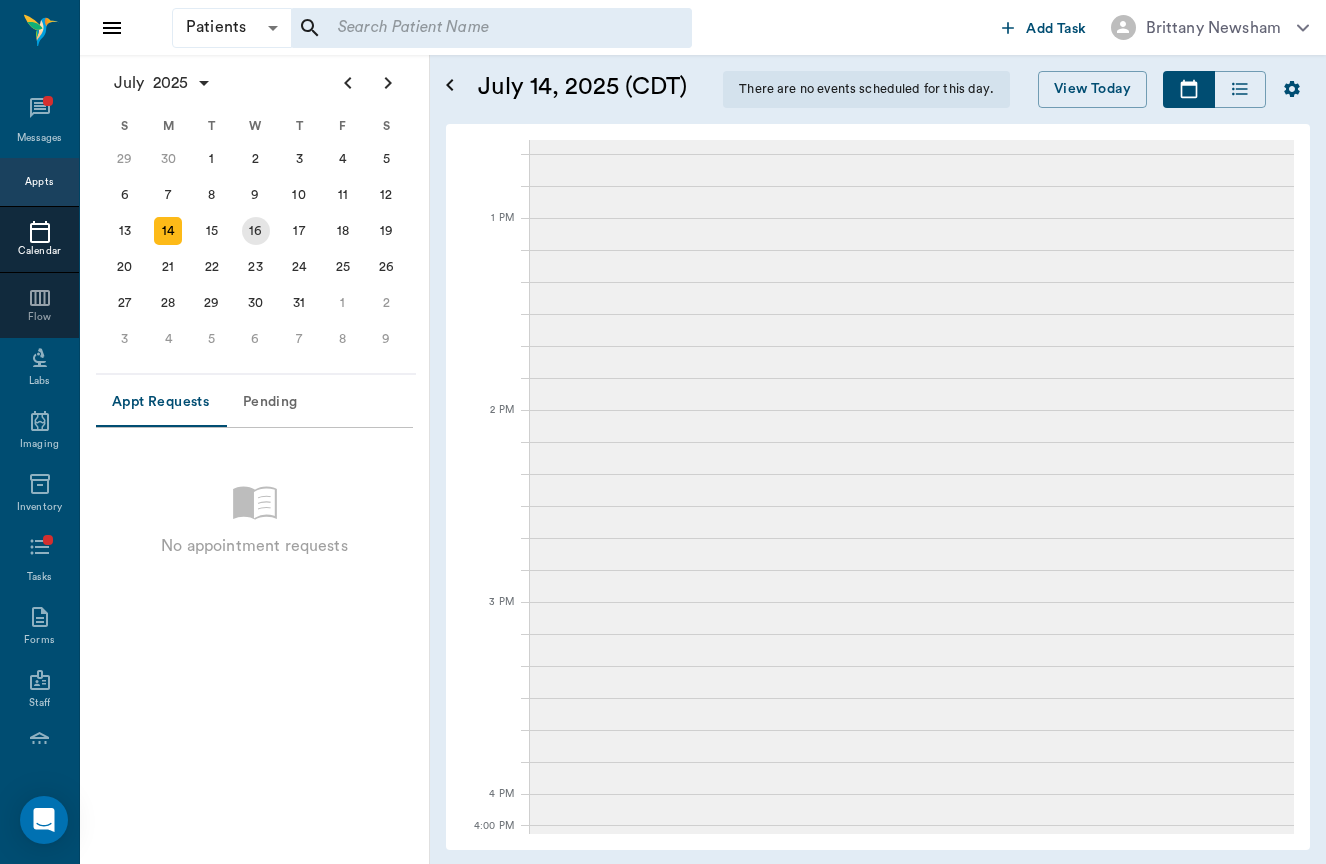 click on "15" at bounding box center [212, 231] 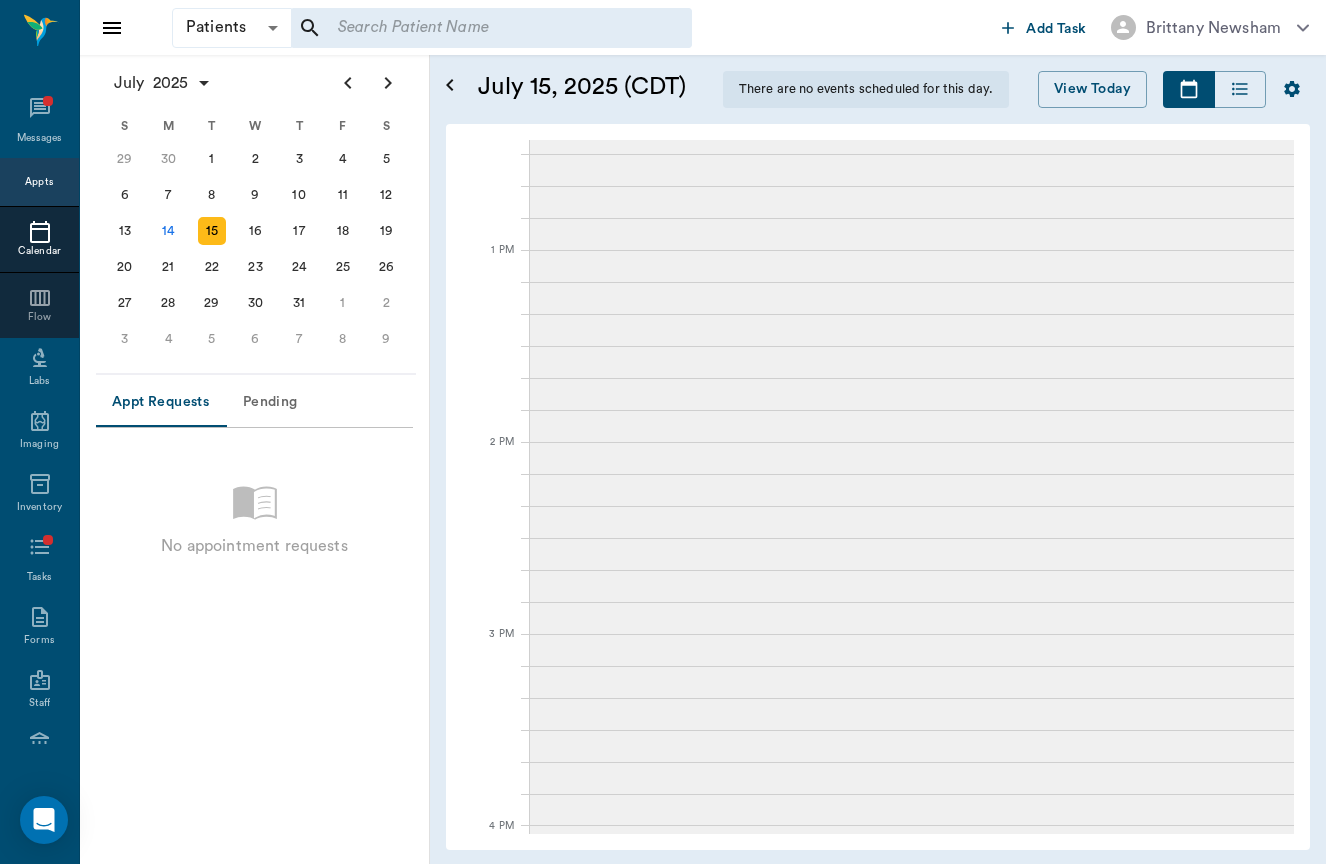 scroll, scrollTop: 0, scrollLeft: 0, axis: both 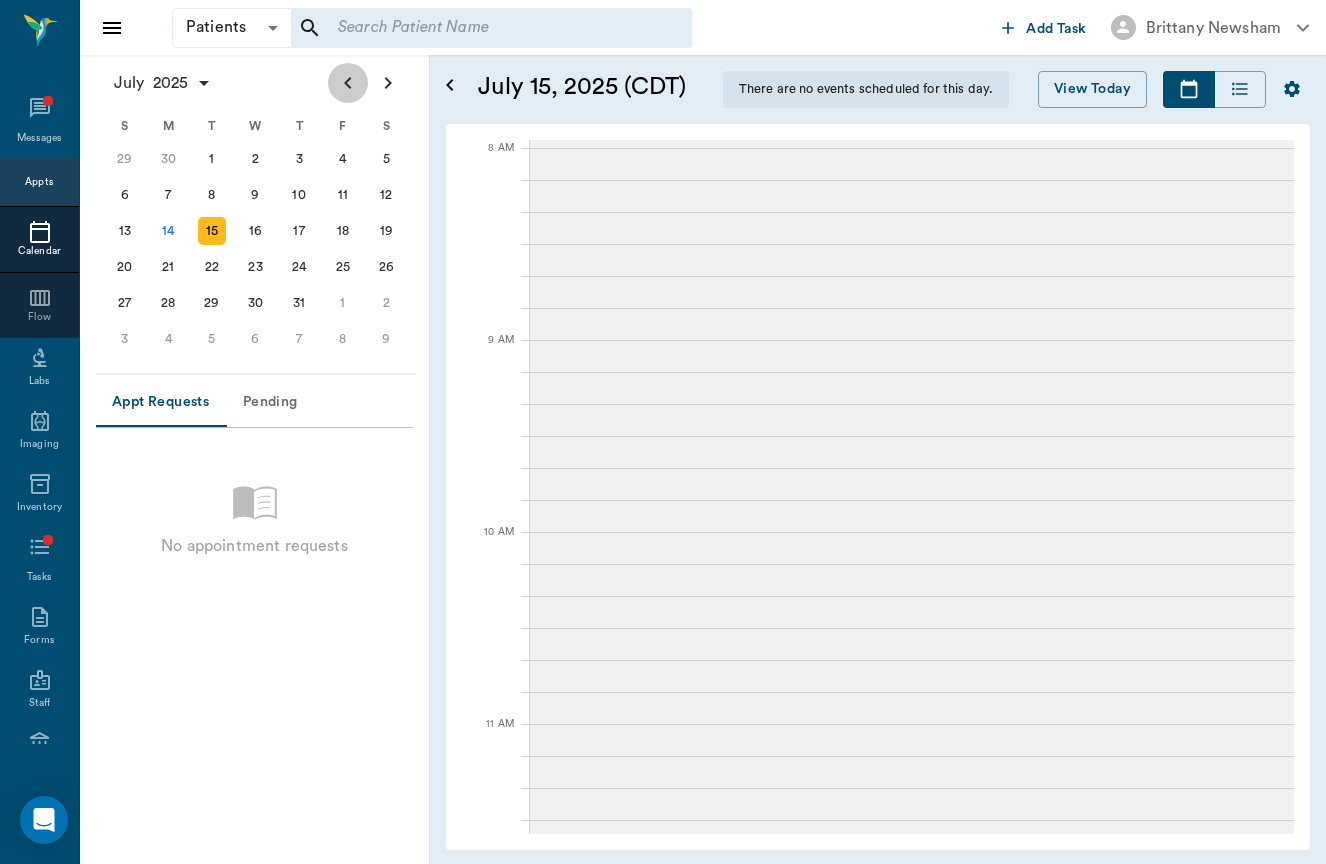 click 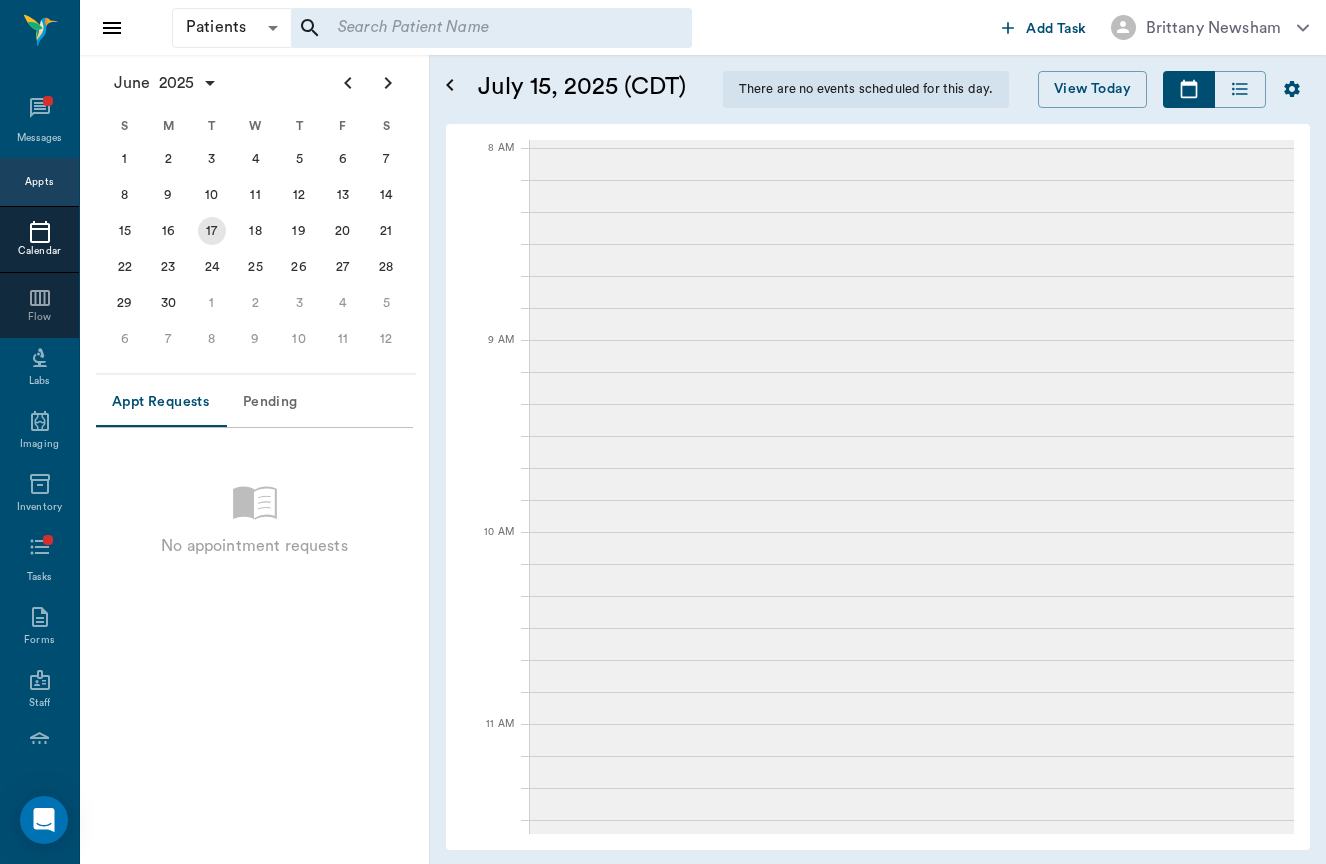 click on "17" at bounding box center [212, 231] 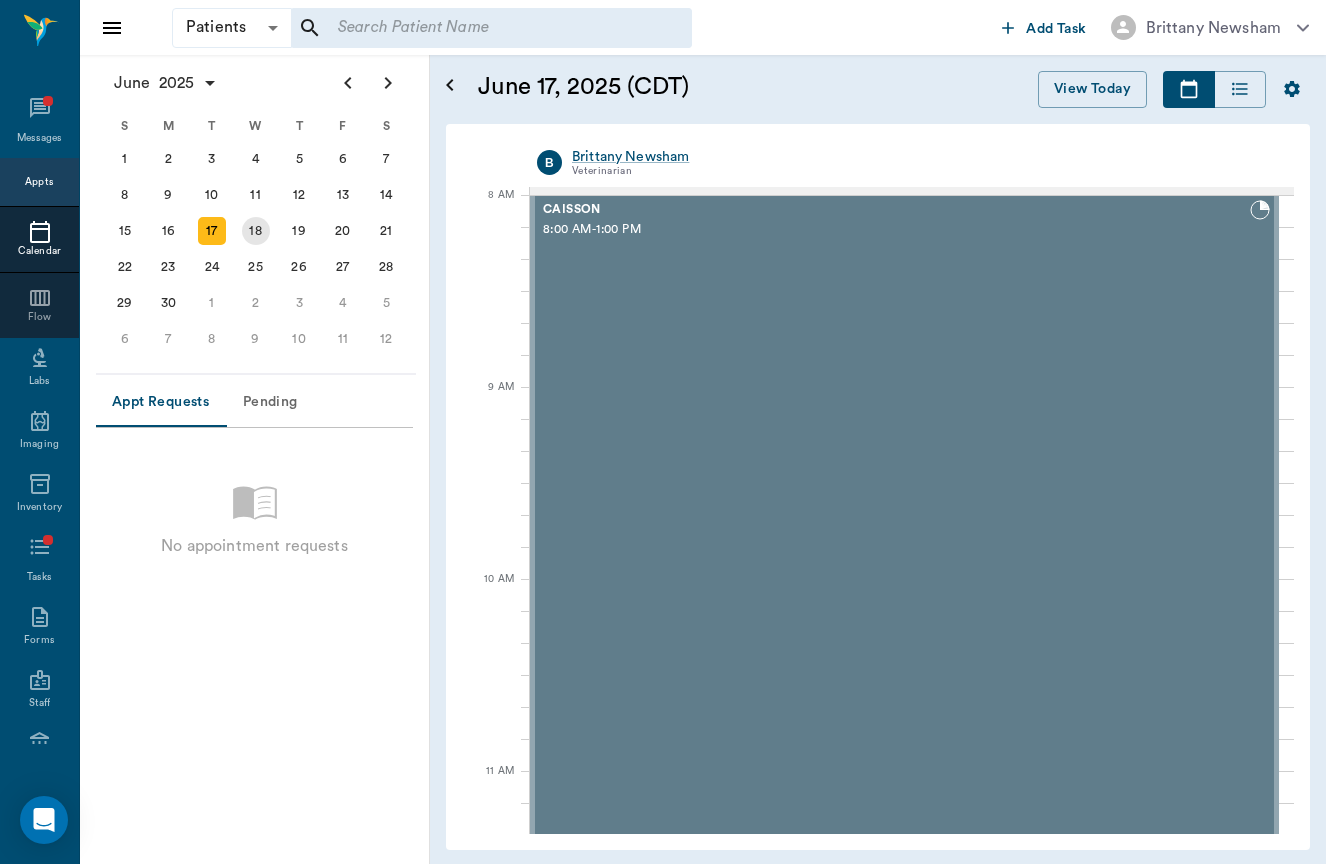 click on "18" at bounding box center [256, 231] 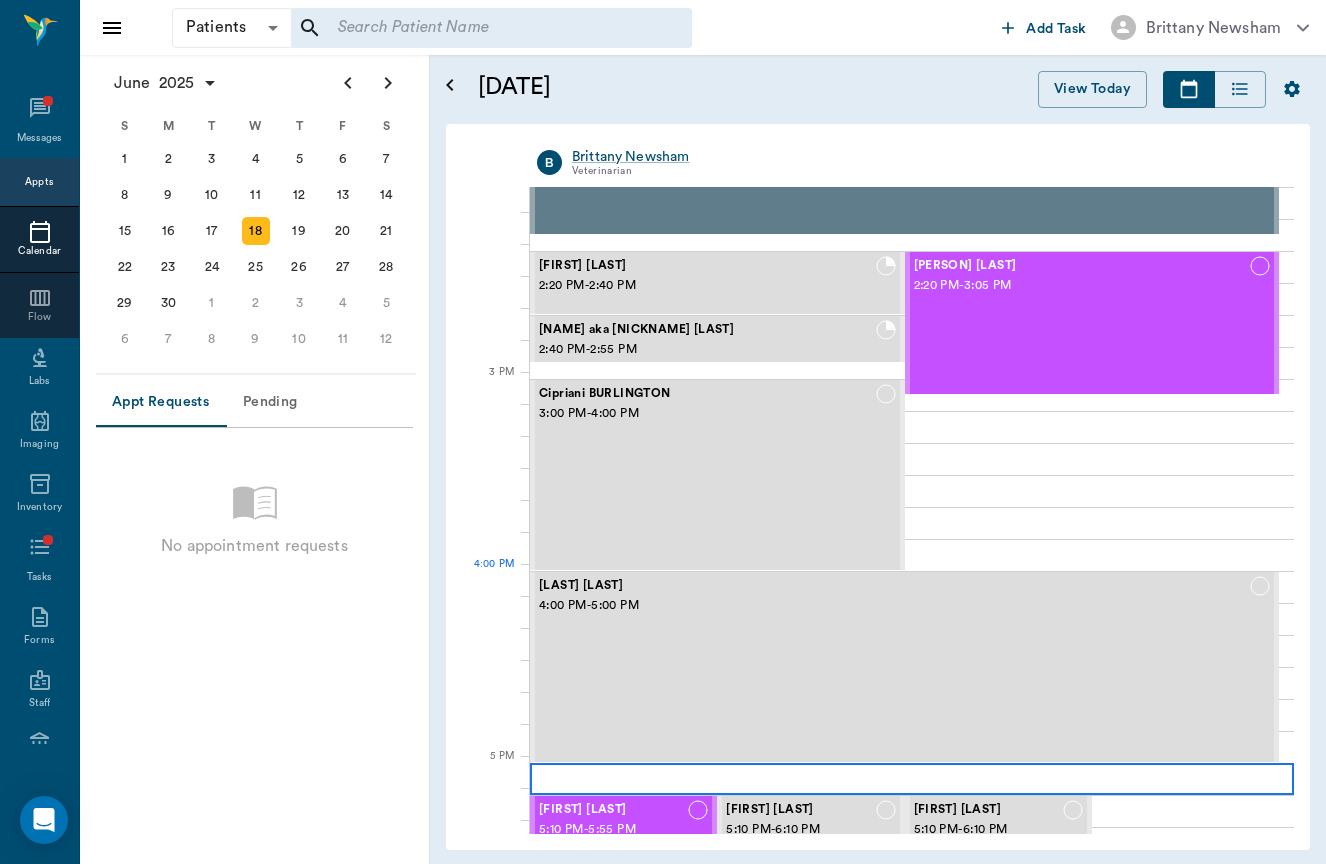scroll, scrollTop: 1150, scrollLeft: 0, axis: vertical 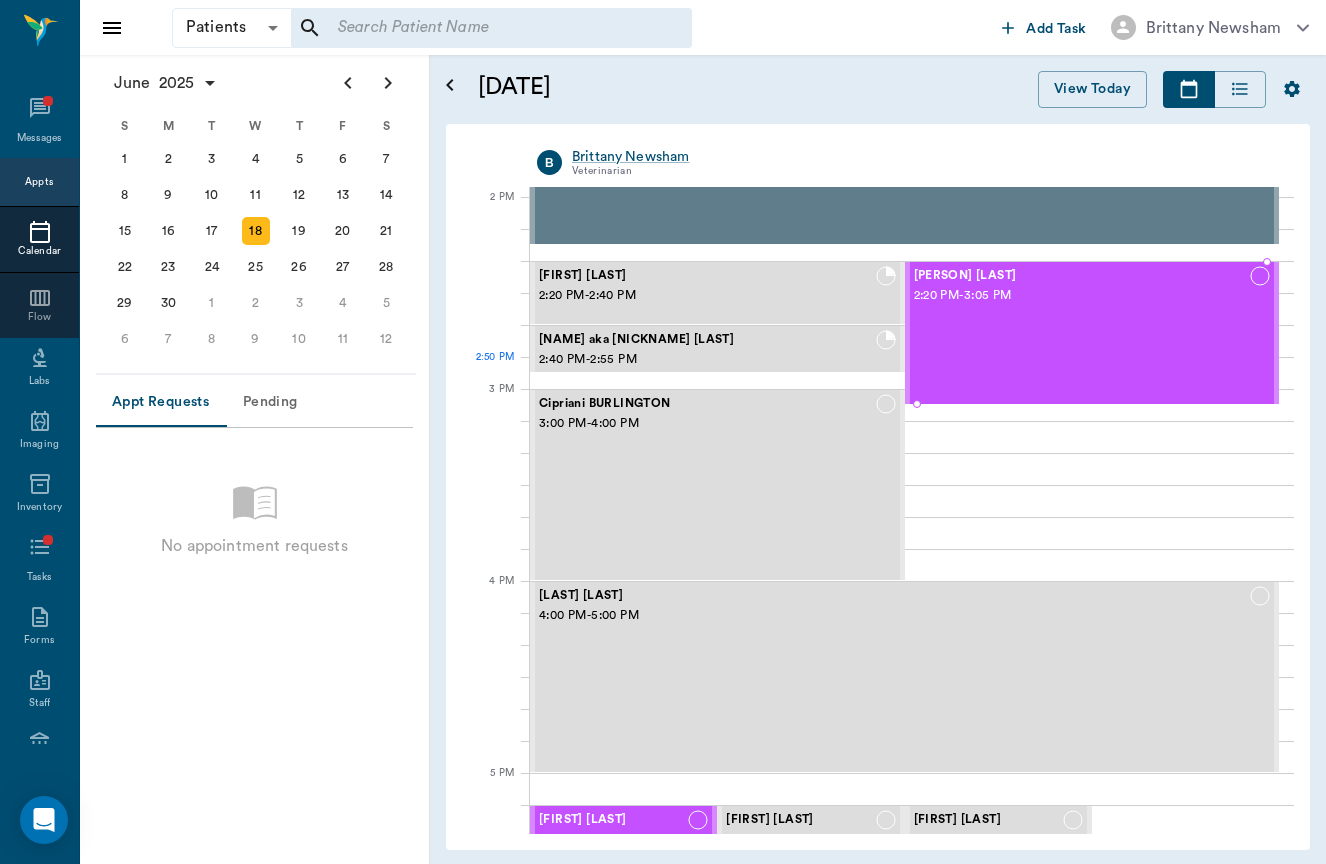 click on "Camelot Logan 2:20 PM  -  3:05 PM" at bounding box center (1082, 333) 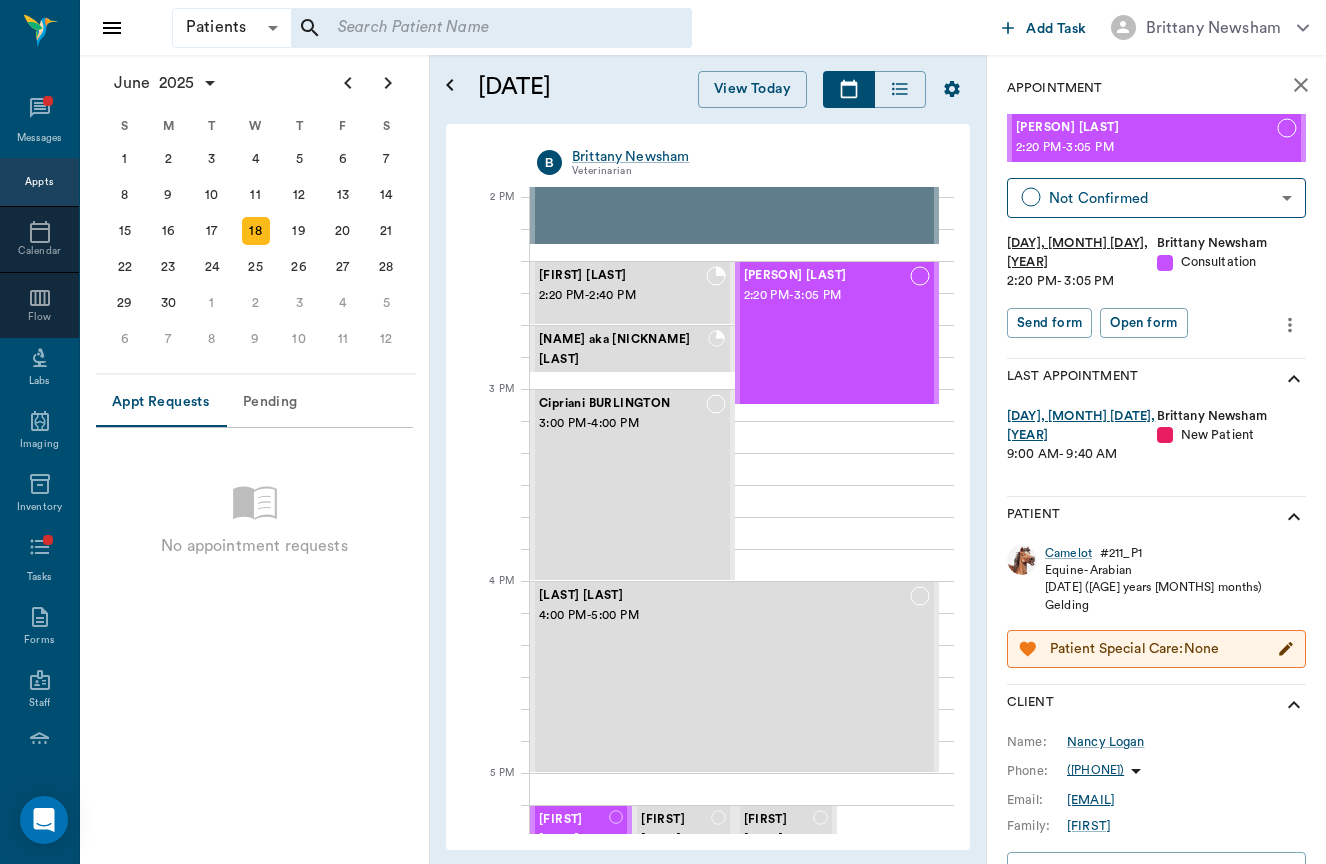 click 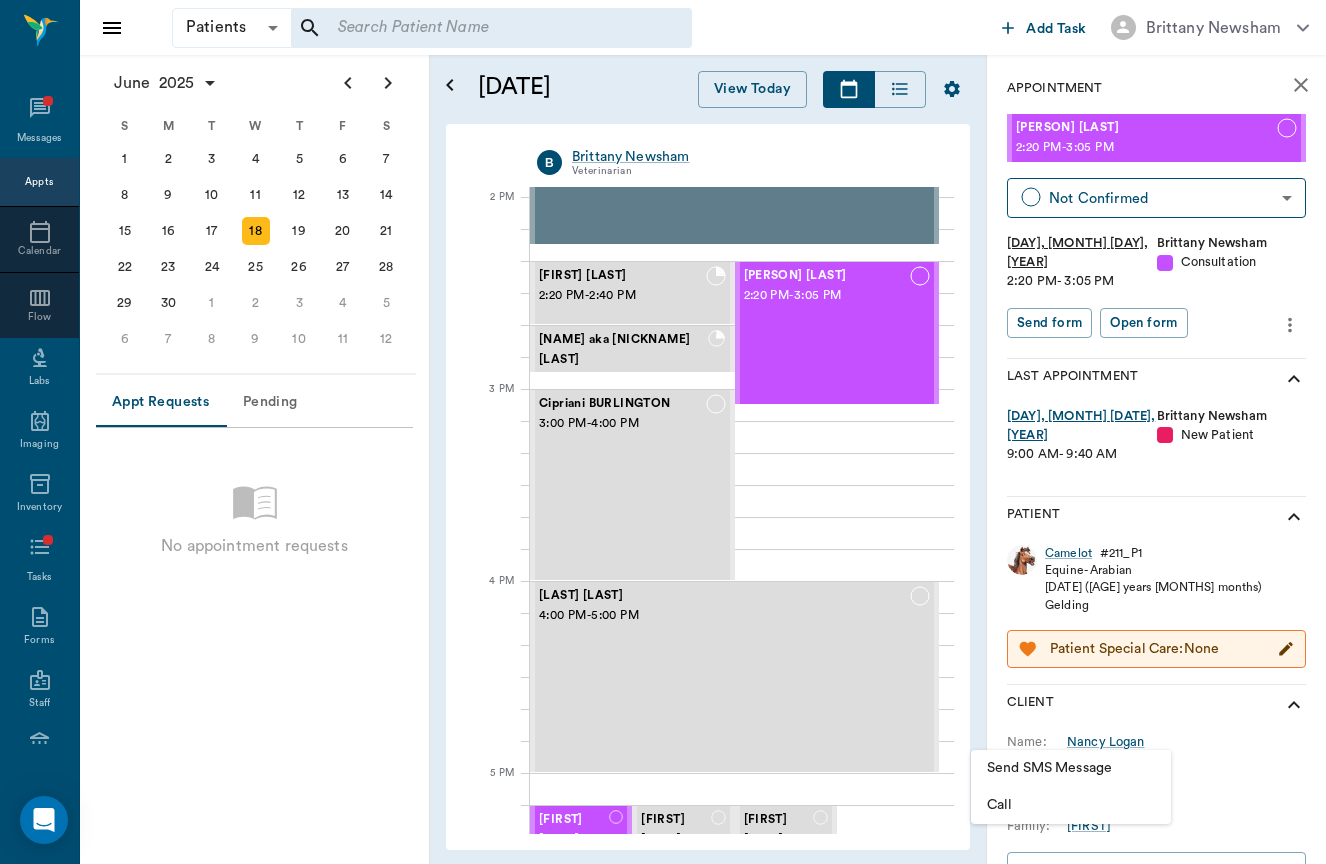 click on "Send SMS Message" at bounding box center (1071, 768) 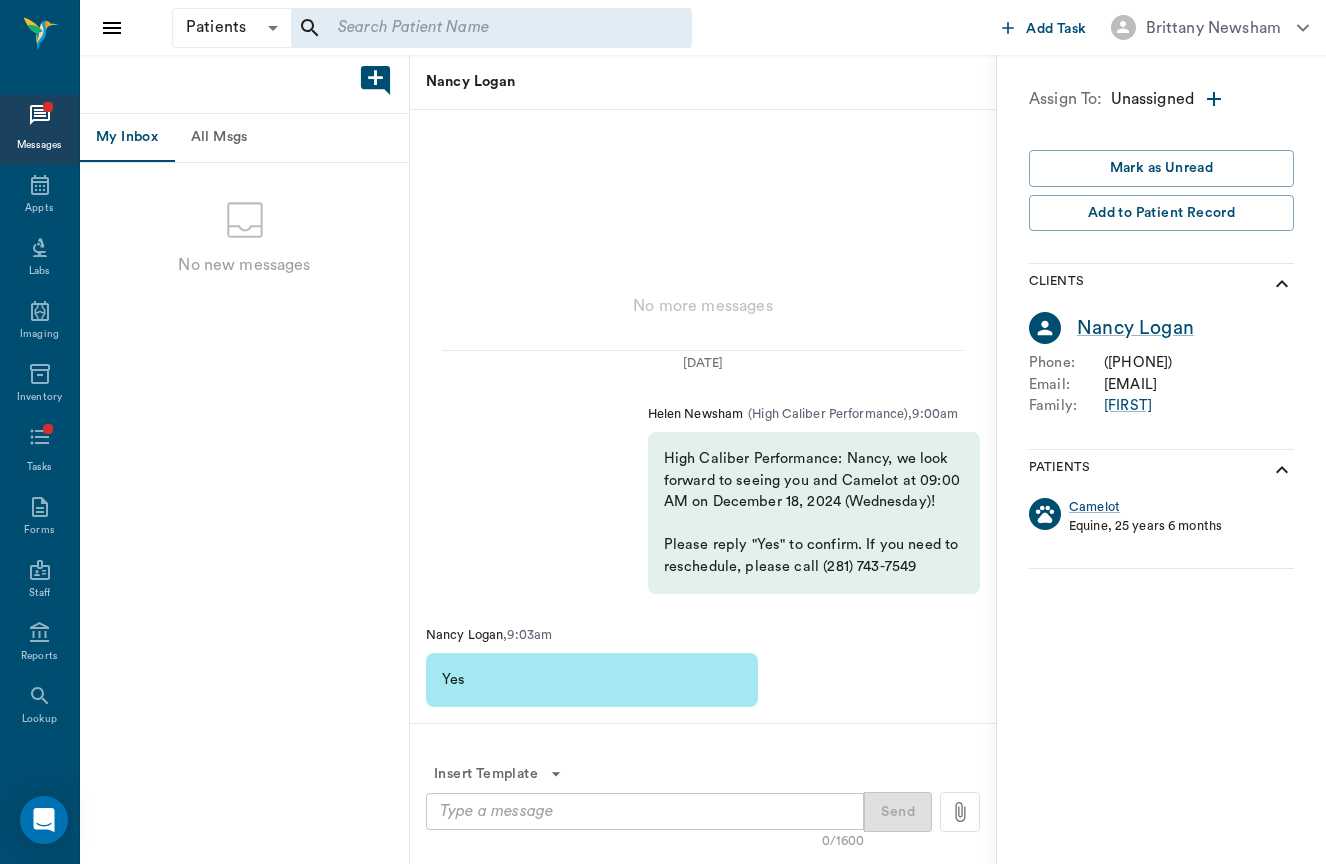 click at bounding box center (645, 811) 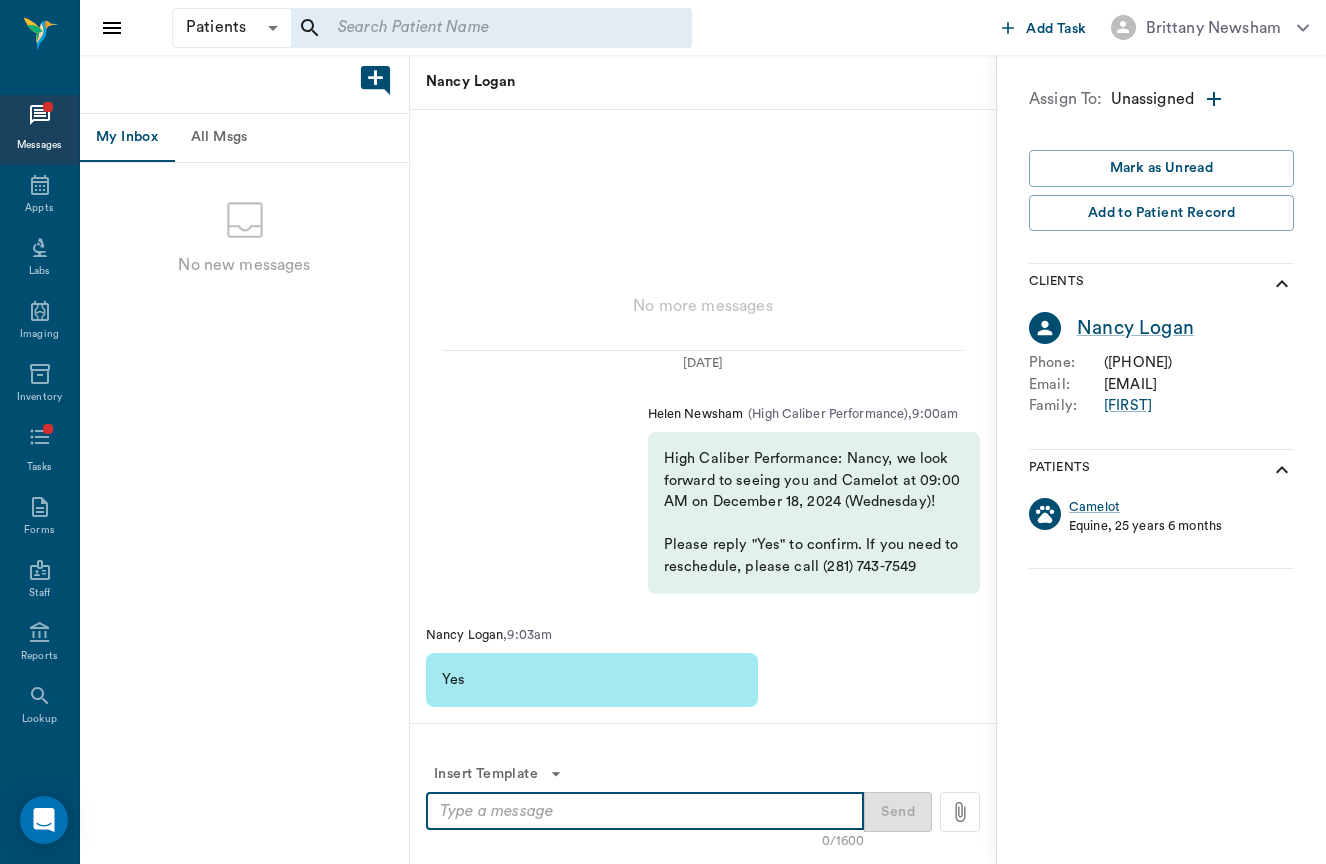 paste on "Good evening,
Il hope that you are all safe from the floods and storms that Texas has recently seen and may be still experiencing. I want to extend my deepest condolences on the impact this has caused for the entire area. We are returning to Fair Oaks ranch (pending the state of the area) on the 21st in the afternoon. Timing is semi -tentative, as we would like to ensure to work around any residual concerns of the city.
If you would like to add Cristiano to our list, please let us know so we may schedule effectively! We look forward to seeing you and ensuring that we can provide any help necessary.
Thank you,
The Team at HCP" 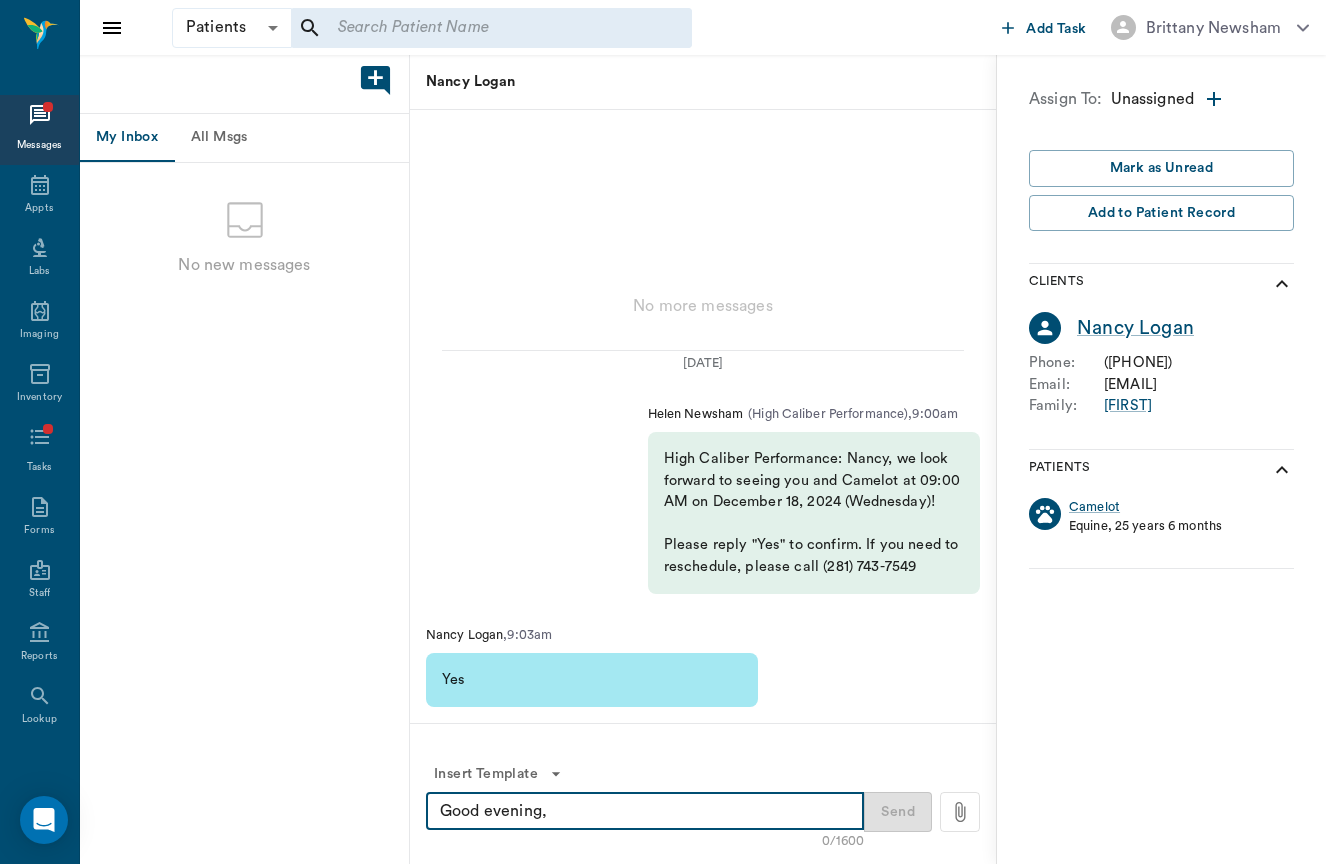 scroll, scrollTop: 230, scrollLeft: 0, axis: vertical 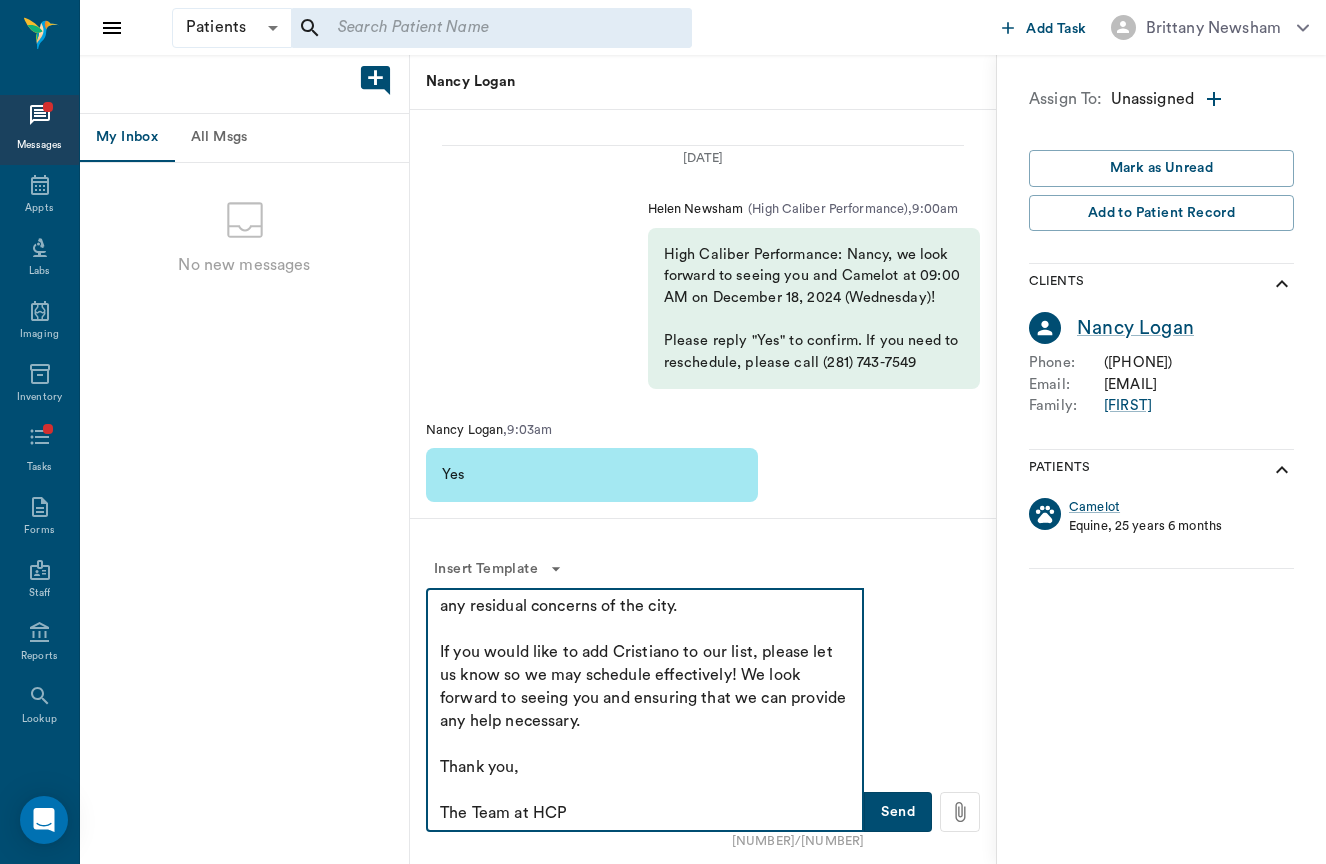 click on "Good evening,
Il hope that you are all safe from the floods and storms that Texas has recently seen and may be still experiencing. I want to extend my deepest condolences on the impact this has caused for the entire area. We are returning to Fair Oaks ranch (pending the state of the area) on the 21st in the afternoon. Timing is semi -tentative, as we would like to ensure to work around any residual concerns of the city.
If you would like to add Cristiano to our list, please let us know so we may schedule effectively! We look forward to seeing you and ensuring that we can provide any help necessary.
Thank you,
The Team at HCP" at bounding box center (645, 710) 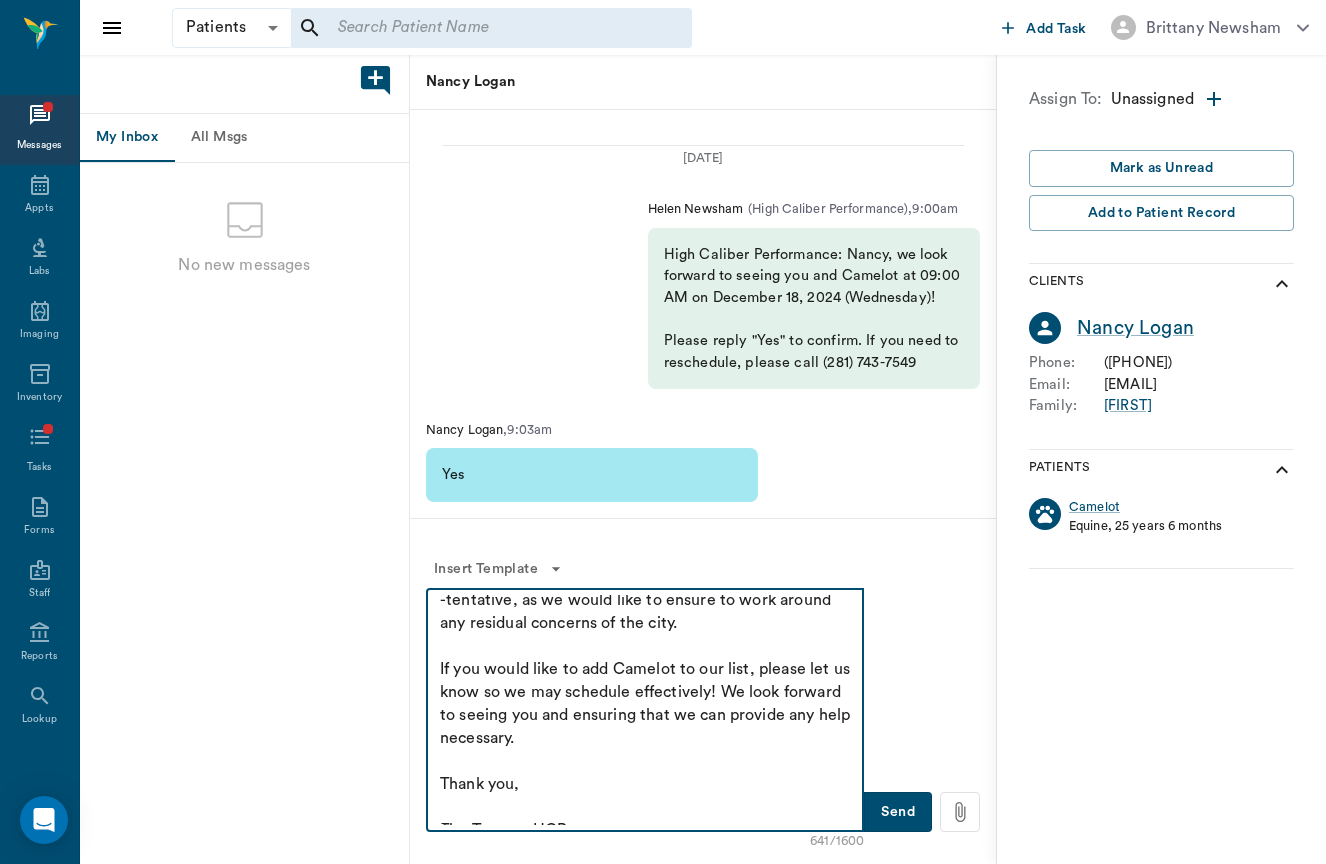 scroll, scrollTop: 229, scrollLeft: 0, axis: vertical 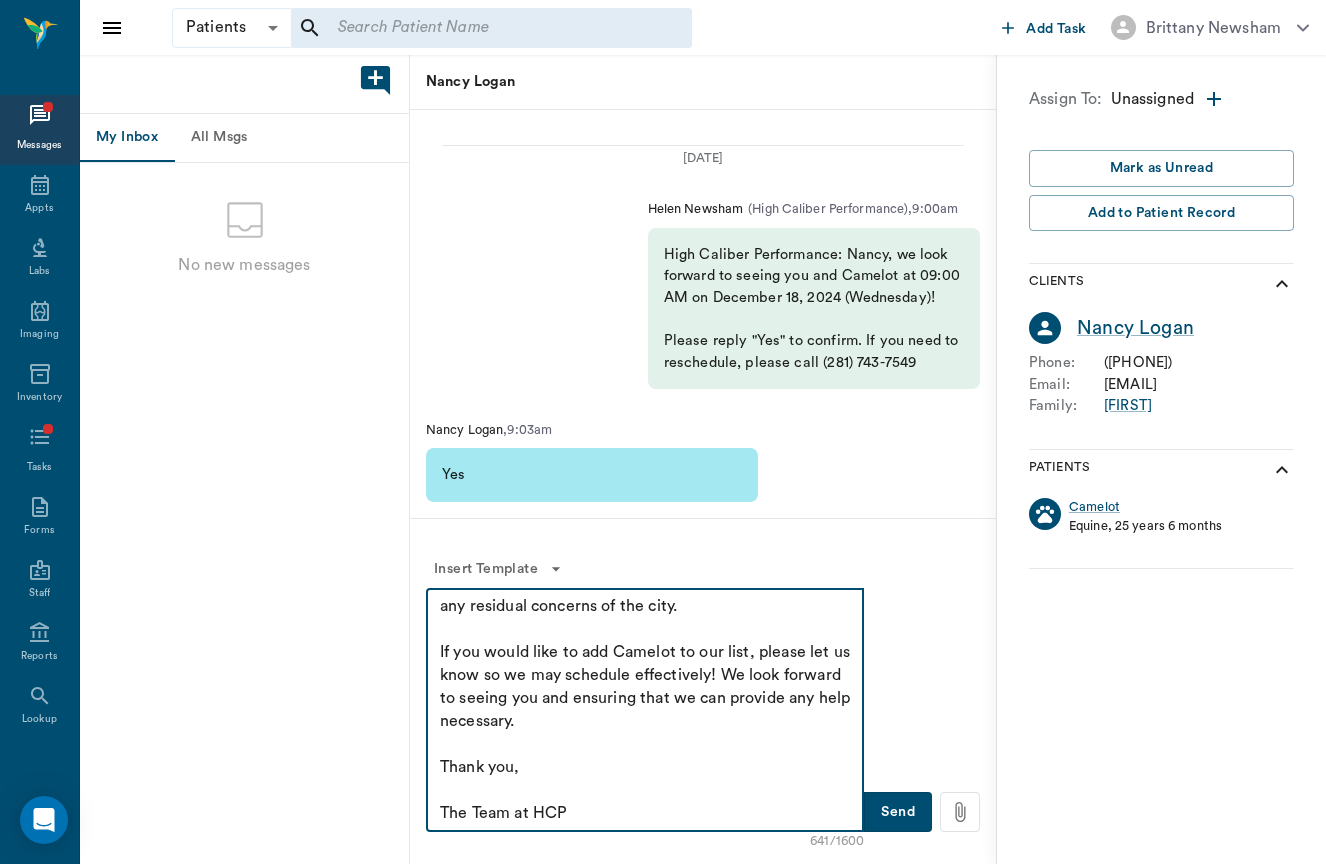 click on "Good evening,
Il hope that you are all safe from the floods and storms that Texas has recently seen and may be still experiencing. I want to extend my deepest condolences on the impact this has caused for the entire area. We are returning to Fair Oaks ranch (pending the state of the area) on the 21st in the afternoon. Timing is semi -tentative, as we would like to ensure to work around any residual concerns of the city.
If you would like to add Camelot to our list, please let us know so we may schedule effectively! We look forward to seeing you and ensuring that we can provide any help necessary.
Thank you,
The Team at HCP" at bounding box center (645, 710) 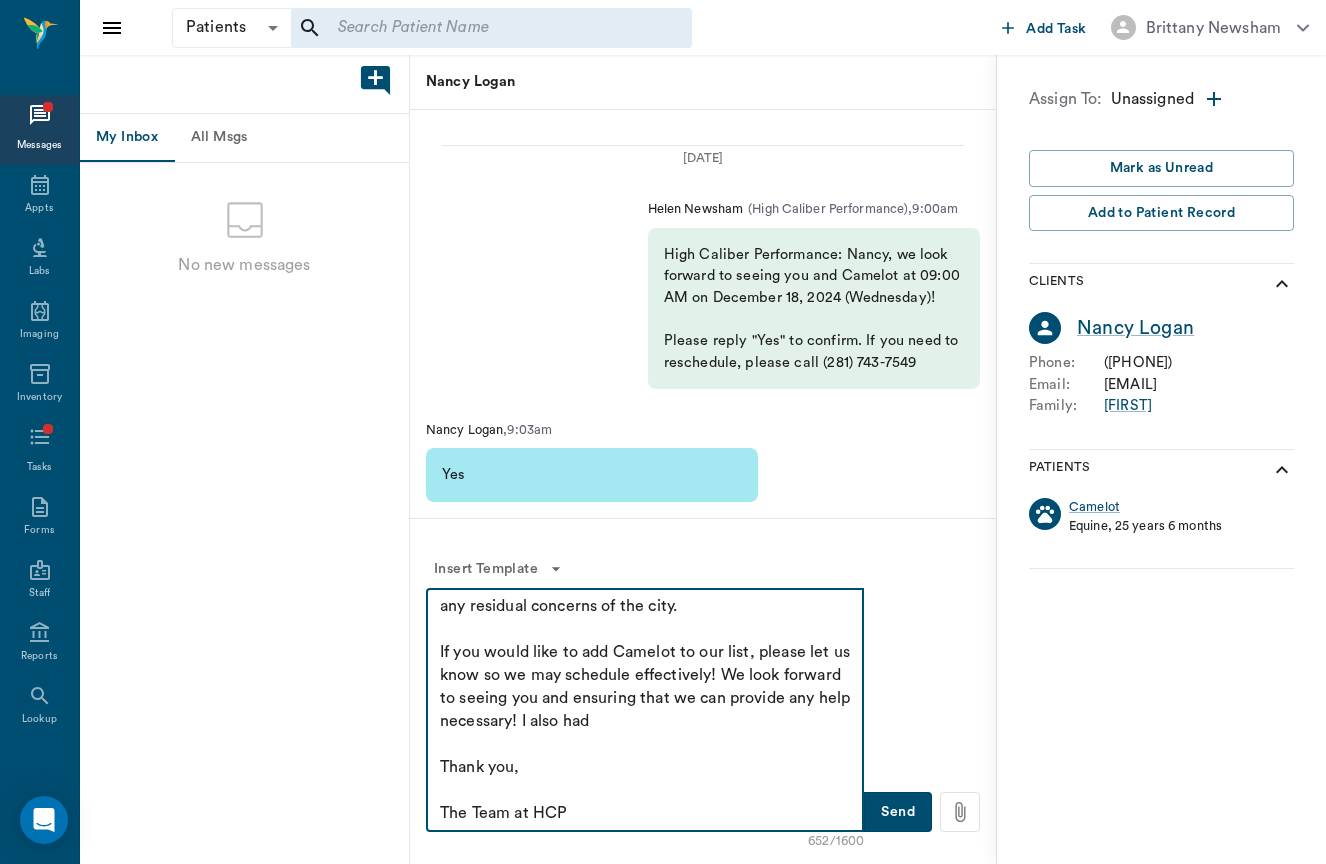 scroll, scrollTop: 230, scrollLeft: 0, axis: vertical 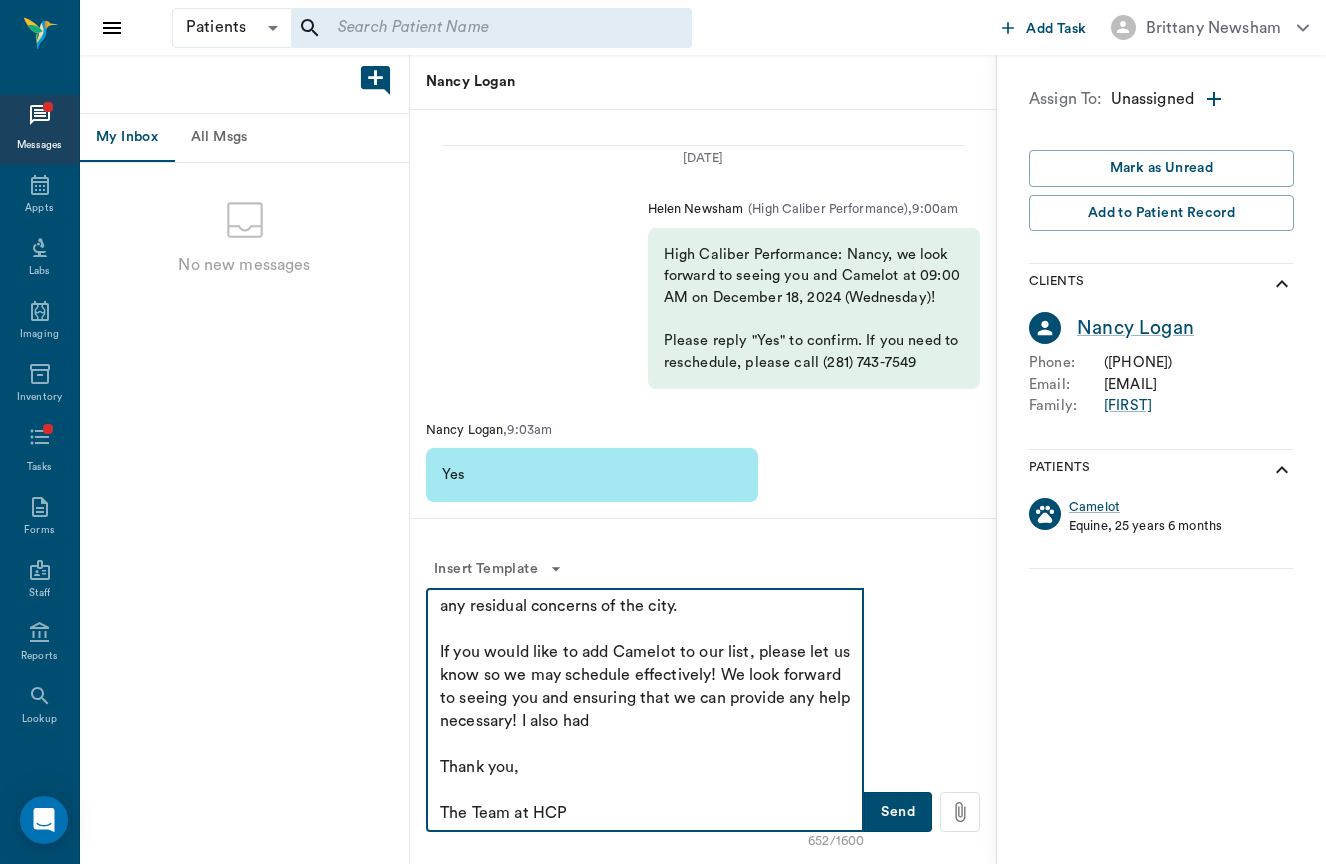 drag, startPoint x: 498, startPoint y: 817, endPoint x: 413, endPoint y: 819, distance: 85.02353 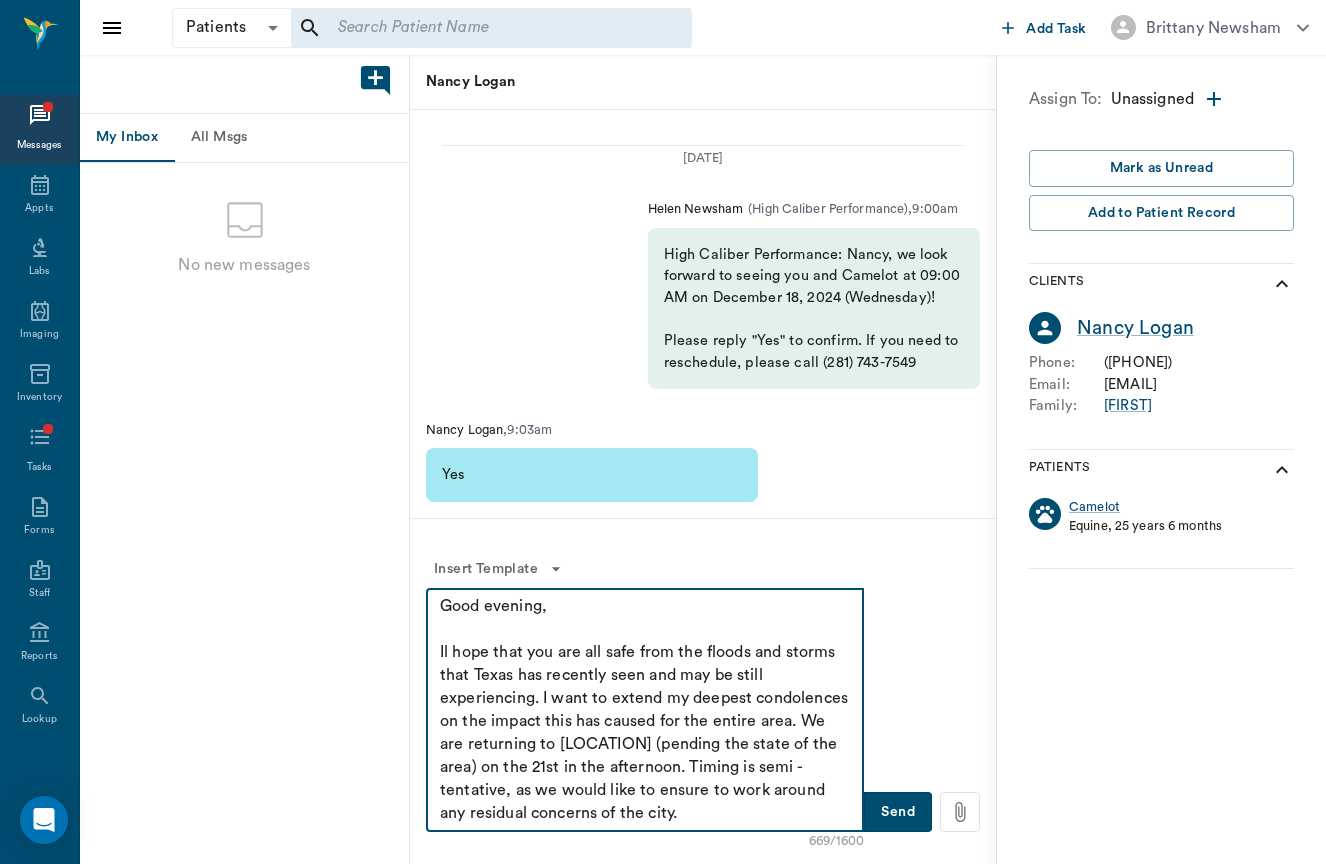 scroll, scrollTop: 0, scrollLeft: 0, axis: both 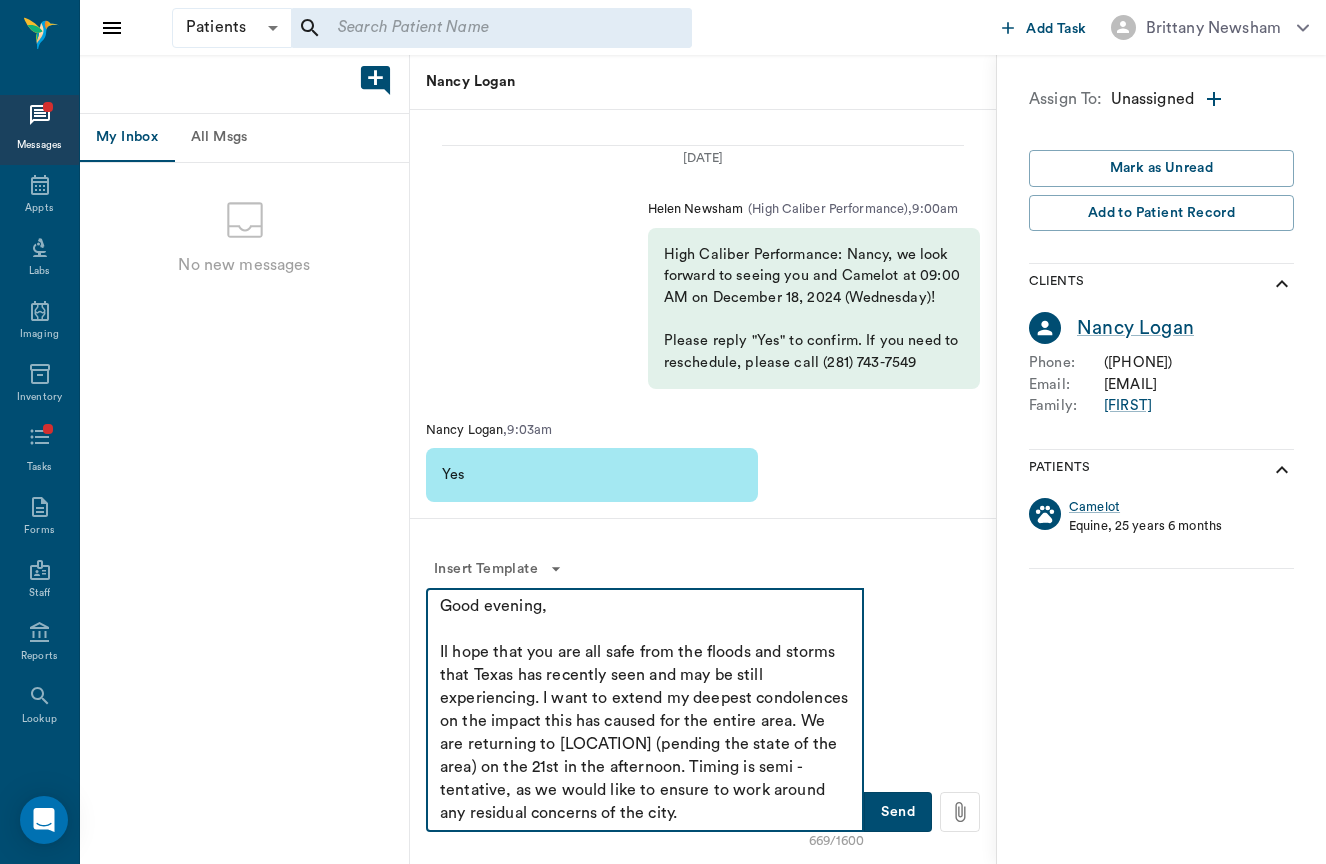 click on "Good evening,
Il hope that you are all safe from the floods and storms that Texas has recently seen and may be still experiencing. I want to extend my deepest condolences on the impact this has caused for the entire area. We are returning to Fair Oaks ranch (pending the state of the area) on the 21st in the afternoon. Timing is semi -tentative, as we would like to ensure to work around any residual concerns of the city.
If you would like to add Camelot to our list, please let us know so we may schedule effectively! We look forward to seeing you and ensuring that we can provide any help necessary! I also had
Thank you,
Dr. Brittany and The Team at HCP" at bounding box center [645, 710] 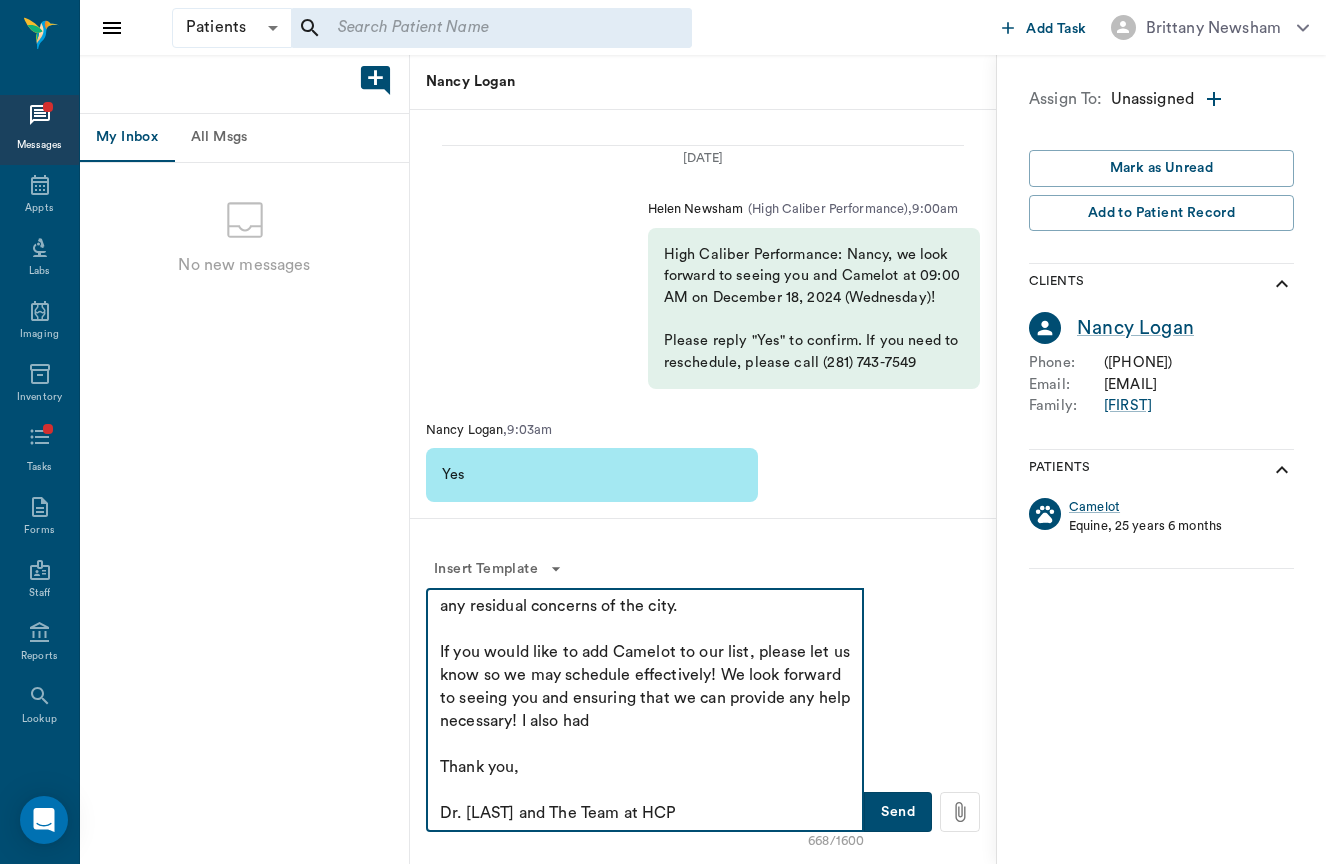 scroll, scrollTop: 230, scrollLeft: 0, axis: vertical 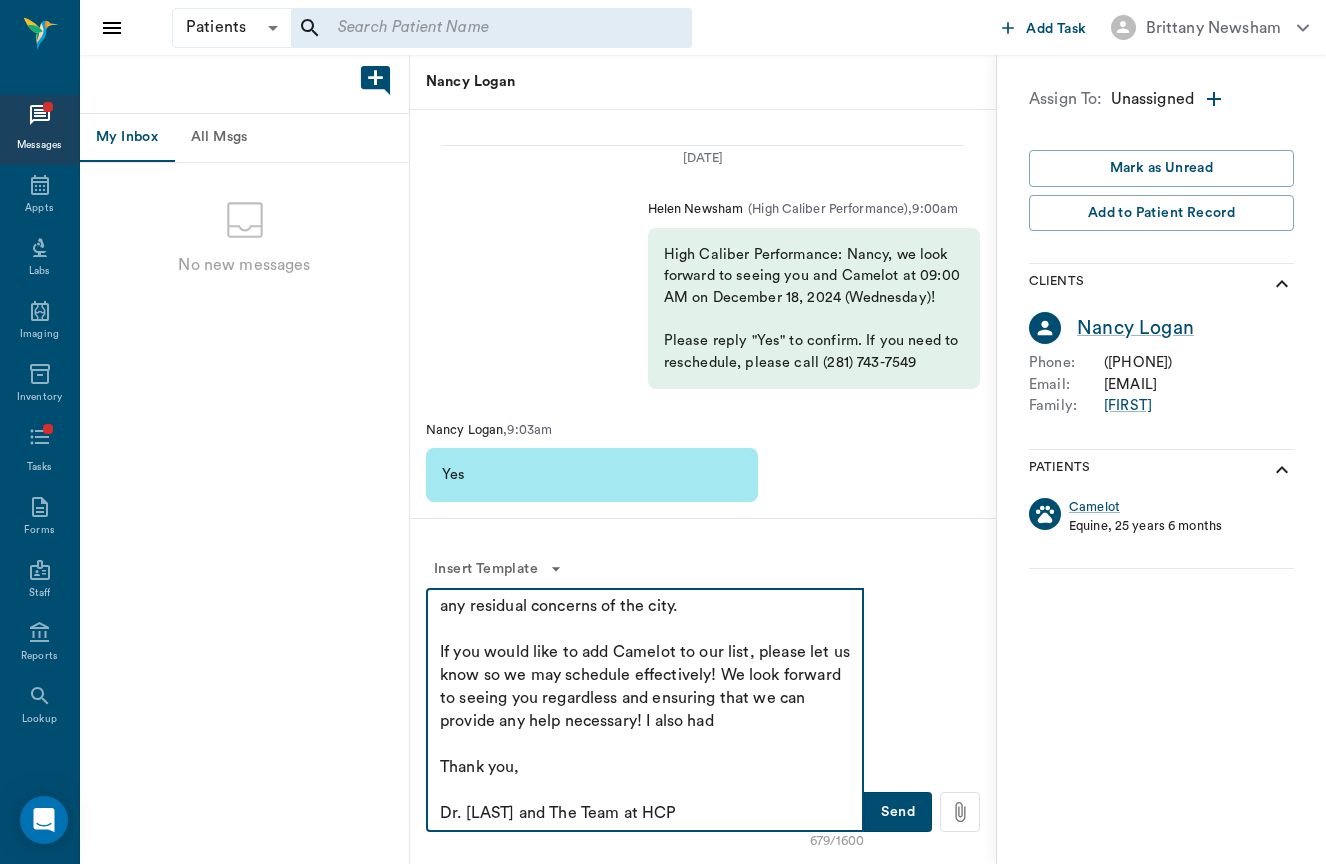 click on "Good evening,
I hope that you are all safe from the floods and storms that Texas has recently seen and may be still experiencing. I want to extend my deepest condolences on the impact this has caused for the entire area. We are returning to Fair Oaks ranch (pending the state of the area) on the 21st in the afternoon. Timing is semi -tentative, as we would like to ensure to work around any residual concerns of the city.
If you would like to add Camelot to our list, please let us know so we may schedule effectively! We look forward to seeing you regardless and ensuring that we can provide any help necessary! I also had
Thank you,
Dr. Brittany and The Team at HCP" at bounding box center (645, 710) 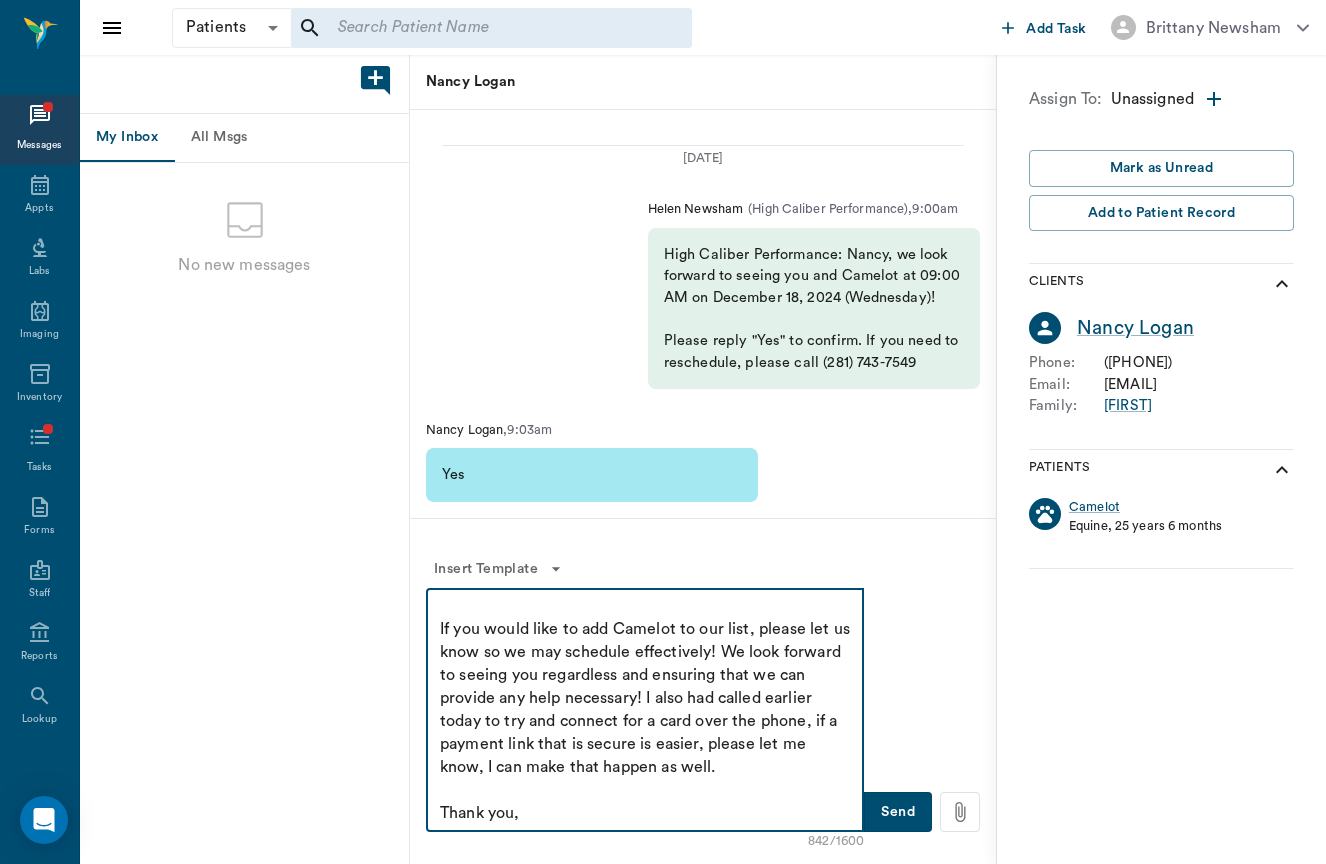 scroll, scrollTop: 0, scrollLeft: 0, axis: both 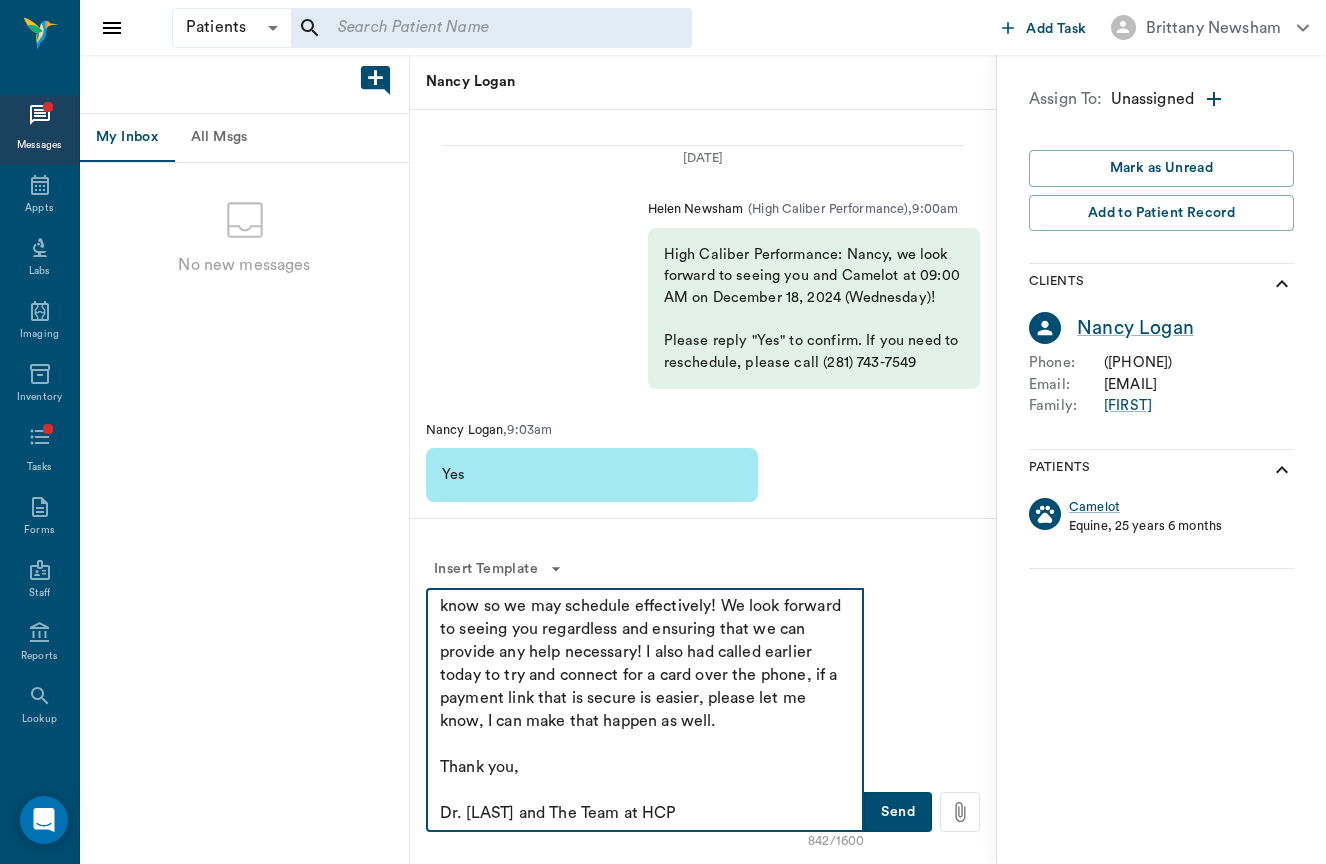 type on "Good evening,
I hope that you are all safe from the floods and storms that Texas has recently seen and may be still experiencing. I want to extend my deepest condolences on the impact this has caused for the entire area. We are returning to Fair Oaks ranch (pending the state of the area) on the 21st in the afternoon. Timing is semi -tentative, as we would like to ensure to work around any residual concerns of the city.
If you would like to add Camelot to our list, please let us know so we may schedule effectively! We look forward to seeing you regardless and ensuring that we can provide any help necessary! I also had called earlier today to try and connect for a card over the phone, if a payment link that is secure is easier, please let me know, I can make that happen as well.
Thank you,
Dr. Brittany and The Team at HCP" 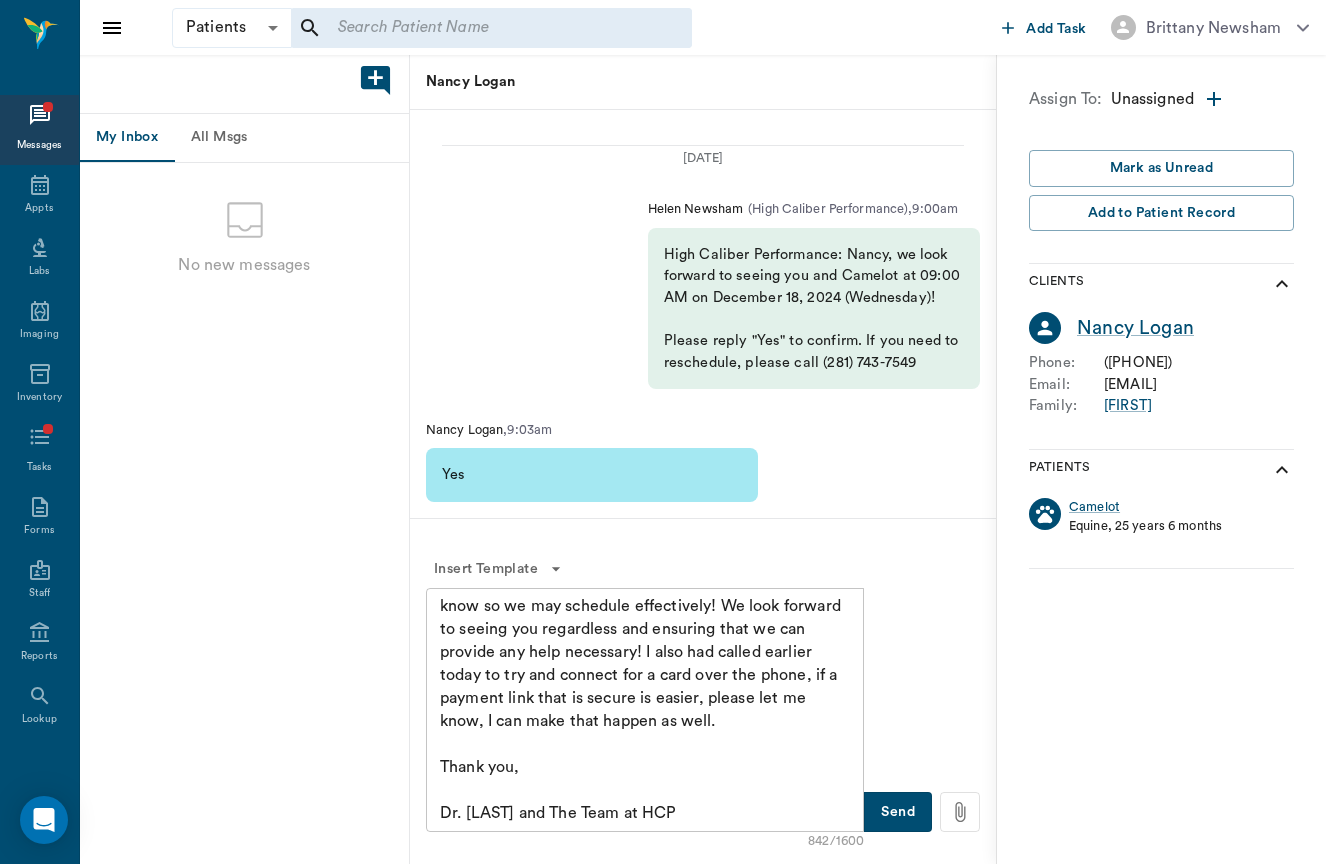 click on "Send" at bounding box center (898, 812) 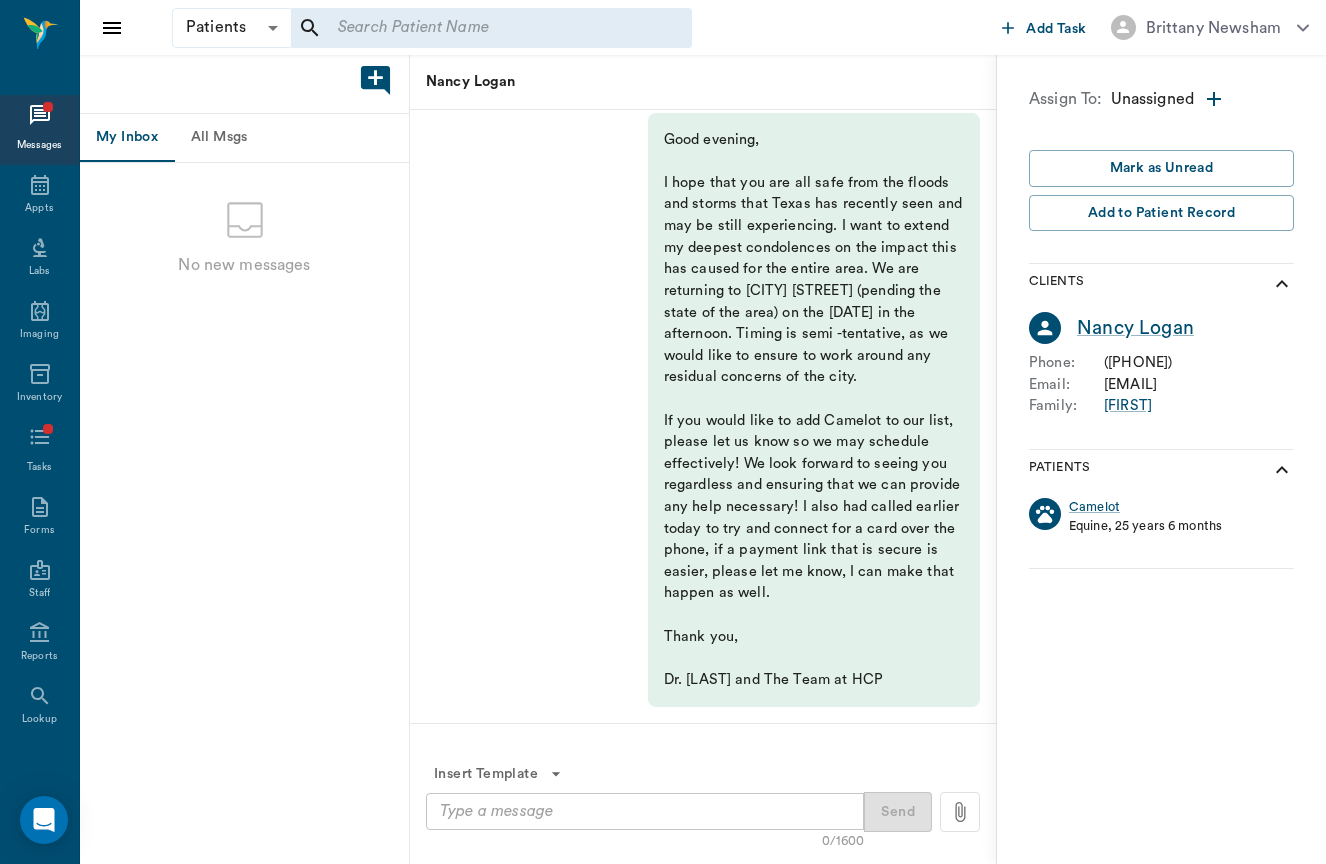 scroll, scrollTop: 0, scrollLeft: 0, axis: both 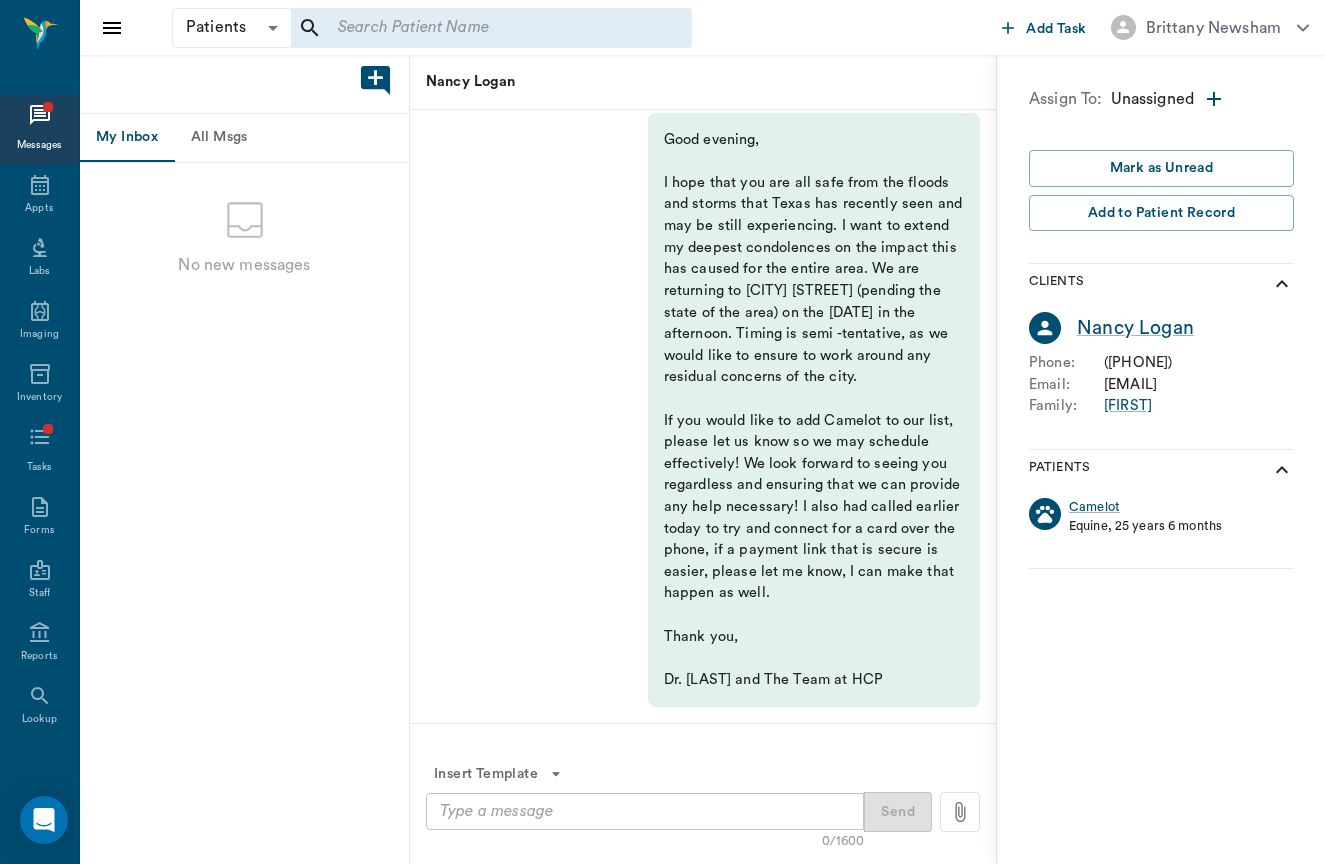 click at bounding box center (244, 84) 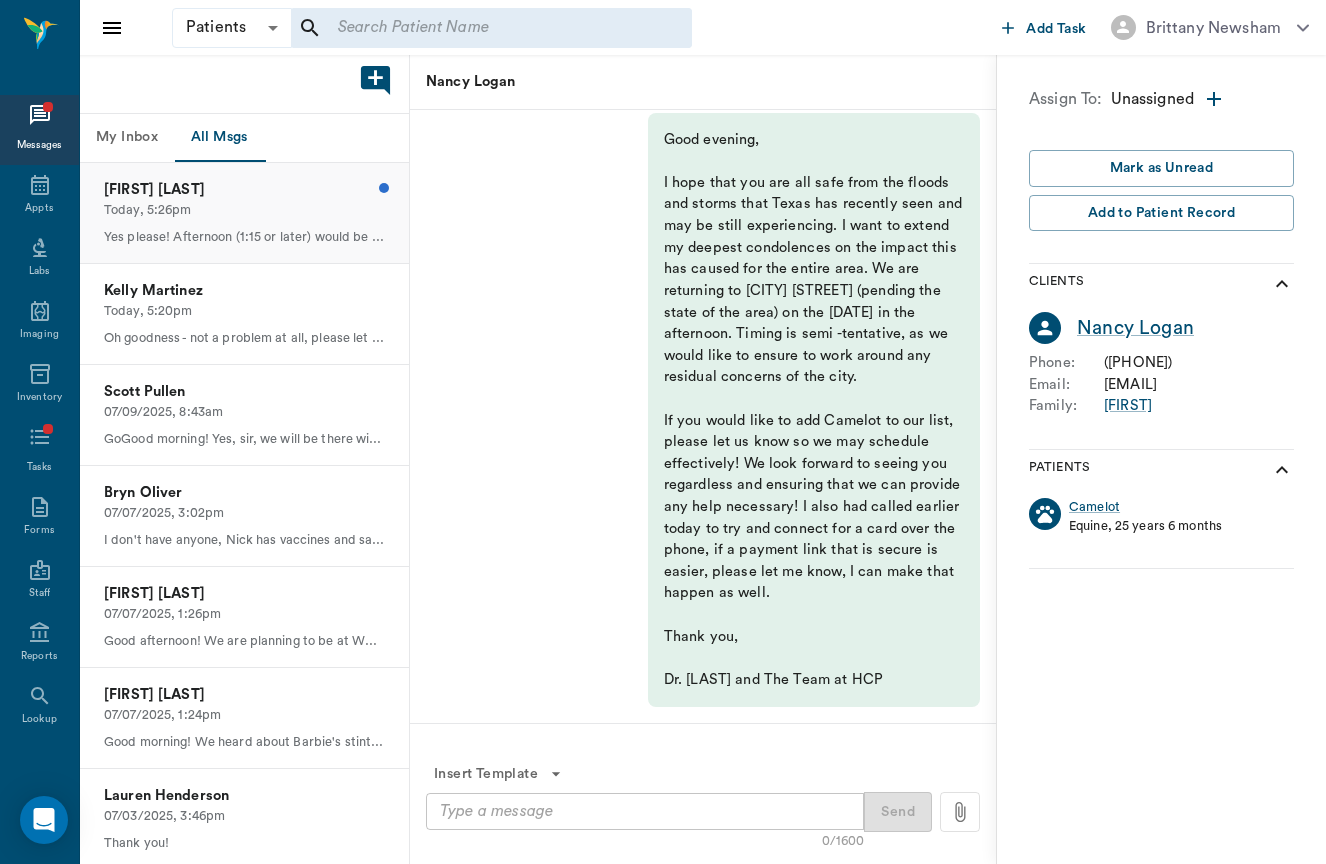 click on "[FIRST] [LAST]" at bounding box center [244, 190] 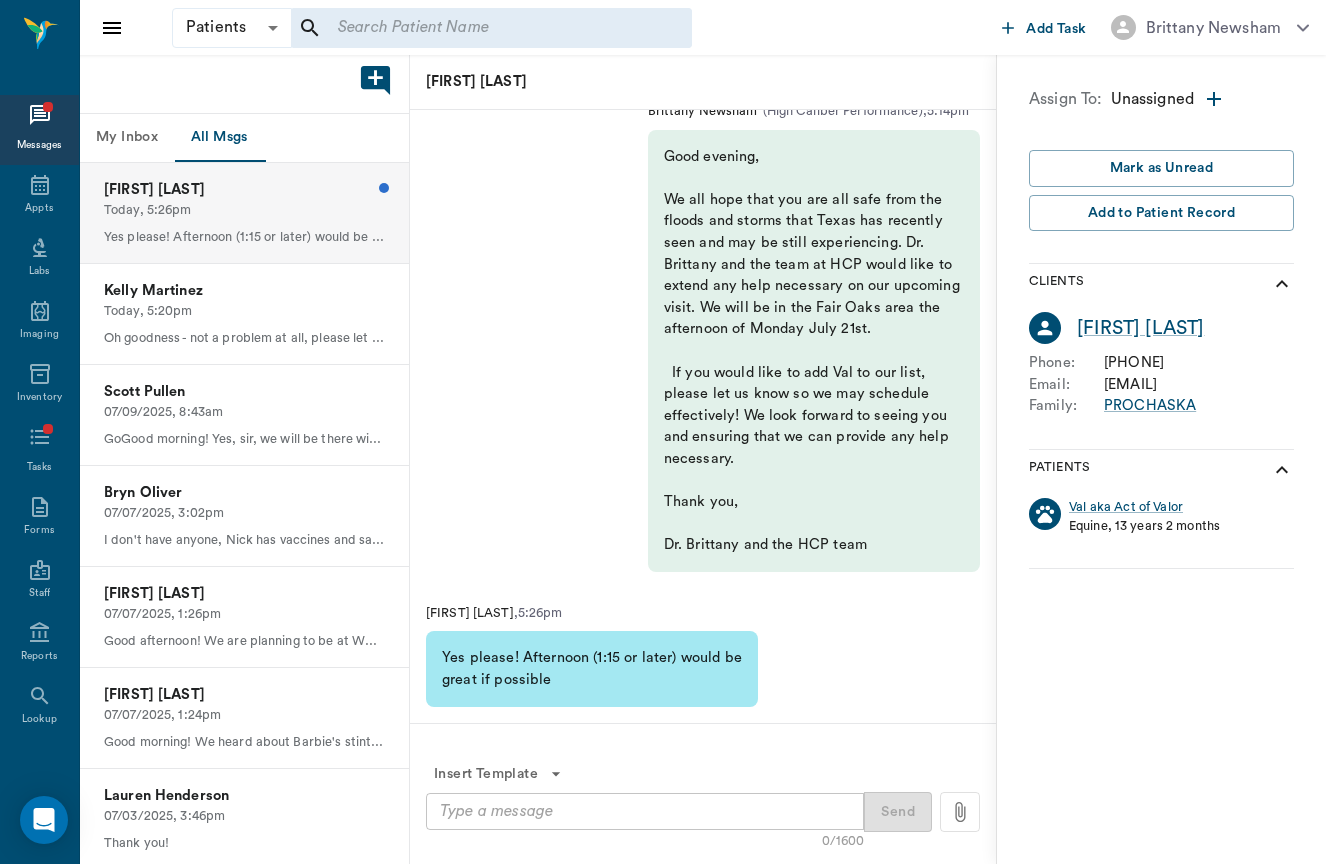click on "x ​" at bounding box center (645, 811) 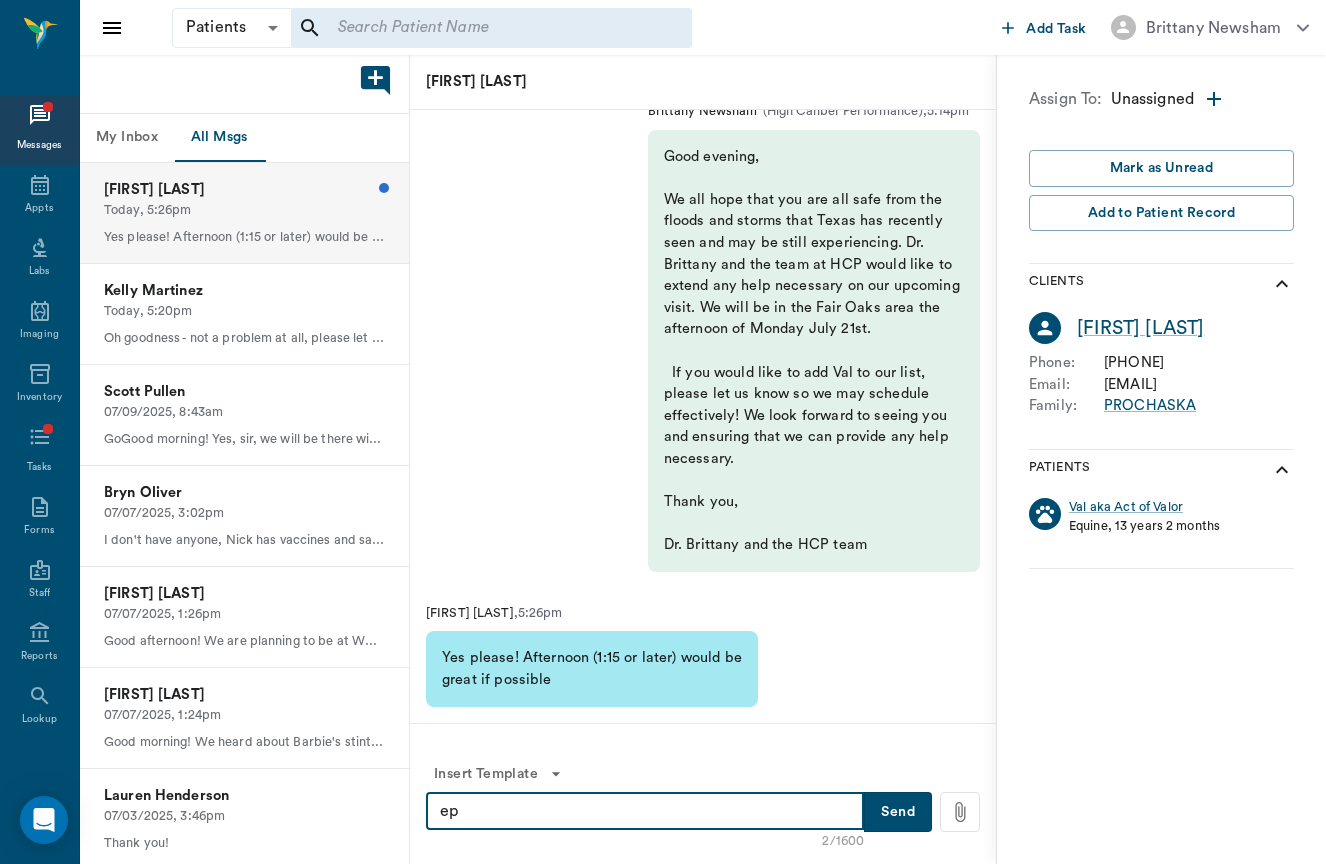 type on "e" 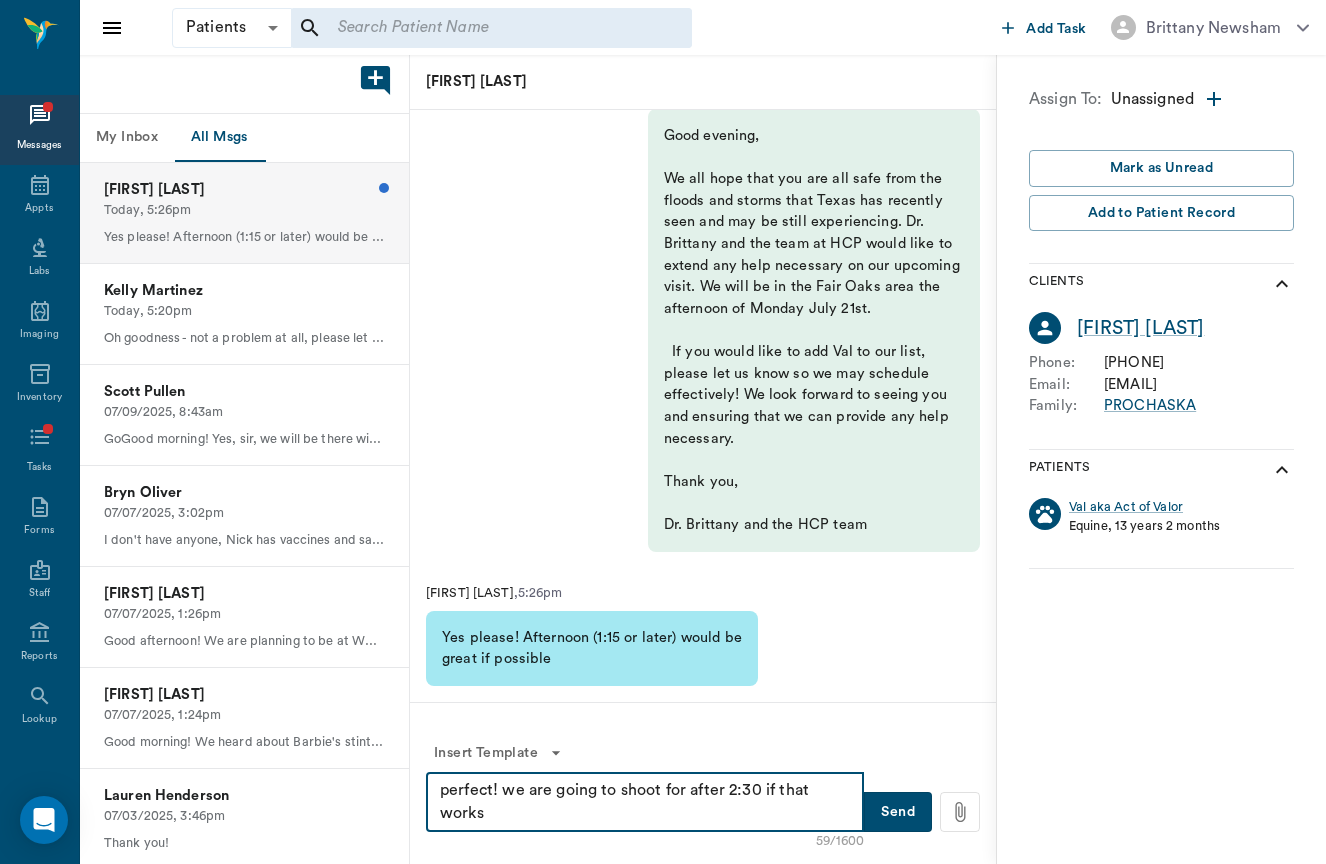 scroll, scrollTop: 0, scrollLeft: 0, axis: both 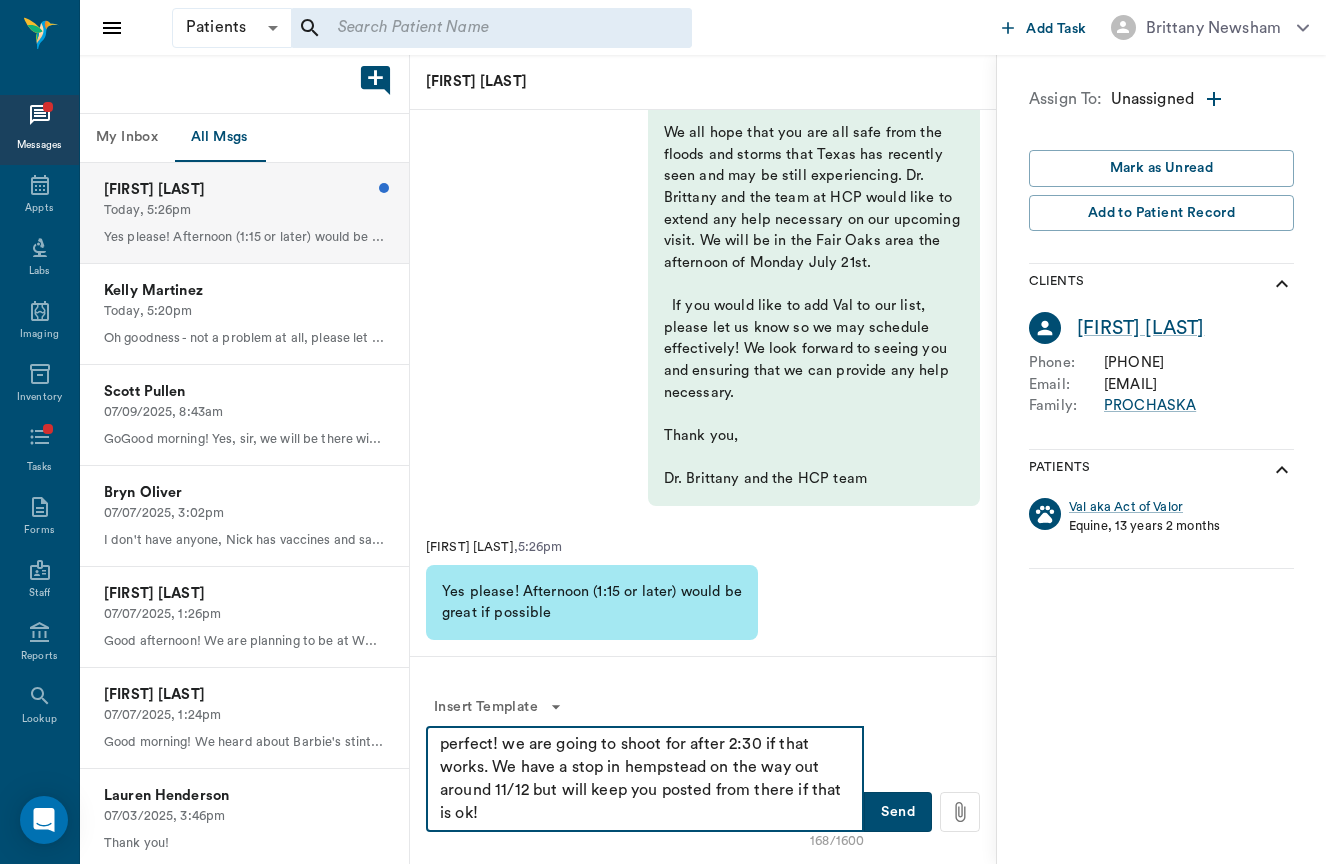 type on "perfect! we are going to shoot for after 2:30 if that works. We have a stop in hempstead on the way out around 11/12 but will keep you posted from there if that is ok!" 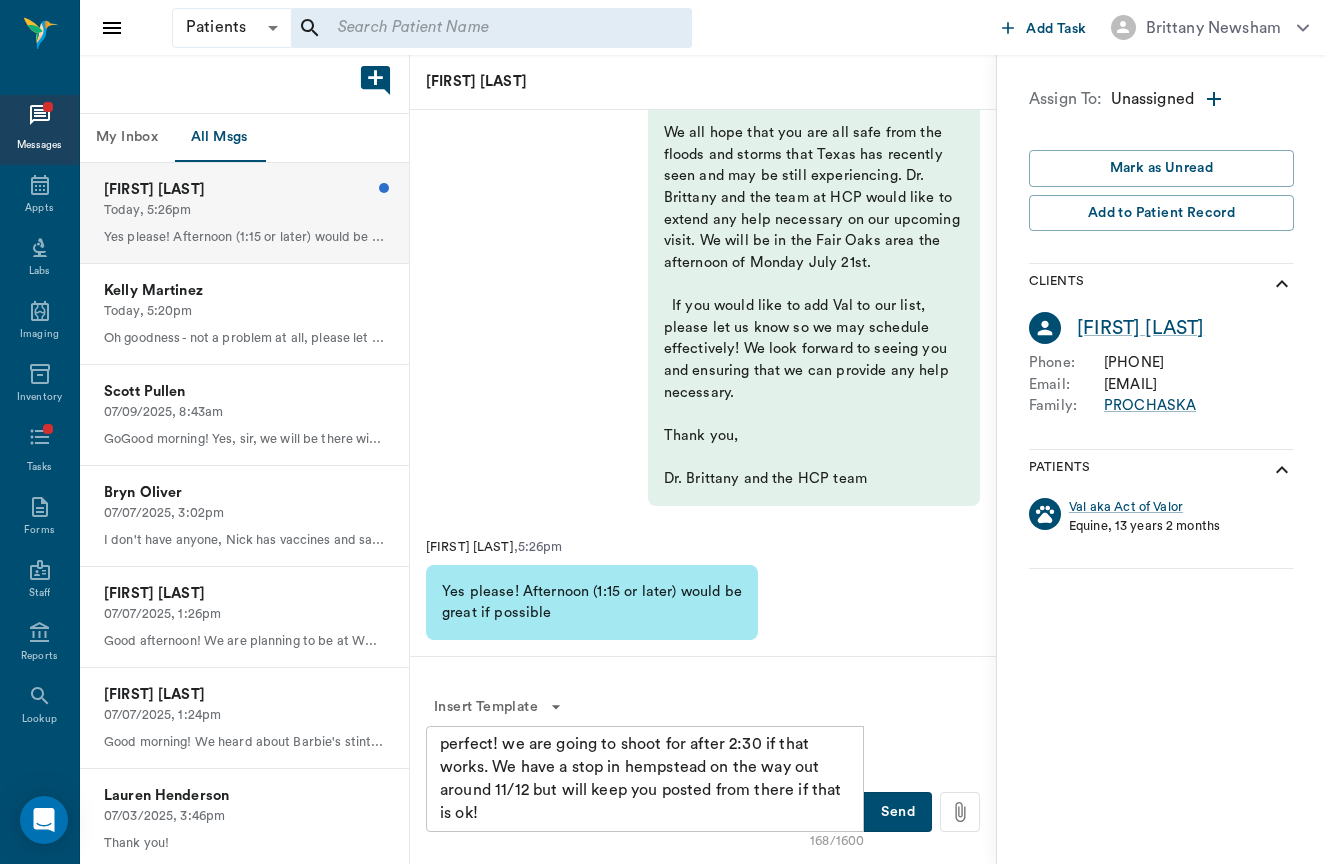 click on "Send" at bounding box center [898, 812] 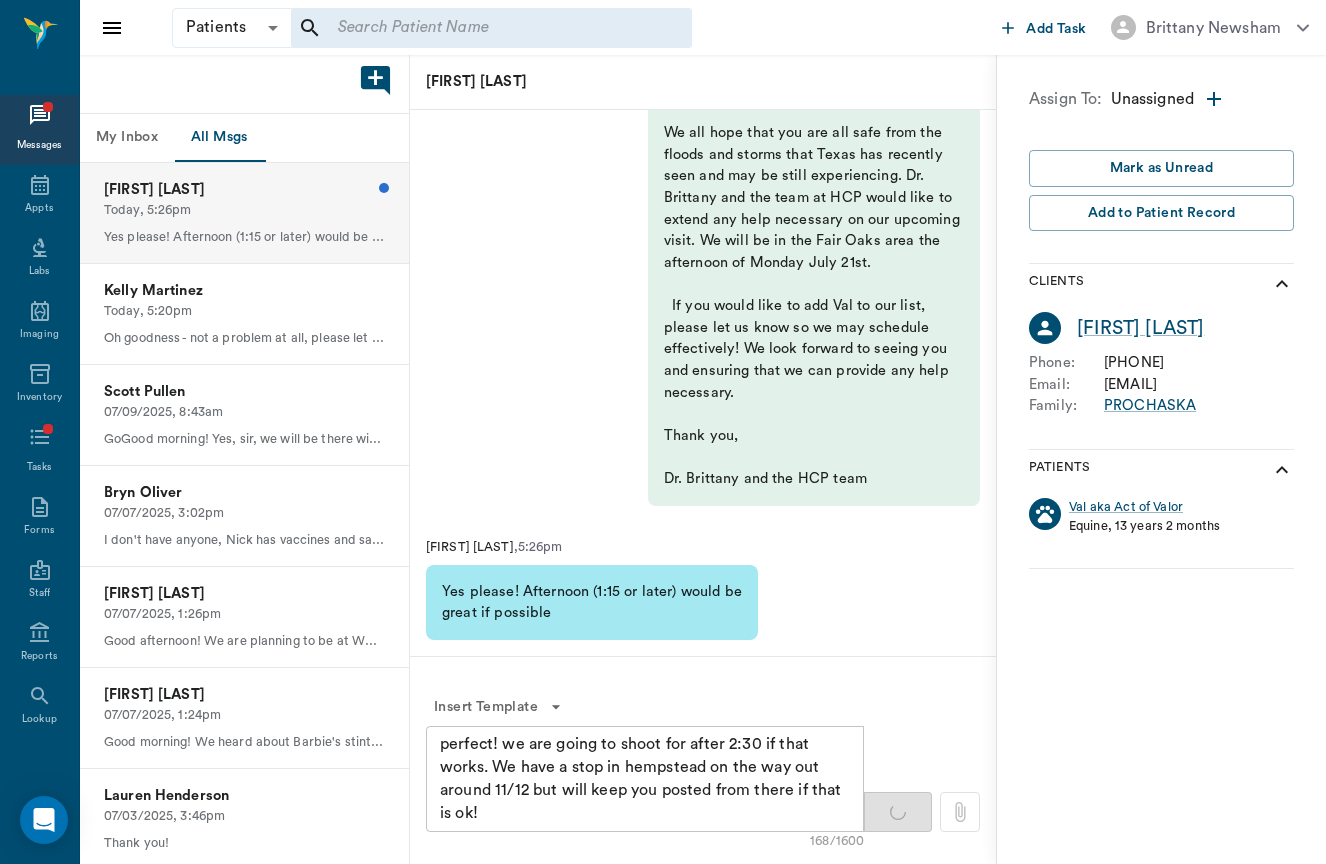 type 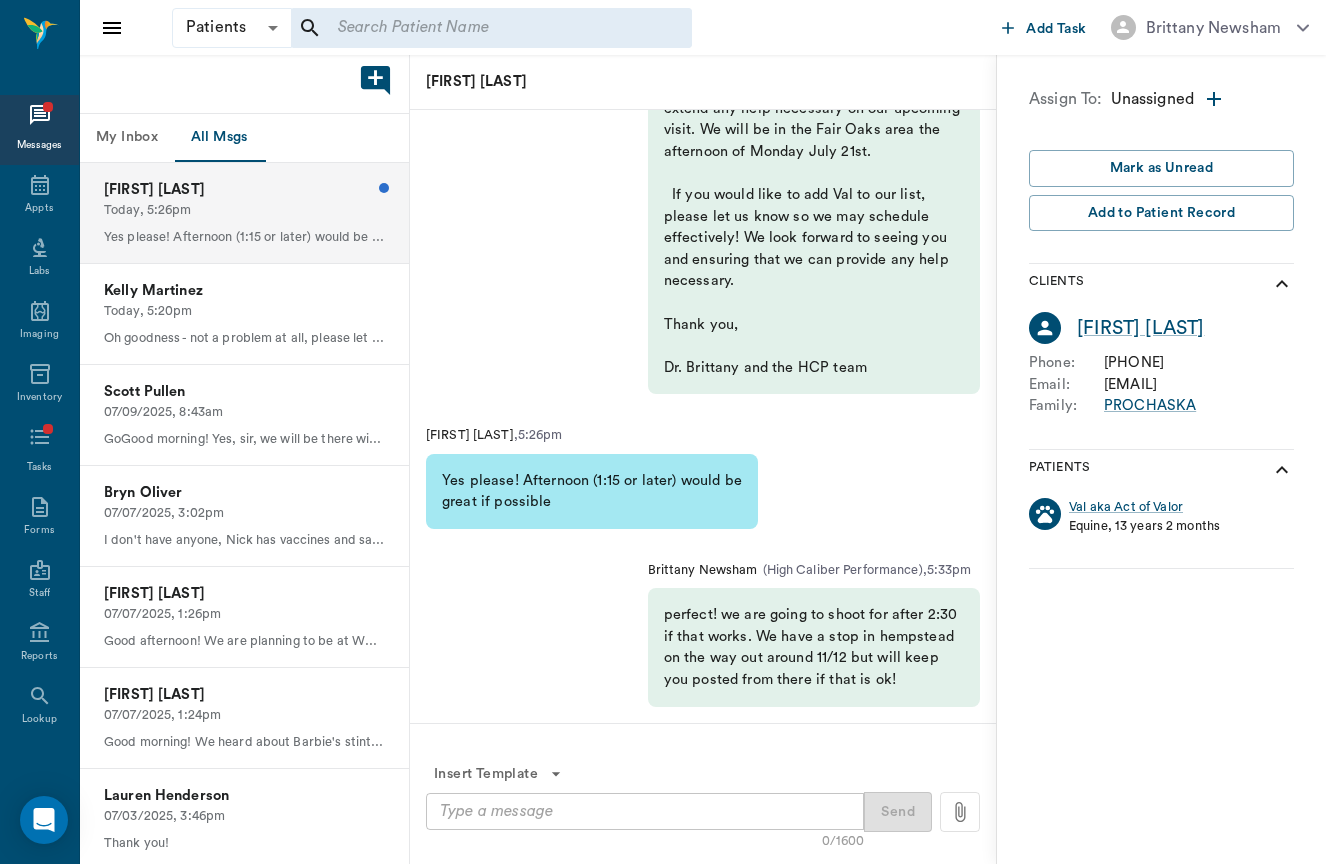 click on "Ila Handy Today, 5:26pm Yes please! Afternoon (1:15 or later) would be great if possible" at bounding box center (244, 213) 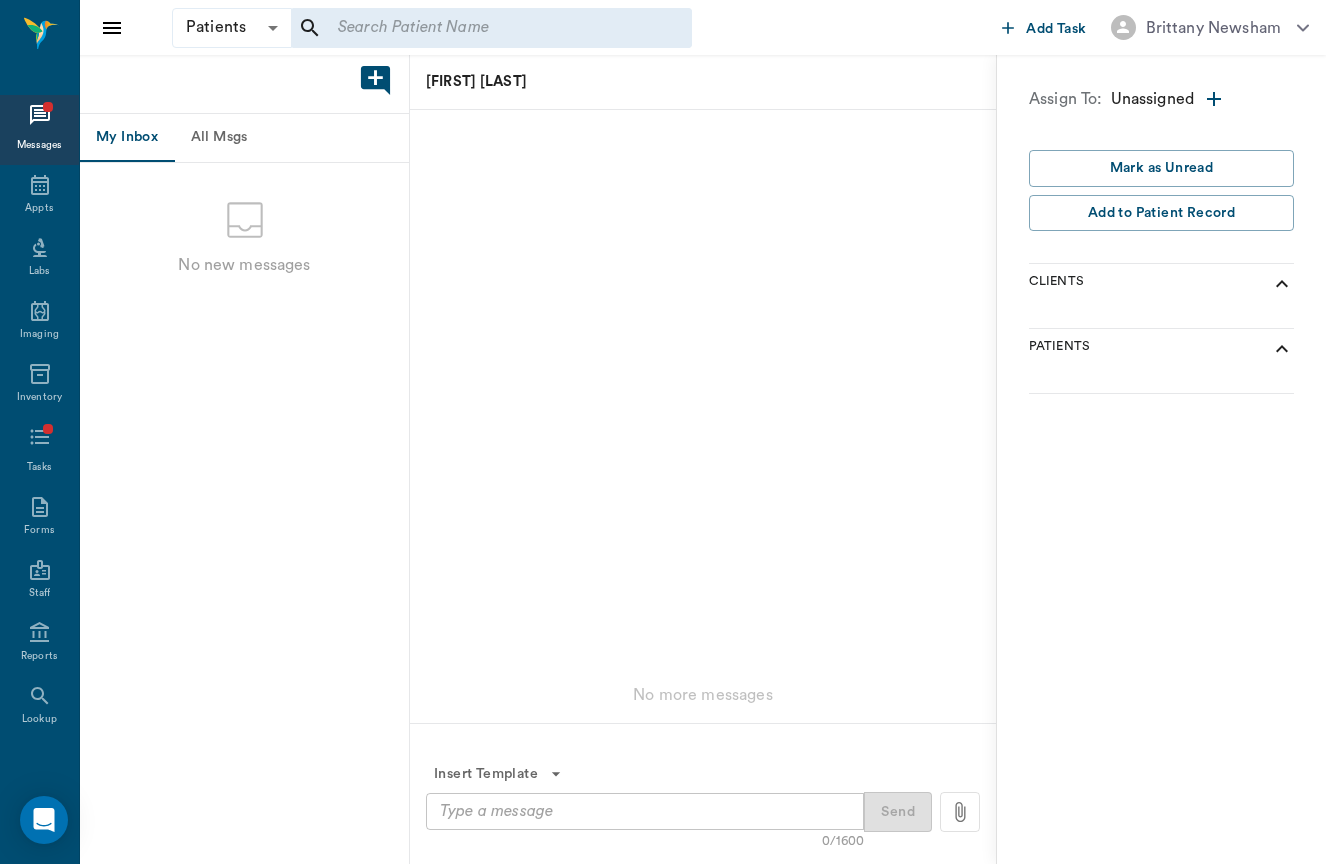 scroll, scrollTop: 0, scrollLeft: 0, axis: both 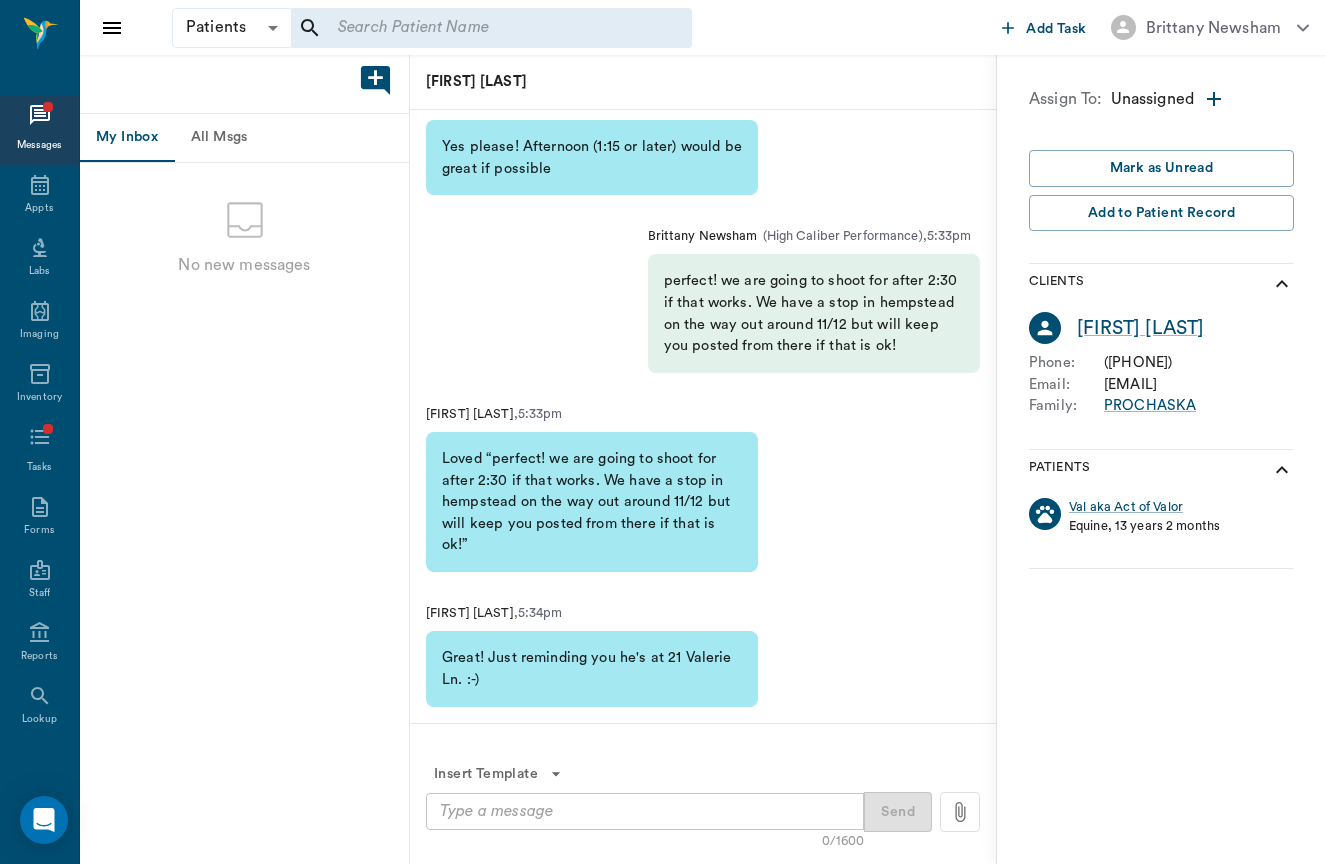 click on "All Msgs" at bounding box center (219, 138) 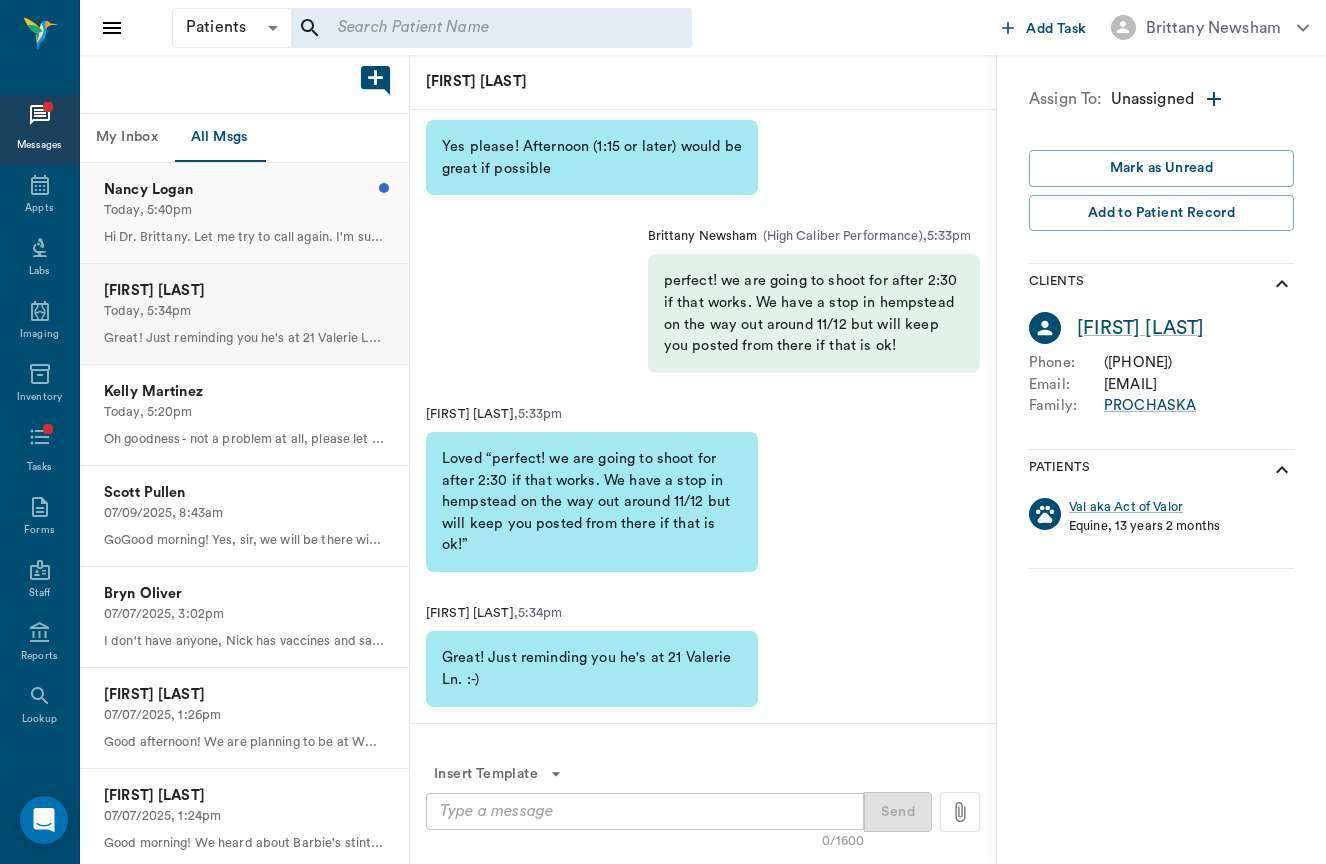 click on "Today, 5:40pm" at bounding box center (244, 210) 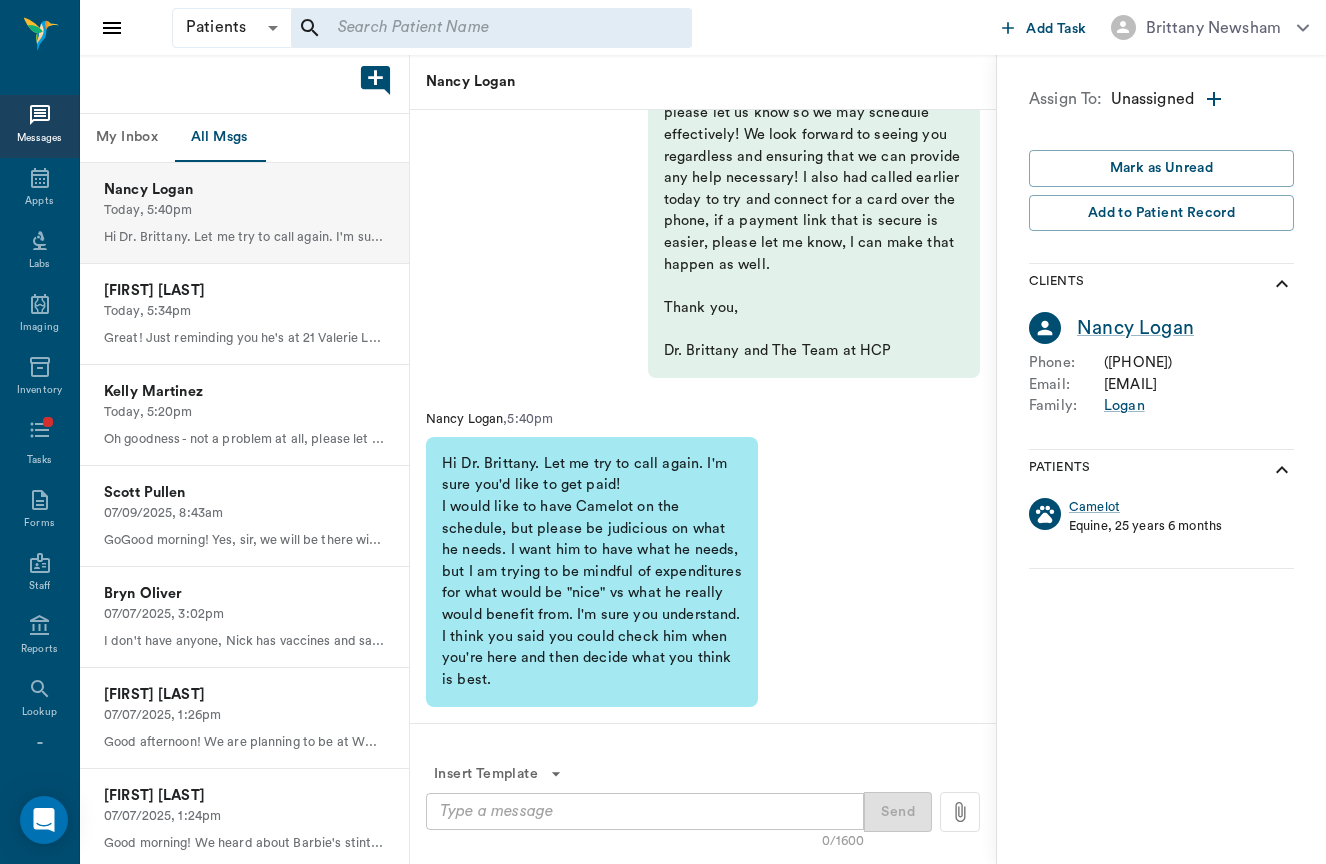 click on "x ​" at bounding box center (645, 811) 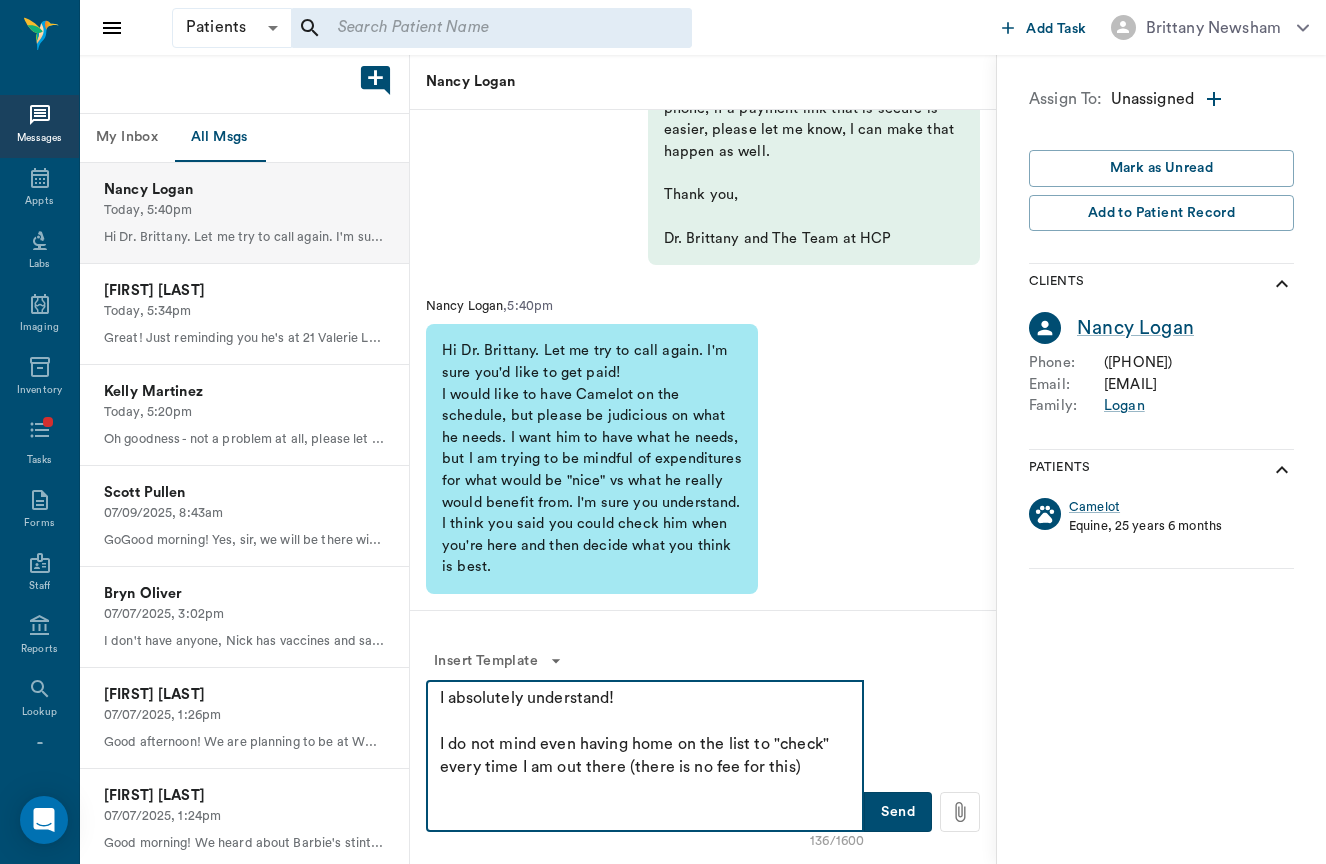 type on "I absolutely understand!
I do not mind even having home on the list to "check" every time I am out there (there is no fee for this)" 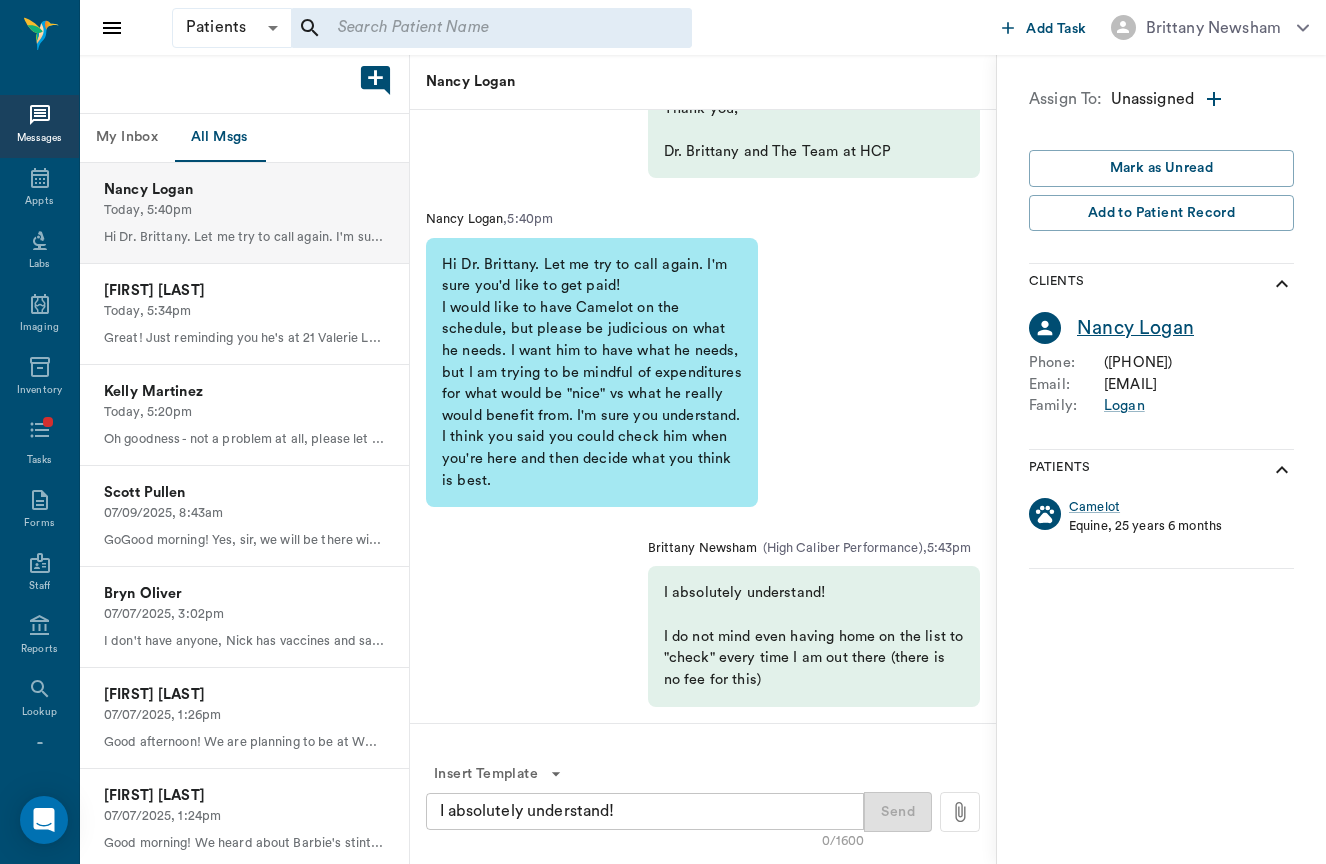 click on "Nancy Logan" at bounding box center (1135, 328) 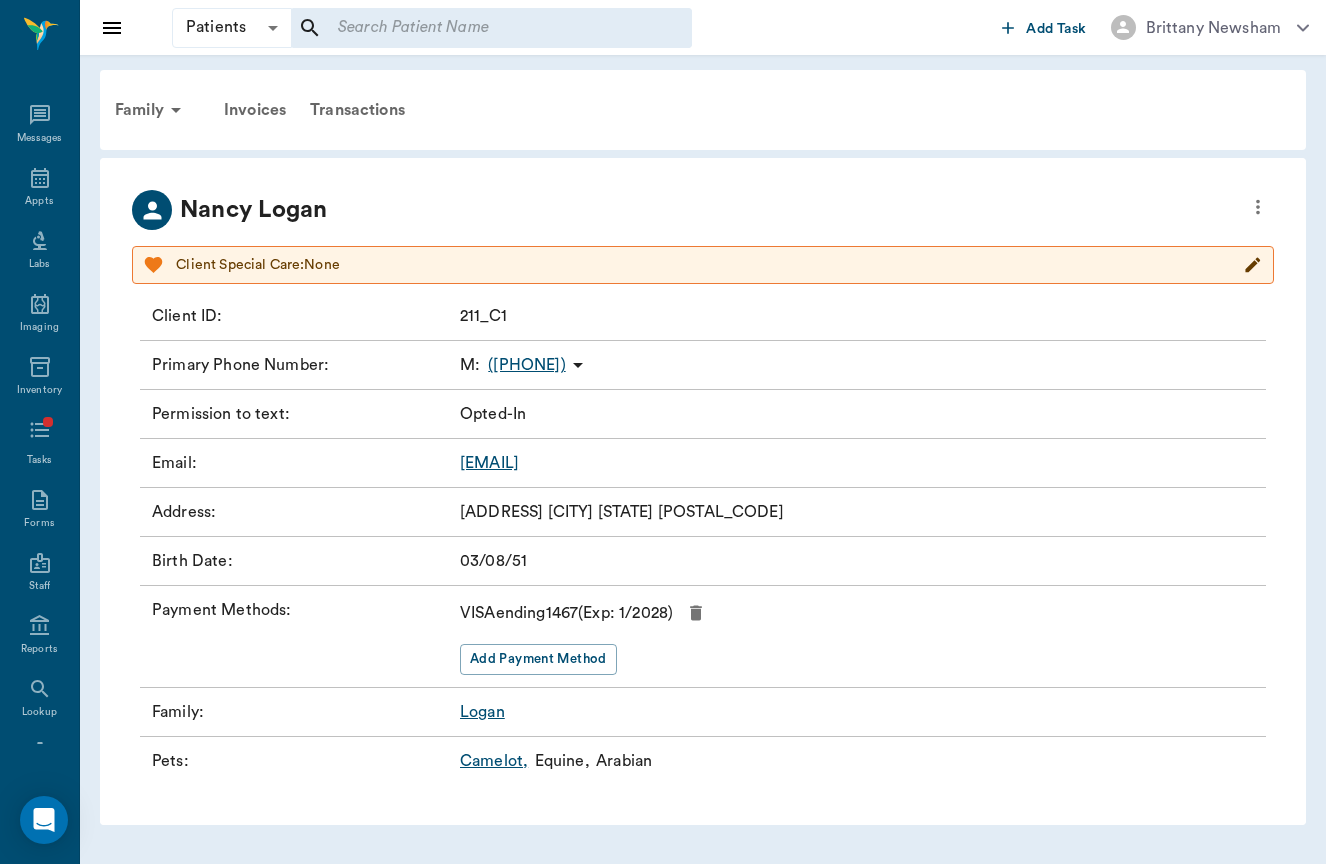 click on "Family Invoices Transactions" at bounding box center (703, 110) 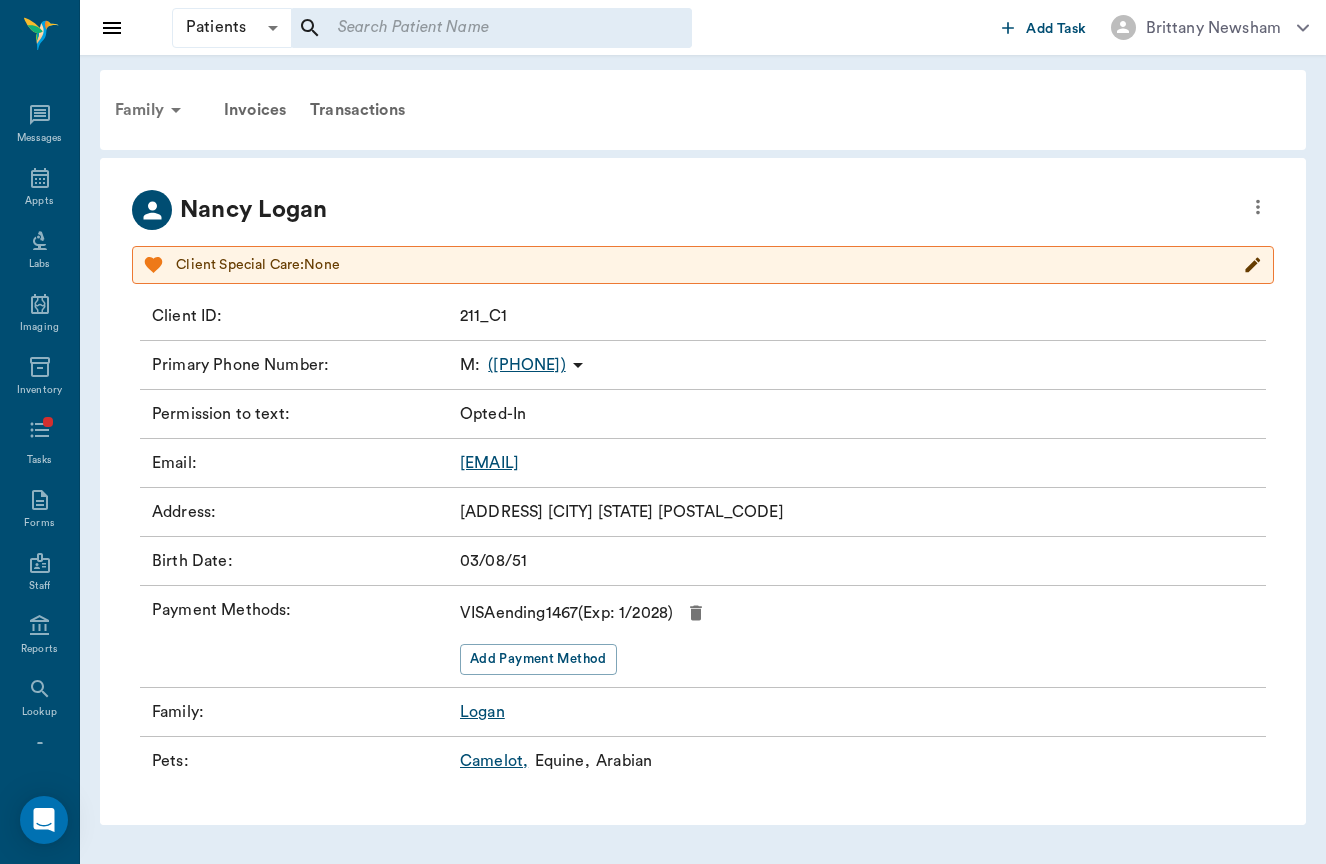 click on "Family" at bounding box center (151, 110) 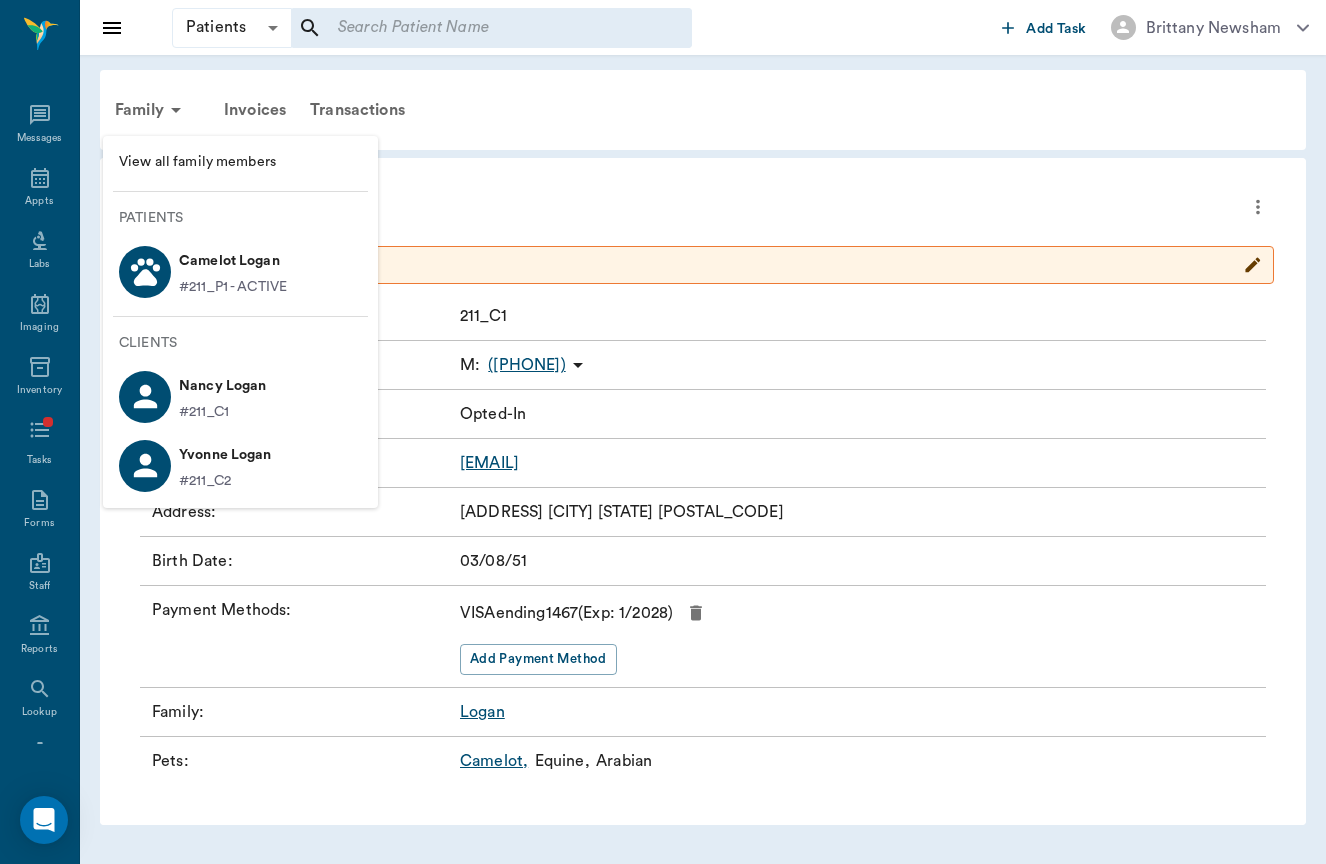 click 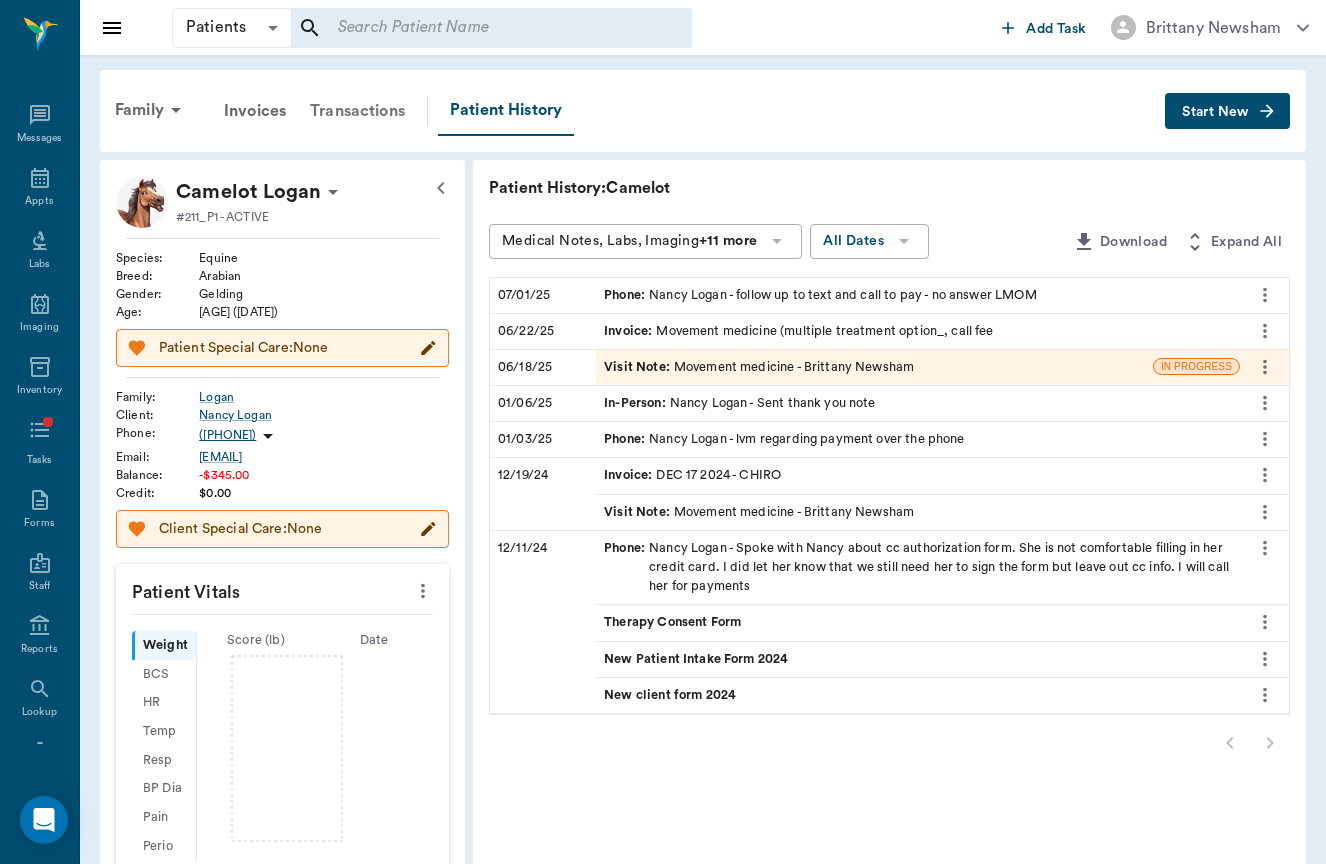 click on "Transactions" at bounding box center (357, 111) 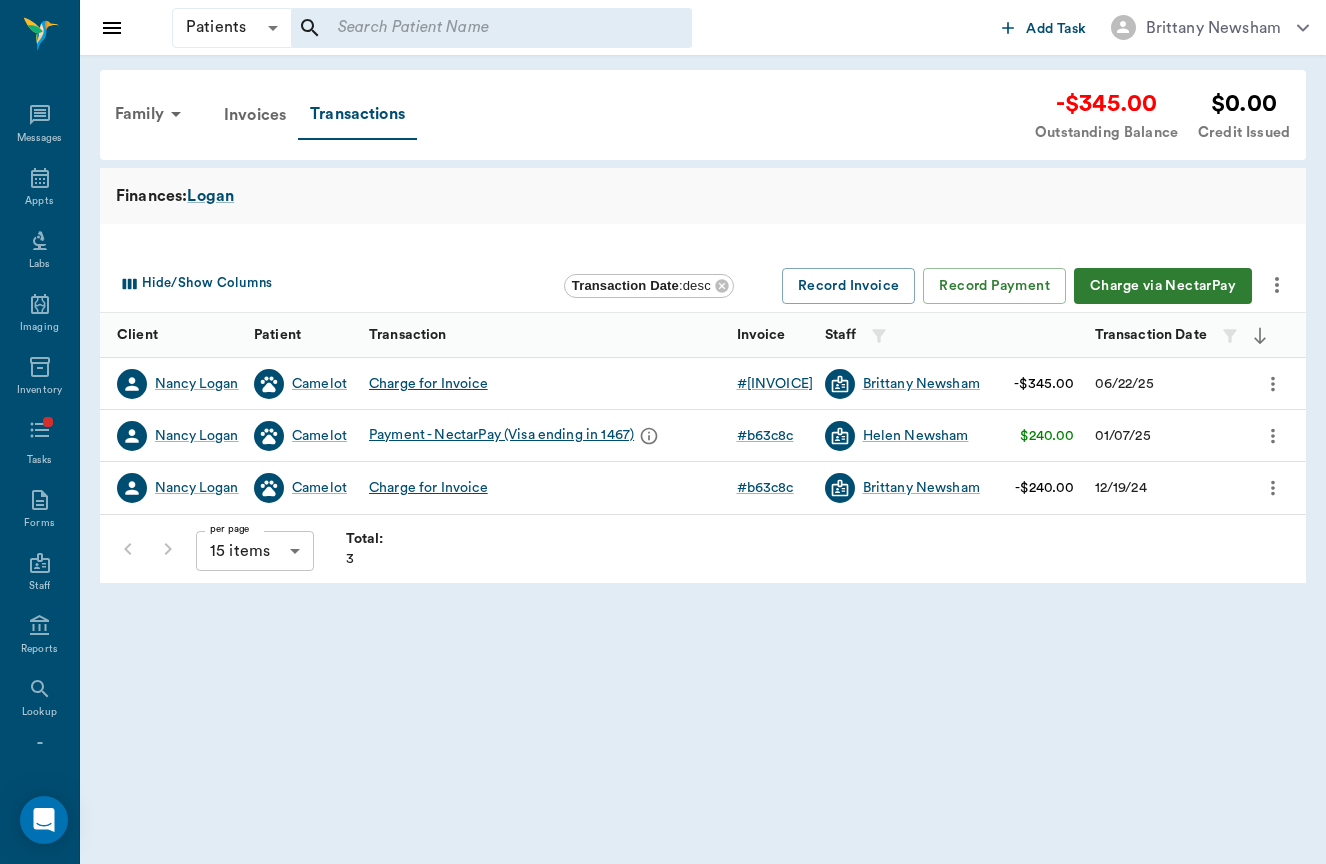 click on "Charge via NectarPay" at bounding box center [1163, 286] 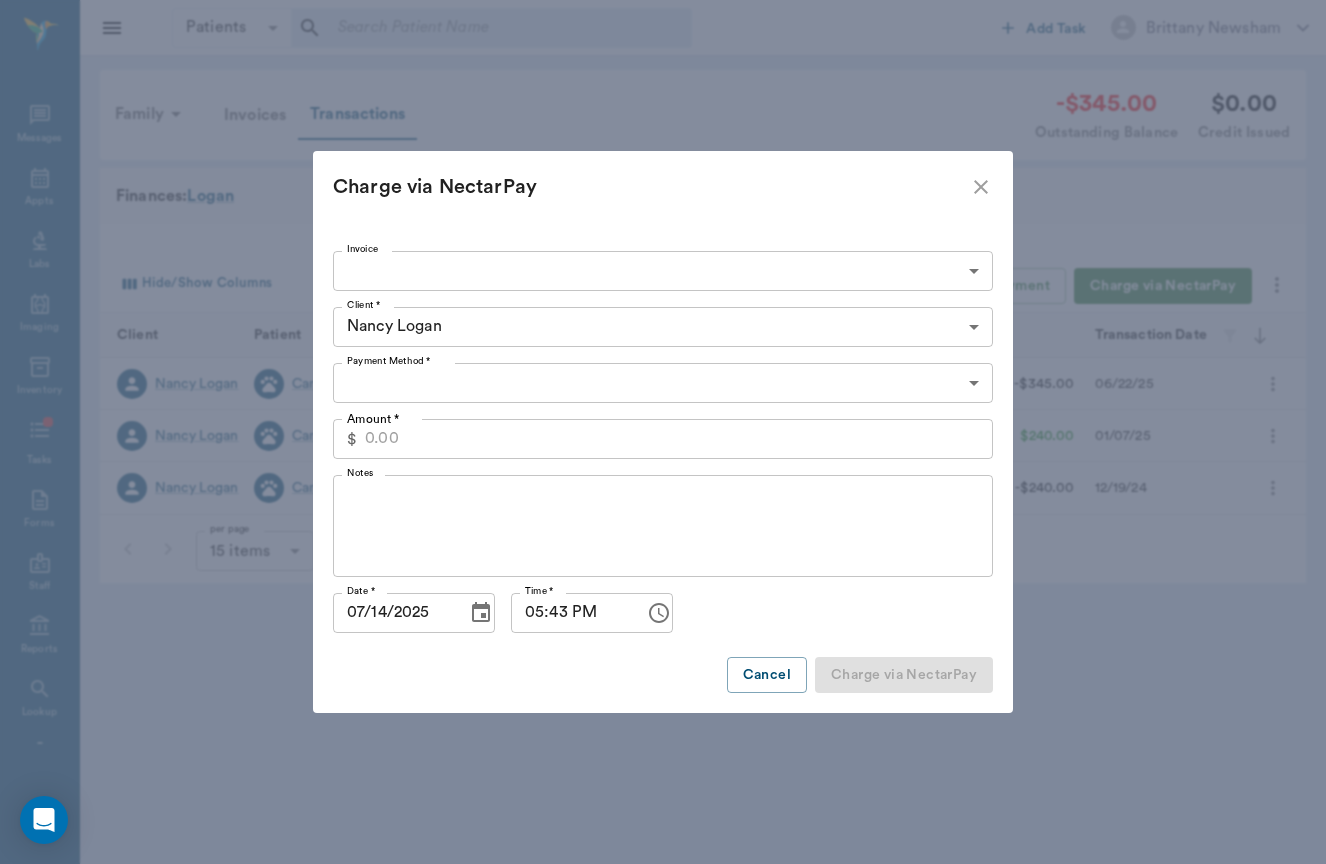 type on "CREDIT_CARDS_ON_FILE" 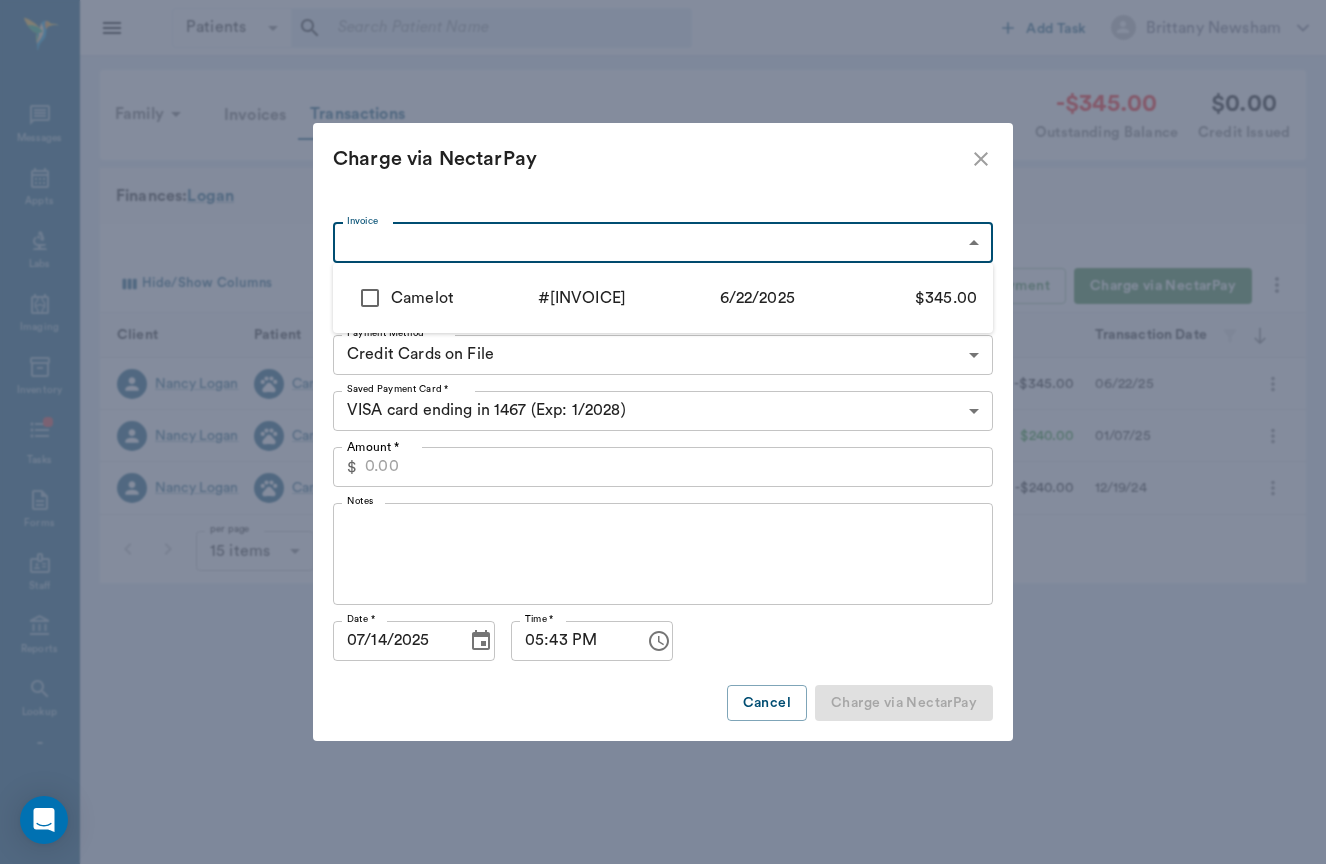 click on "Patients Patients ​ ​ Add Task Brittany Newsham Nectar Messages Appts Labs Imaging Inventory Tasks Forms Staff Reports Lookup Settings Family Invoices Transactions -$345.00 Outstanding Balance $0.00 Credit Issued Finances: Logan Hide/Show Columns Transaction Date : desc Record Invoice Record Payment Charge via NectarPay Client Patient Transaction Invoice Staff Amount Transaction Date Nancy Logan Camelot Charge for Invoice # [INVOICE] Brittany Newsham -$345.00 06/22/25 Nancy Logan Camelot Payment - NectarPay (Visa ending in 1467) # [ID] Helen Newsham $240.00 01/07/25 Nancy Logan Camelot Charge for Invoice # [ID] Brittany Newsham -$240.00 12/19/24 per page 15 items 15 per page Total: 3 NectarVet | High Caliber Performance
Settings Sign Out View all family members Patients Camelot Logan #[NUMBER] - ACTIVE Clients Nancy Logan #[NUMBER] Yvonne Logan #[NUMBER] Email account statement Print account statement Download account statement Generate payment link Download Invoices Issue Credit ​ $" at bounding box center (663, 432) 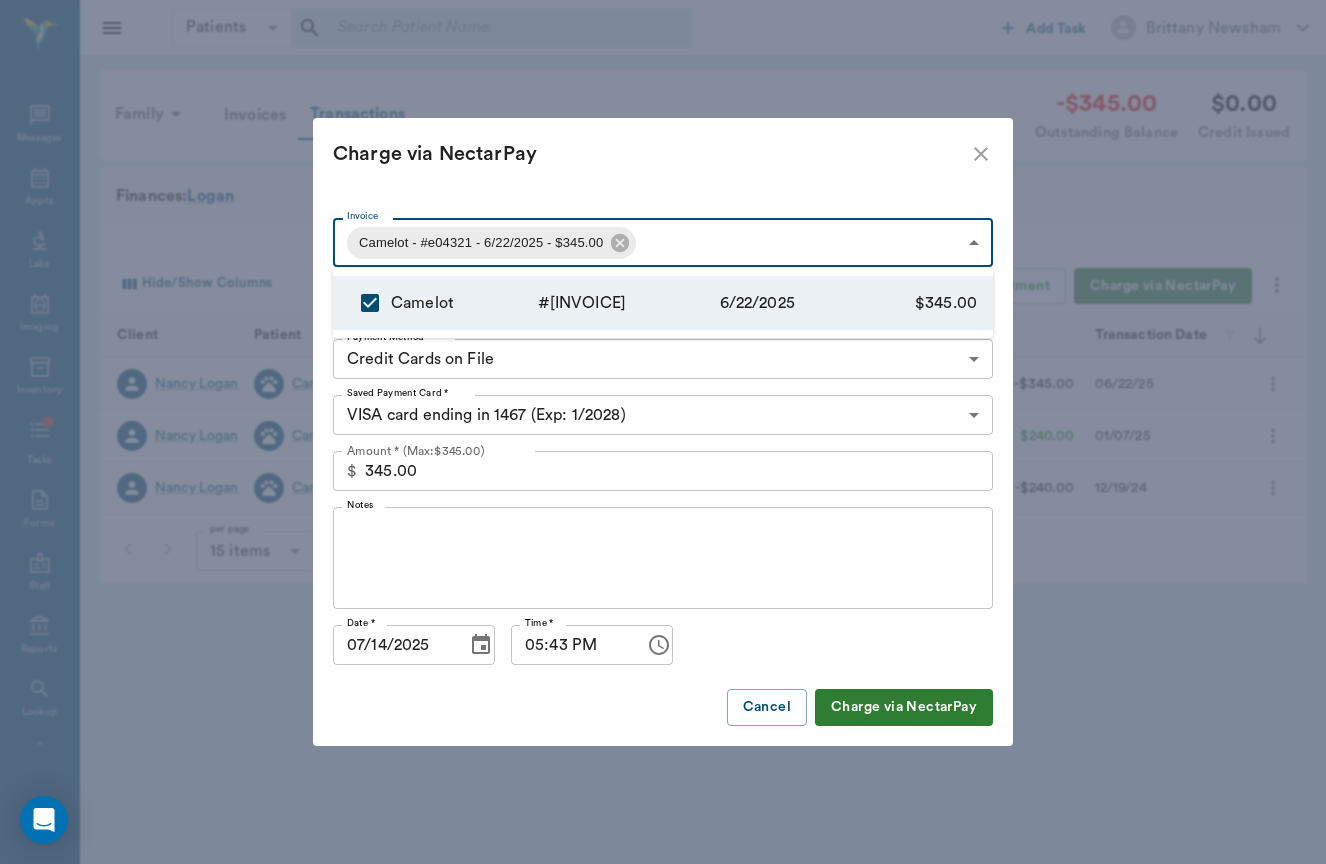 click at bounding box center [663, 432] 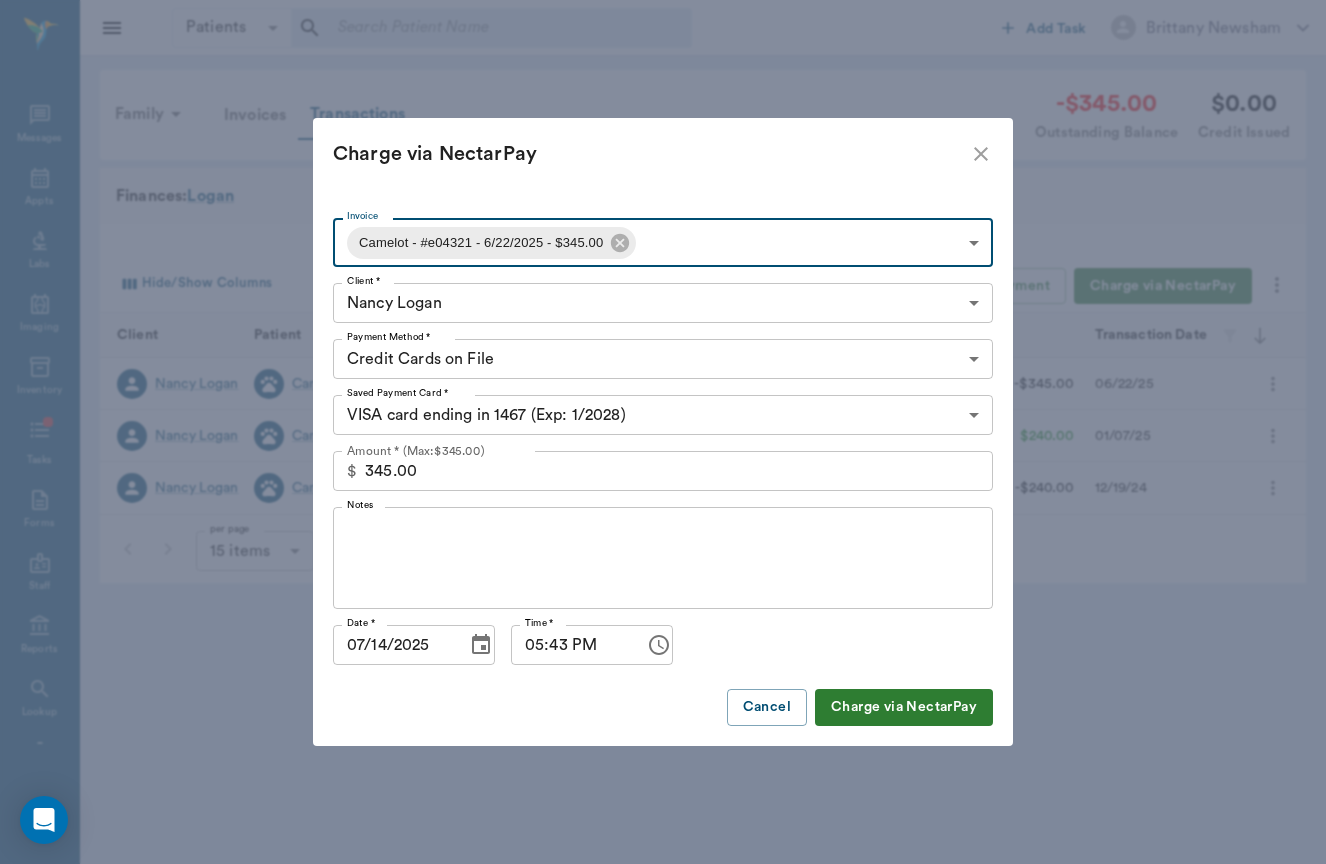 click on "Patients Patients ​ ​ Add Task Brittany Newsham Nectar Messages Appts Labs Imaging Inventory Tasks Forms Staff Reports Lookup Settings Family Invoices Transactions -$345.00 Outstanding Balance $0.00 Credit Issued Finances:    Logan Hide/Show Columns Transaction Date :  desc Record Invoice Record Payment Charge via NectarPay Client Patient Transaction Invoice Staff Amount Transaction Date Nancy Logan Camelot Charge for Invoice # e04321 Brittany Newsham -$345.00 06/22/25 Nancy Logan Camelot Payment - NectarPay (Visa ending in 1467) # b63c8c Helen Newsham $240.00 01/07/25 Nancy Logan Camelot Charge for Invoice # b63c8c Brittany Newsham -$240.00 12/19/24 per page 15 items 15 per page Total:   3 NectarVet | High Caliber Performance
Settings Sign Out View all family members Patients Camelot Logan #211_P1    -    ACTIVE   Clients Nancy Logan #211_C1 Yvonne Logan #211_C2 Email account statement Print account statement Download account statement Generate payment link Download Invoices Issue Credit ) $ )" at bounding box center (663, 432) 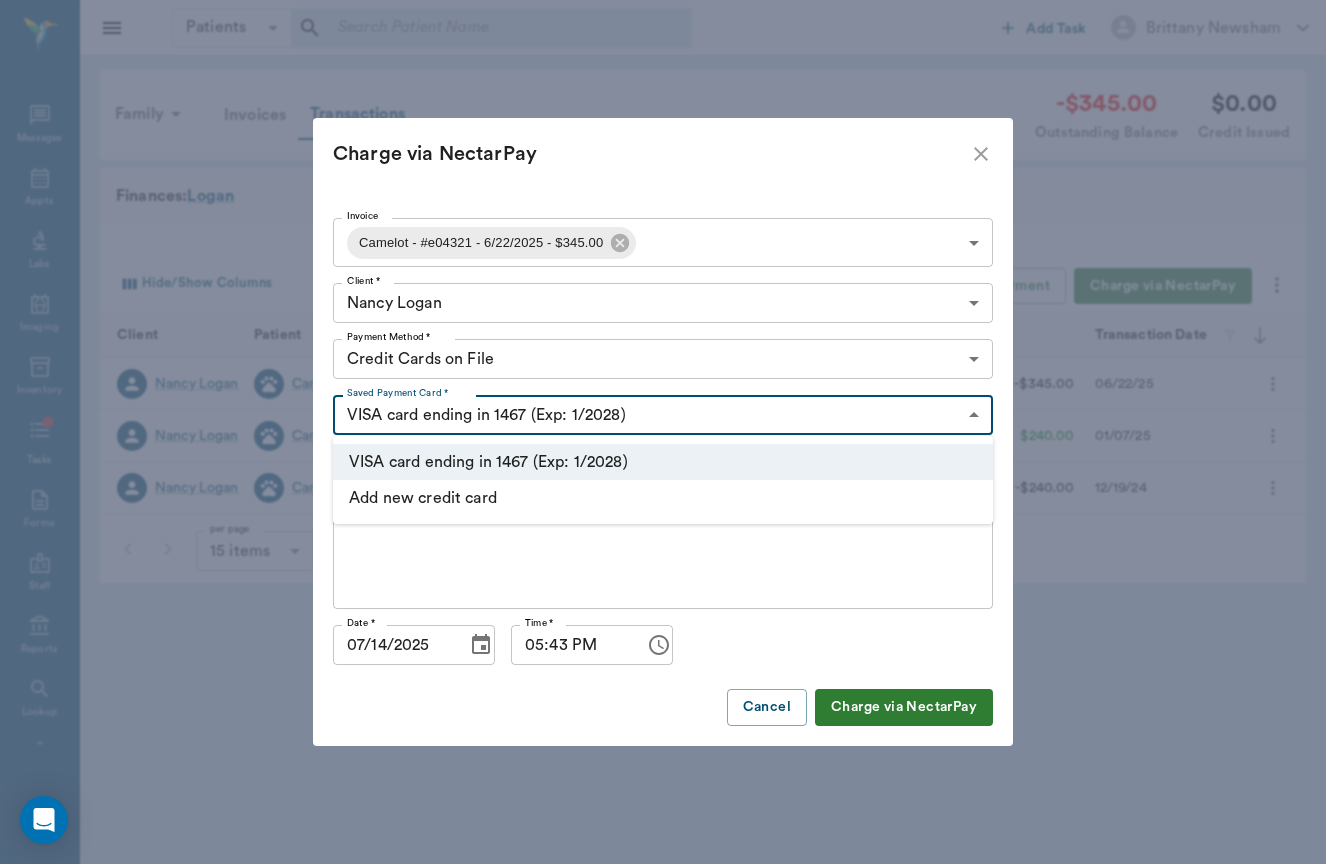 click on "Add new credit card" at bounding box center (663, 498) 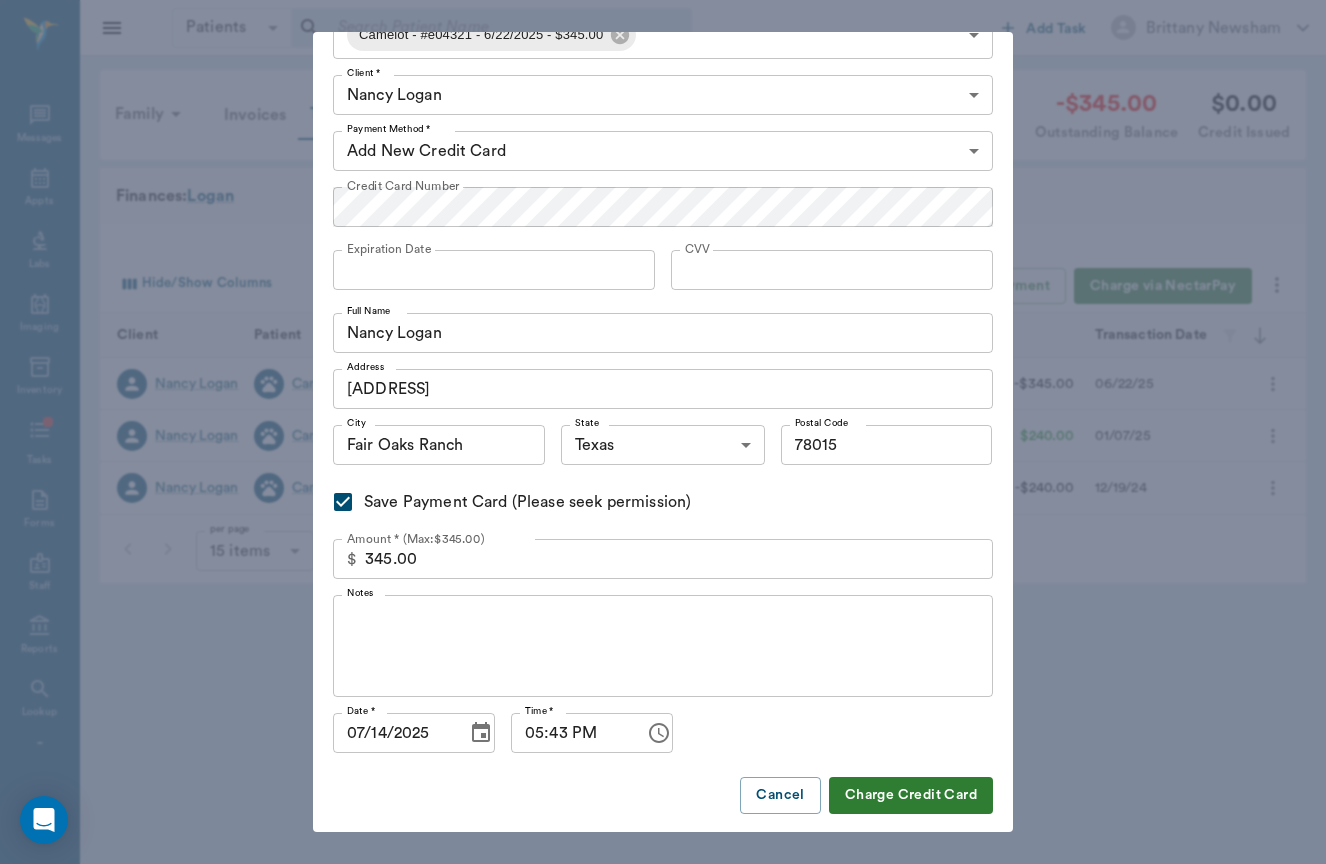 scroll, scrollTop: 121, scrollLeft: 0, axis: vertical 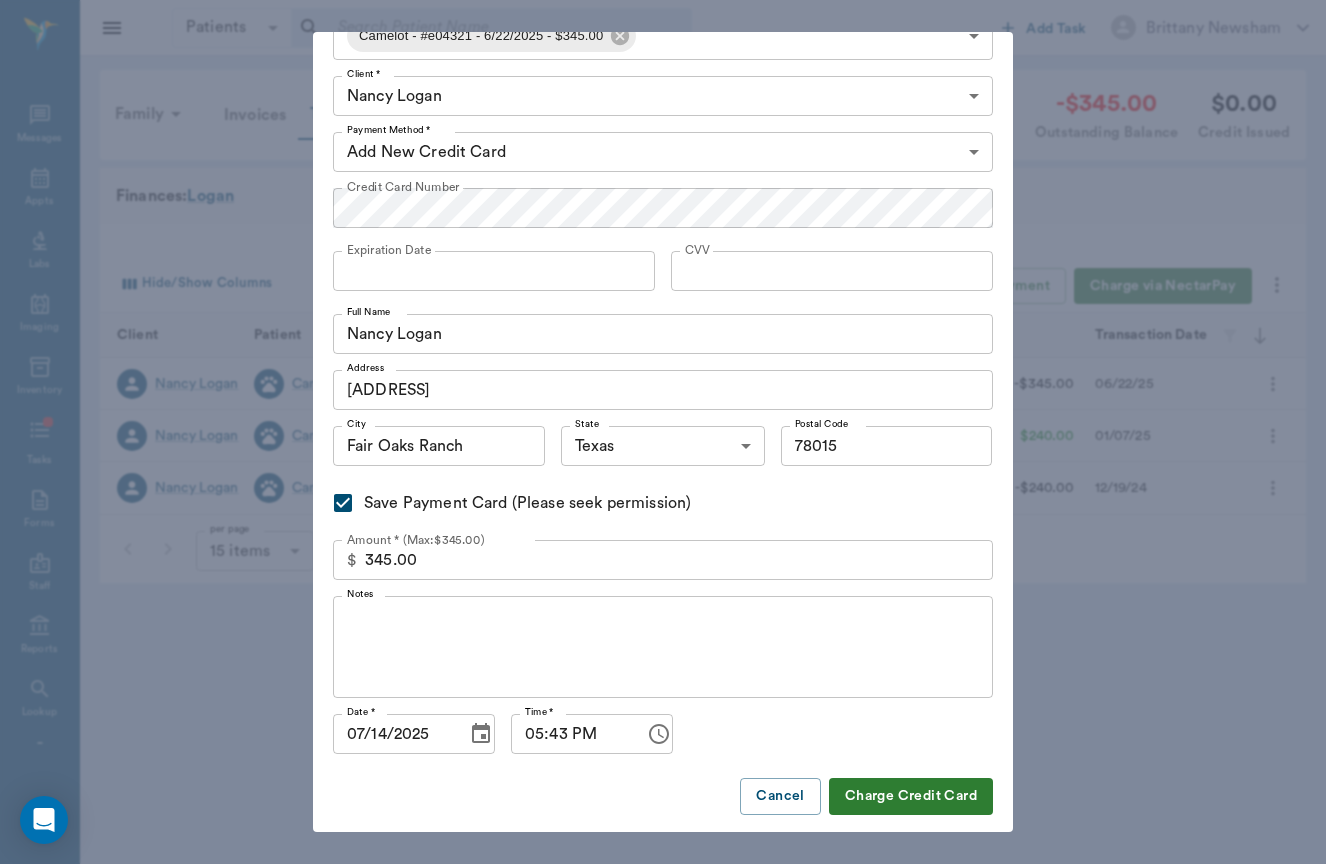 click on "x Notes" at bounding box center (663, 647) 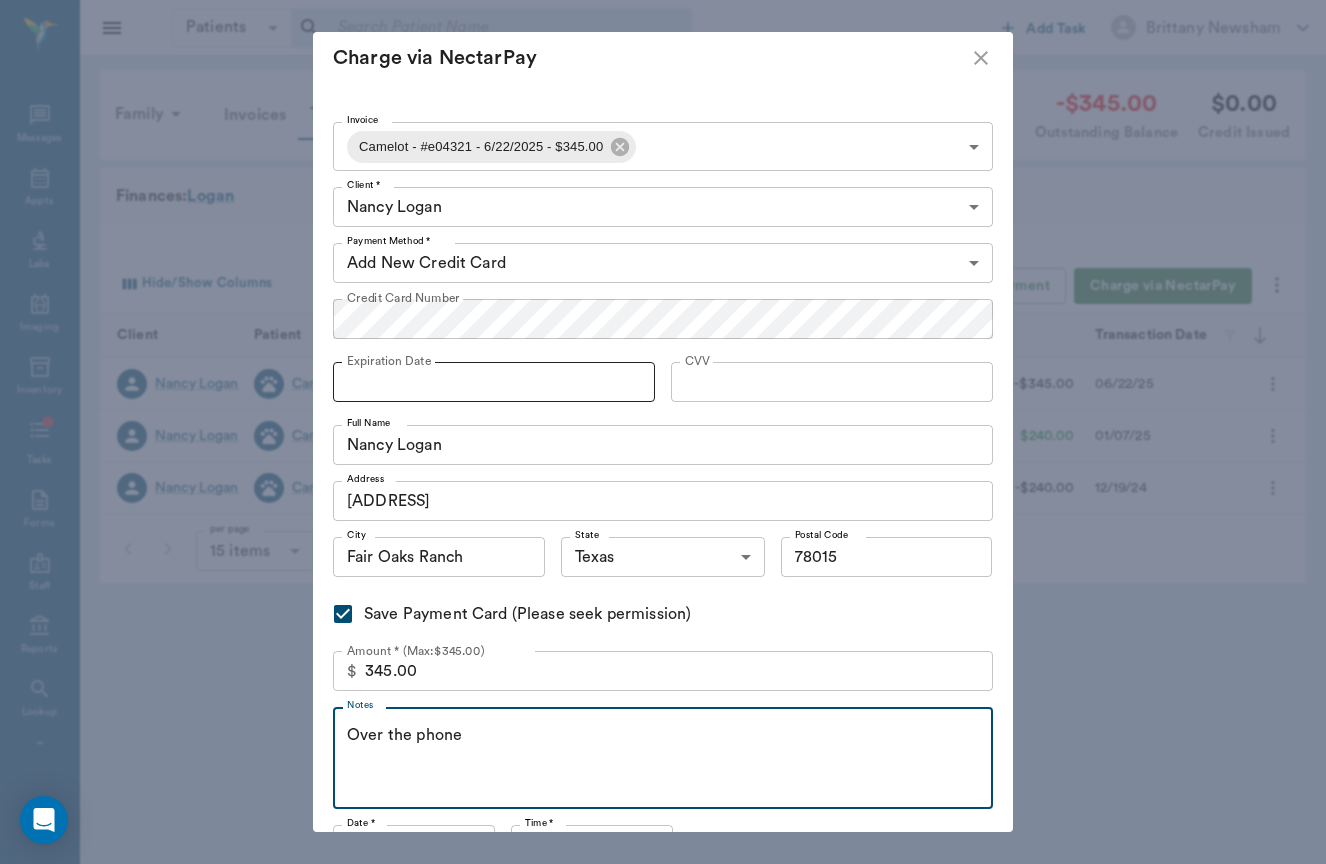 scroll, scrollTop: 2, scrollLeft: 0, axis: vertical 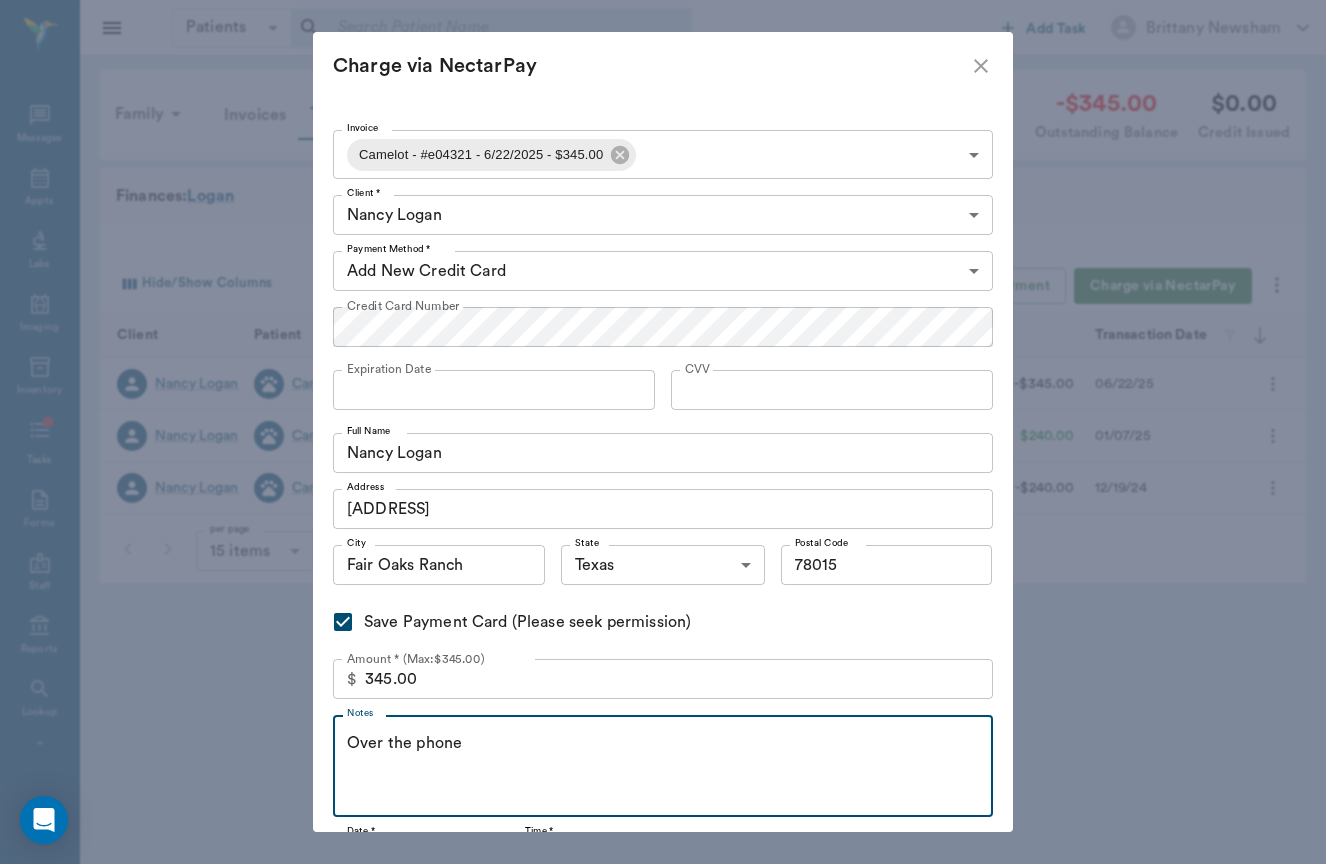 type on "Over the phone" 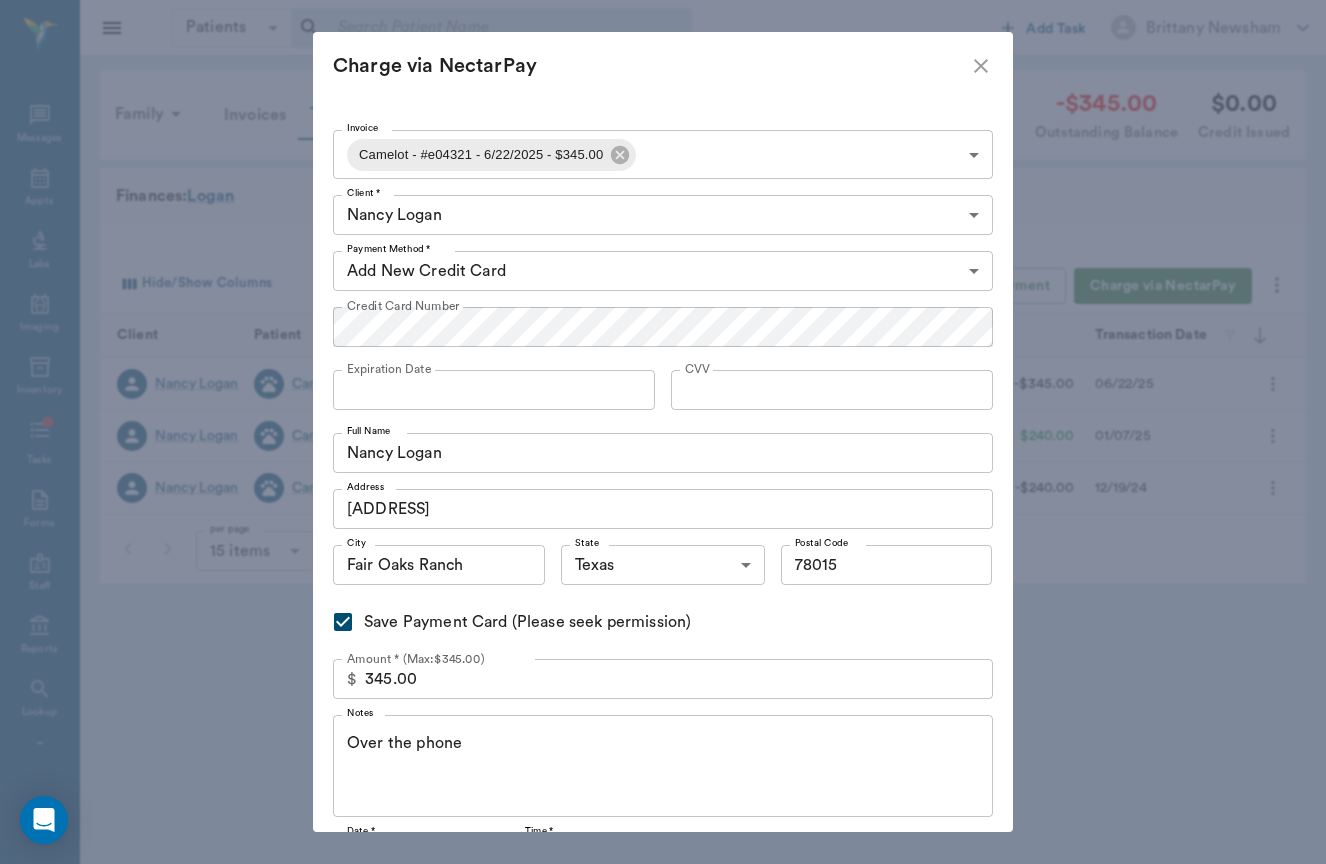 click on "Patients Patients ​ ​ Add Task Brittany Newsham Nectar Messages Appts Labs Imaging Inventory Tasks Forms Staff Reports Lookup Settings Family Invoices Transactions -$345.00 Outstanding Balance $0.00 Credit Issued Finances: Logan Hide/Show Columns Transaction Date : desc Record Invoice Record Payment Charge via NectarPay Client Patient Transaction Invoice Staff Amount Transaction Date Nancy Logan Camelot Charge for Invoice # [INVOICE] Brittany Newsham -$345.00 06/22/25 Nancy Logan Camelot Payment - NectarPay (Visa ending in 1467) # [ID] Helen Newsham $240.00 01/07/25 Nancy Logan Camelot Charge for Invoice # [ID] Brittany Newsham -$240.00 12/19/24 per page 15 items 15 per page Total: 3 NectarVet | High Caliber Performance
Settings Sign Out View all family members Patients Camelot Logan #[NUMBER] - ACTIVE Clients Nancy Logan #[NUMBER] Yvonne Logan #[NUMBER] Email account statement Print account statement Download account statement Generate payment link Download Invoices Issue Credit CVV )" at bounding box center [663, 432] 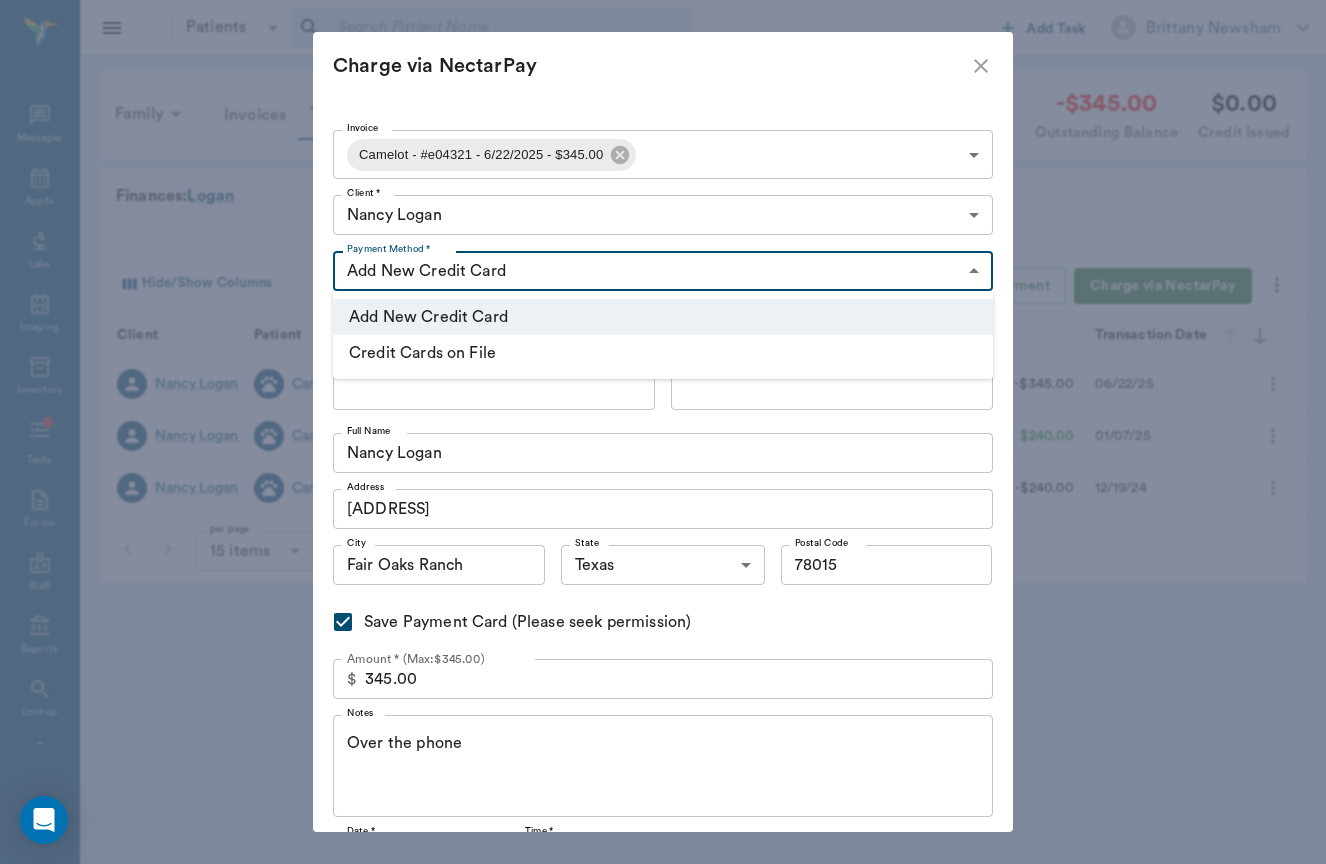 click on "Credit Cards on File" at bounding box center (663, 353) 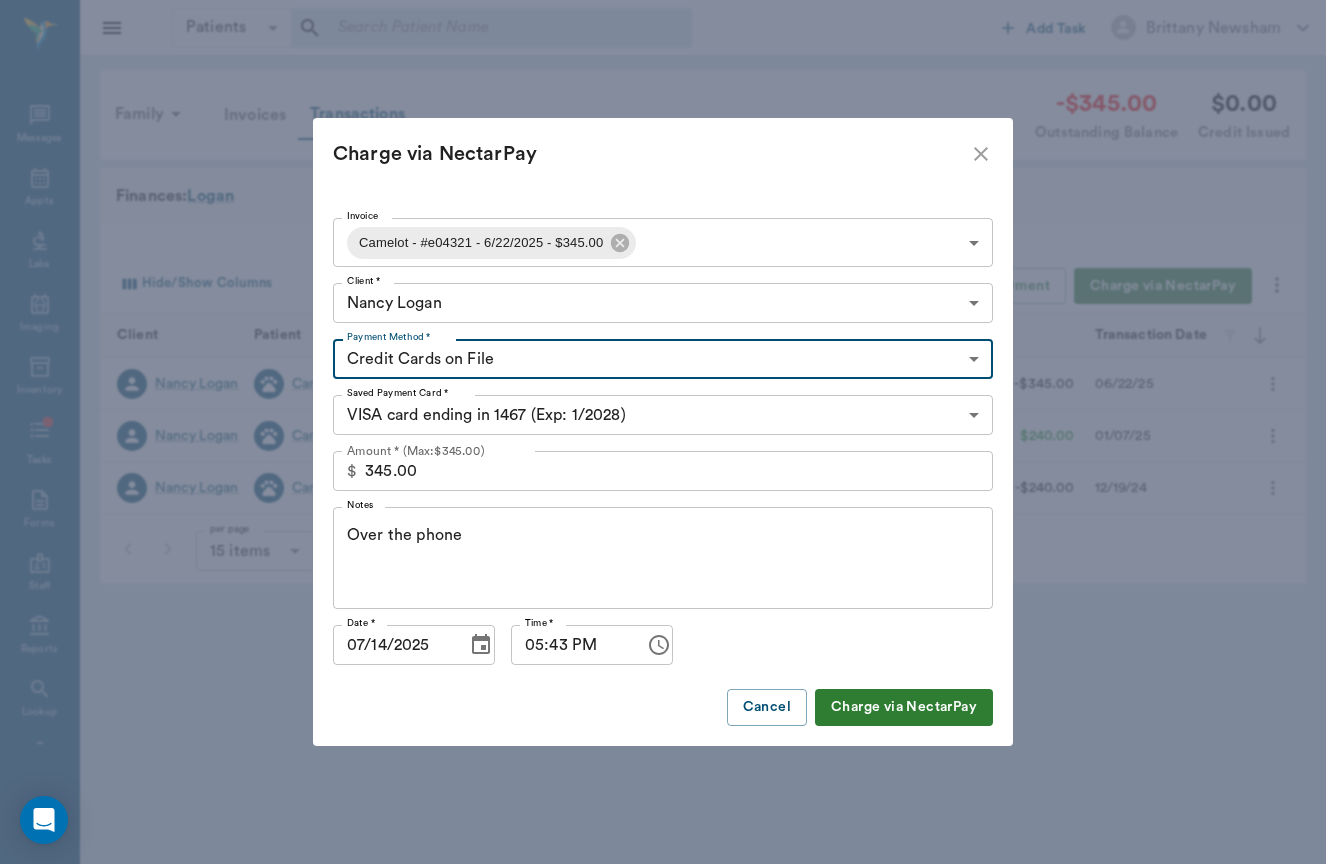 click on "Patients Patients ​ ​ Add Task Brittany Newsham Nectar Messages Appts Labs Imaging Inventory Tasks Forms Staff Reports Lookup Settings Family Invoices Transactions -$345.00 Outstanding Balance $0.00 Credit Issued Finances:    Logan Hide/Show Columns Transaction Date :  desc Record Invoice Record Payment Charge via NectarPay Client Patient Transaction Invoice Staff Amount Transaction Date Nancy Logan Camelot Charge for Invoice # e04321 Brittany Newsham -$345.00 06/22/25 Nancy Logan Camelot Payment - NectarPay (Visa ending in 1467) # b63c8c Helen Newsham $240.00 01/07/25 Nancy Logan Camelot Charge for Invoice # b63c8c Brittany Newsham -$240.00 12/19/24 per page 15 items 15 per page Total:   3 NectarVet | High Caliber Performance
Settings Sign Out View all family members Patients Camelot Logan #211_P1    -    ACTIVE   Clients Nancy Logan #211_C1 Yvonne Logan #211_C2 Email account statement Print account statement Download account statement Generate payment link Download Invoices Issue Credit ) $ )" at bounding box center (663, 432) 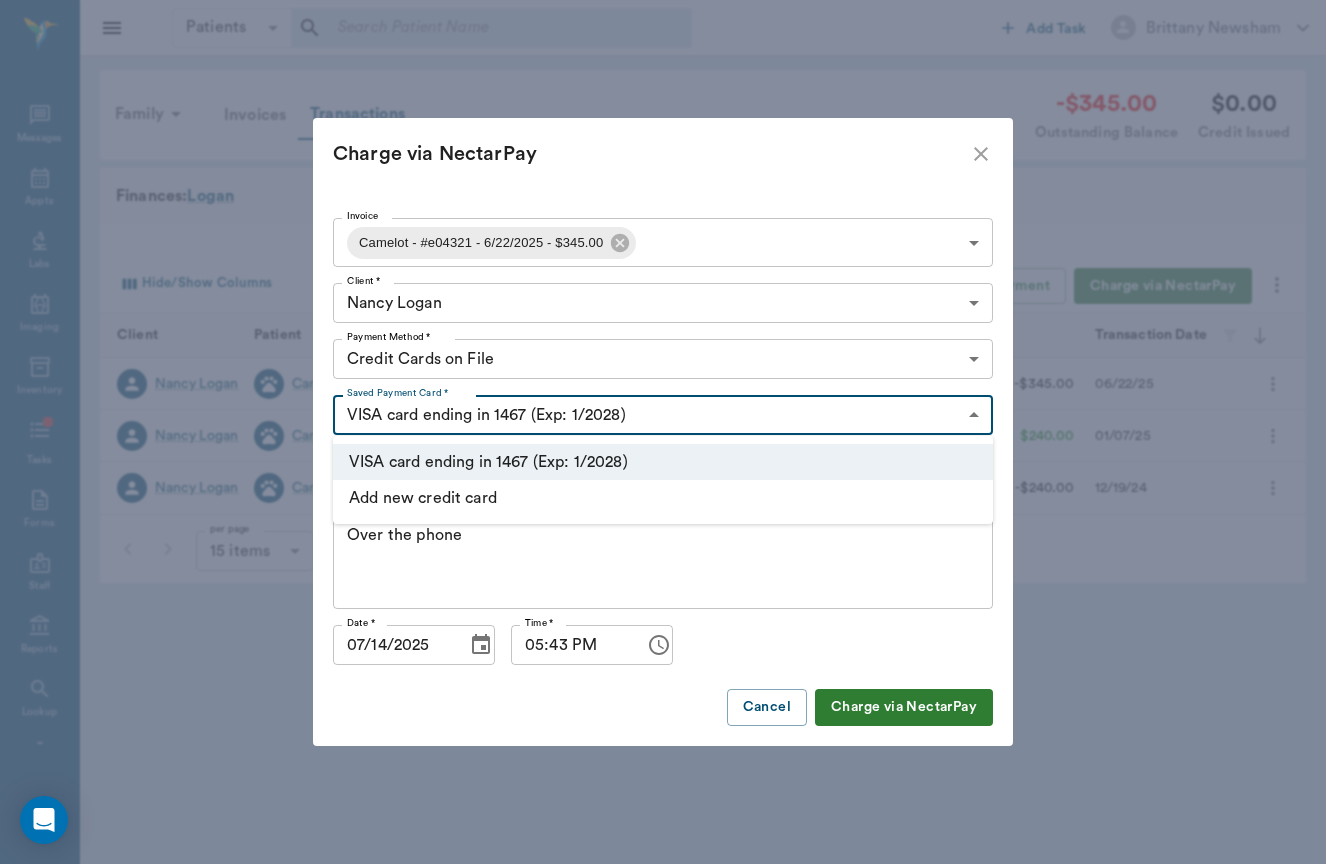 click on "Add new credit card" at bounding box center (663, 498) 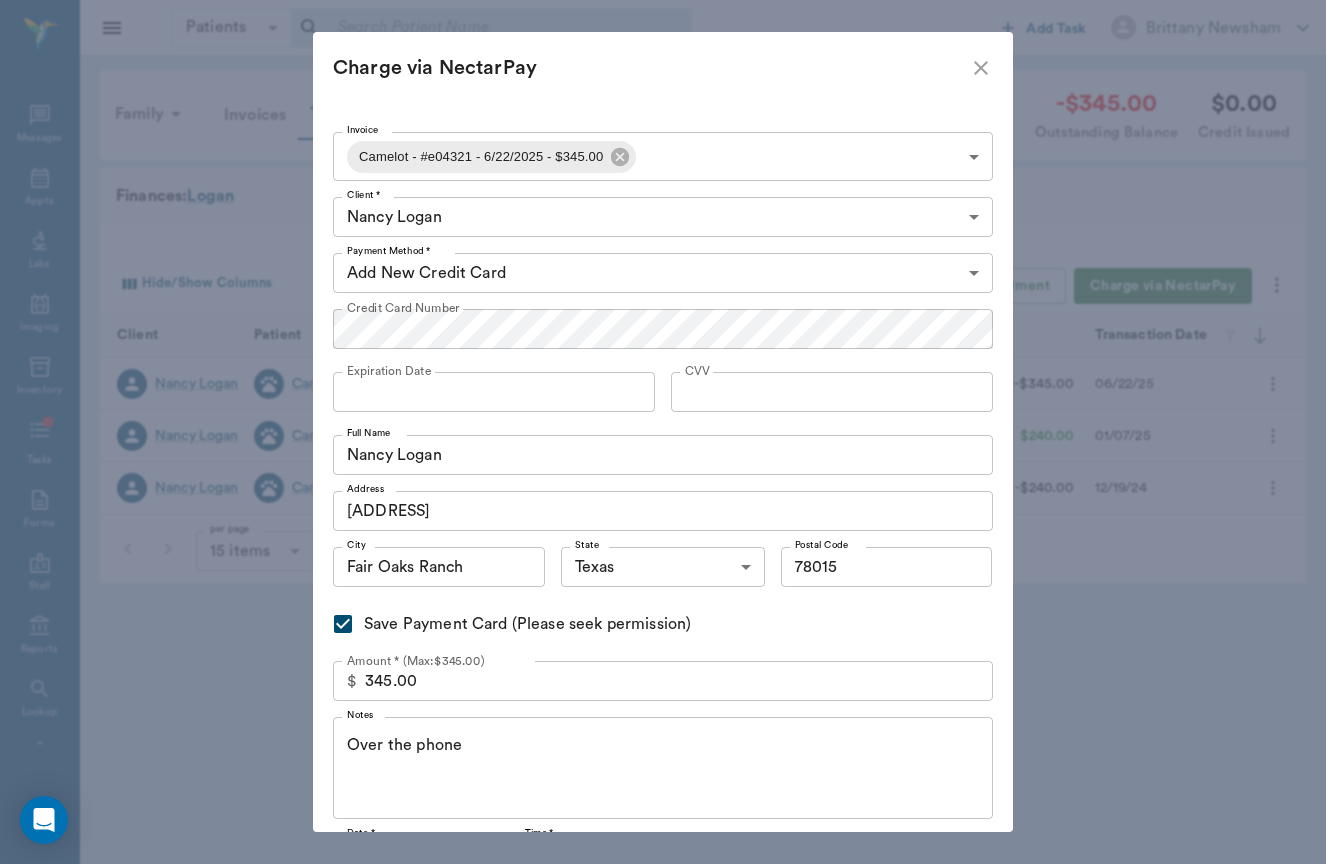 click on "Over the phone" at bounding box center (663, 768) 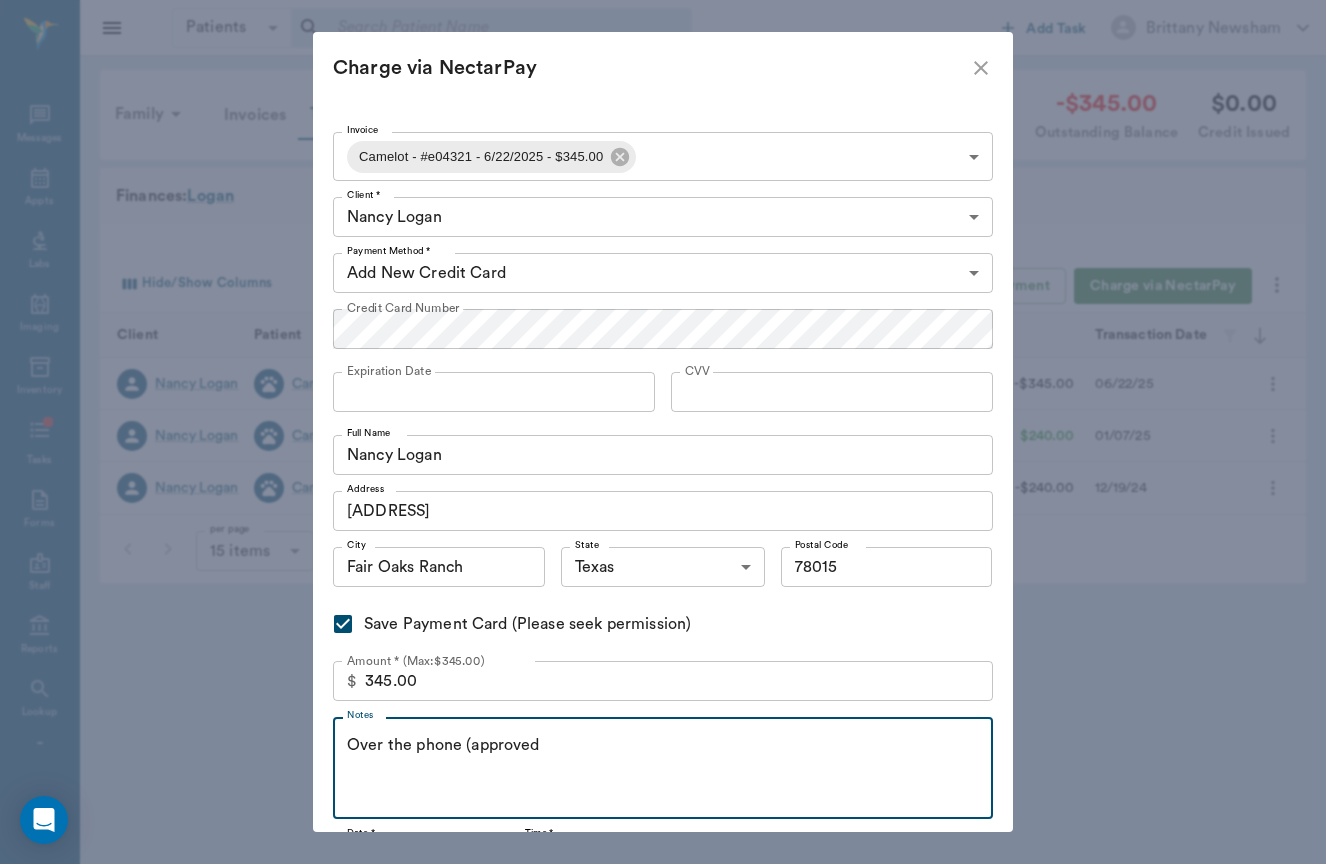type on "Over the phone (approved" 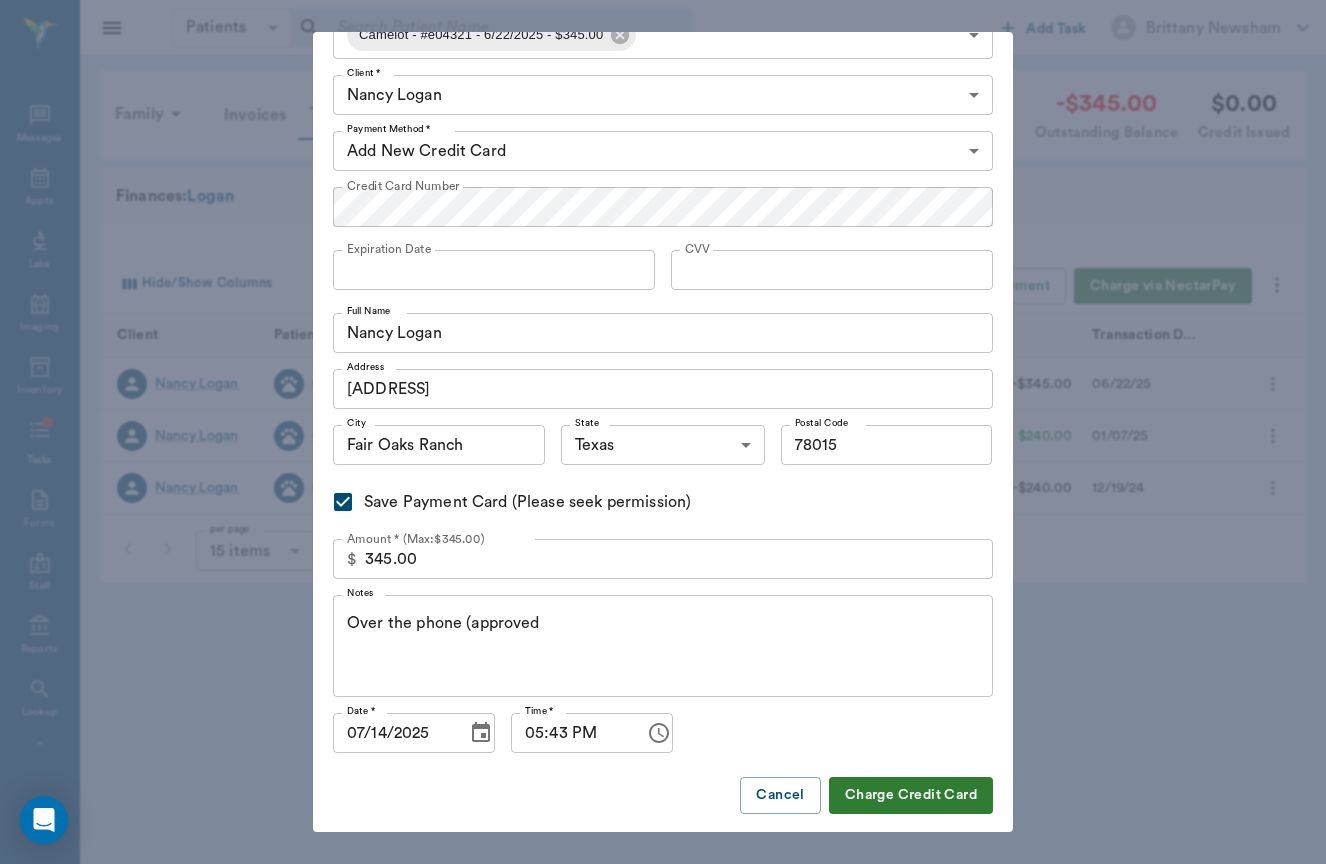 scroll, scrollTop: 121, scrollLeft: 0, axis: vertical 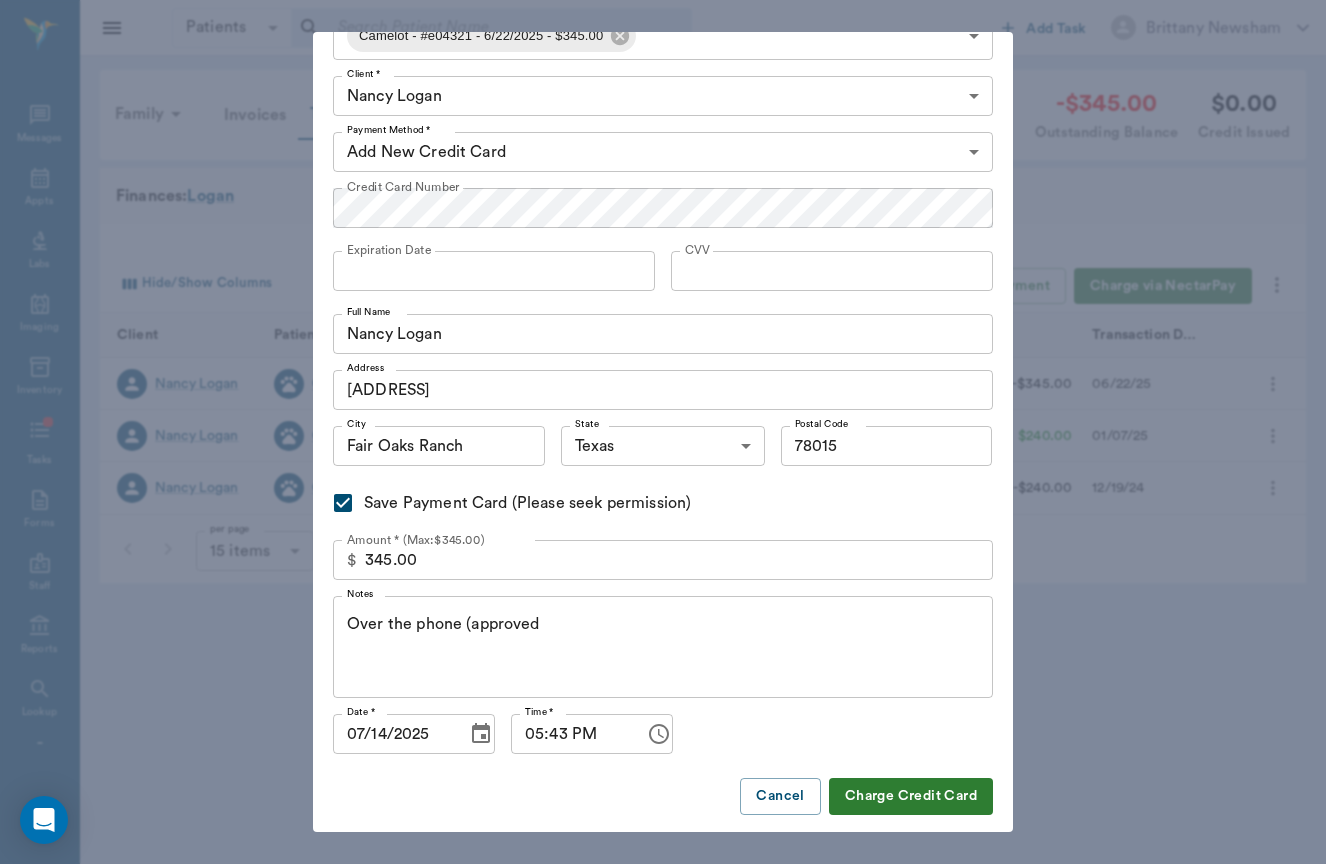 click on "Charge Credit Card" at bounding box center [911, 796] 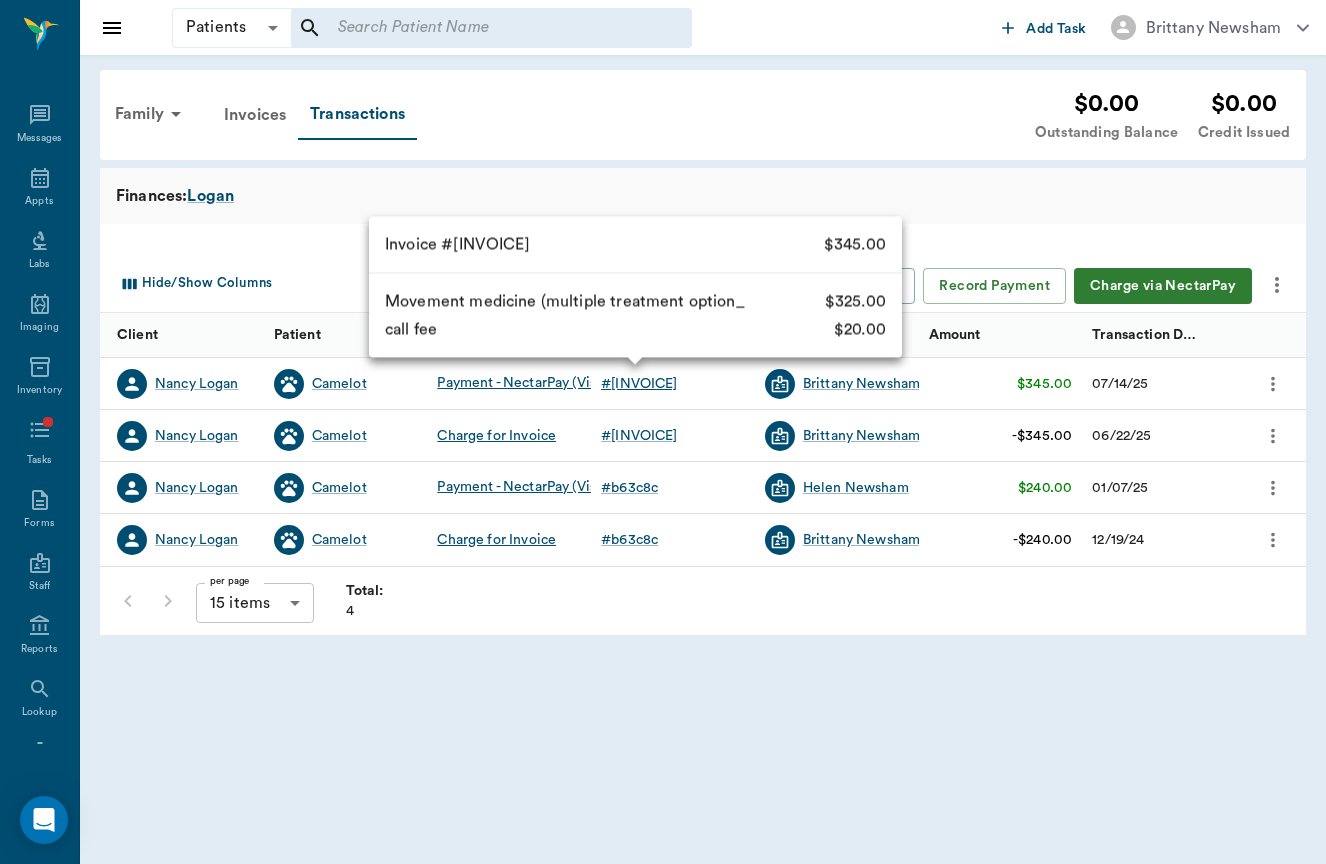 click on "# [INVOICE]" at bounding box center (639, 384) 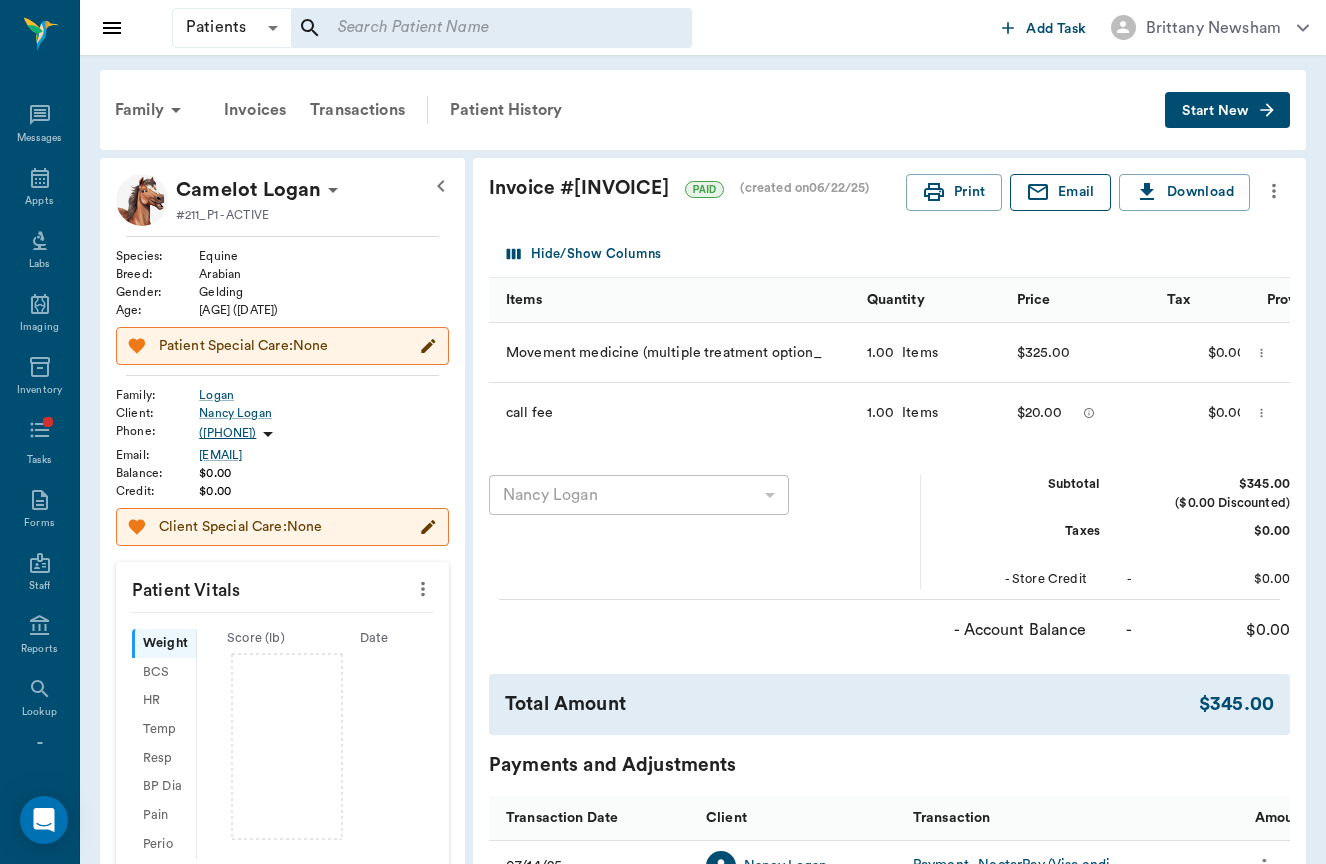 click on "Email" at bounding box center [1060, 192] 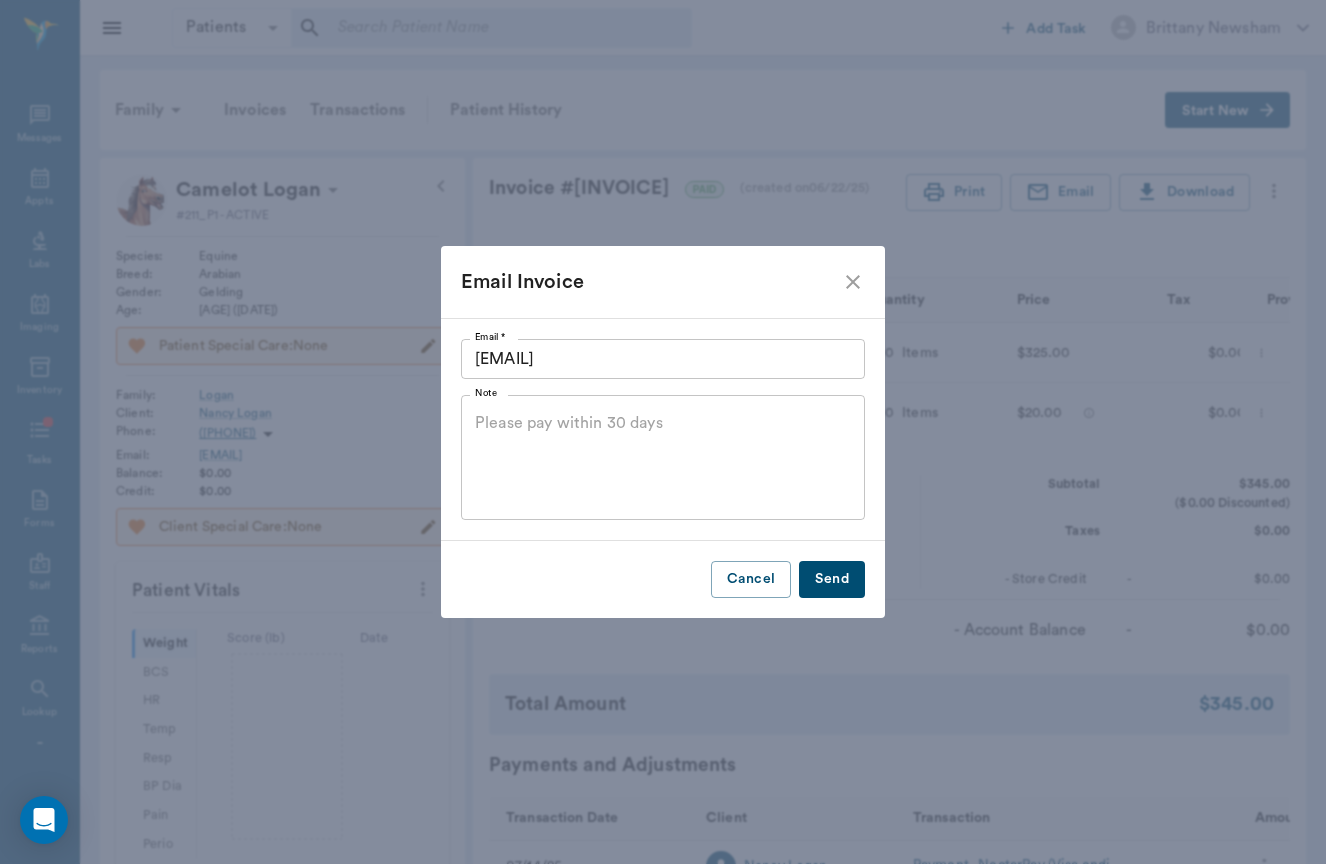 click on "Email * [EMAIL] Email * Note x Note" at bounding box center (663, 429) 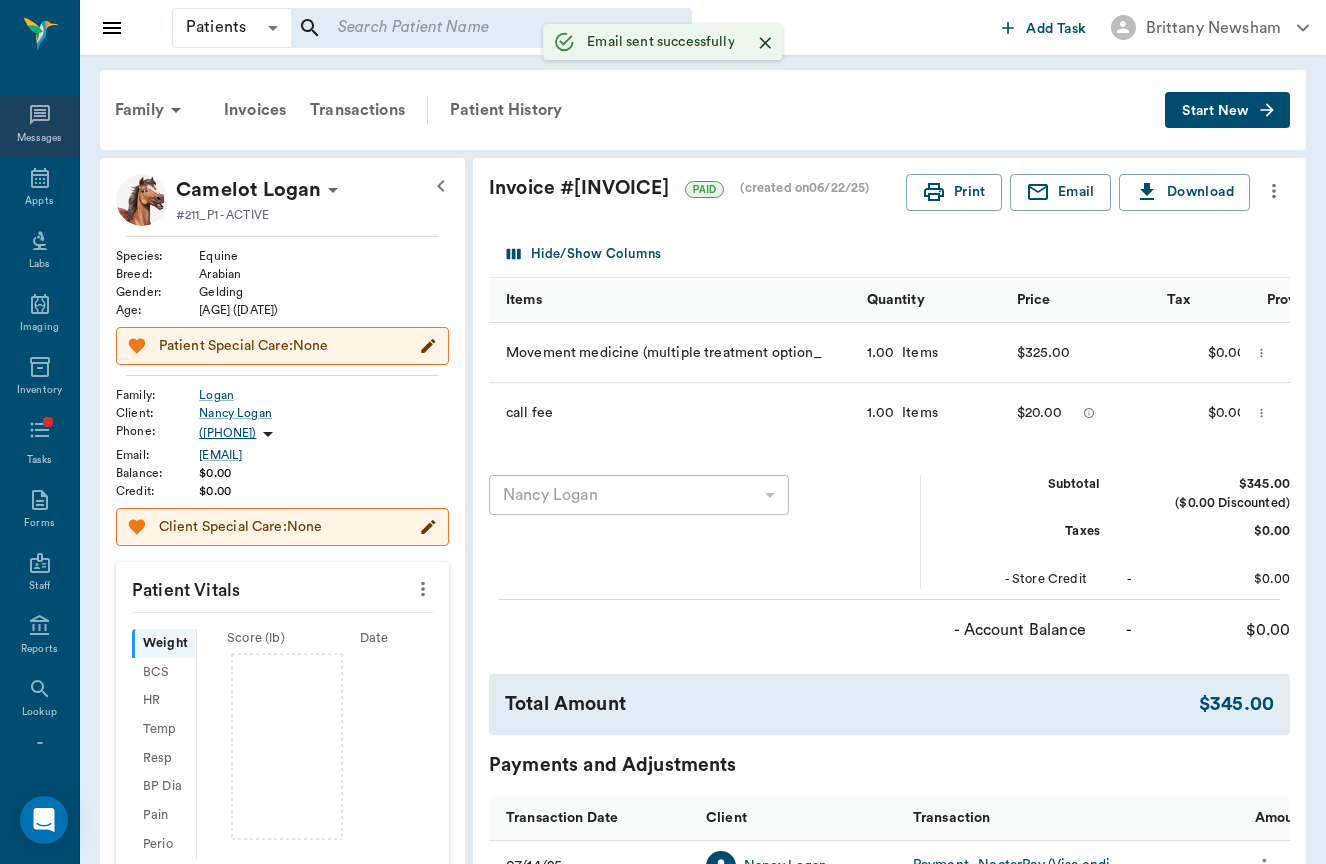 click 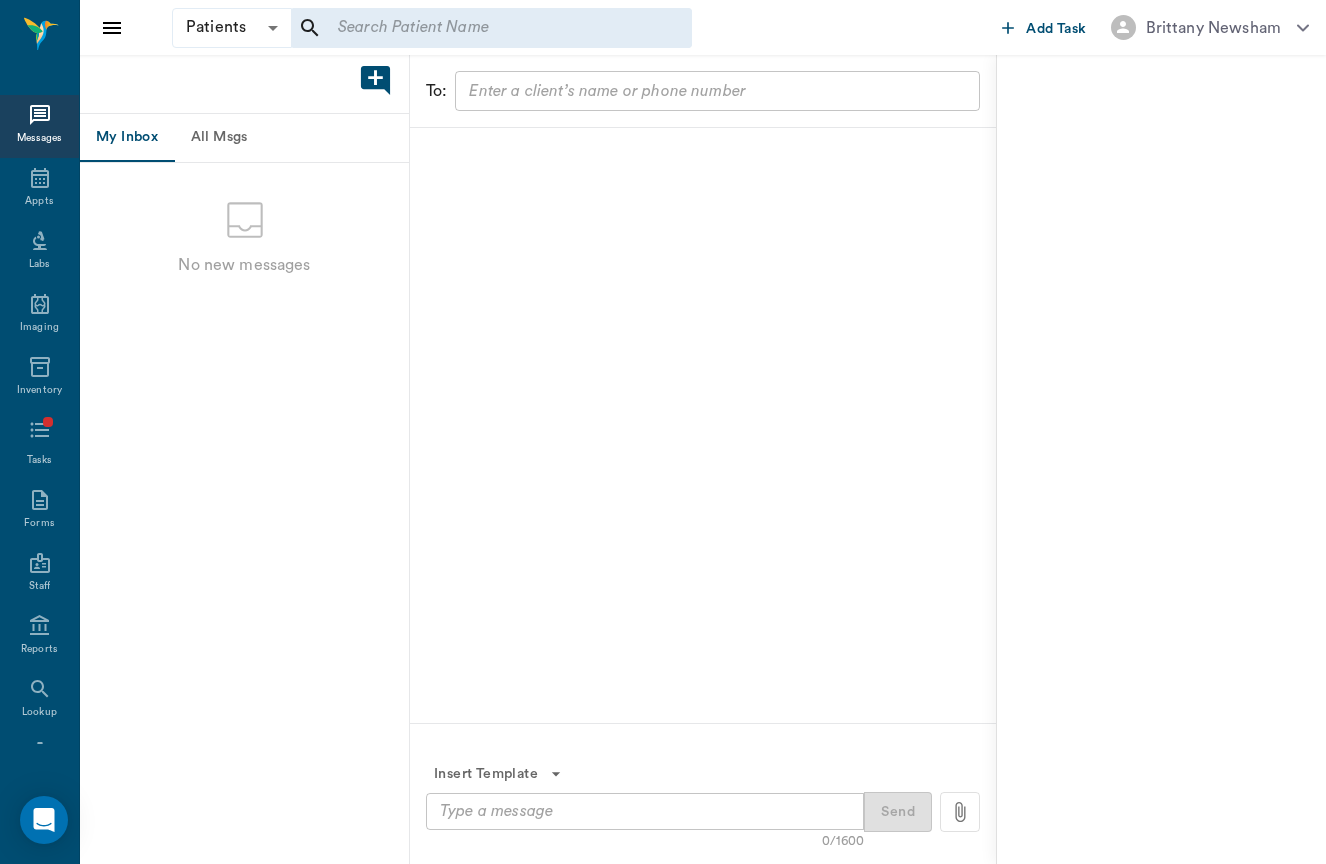 click on "All Msgs" at bounding box center [219, 138] 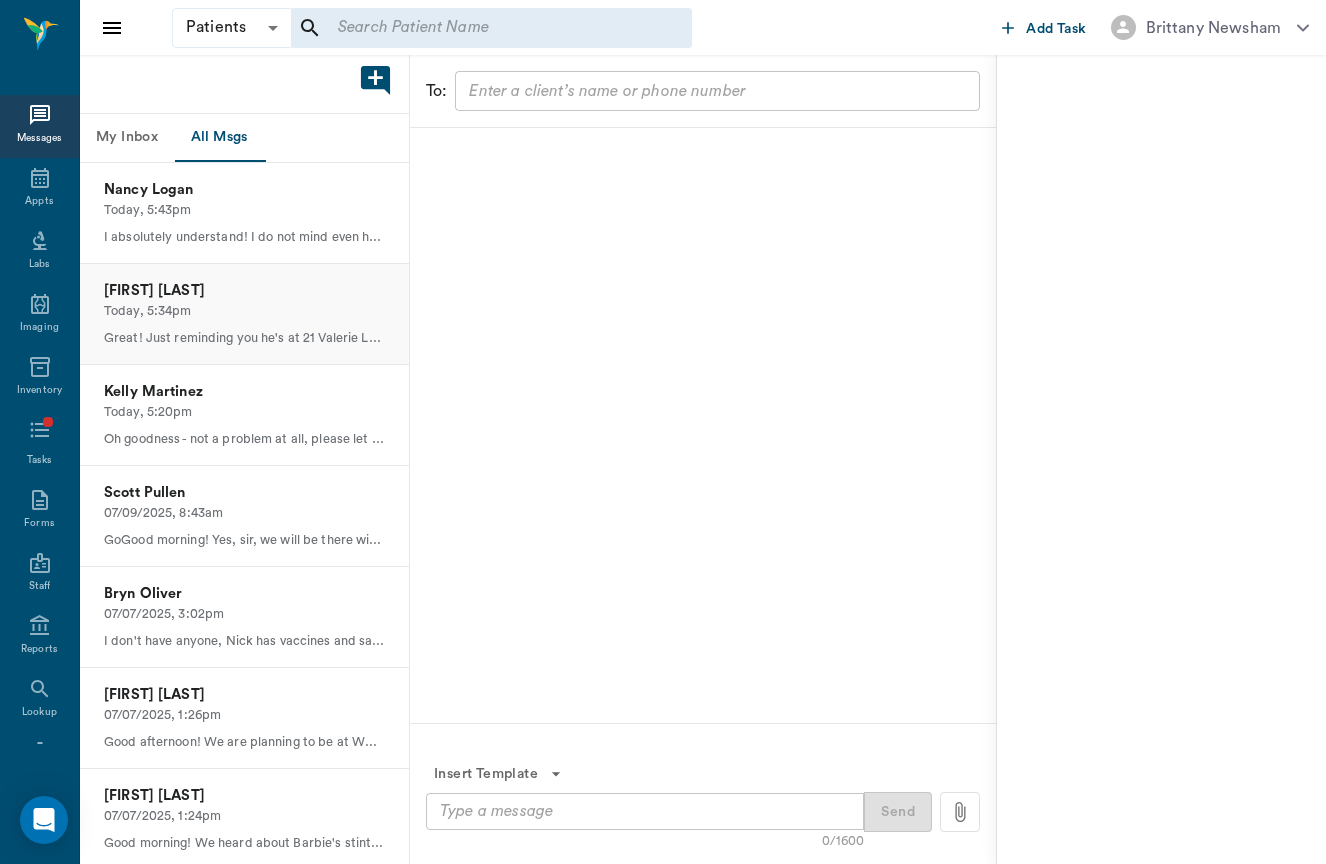 click on "Today, 5:34pm" at bounding box center (244, 311) 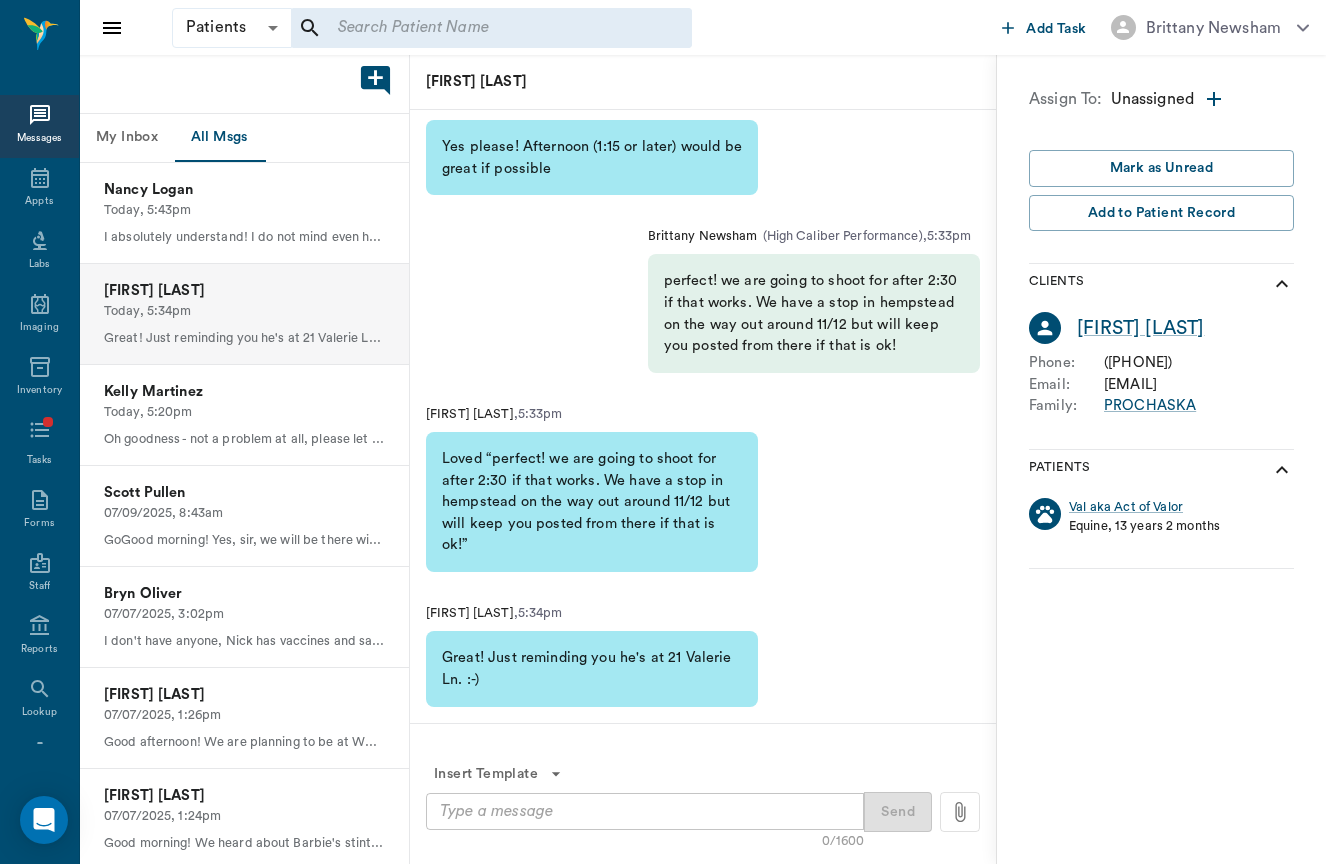 click on "x ​" at bounding box center (645, 811) 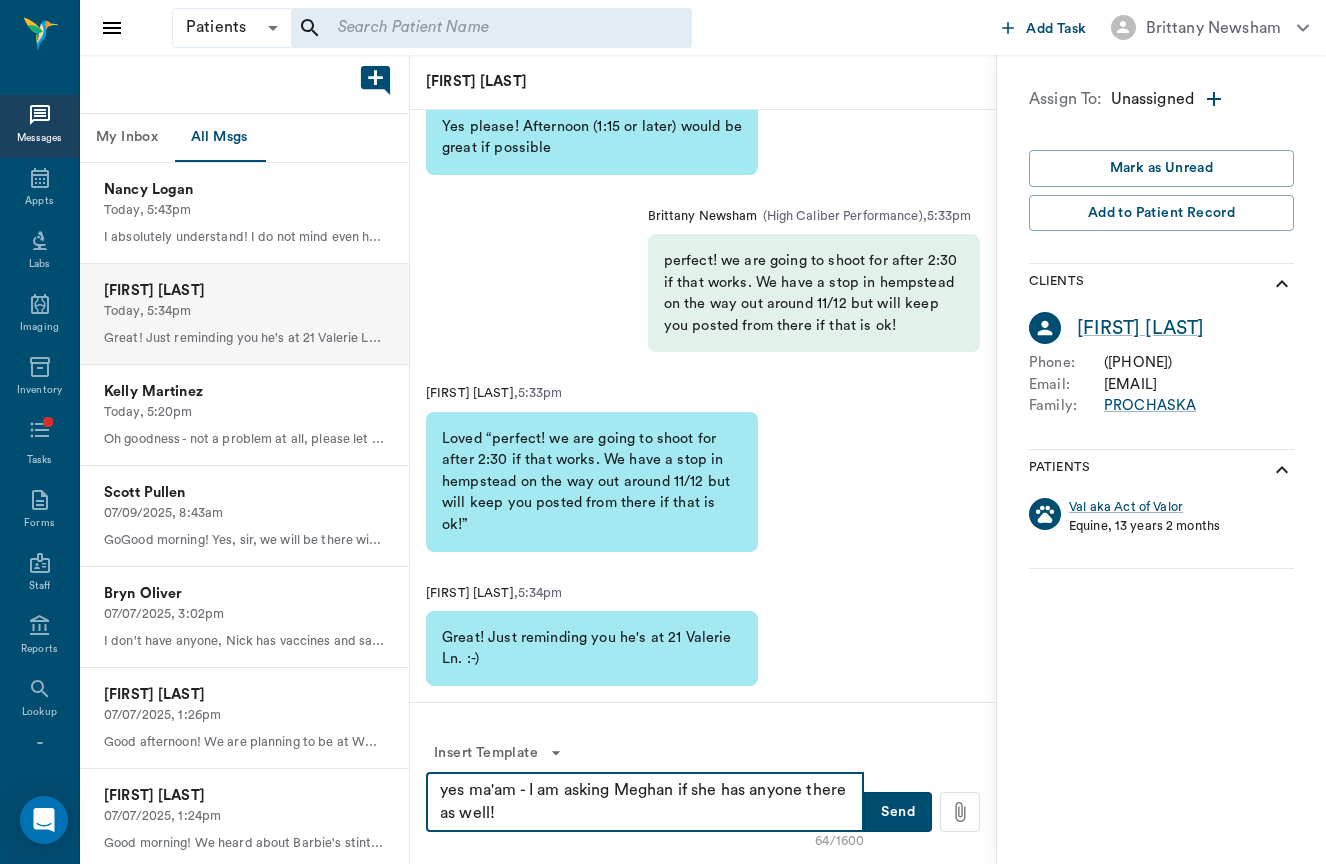type on "yes ma'am - I am asking Meghan if she has anyone there as well!" 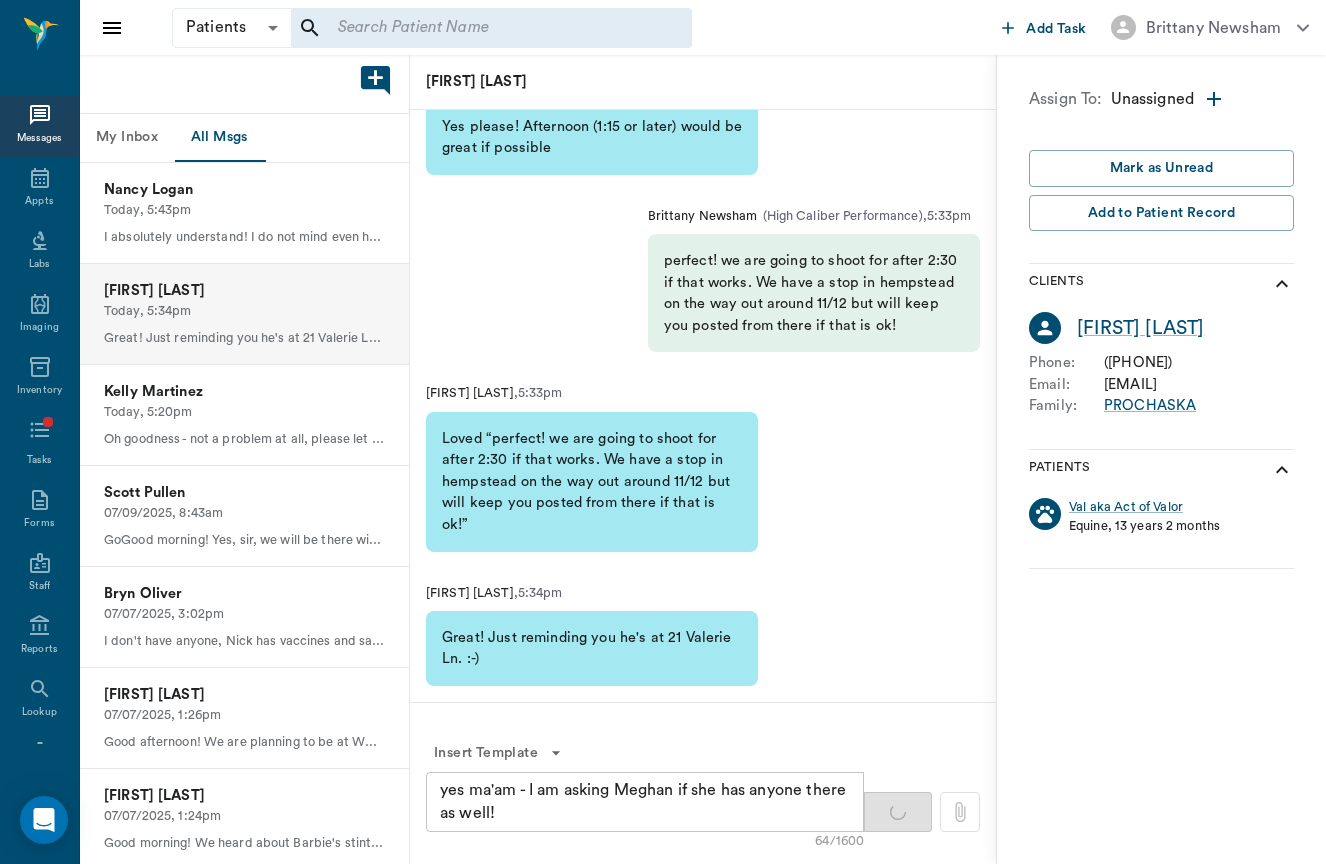 type 